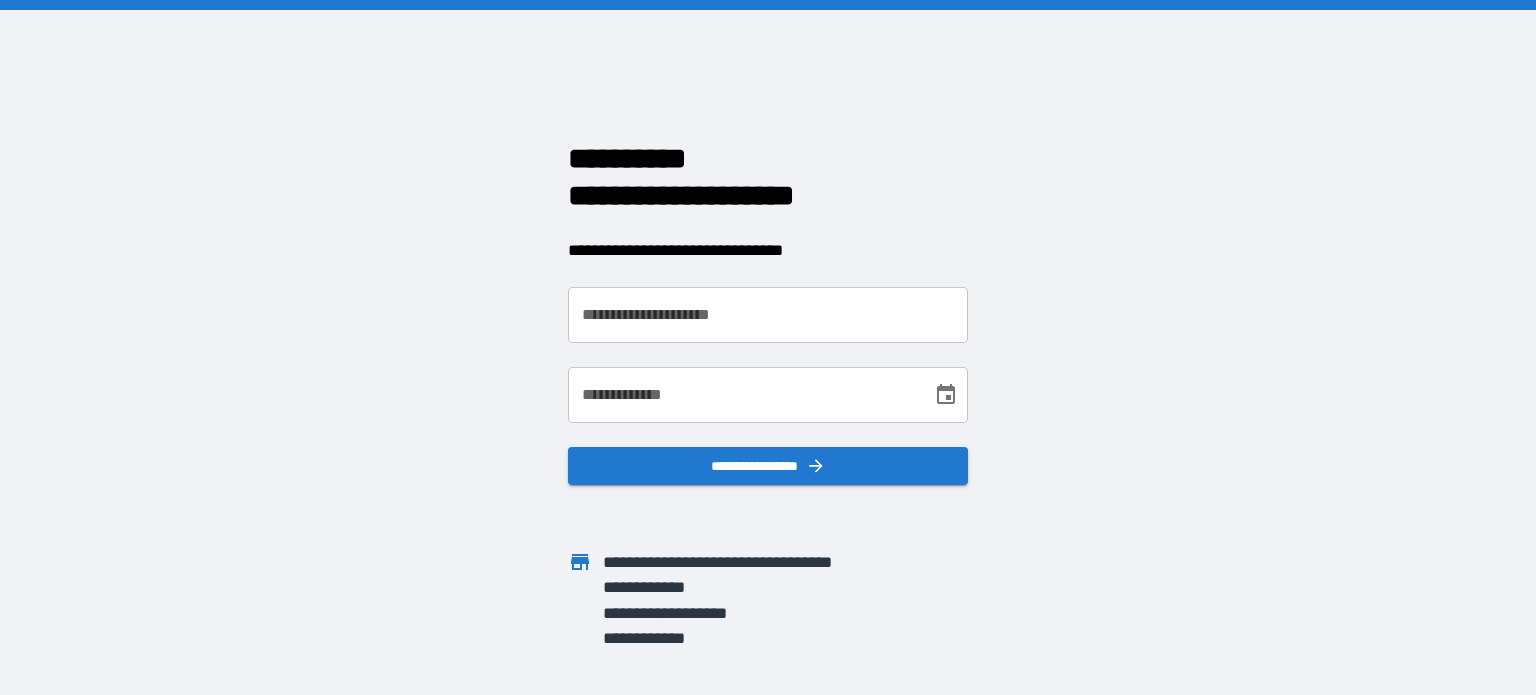 scroll, scrollTop: 0, scrollLeft: 0, axis: both 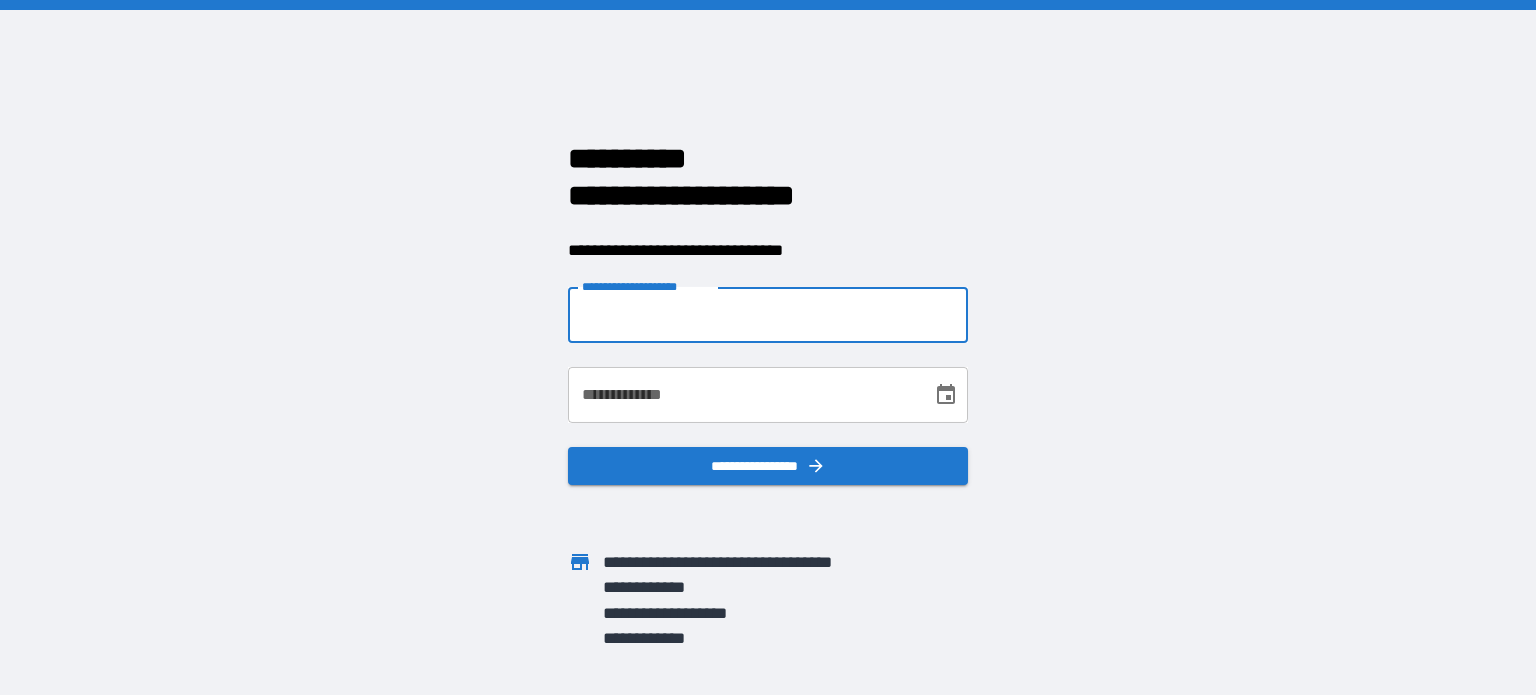 click on "**********" at bounding box center (768, 315) 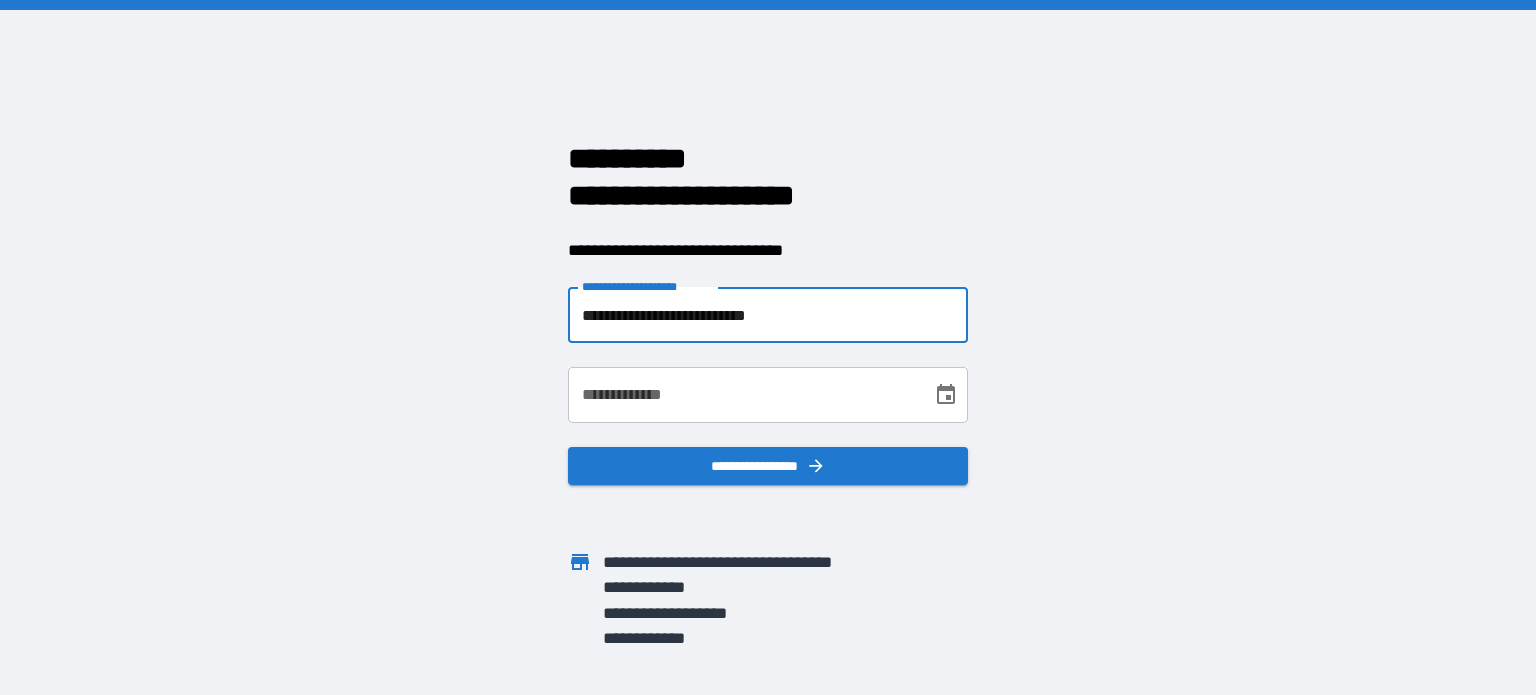 type on "**********" 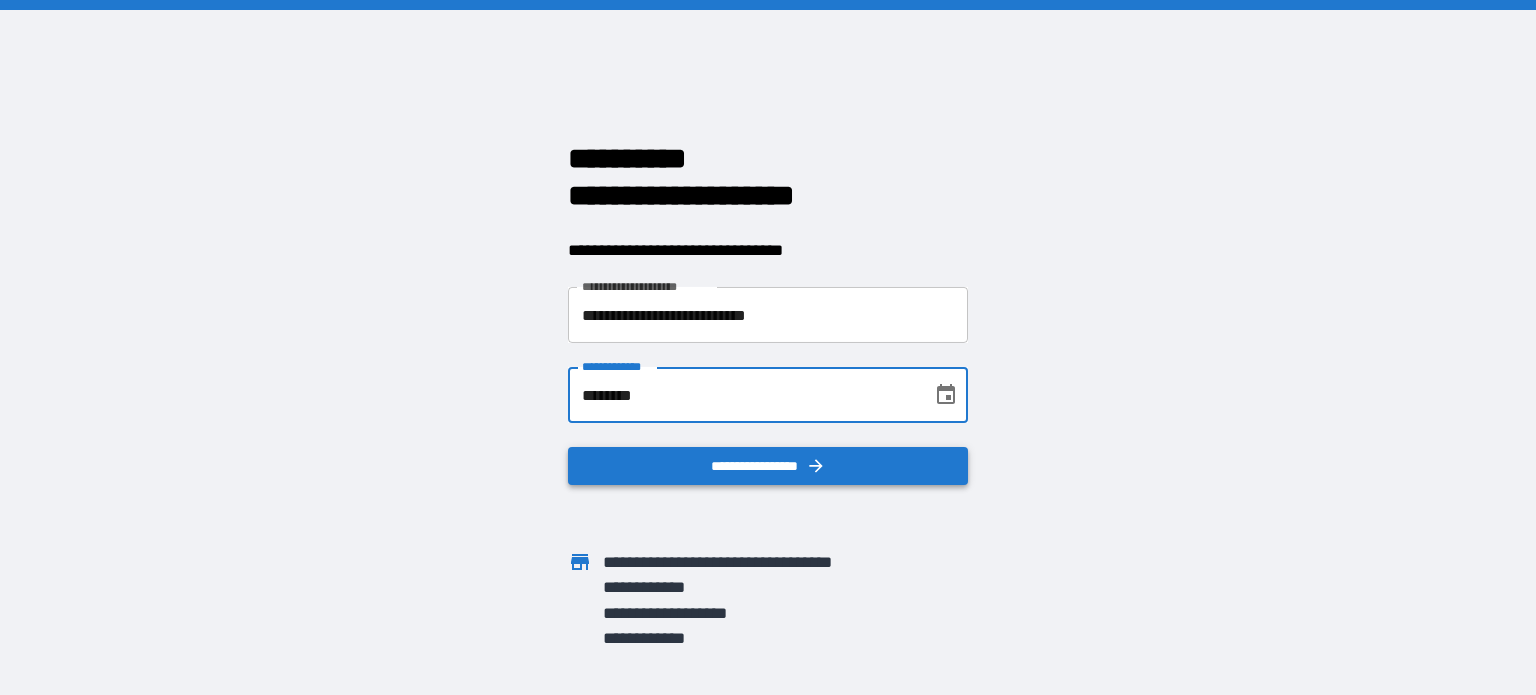 type on "********" 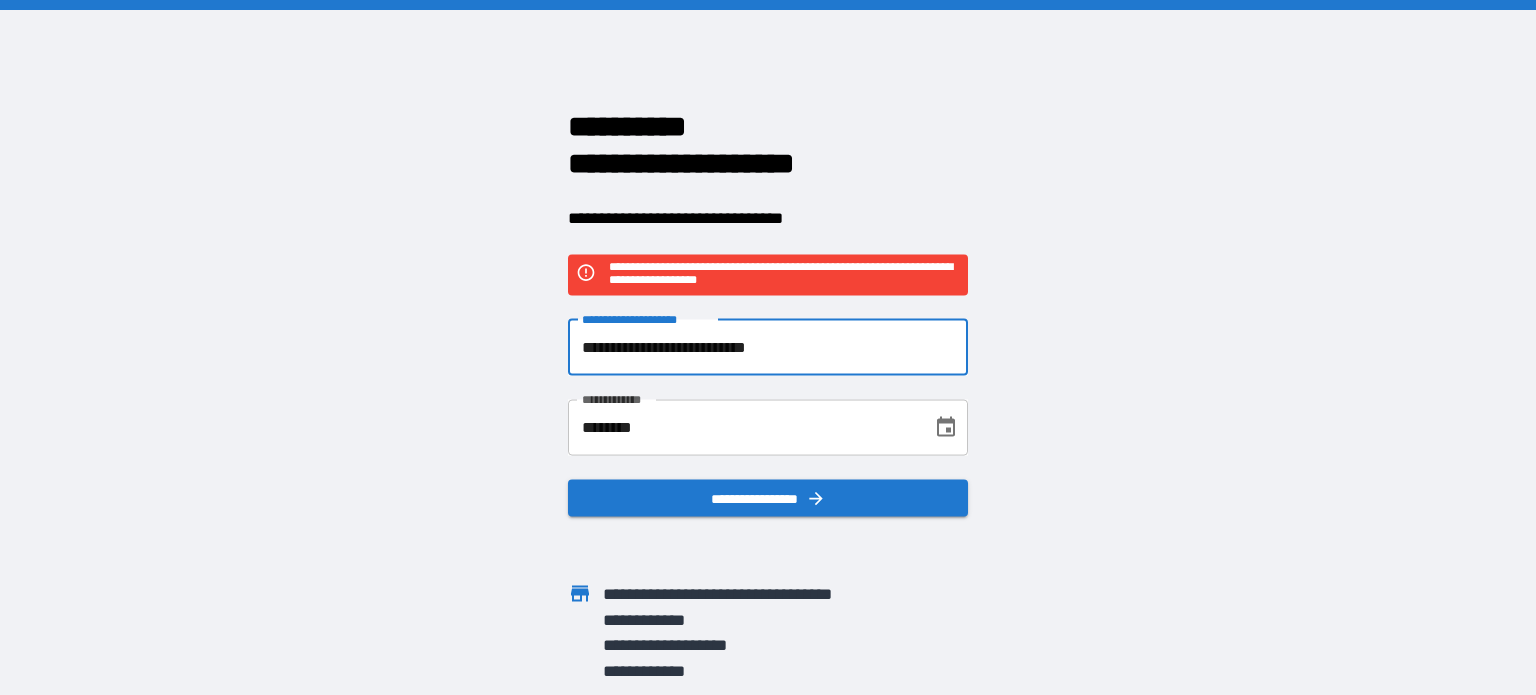 click on "**********" at bounding box center (768, 347) 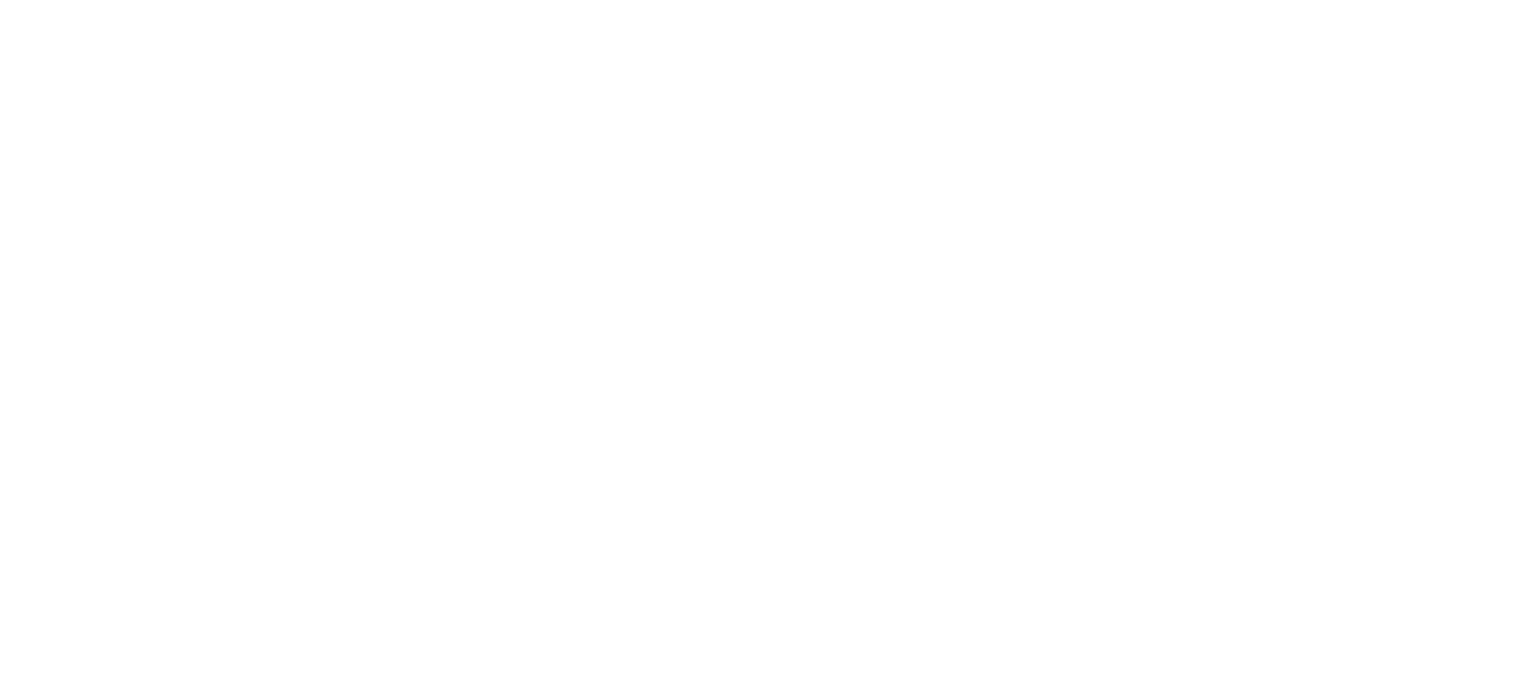 scroll, scrollTop: 0, scrollLeft: 0, axis: both 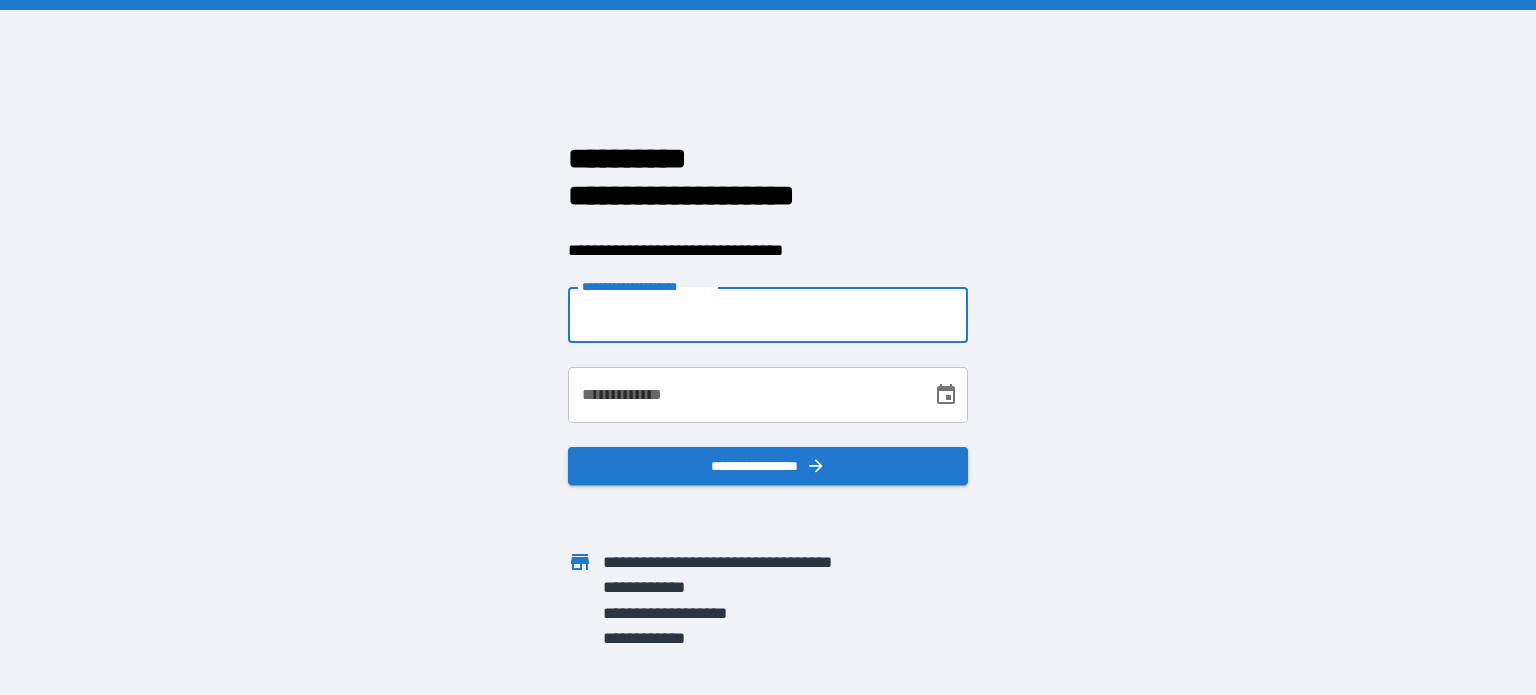 click on "**********" at bounding box center [768, 315] 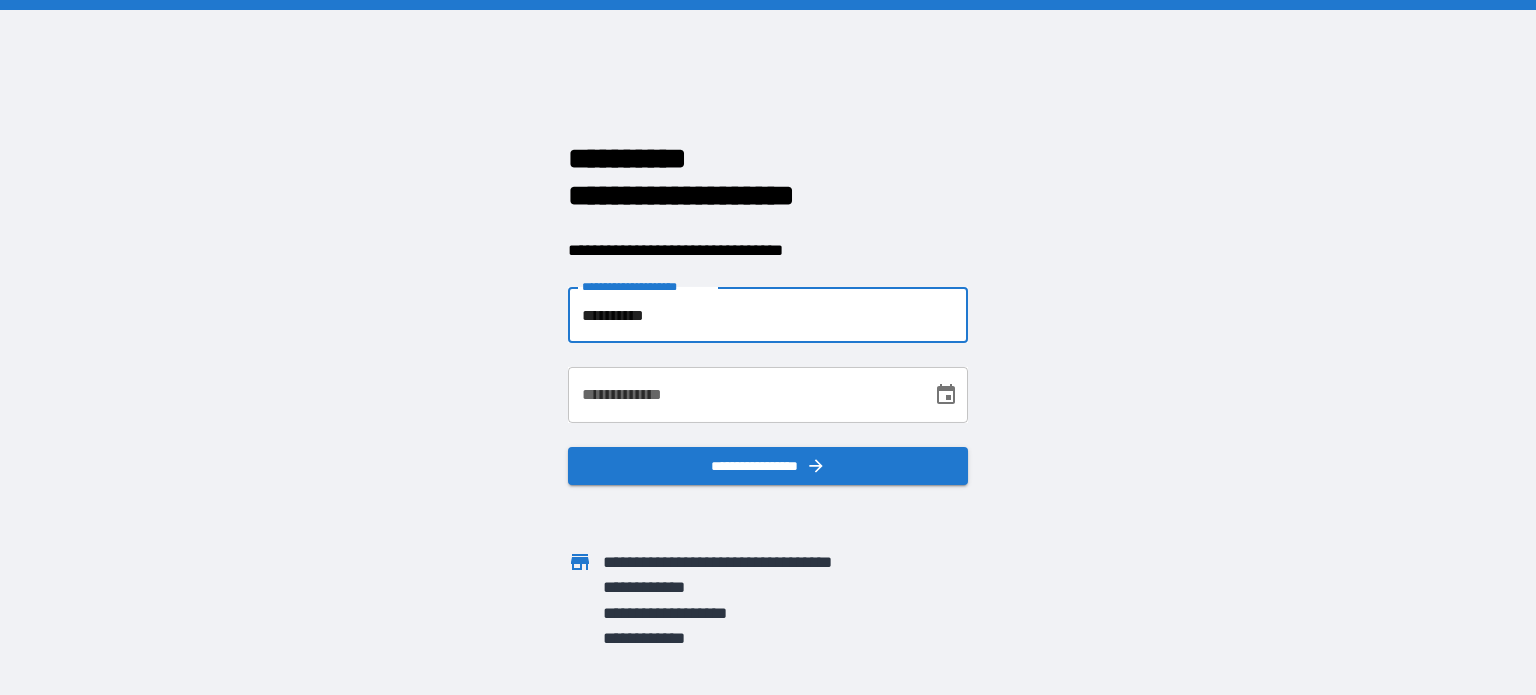 type on "**********" 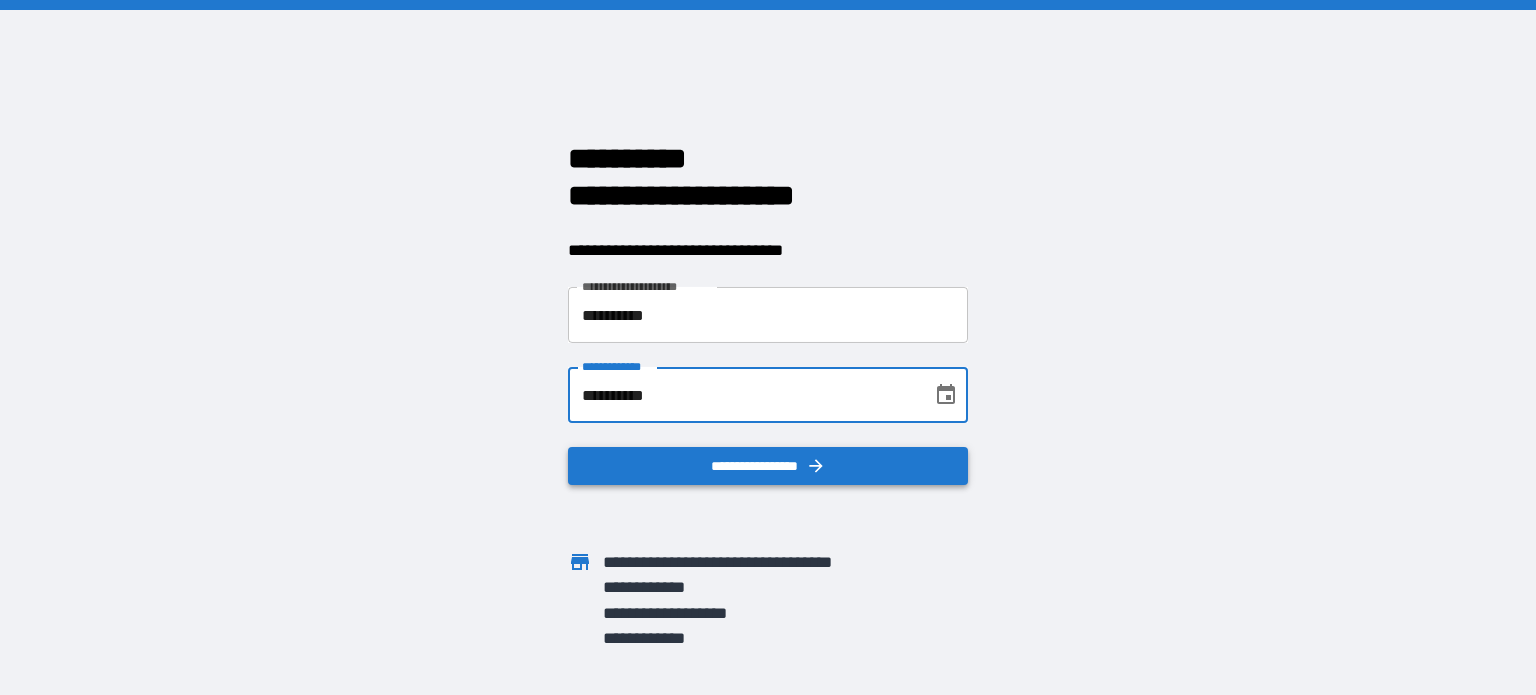 type on "**********" 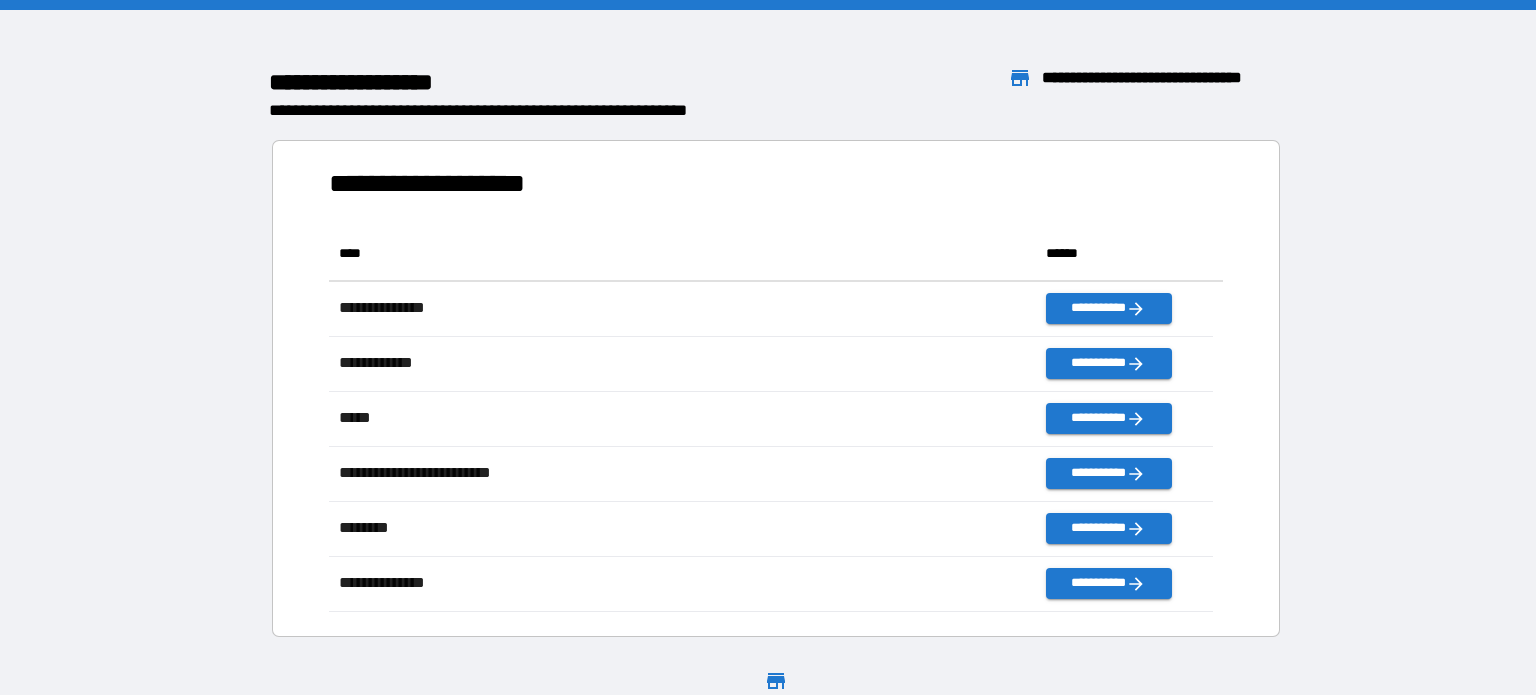 scroll, scrollTop: 16, scrollLeft: 16, axis: both 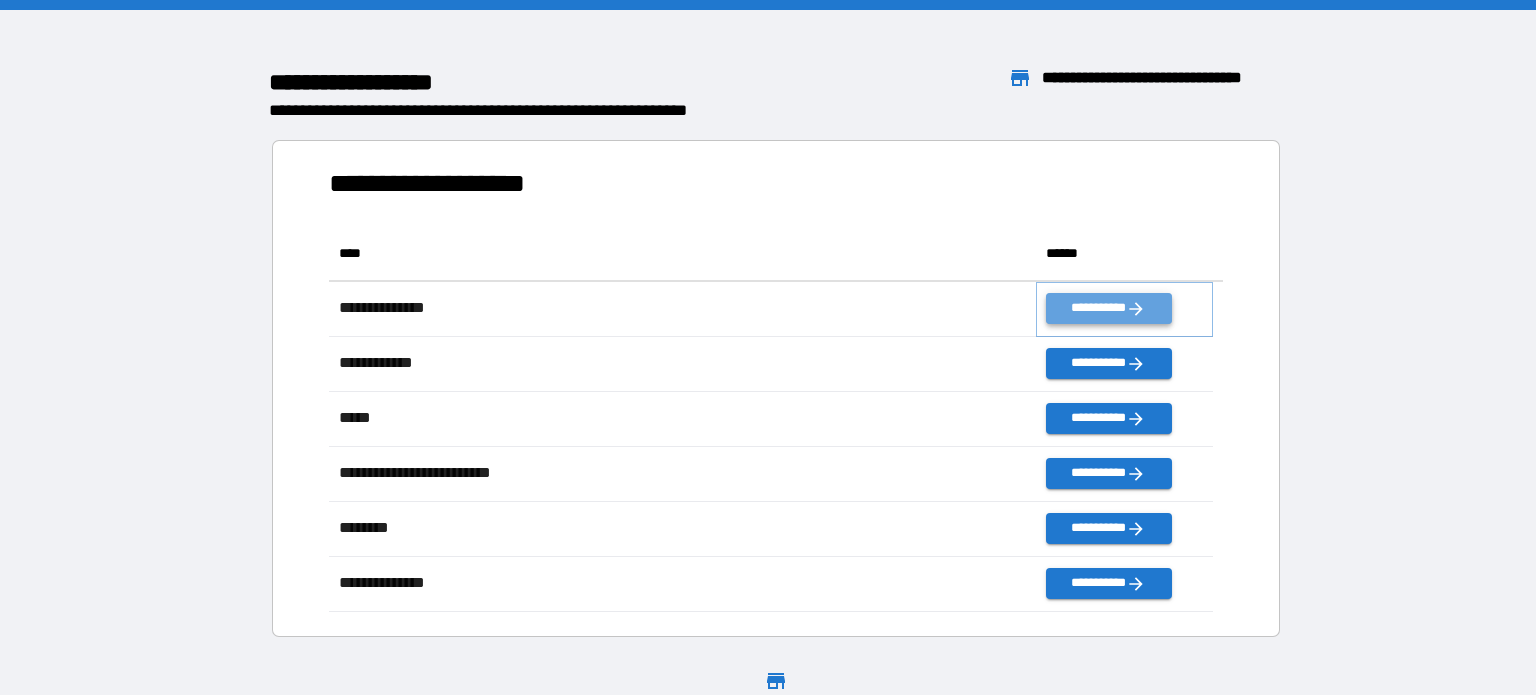 click 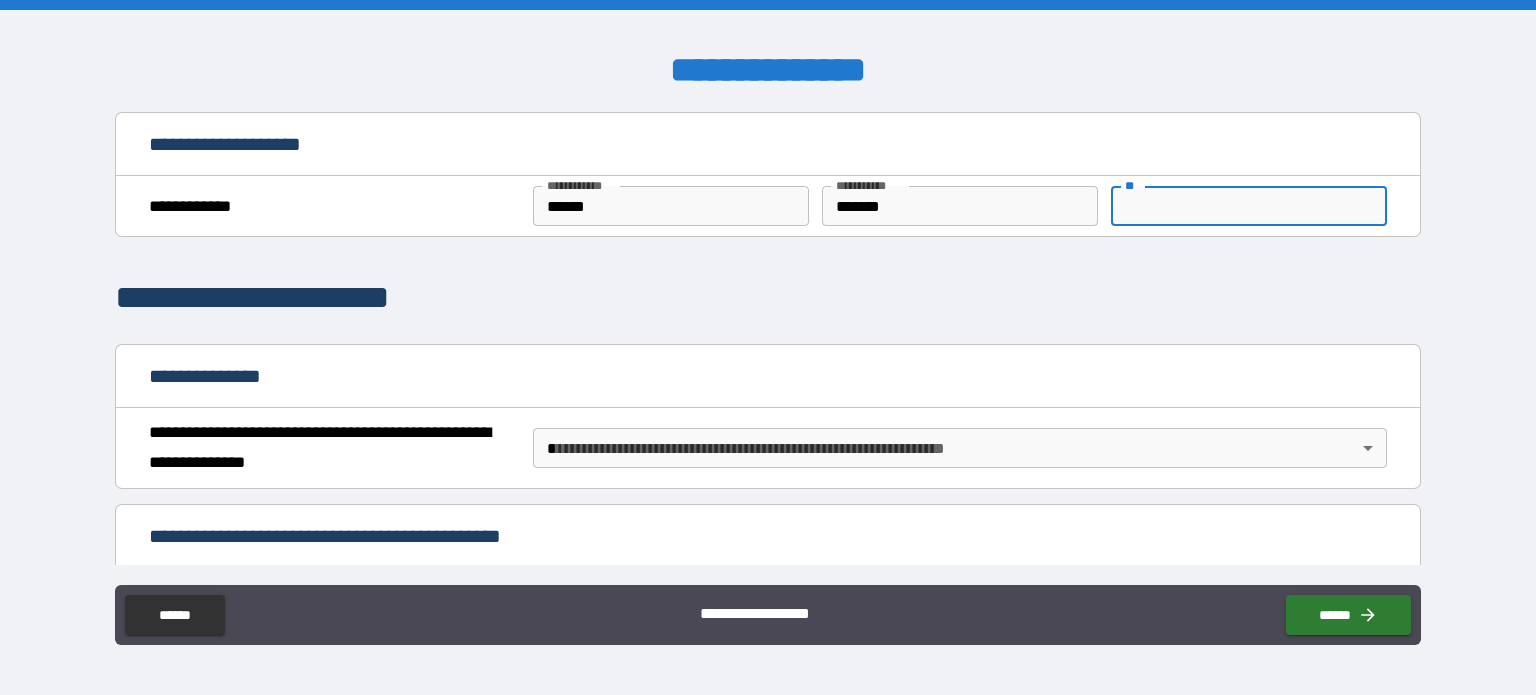 click on "**" at bounding box center (1249, 206) 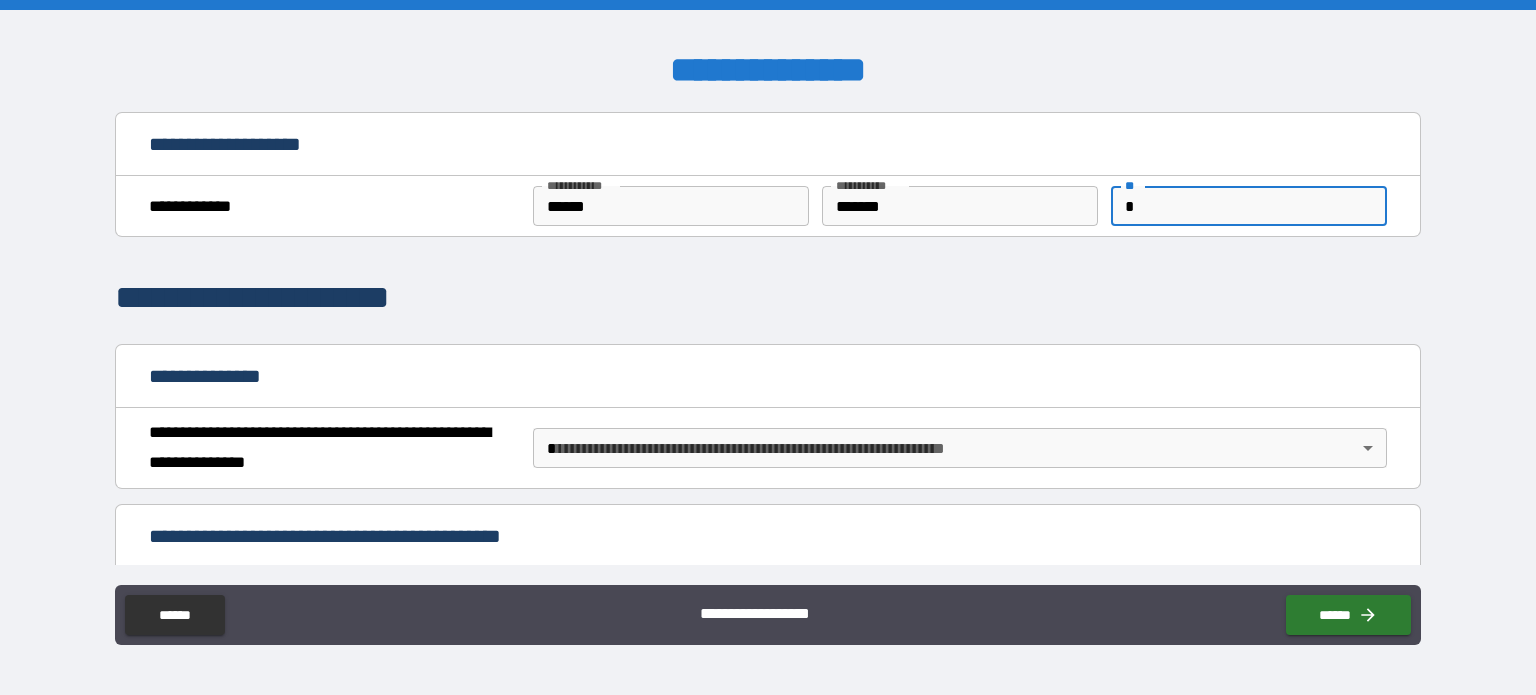scroll, scrollTop: 100, scrollLeft: 0, axis: vertical 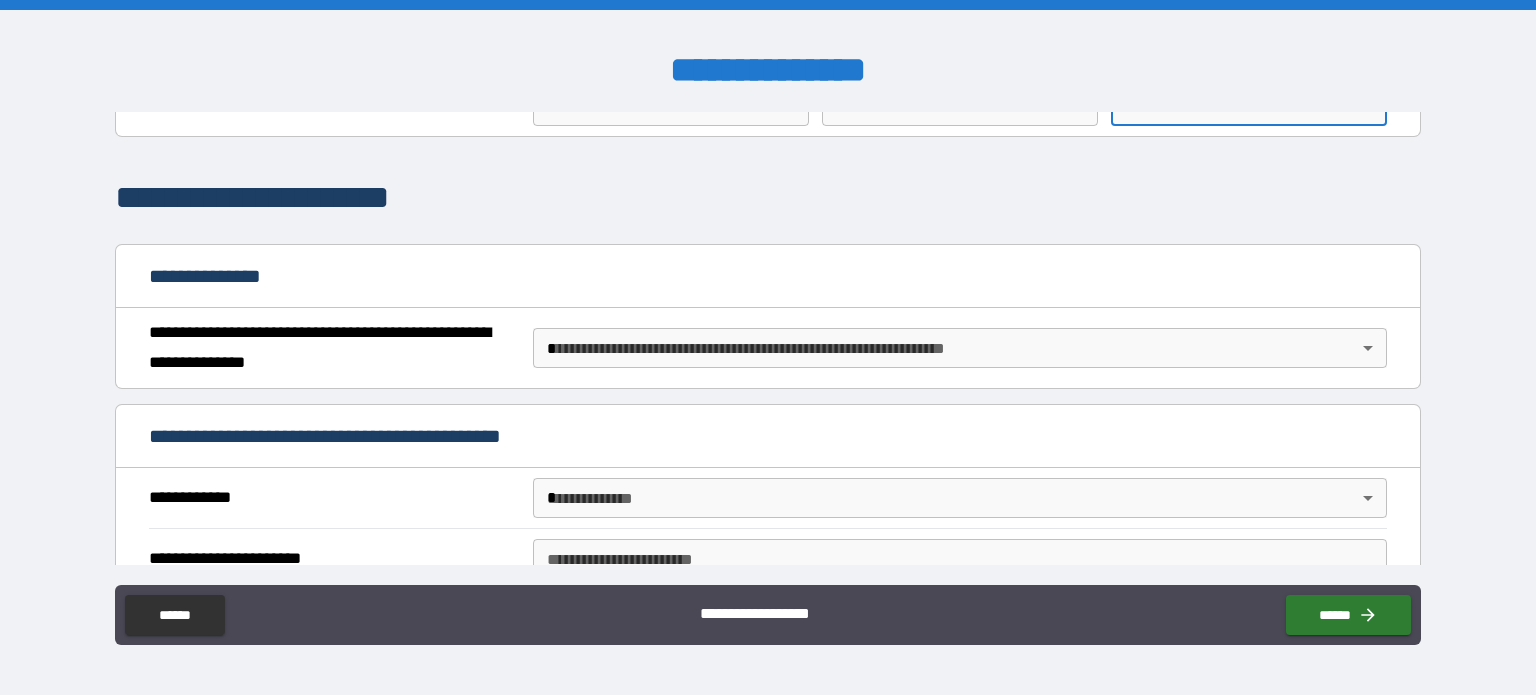 type on "*" 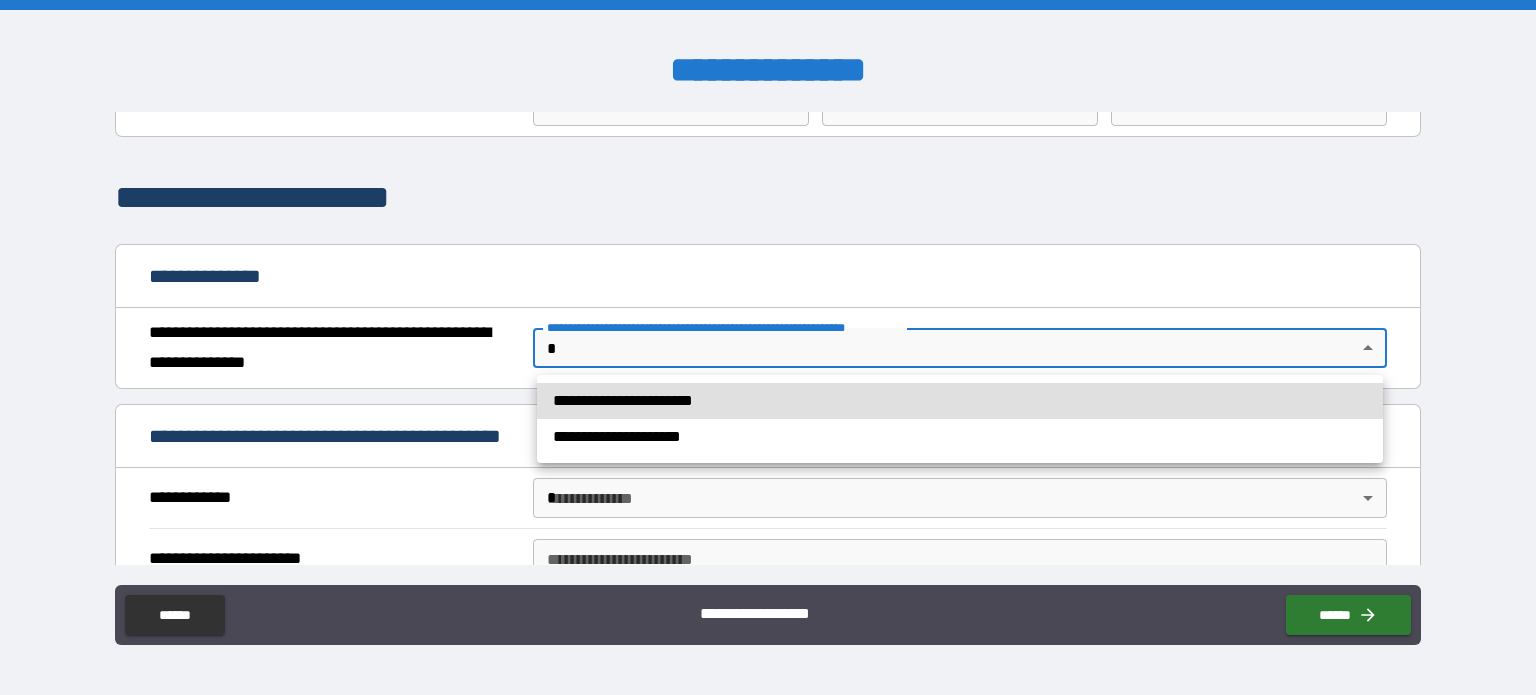 click on "**********" at bounding box center [768, 347] 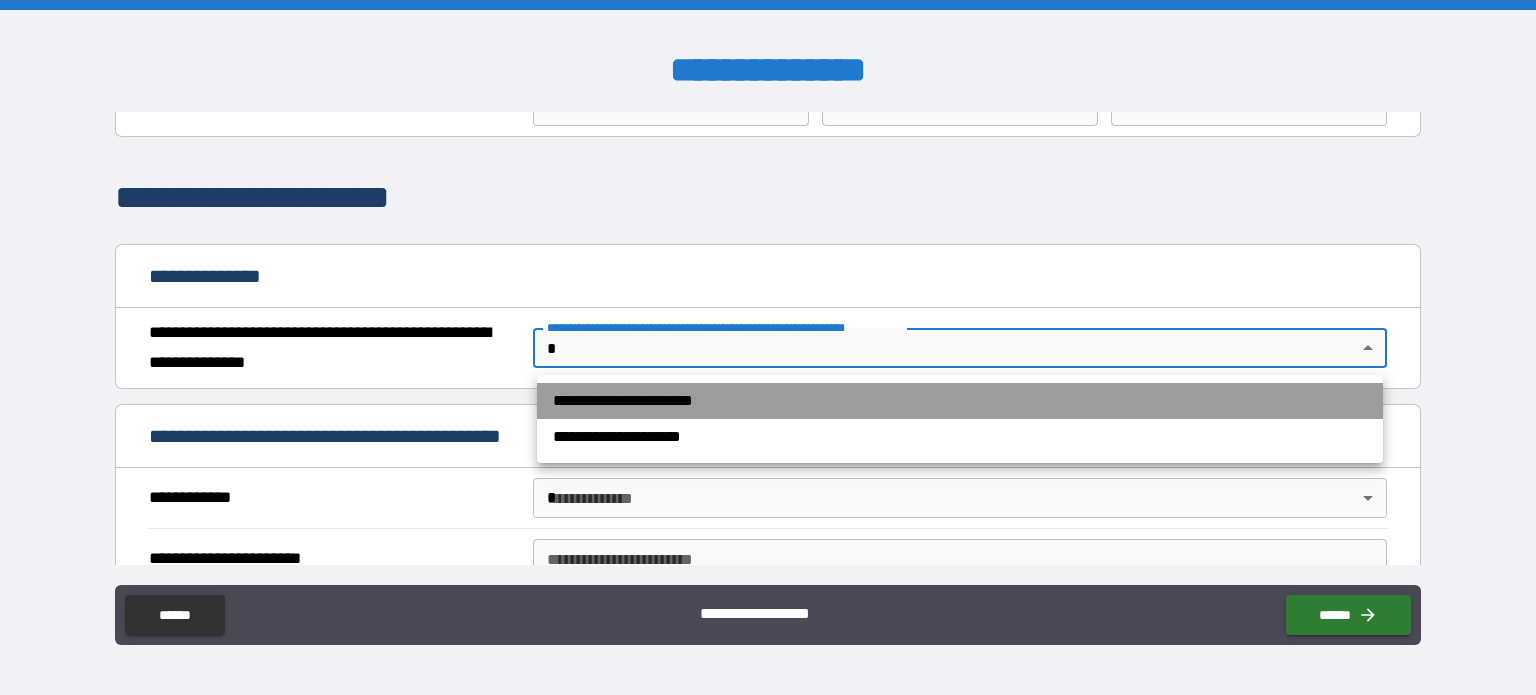 click on "**********" at bounding box center (960, 401) 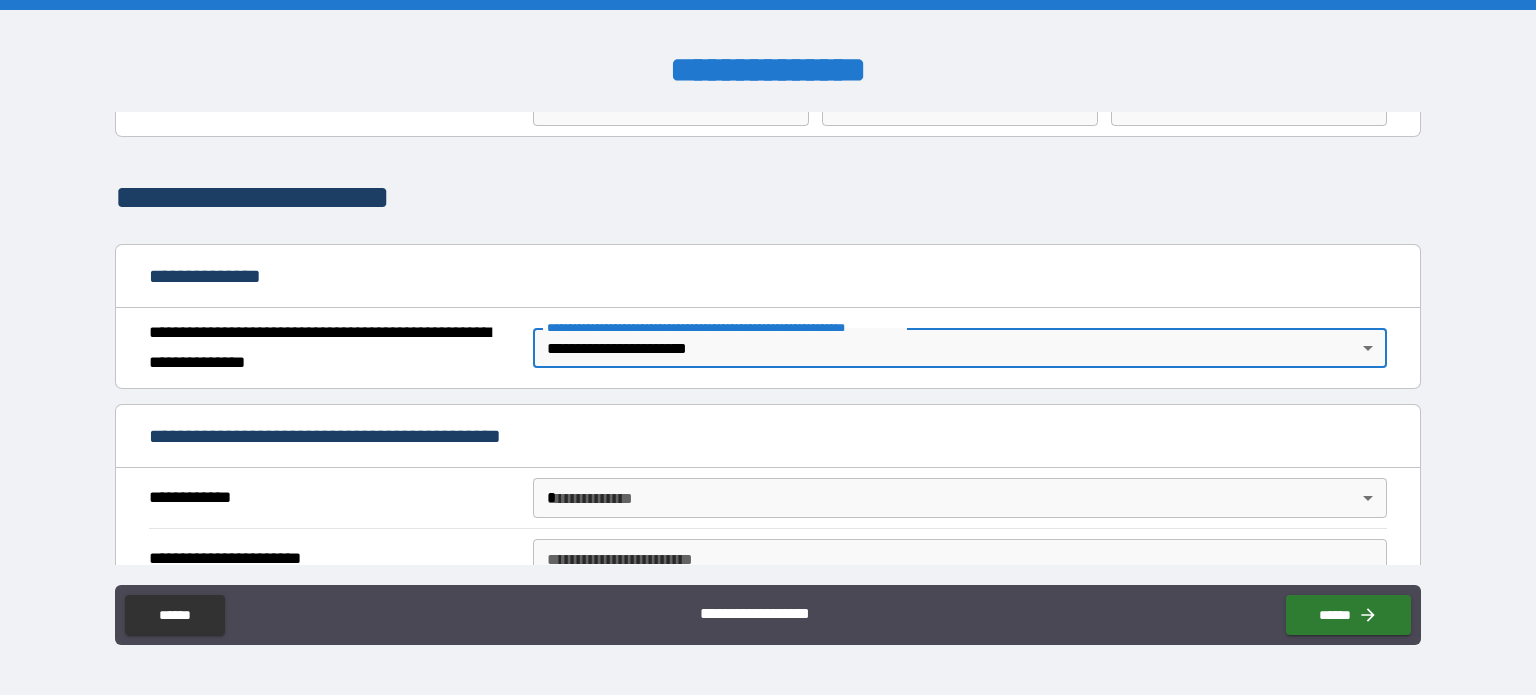 click on "**********" at bounding box center (768, 347) 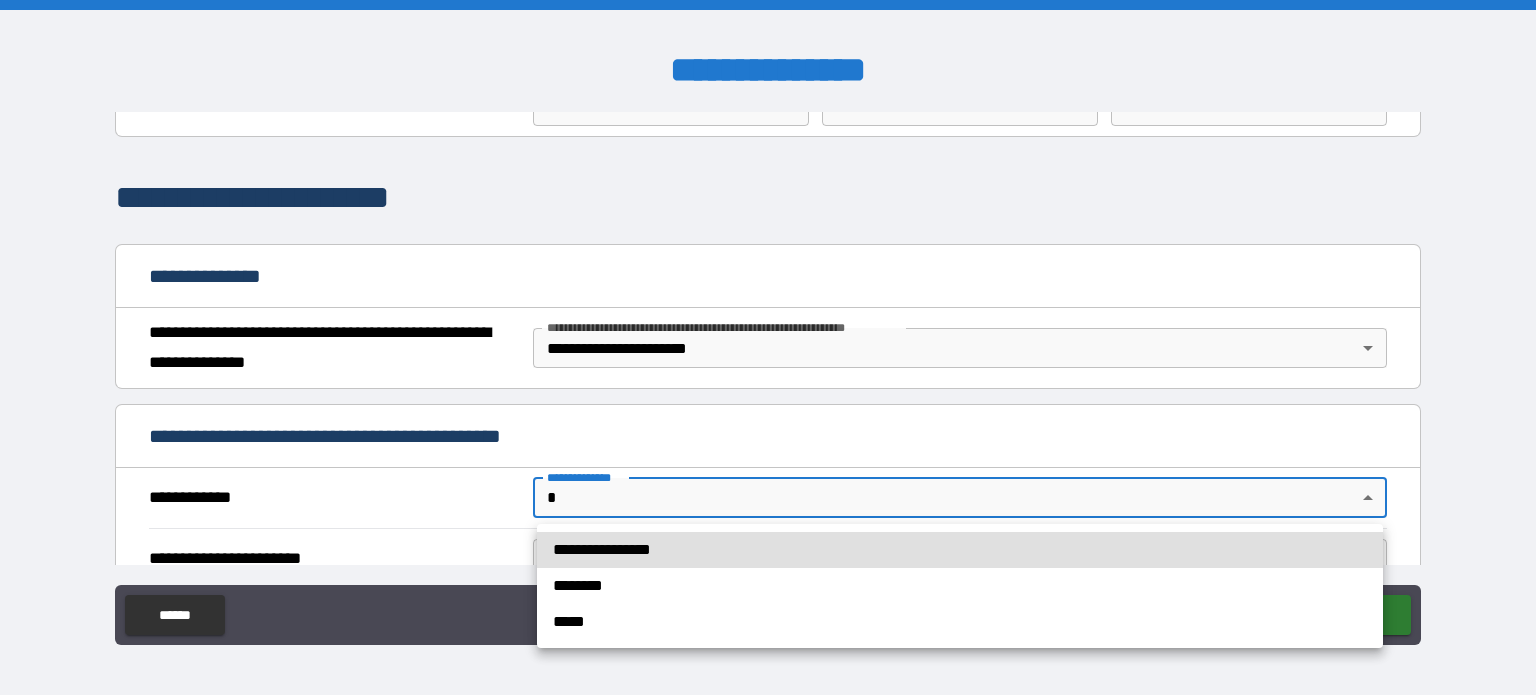 click on "**********" at bounding box center [960, 550] 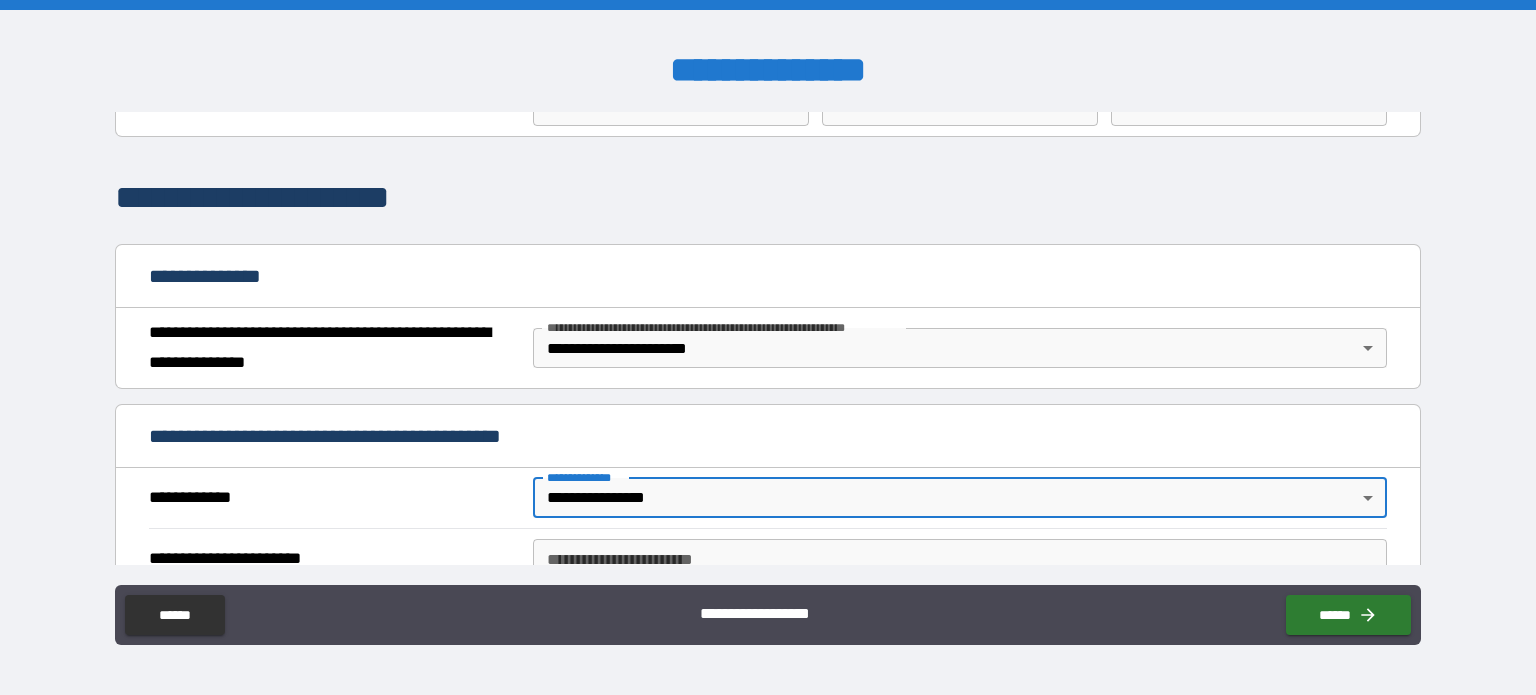 type on "*" 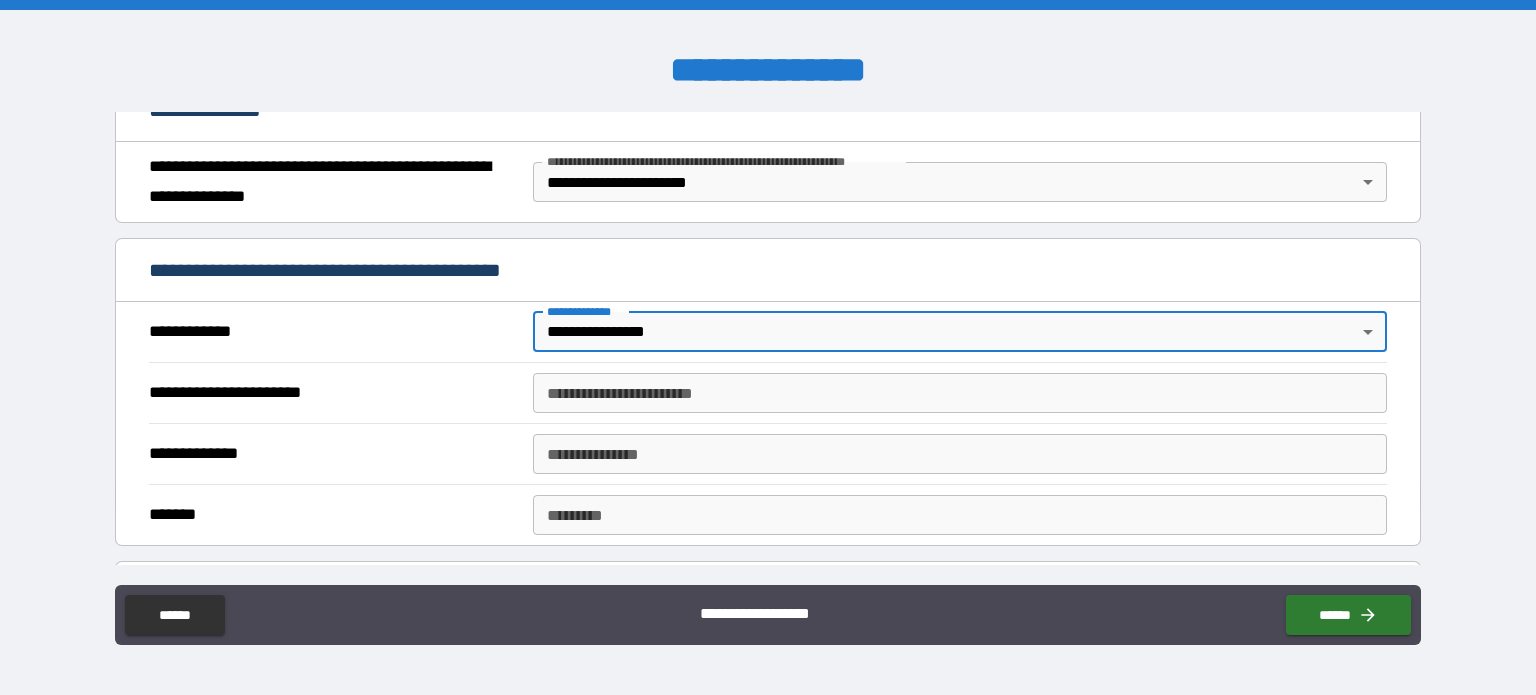scroll, scrollTop: 400, scrollLeft: 0, axis: vertical 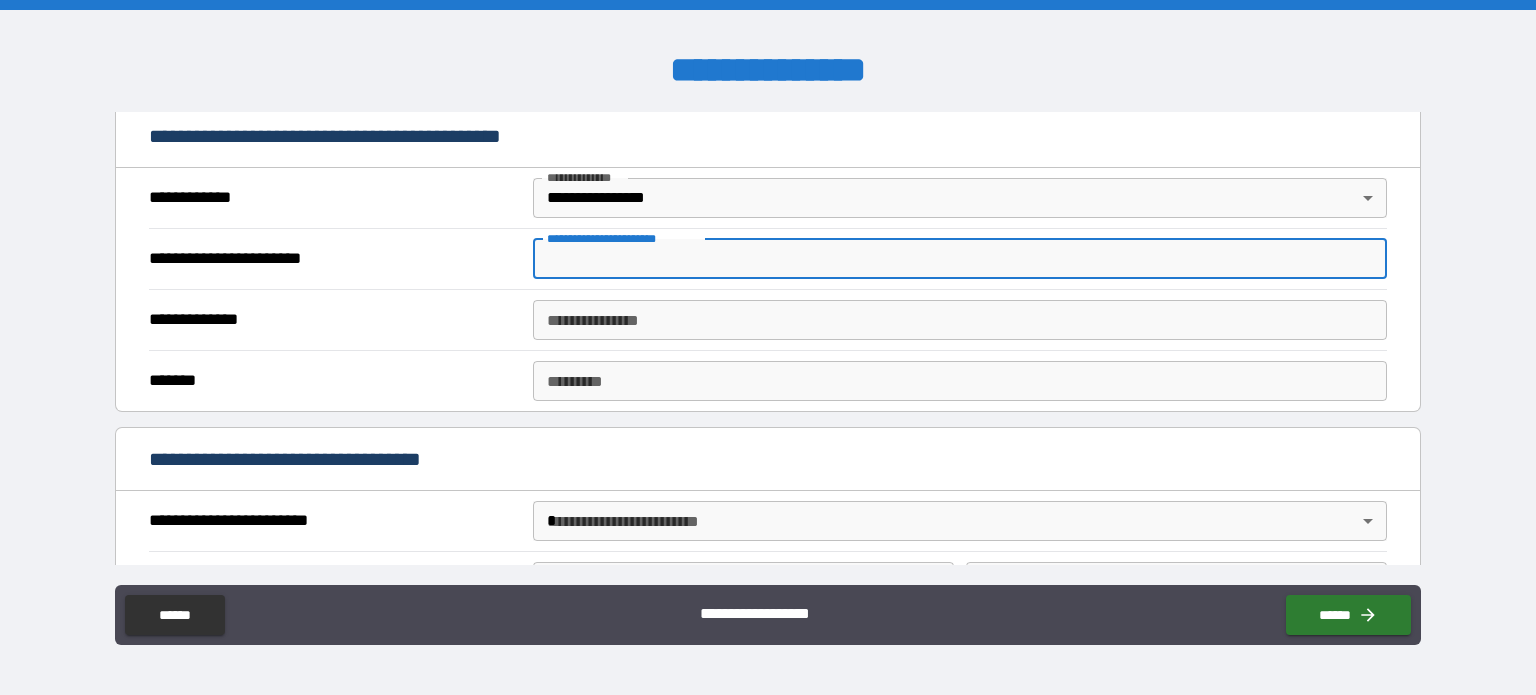 click on "**********" at bounding box center (960, 259) 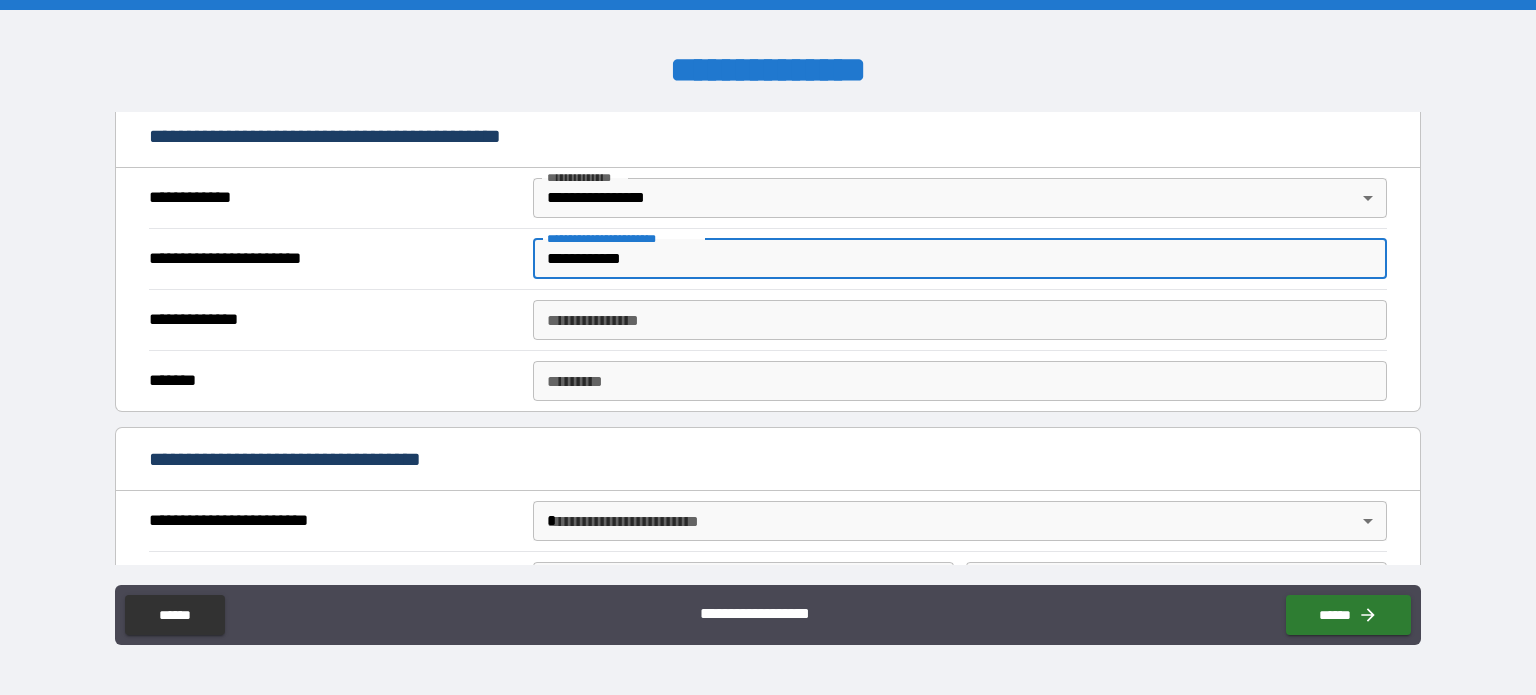 type on "**********" 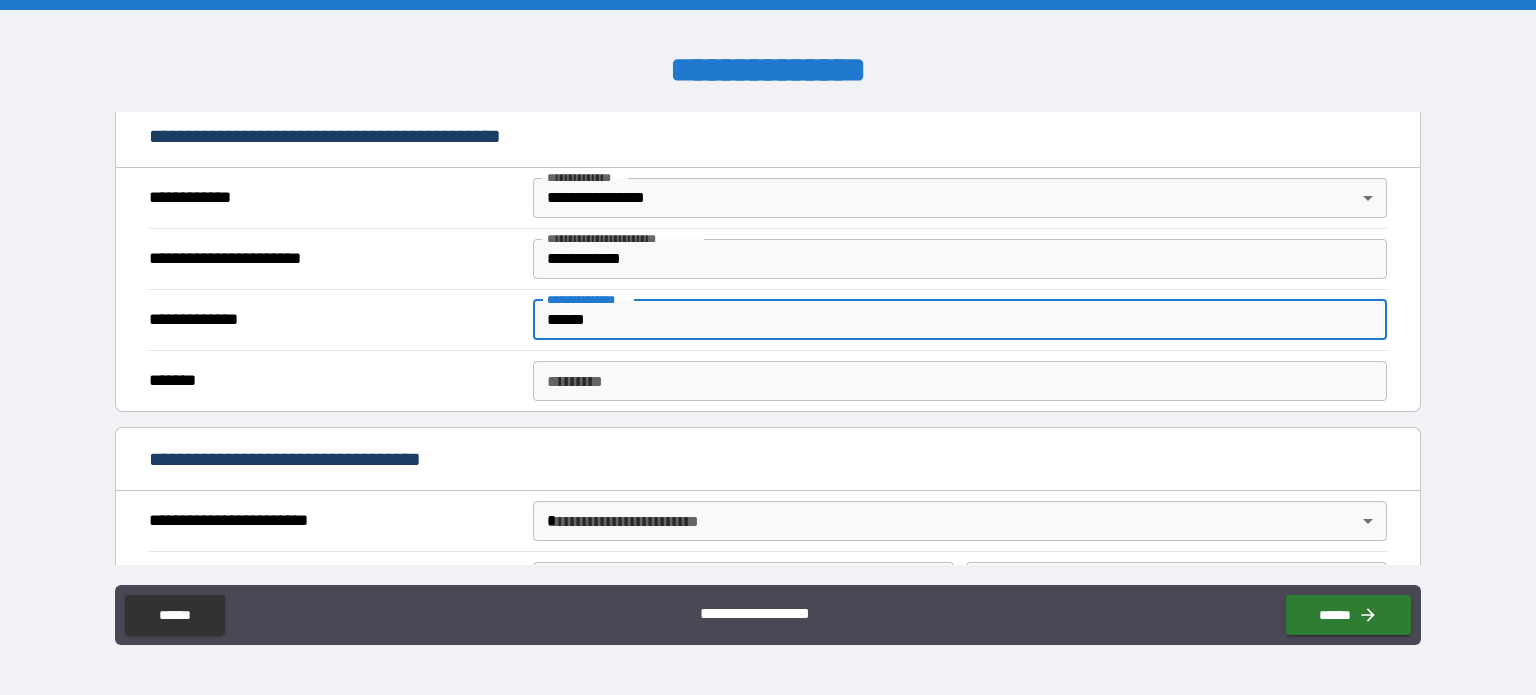 type on "******" 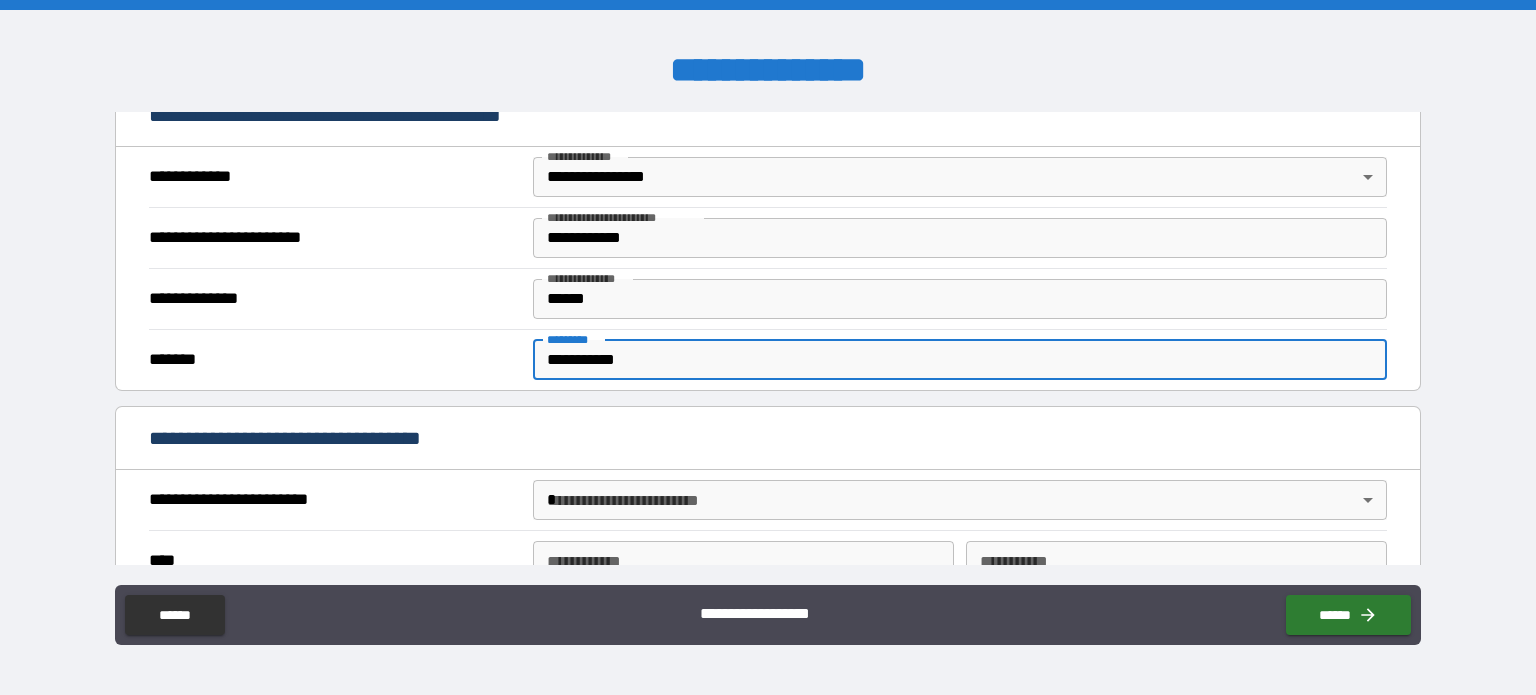 scroll, scrollTop: 500, scrollLeft: 0, axis: vertical 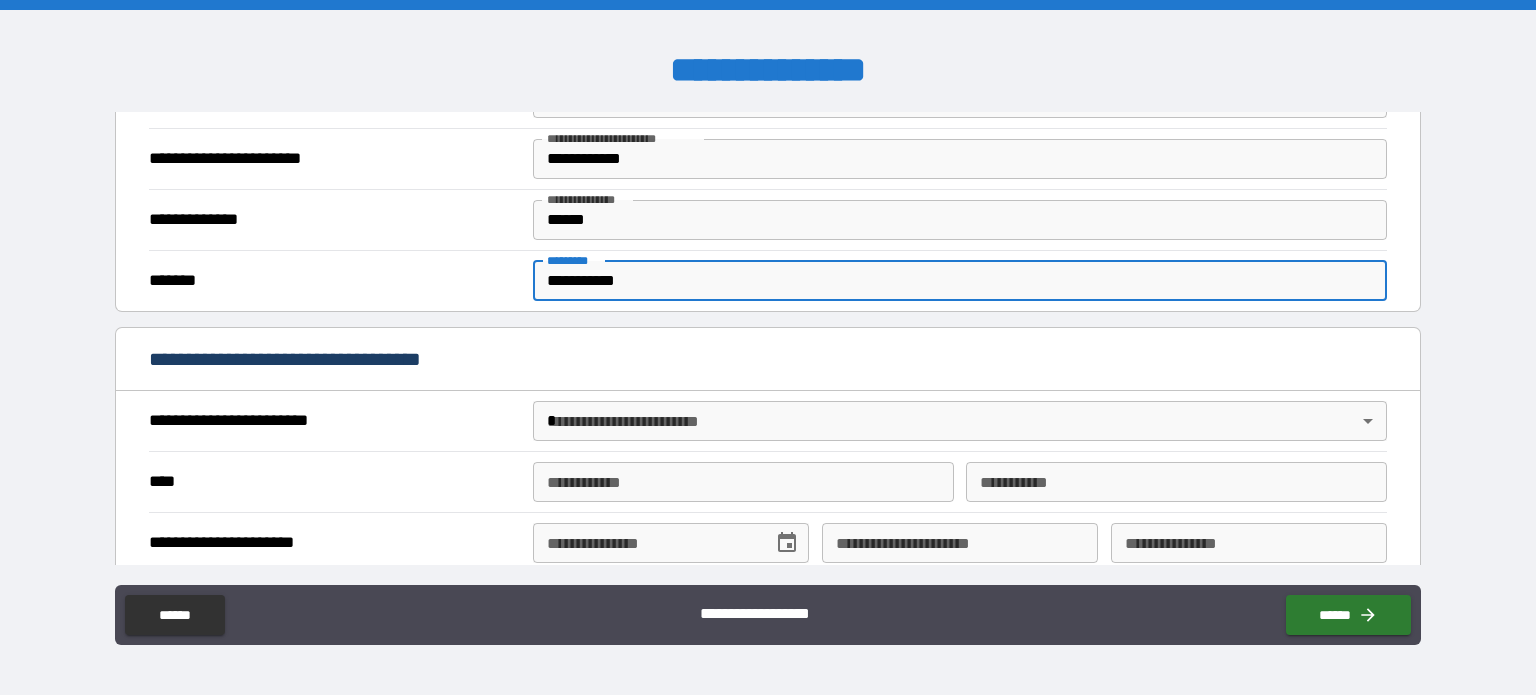 type on "**********" 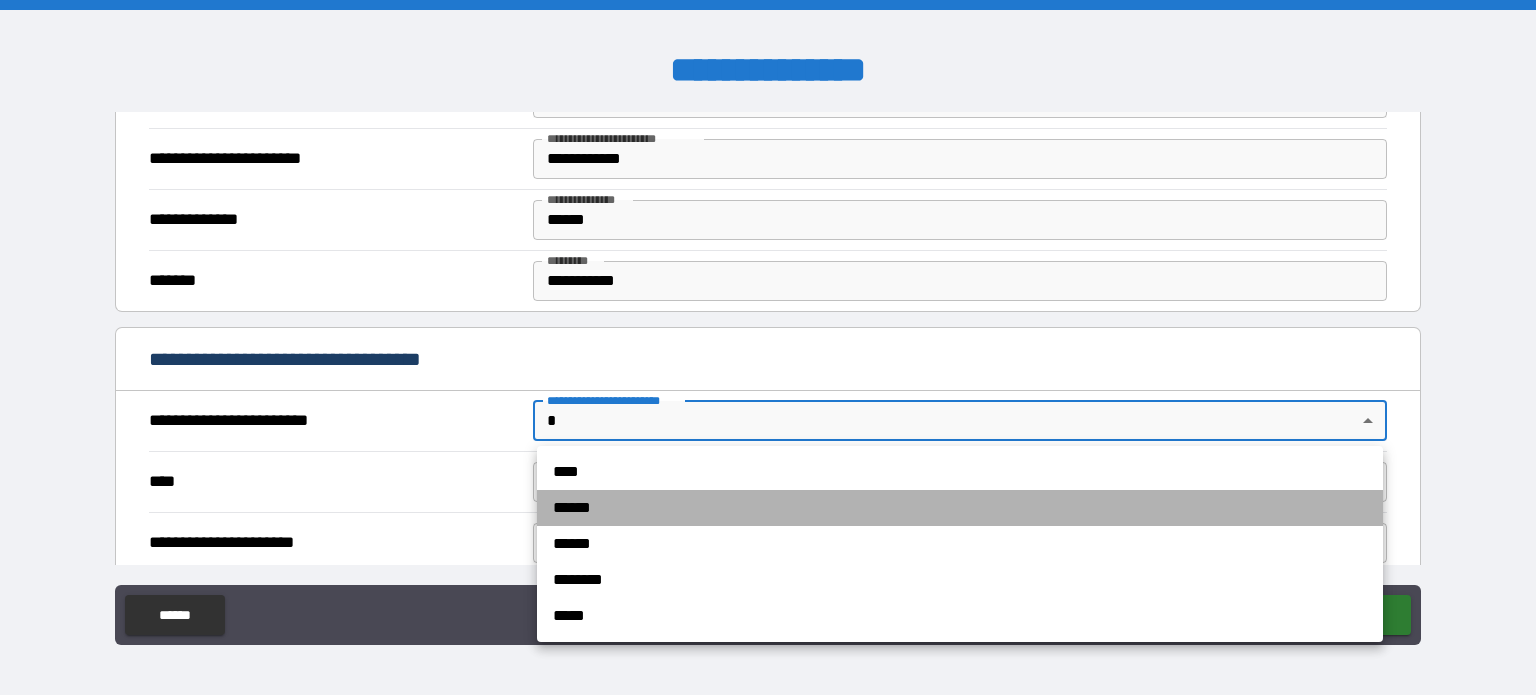 click on "******" at bounding box center [960, 508] 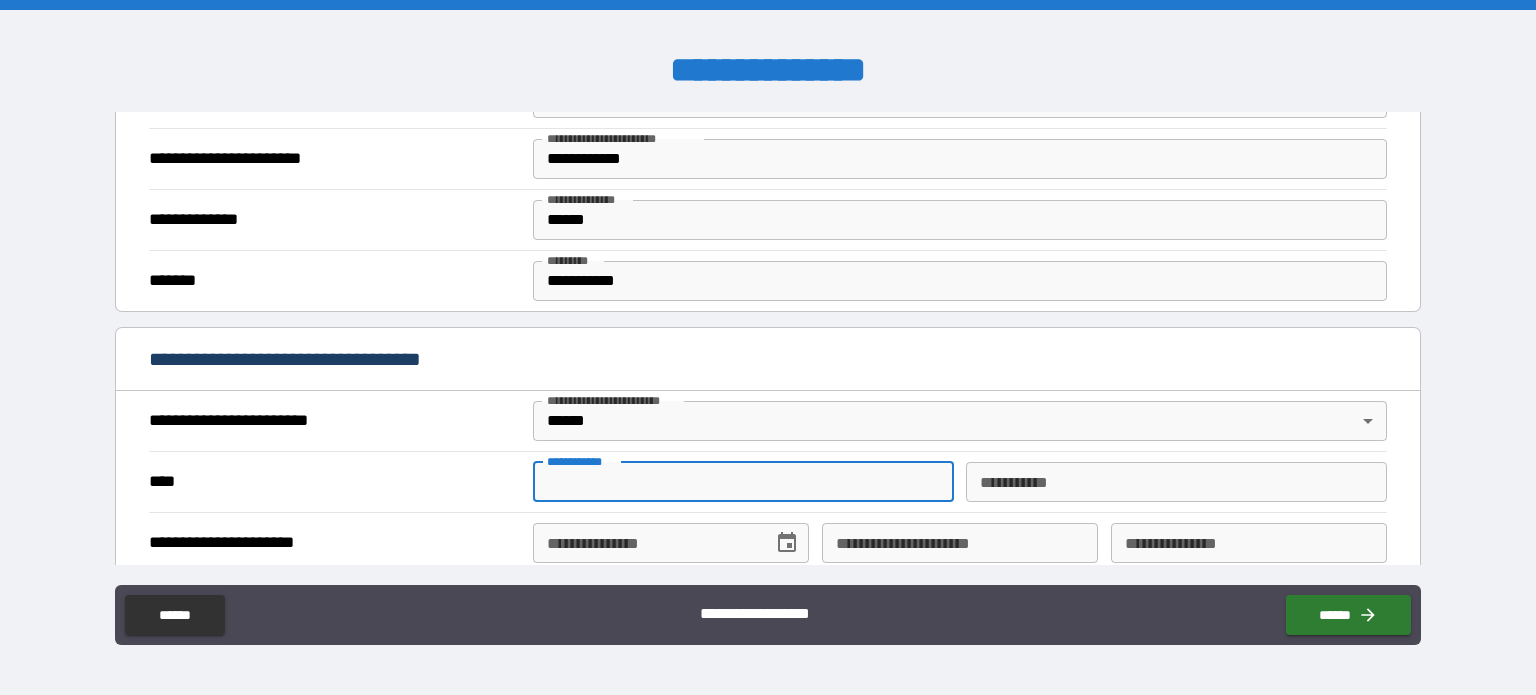 click on "**********" at bounding box center (743, 482) 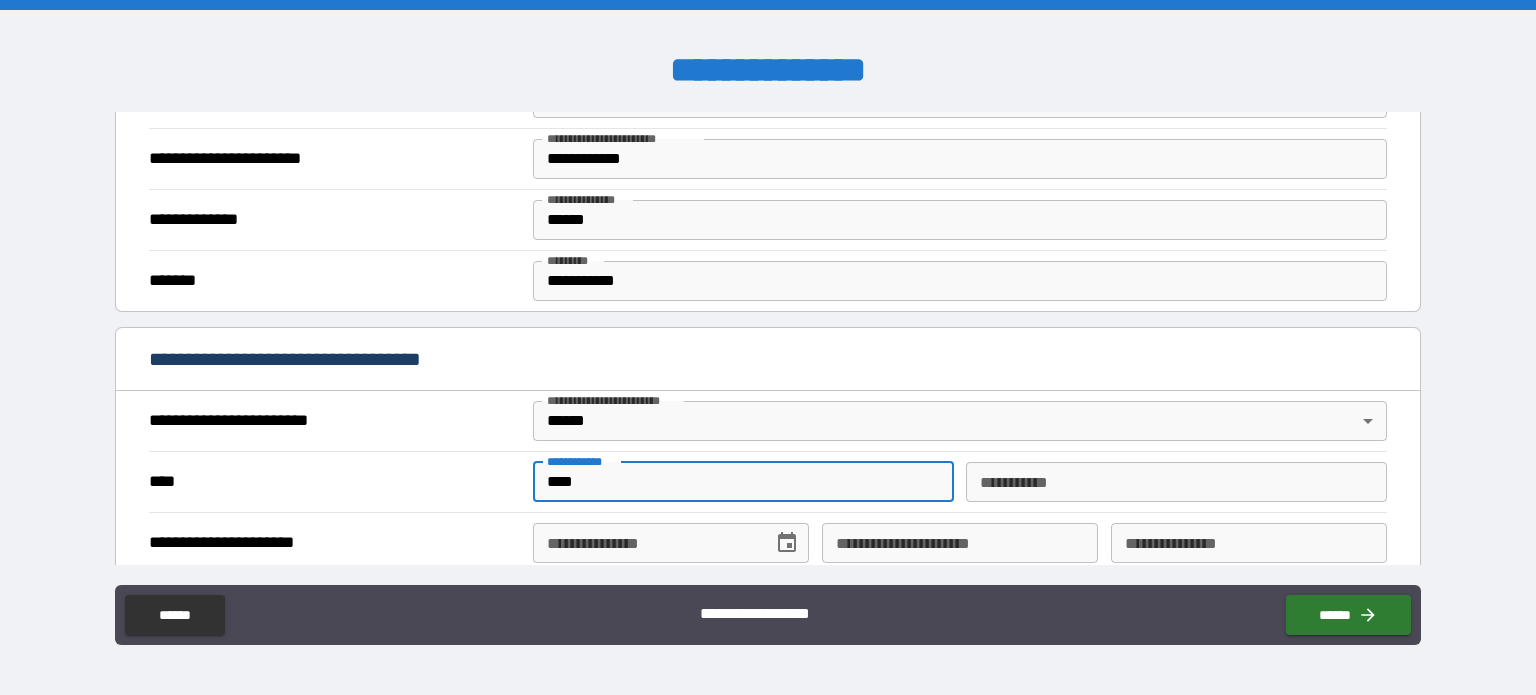 type on "****" 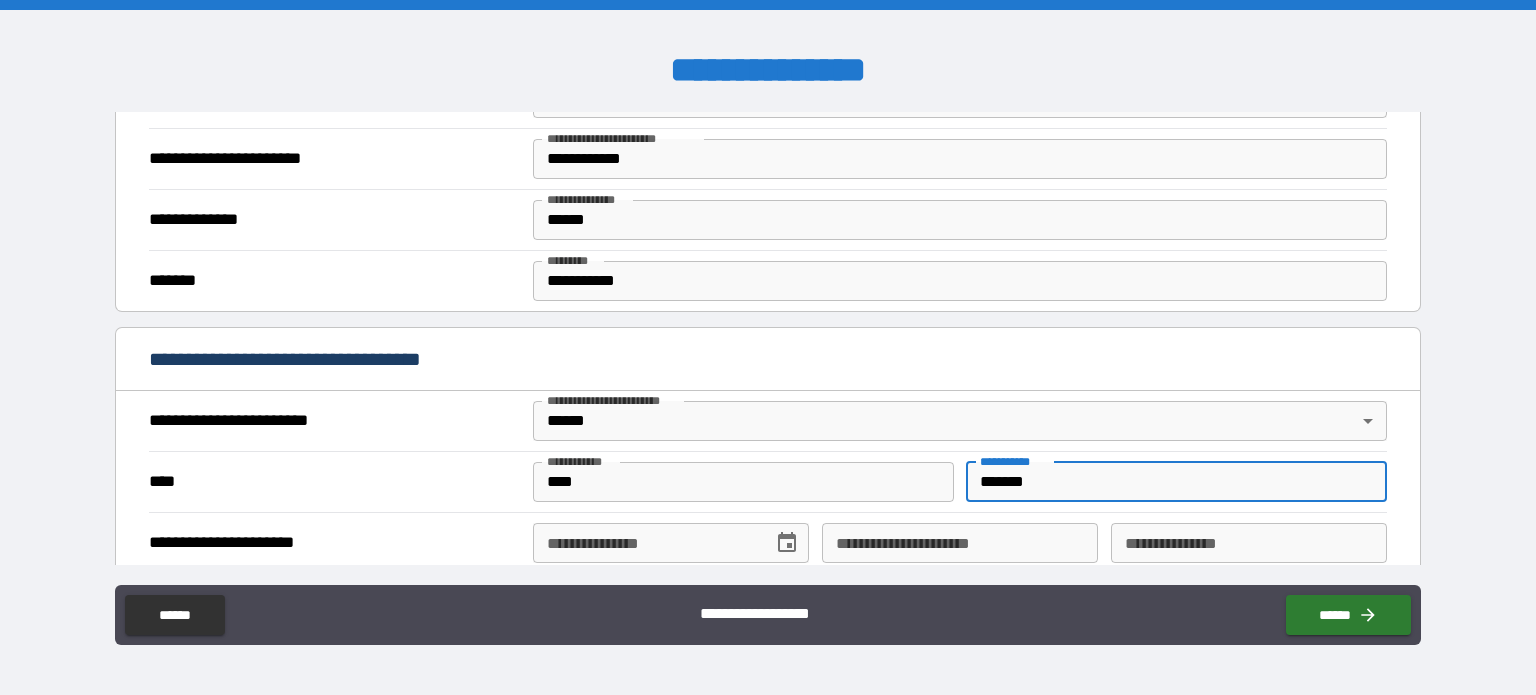type on "*******" 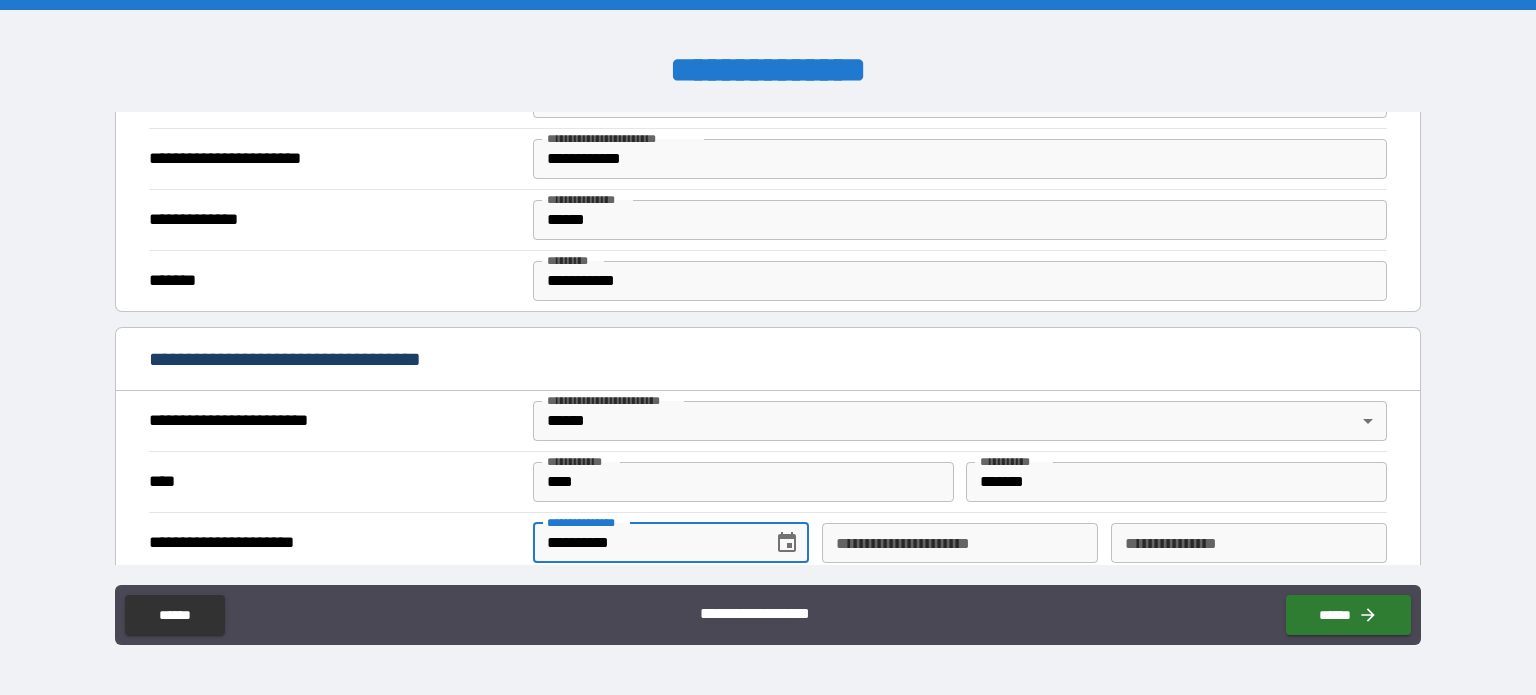 type on "**********" 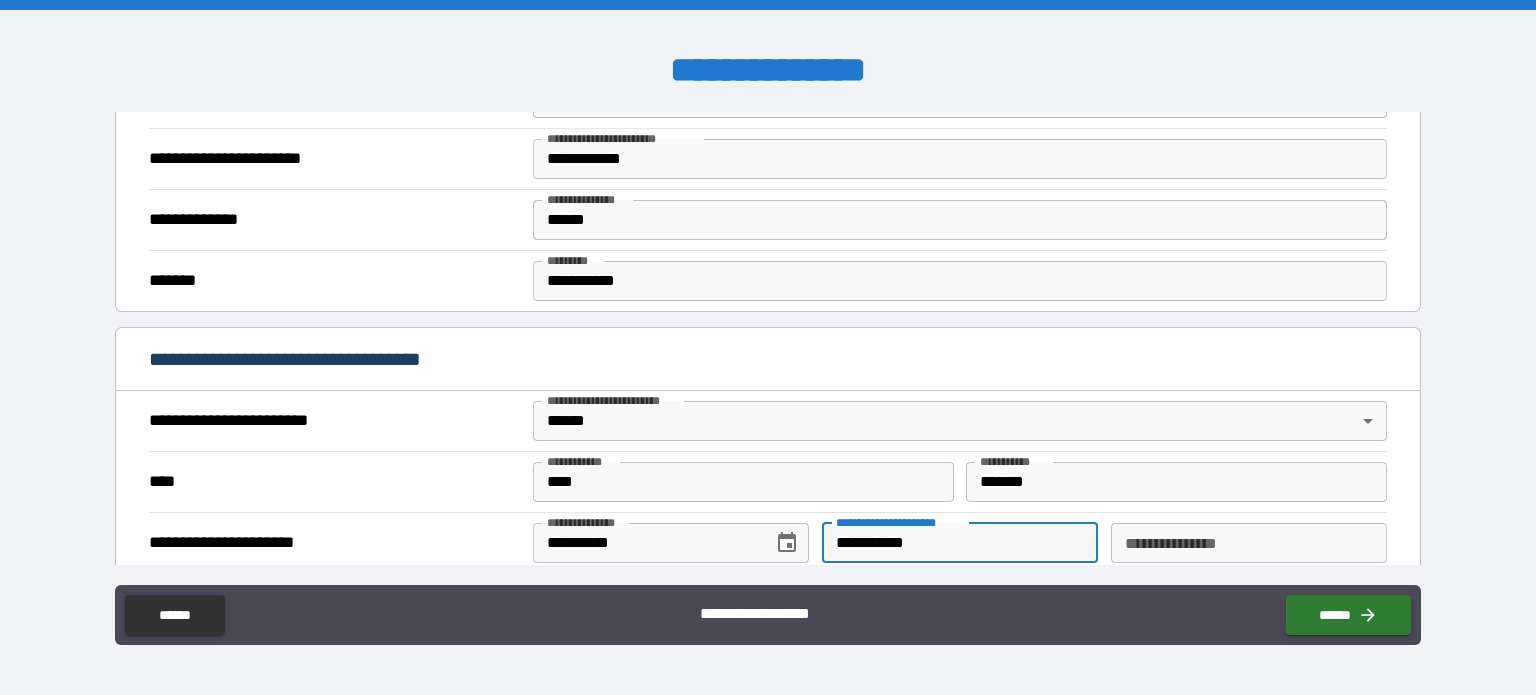 type on "**********" 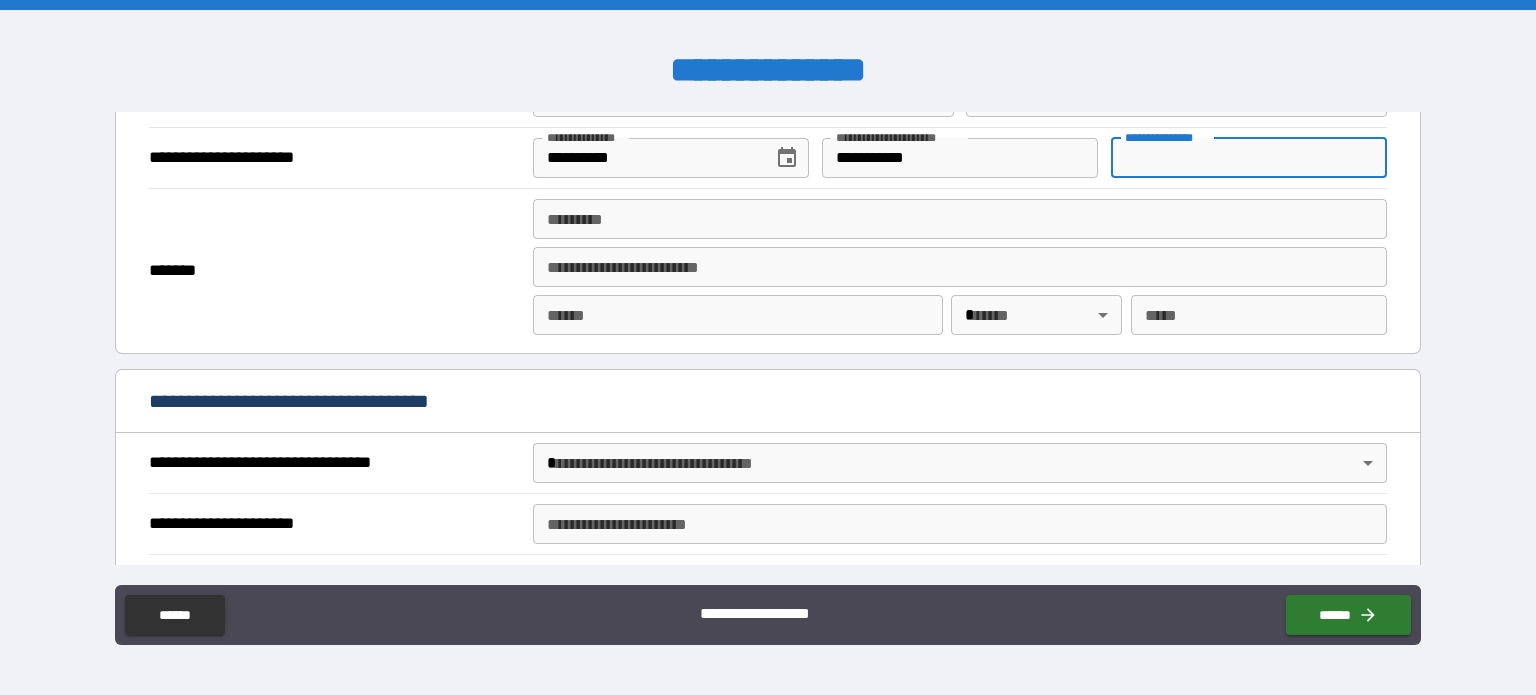 scroll, scrollTop: 900, scrollLeft: 0, axis: vertical 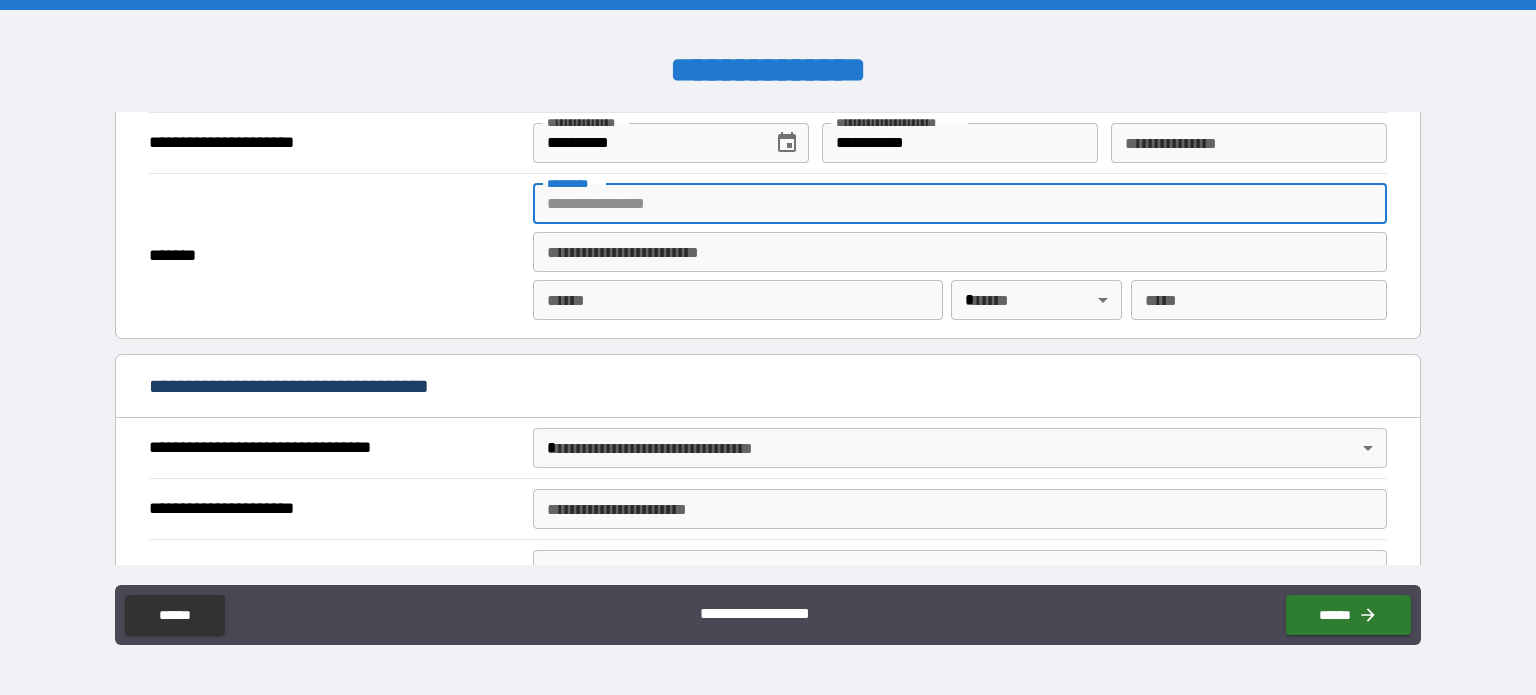 click on "*******   *" at bounding box center (960, 204) 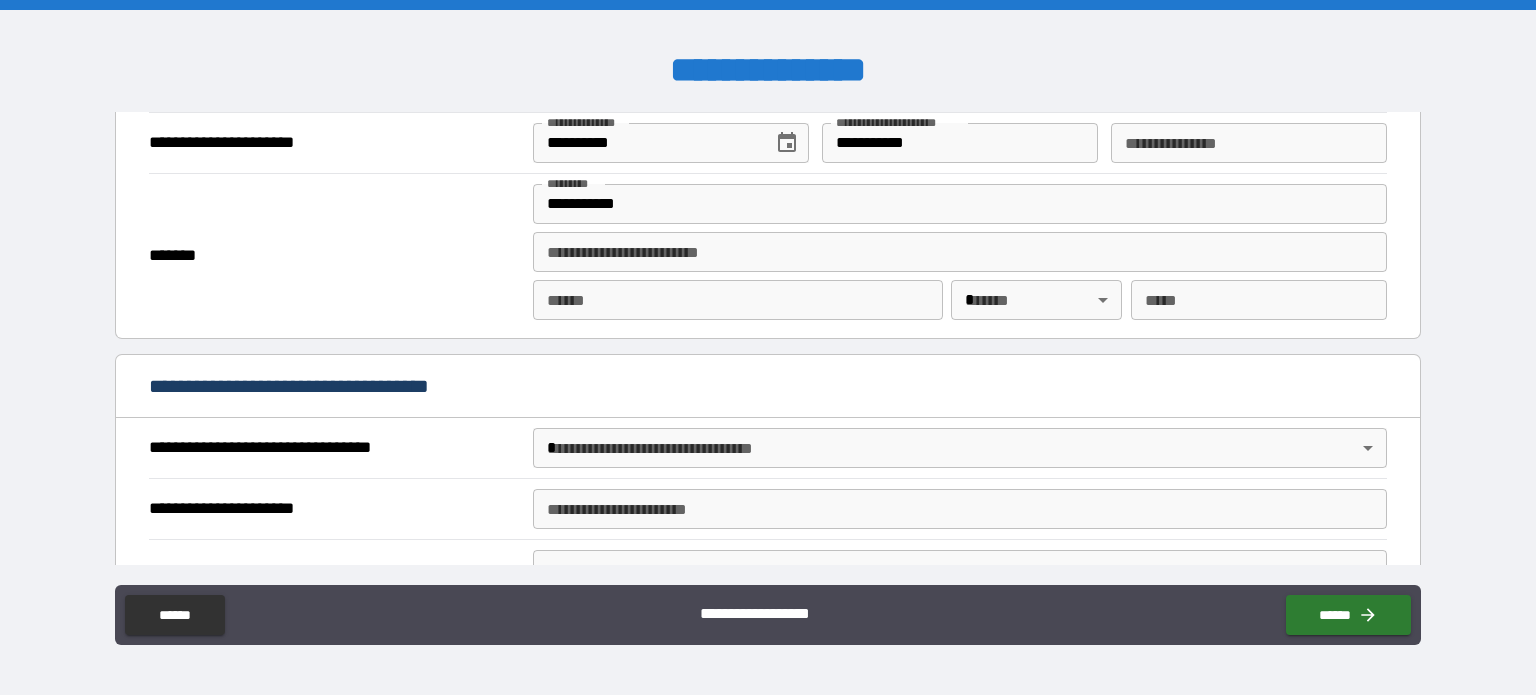 type on "**********" 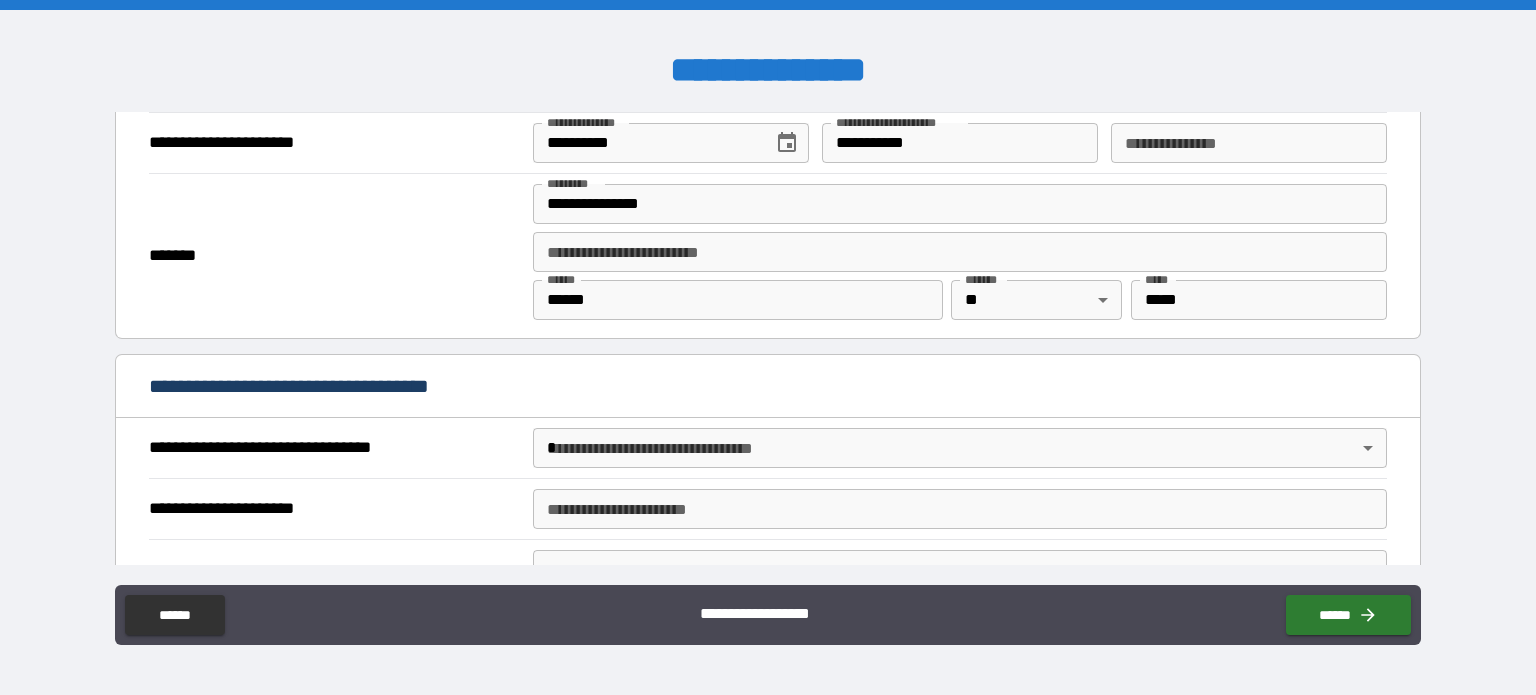 click on "******" at bounding box center (738, 300) 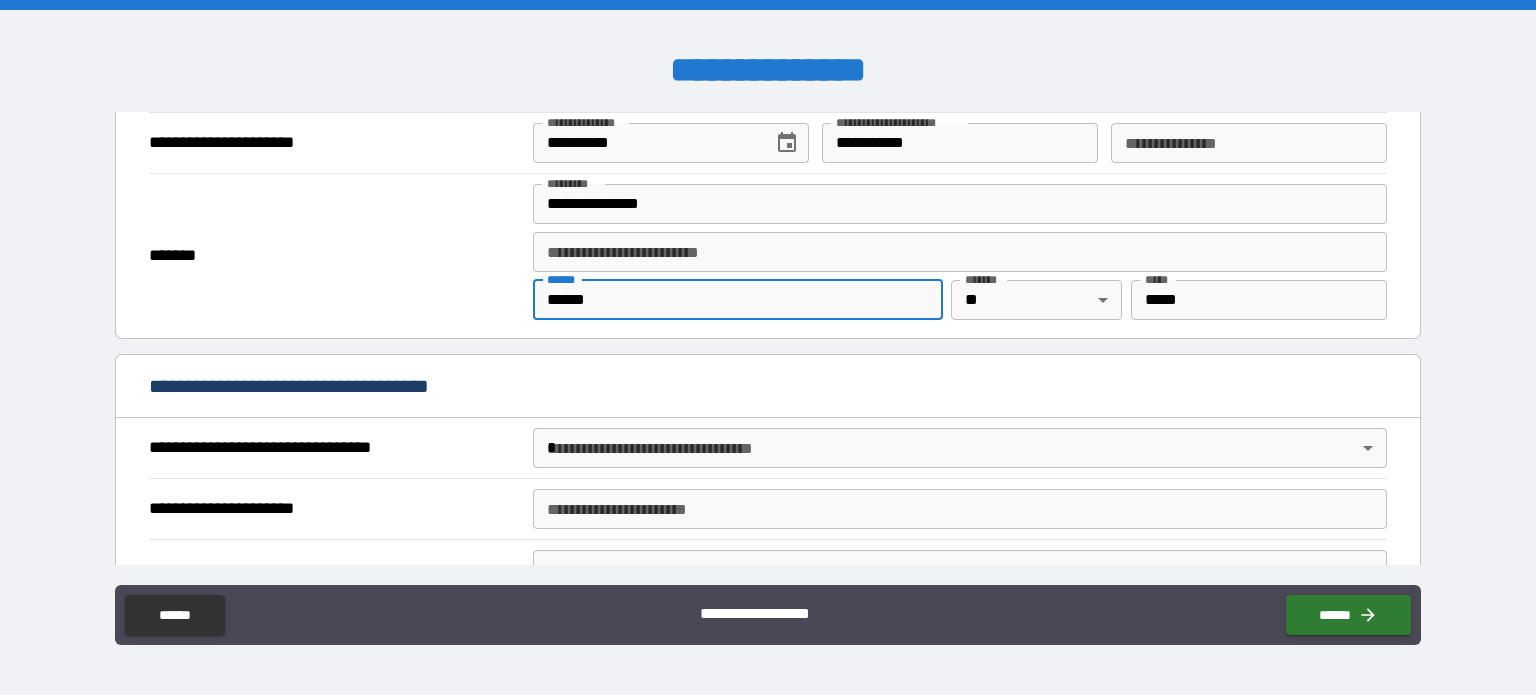 click on "*******" at bounding box center (335, 256) 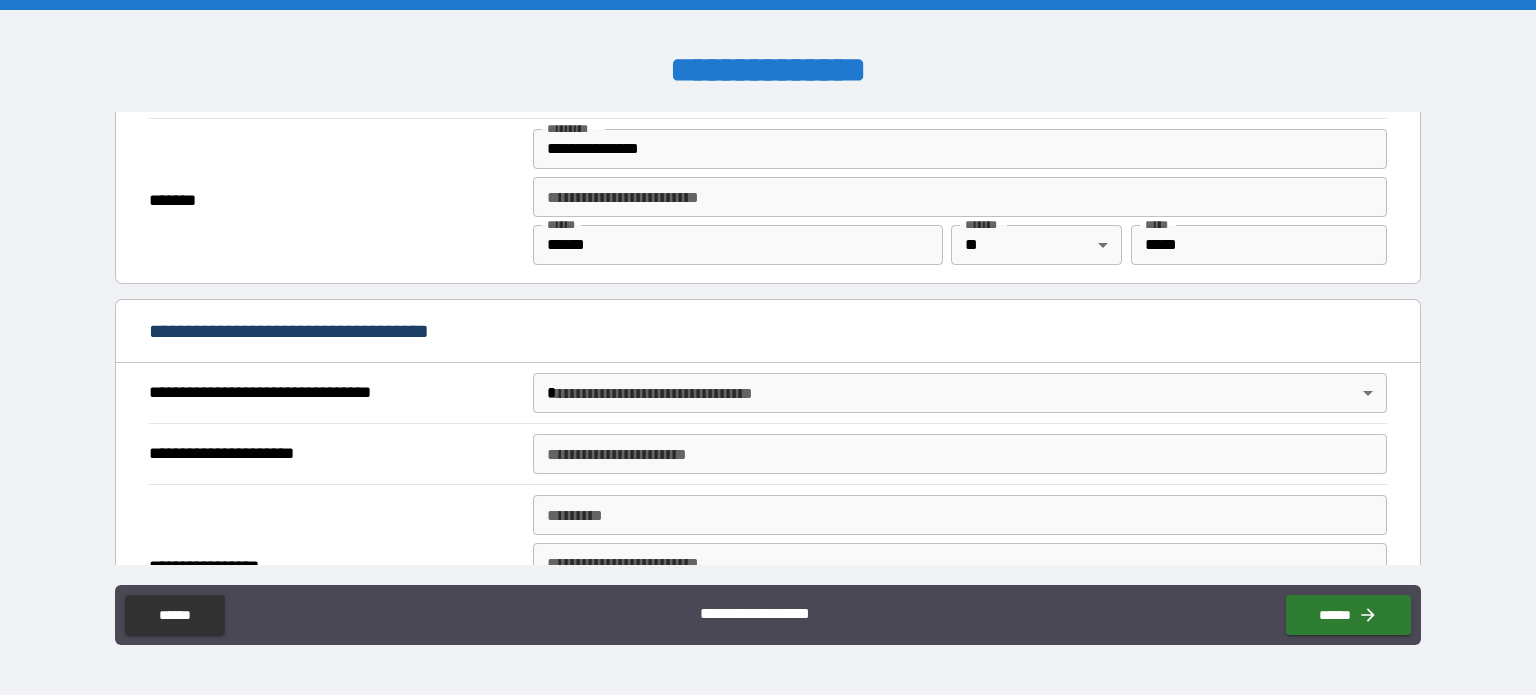 scroll, scrollTop: 1000, scrollLeft: 0, axis: vertical 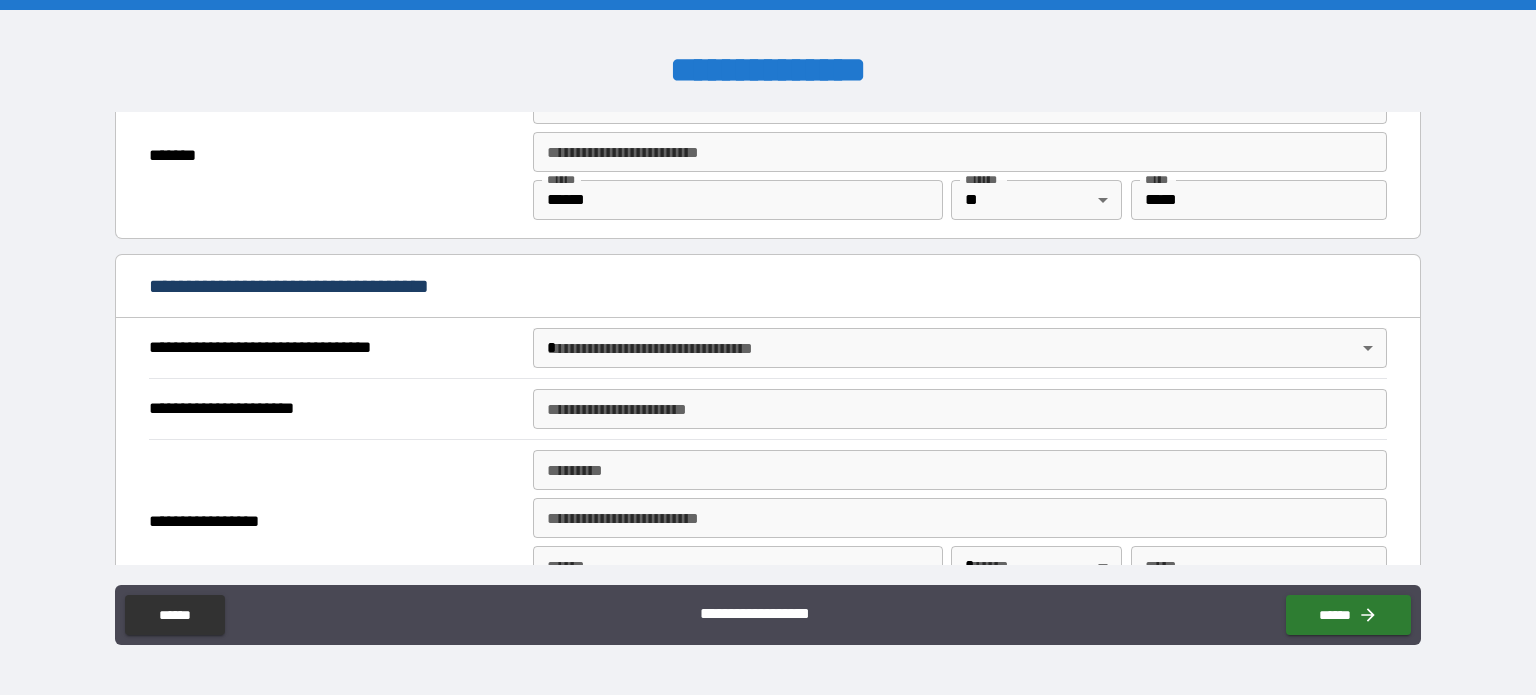 click on "**********" at bounding box center (768, 347) 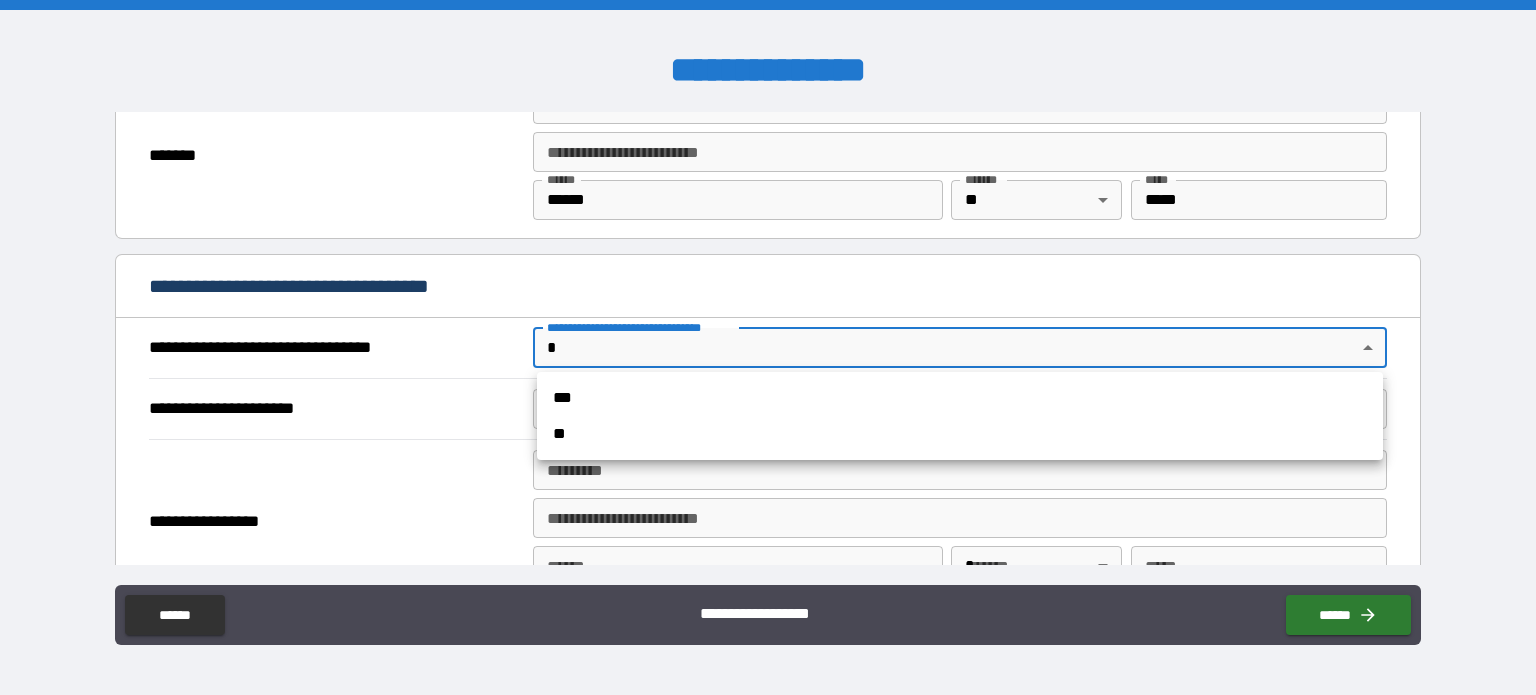 click on "***" at bounding box center (960, 398) 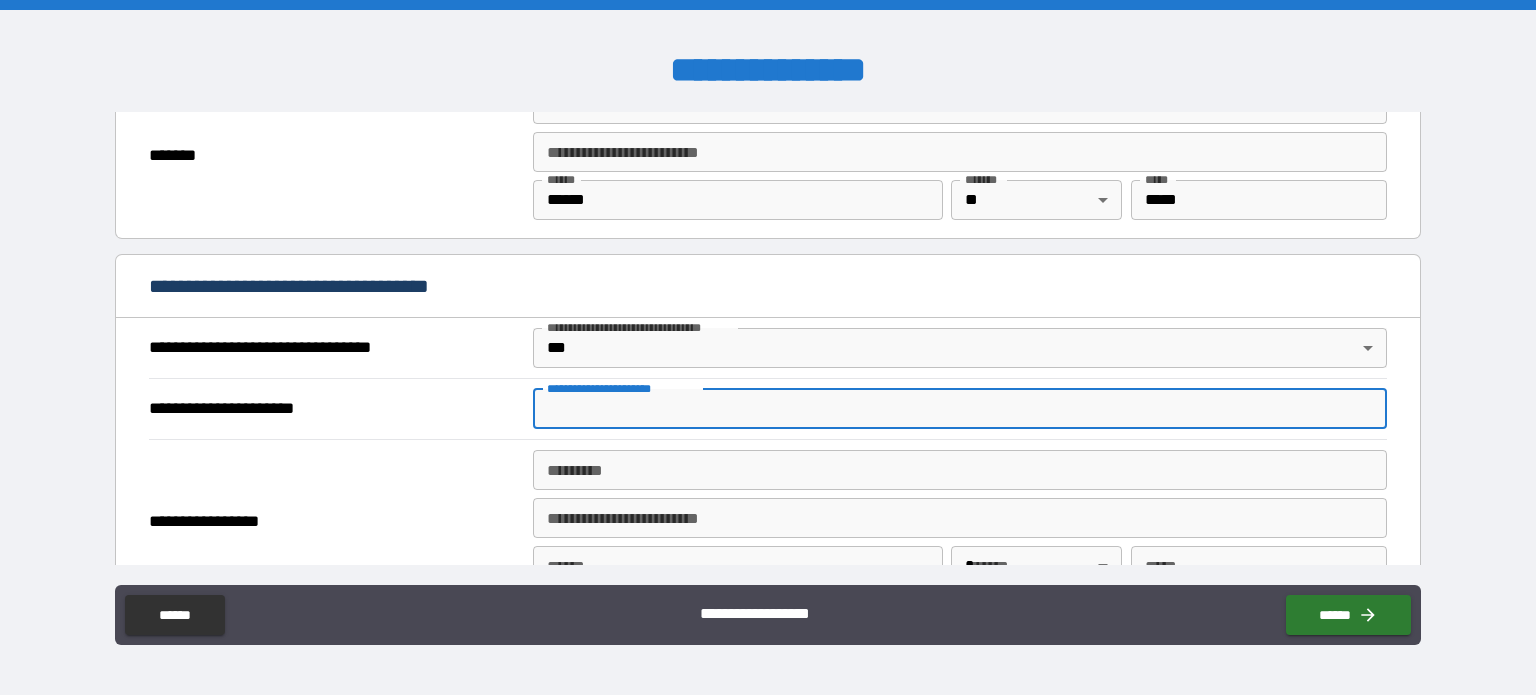 click on "**********" at bounding box center [960, 409] 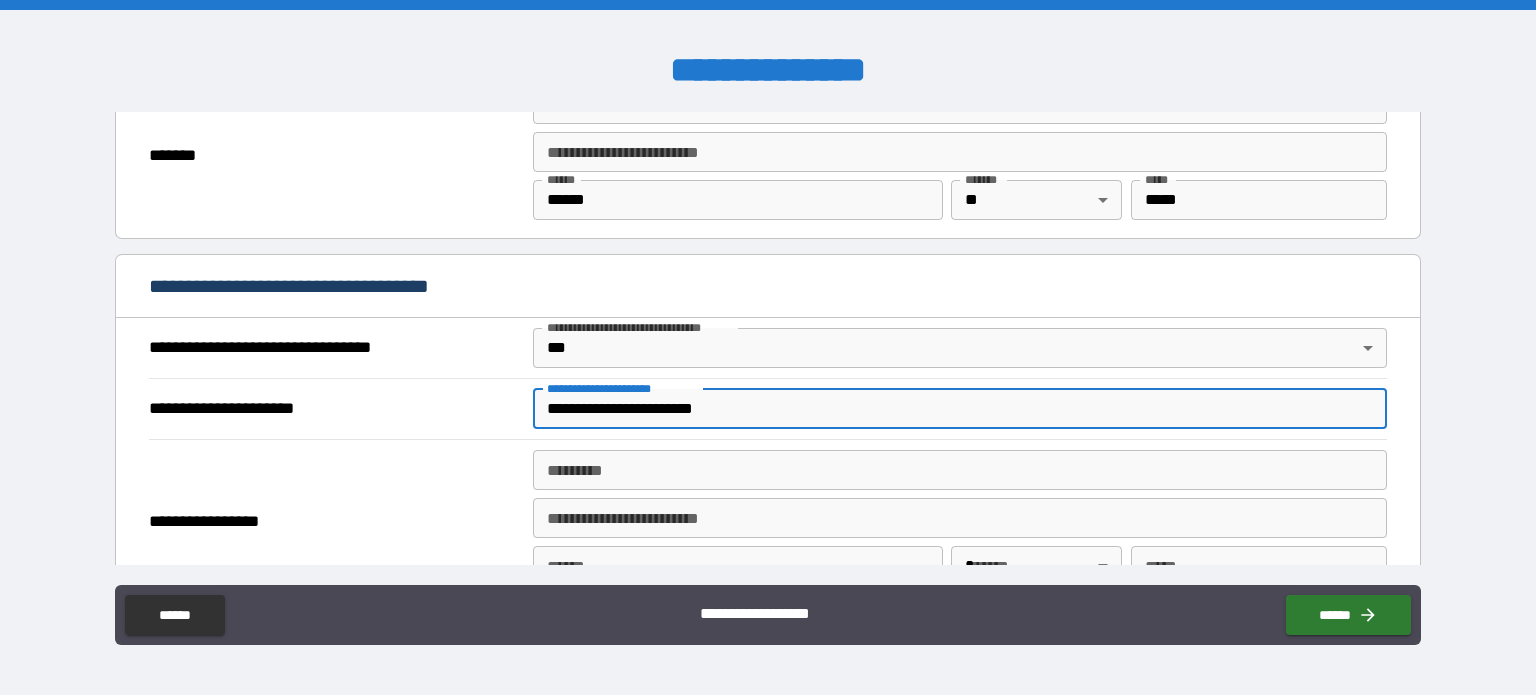type on "**********" 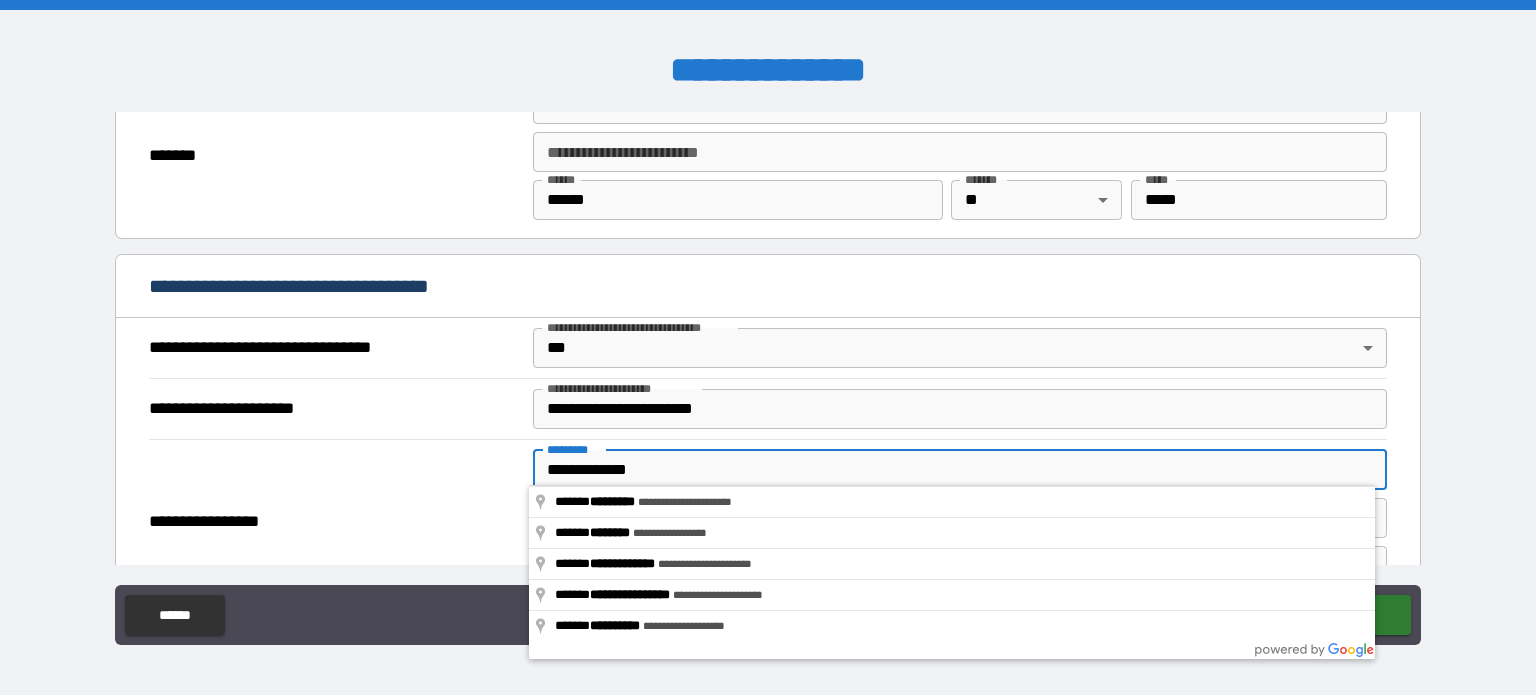 type on "**********" 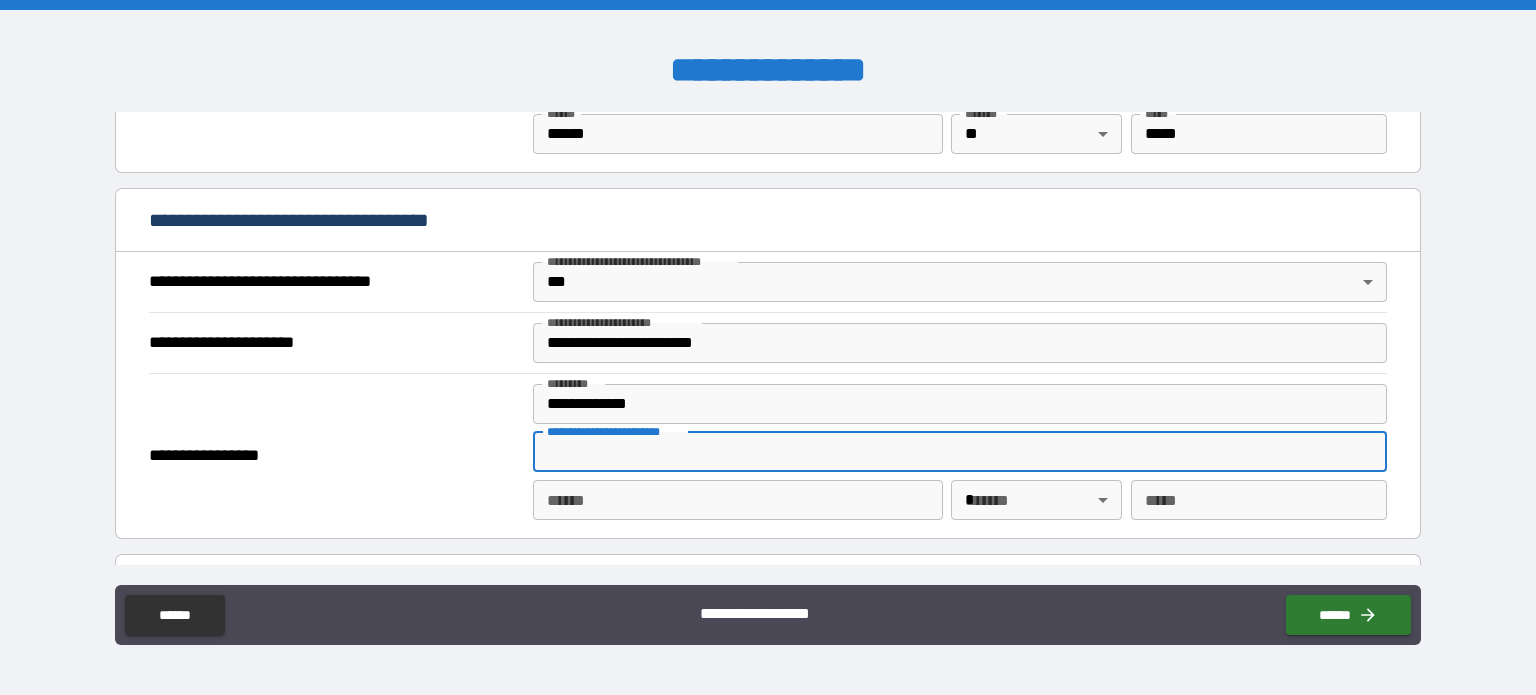 scroll, scrollTop: 1100, scrollLeft: 0, axis: vertical 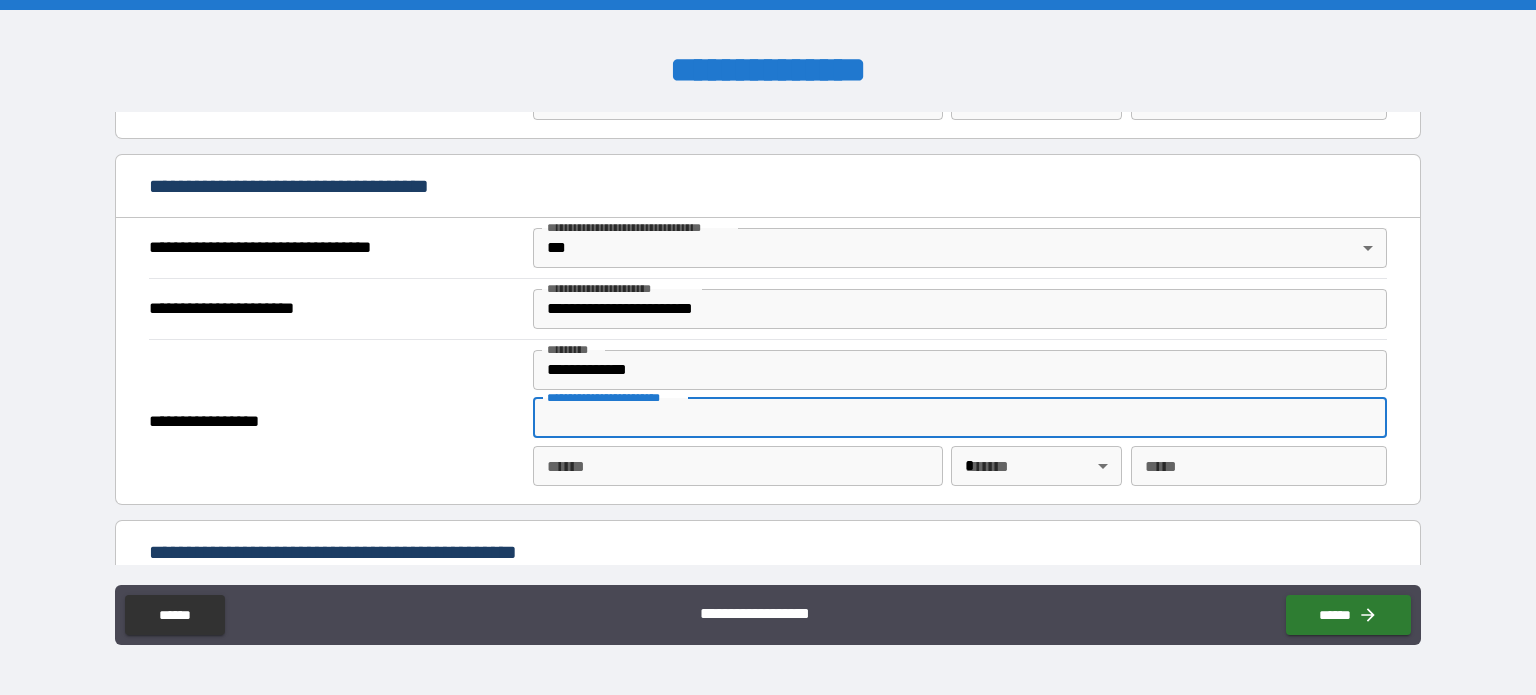 click on "****   *" at bounding box center [738, 466] 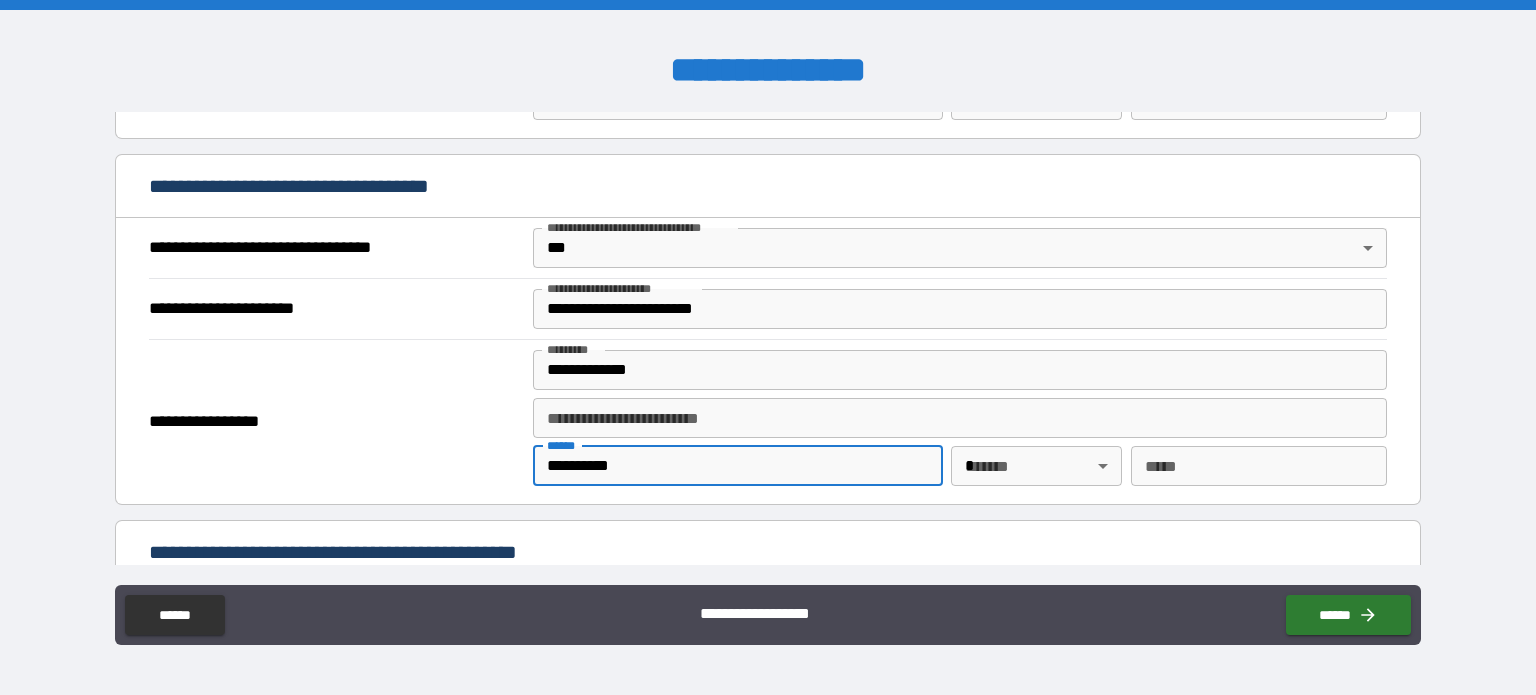 type on "**********" 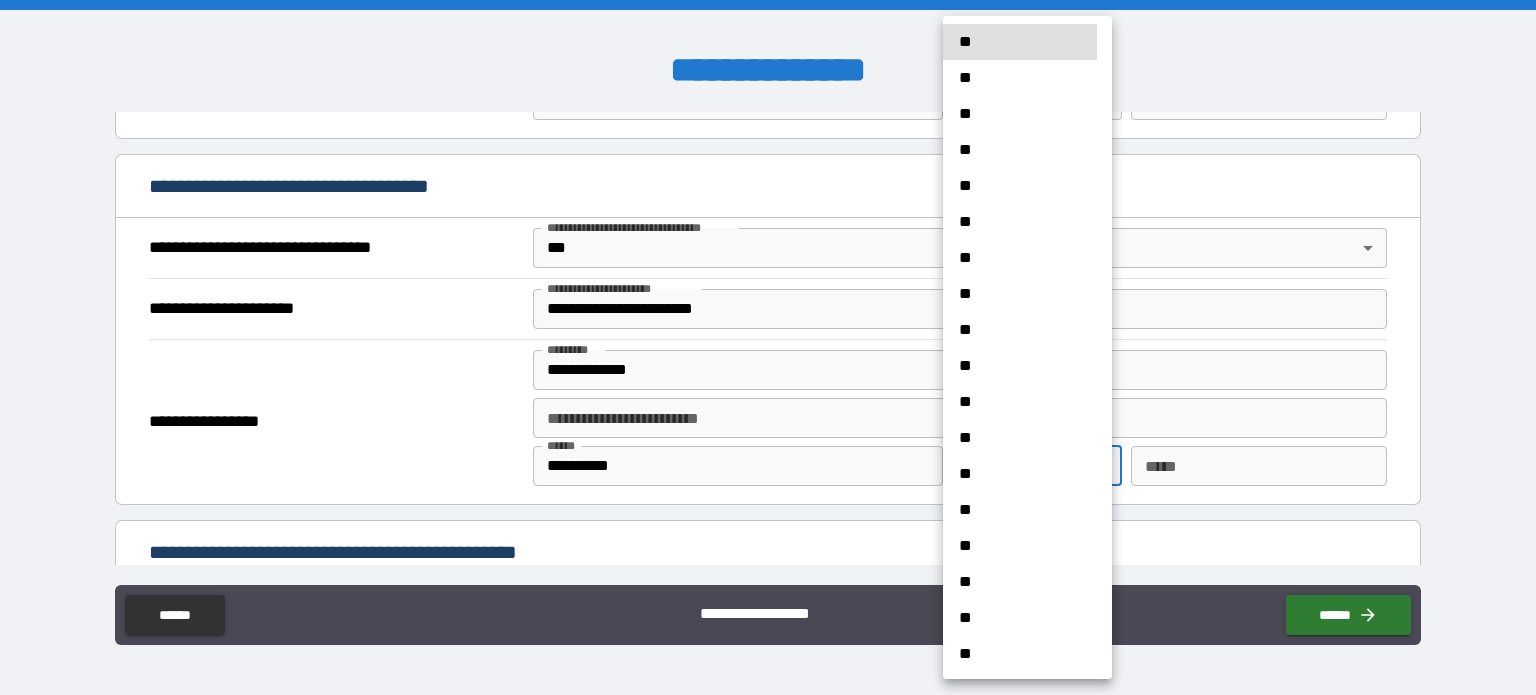 click on "**********" at bounding box center [768, 347] 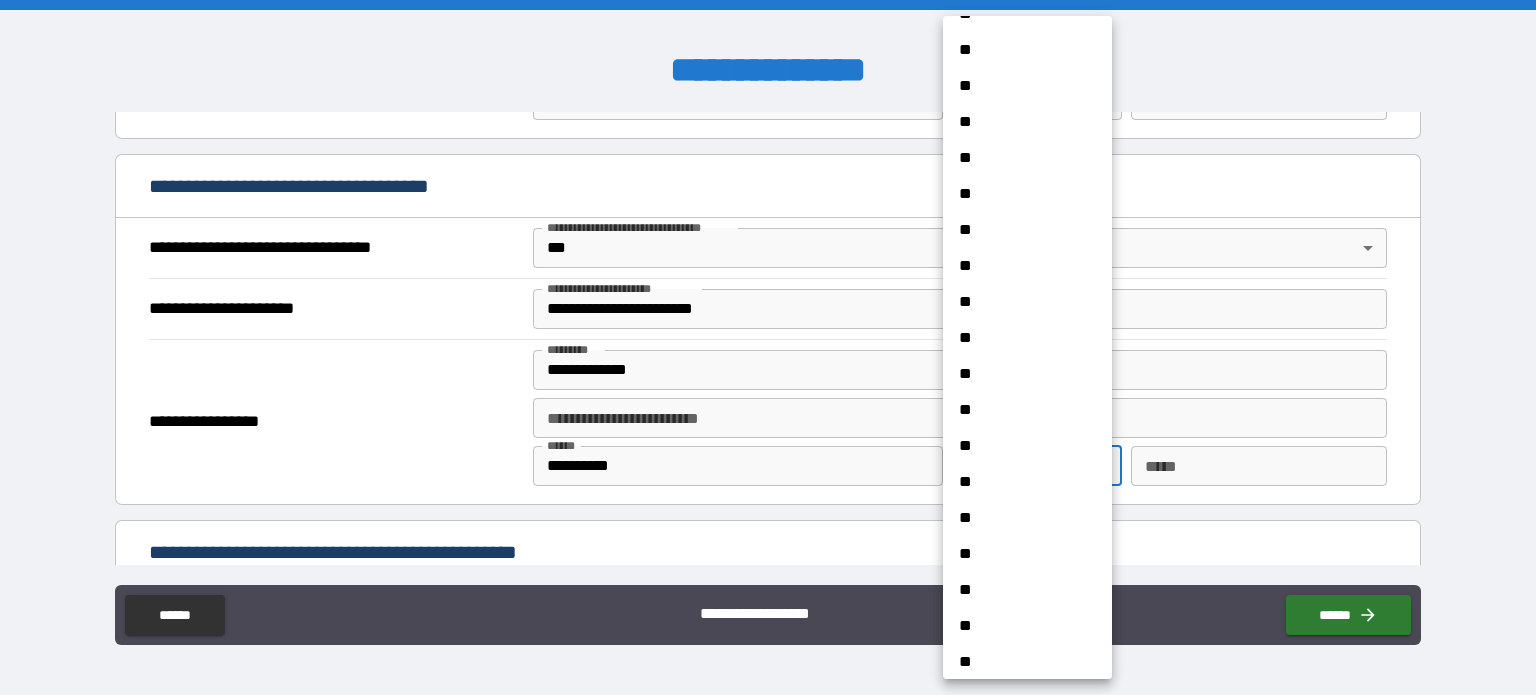 scroll, scrollTop: 100, scrollLeft: 0, axis: vertical 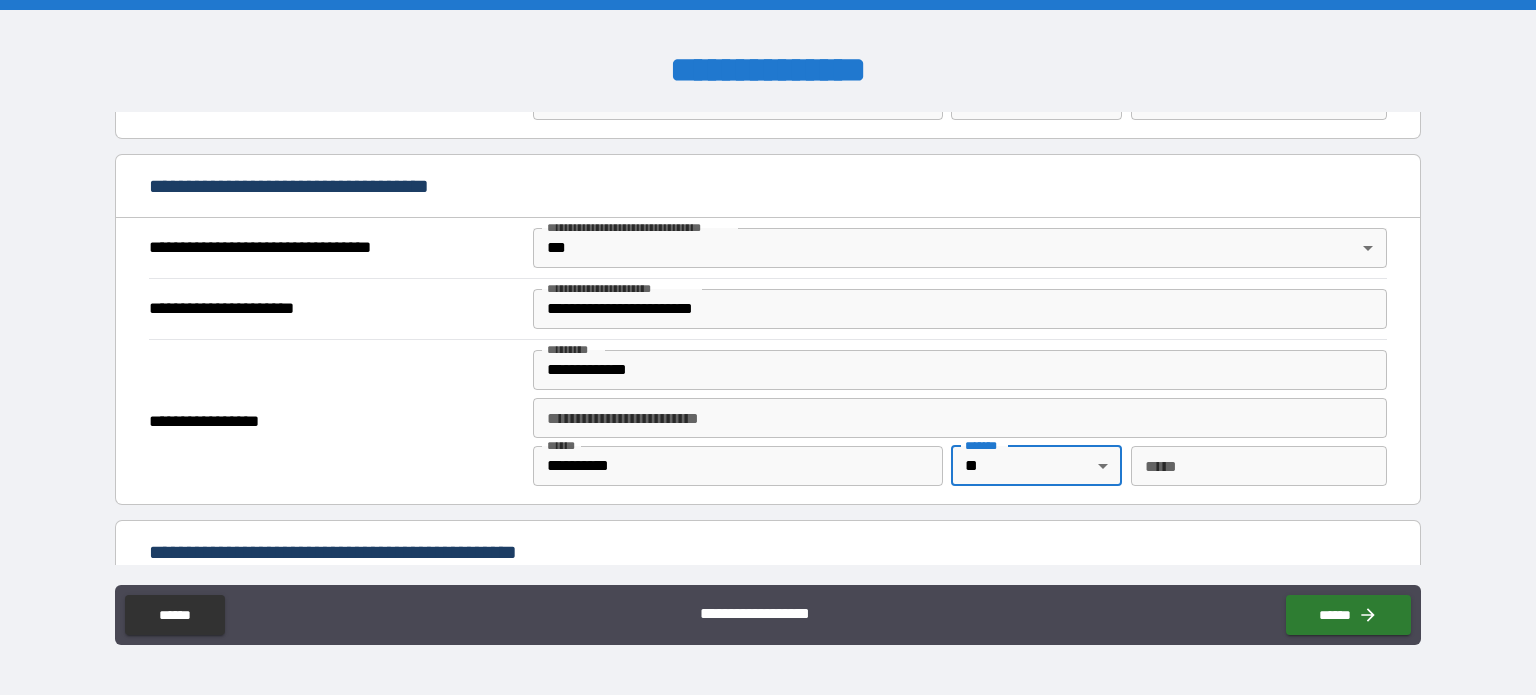 click on "***   *" at bounding box center [1259, 466] 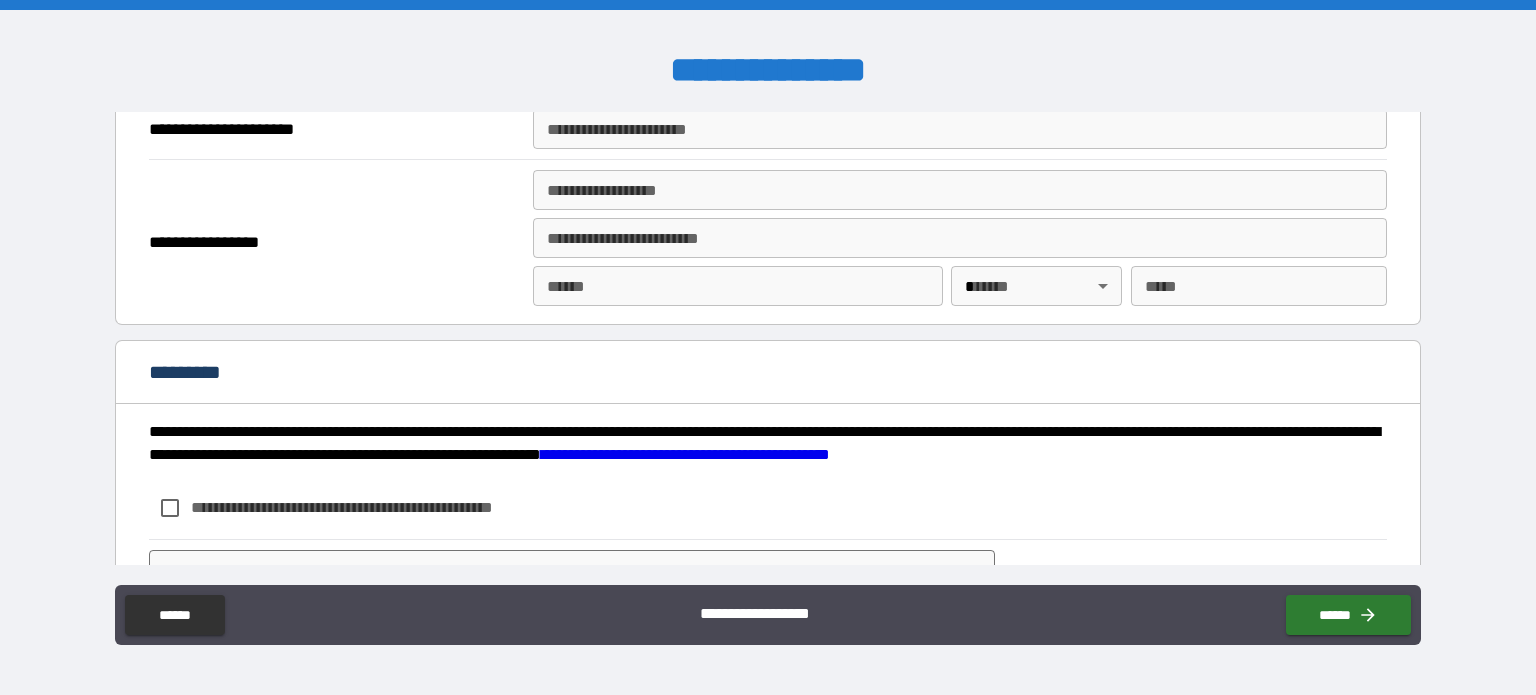 scroll, scrollTop: 2563, scrollLeft: 0, axis: vertical 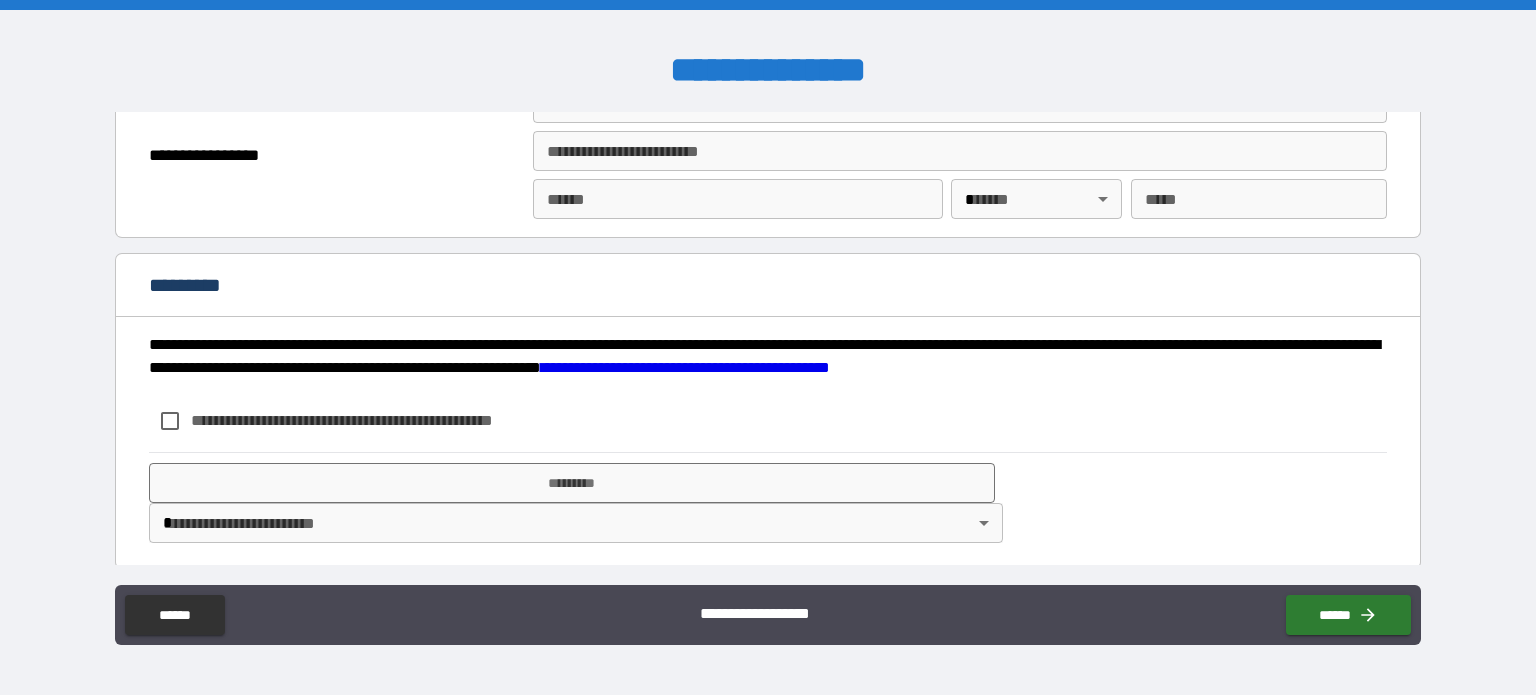 type on "*****" 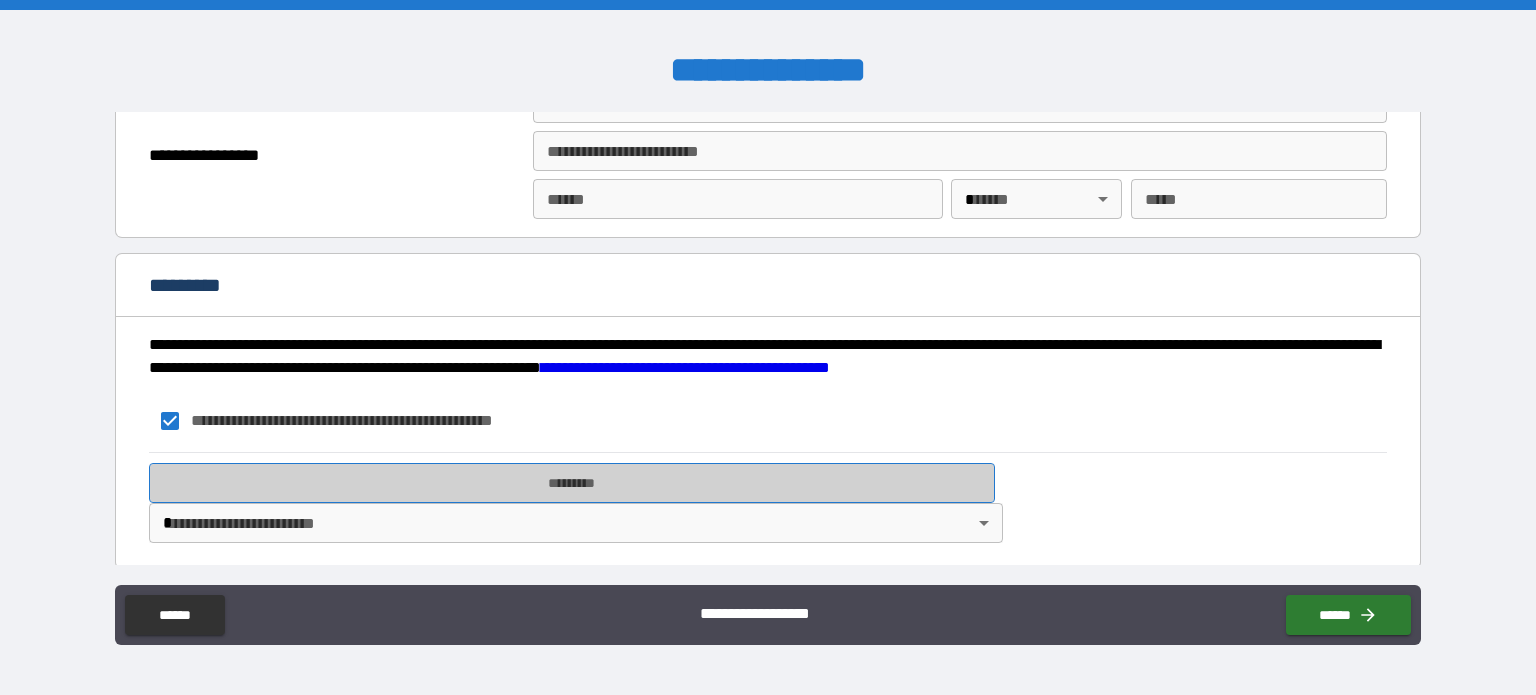 click on "*********" at bounding box center [572, 483] 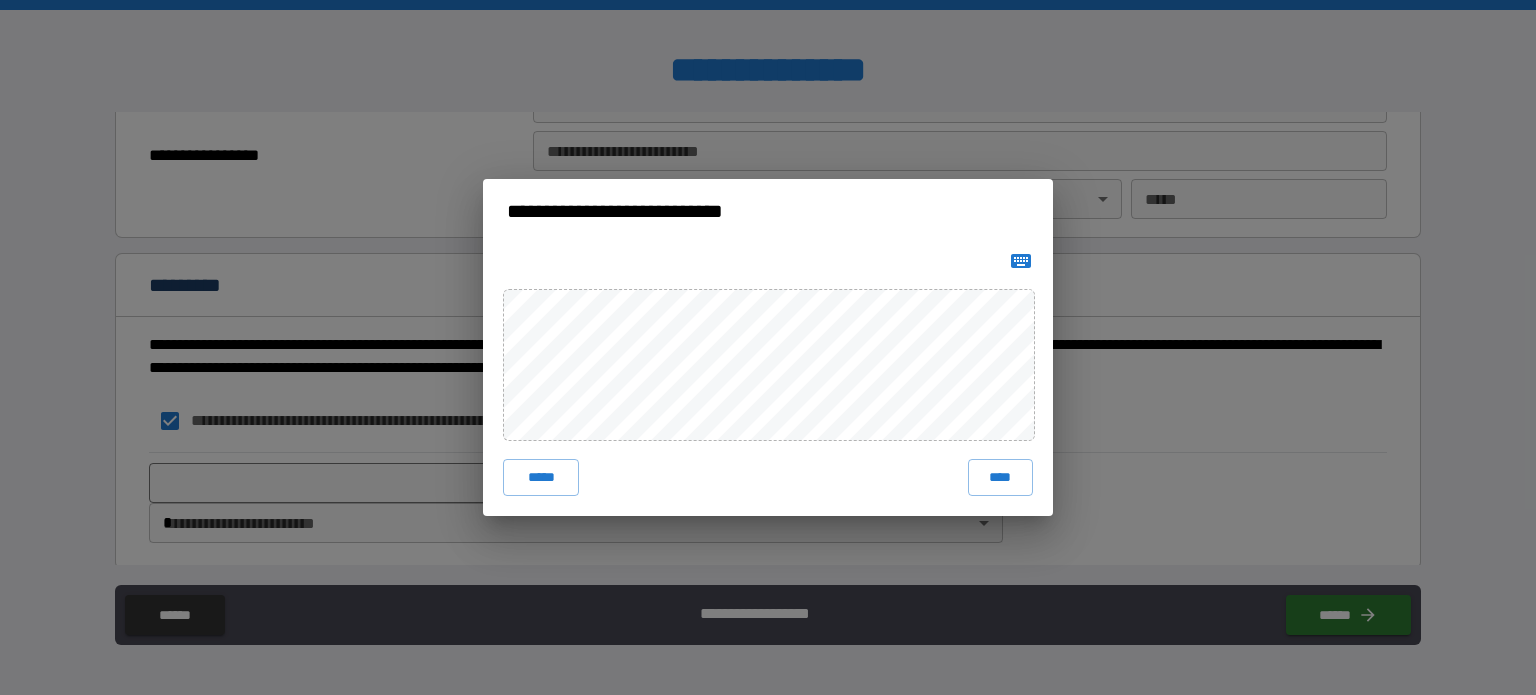 click at bounding box center [768, 261] 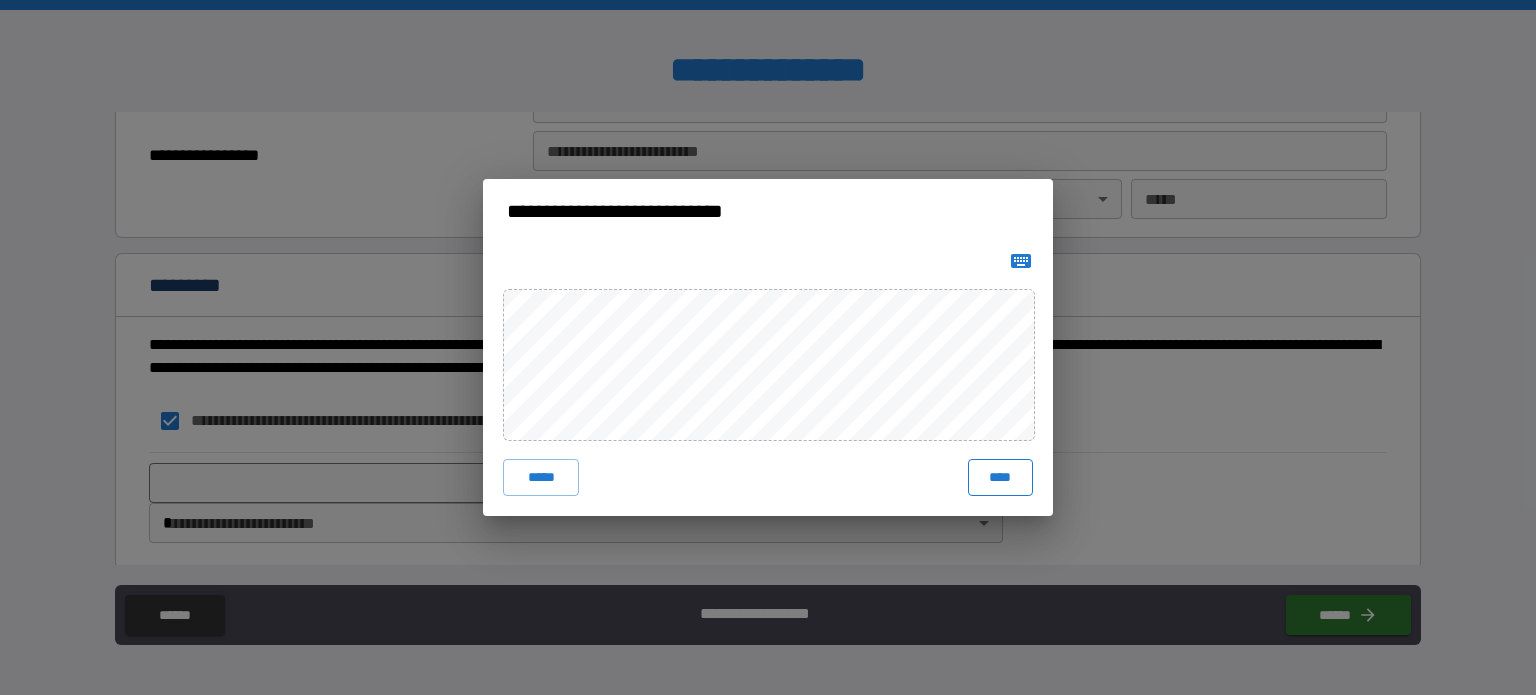 click on "****" at bounding box center [1000, 477] 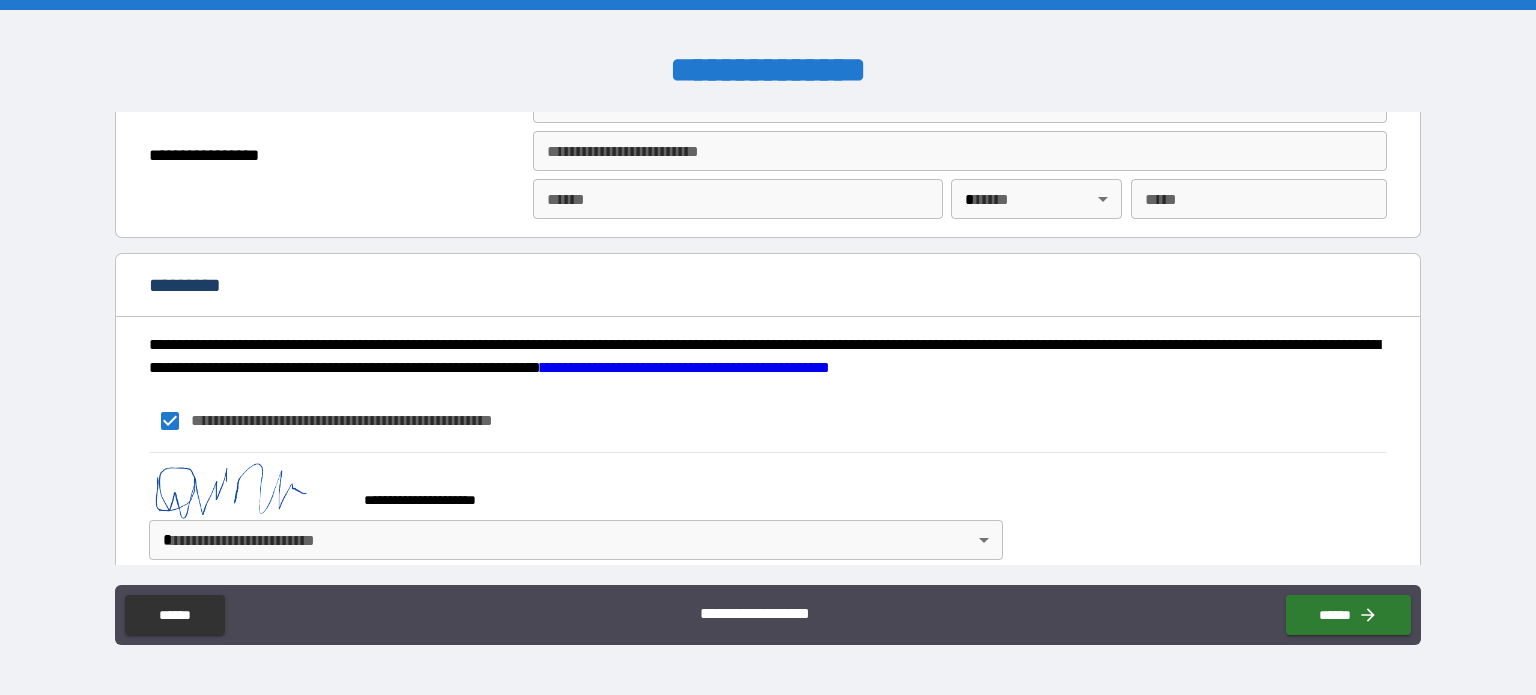 click on "**********" at bounding box center (768, 347) 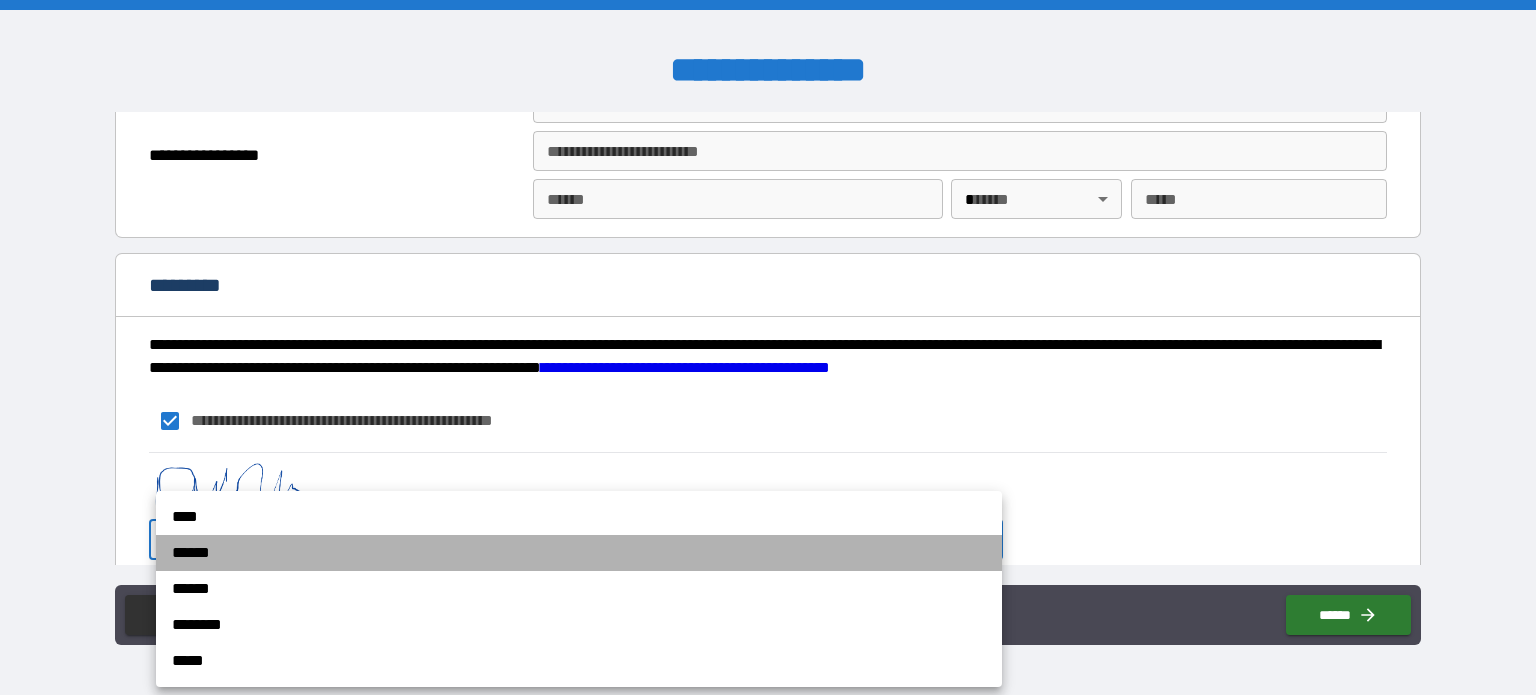 click on "******" at bounding box center (579, 553) 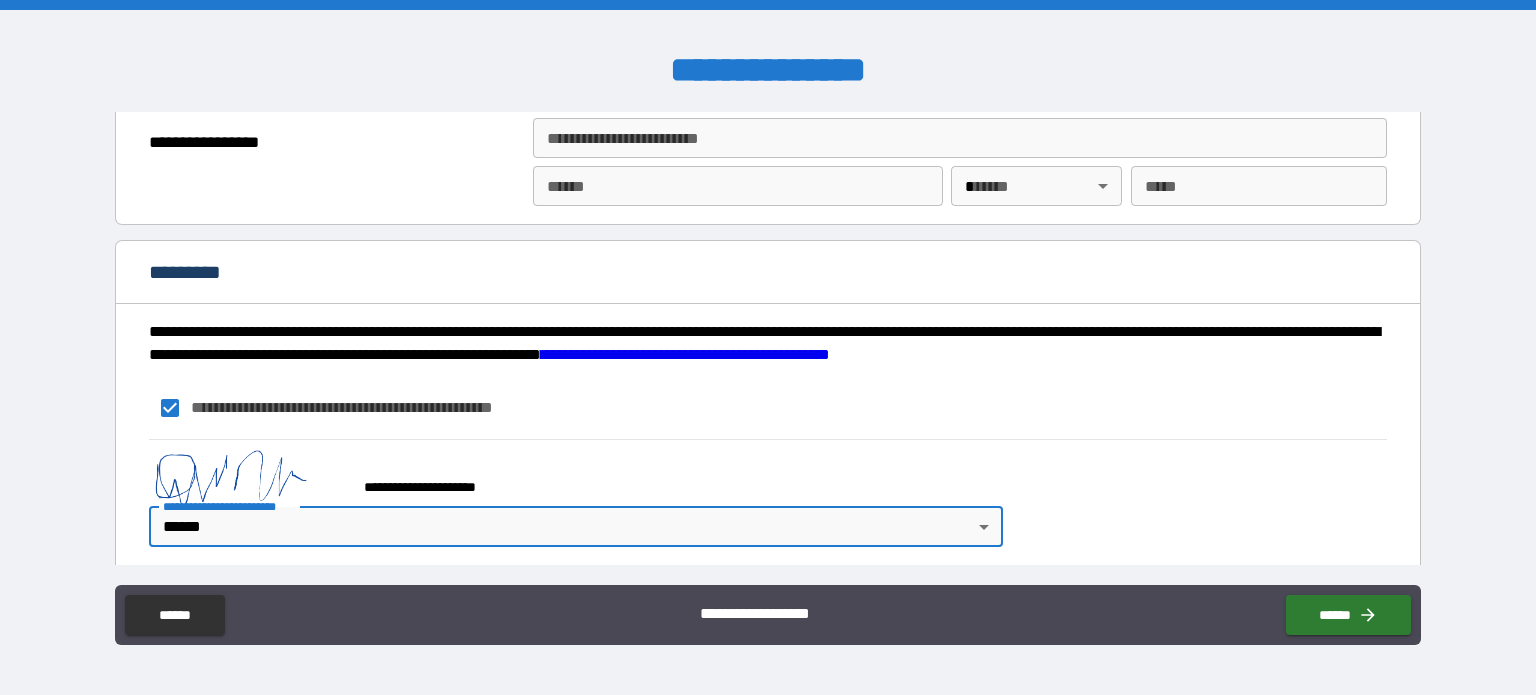 scroll, scrollTop: 2580, scrollLeft: 0, axis: vertical 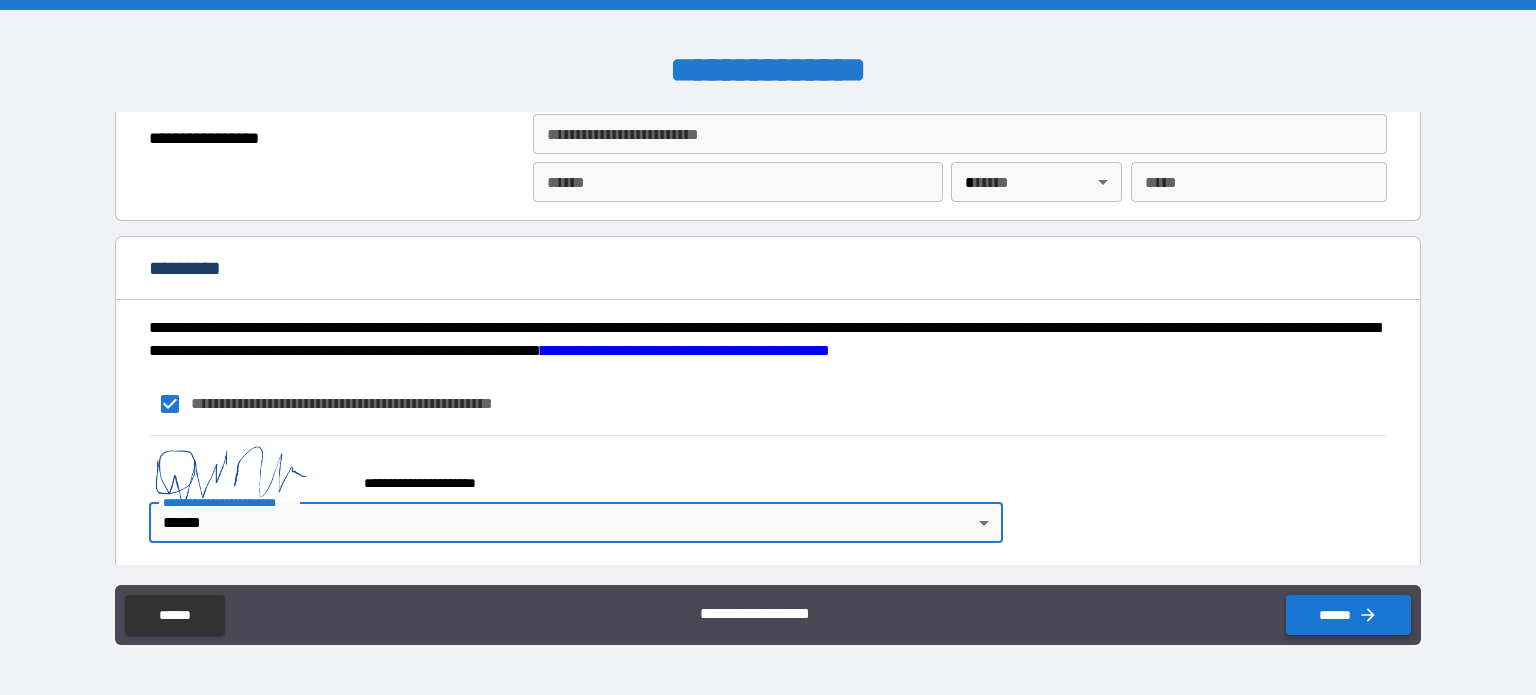 click on "******" at bounding box center (1348, 615) 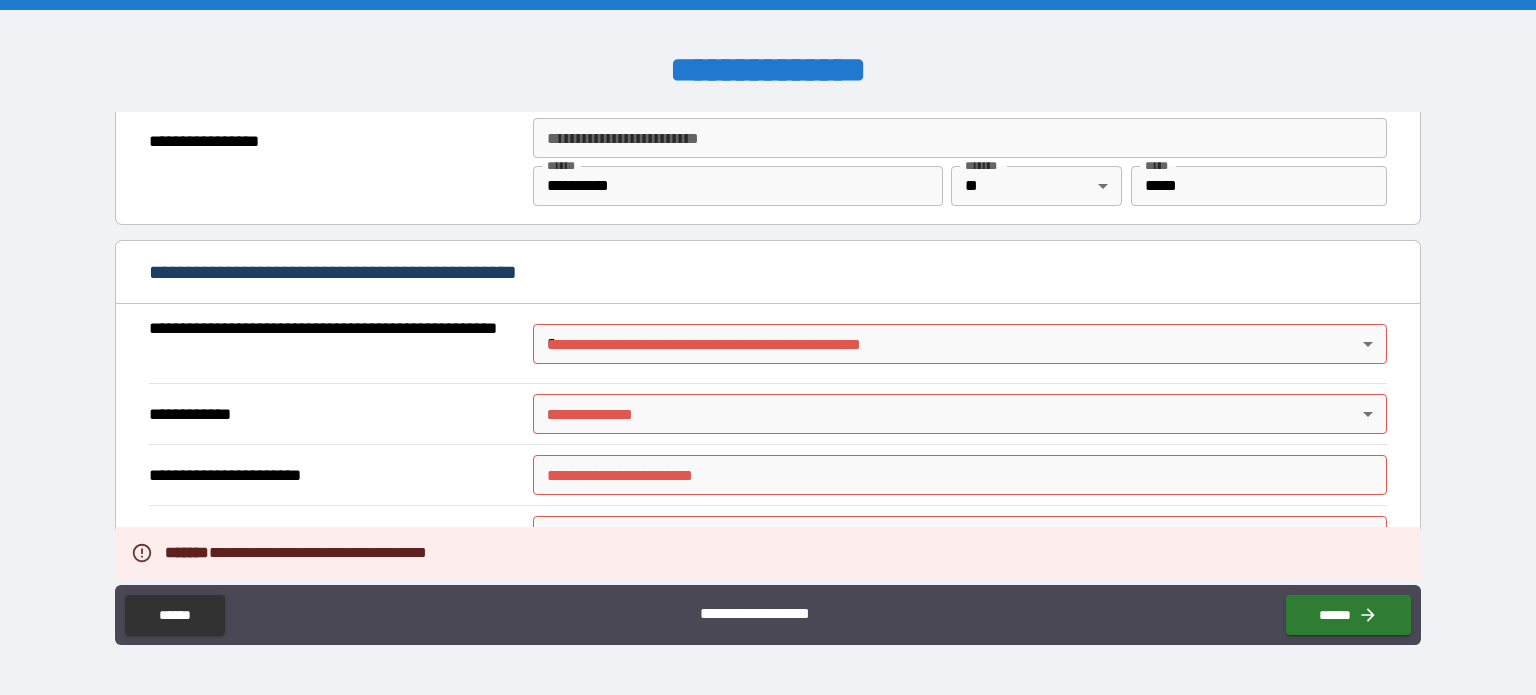 scroll, scrollTop: 1380, scrollLeft: 0, axis: vertical 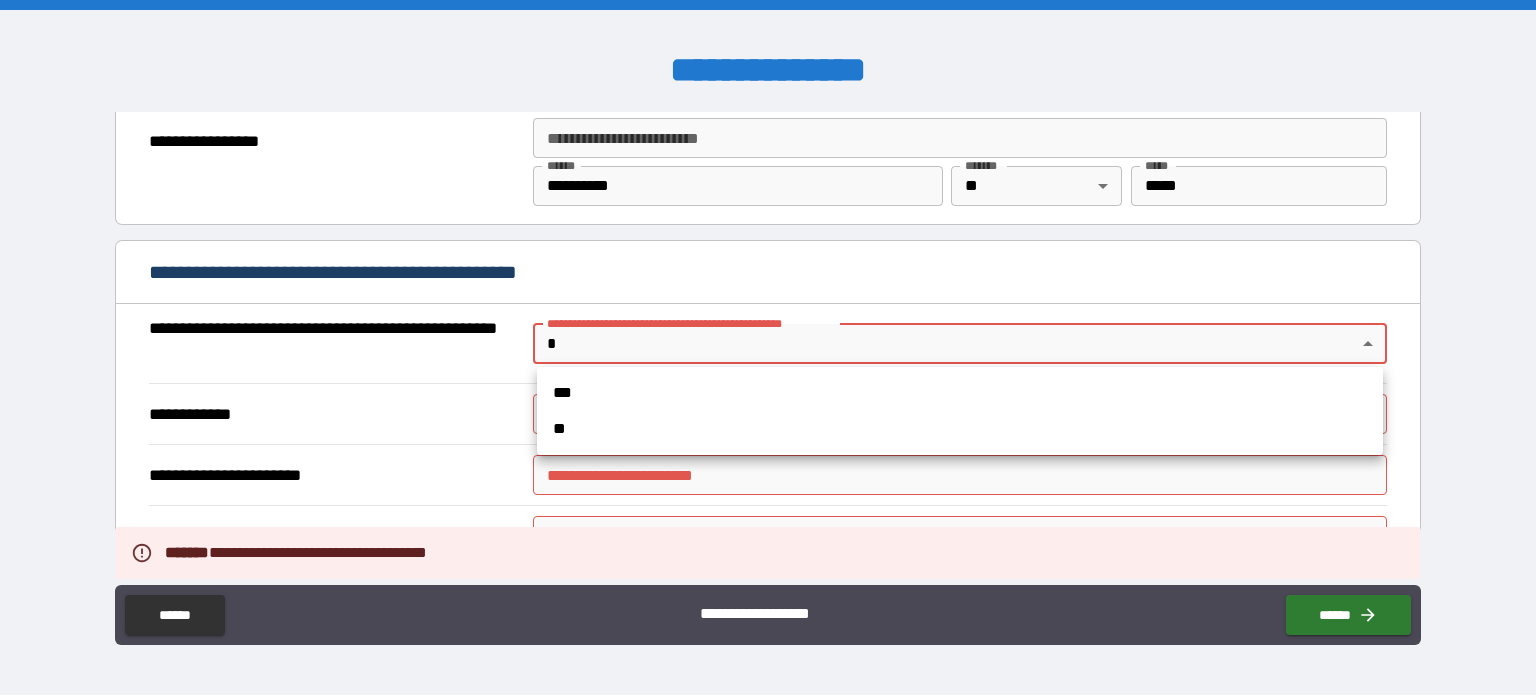 click on "**********" at bounding box center (768, 347) 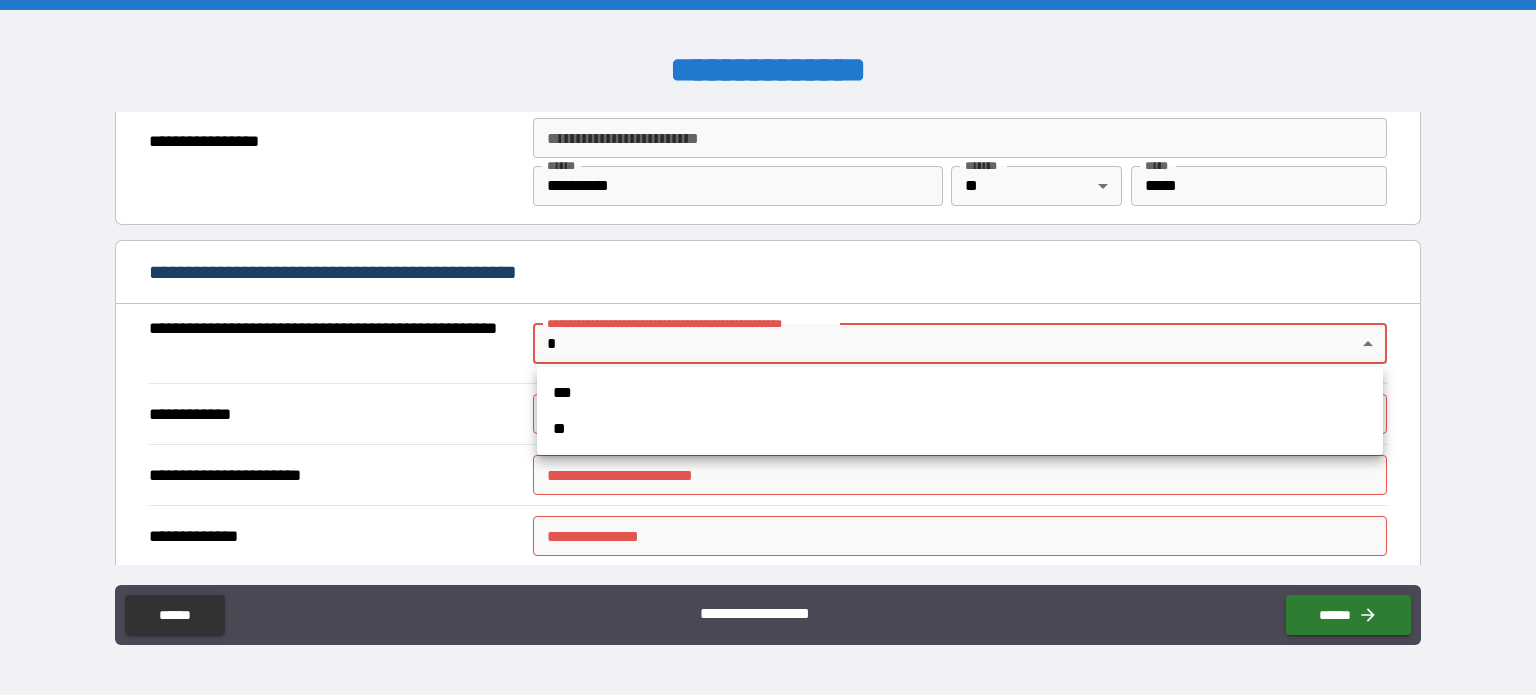 click on "**" at bounding box center [960, 429] 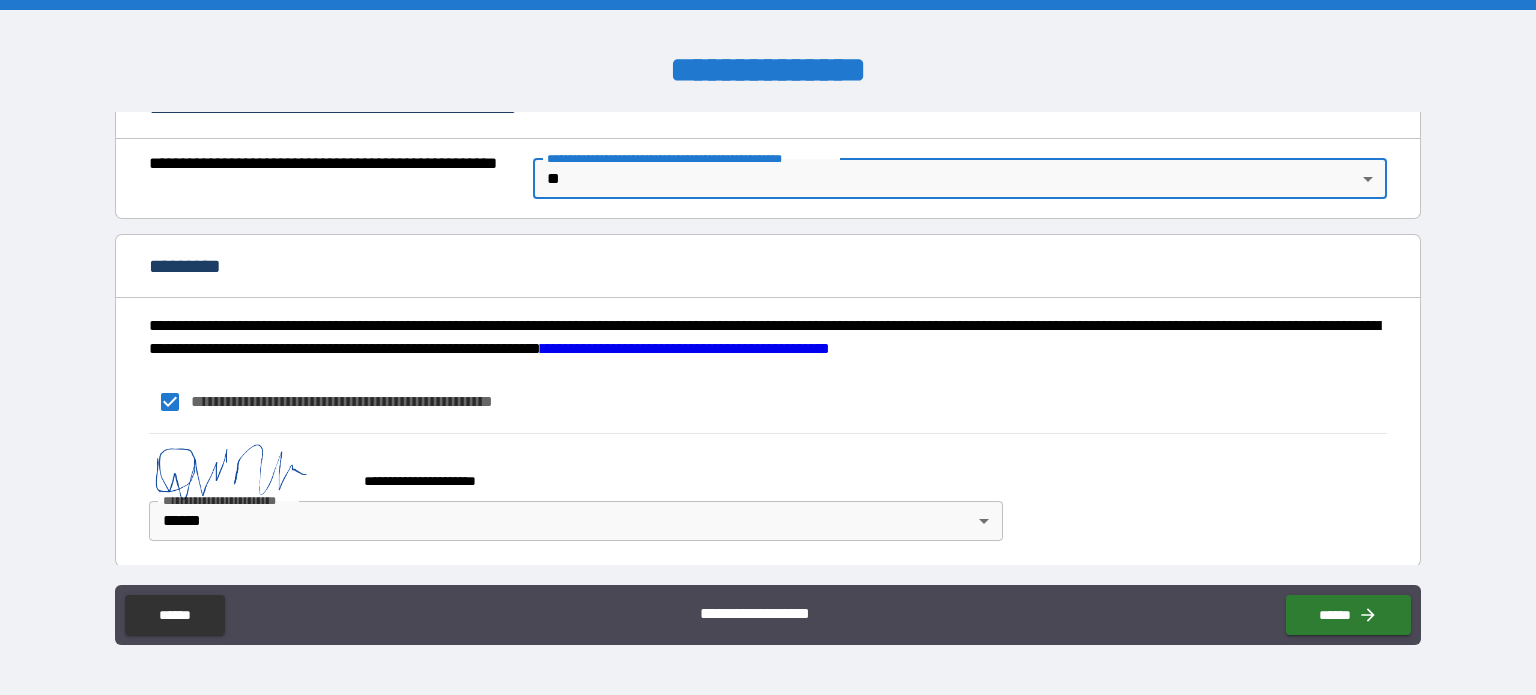 scroll, scrollTop: 1546, scrollLeft: 0, axis: vertical 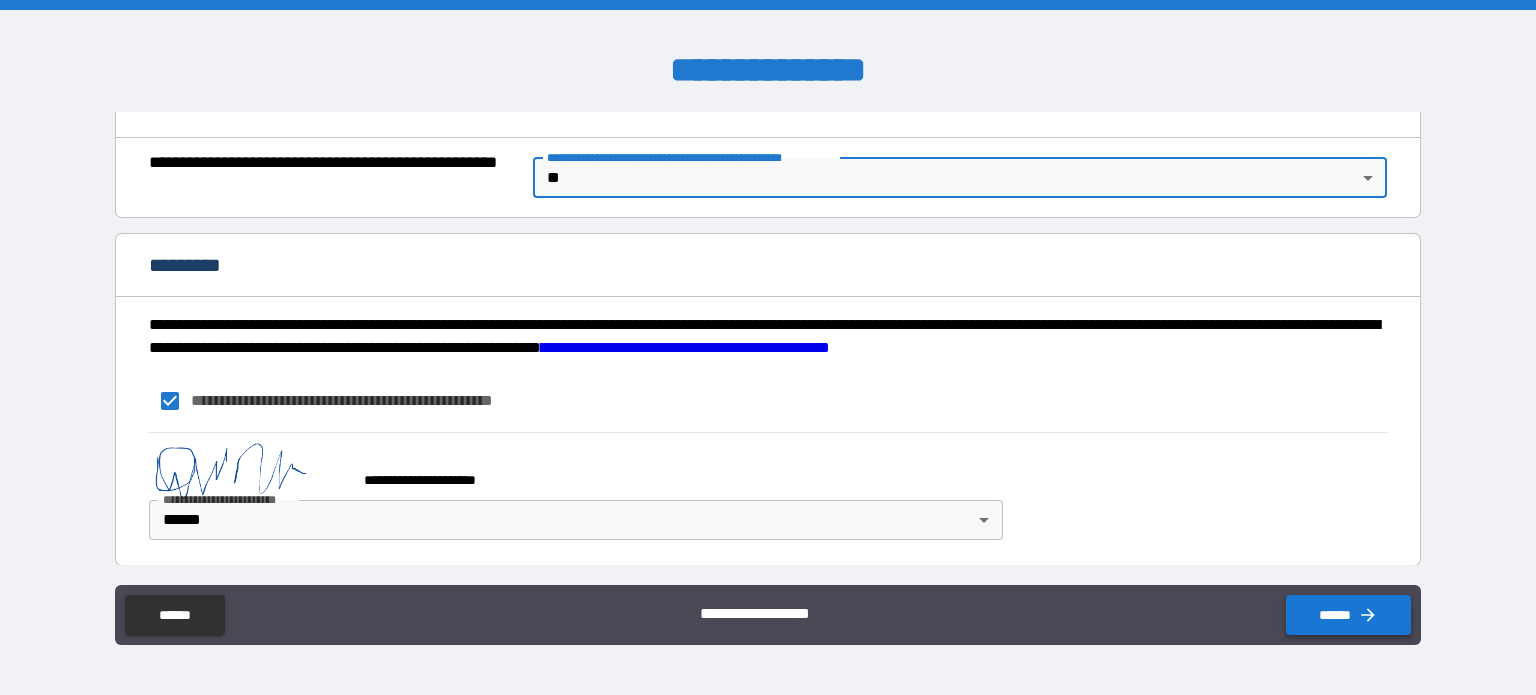 click 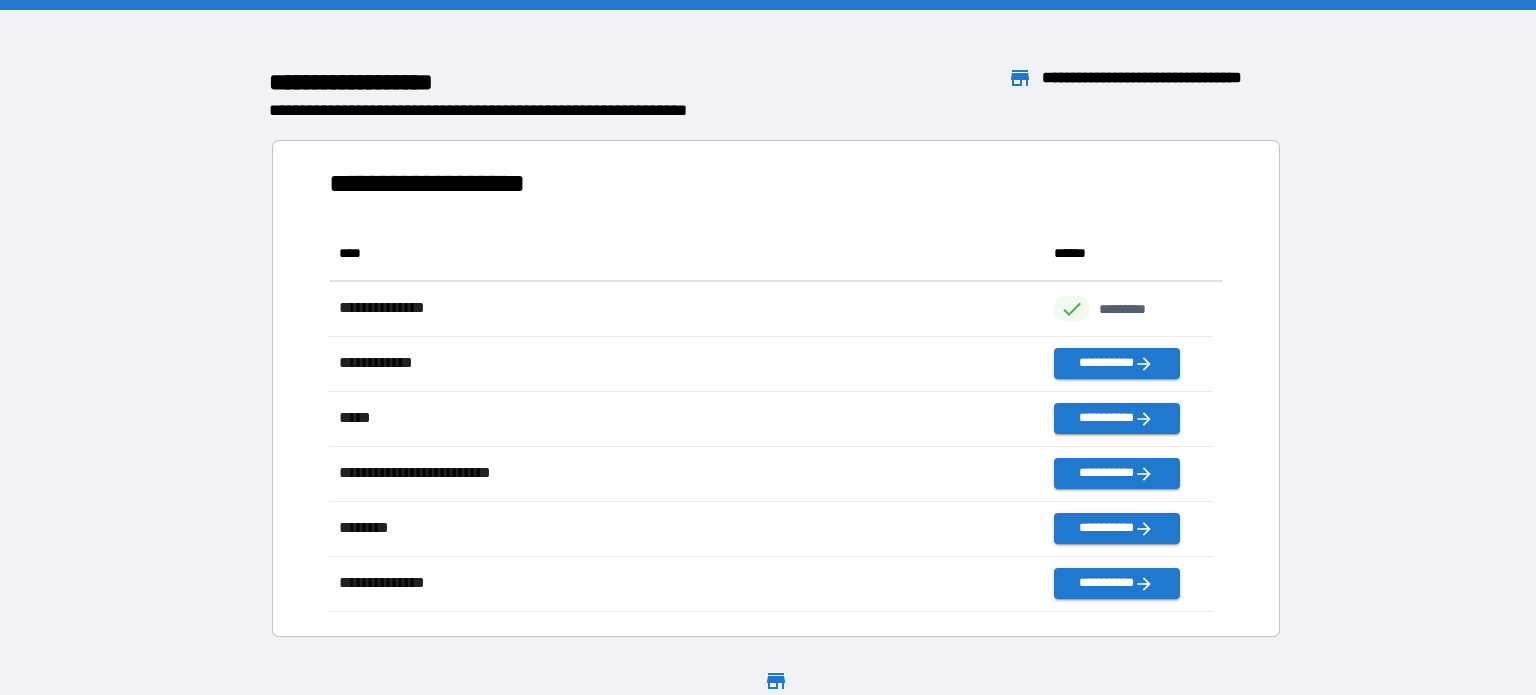 scroll, scrollTop: 16, scrollLeft: 16, axis: both 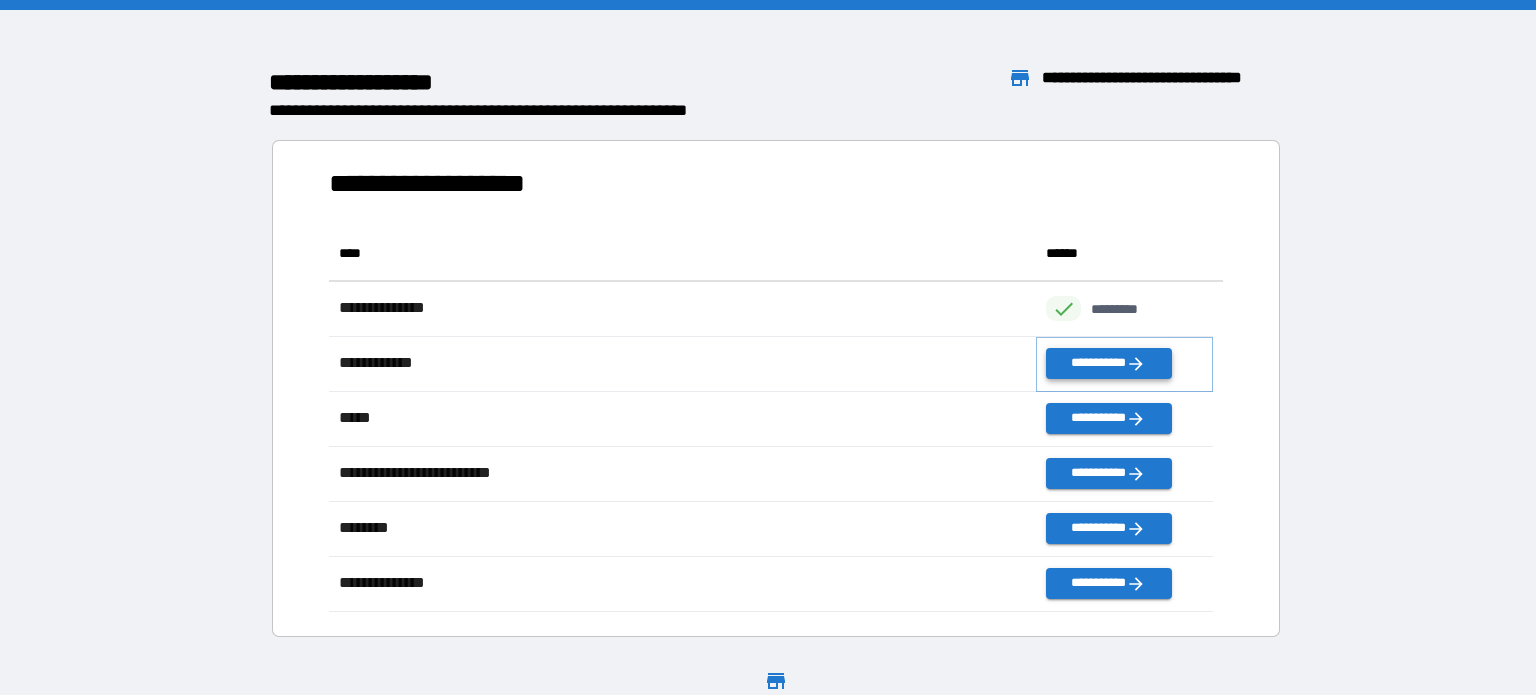 click on "**********" at bounding box center (1108, 363) 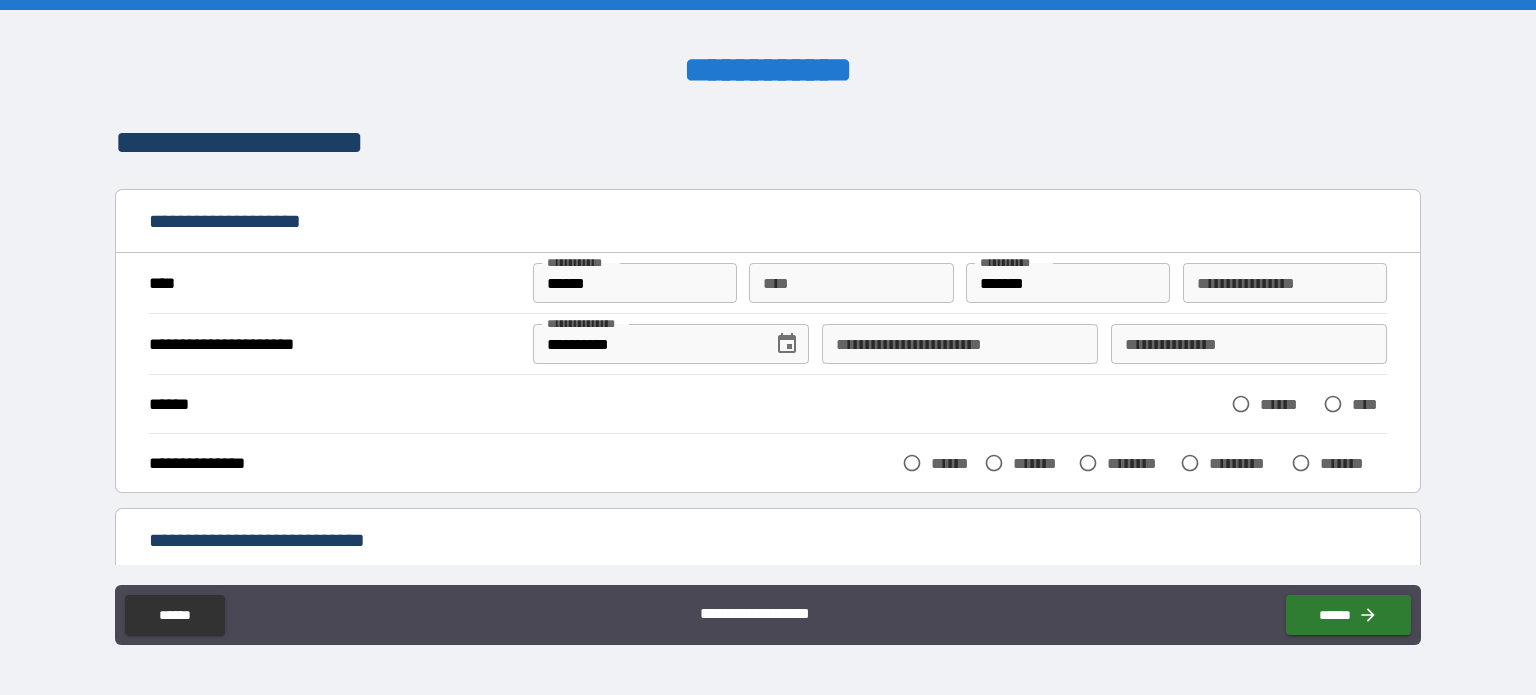 click on "**********" at bounding box center [1285, 283] 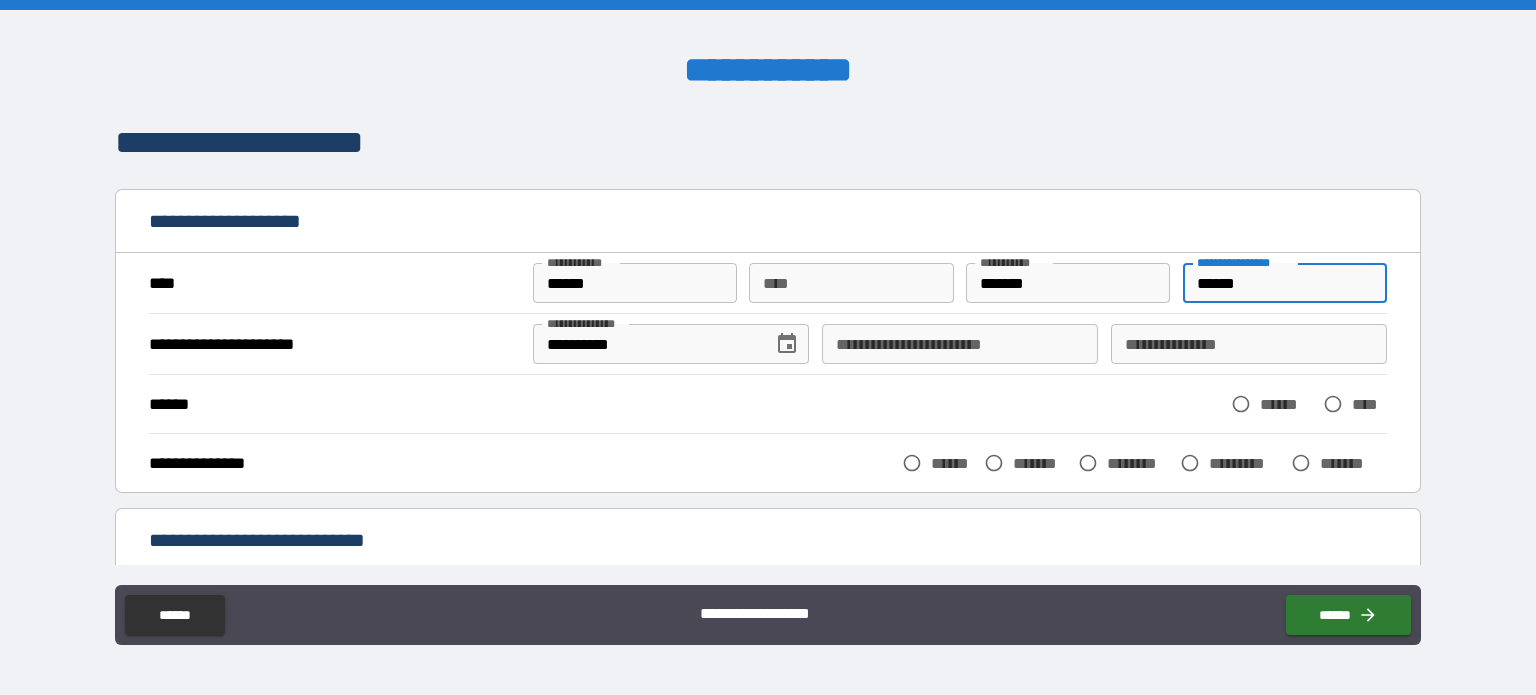 type on "******" 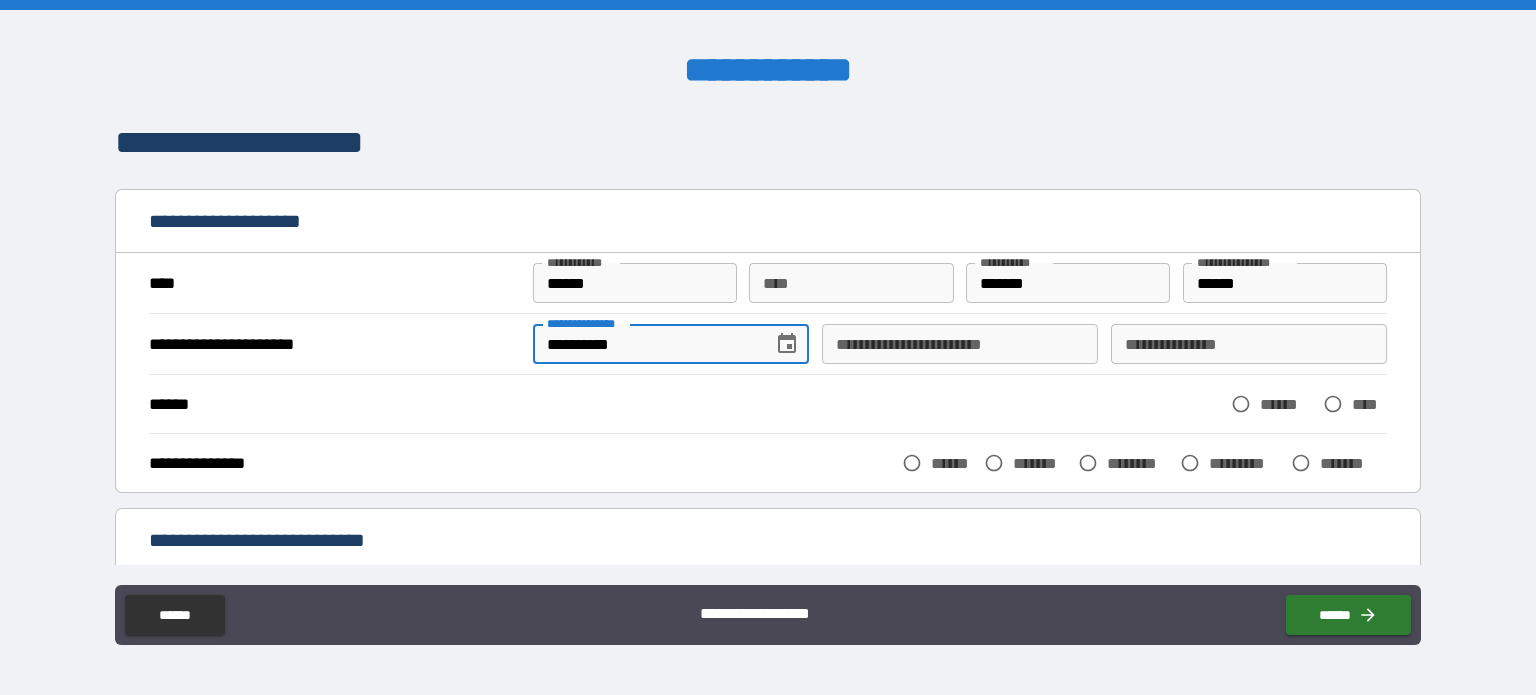 type 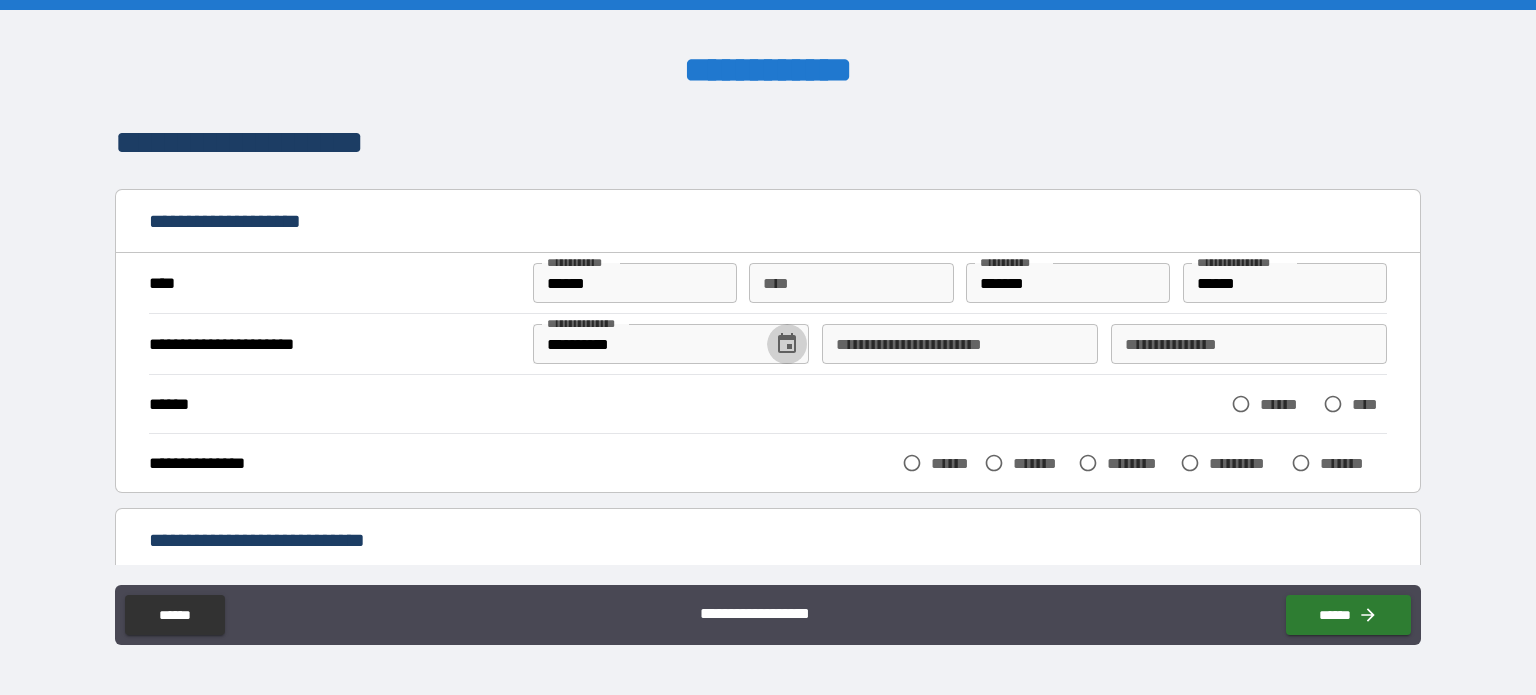 click on "**********" at bounding box center (960, 344) 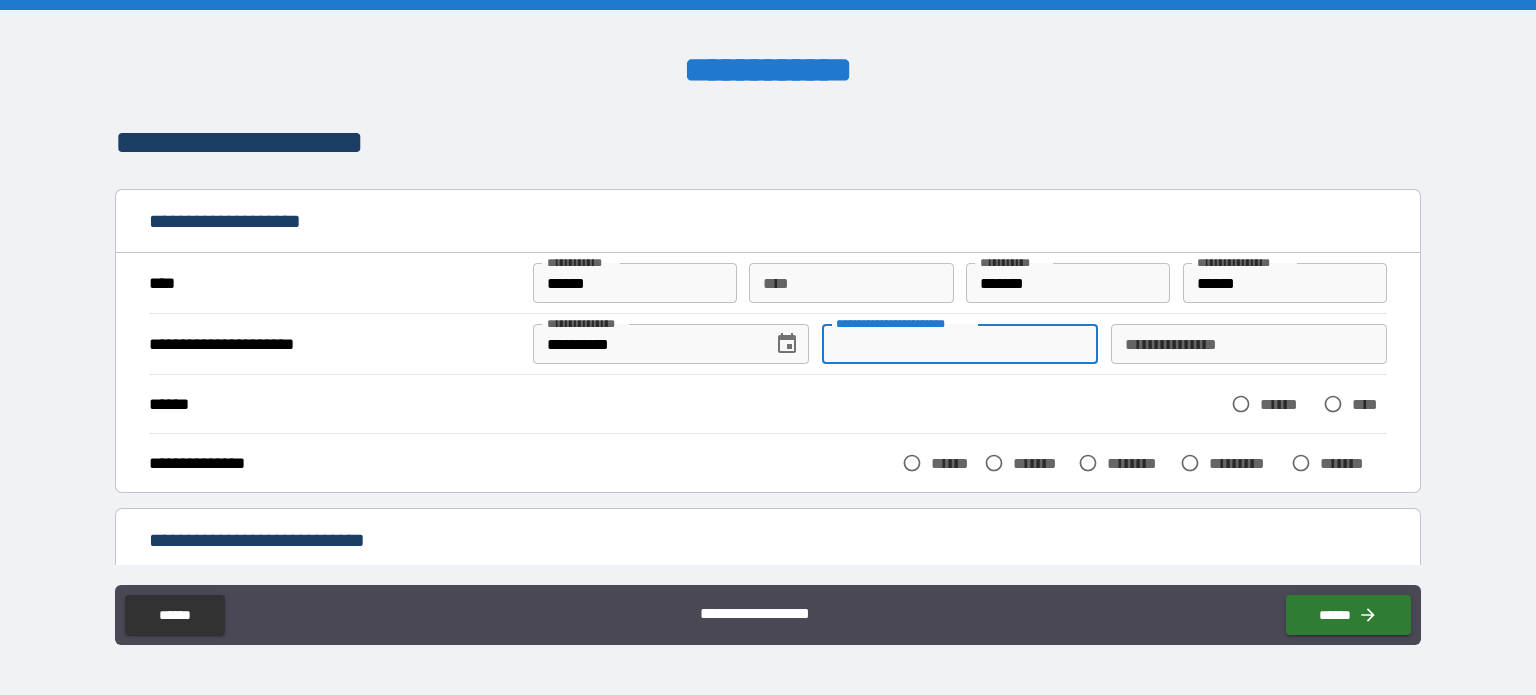 type on "*" 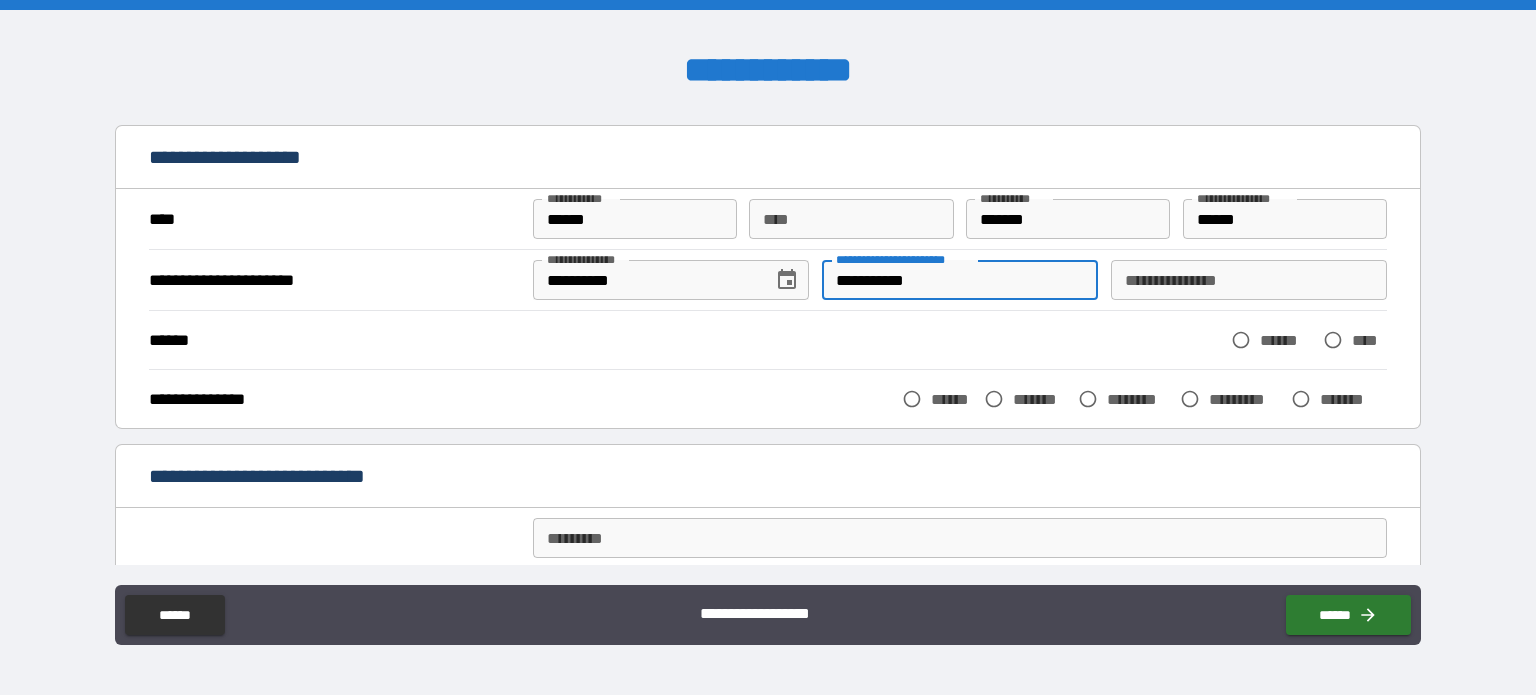 scroll, scrollTop: 100, scrollLeft: 0, axis: vertical 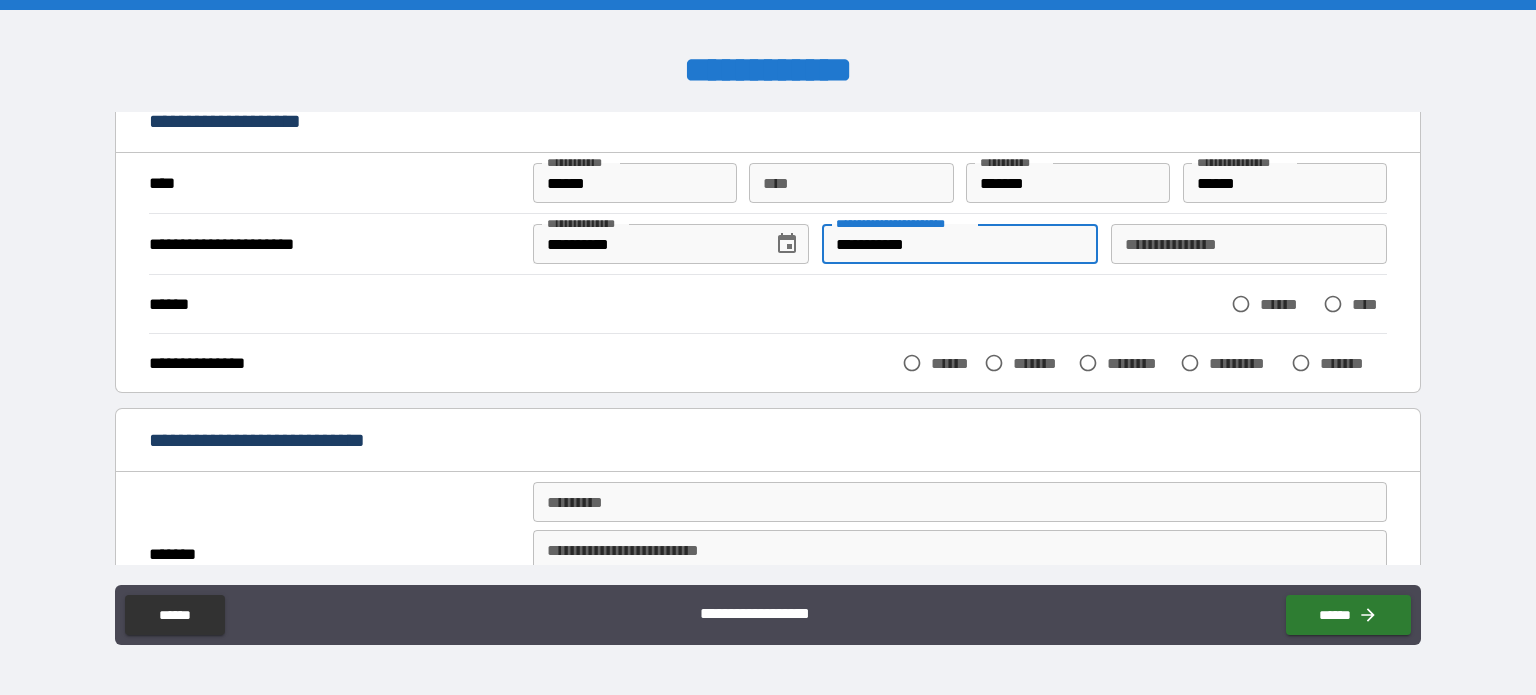 type on "**********" 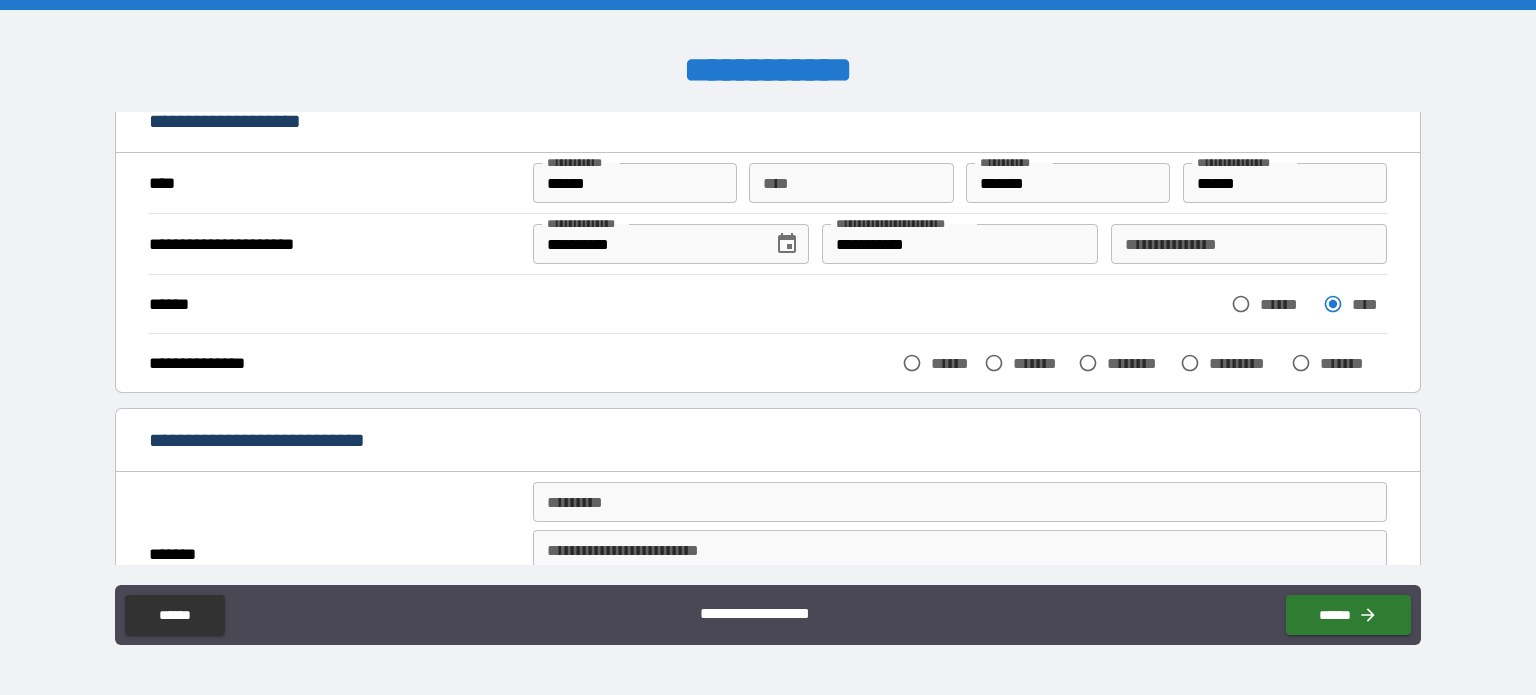 click on "******" at bounding box center [953, 363] 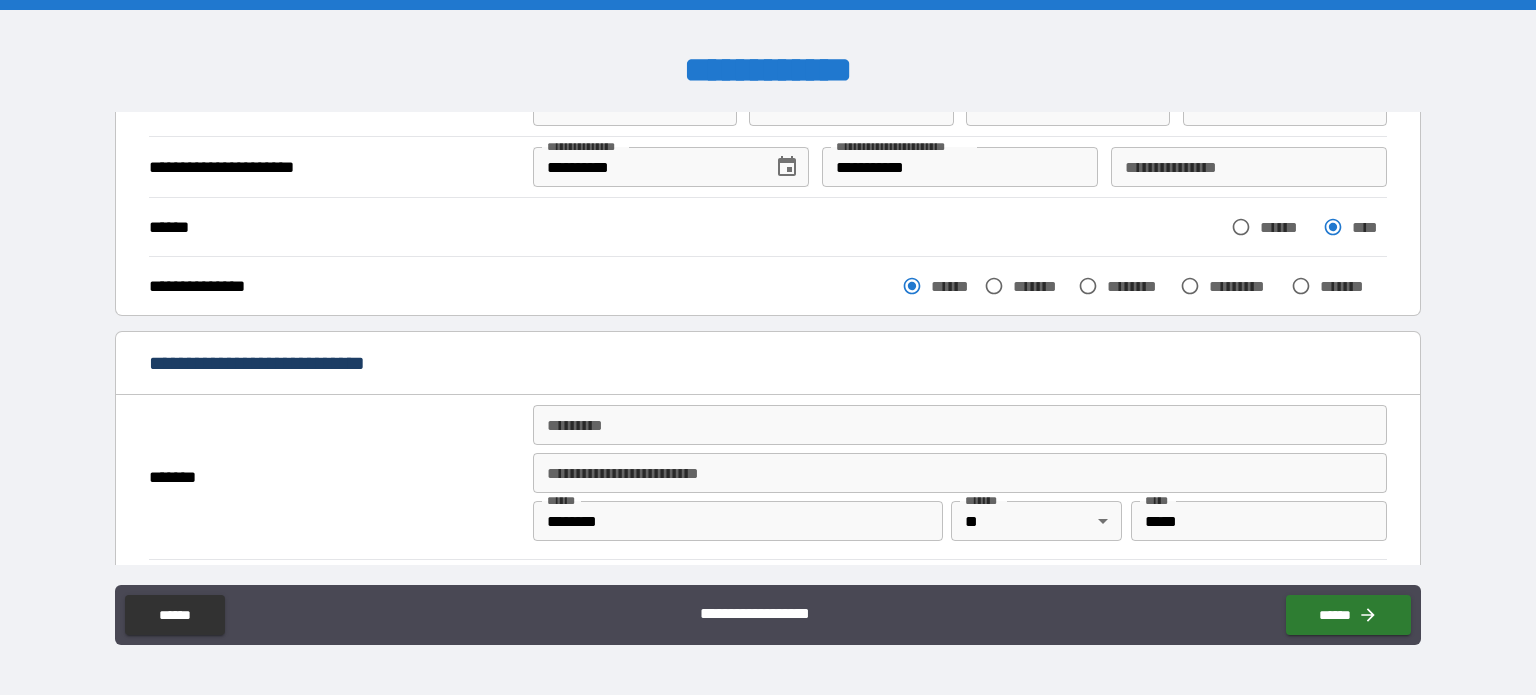 scroll, scrollTop: 300, scrollLeft: 0, axis: vertical 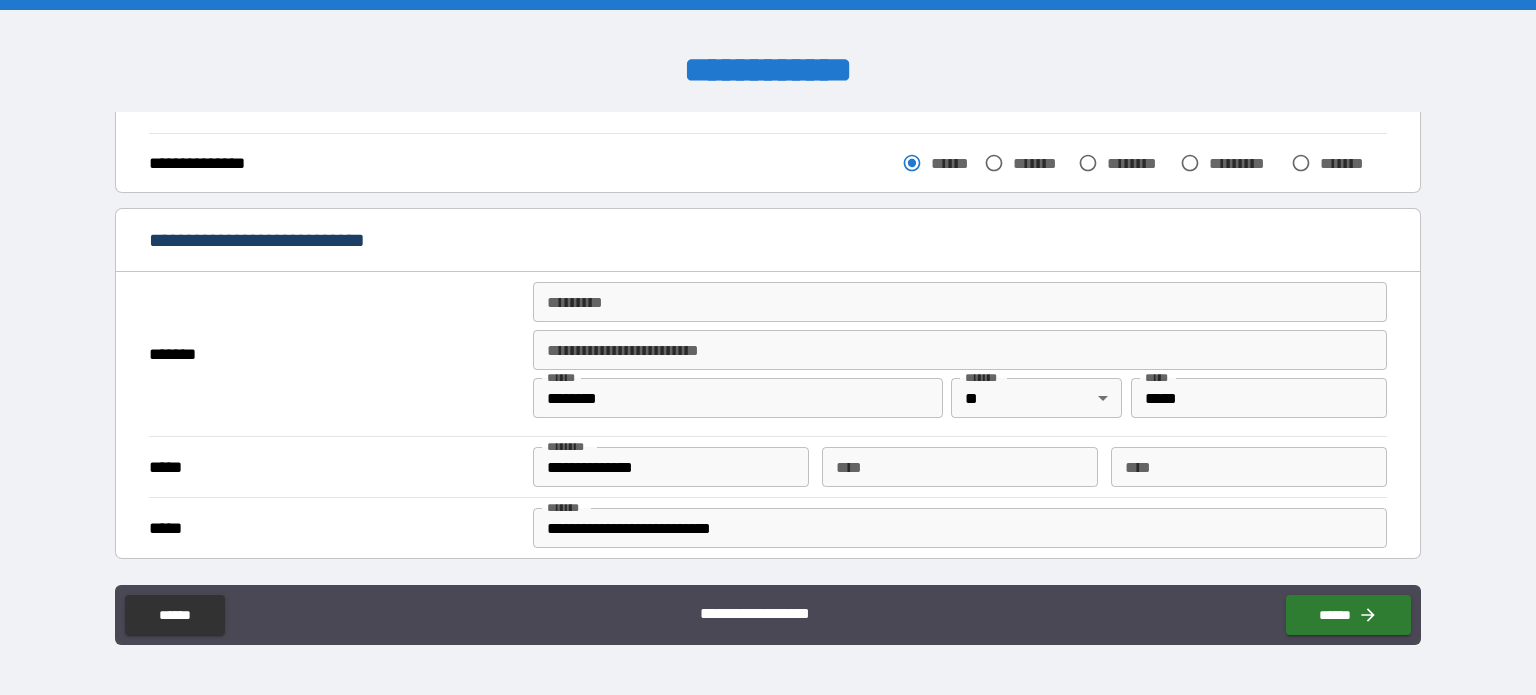 click on "*******   *" at bounding box center (960, 302) 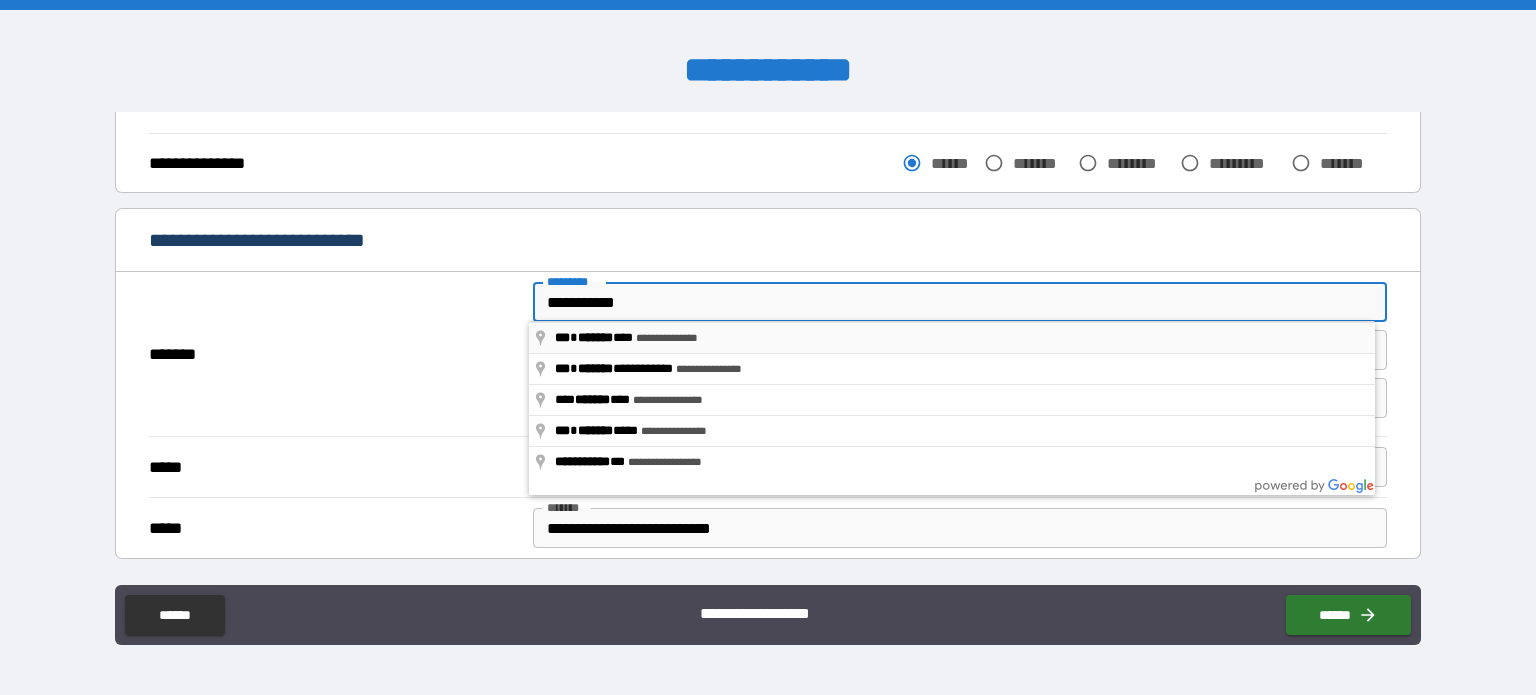 type on "**********" 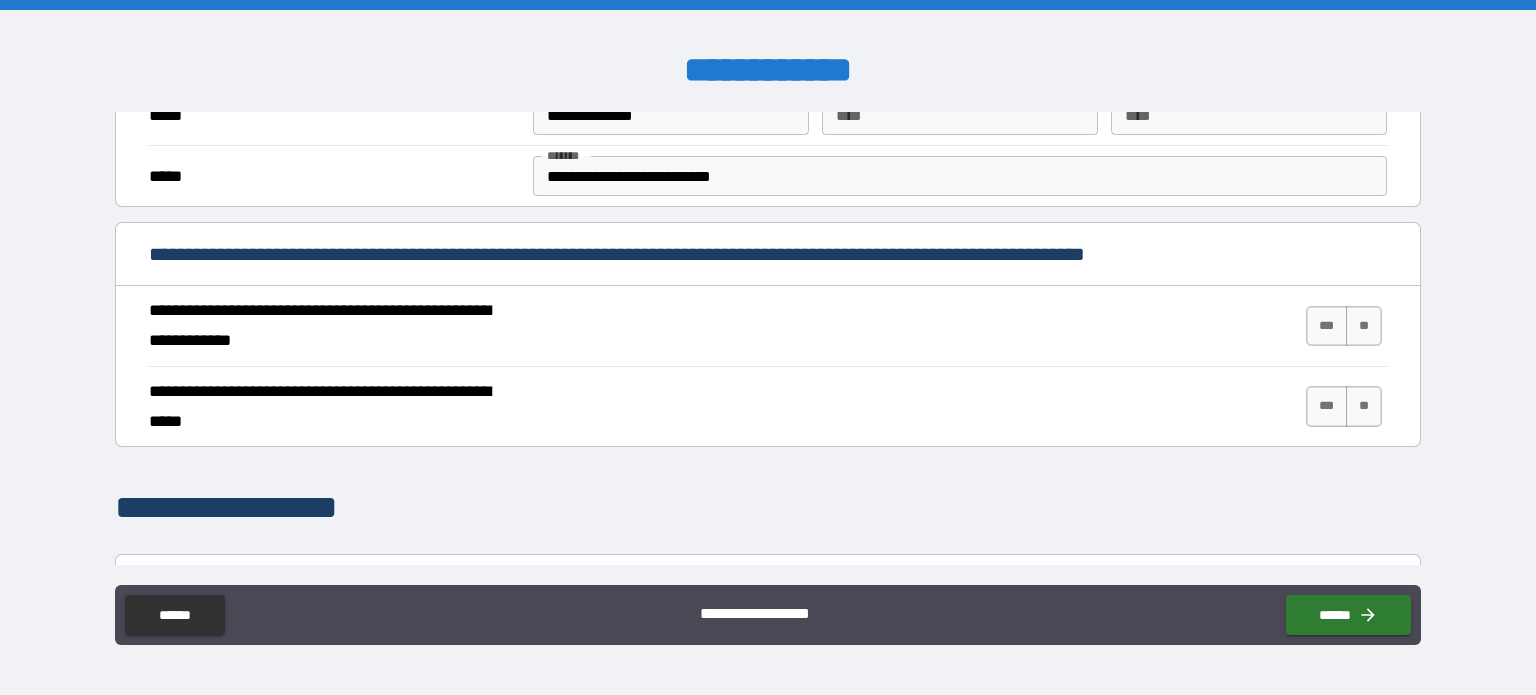 scroll, scrollTop: 700, scrollLeft: 0, axis: vertical 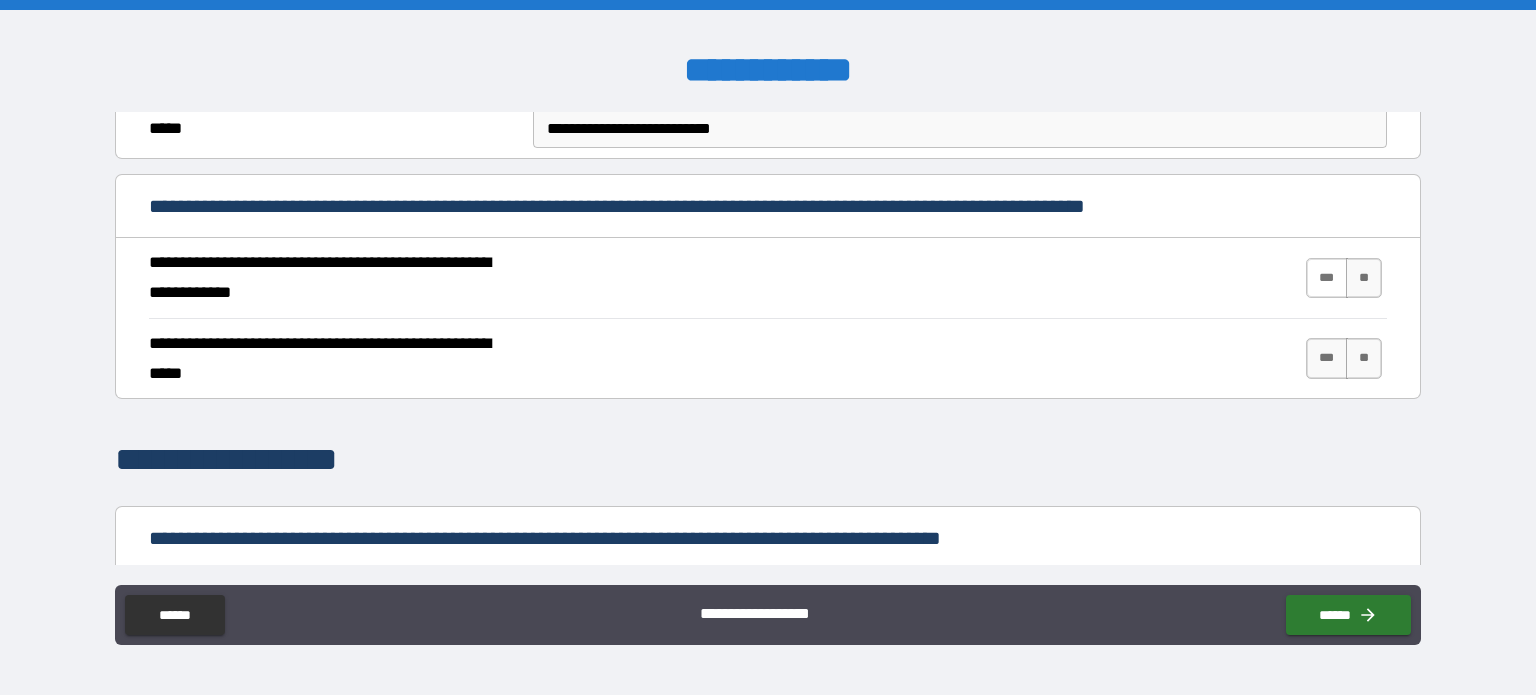 click on "***" at bounding box center (1327, 278) 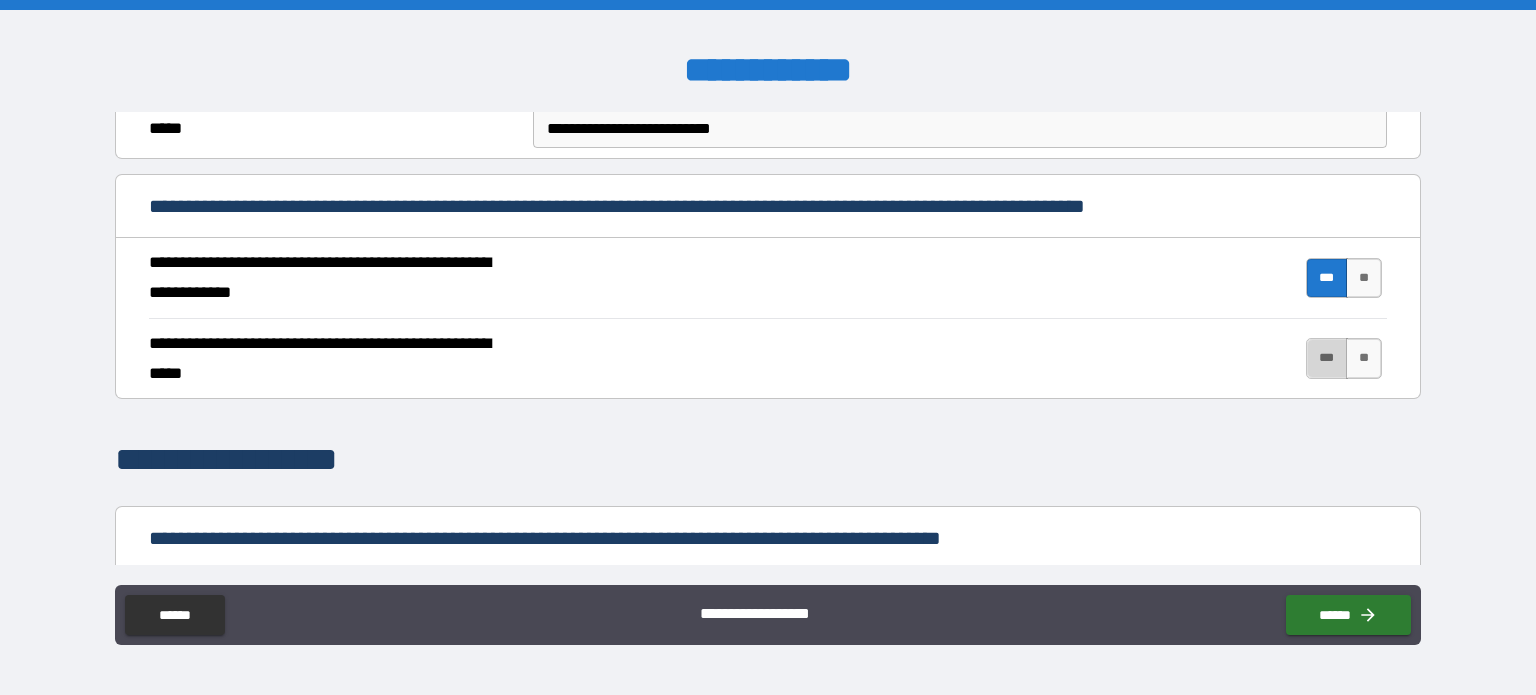 click on "***" at bounding box center [1327, 358] 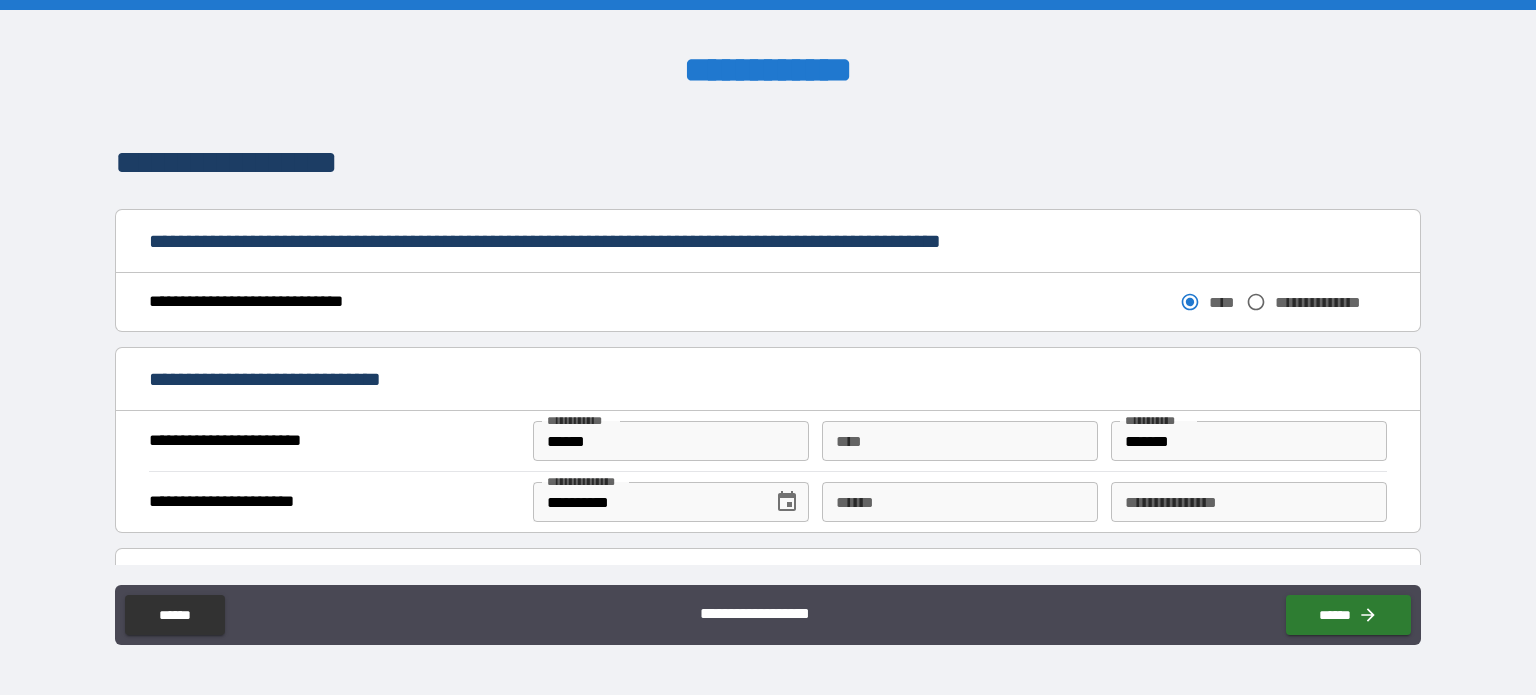 scroll, scrollTop: 1000, scrollLeft: 0, axis: vertical 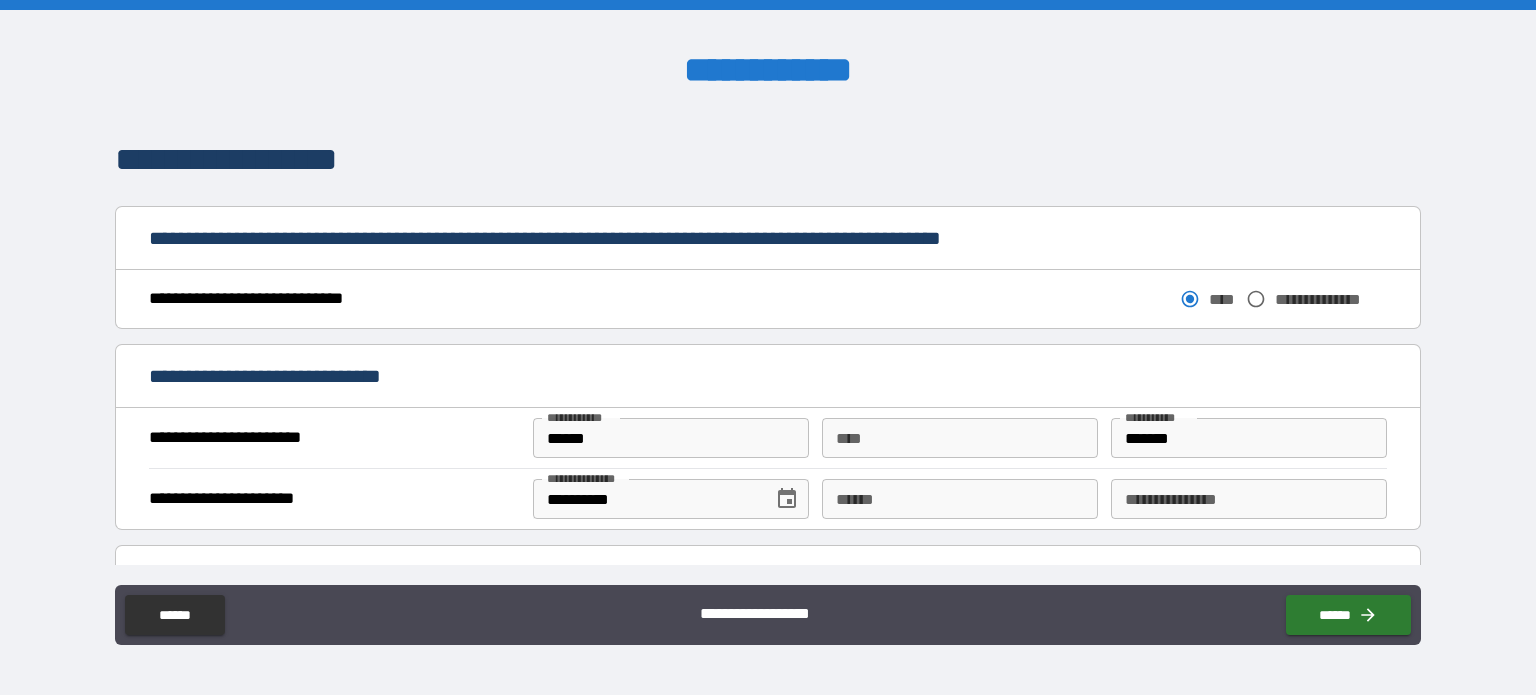 click on "**********" at bounding box center [1331, 299] 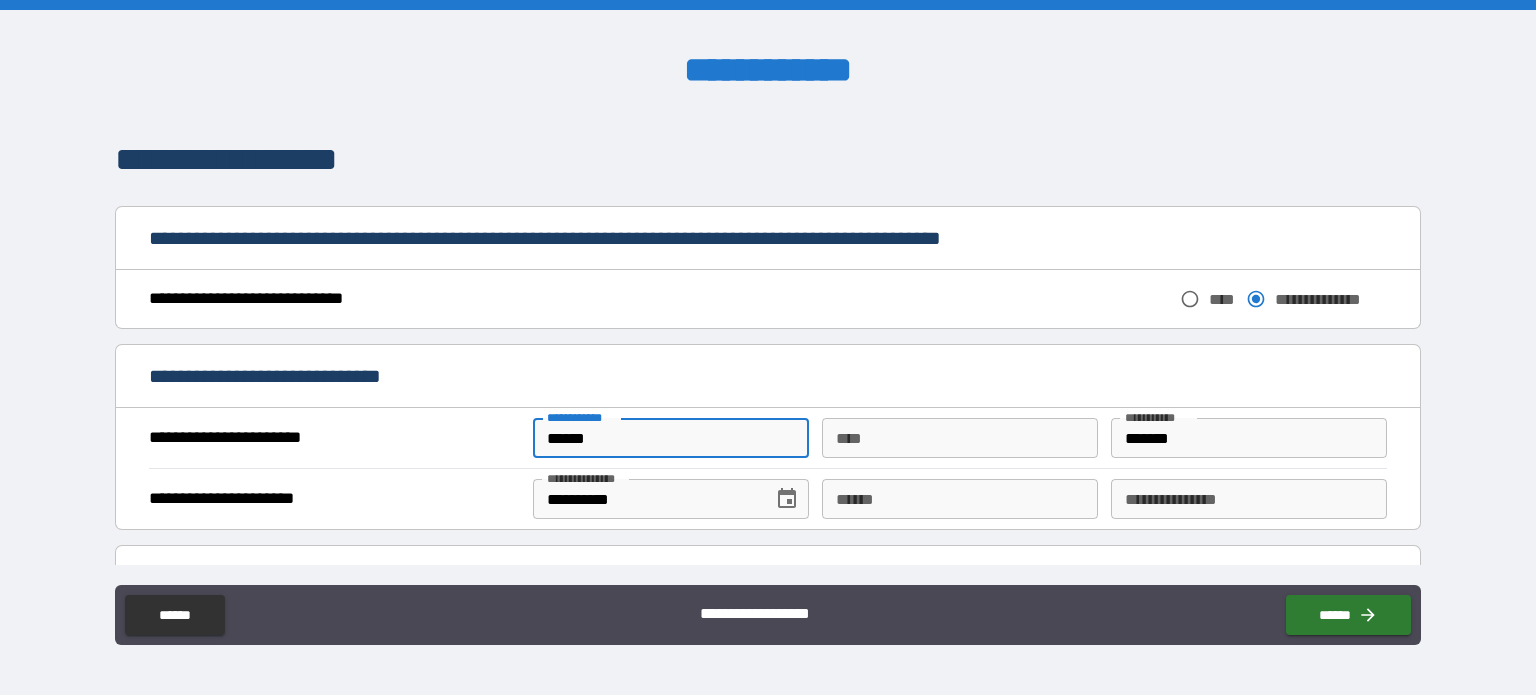 click on "******" at bounding box center (671, 438) 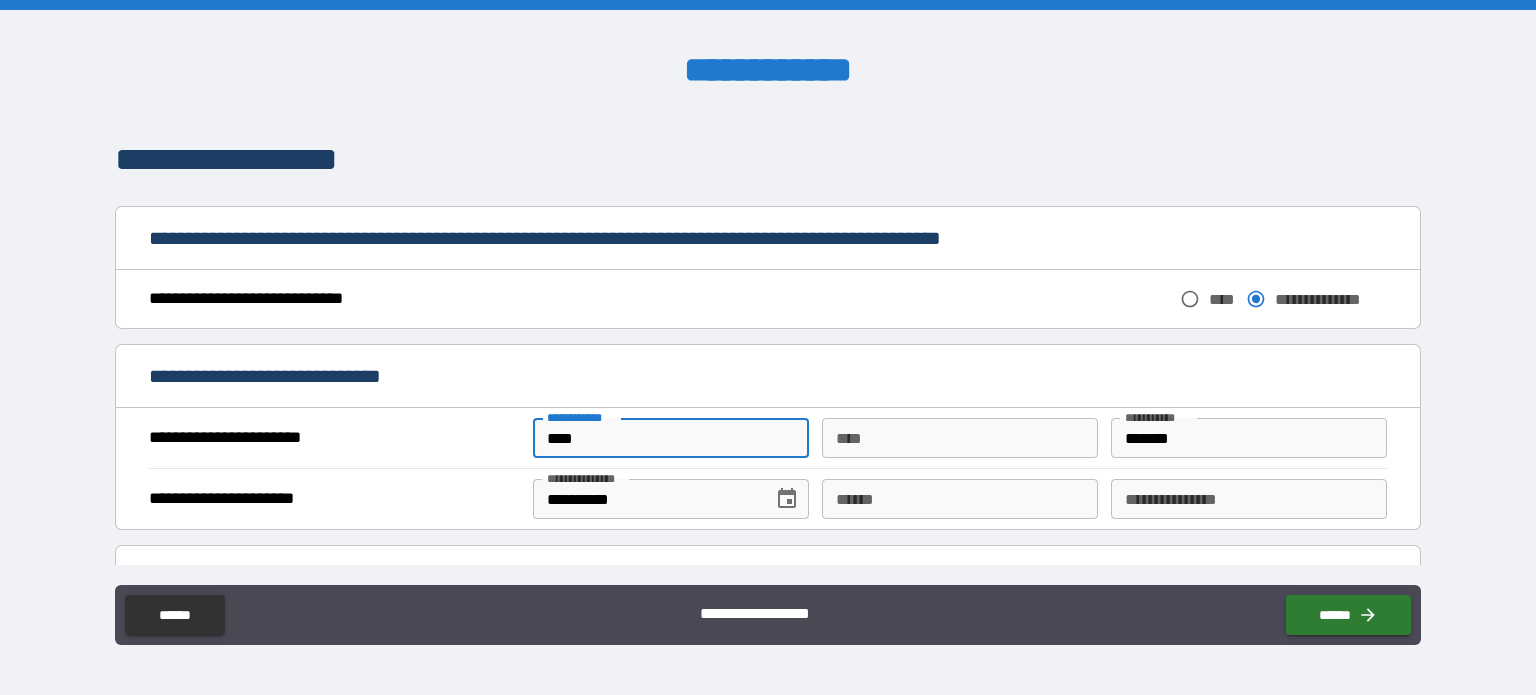 type on "****" 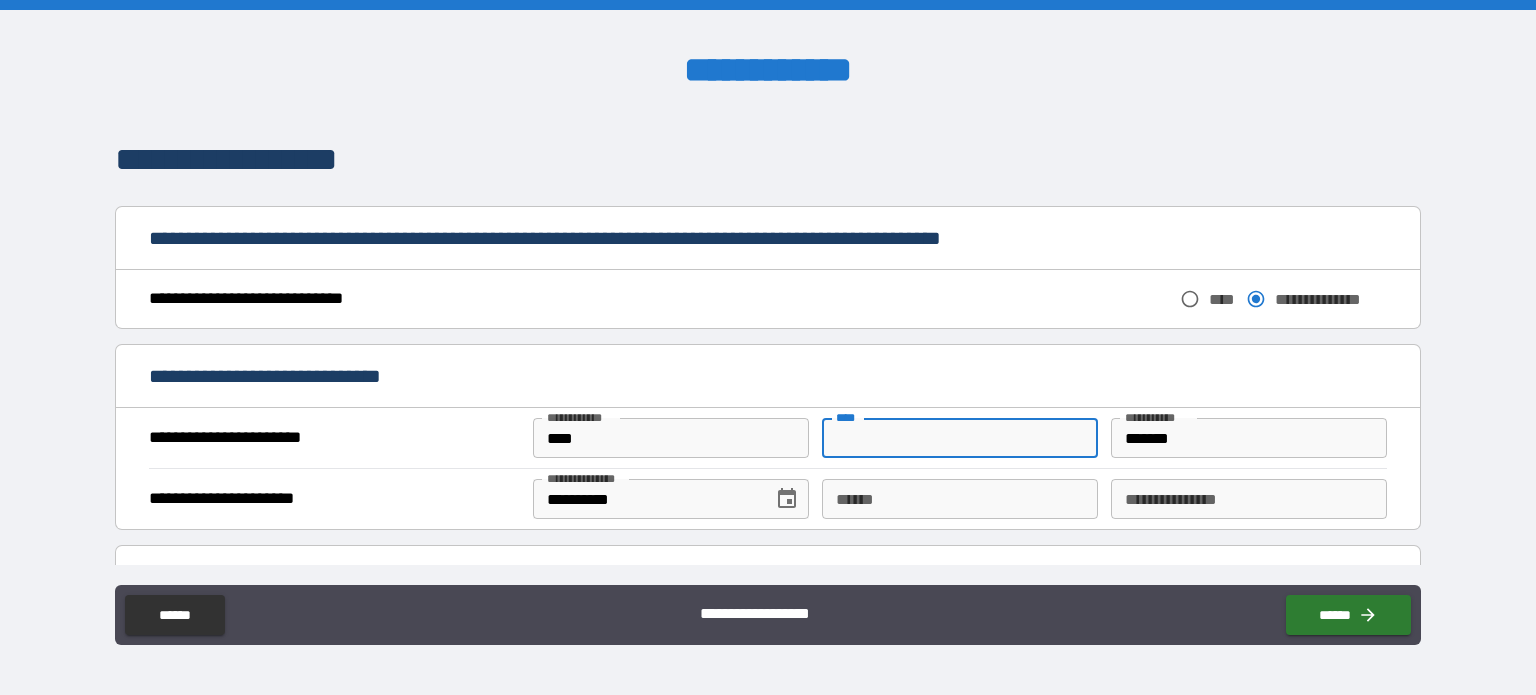 click on "**   *" at bounding box center [960, 438] 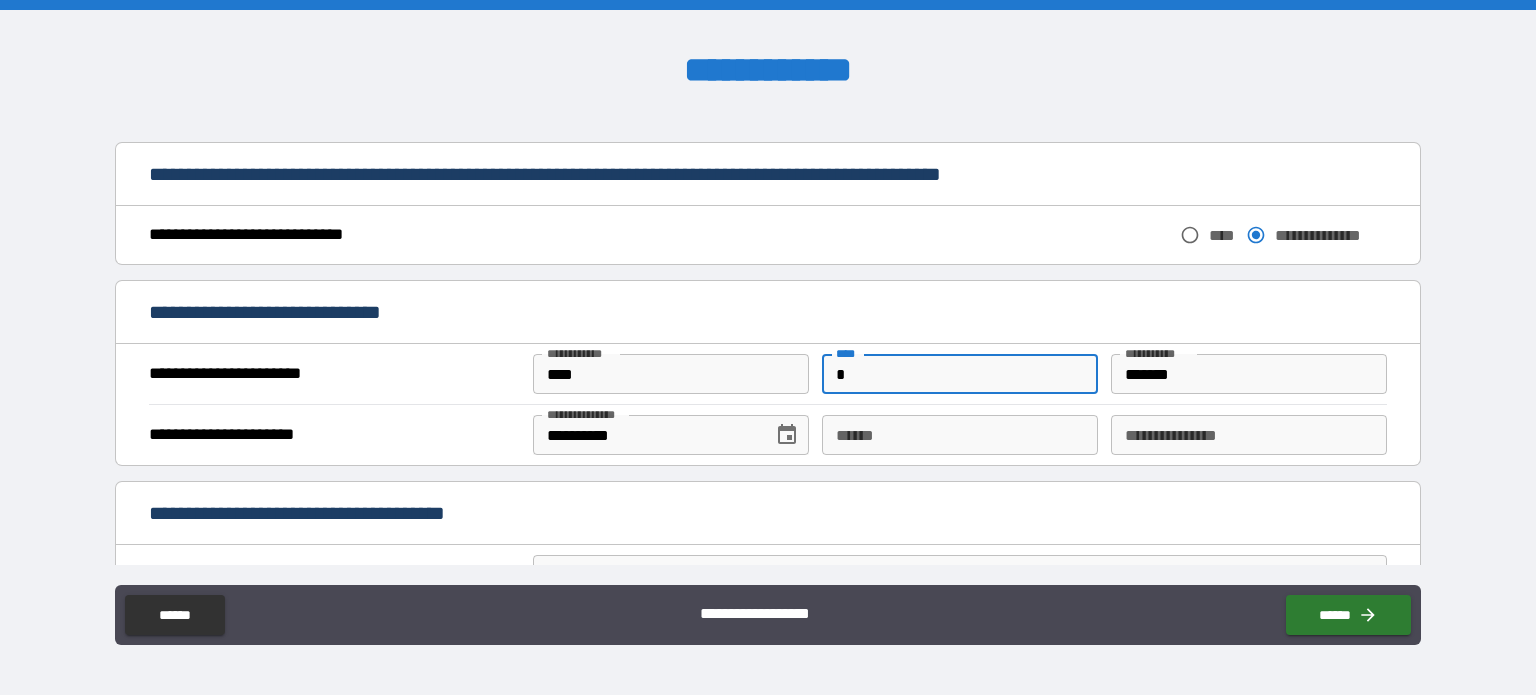 scroll, scrollTop: 1100, scrollLeft: 0, axis: vertical 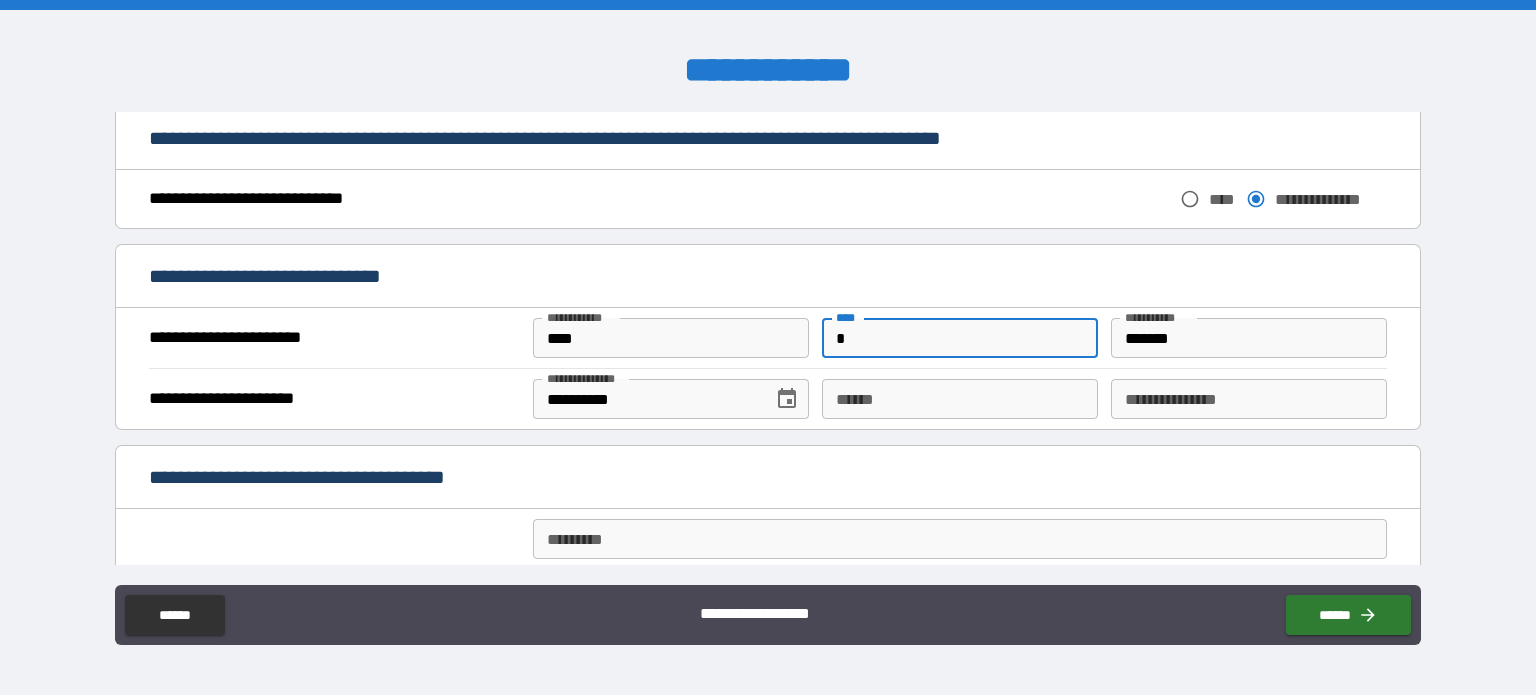 type on "*" 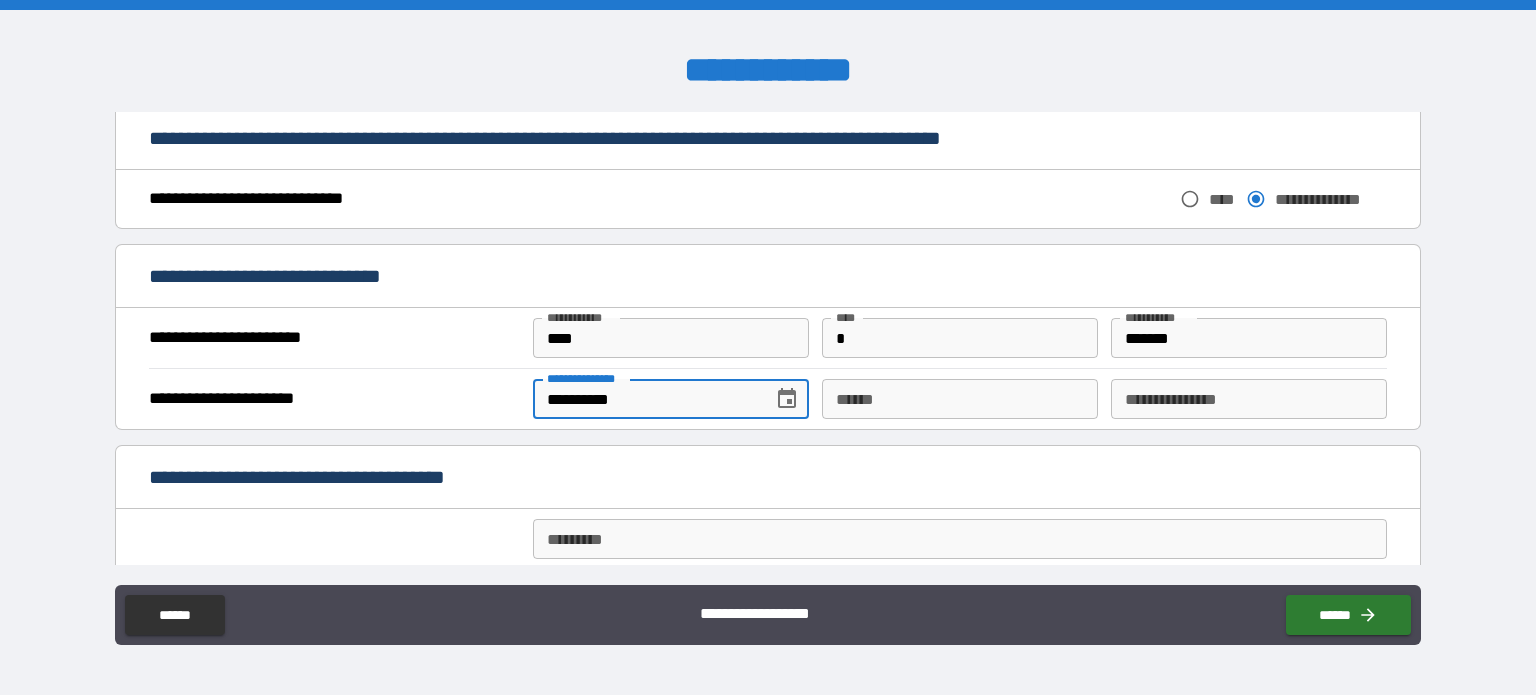 click on "**********" at bounding box center (646, 399) 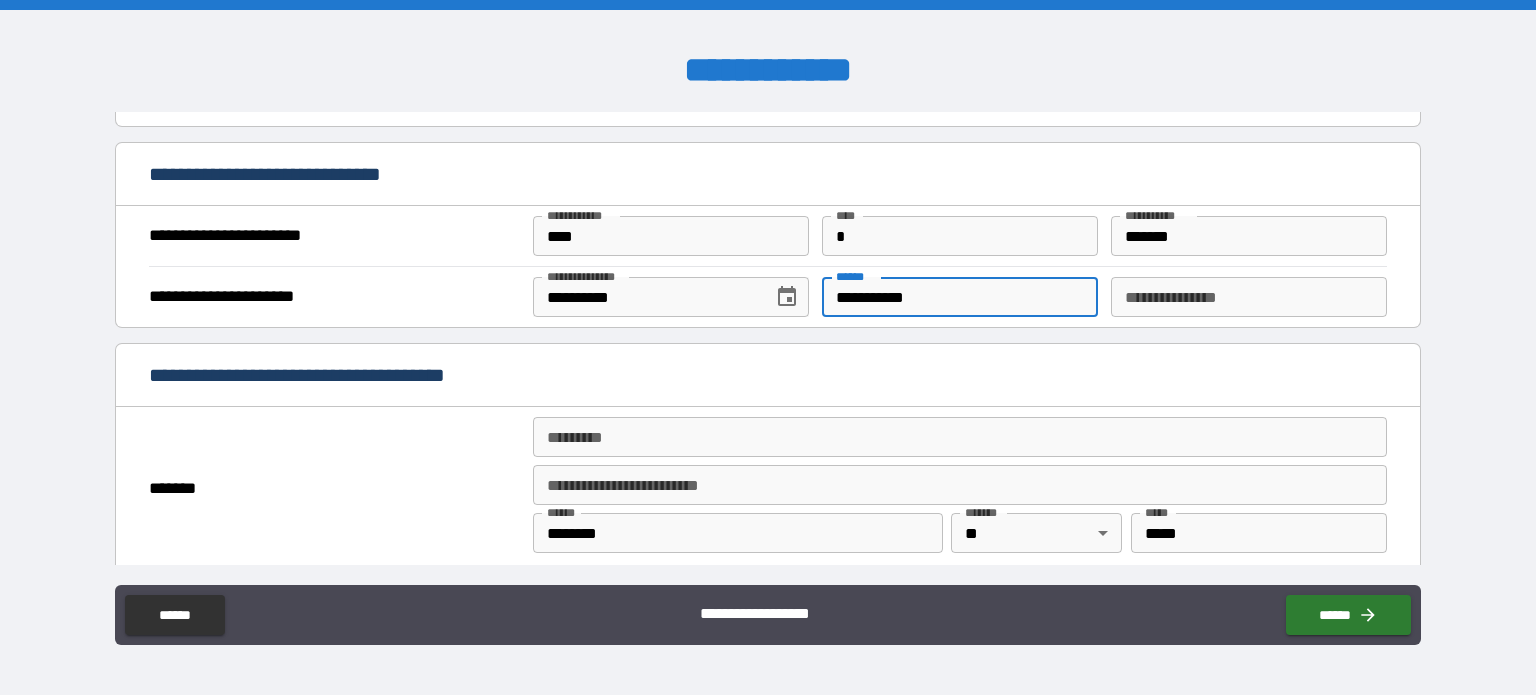 scroll, scrollTop: 1300, scrollLeft: 0, axis: vertical 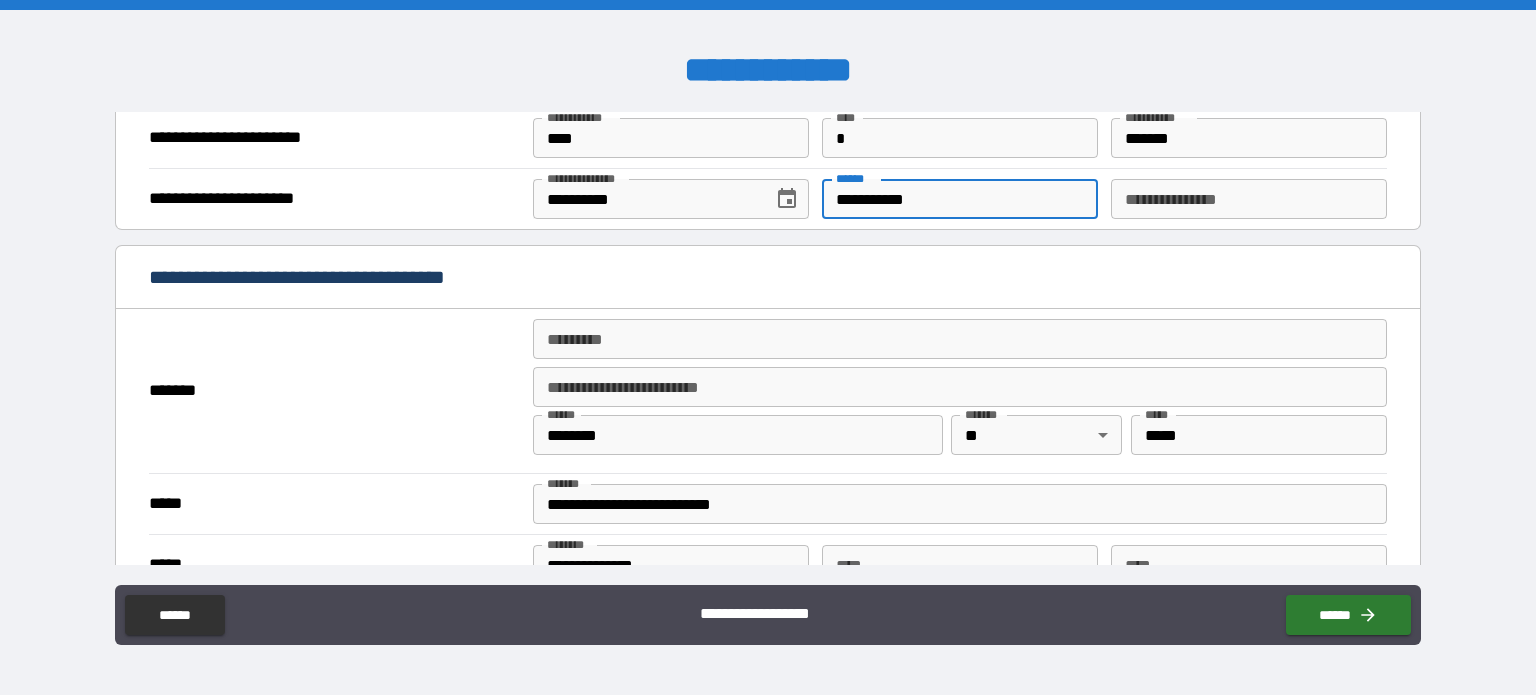 type on "**********" 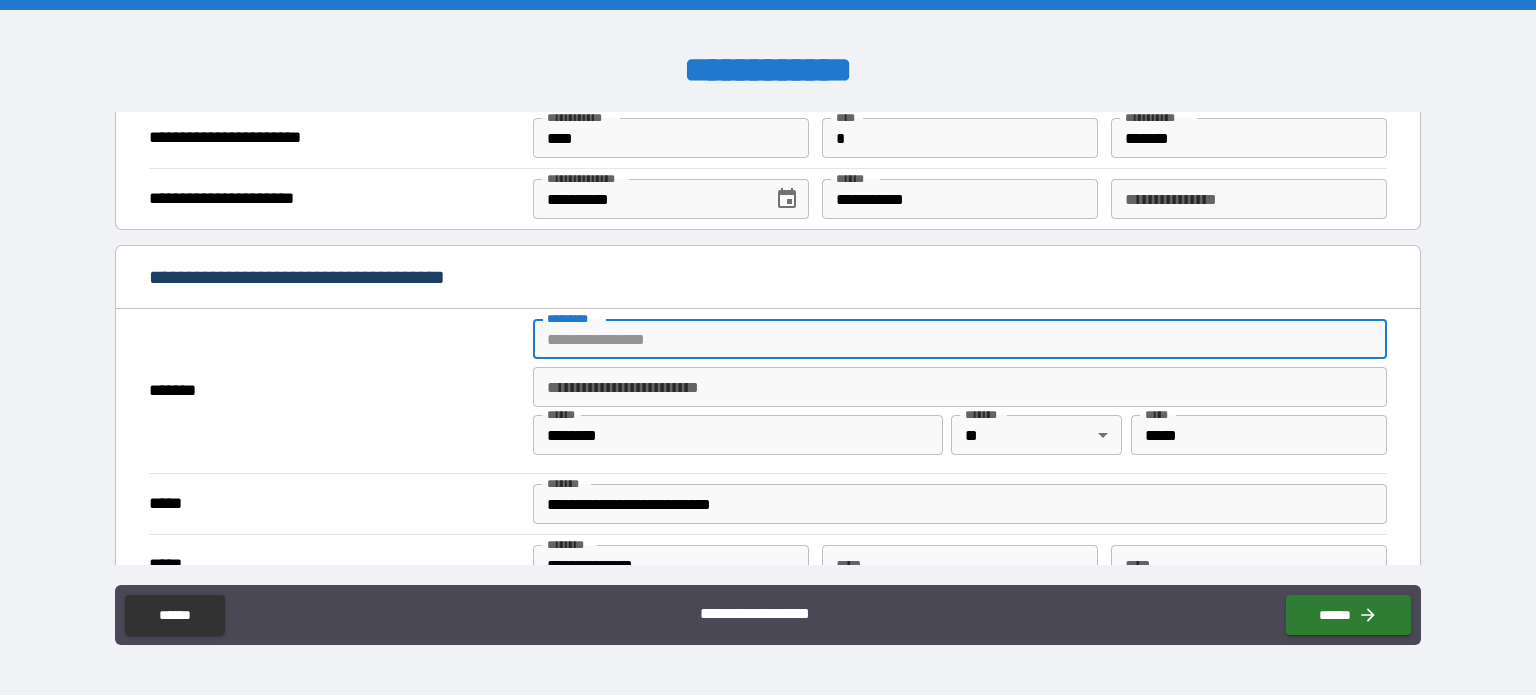 click on "*******   *" at bounding box center (960, 339) 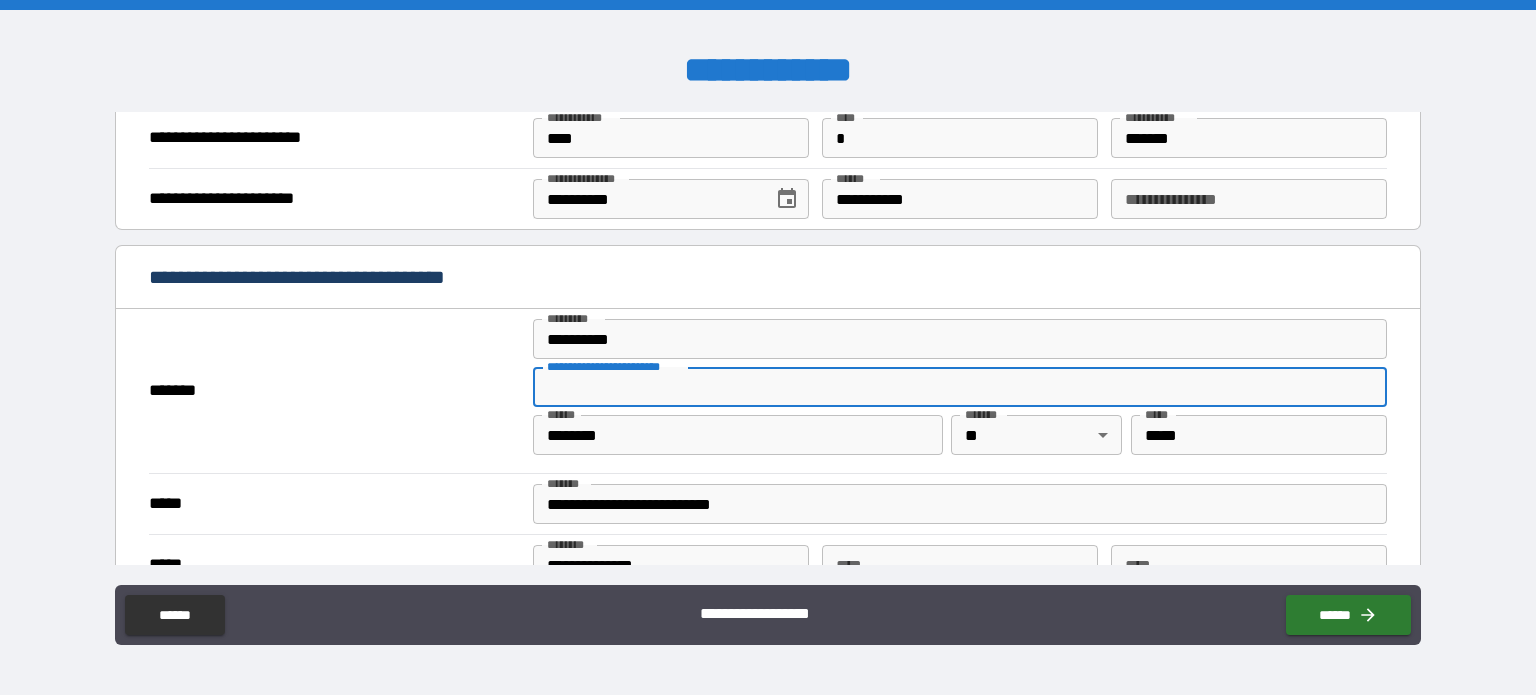 type on "**********" 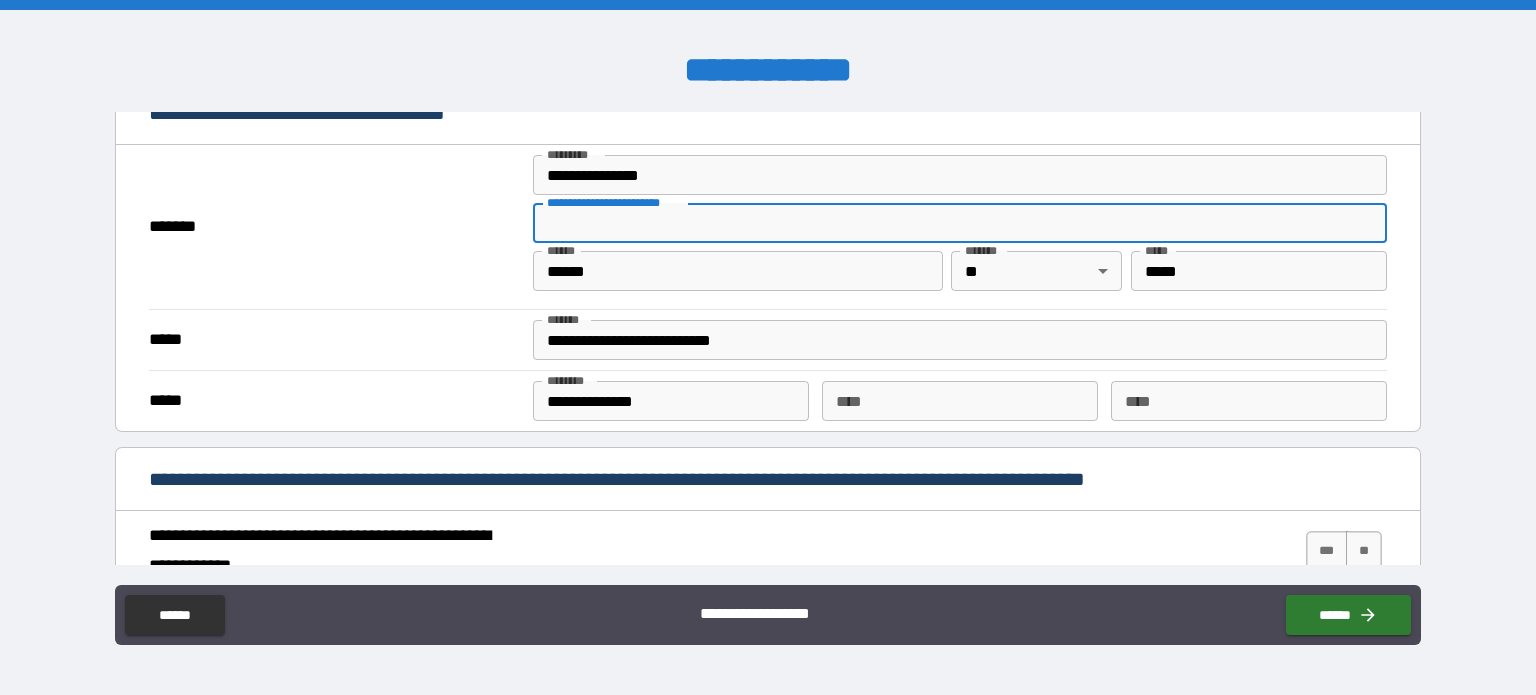 scroll, scrollTop: 1500, scrollLeft: 0, axis: vertical 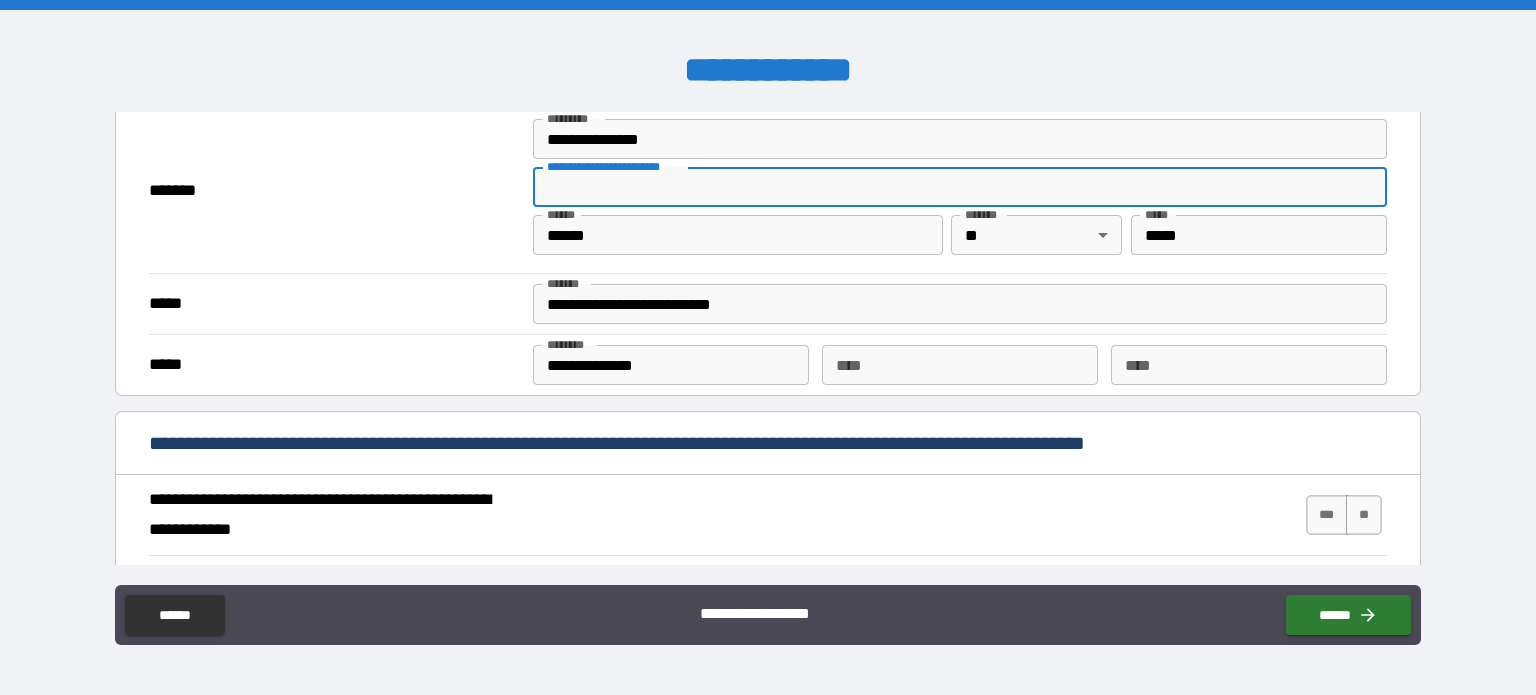 click on "**********" at bounding box center (671, 365) 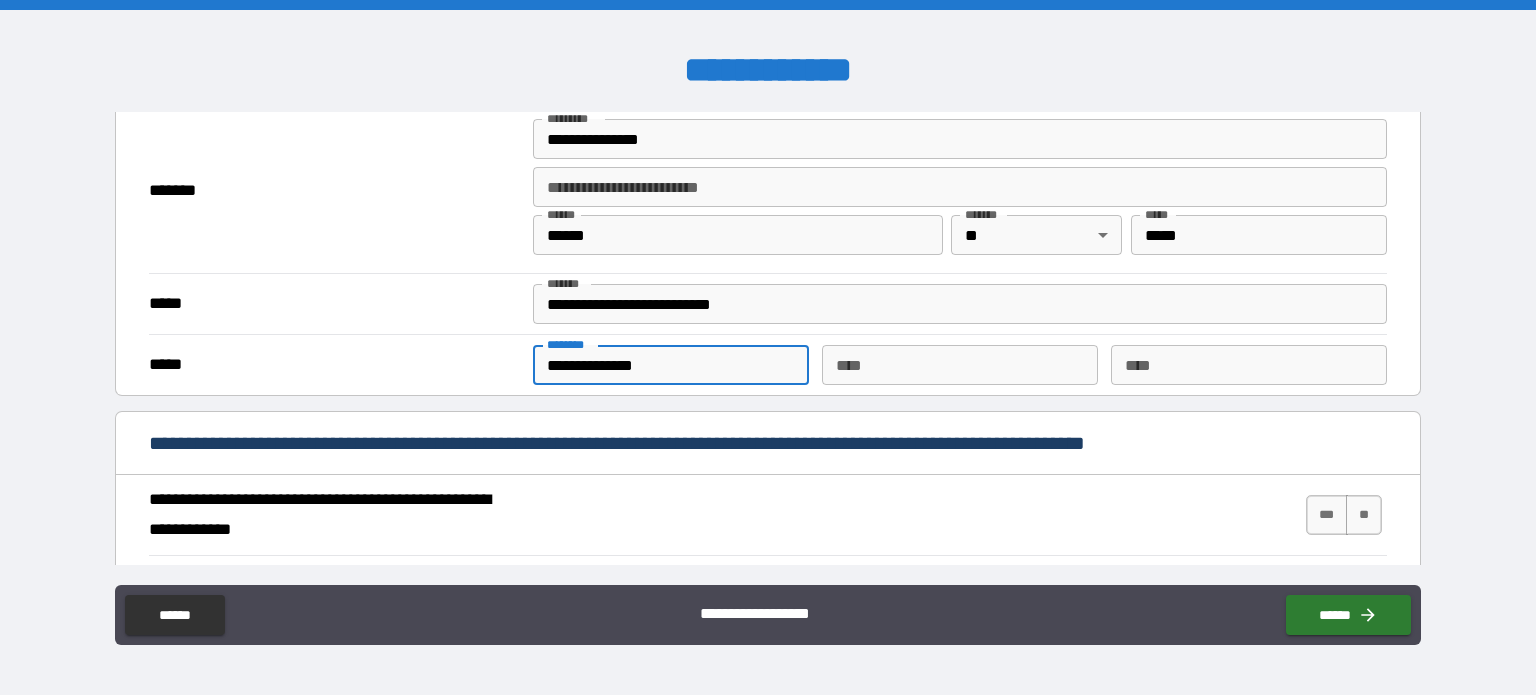 click on "**********" at bounding box center (671, 365) 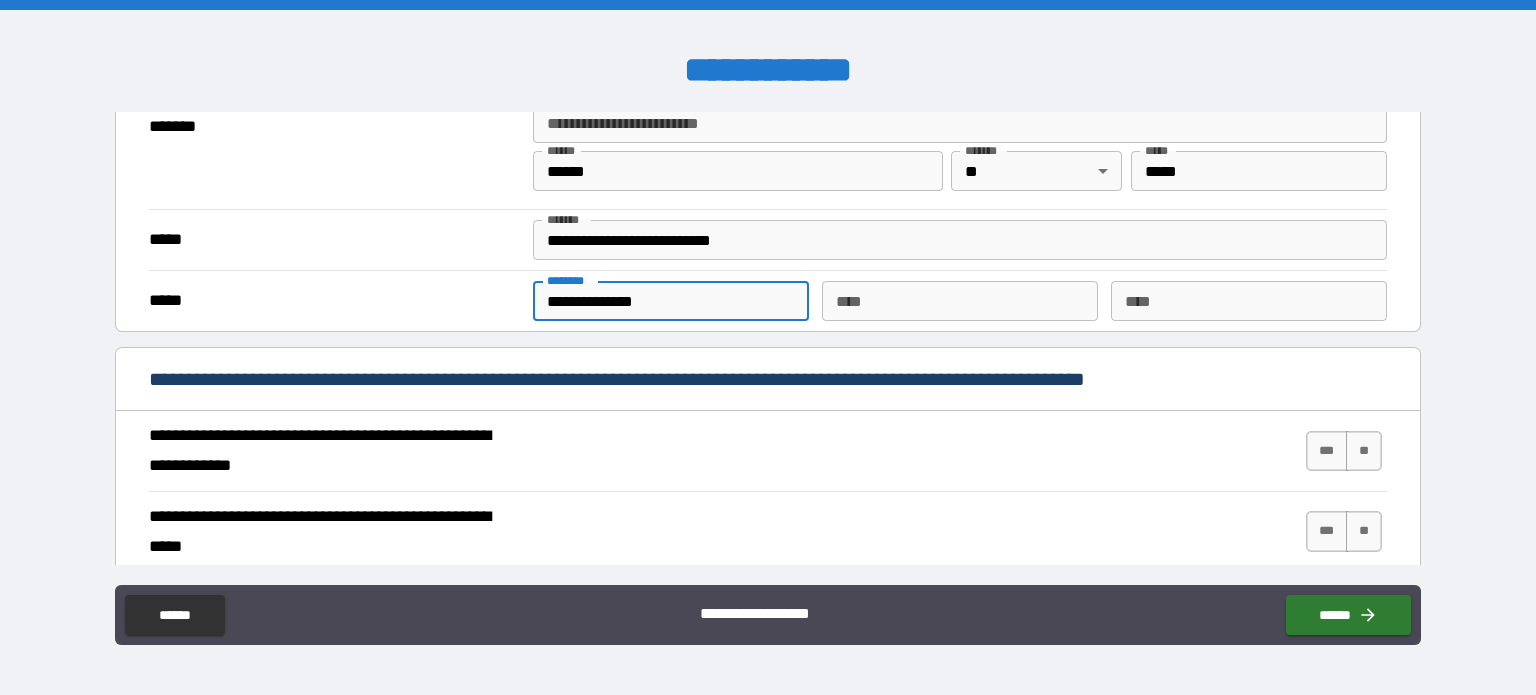 scroll, scrollTop: 1600, scrollLeft: 0, axis: vertical 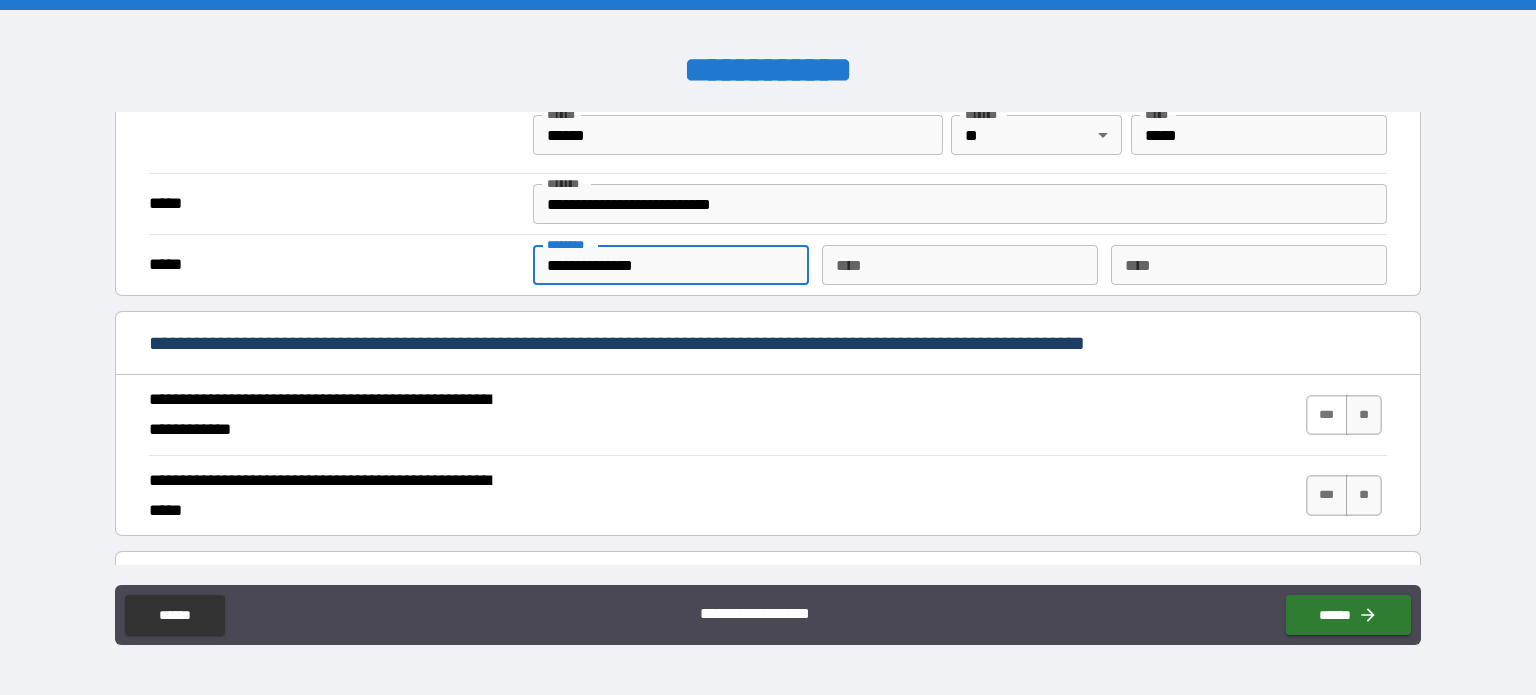 type on "**********" 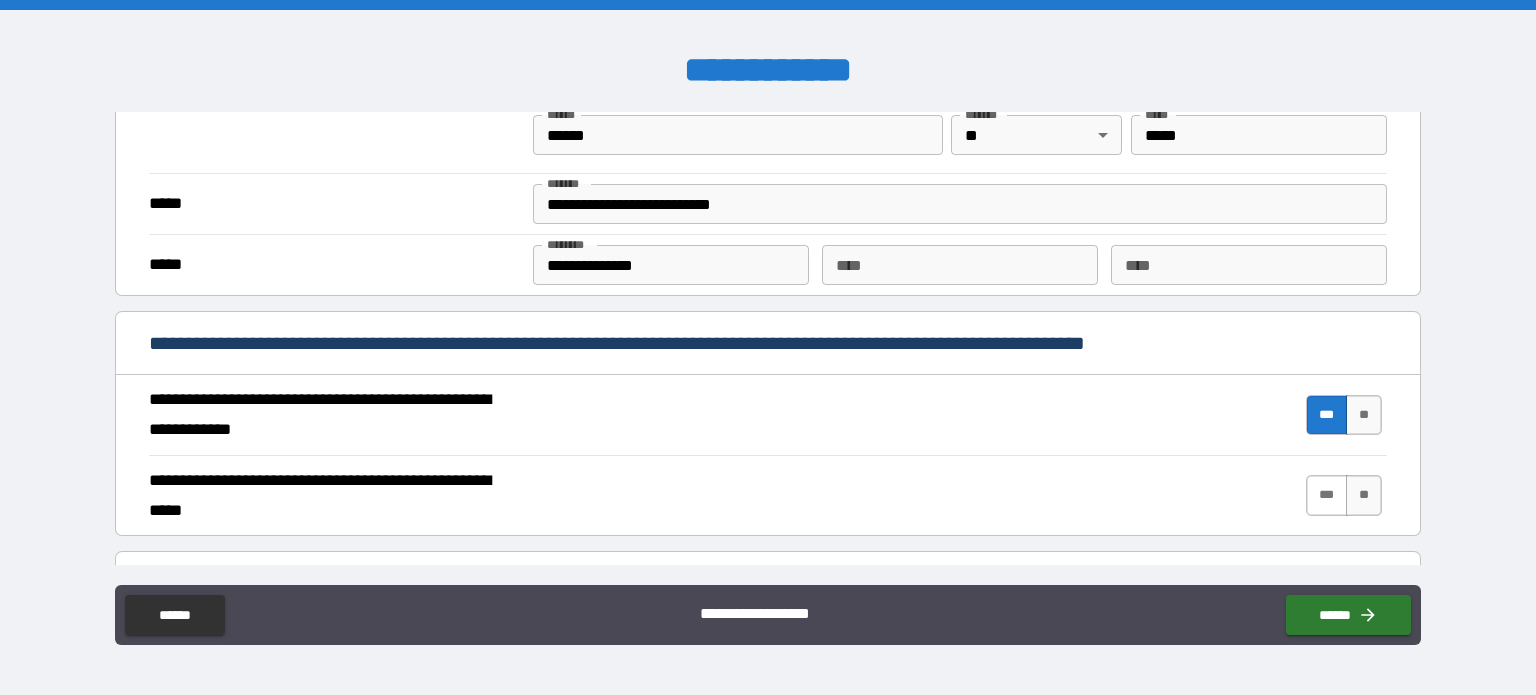 click on "***" at bounding box center [1327, 495] 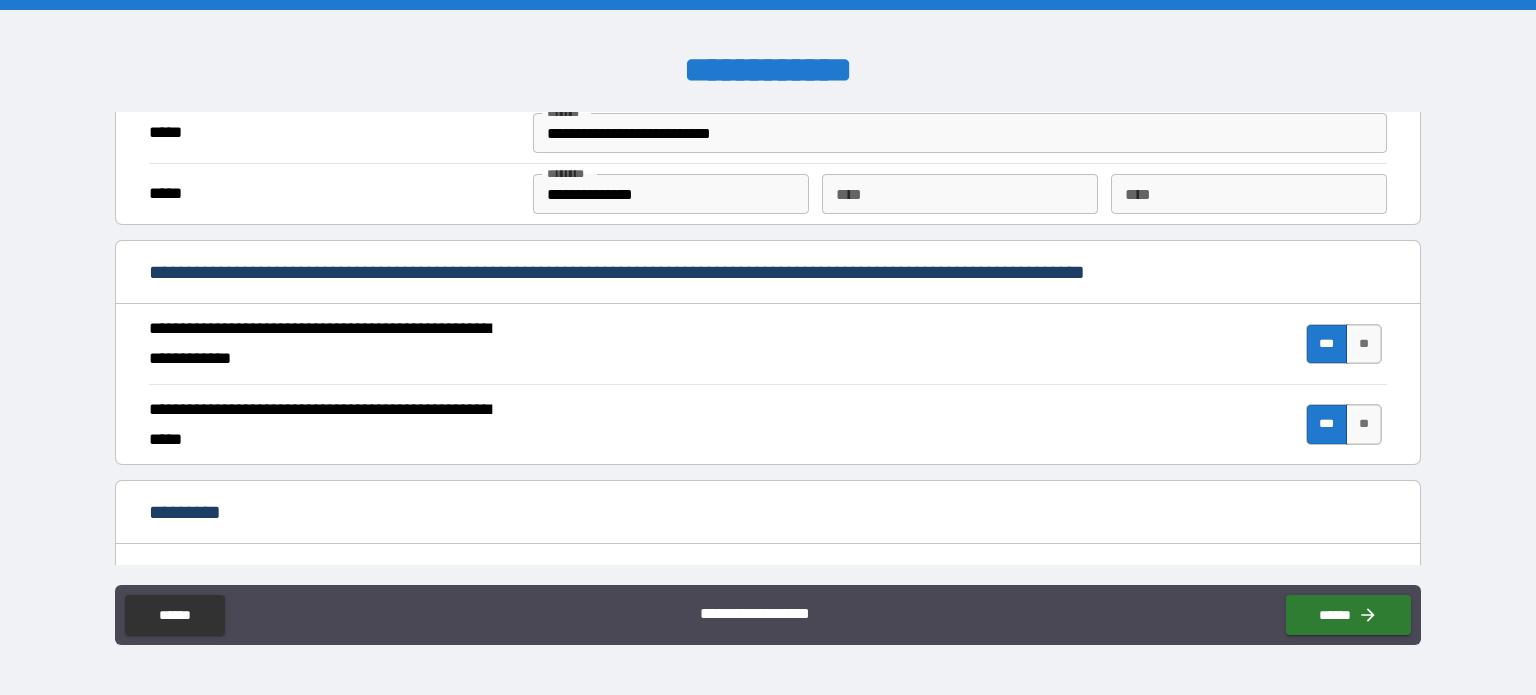 scroll, scrollTop: 1900, scrollLeft: 0, axis: vertical 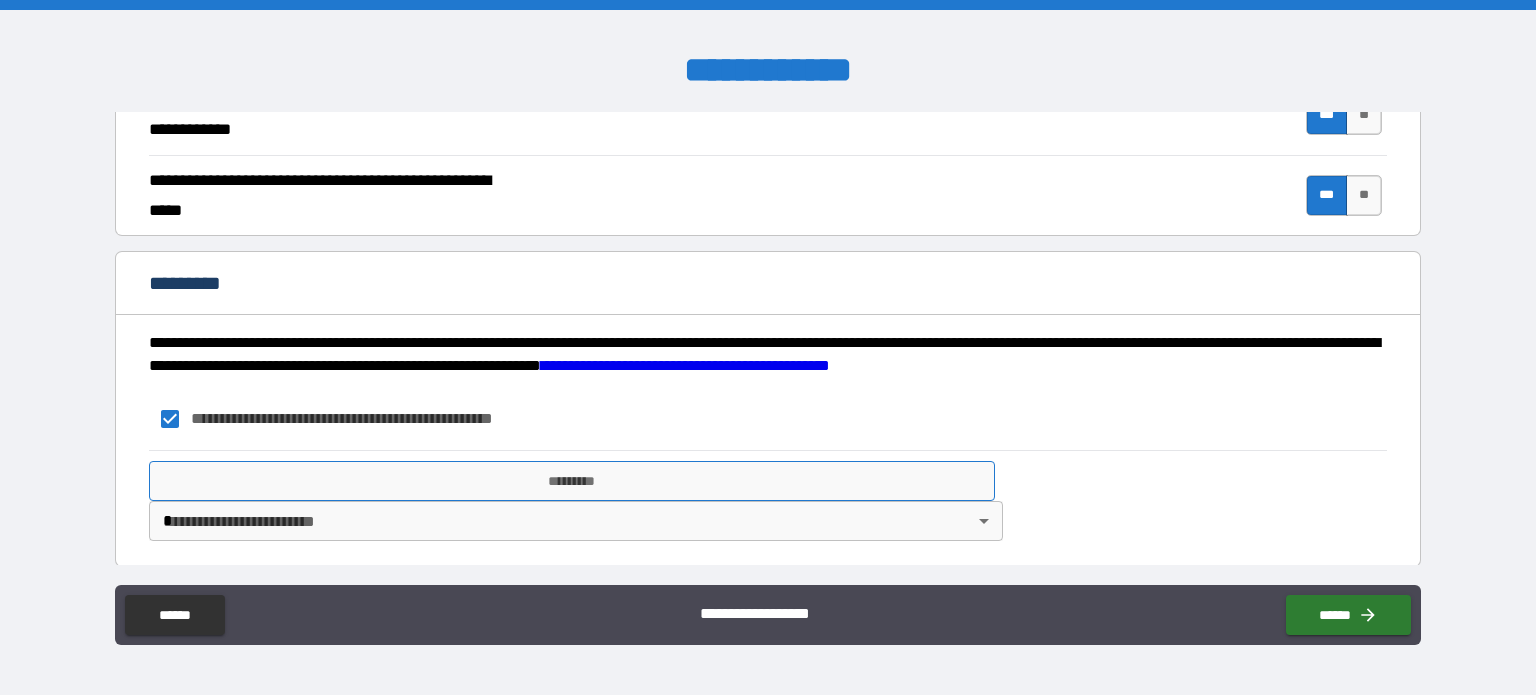 click on "*********" at bounding box center (572, 481) 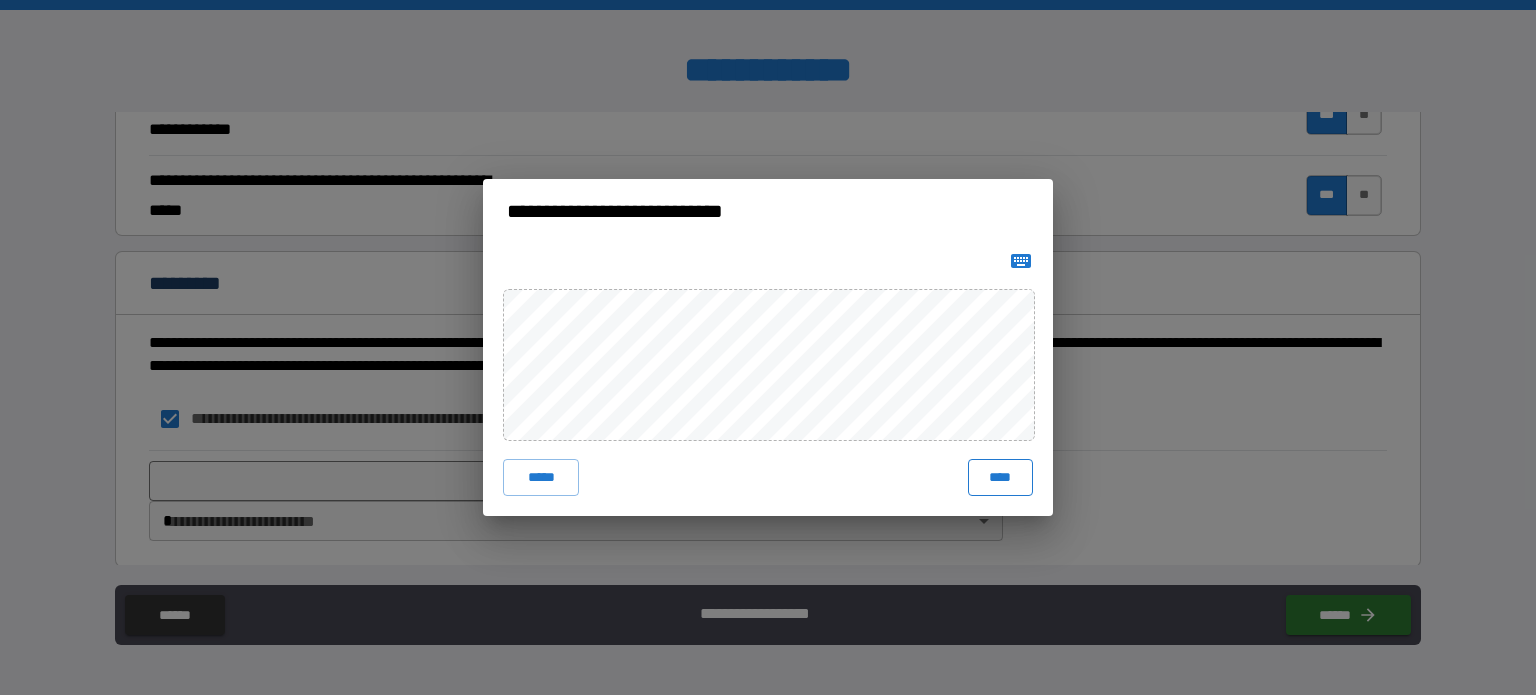 click on "****" at bounding box center [1000, 477] 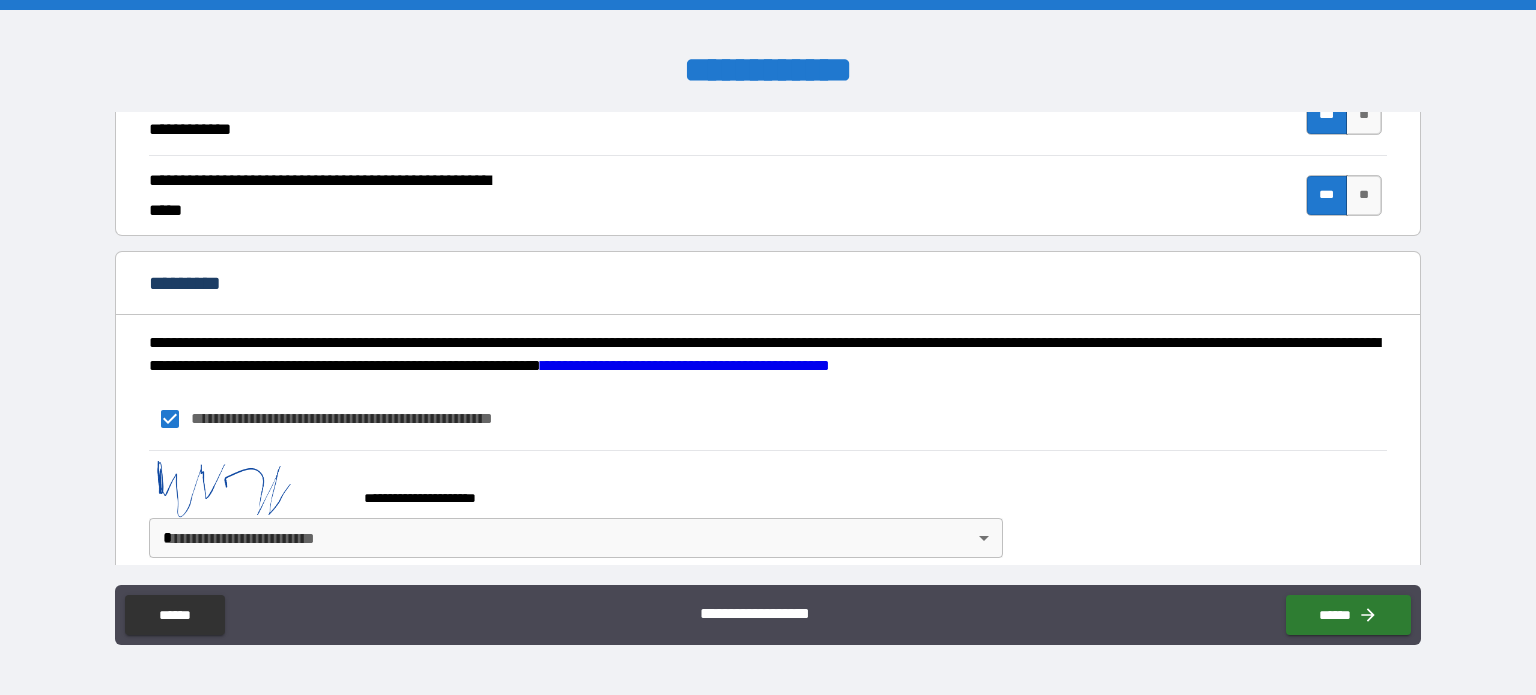 click on "**********" at bounding box center (768, 347) 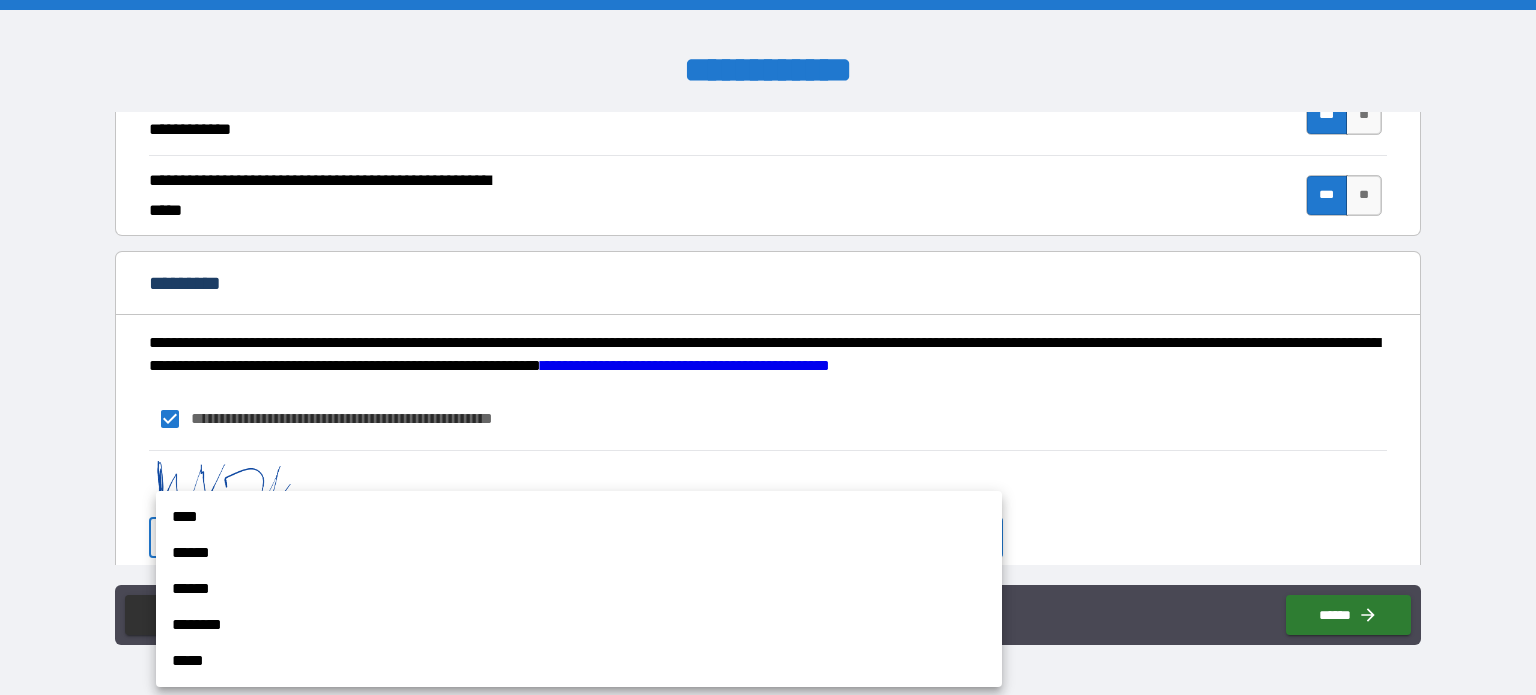 click on "******" at bounding box center [579, 553] 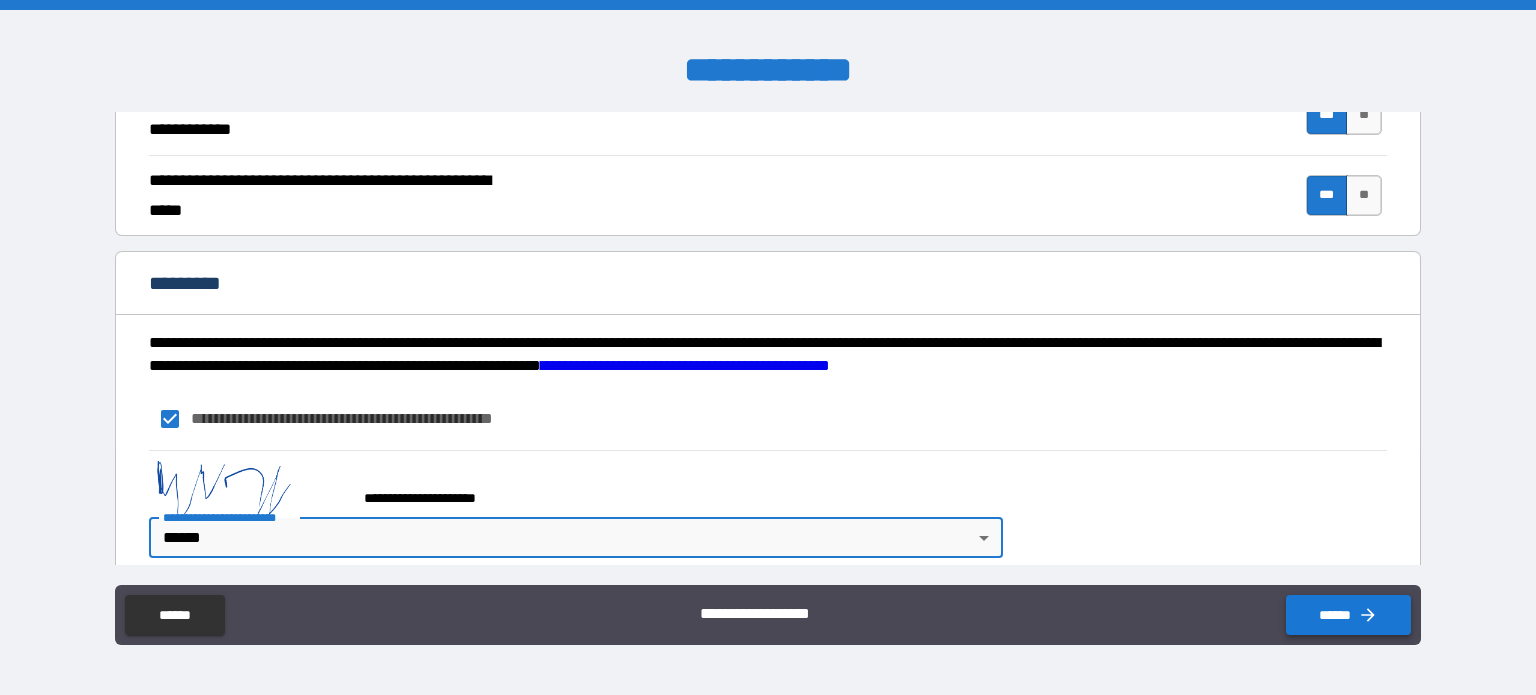 click on "******" at bounding box center [1348, 615] 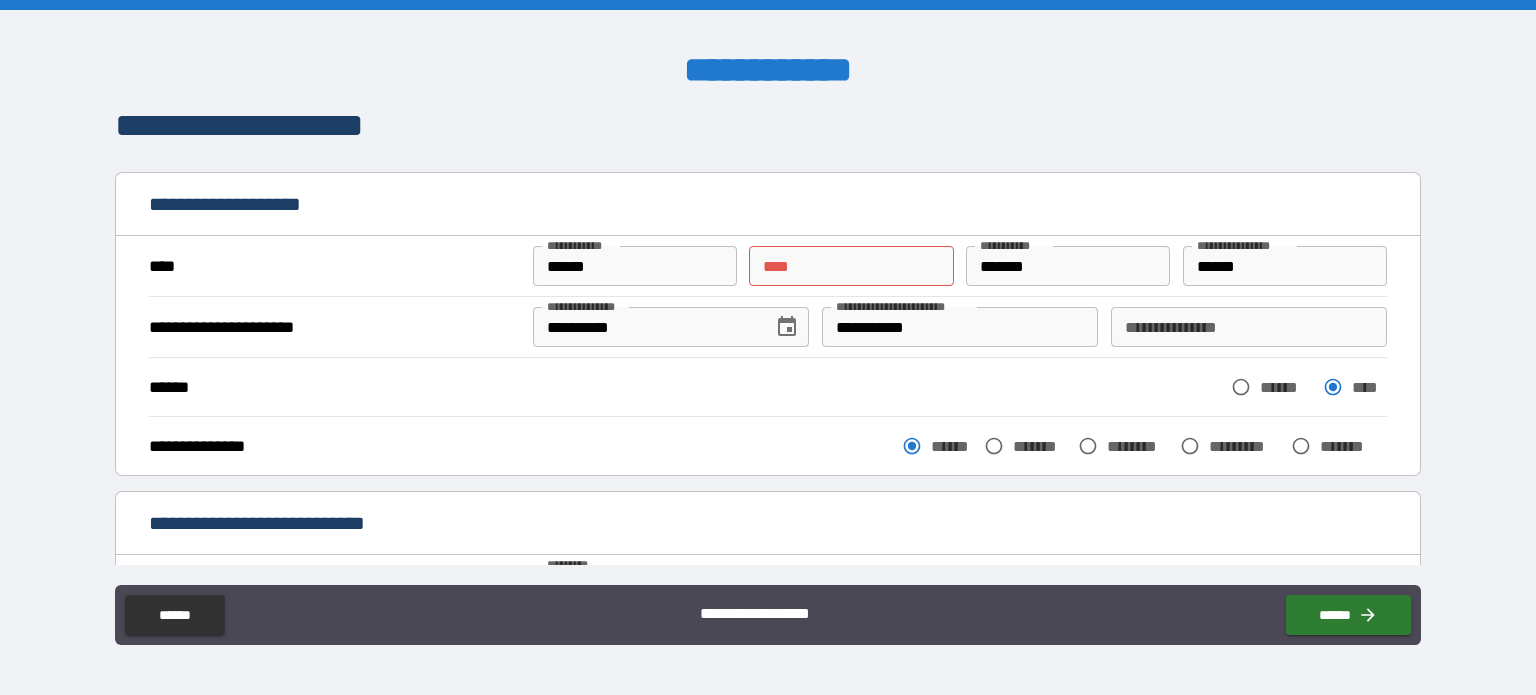 scroll, scrollTop: 16, scrollLeft: 0, axis: vertical 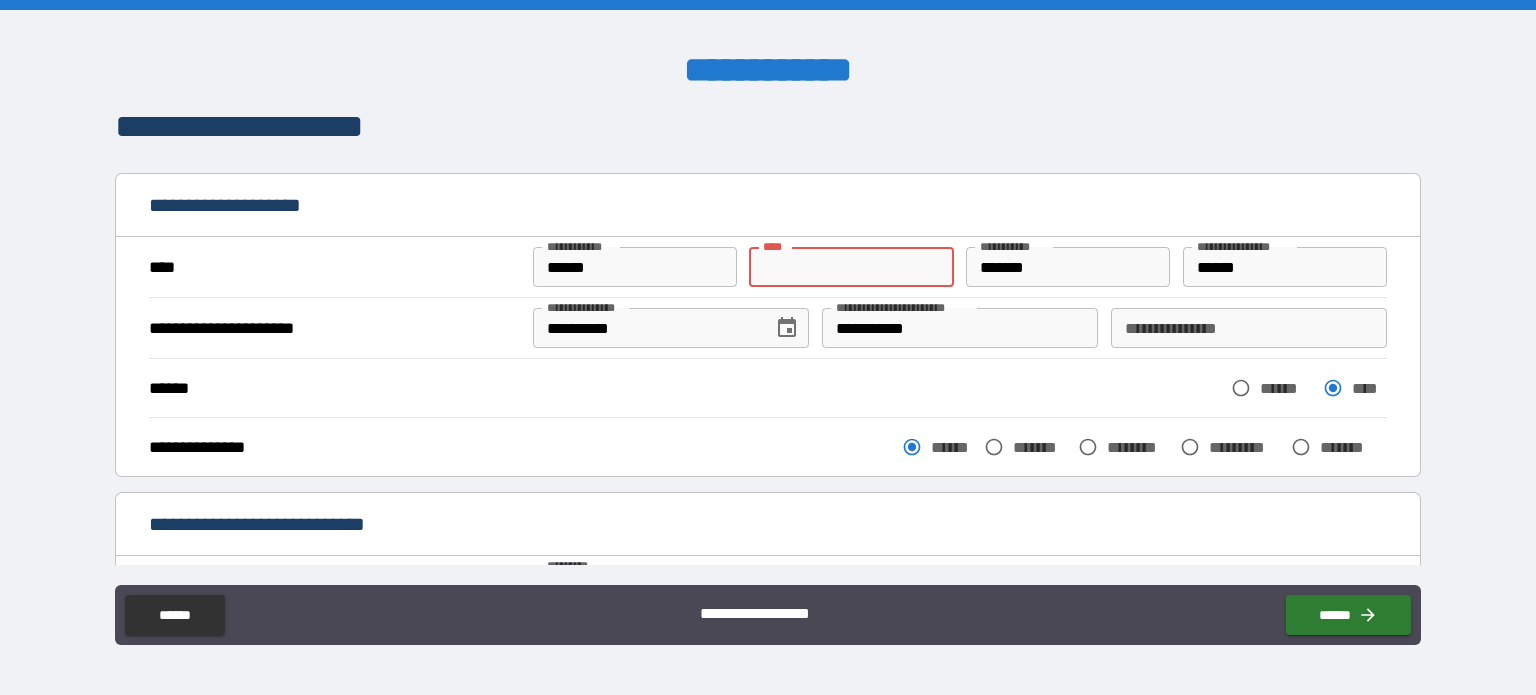 click on "**   *" at bounding box center [851, 267] 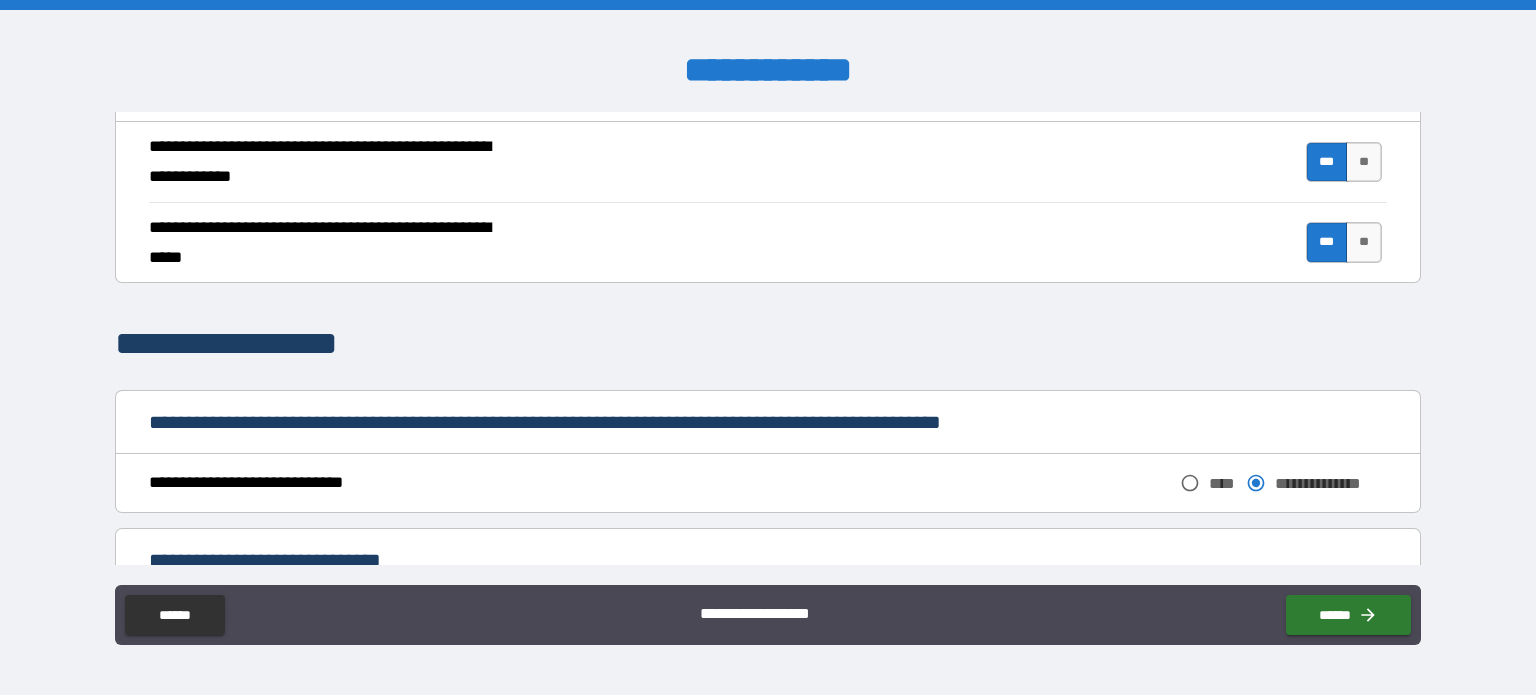 scroll, scrollTop: 816, scrollLeft: 0, axis: vertical 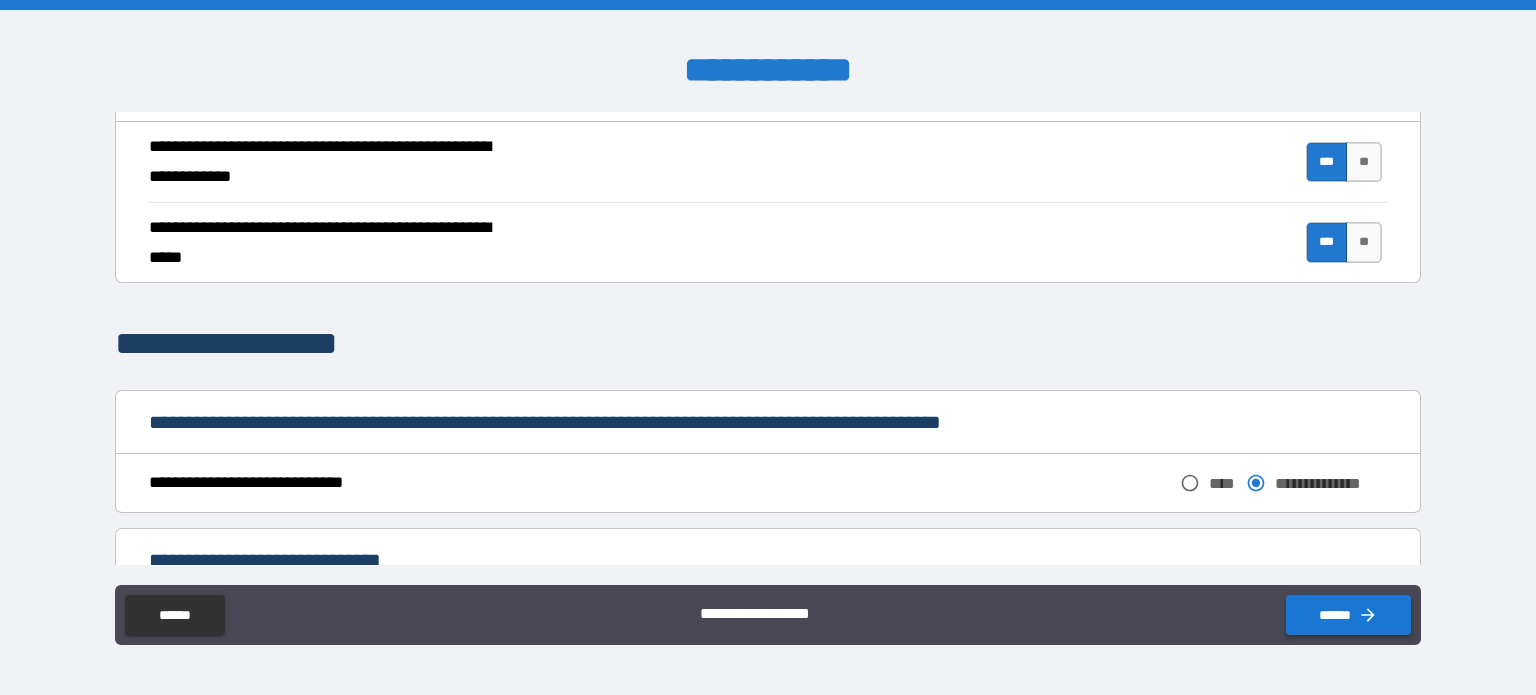 type on "*" 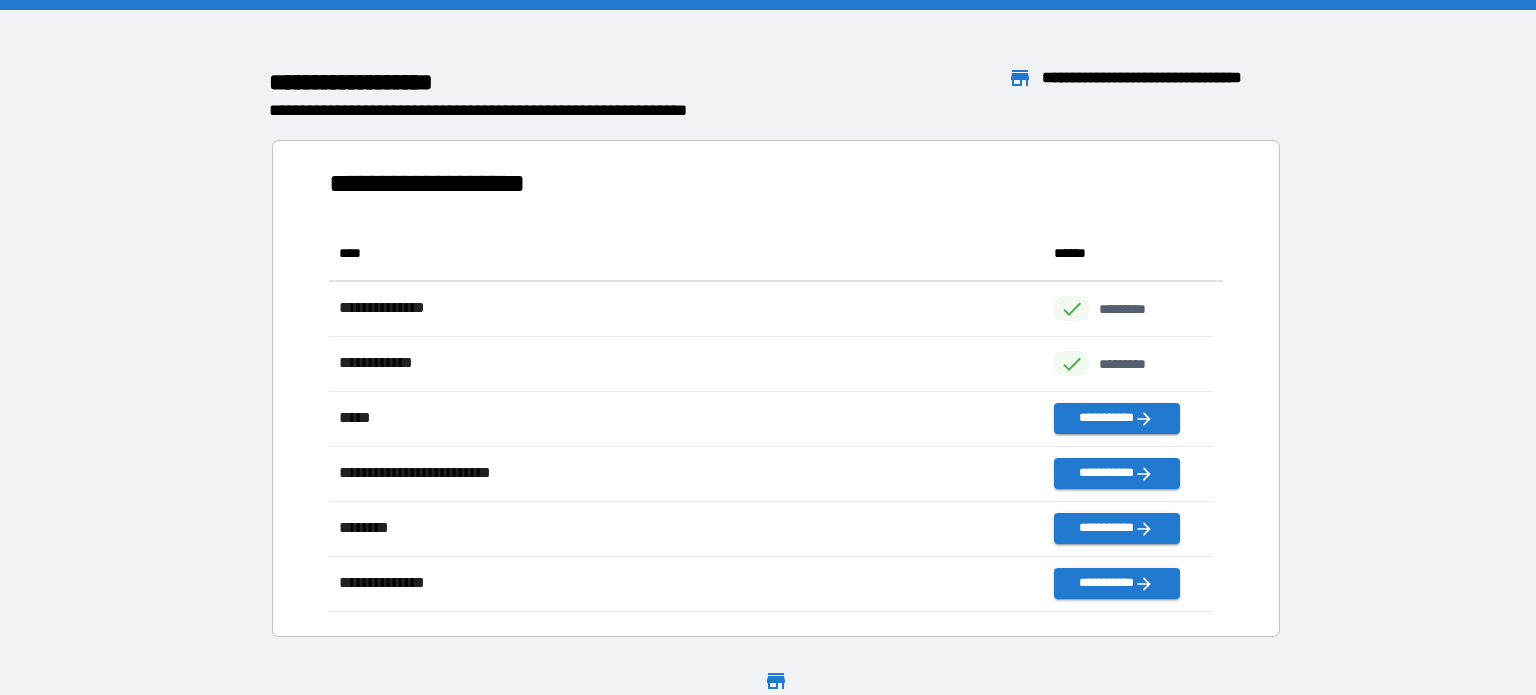 scroll, scrollTop: 16, scrollLeft: 16, axis: both 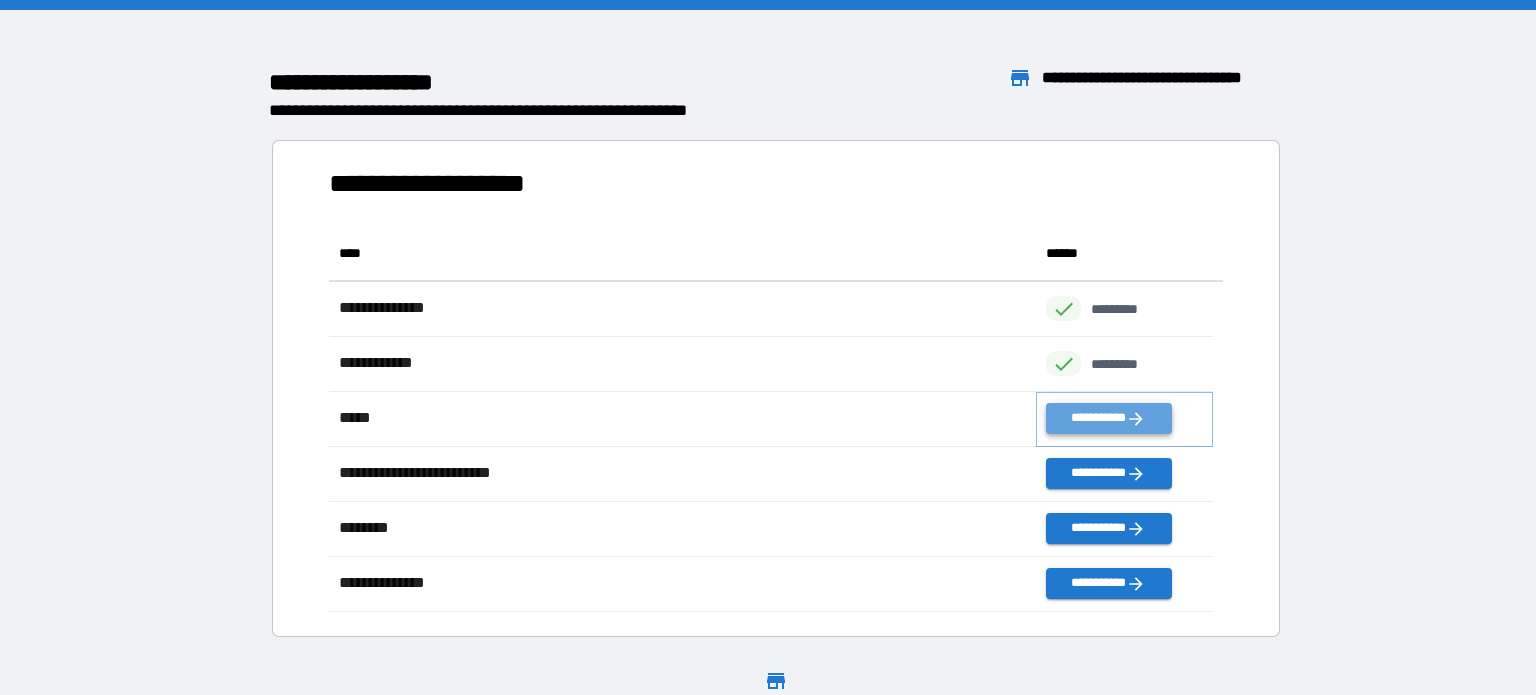 click on "**********" at bounding box center [1108, 418] 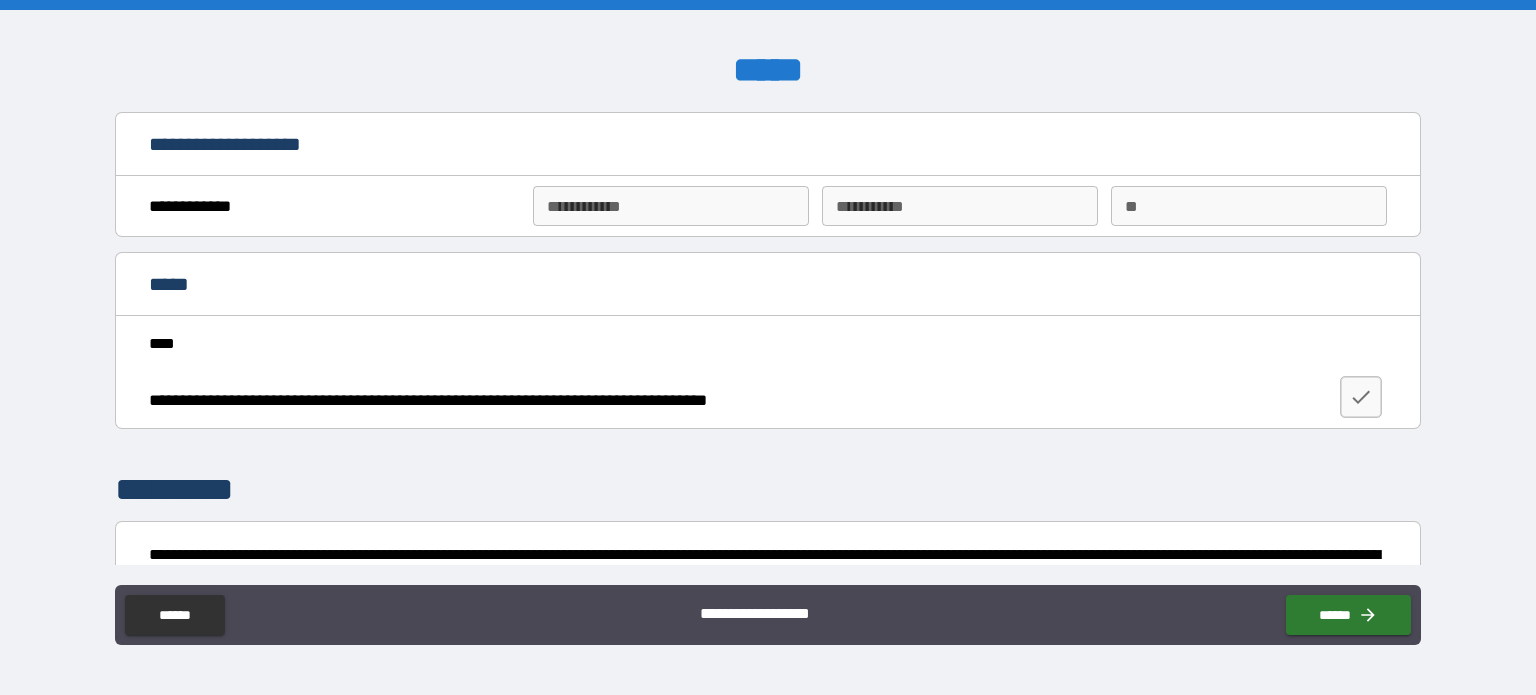 click on "**********" at bounding box center [671, 206] 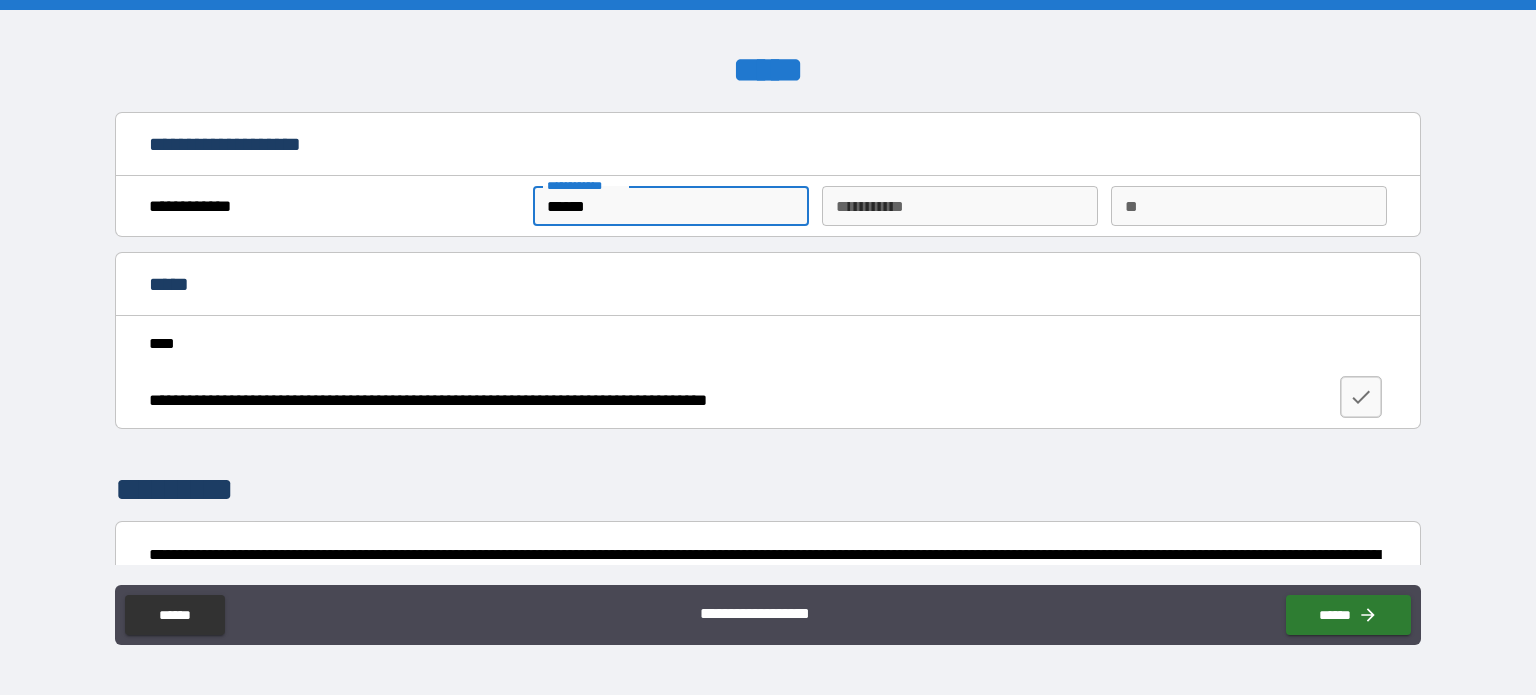 type on "******" 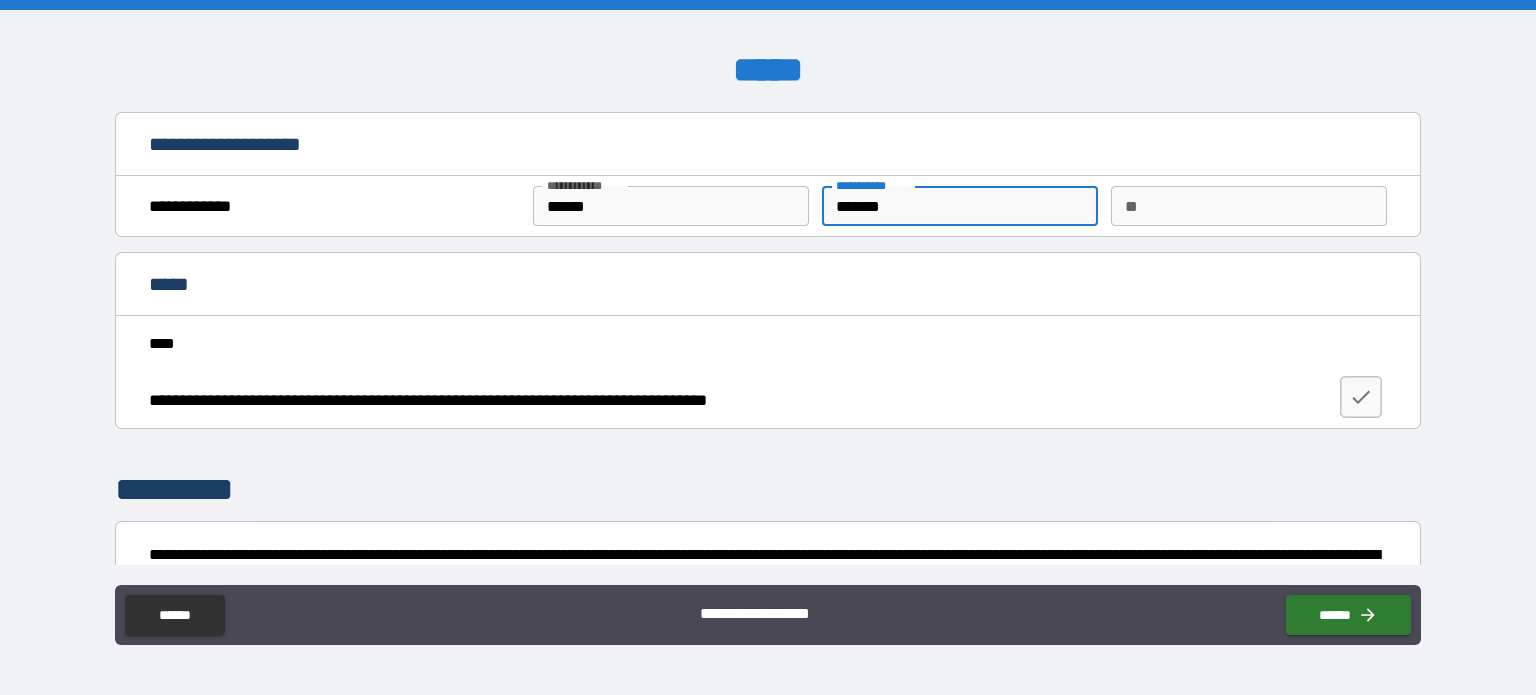 type on "*******" 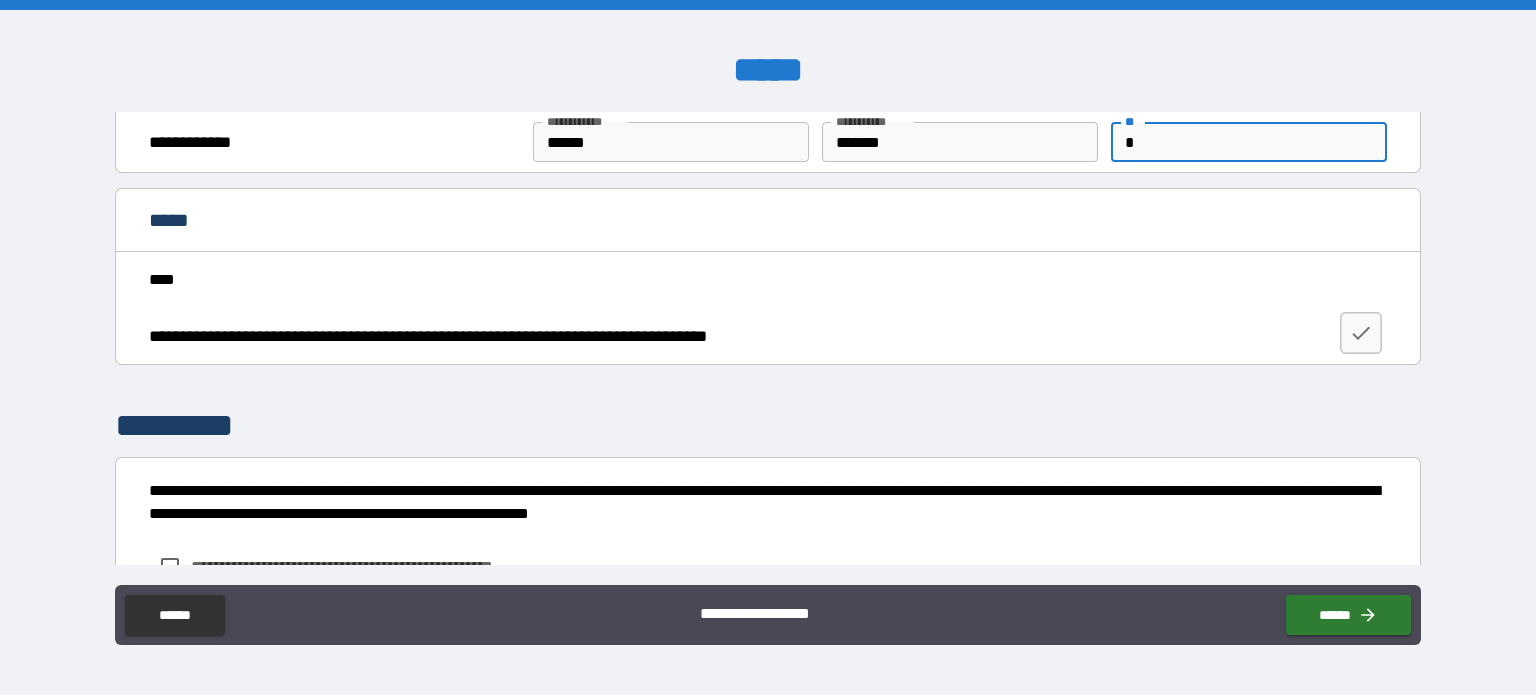 scroll, scrollTop: 100, scrollLeft: 0, axis: vertical 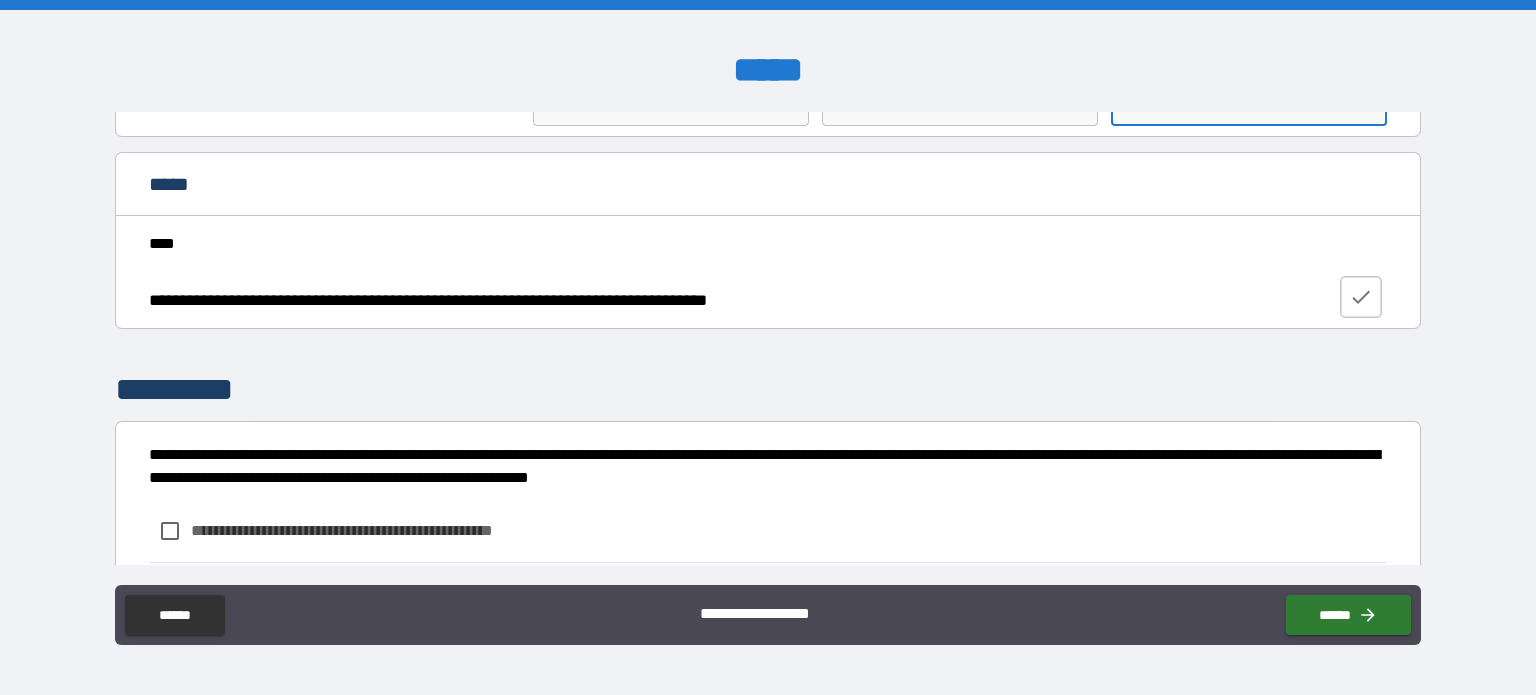 type on "*" 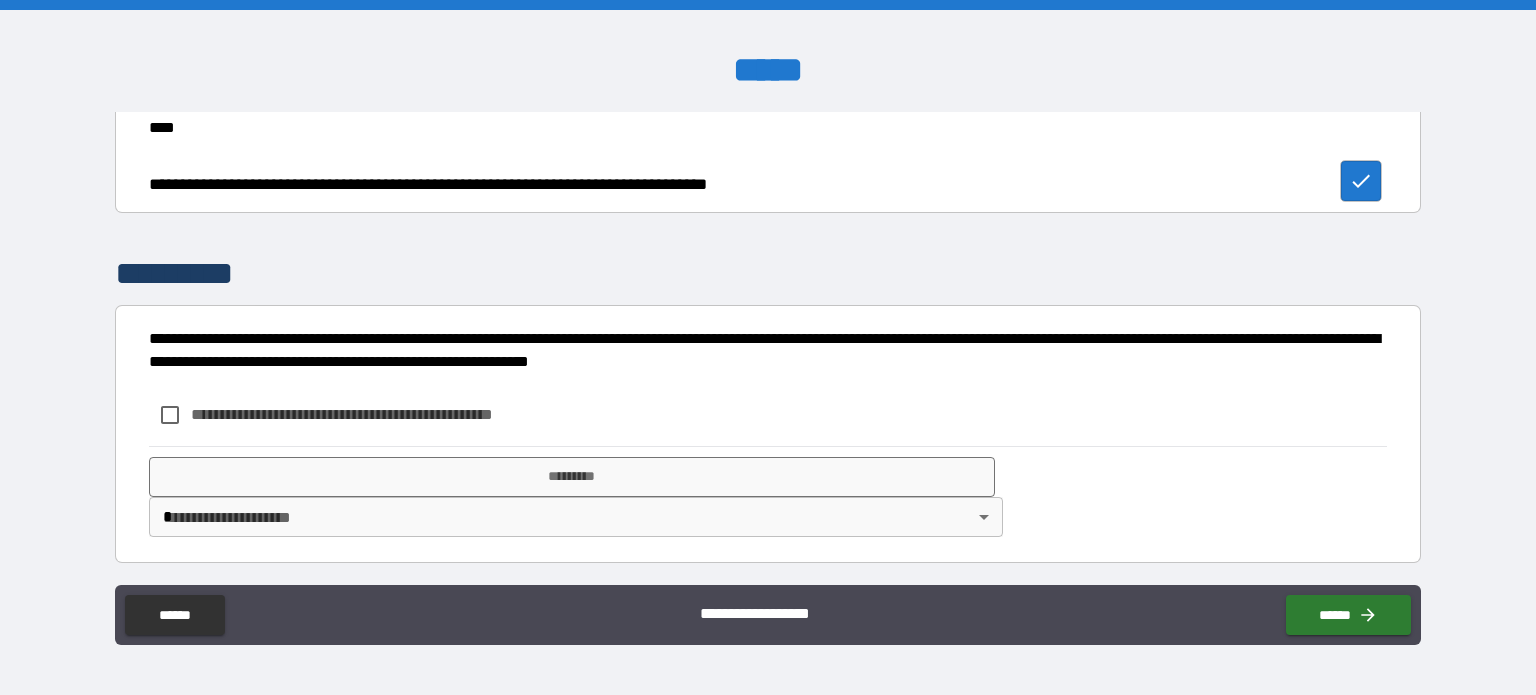 scroll, scrollTop: 216, scrollLeft: 0, axis: vertical 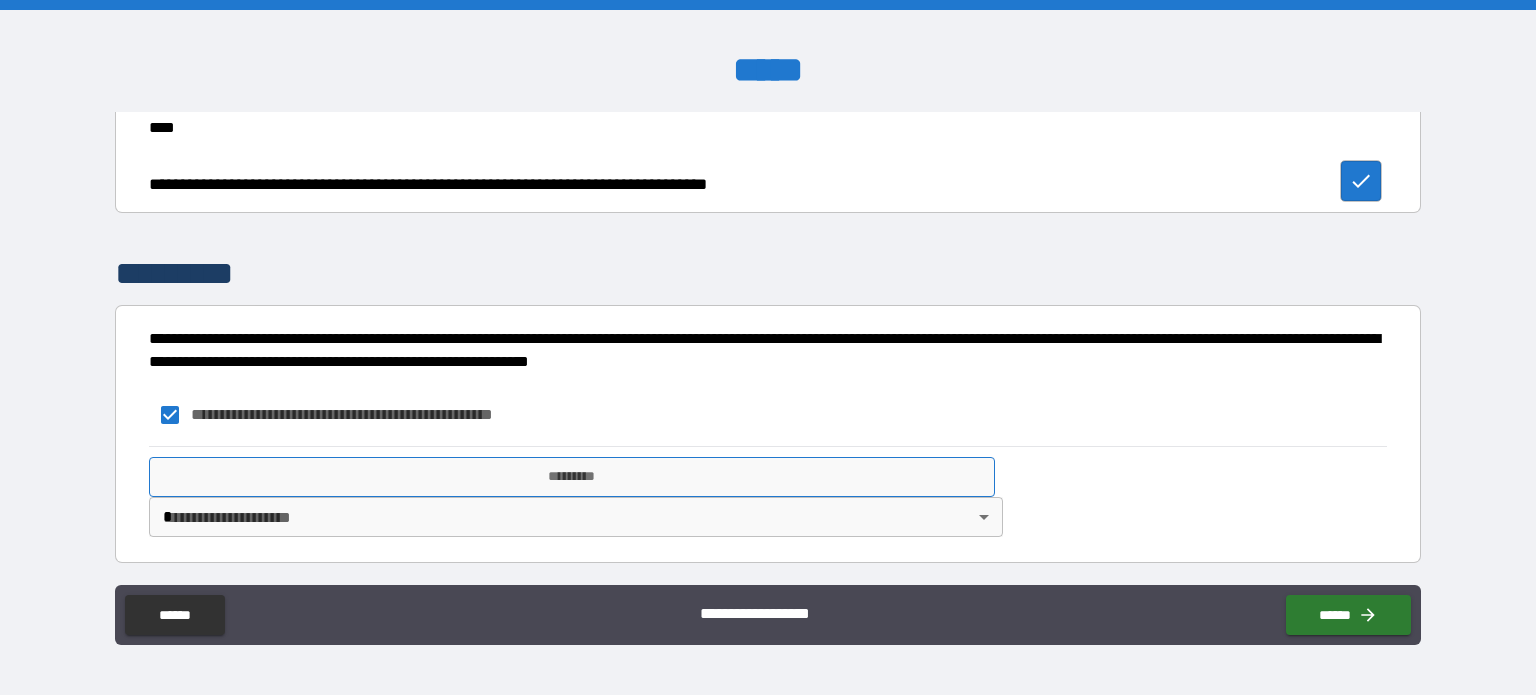 click on "*********" at bounding box center (572, 477) 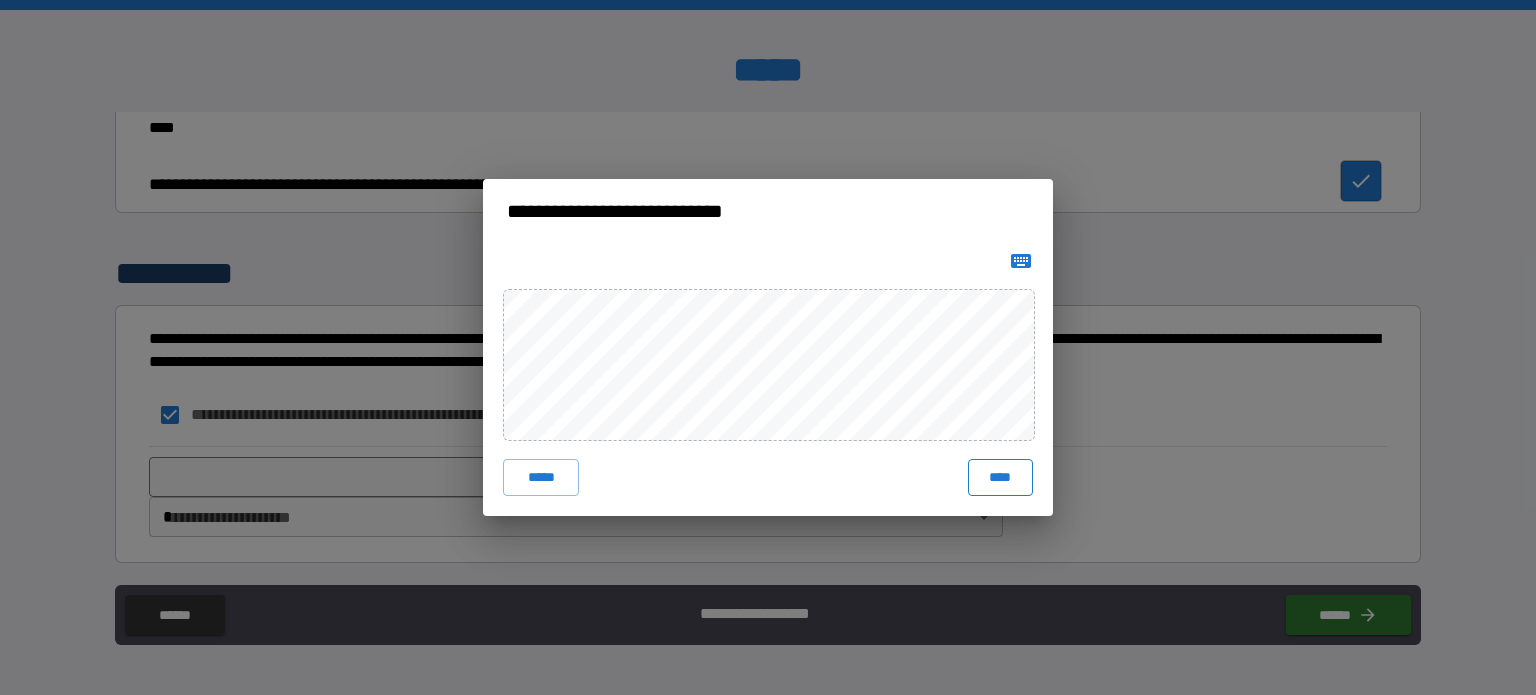 click on "****" at bounding box center (1000, 477) 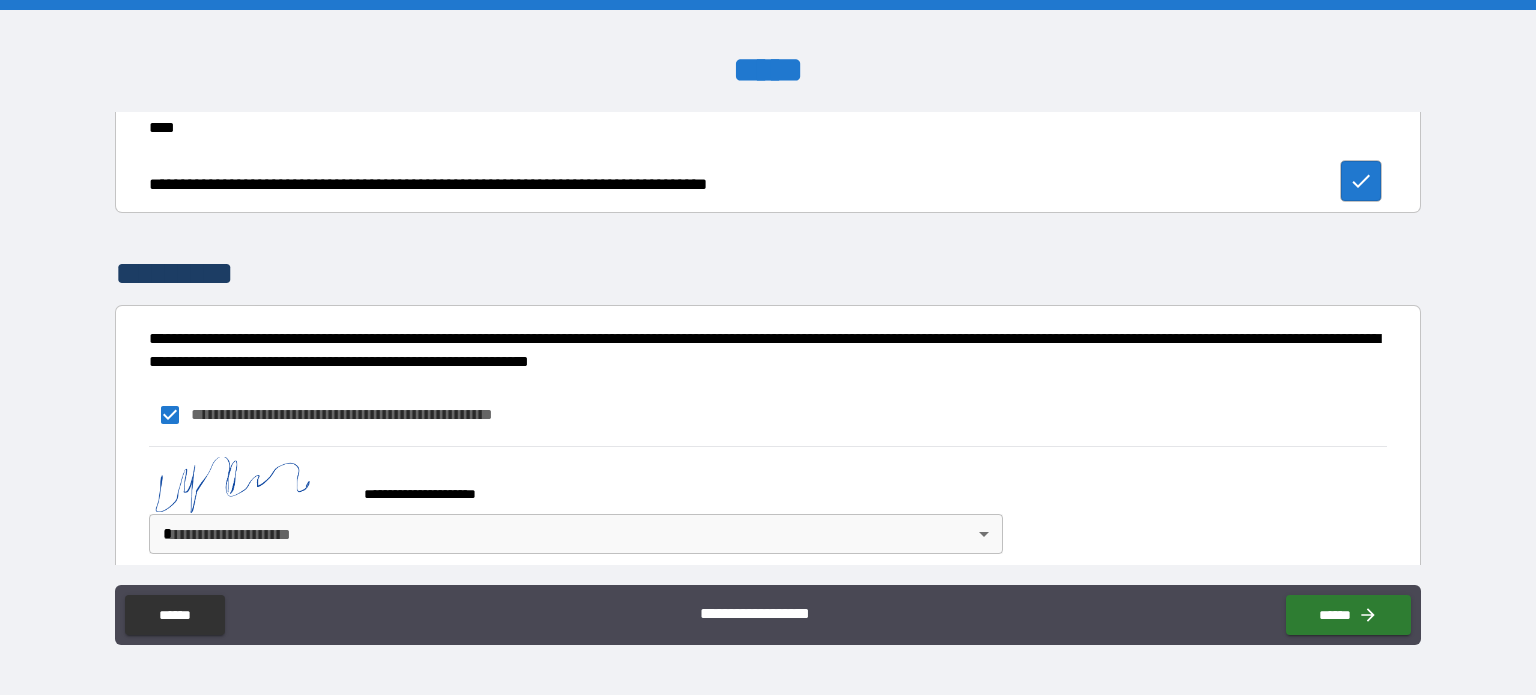 click on "**********" at bounding box center (768, 347) 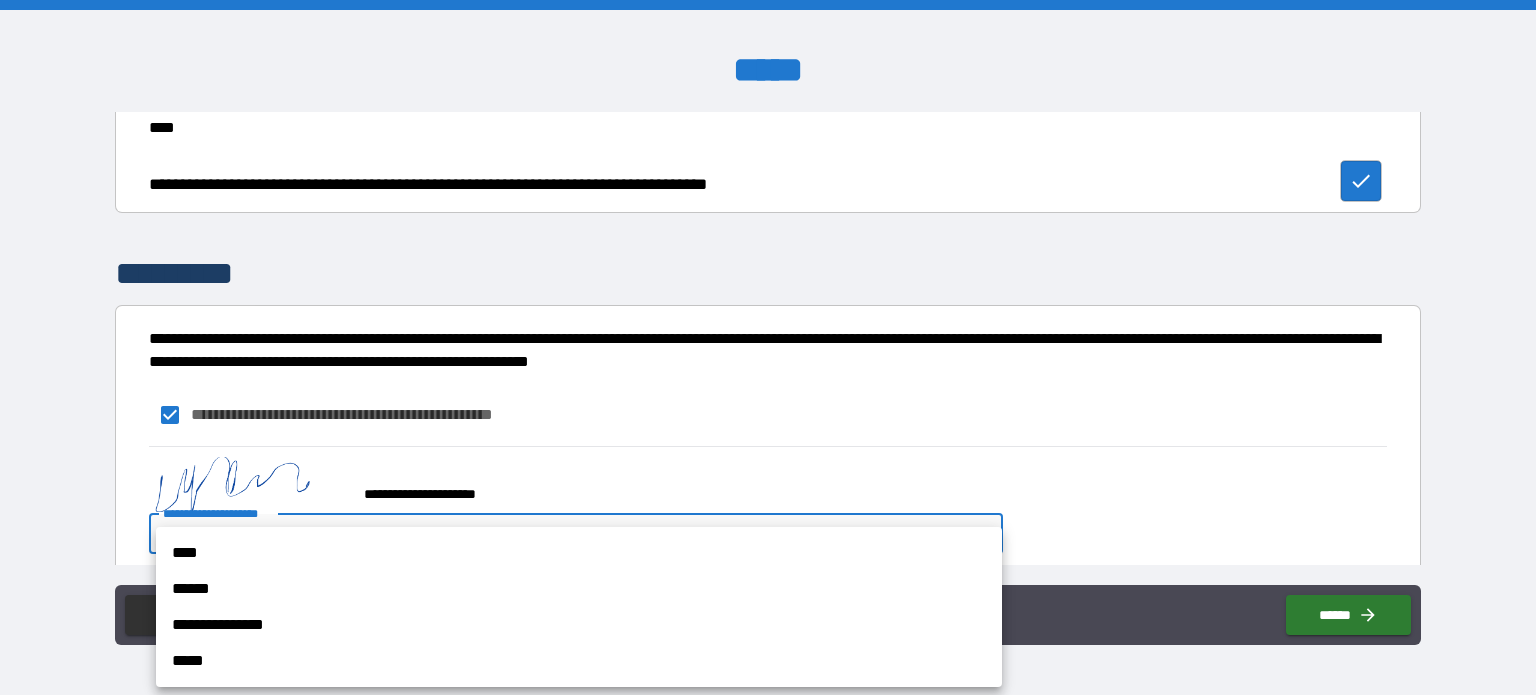 click on "**********" at bounding box center [579, 625] 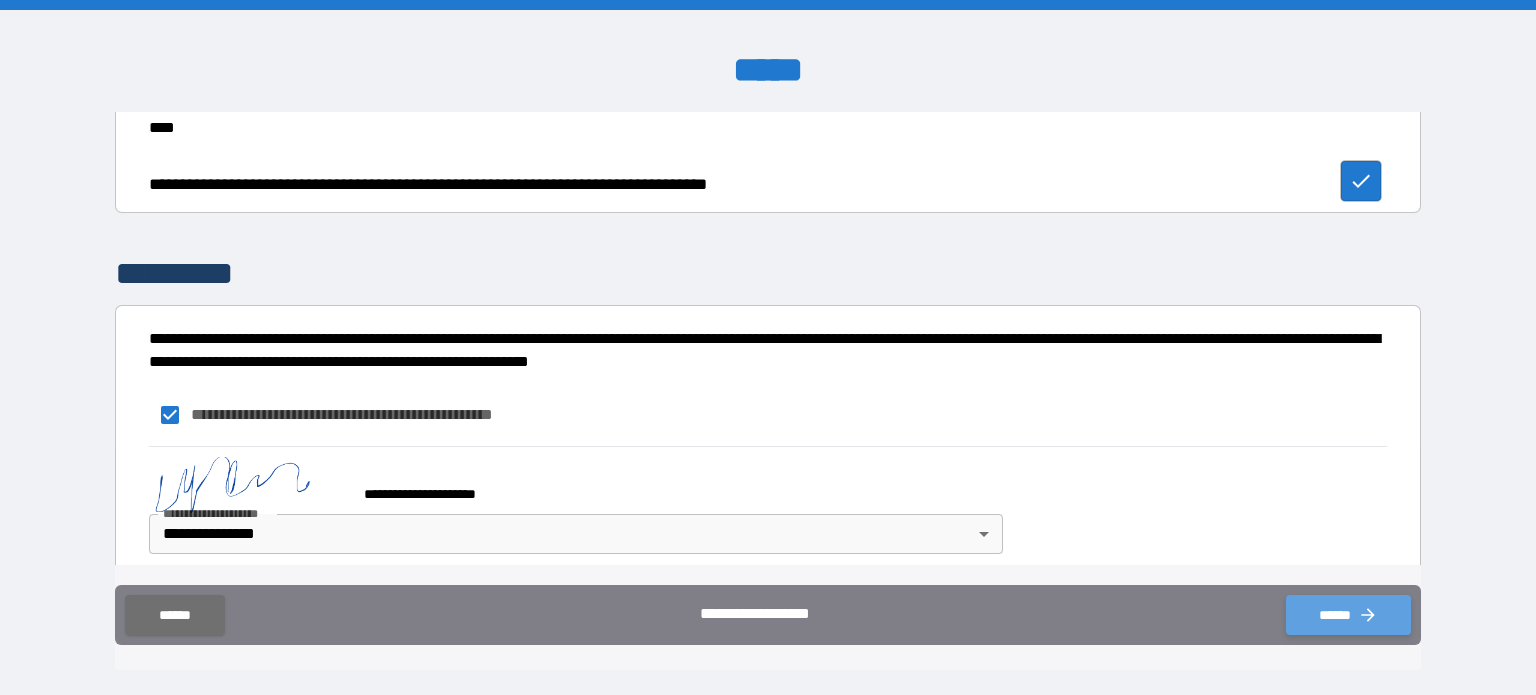 click on "******" at bounding box center (1348, 615) 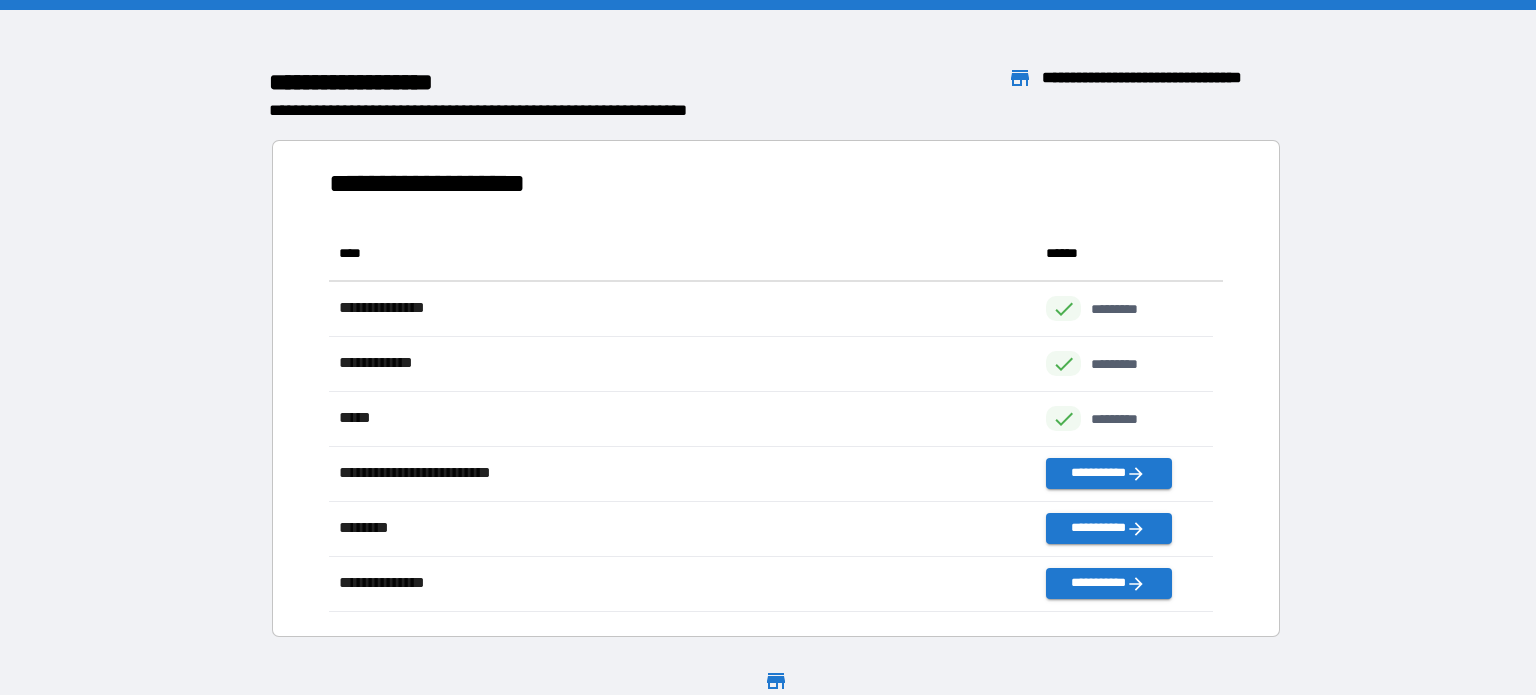 scroll, scrollTop: 16, scrollLeft: 16, axis: both 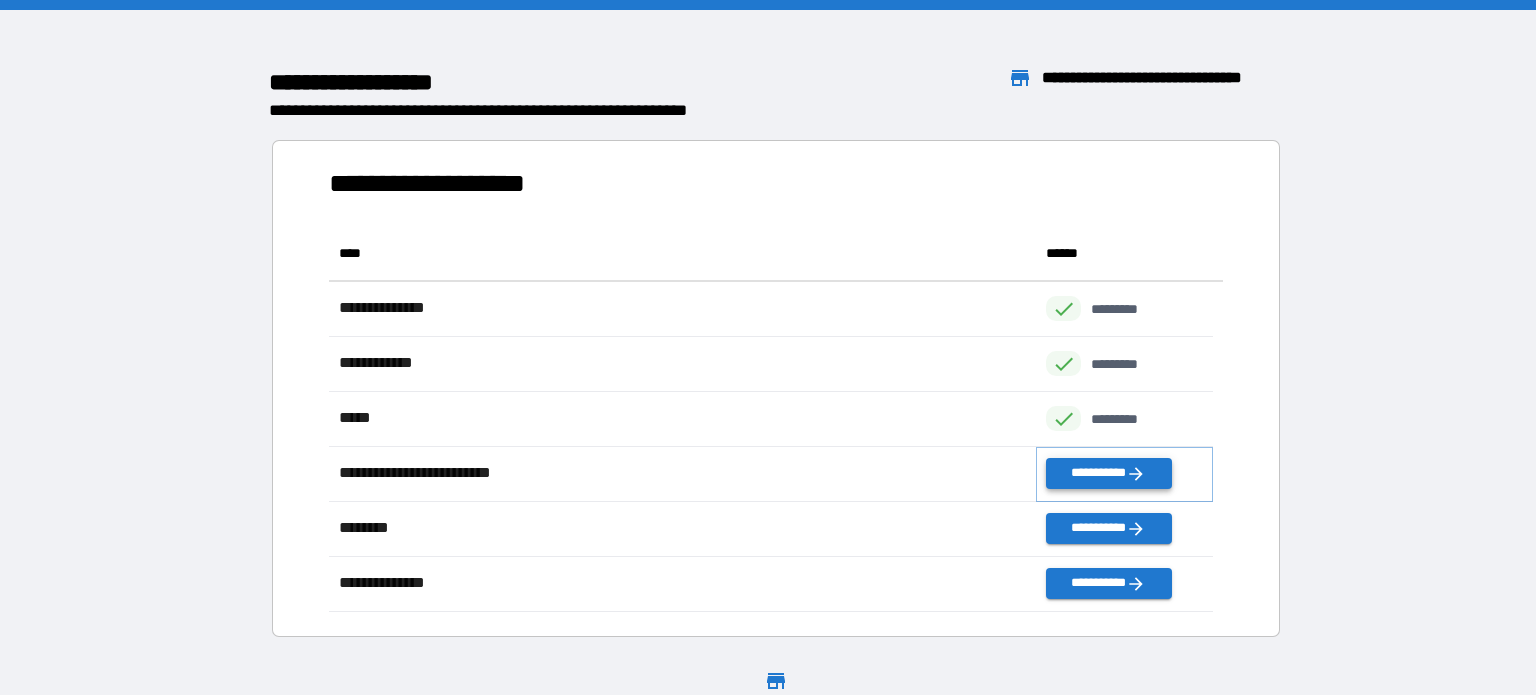 click on "**********" at bounding box center (1108, 473) 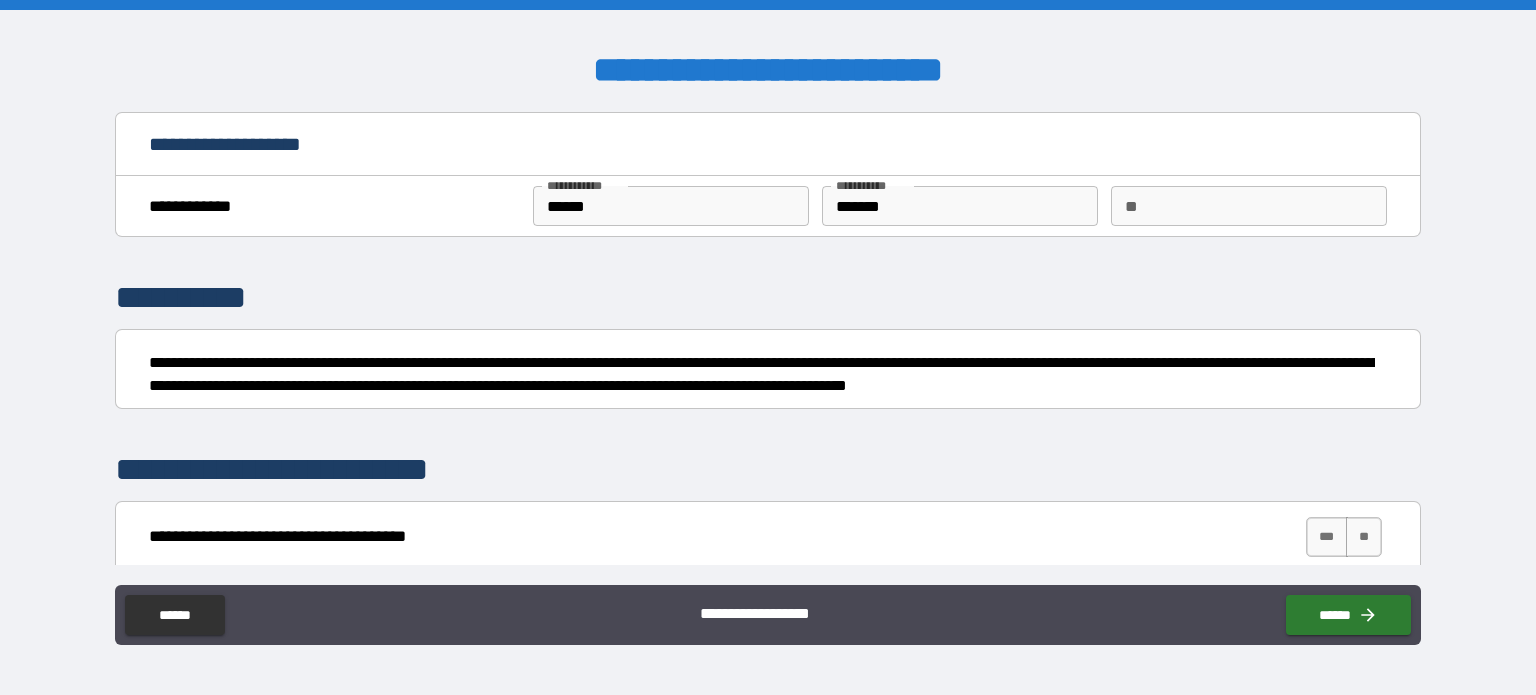 click on "**" at bounding box center (1249, 206) 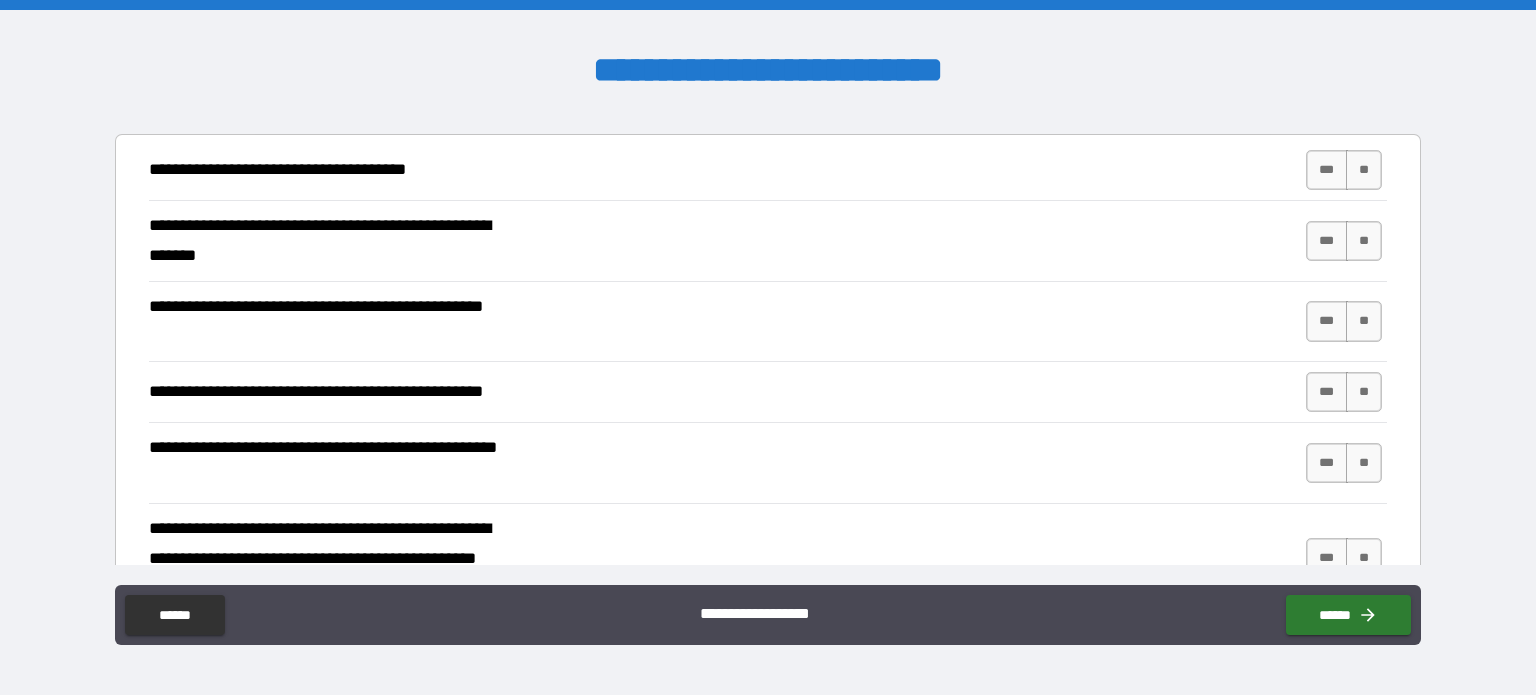scroll, scrollTop: 400, scrollLeft: 0, axis: vertical 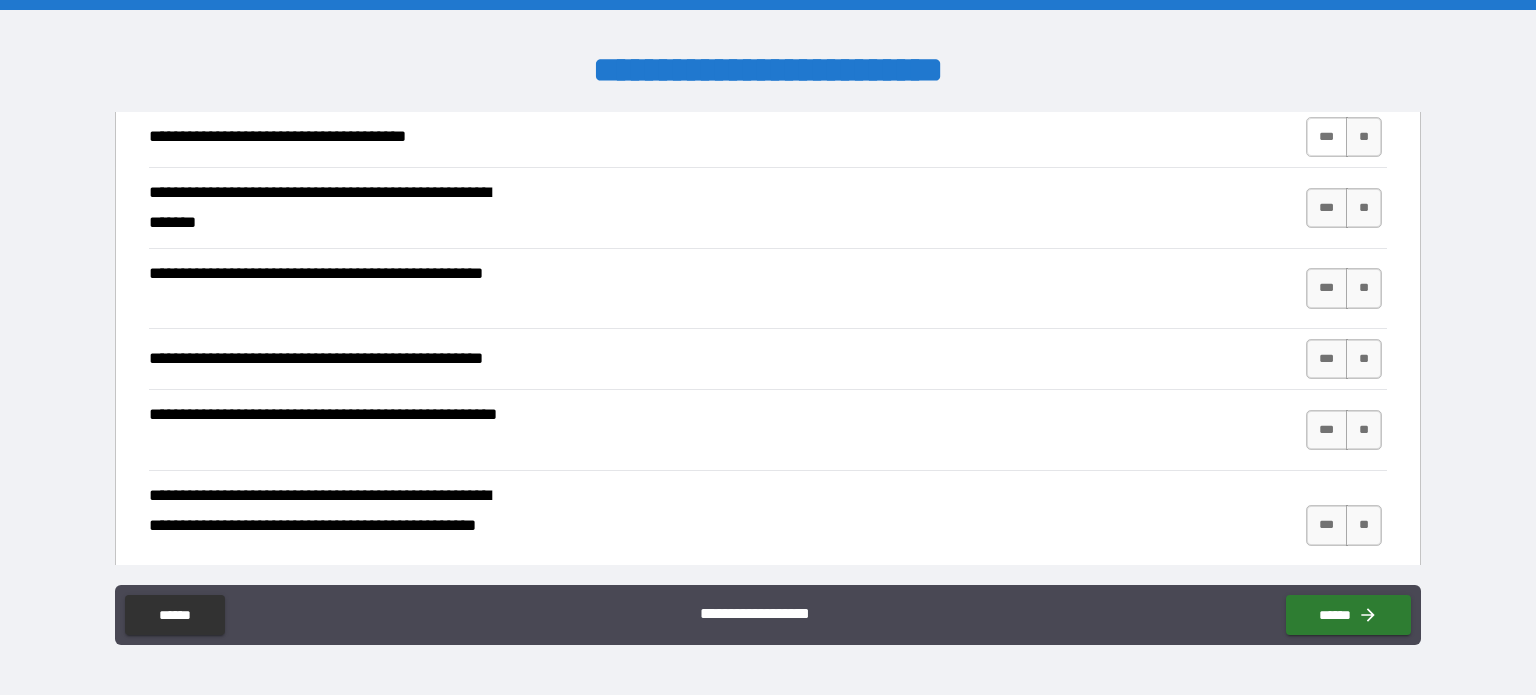type on "*" 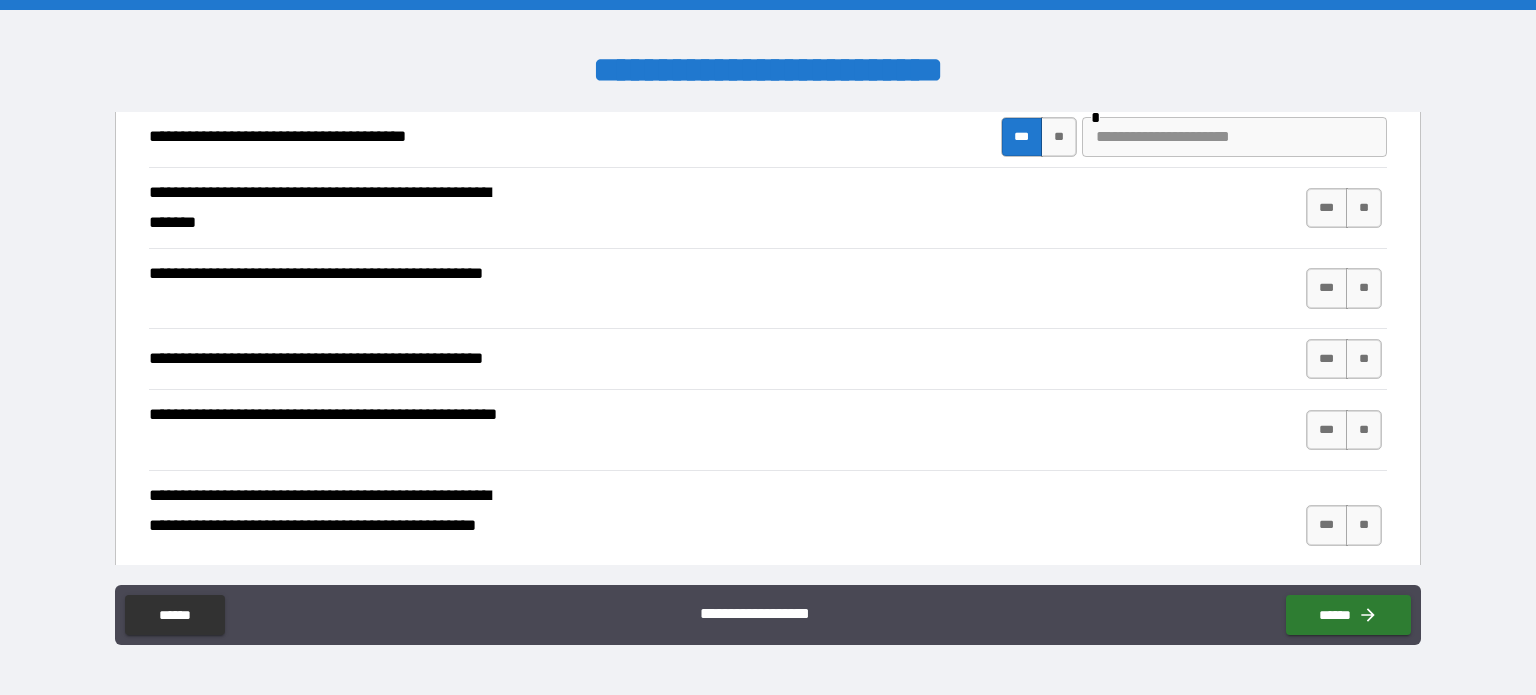 click at bounding box center [1234, 137] 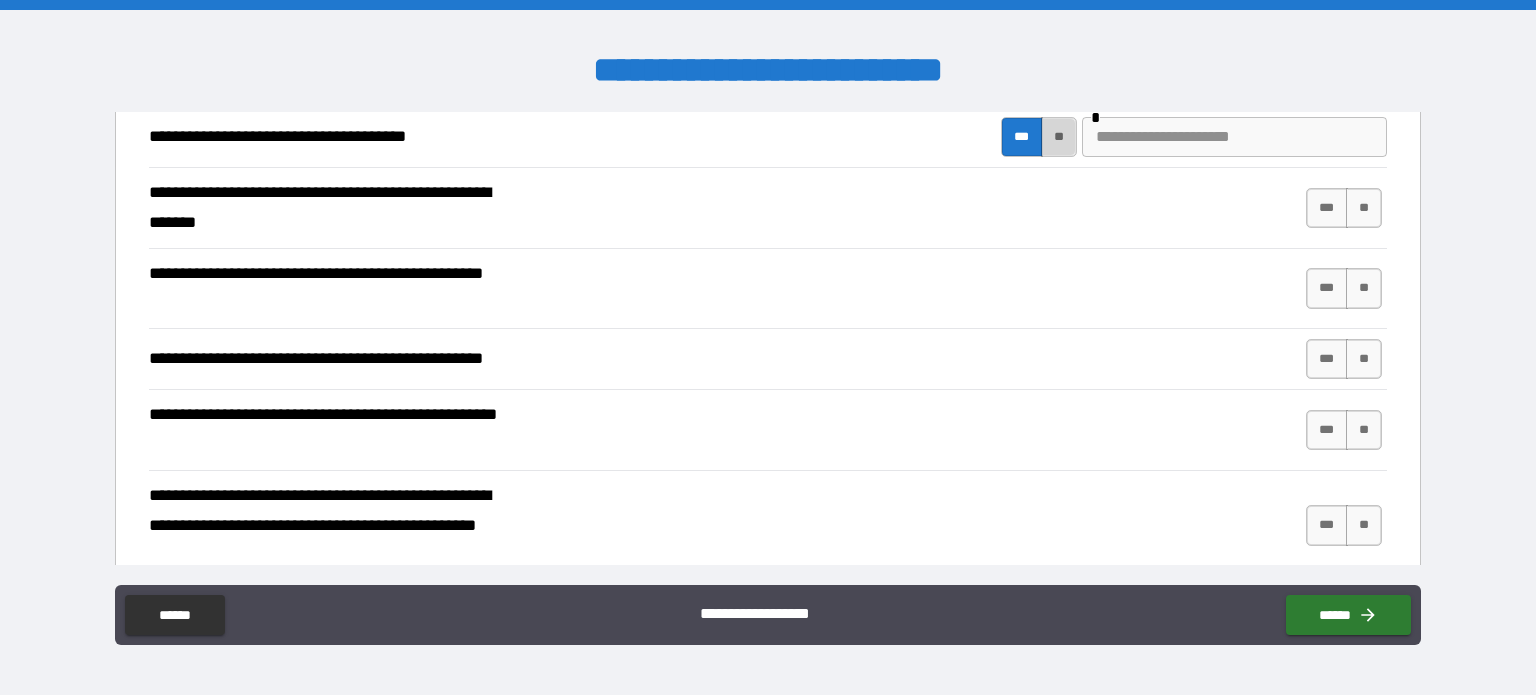 click on "**" at bounding box center (1059, 137) 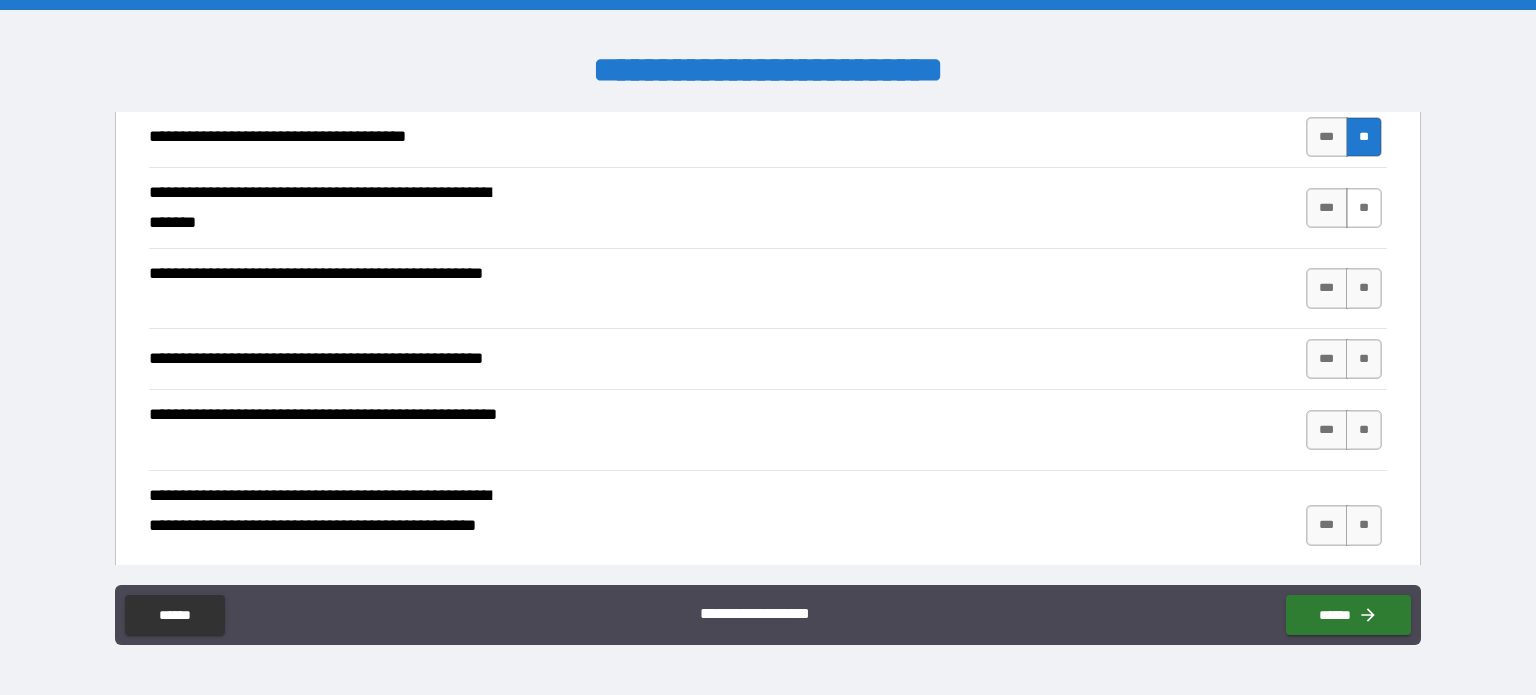 click on "**" at bounding box center (1364, 208) 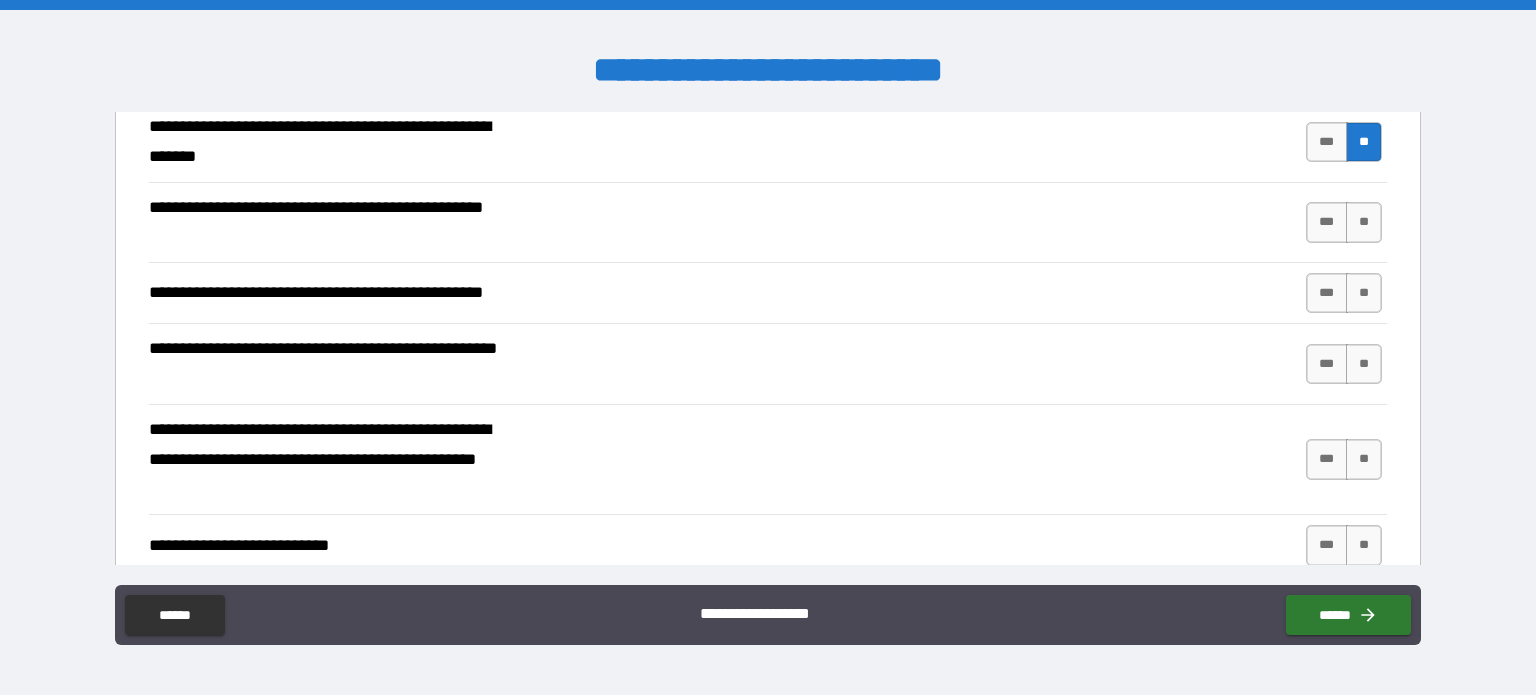 scroll, scrollTop: 500, scrollLeft: 0, axis: vertical 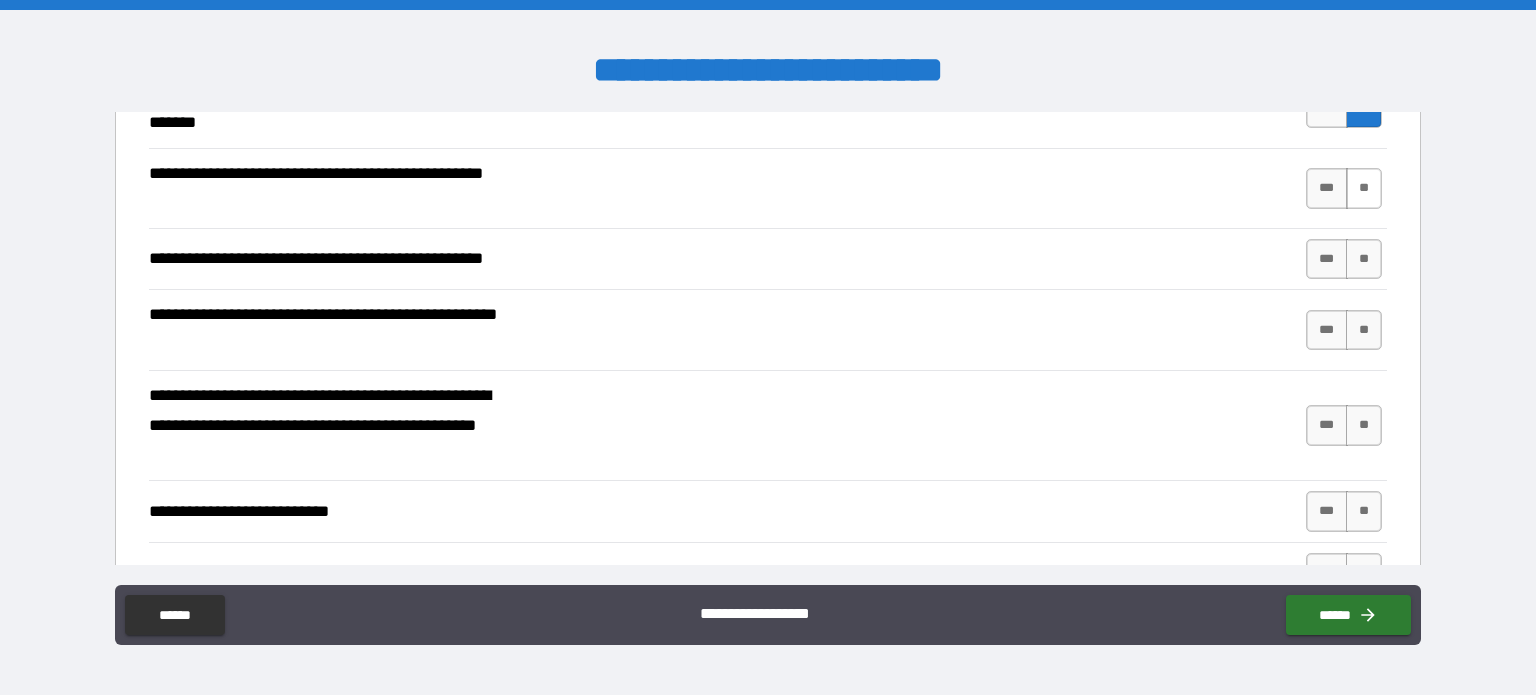 click on "**" at bounding box center (1364, 188) 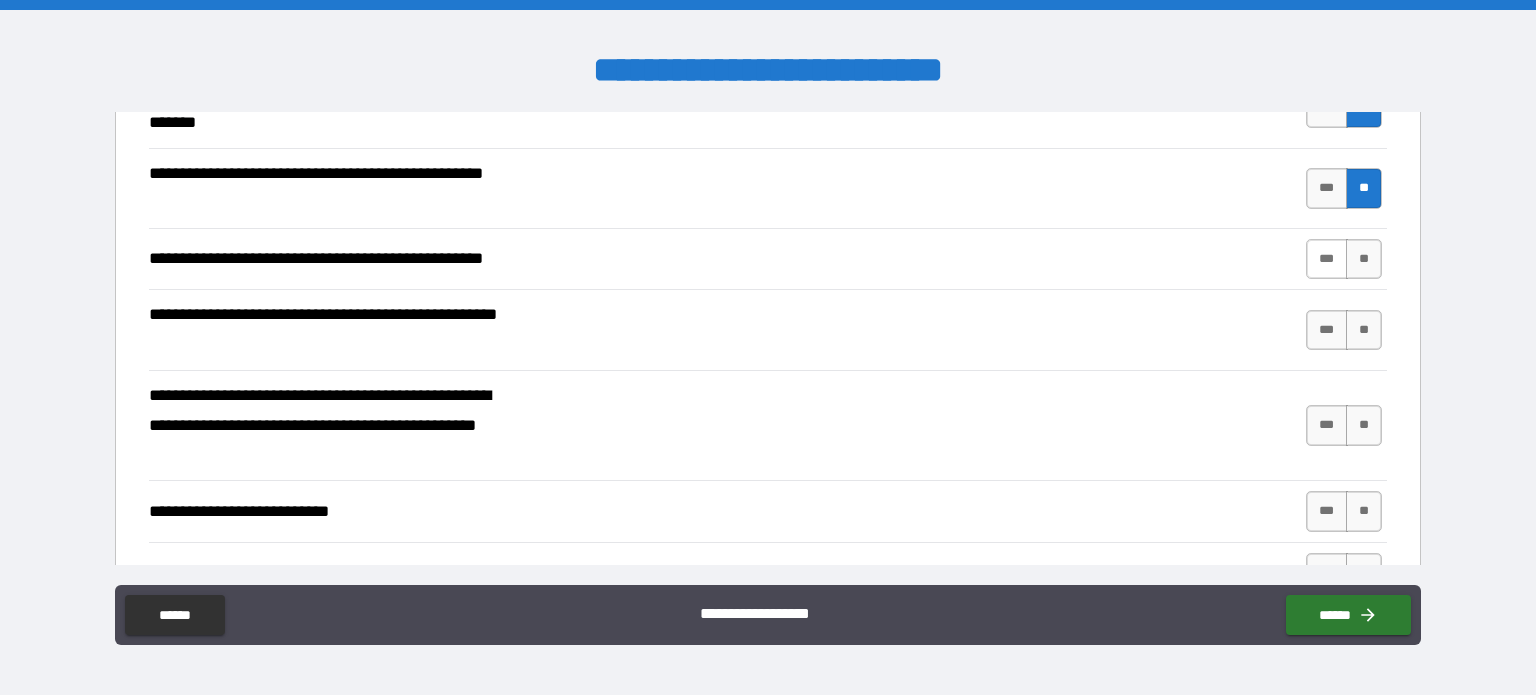 click on "***" at bounding box center [1327, 259] 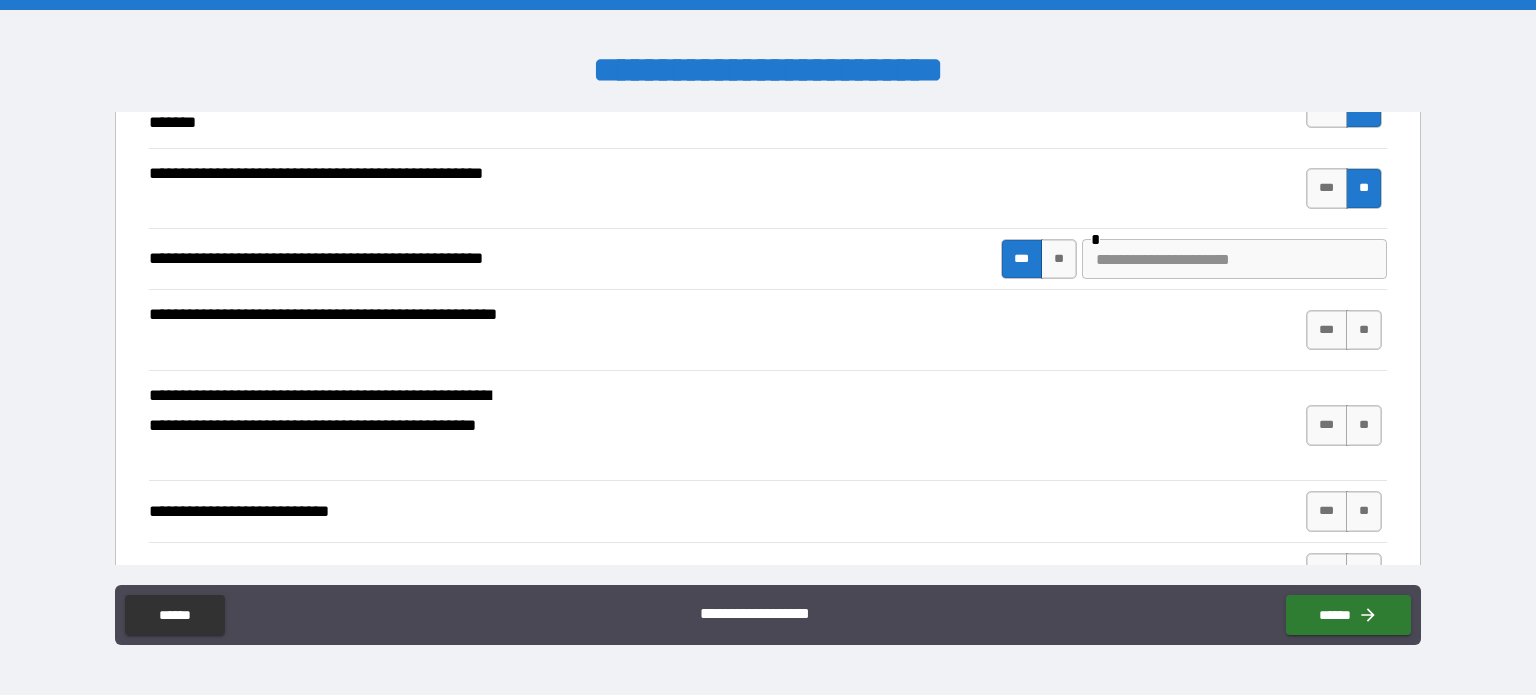 click at bounding box center [1234, 259] 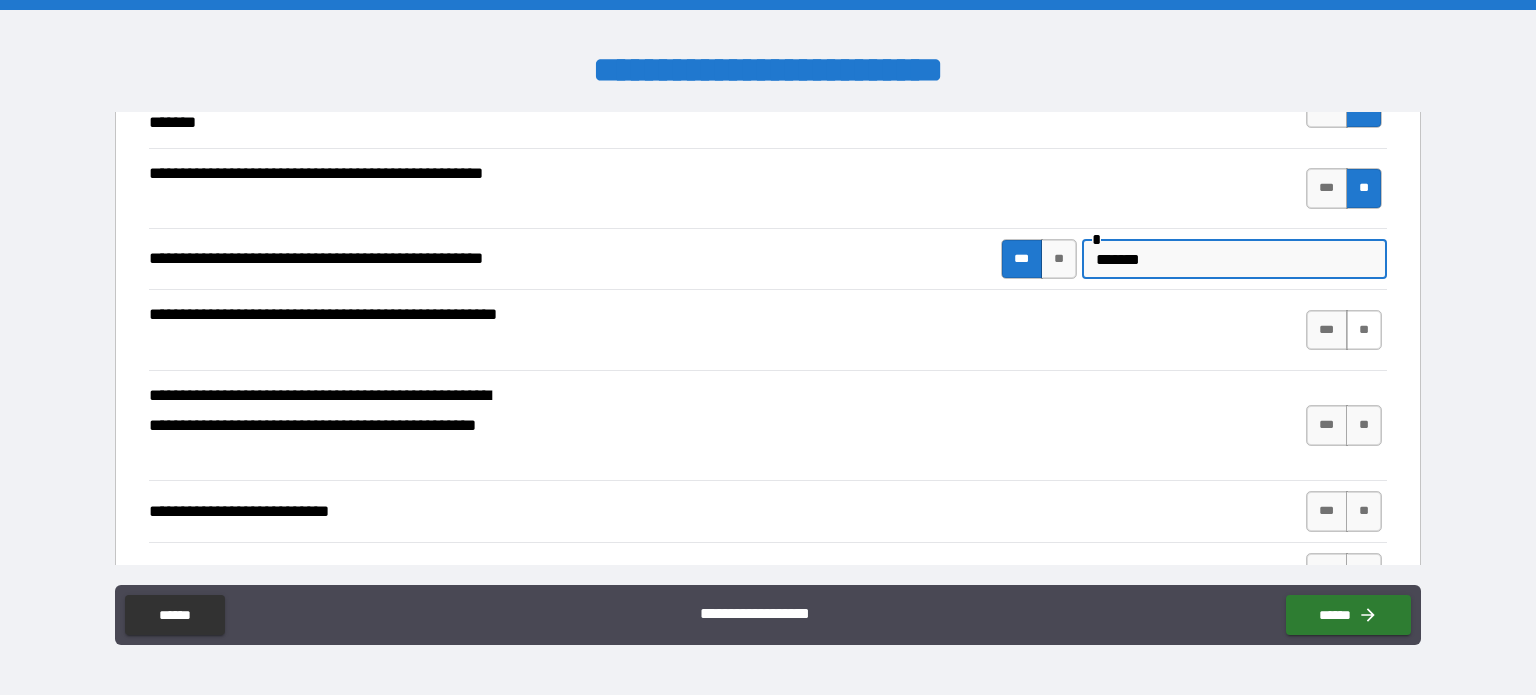 type on "*******" 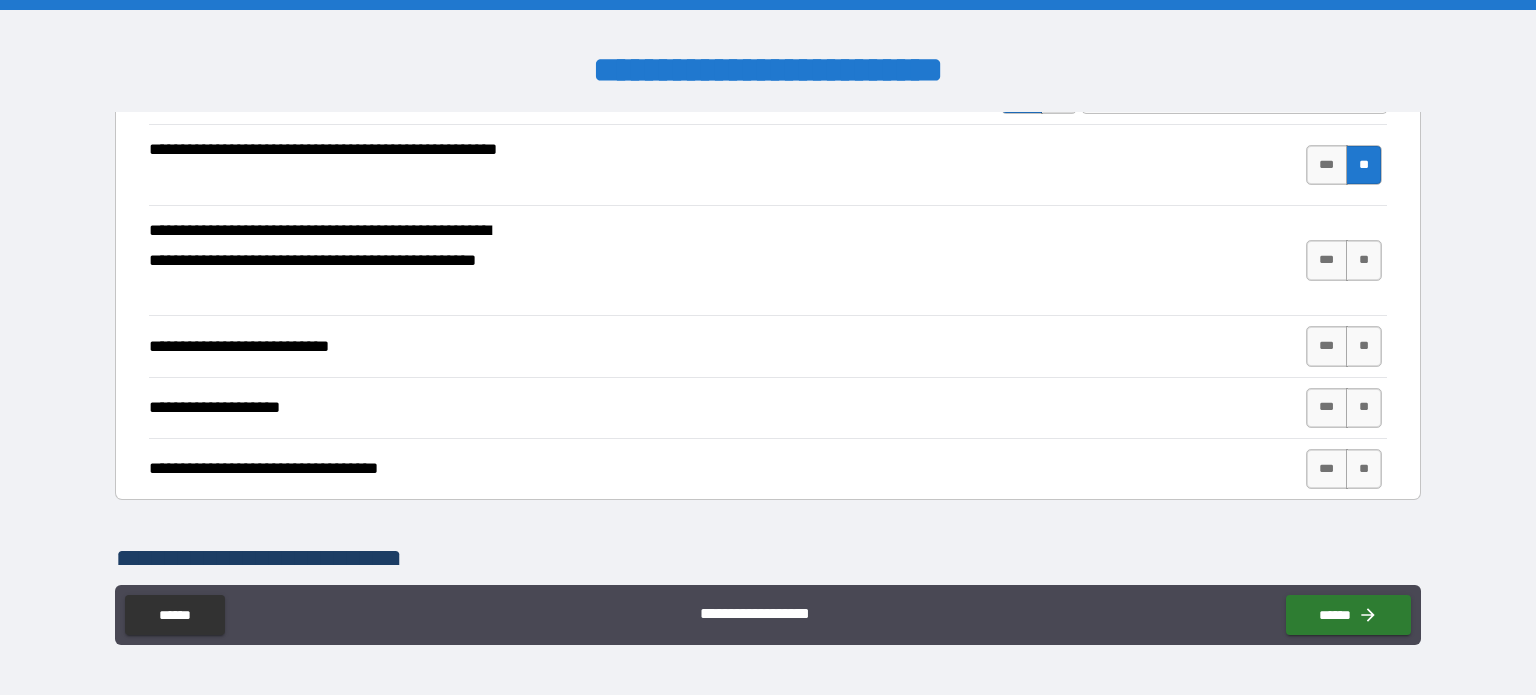 scroll, scrollTop: 700, scrollLeft: 0, axis: vertical 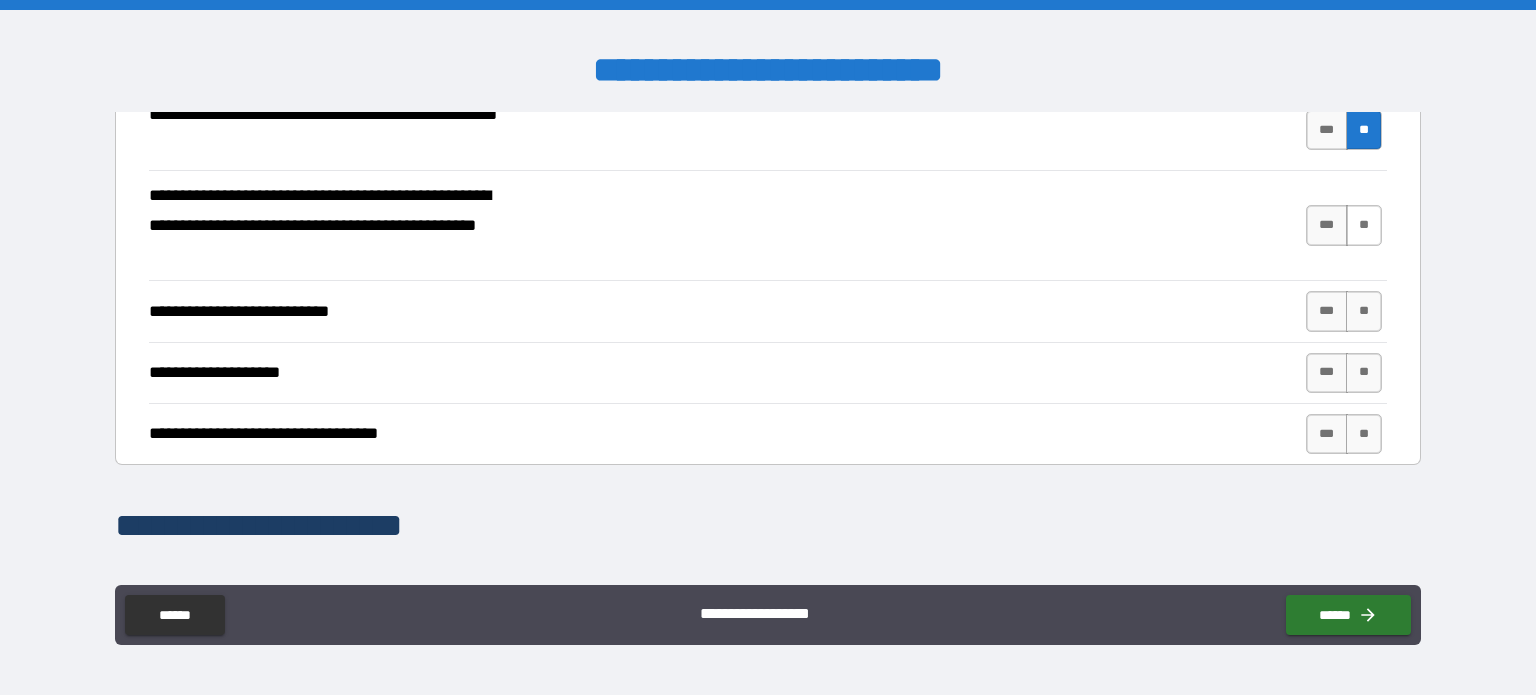 click on "**" at bounding box center (1364, 225) 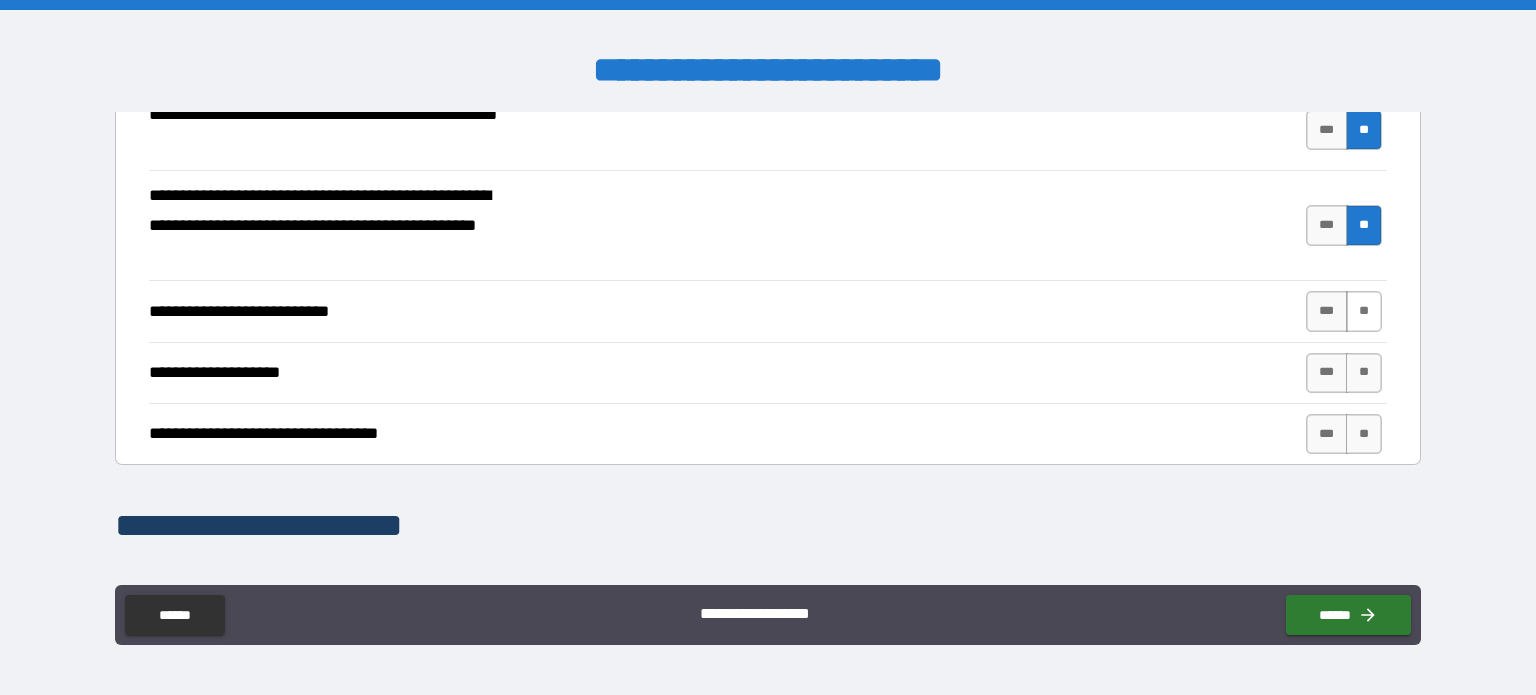 click on "**" at bounding box center (1364, 311) 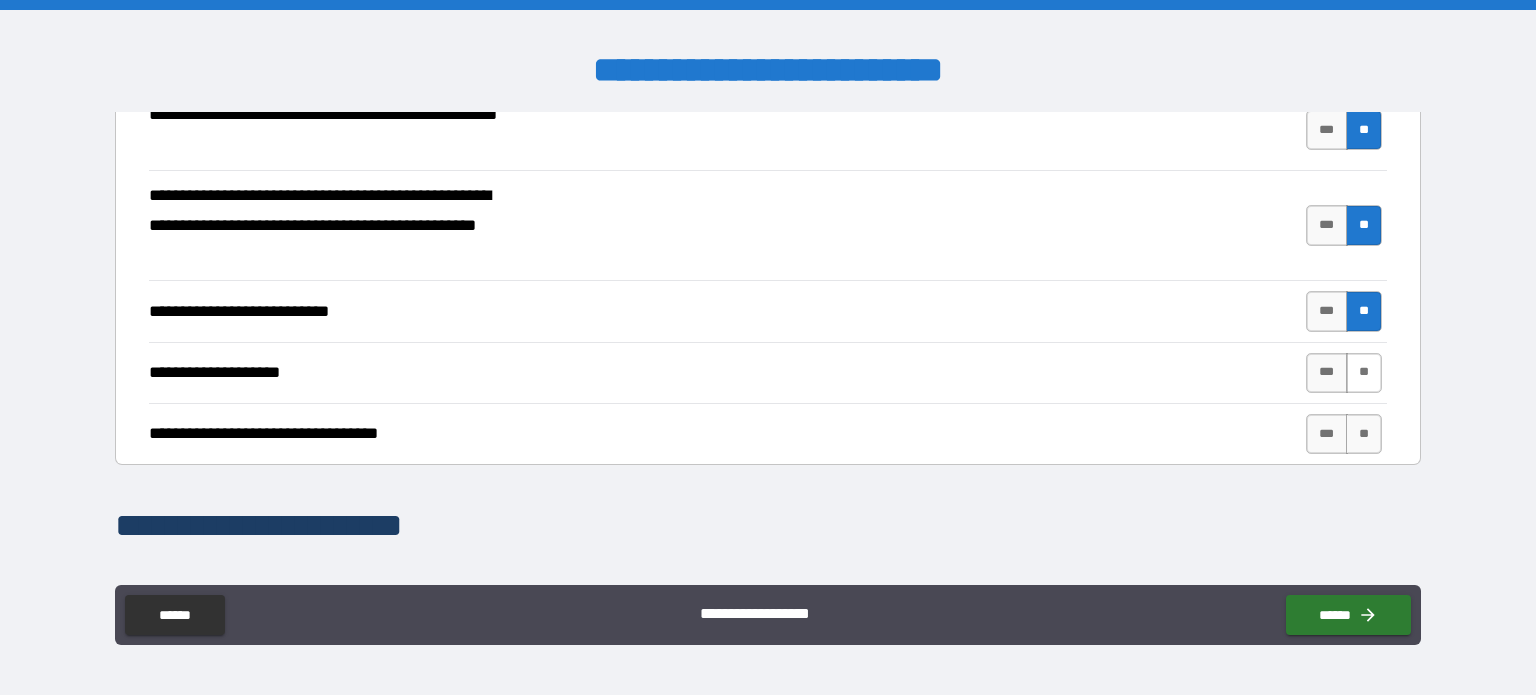 click on "**" at bounding box center (1364, 373) 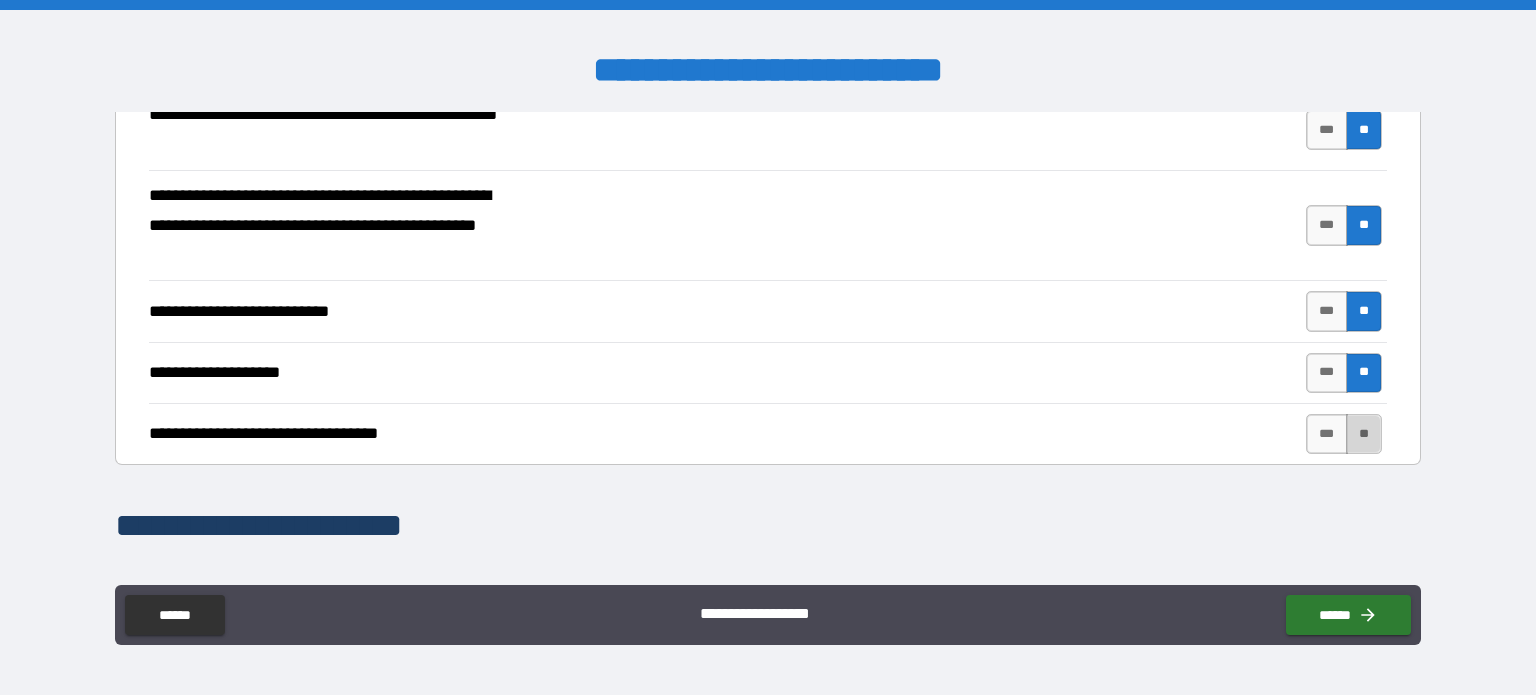 click on "**" at bounding box center (1364, 434) 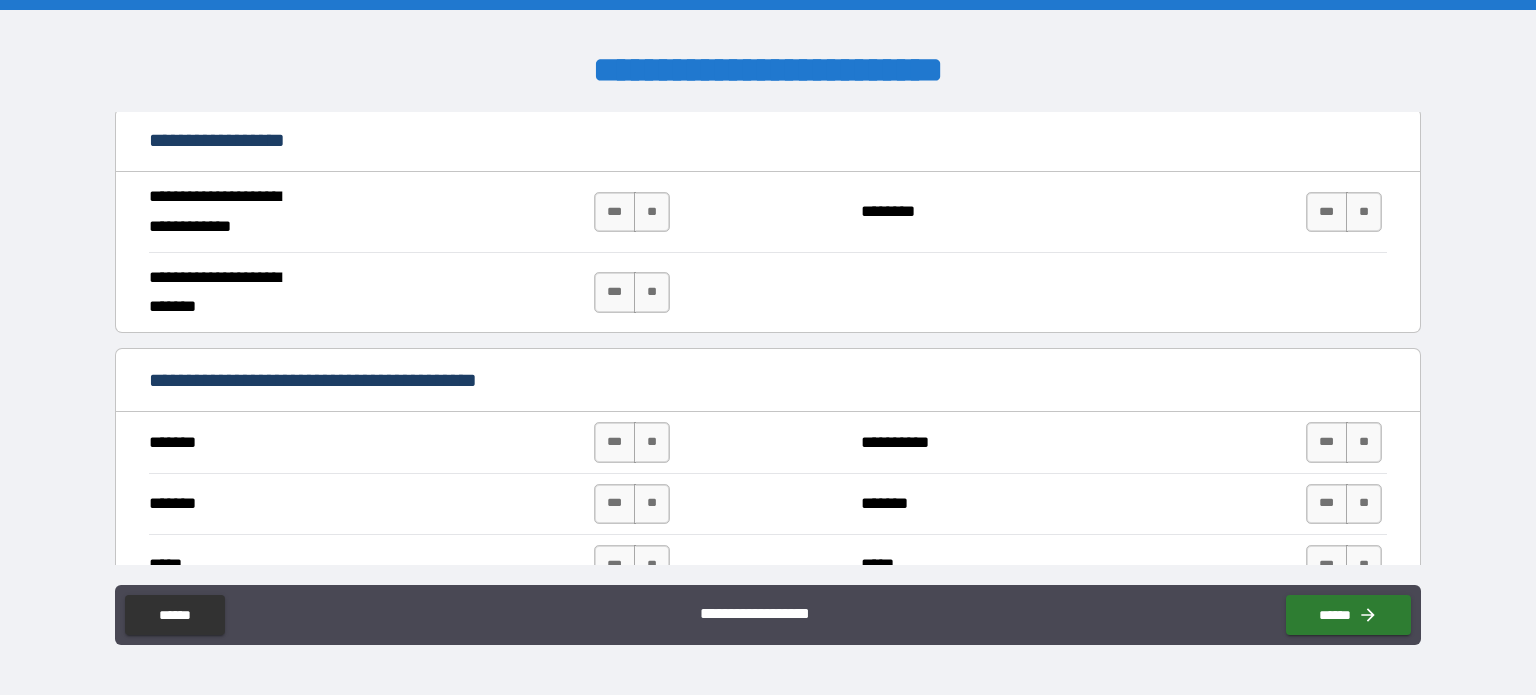 scroll, scrollTop: 1200, scrollLeft: 0, axis: vertical 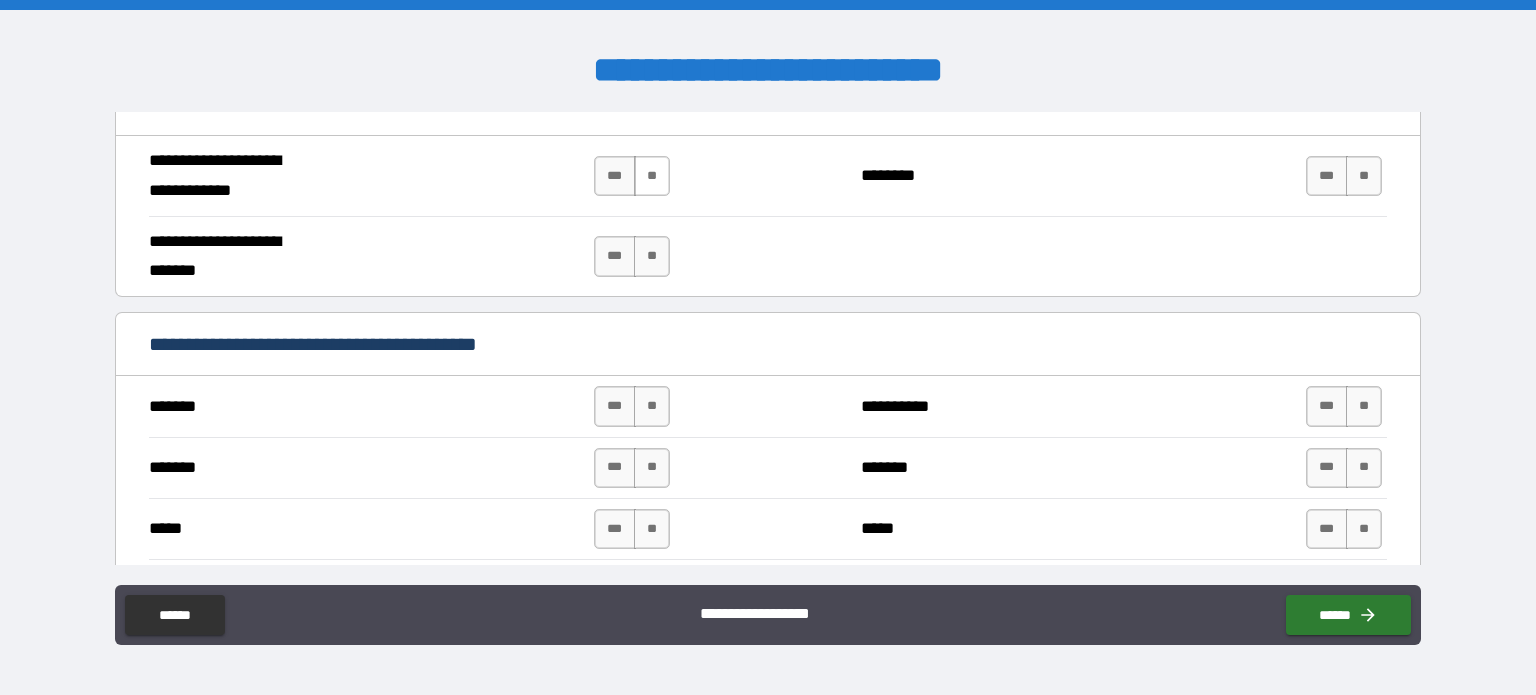 click on "**" at bounding box center (652, 176) 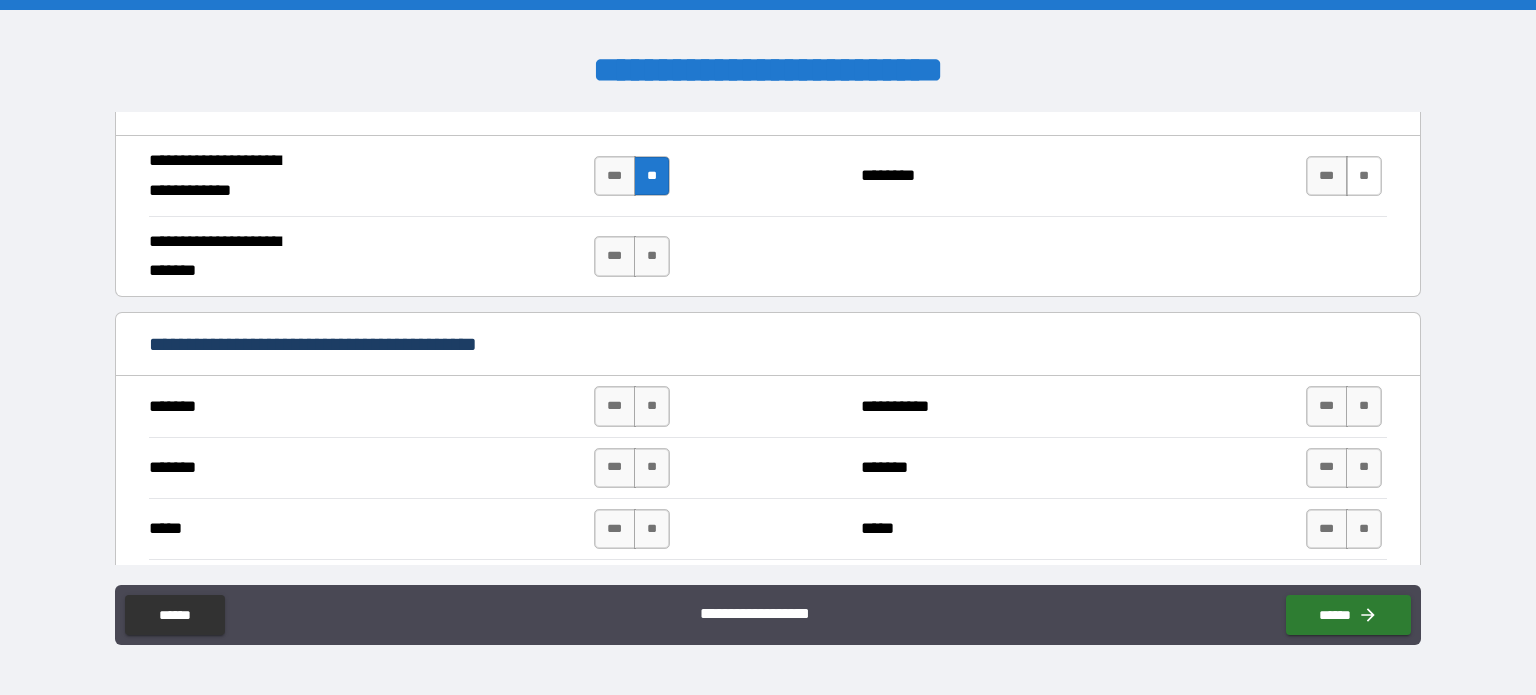 click on "**" at bounding box center [1364, 176] 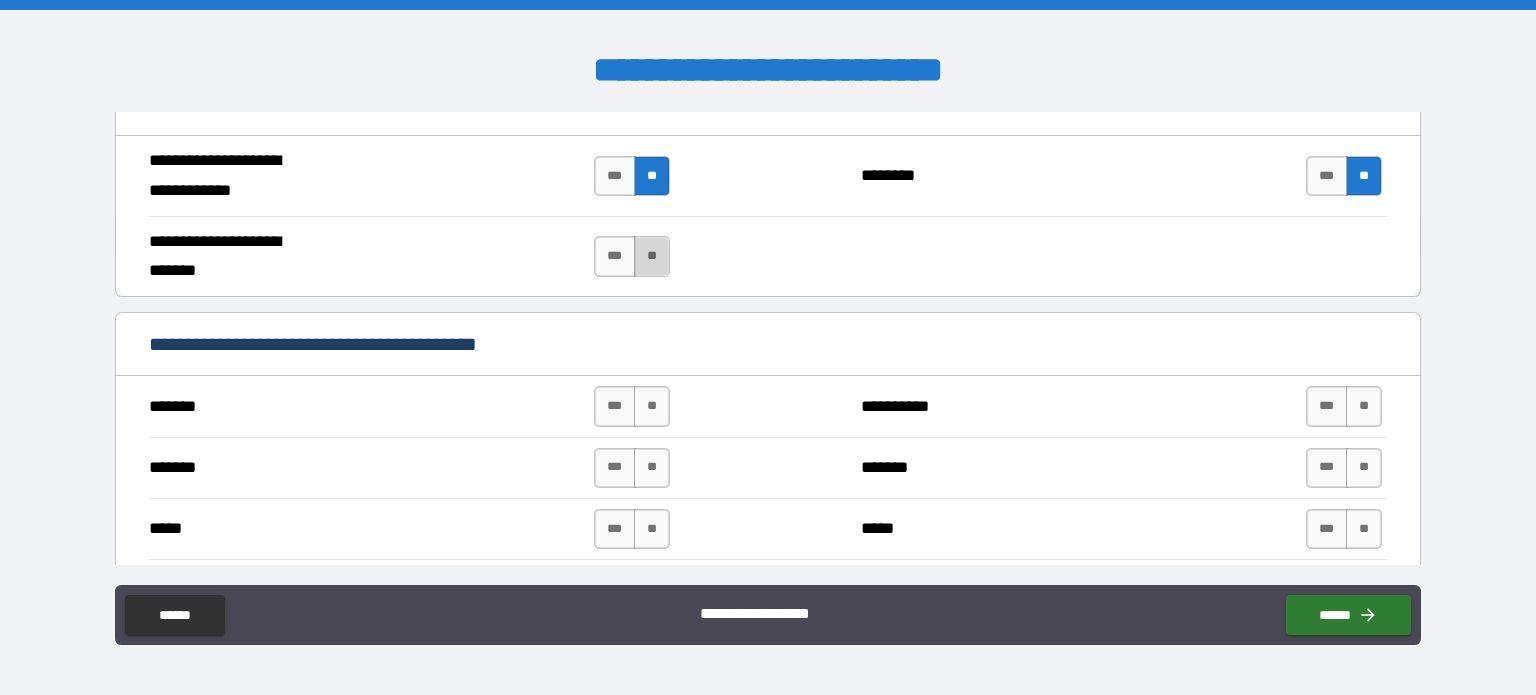 click on "**" at bounding box center [652, 256] 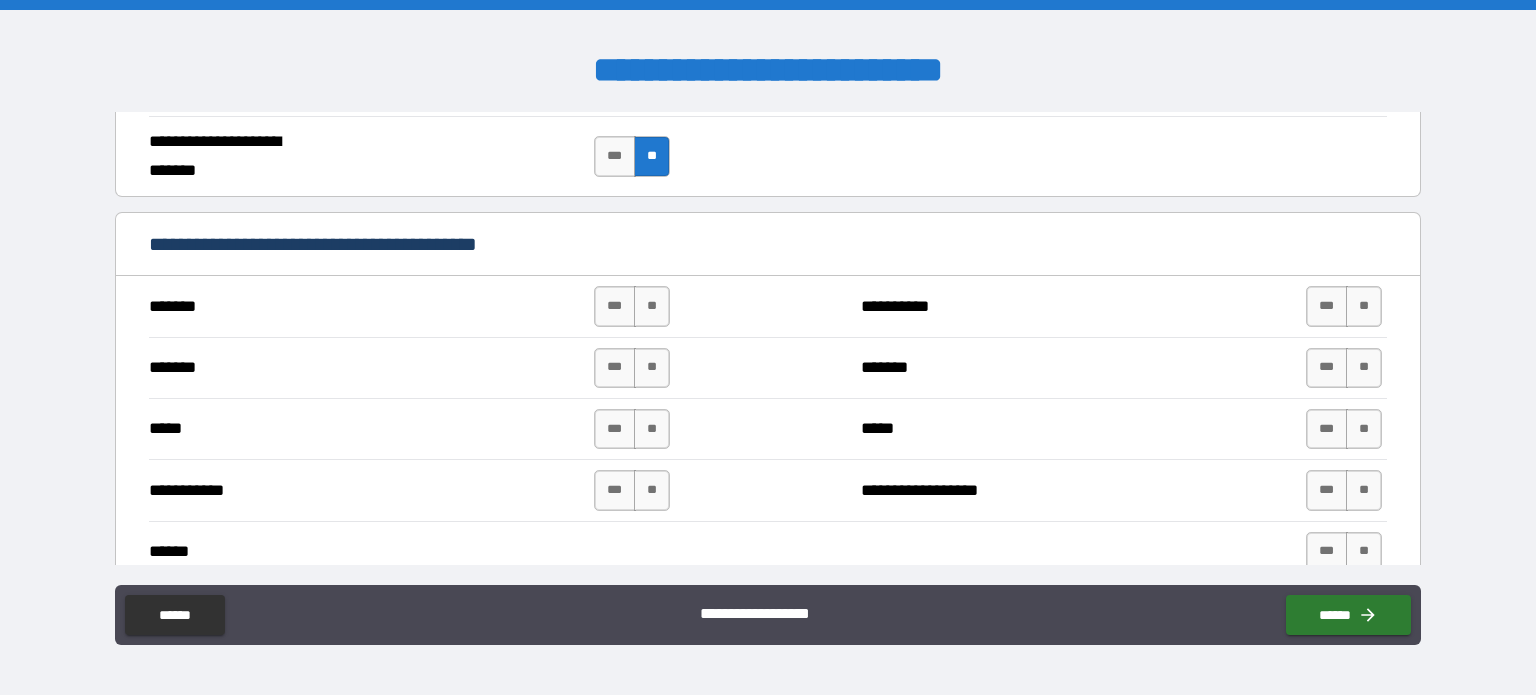 scroll, scrollTop: 1400, scrollLeft: 0, axis: vertical 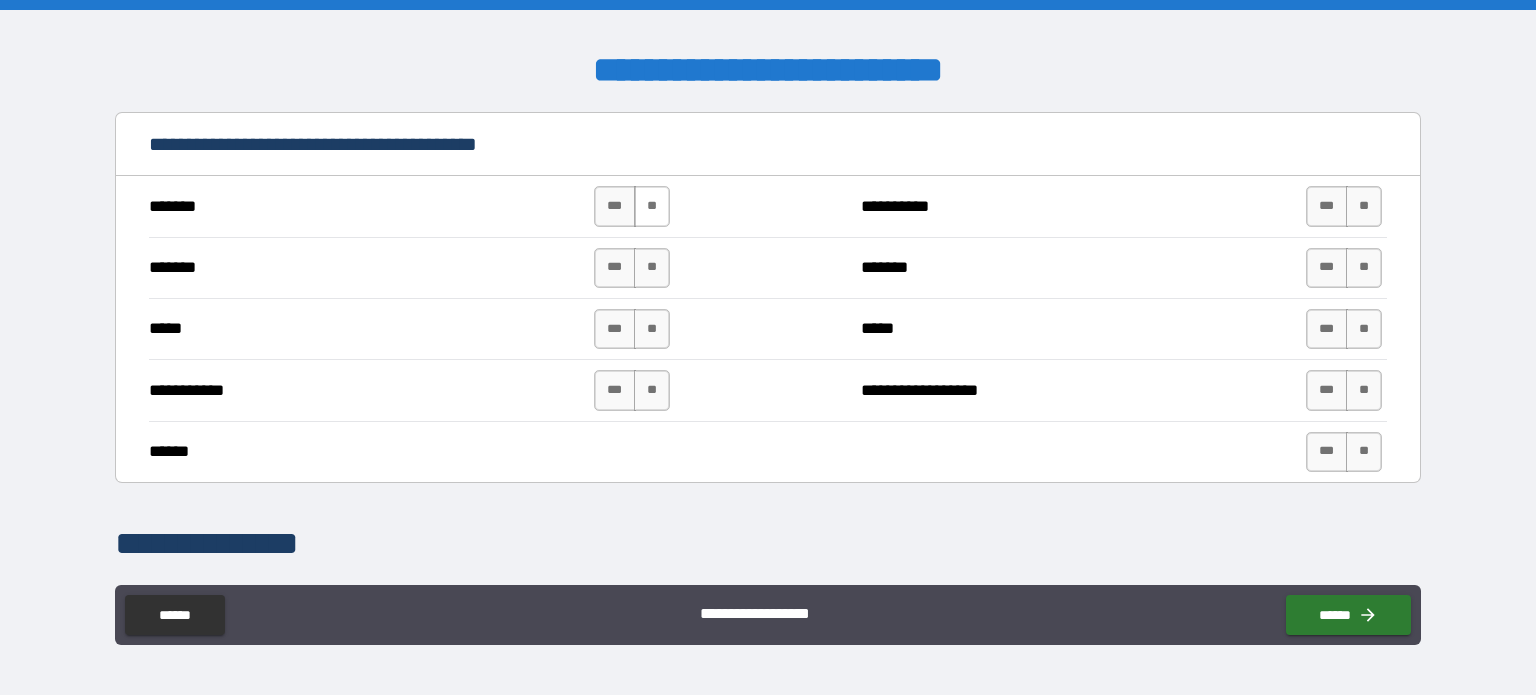 click on "**" at bounding box center [652, 206] 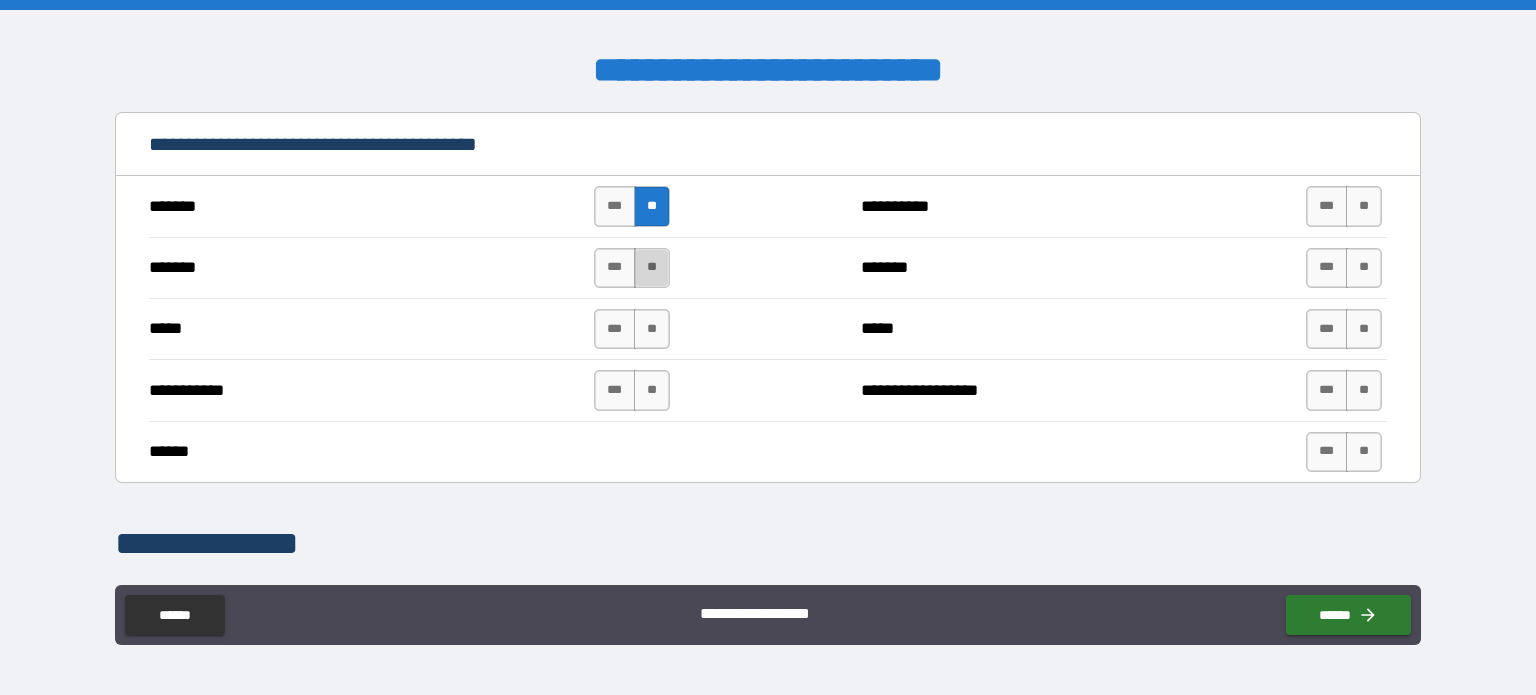 click on "**" at bounding box center [652, 268] 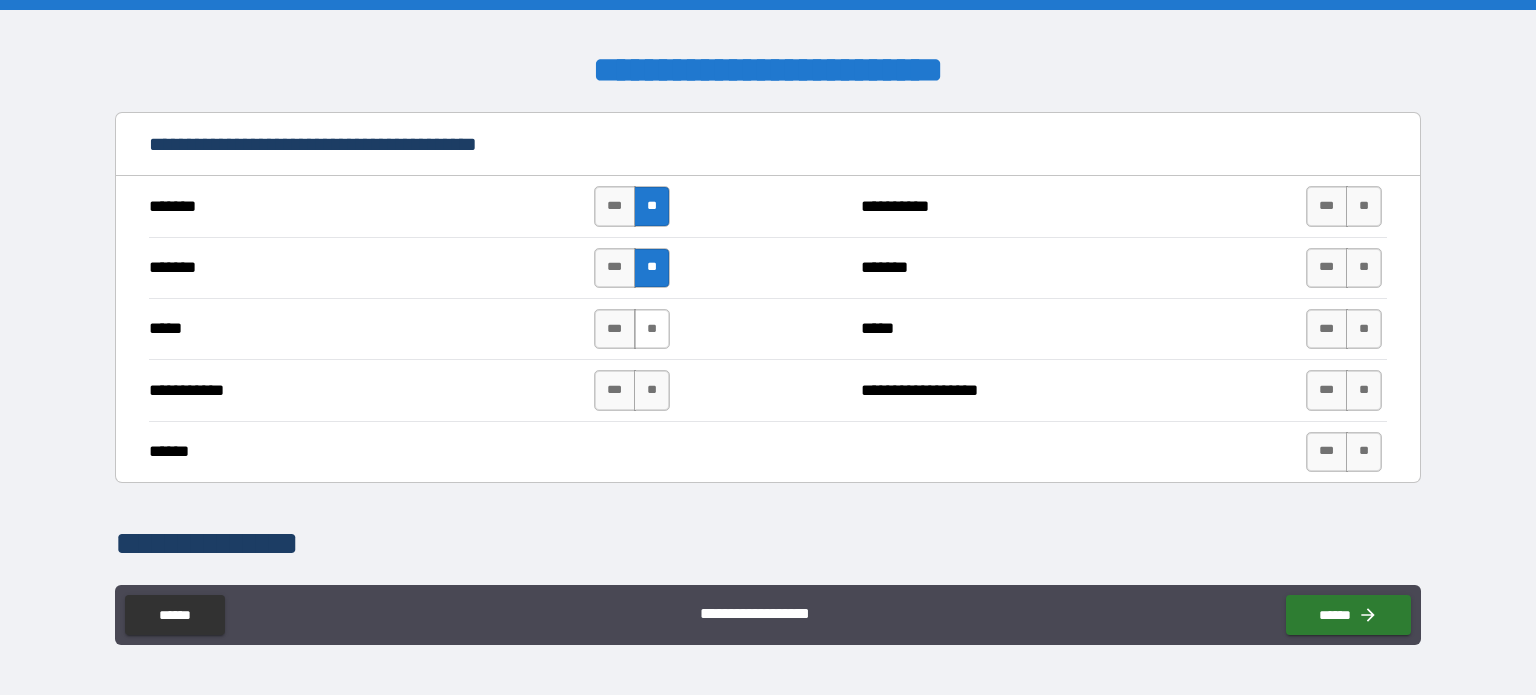 click on "**" at bounding box center (652, 329) 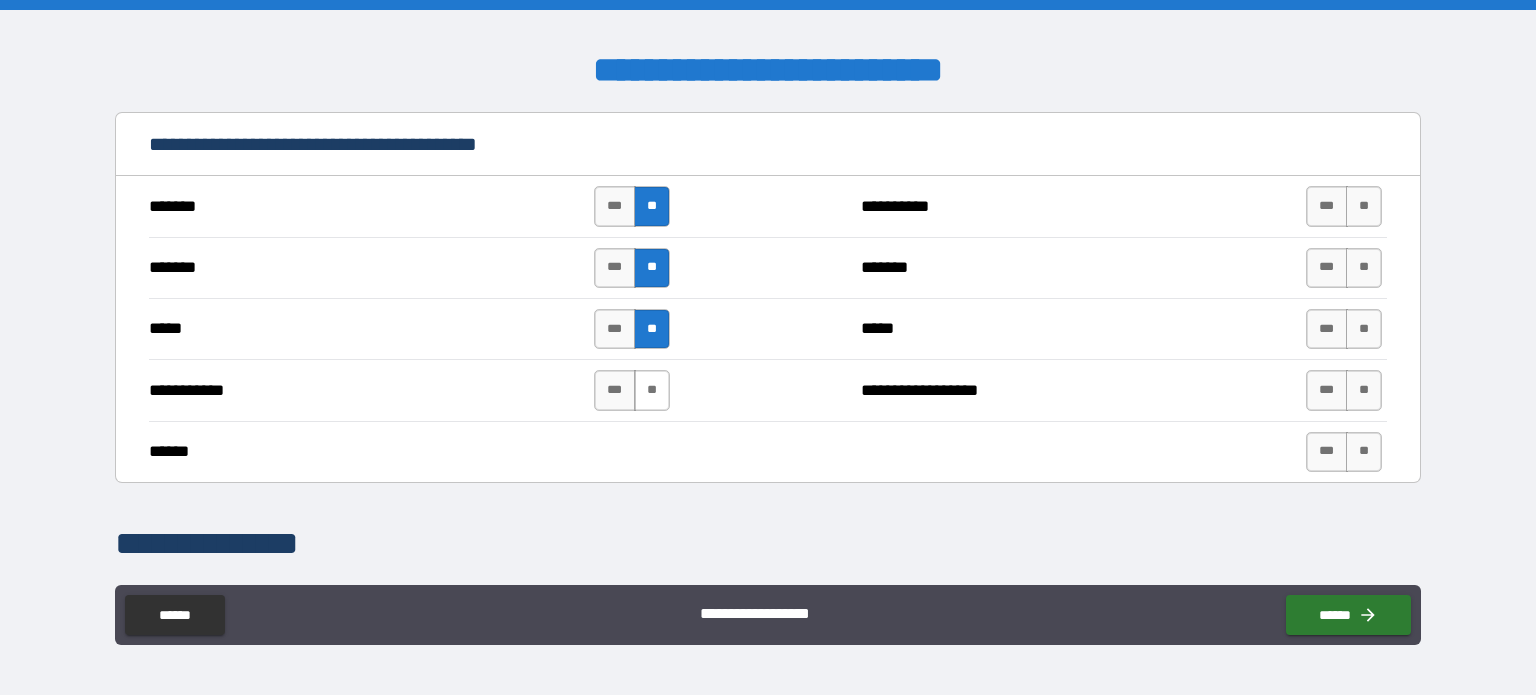 click on "**" at bounding box center [652, 390] 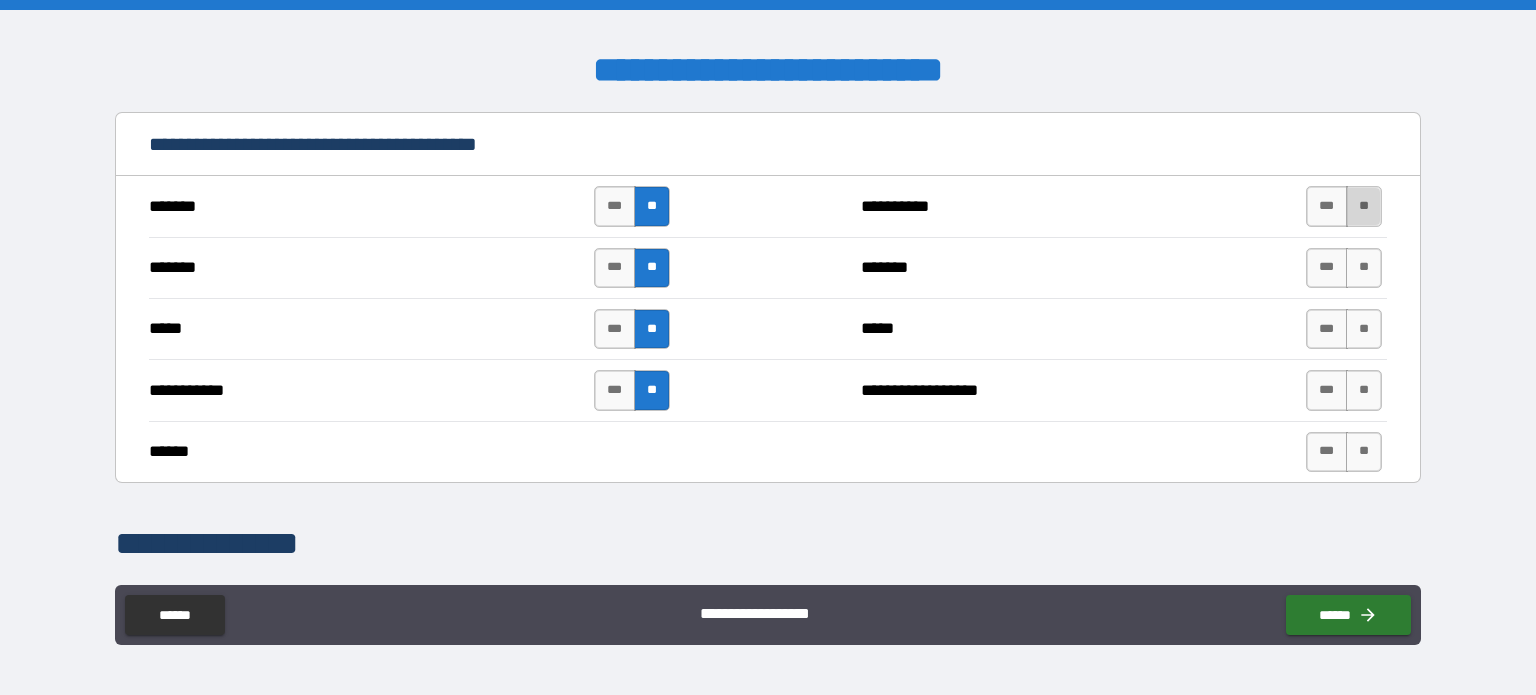 click on "**" at bounding box center [1364, 206] 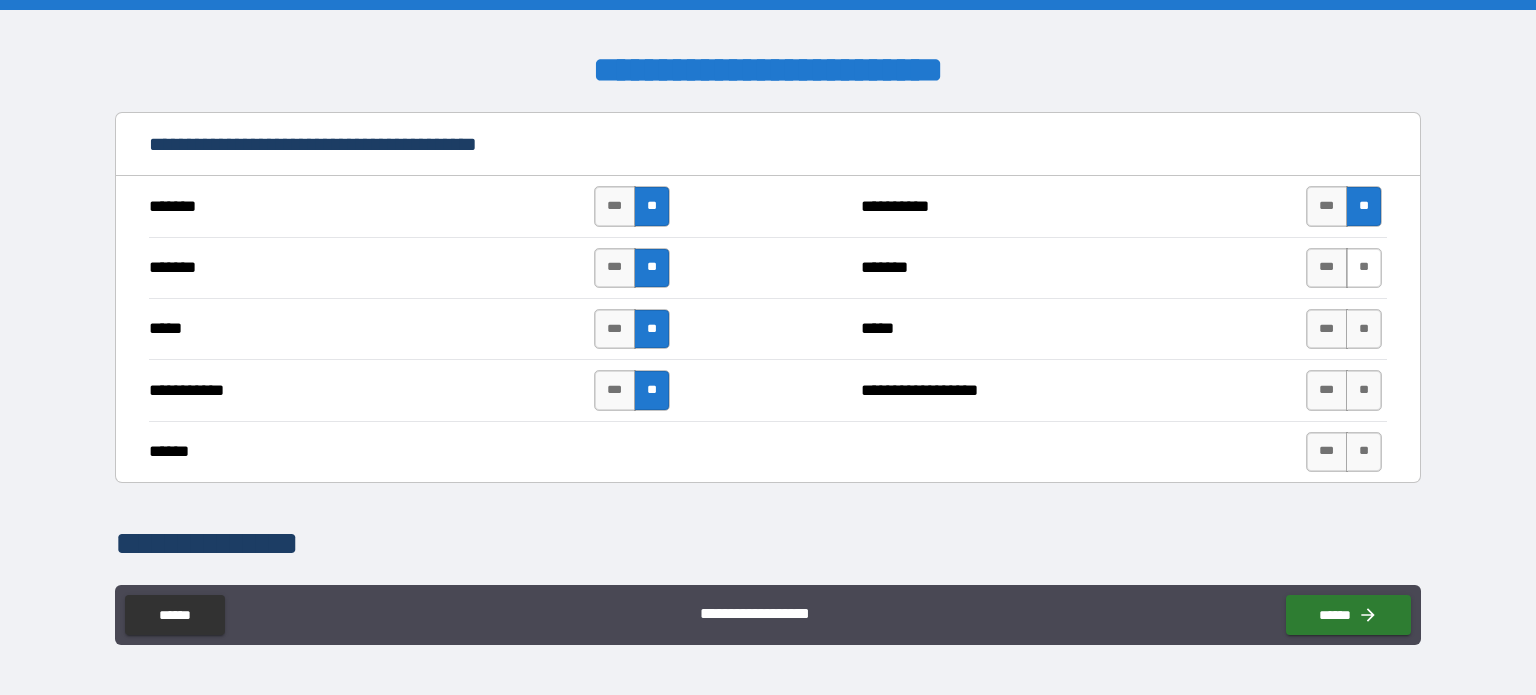 click on "**" at bounding box center [1364, 268] 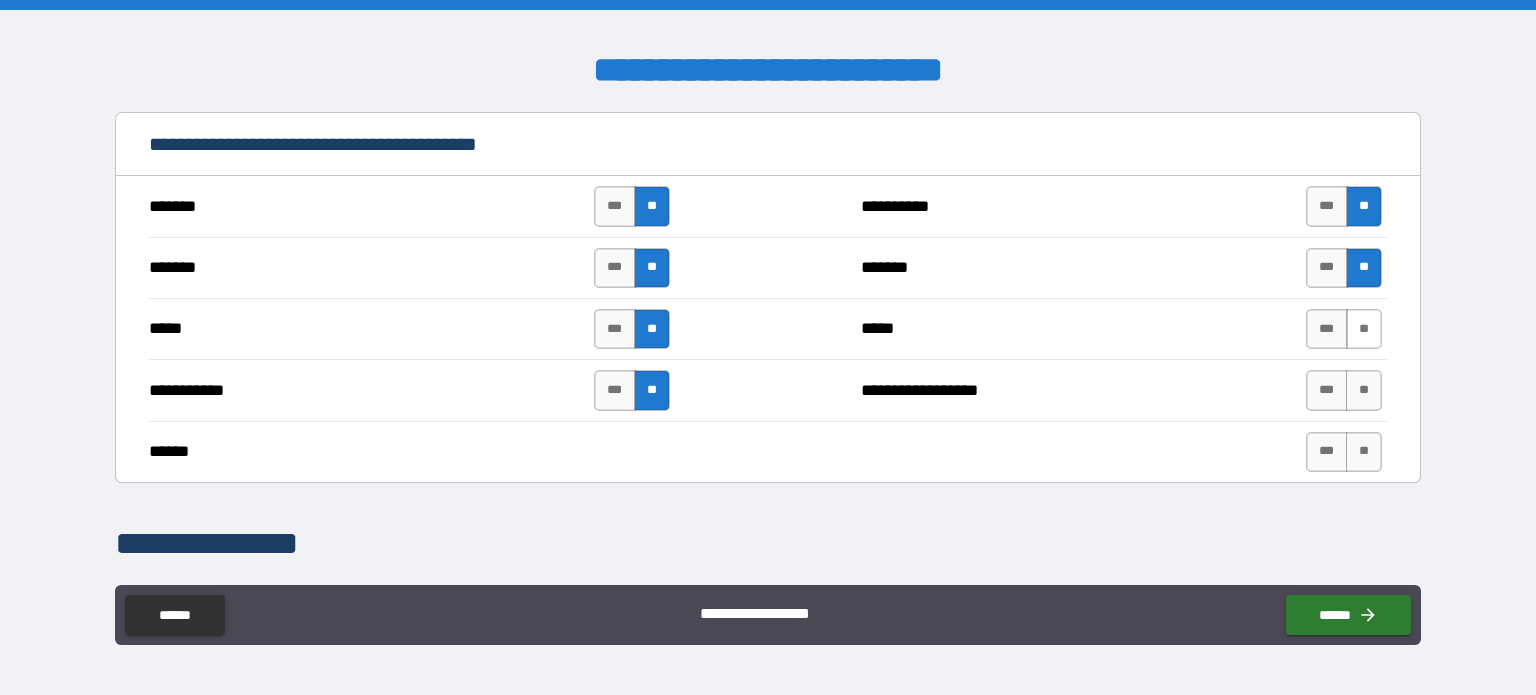 click on "**" at bounding box center [1364, 329] 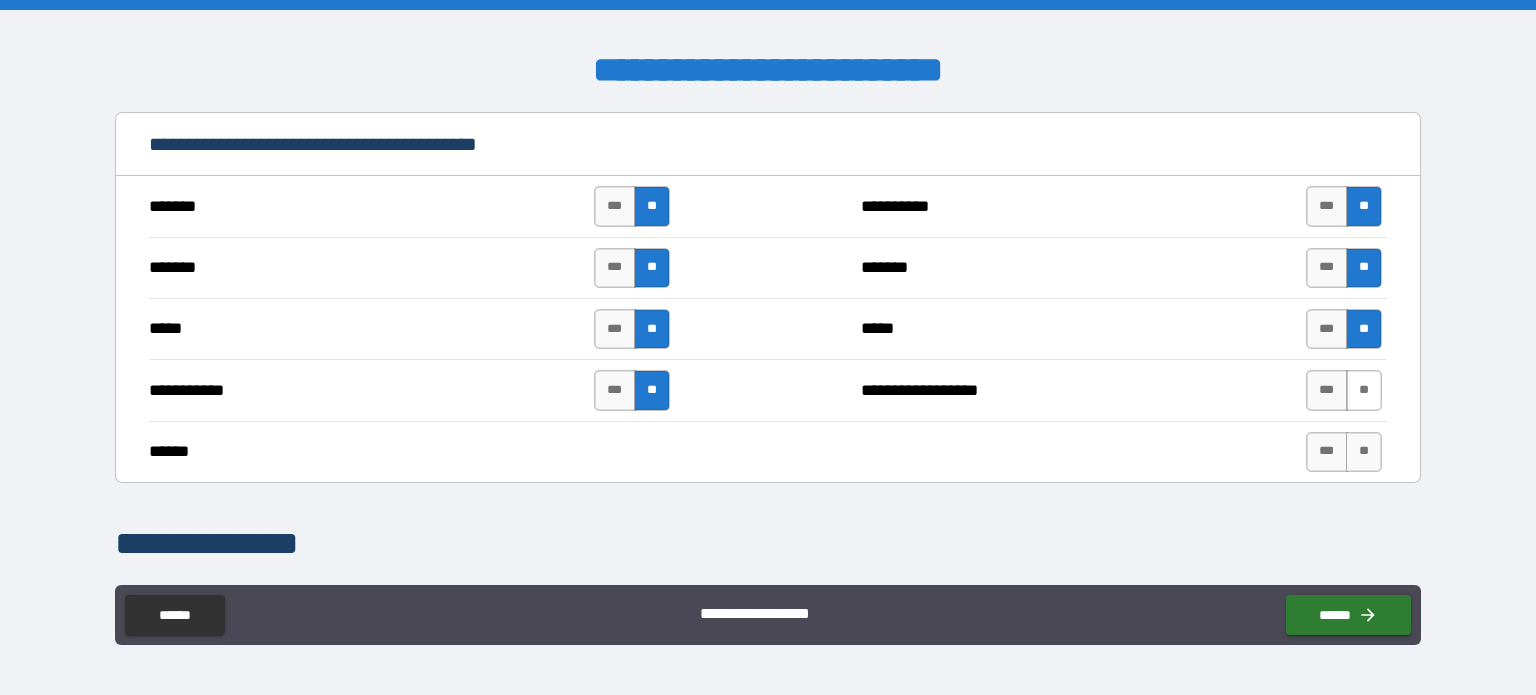 click on "**" at bounding box center (1364, 390) 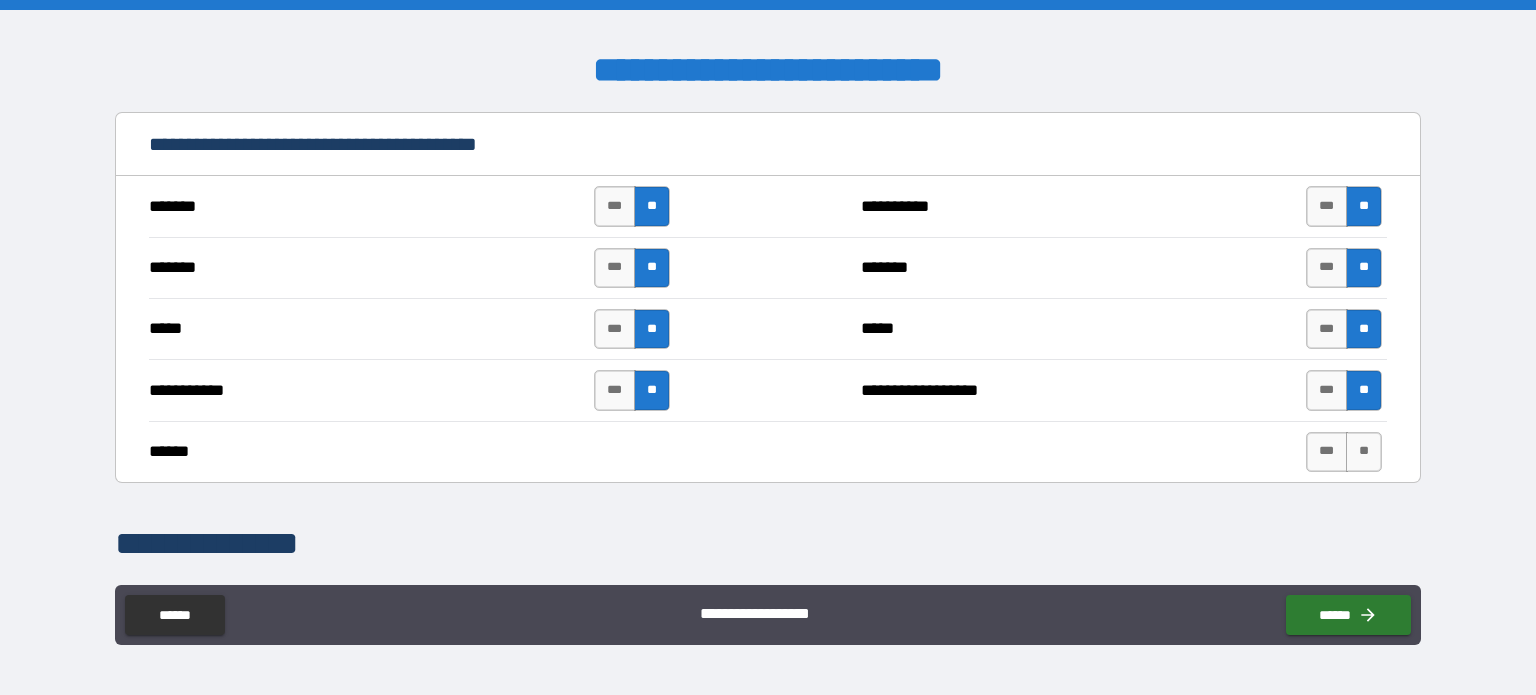scroll, scrollTop: 1500, scrollLeft: 0, axis: vertical 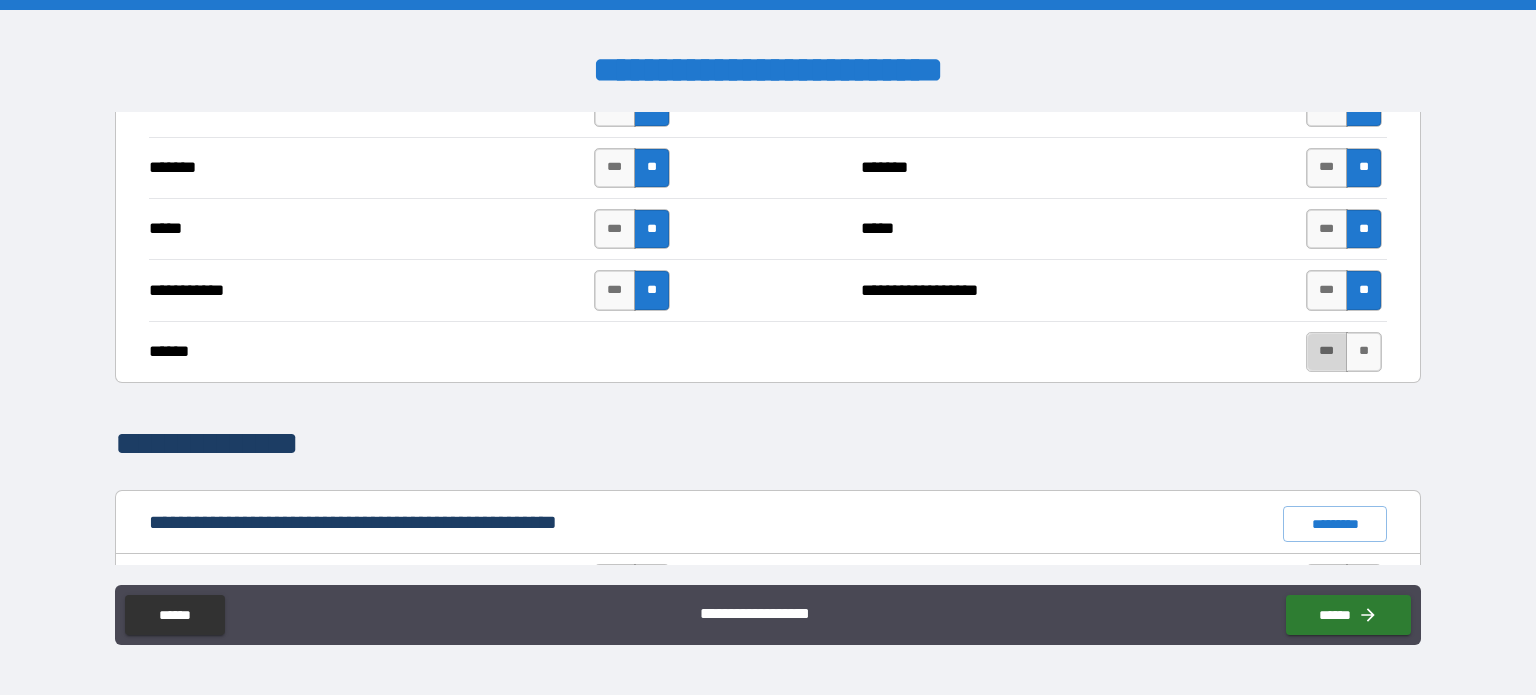 click on "***" at bounding box center (1327, 352) 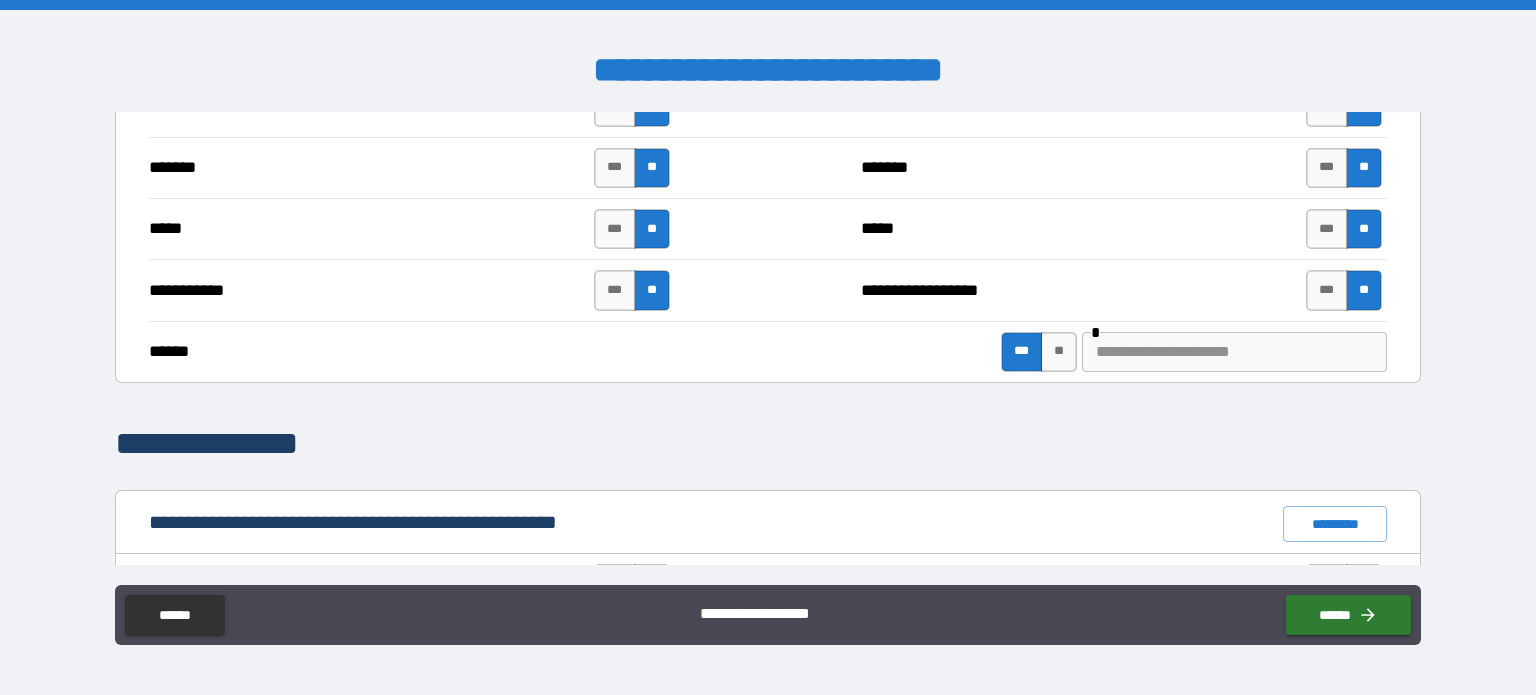 click at bounding box center (1234, 352) 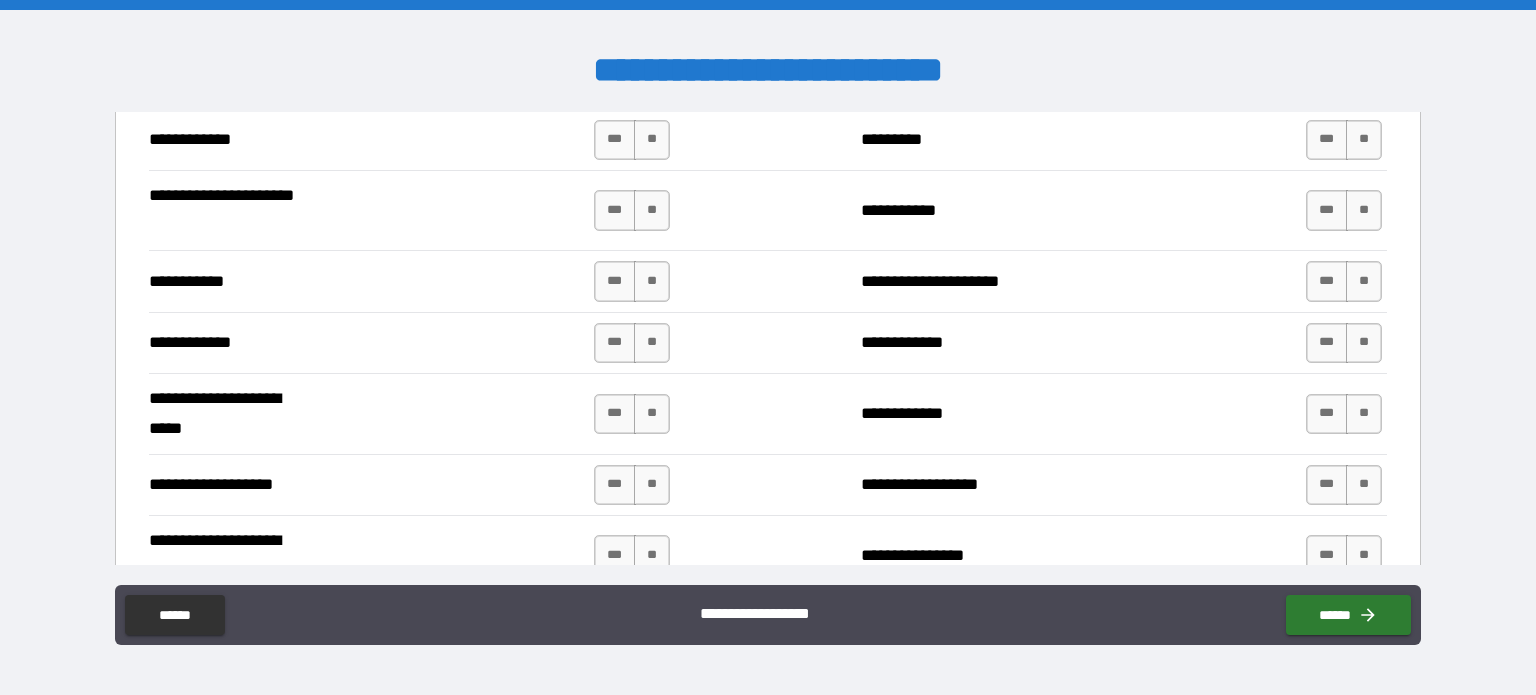 scroll, scrollTop: 4172, scrollLeft: 0, axis: vertical 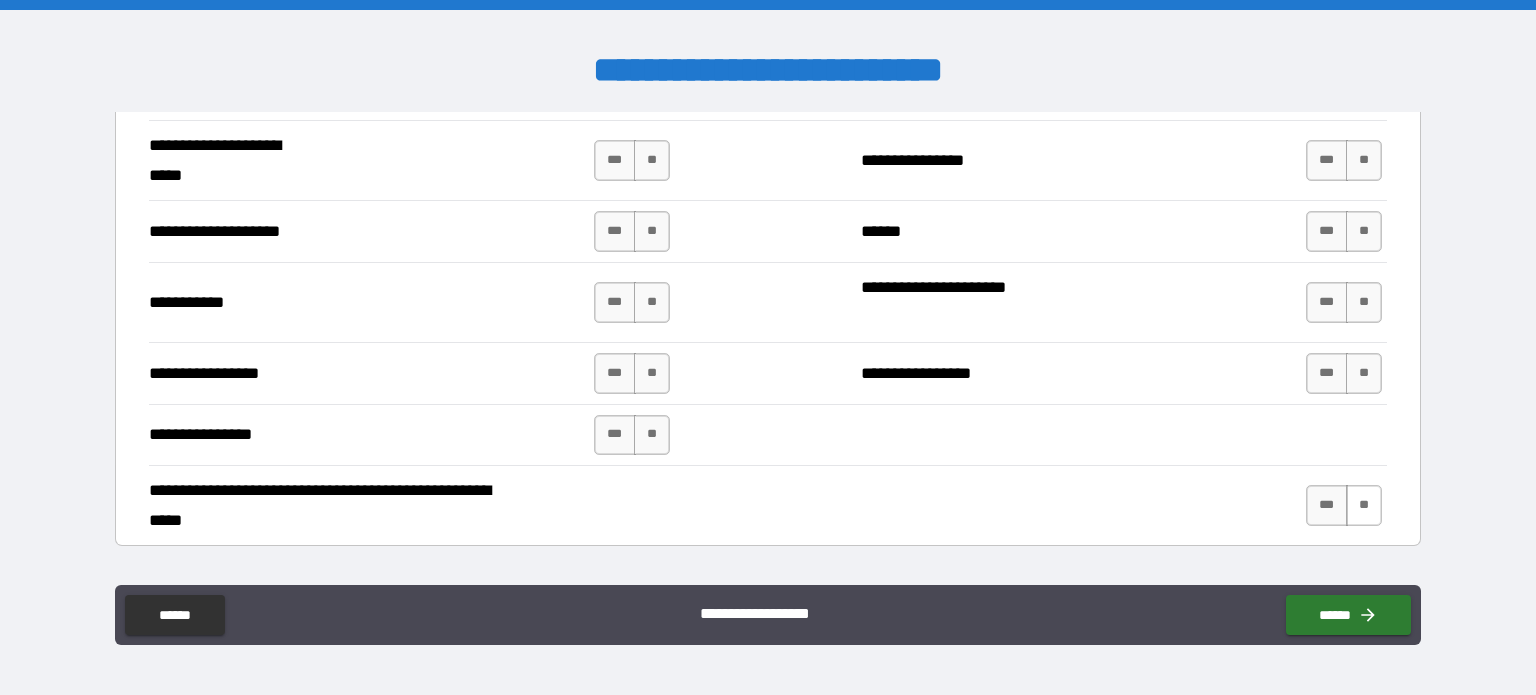 type on "**********" 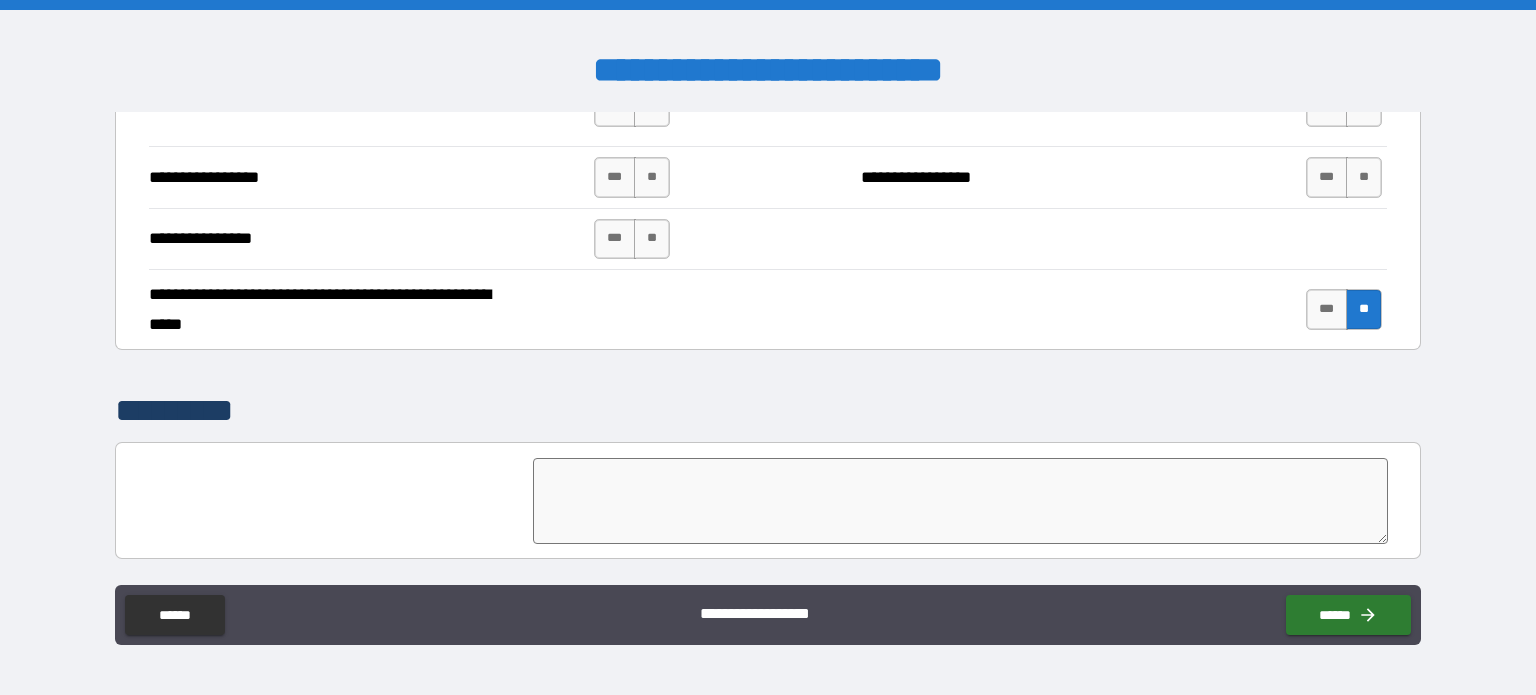 scroll, scrollTop: 4172, scrollLeft: 0, axis: vertical 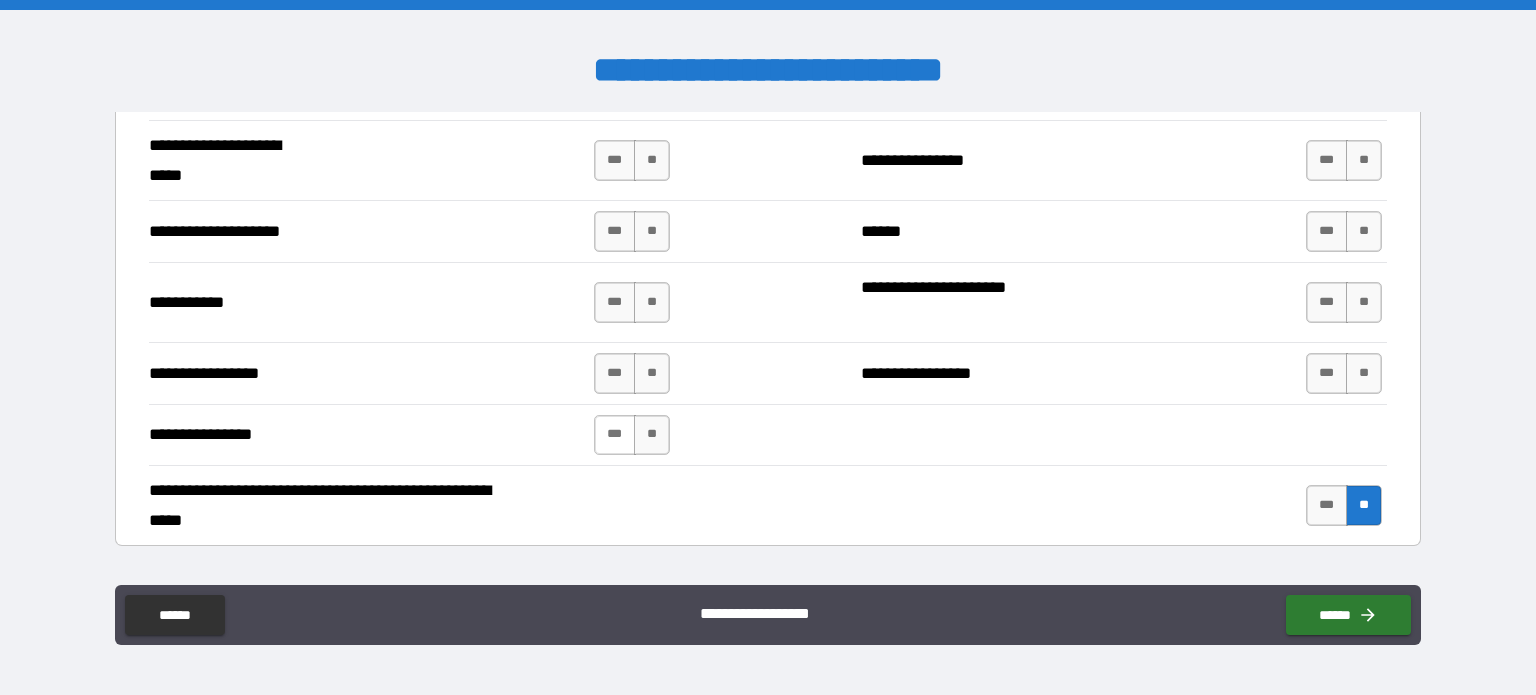 click on "***" at bounding box center [615, 435] 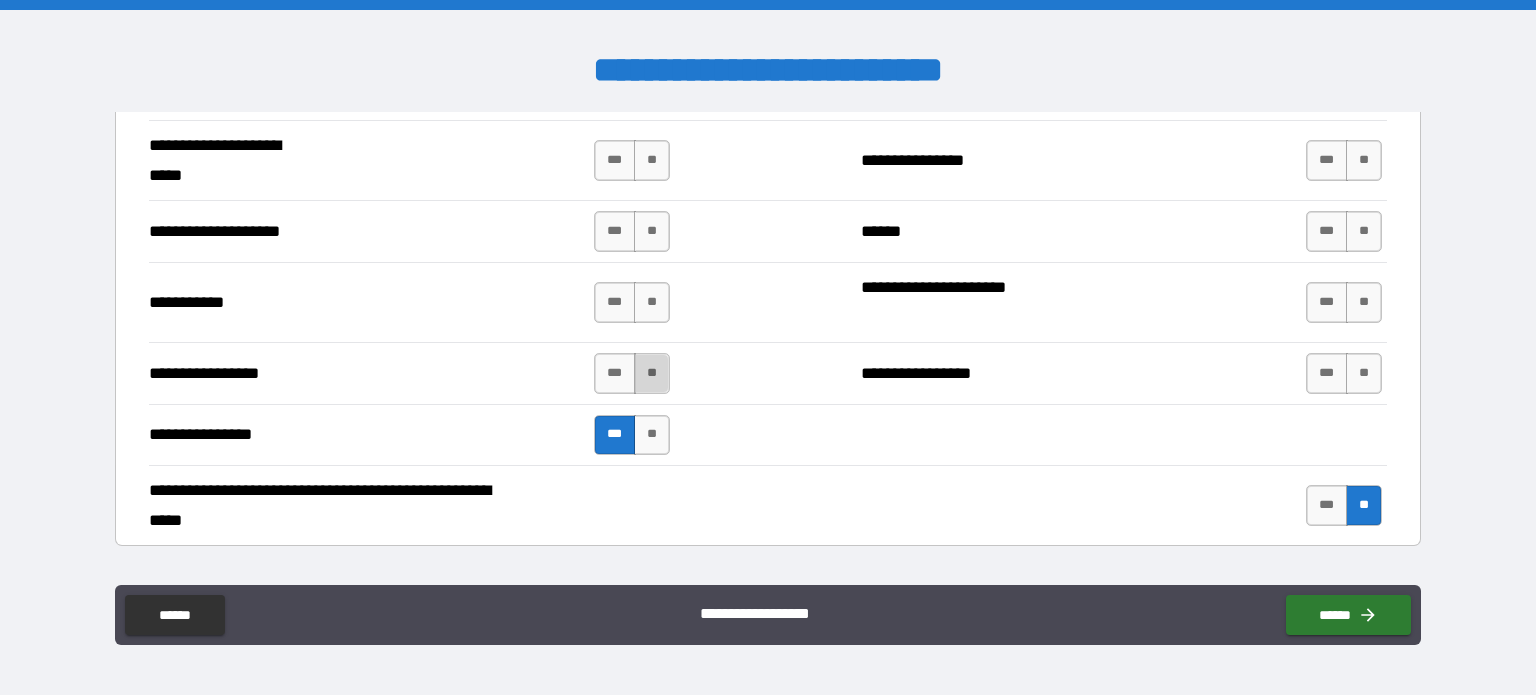 click on "**" at bounding box center [652, 373] 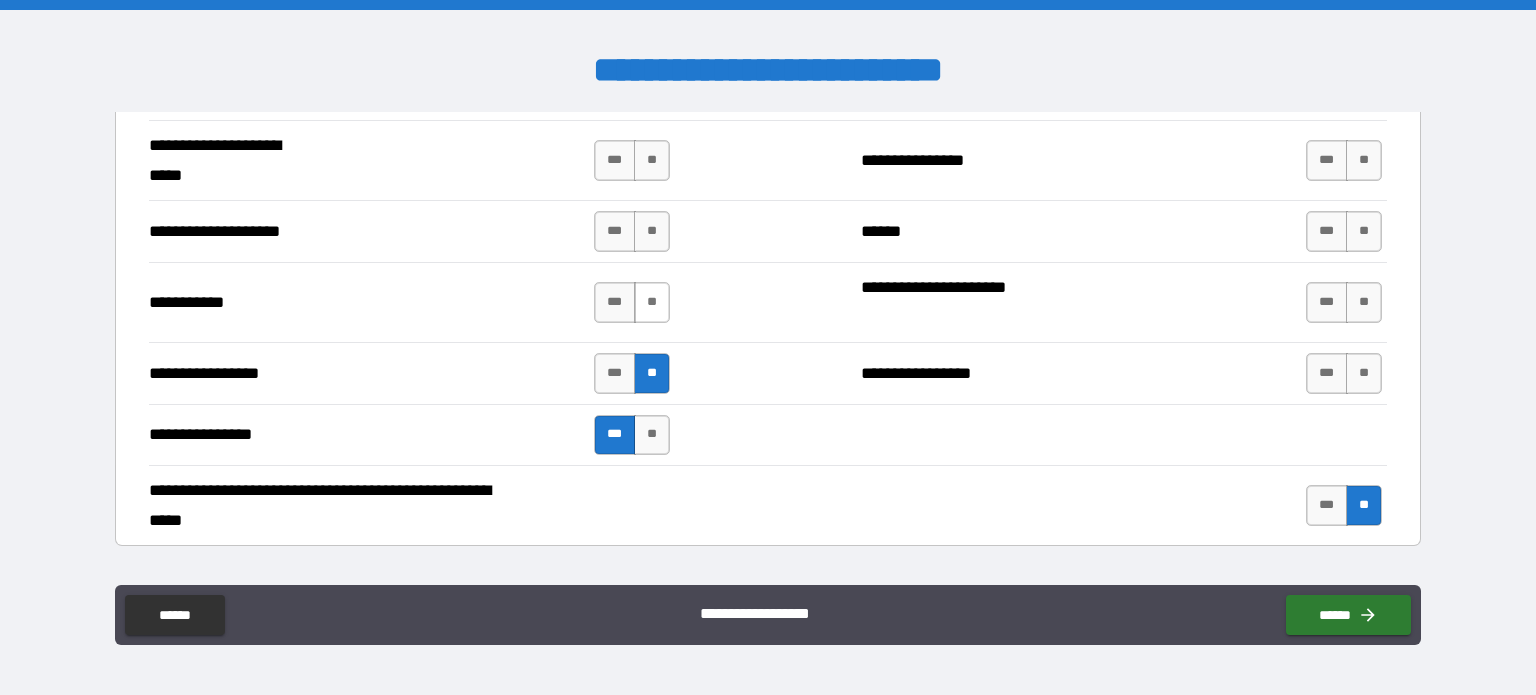 click on "**" at bounding box center [652, 302] 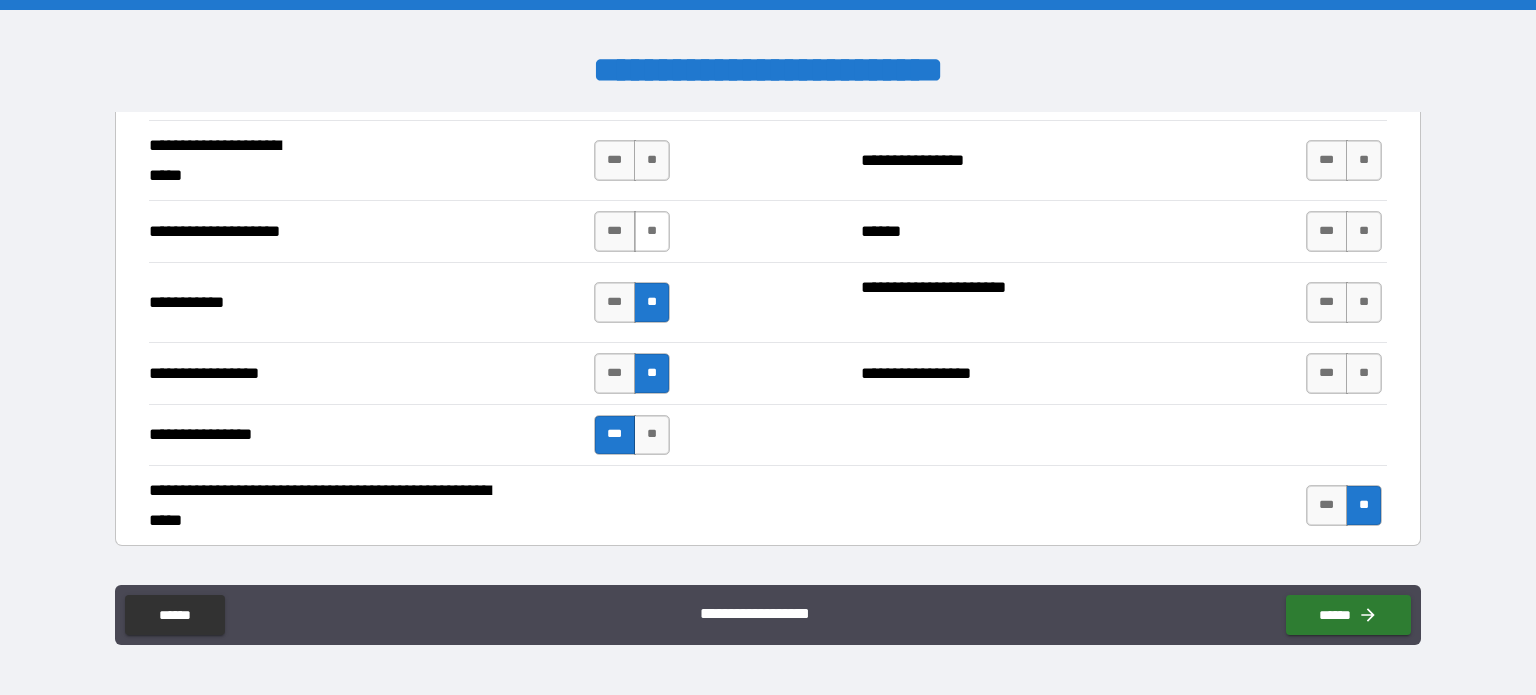 click on "**" at bounding box center (652, 231) 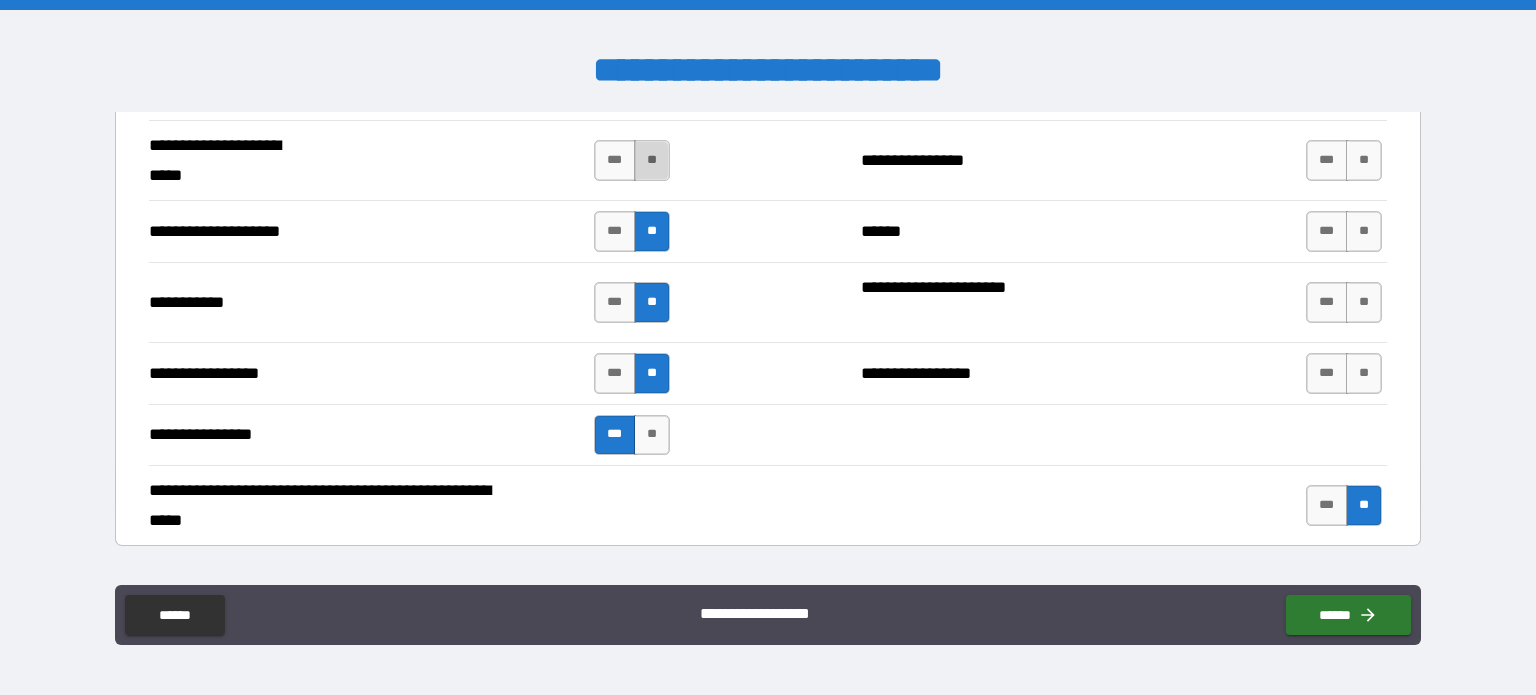 click on "**" at bounding box center (652, 160) 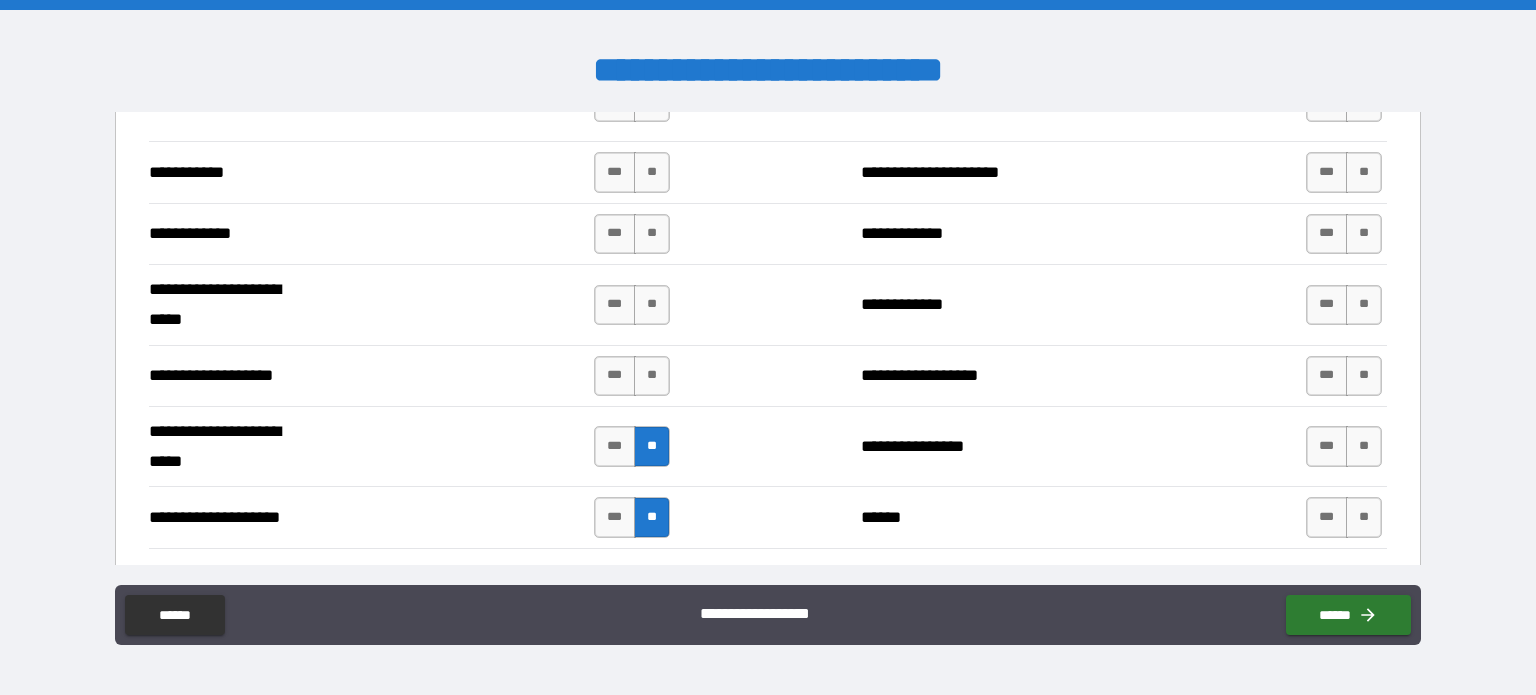 scroll, scrollTop: 3872, scrollLeft: 0, axis: vertical 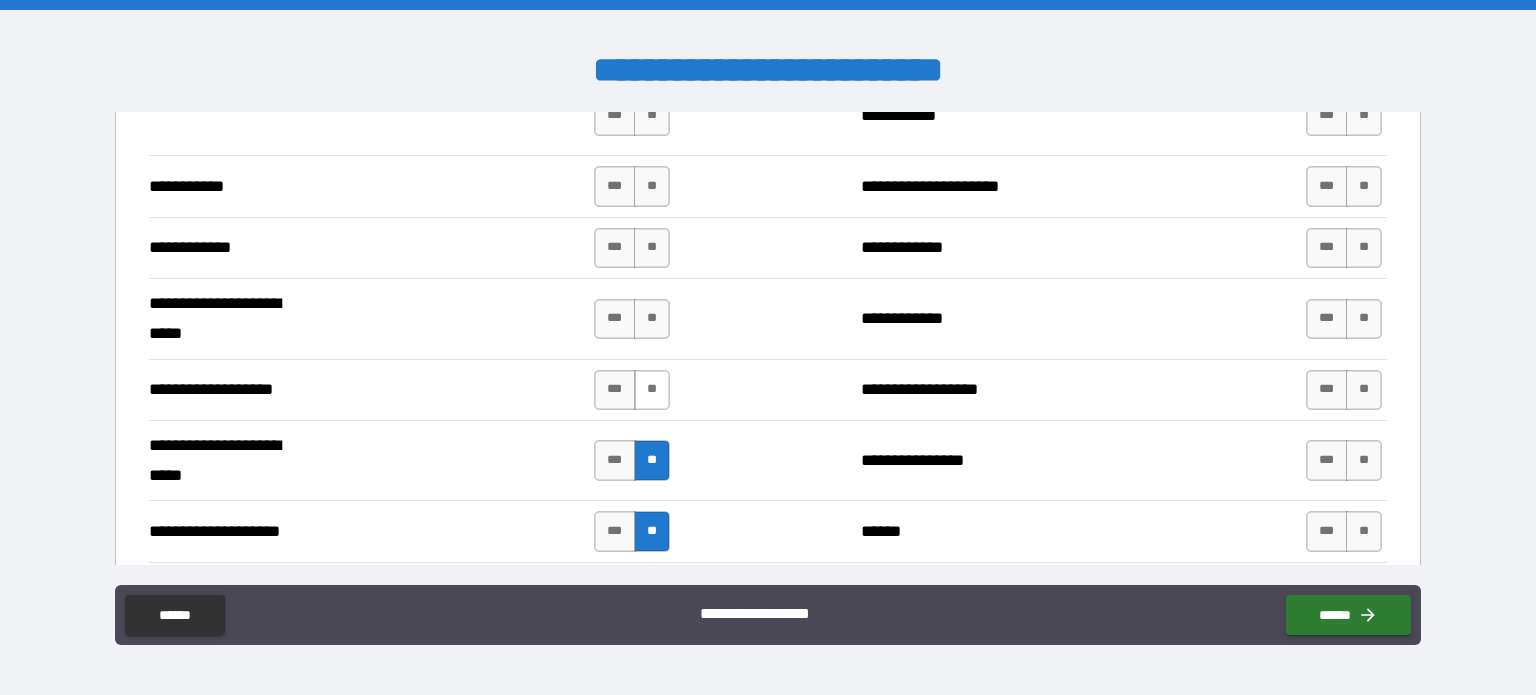 click on "**" at bounding box center [652, 390] 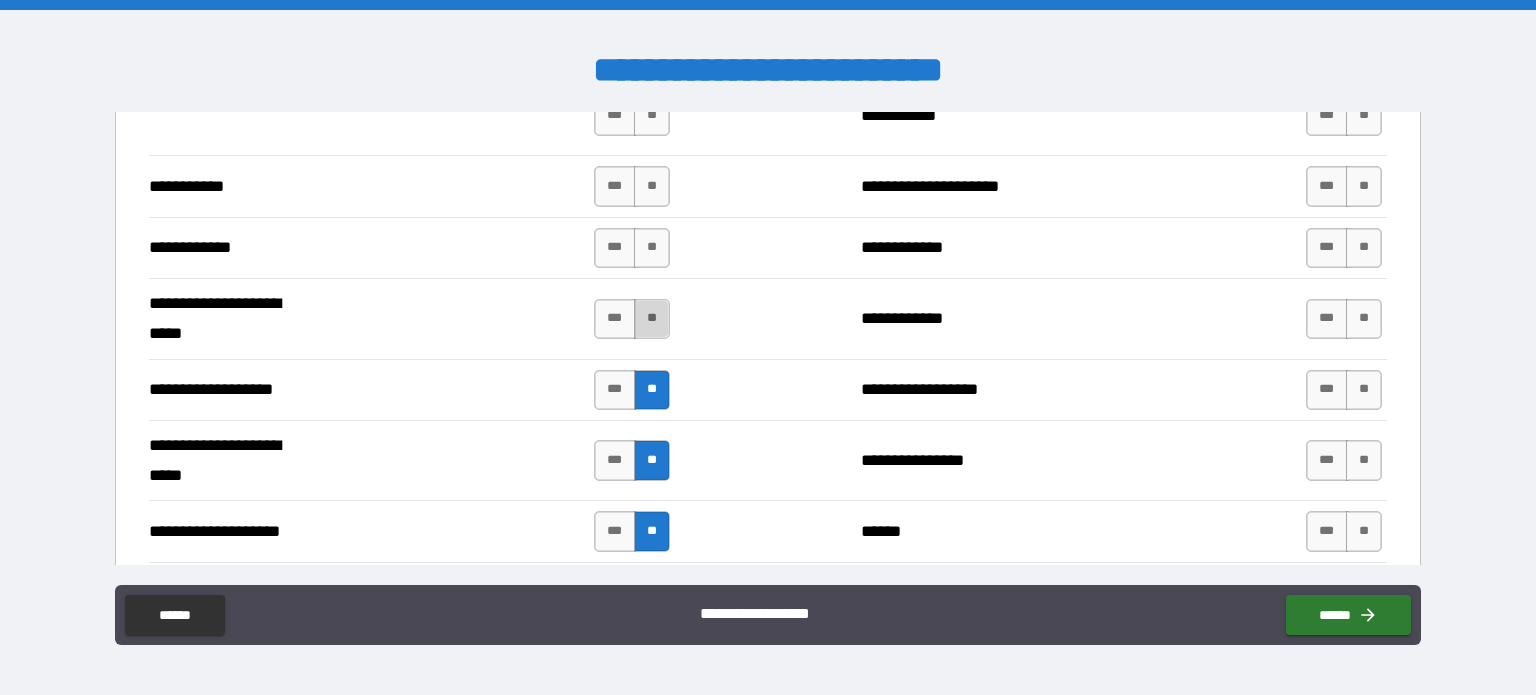 click on "**" at bounding box center [652, 319] 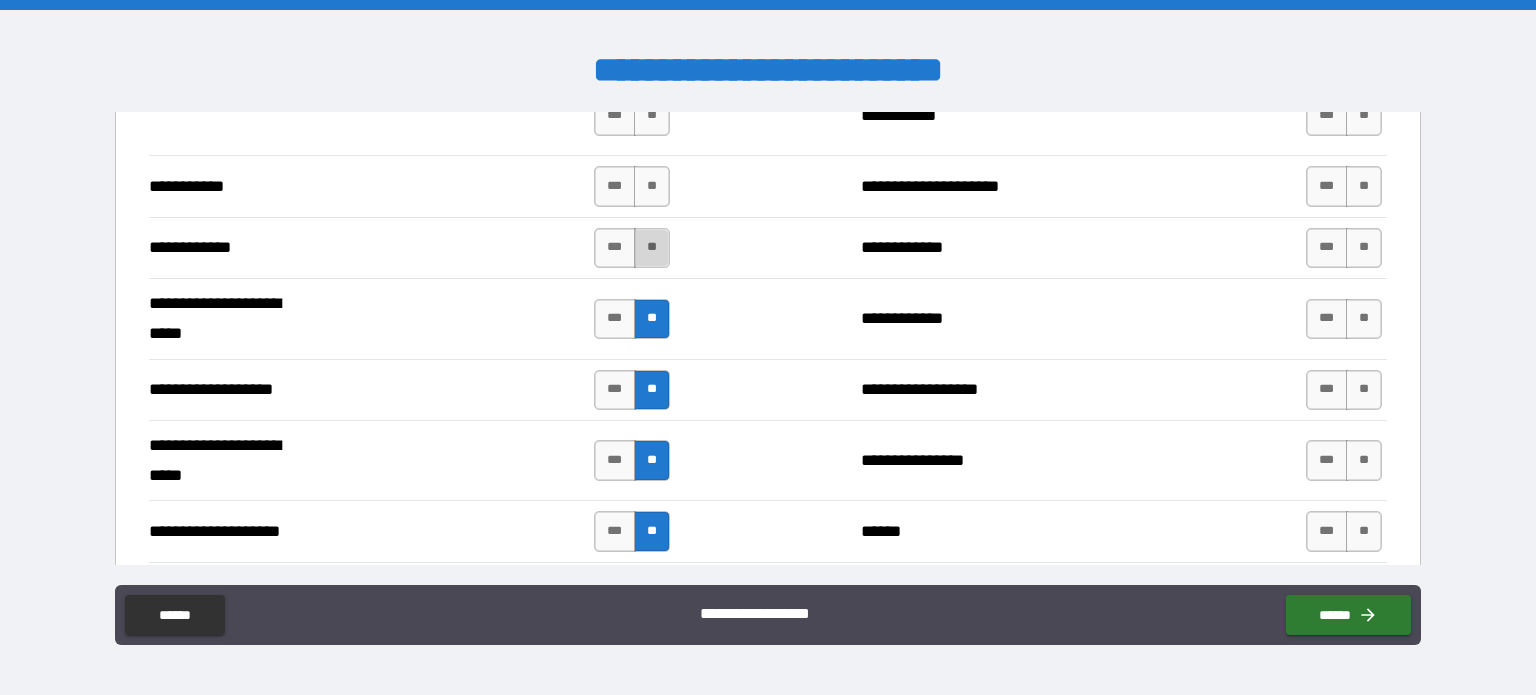 click on "**" at bounding box center [652, 248] 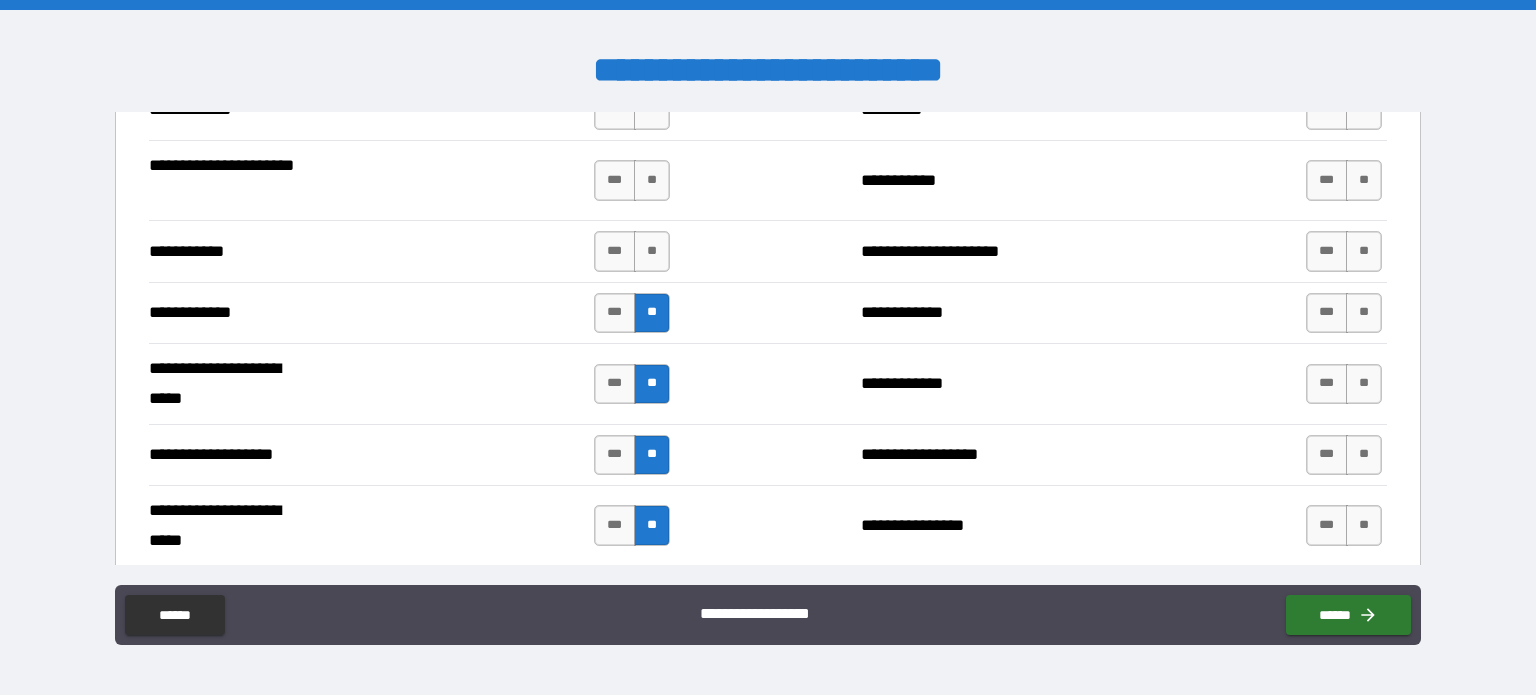 scroll, scrollTop: 3772, scrollLeft: 0, axis: vertical 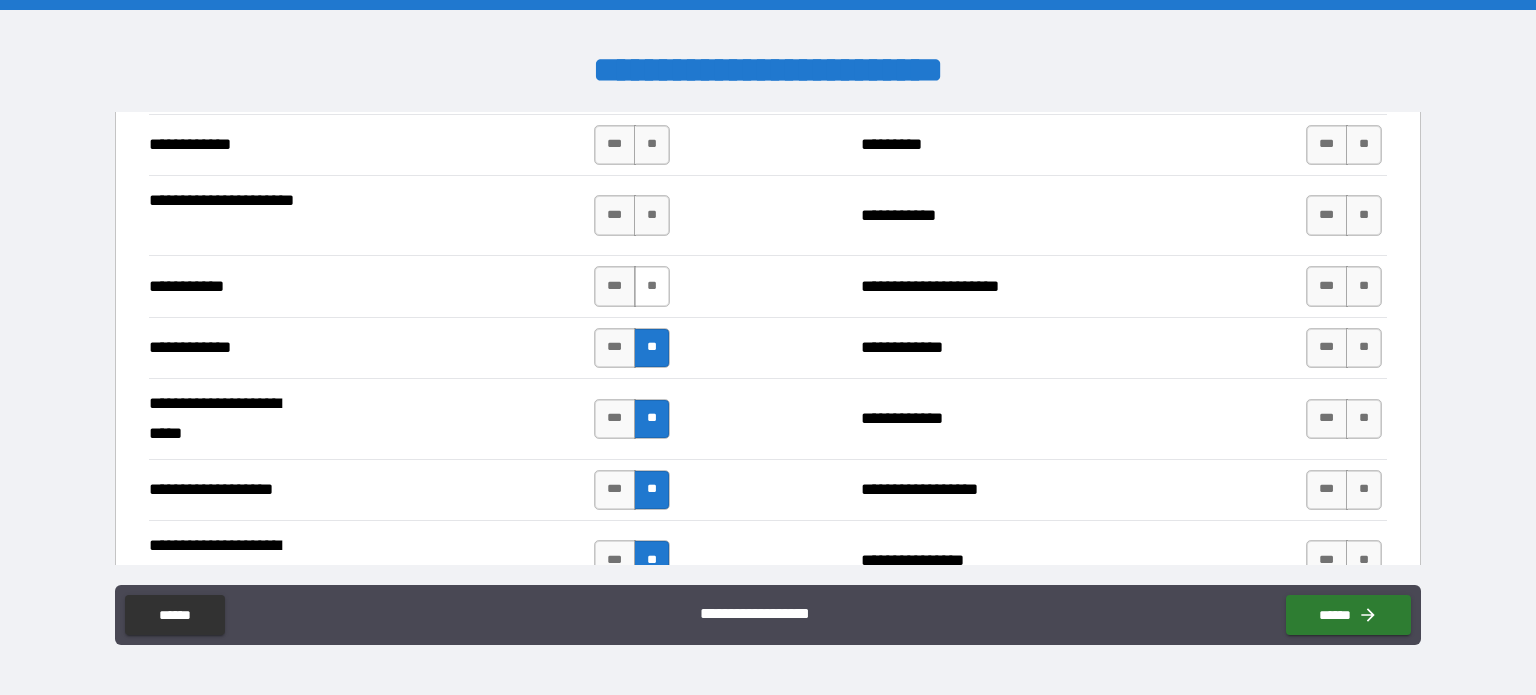 click on "**" at bounding box center [652, 286] 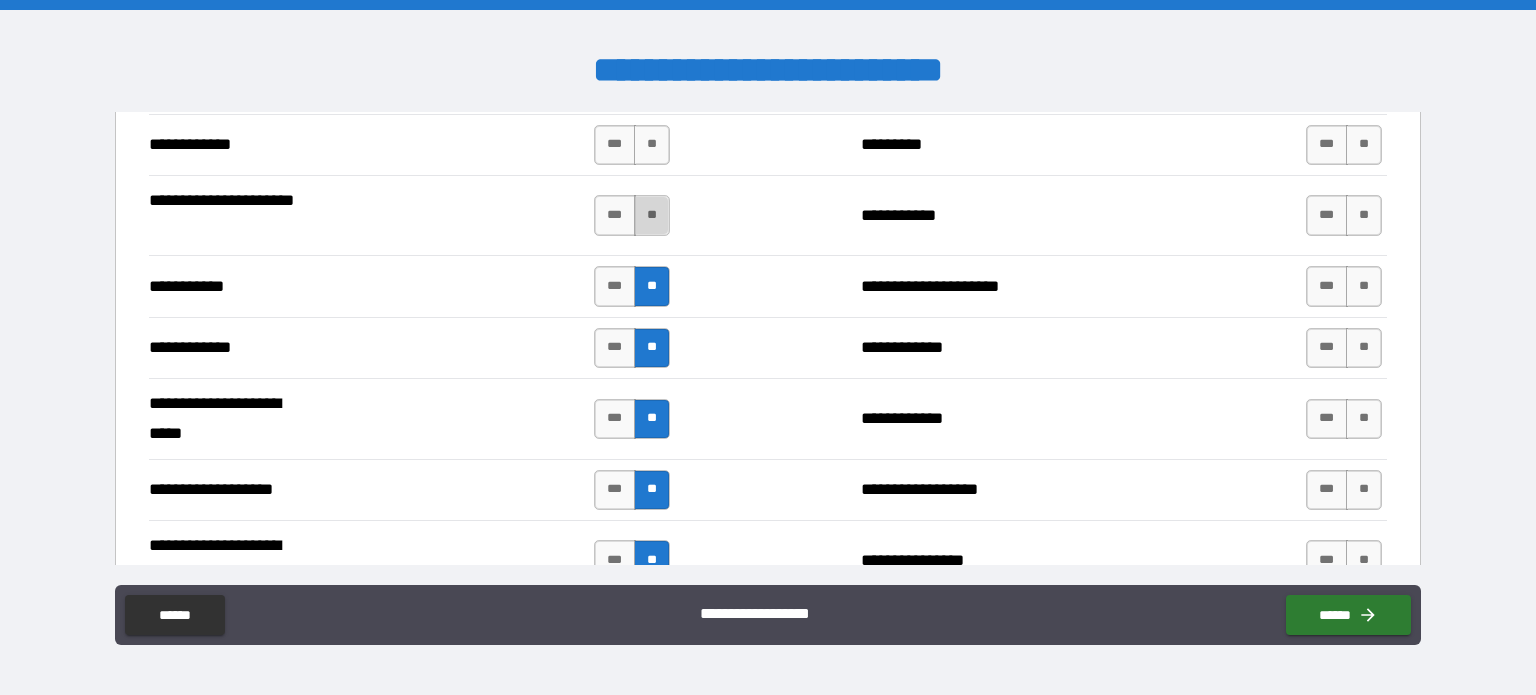 click on "**" at bounding box center (652, 215) 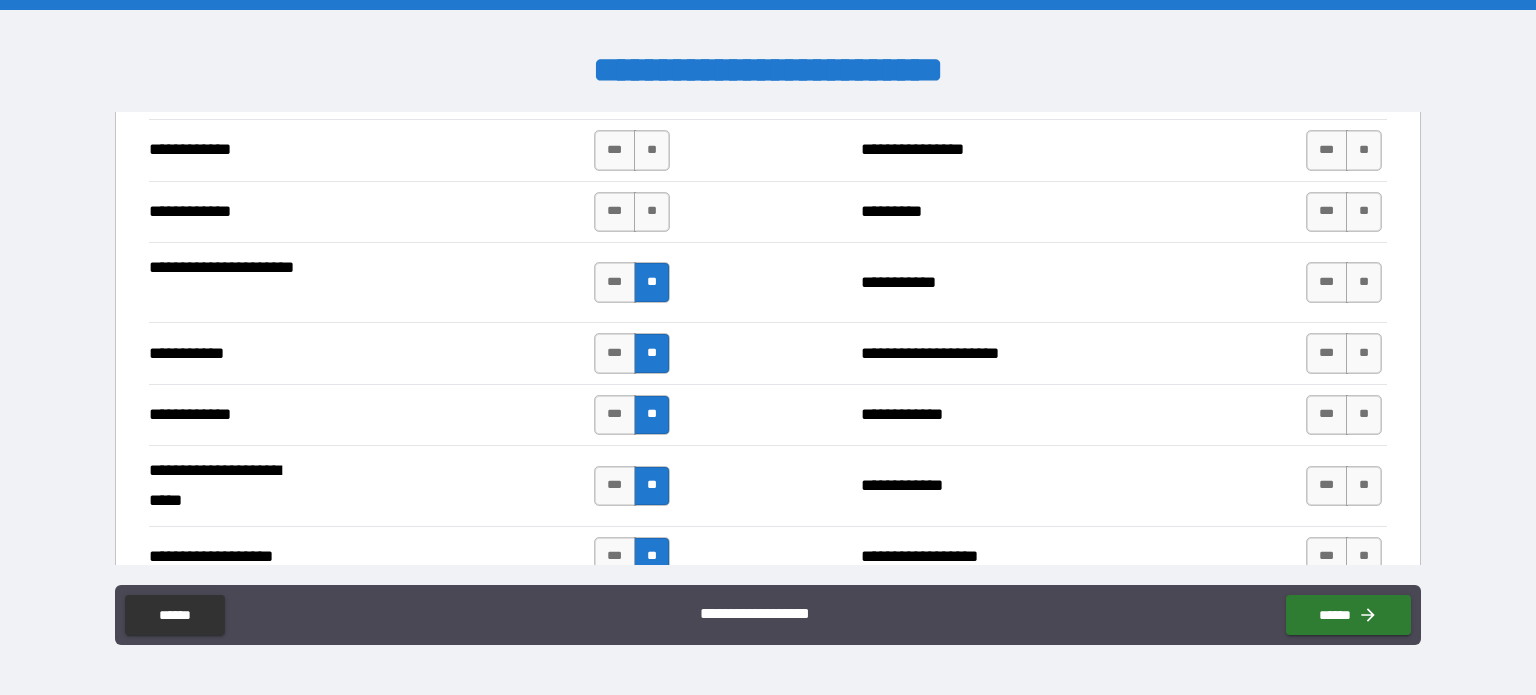 scroll, scrollTop: 3572, scrollLeft: 0, axis: vertical 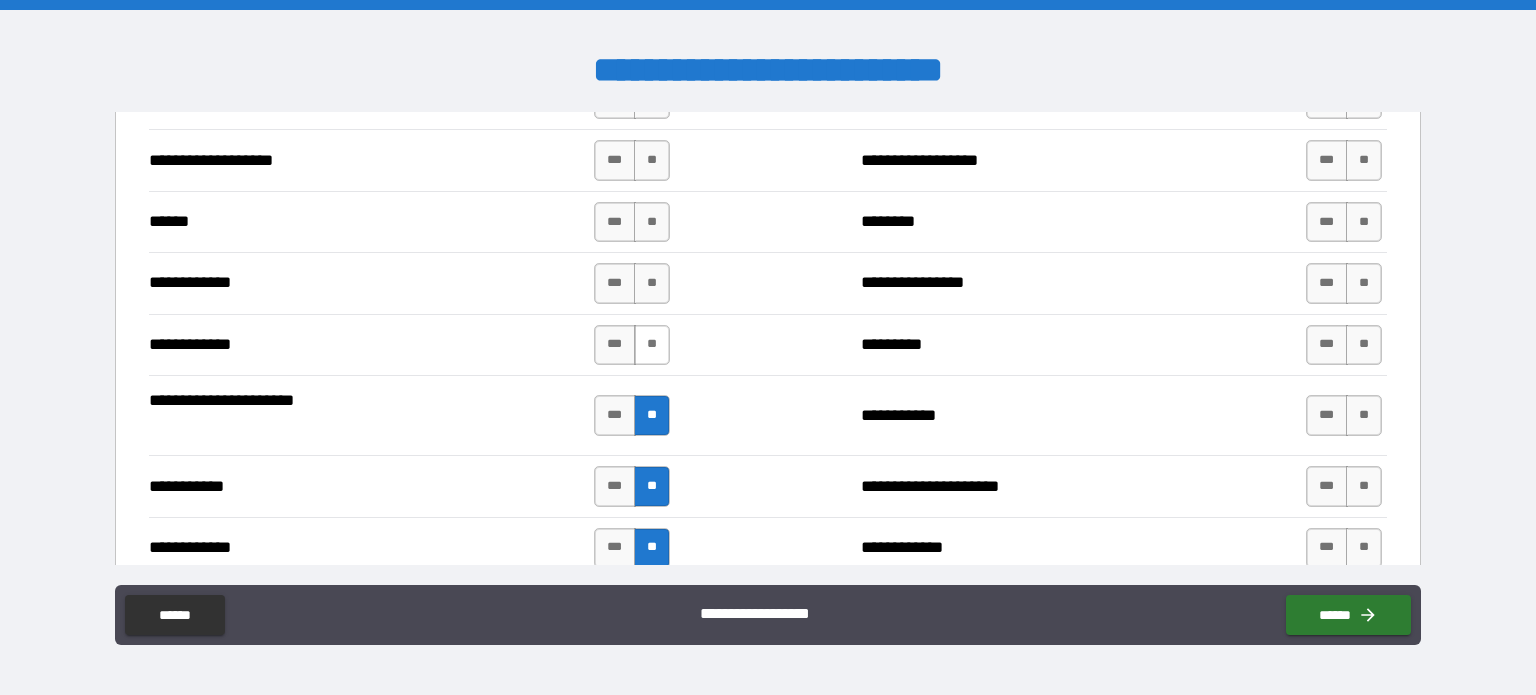 click on "**" at bounding box center (652, 345) 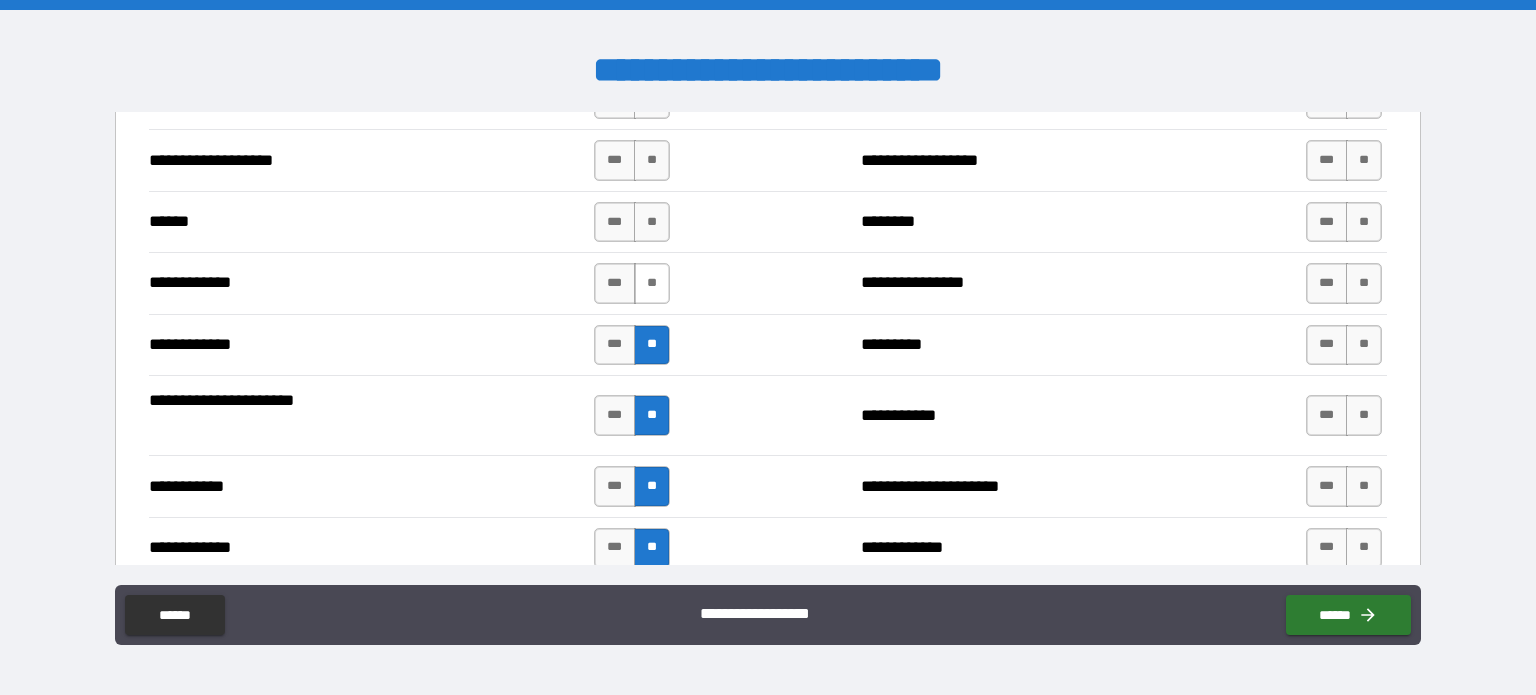 click on "**" at bounding box center (652, 283) 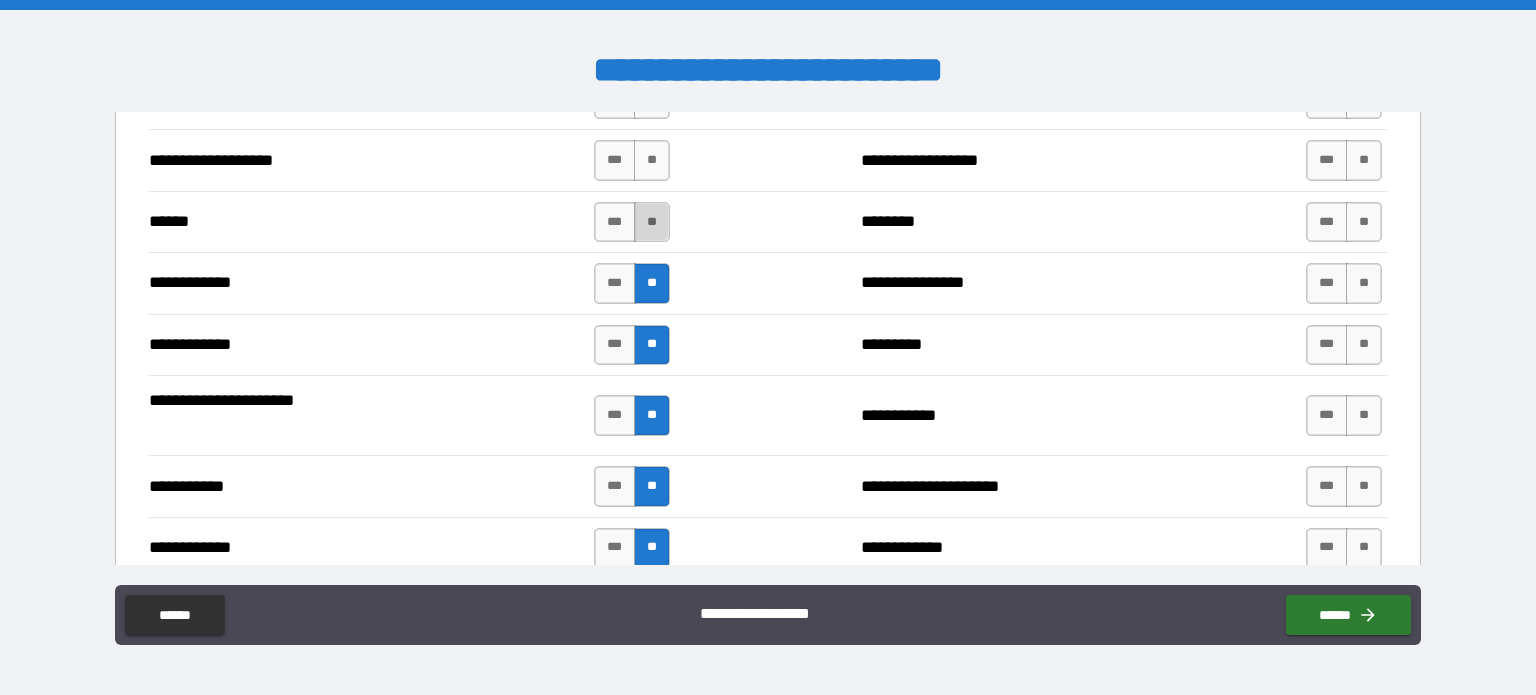 click on "**" at bounding box center [652, 222] 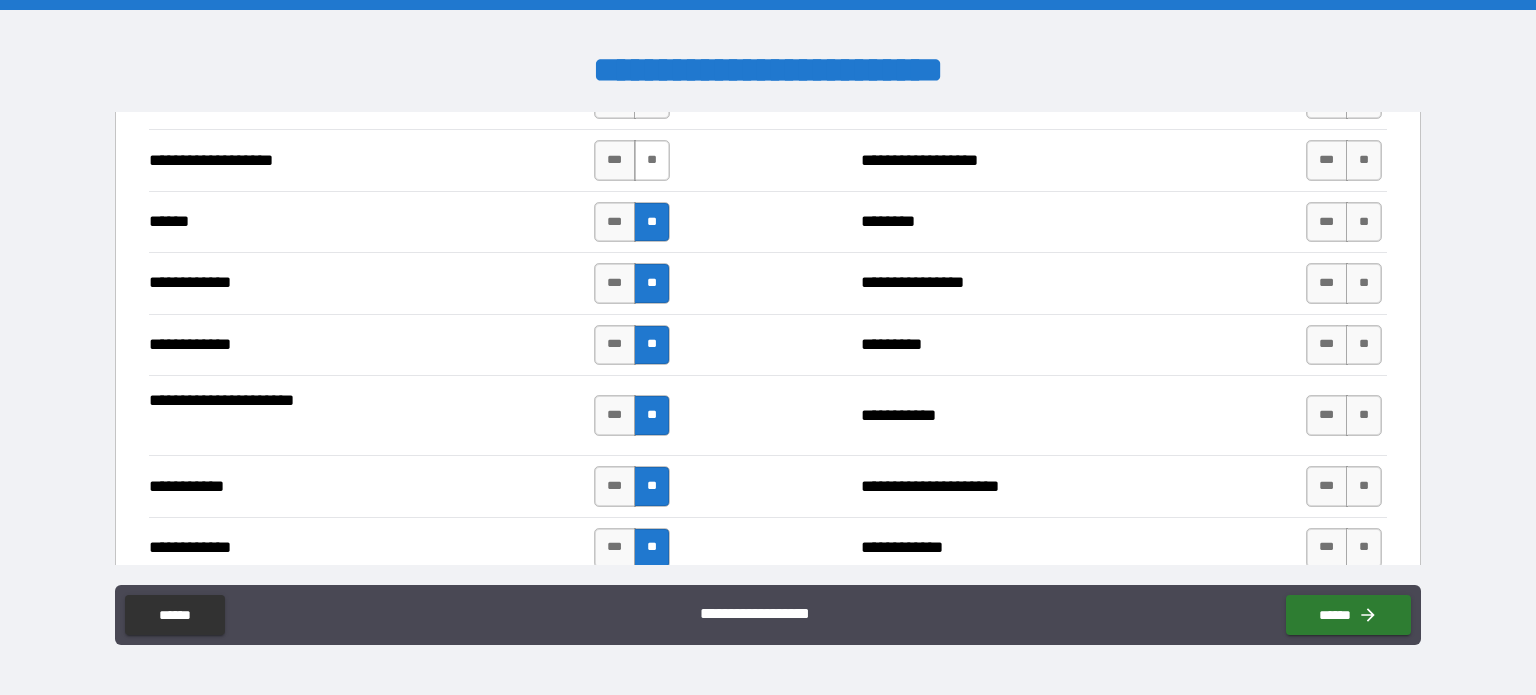 click on "**" at bounding box center [652, 160] 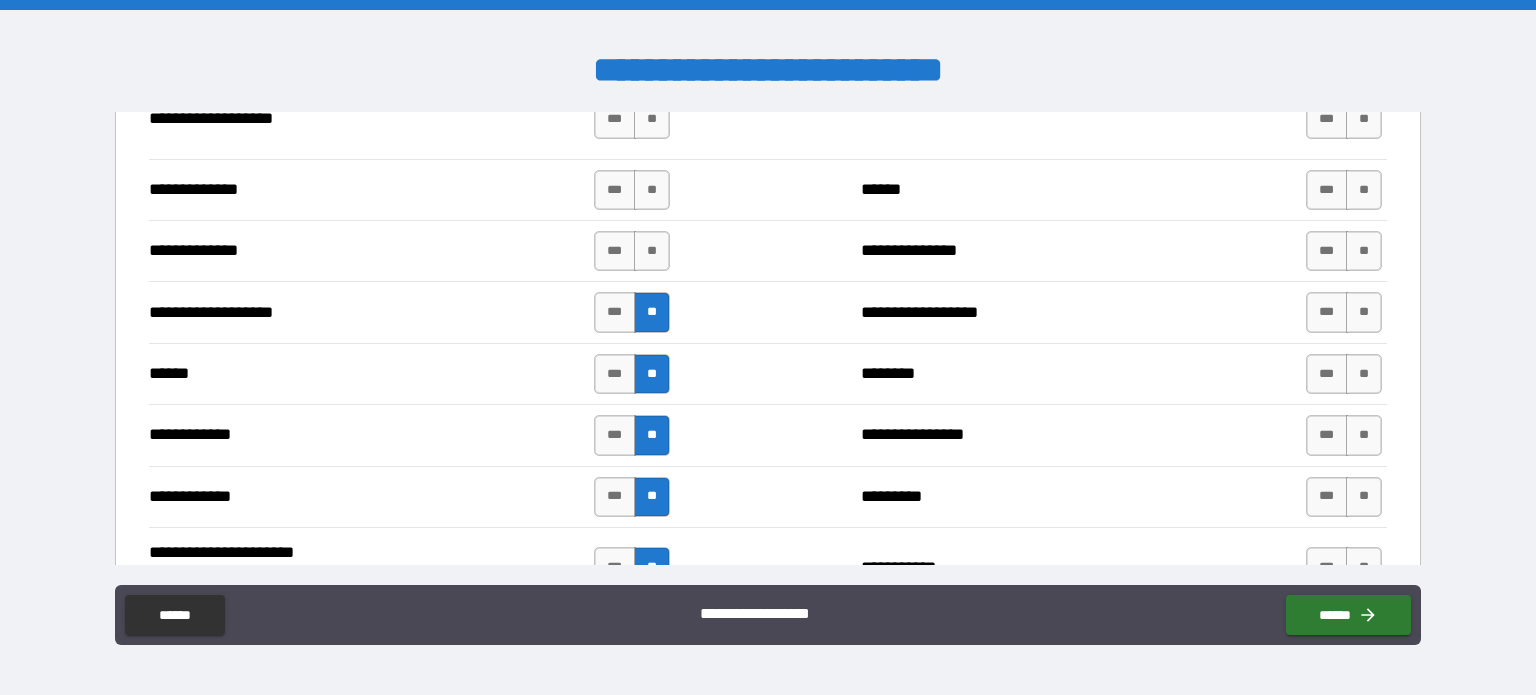 scroll, scrollTop: 3372, scrollLeft: 0, axis: vertical 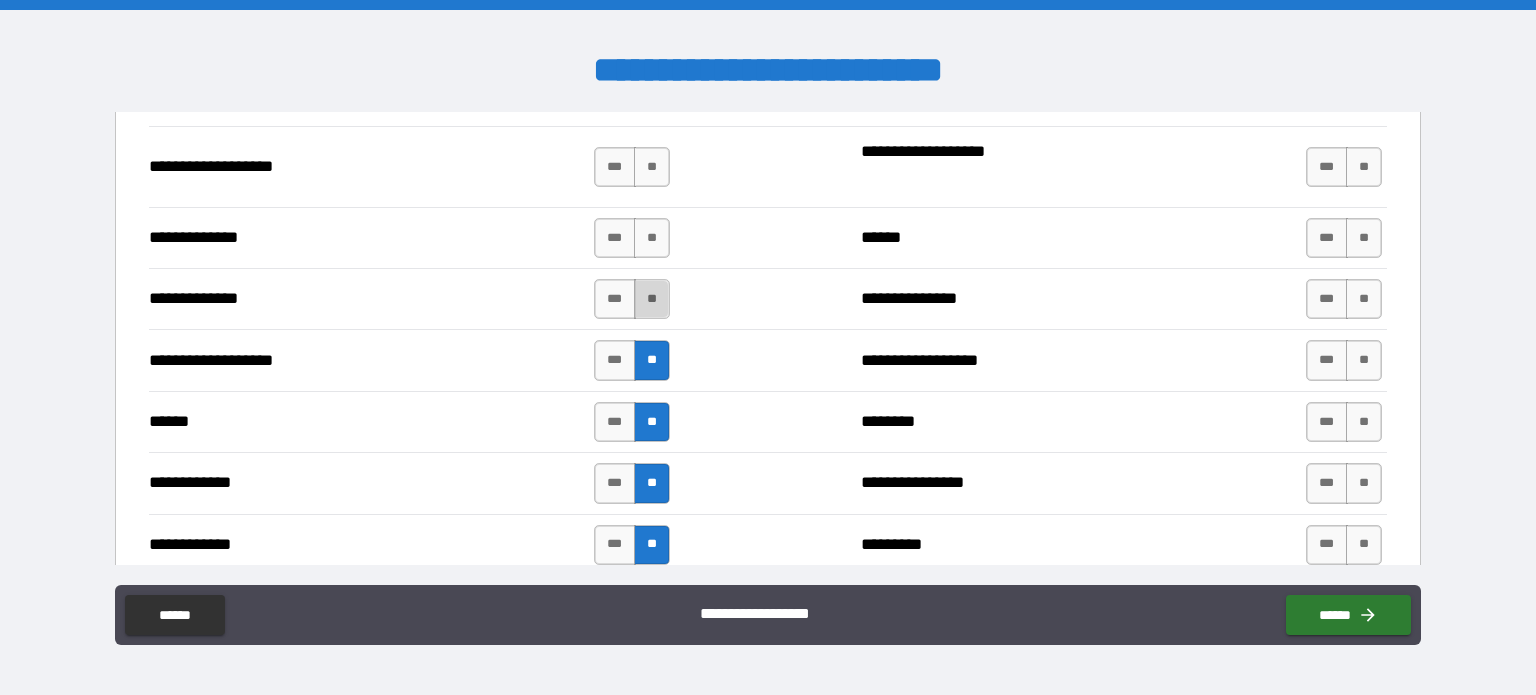 click on "**" at bounding box center (652, 299) 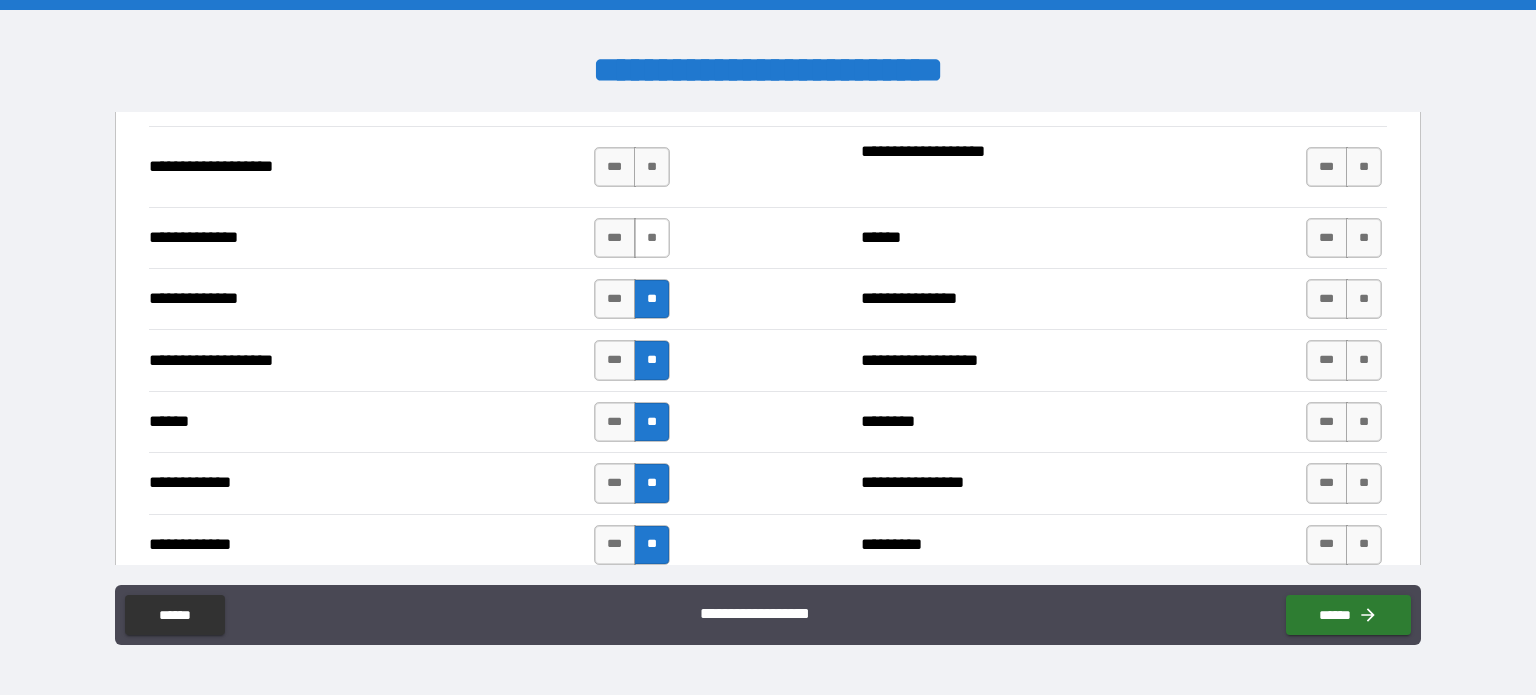 click on "**" at bounding box center [652, 238] 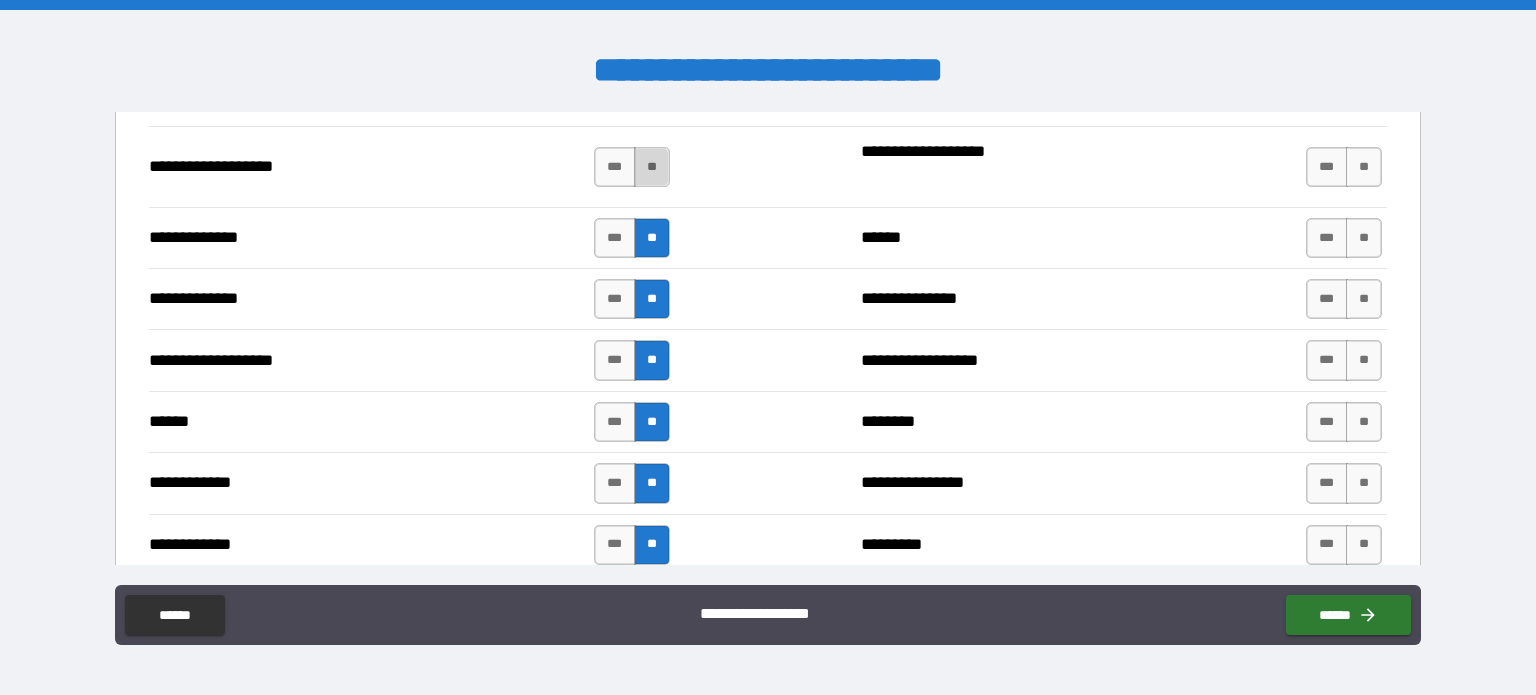 click on "**" at bounding box center [652, 167] 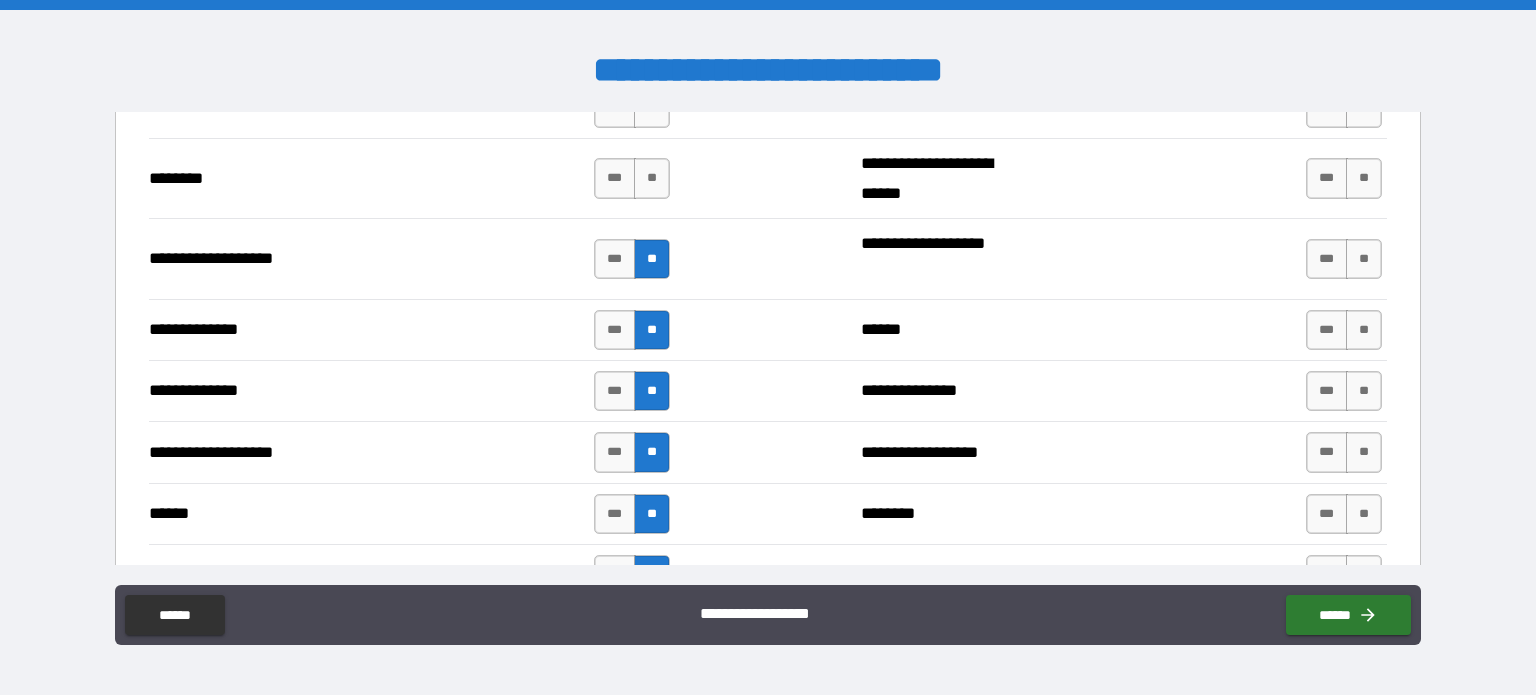 scroll, scrollTop: 3172, scrollLeft: 0, axis: vertical 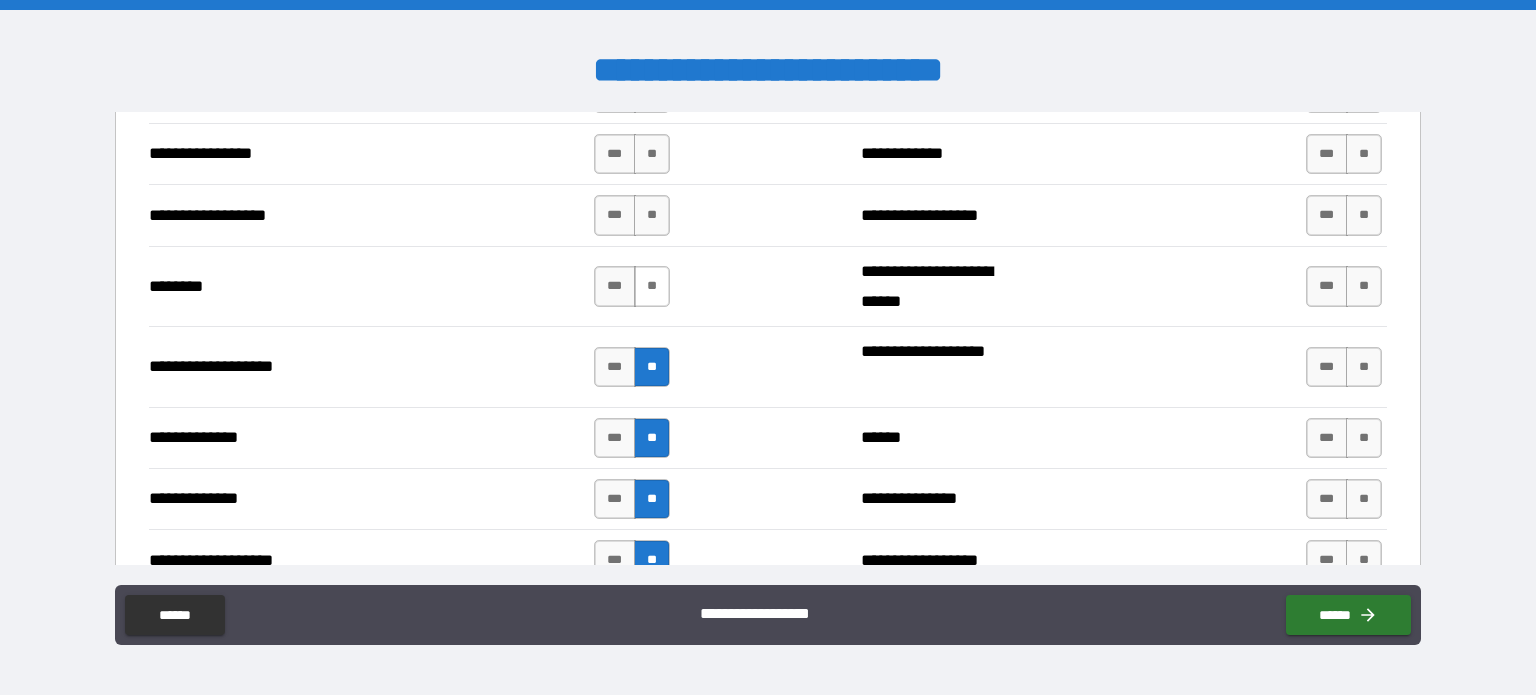 click on "**" at bounding box center [652, 286] 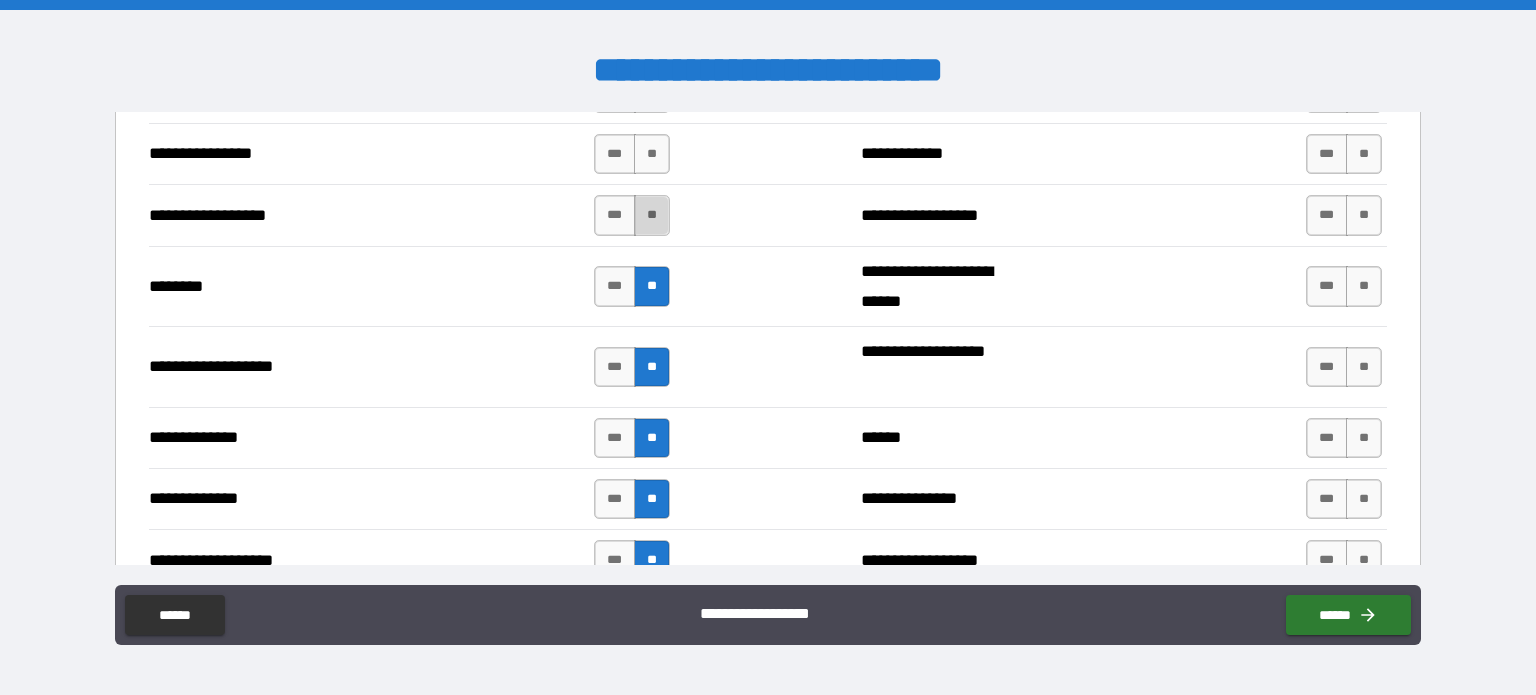 click on "**" at bounding box center [652, 215] 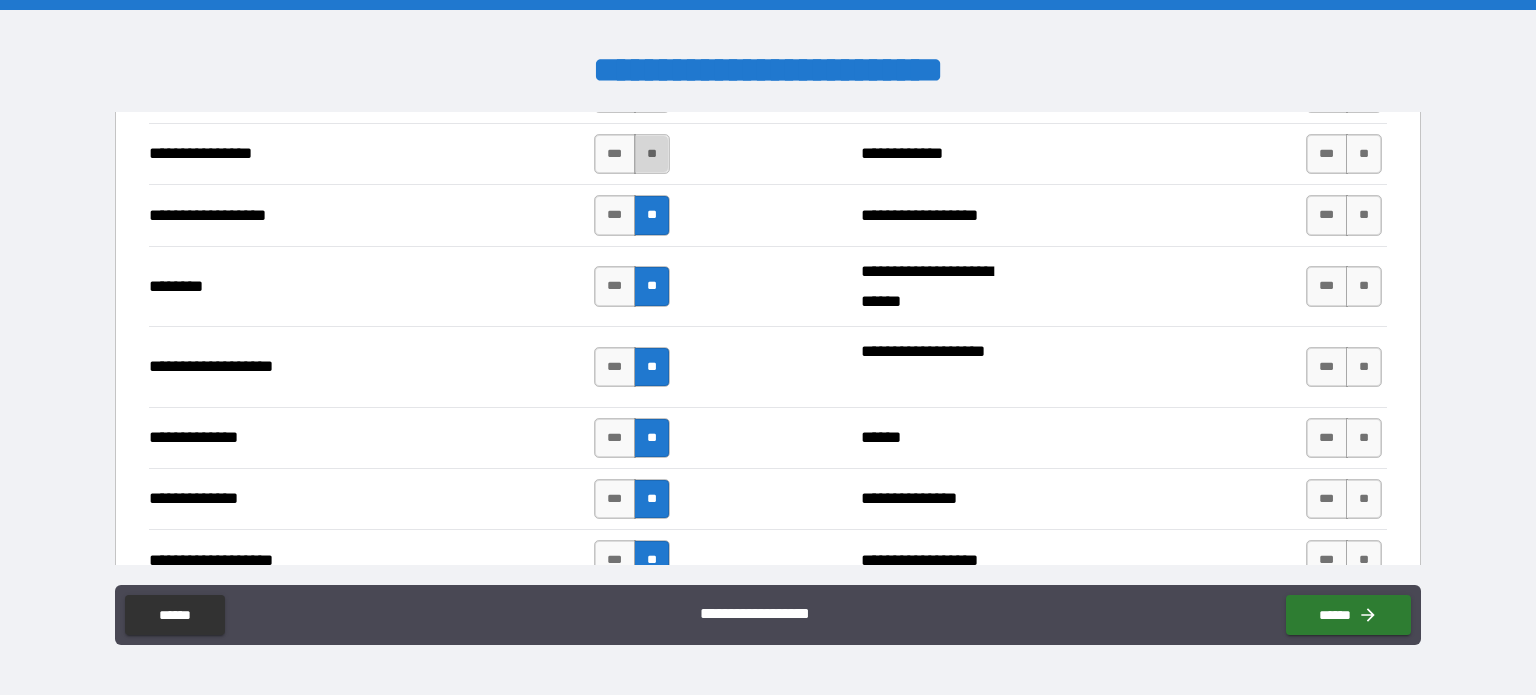 click on "**" at bounding box center (652, 154) 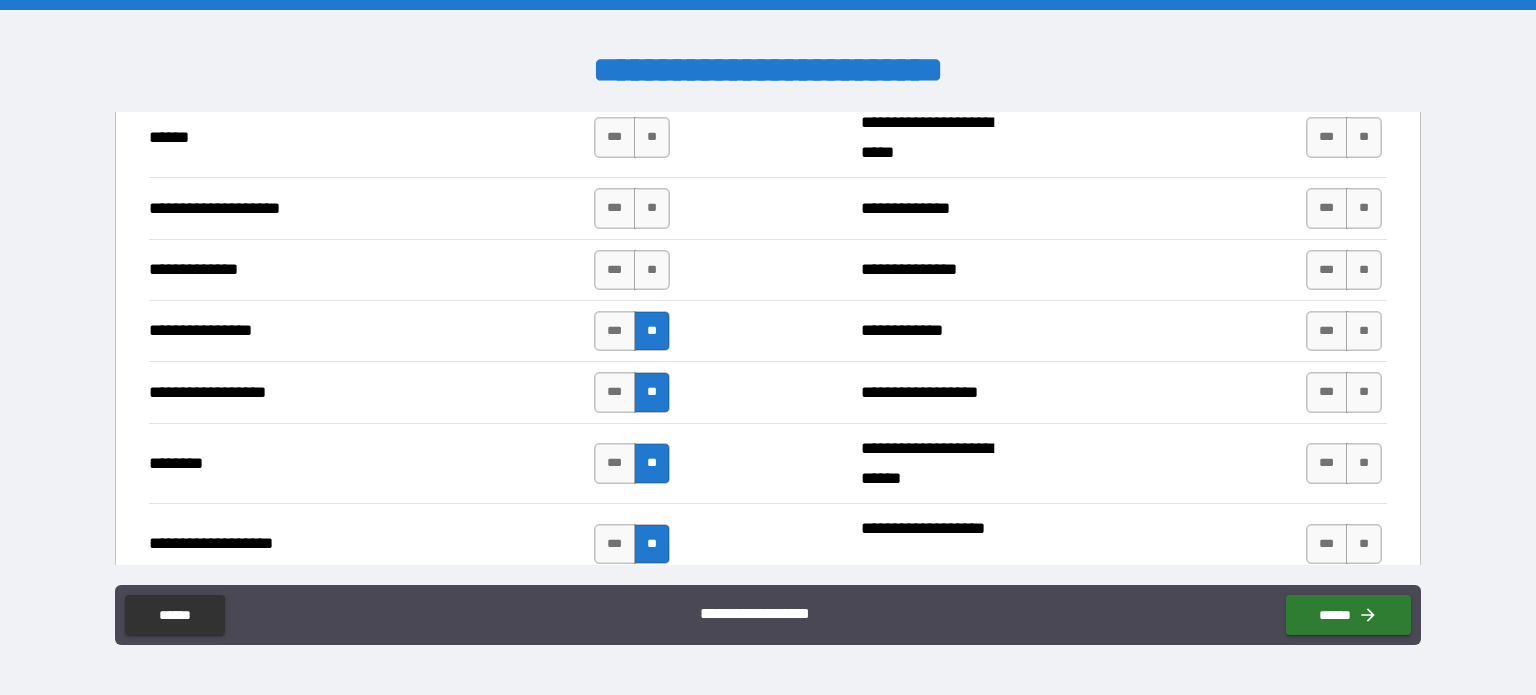 scroll, scrollTop: 2972, scrollLeft: 0, axis: vertical 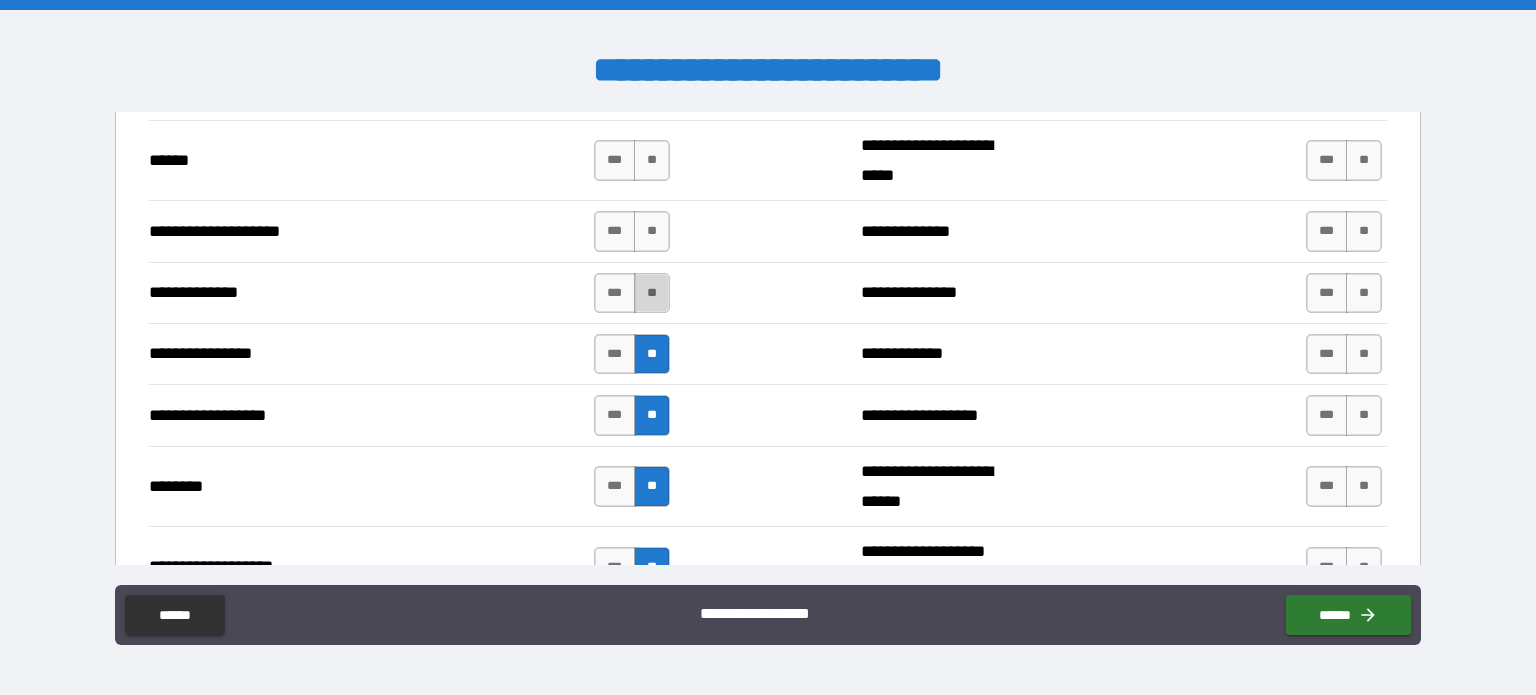 click on "**" at bounding box center (652, 293) 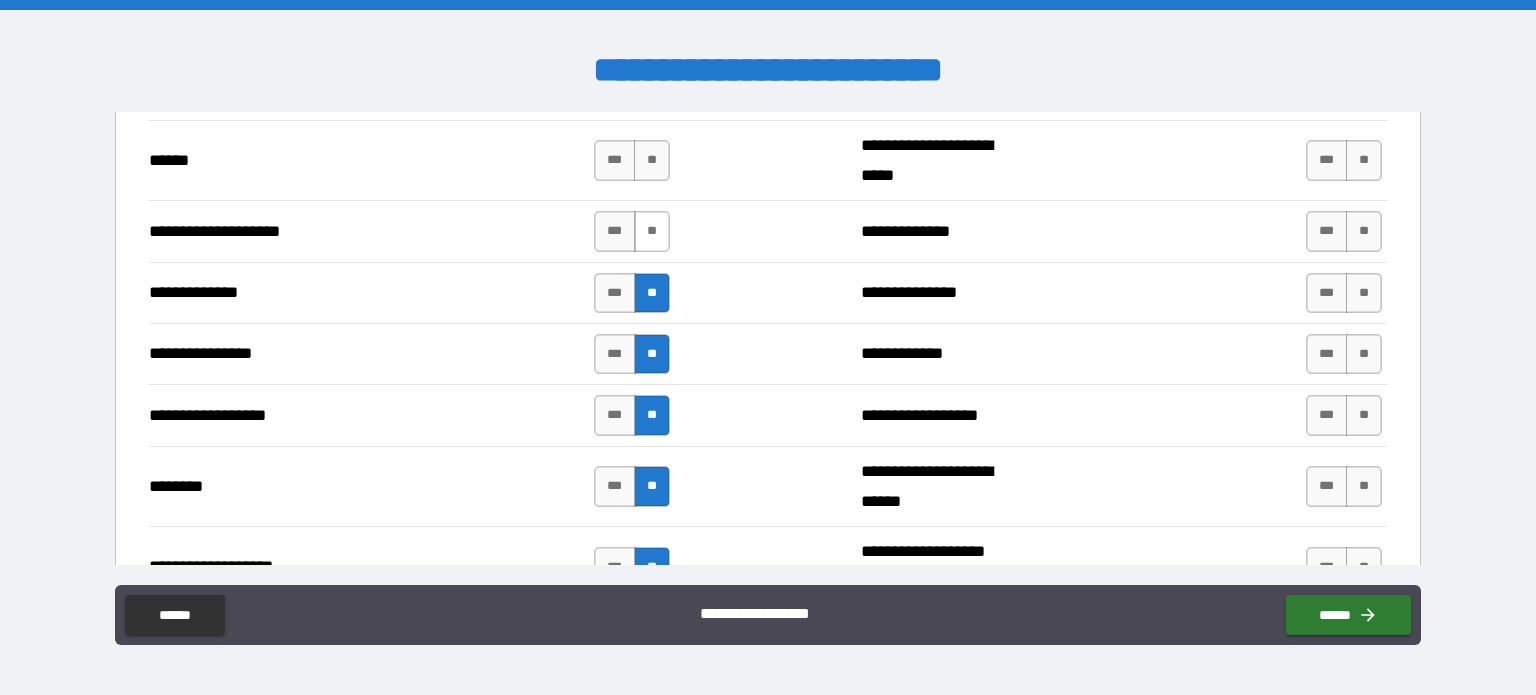 click on "**" at bounding box center [652, 231] 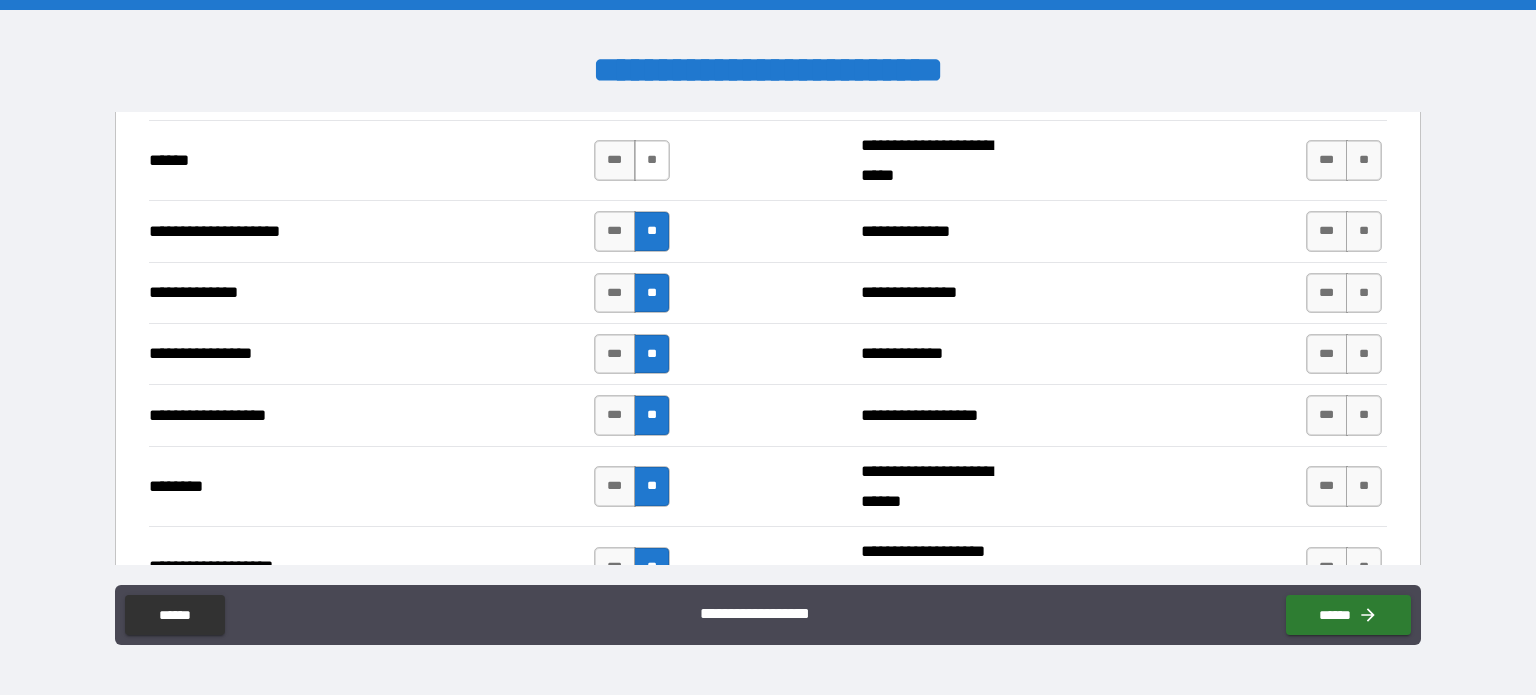 click on "**" at bounding box center [652, 160] 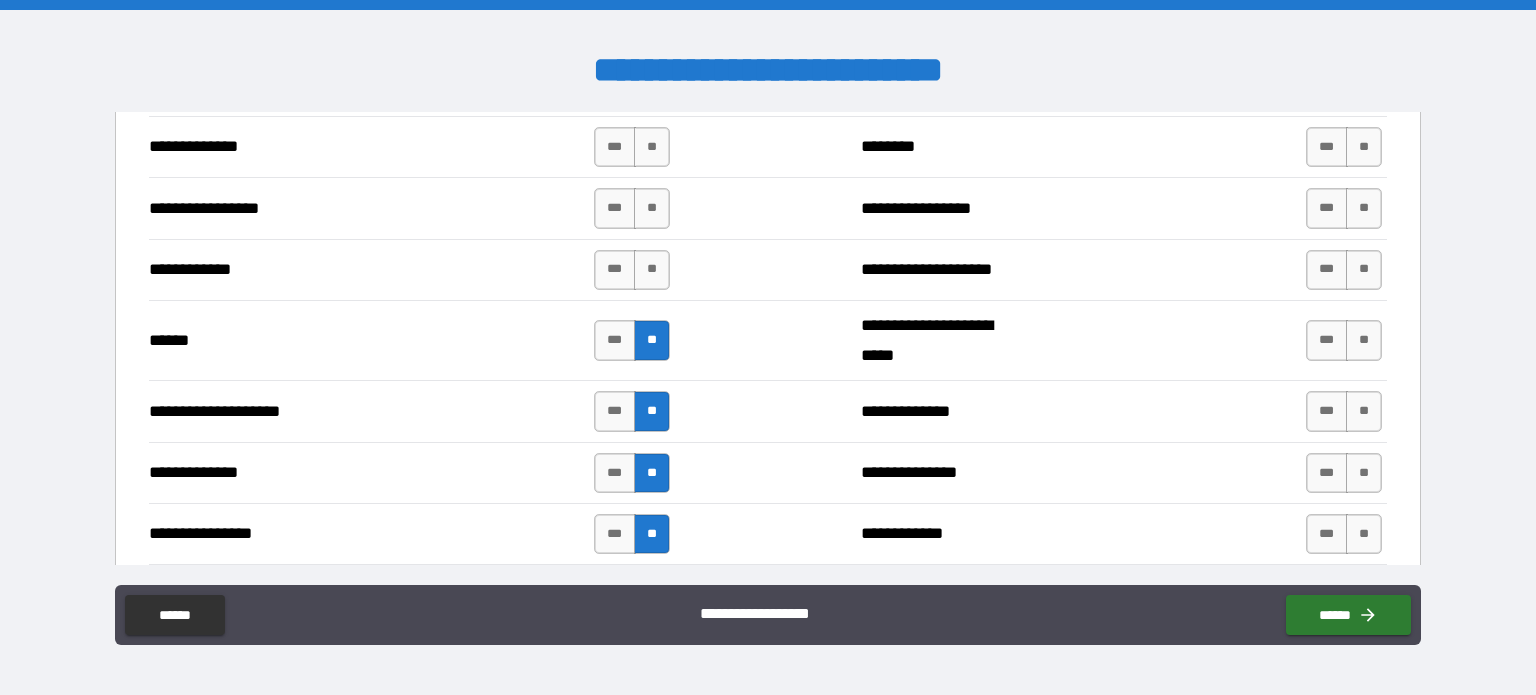 scroll, scrollTop: 2772, scrollLeft: 0, axis: vertical 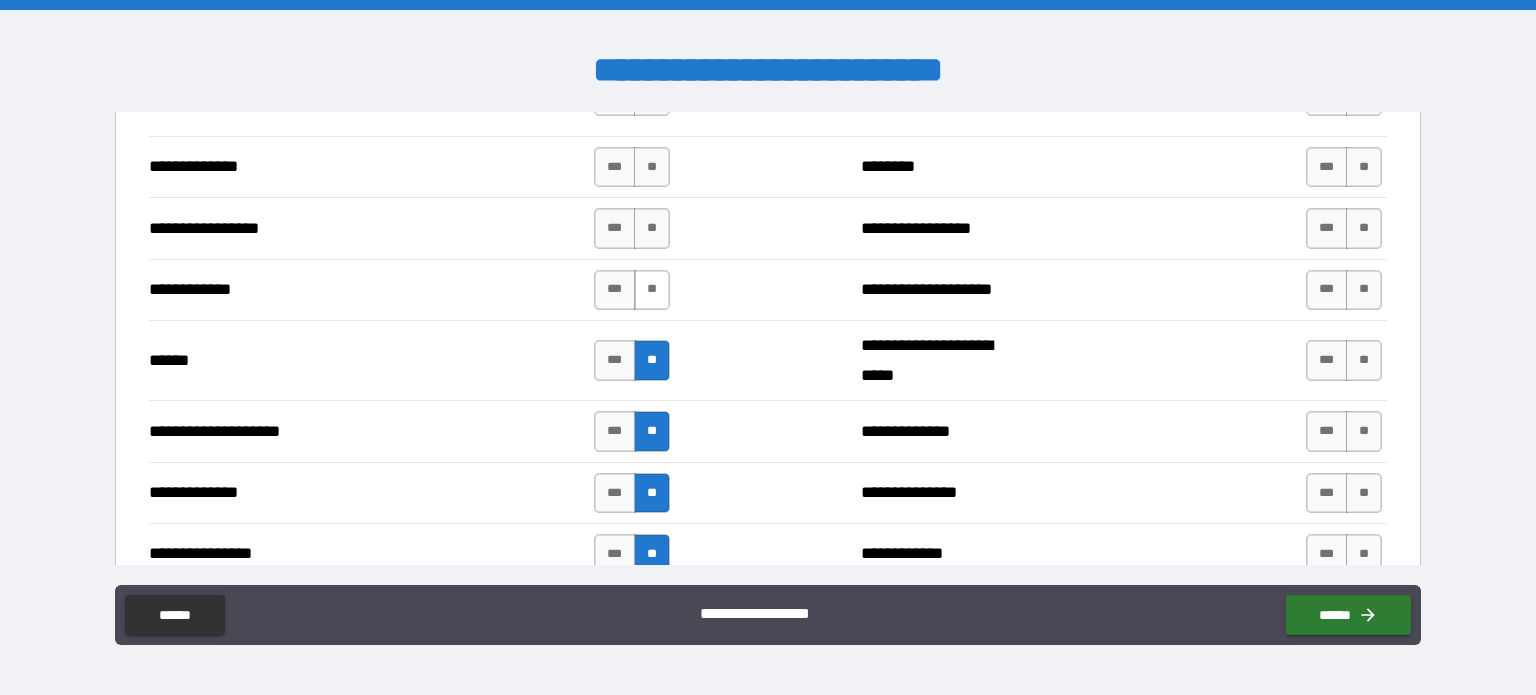 click on "**" at bounding box center [652, 290] 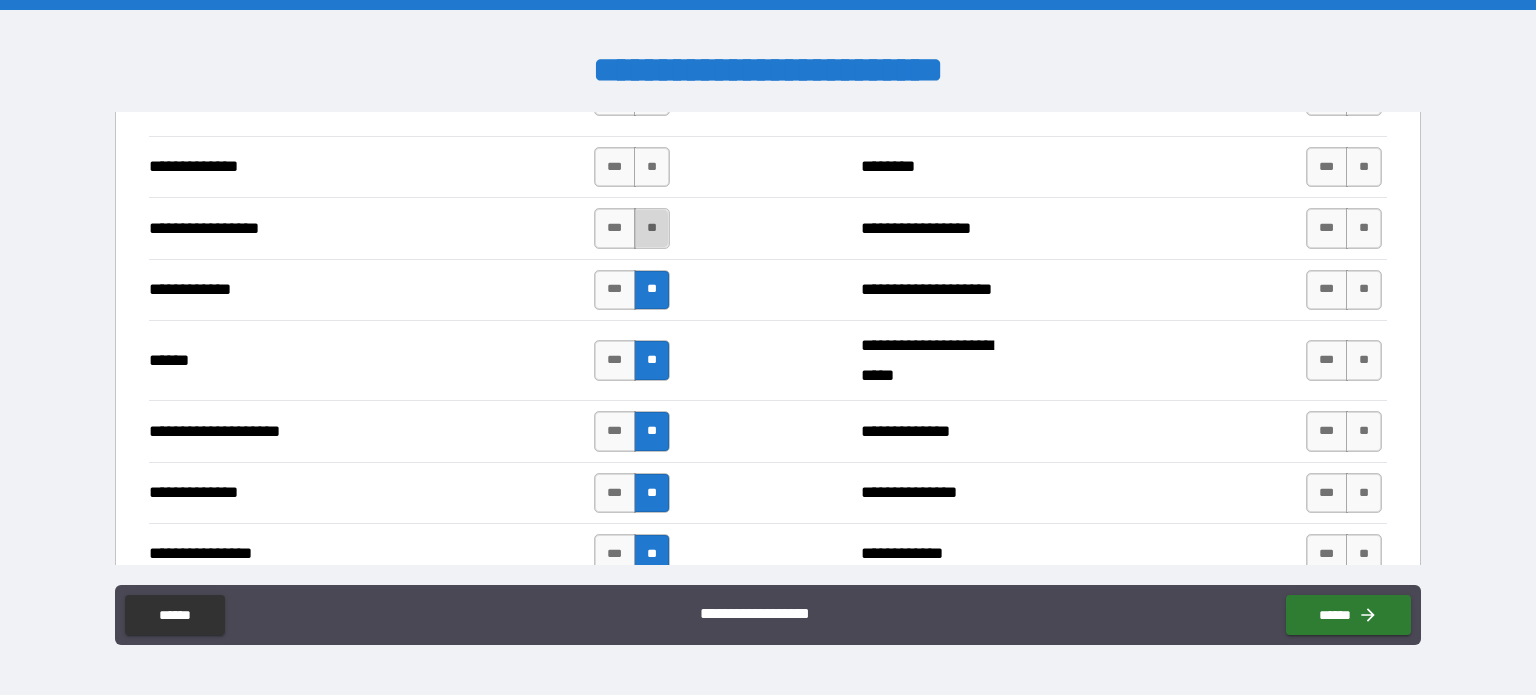 click on "**" at bounding box center [652, 228] 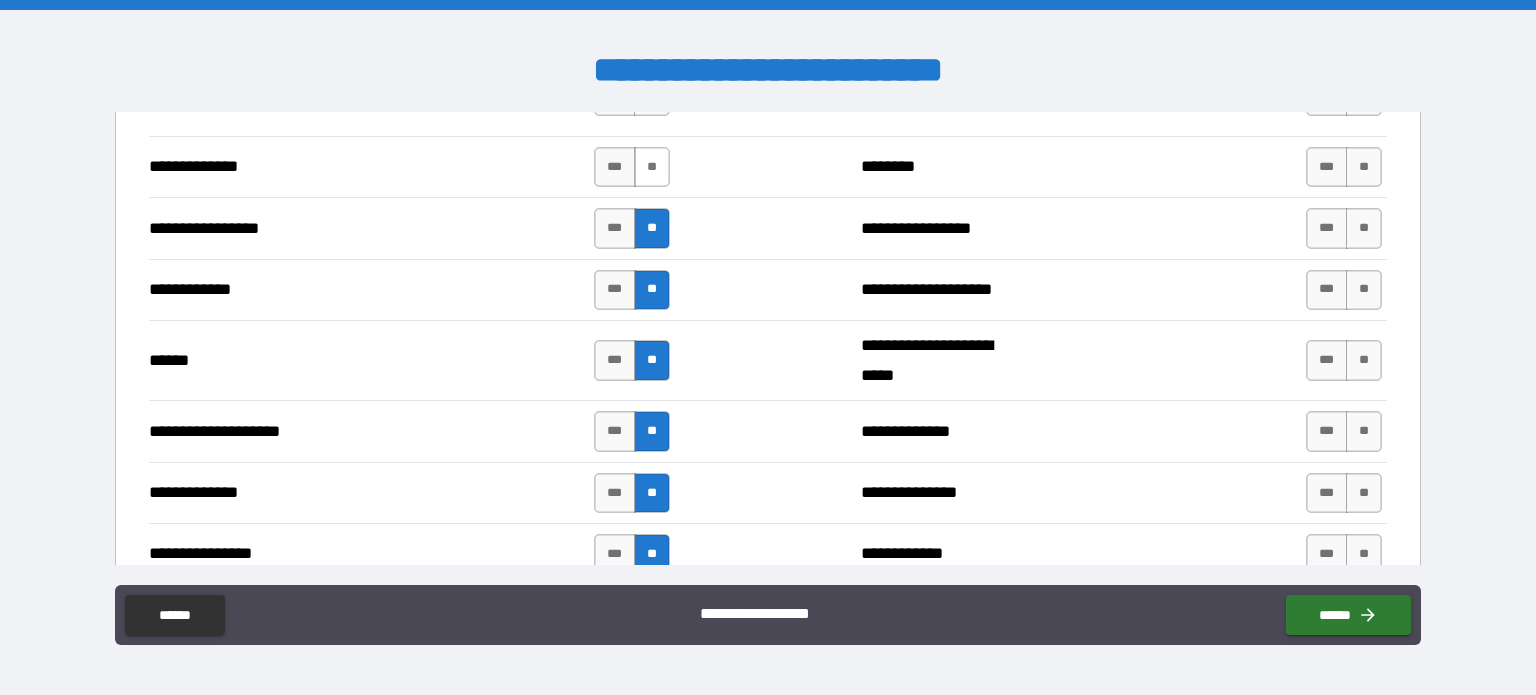 click on "**" at bounding box center (652, 167) 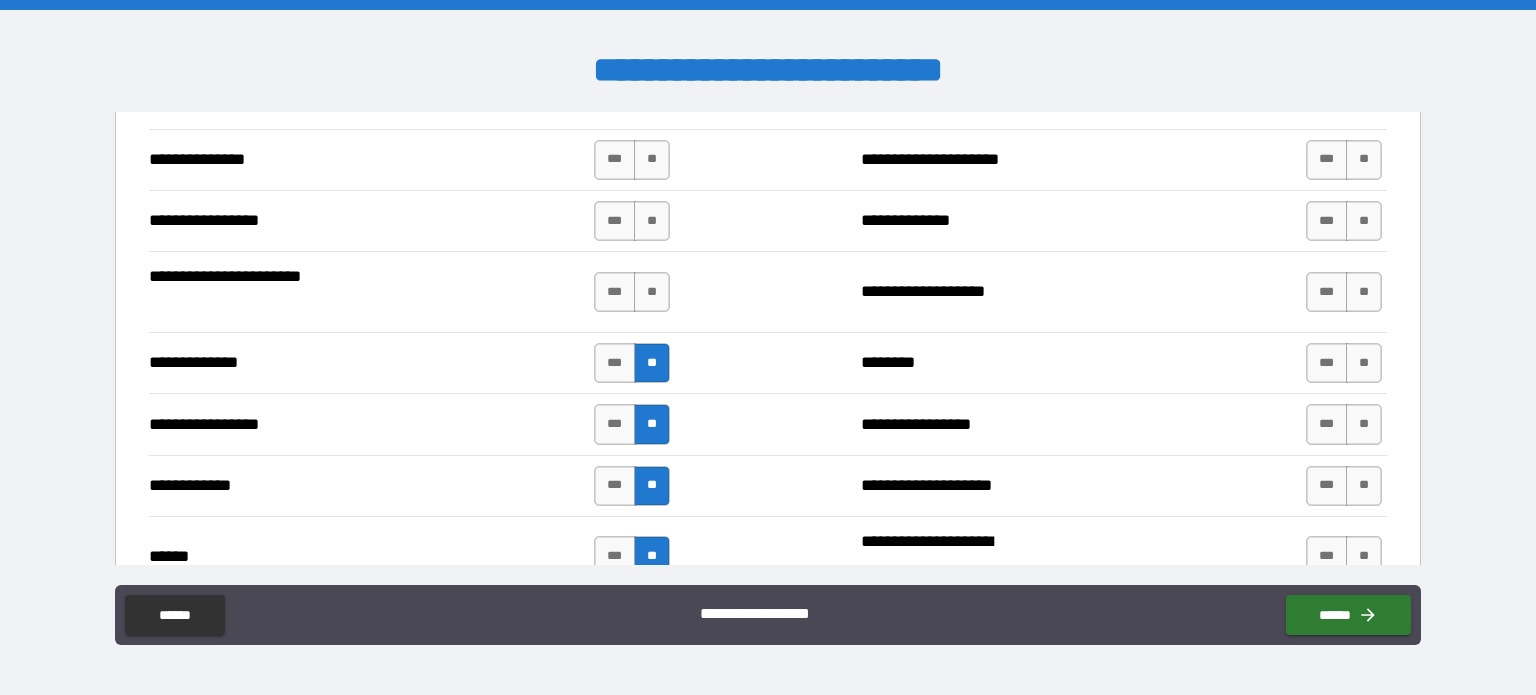 scroll, scrollTop: 2572, scrollLeft: 0, axis: vertical 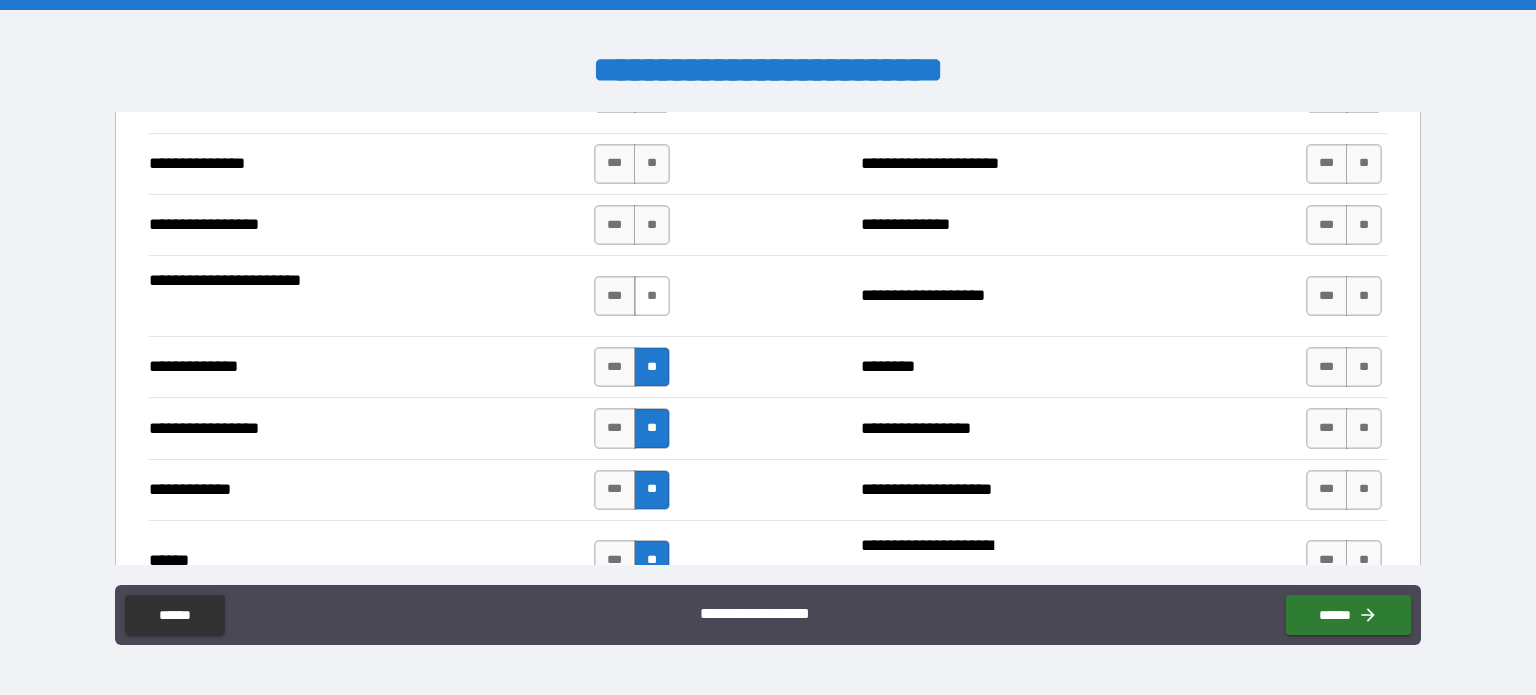 click on "**" at bounding box center [652, 296] 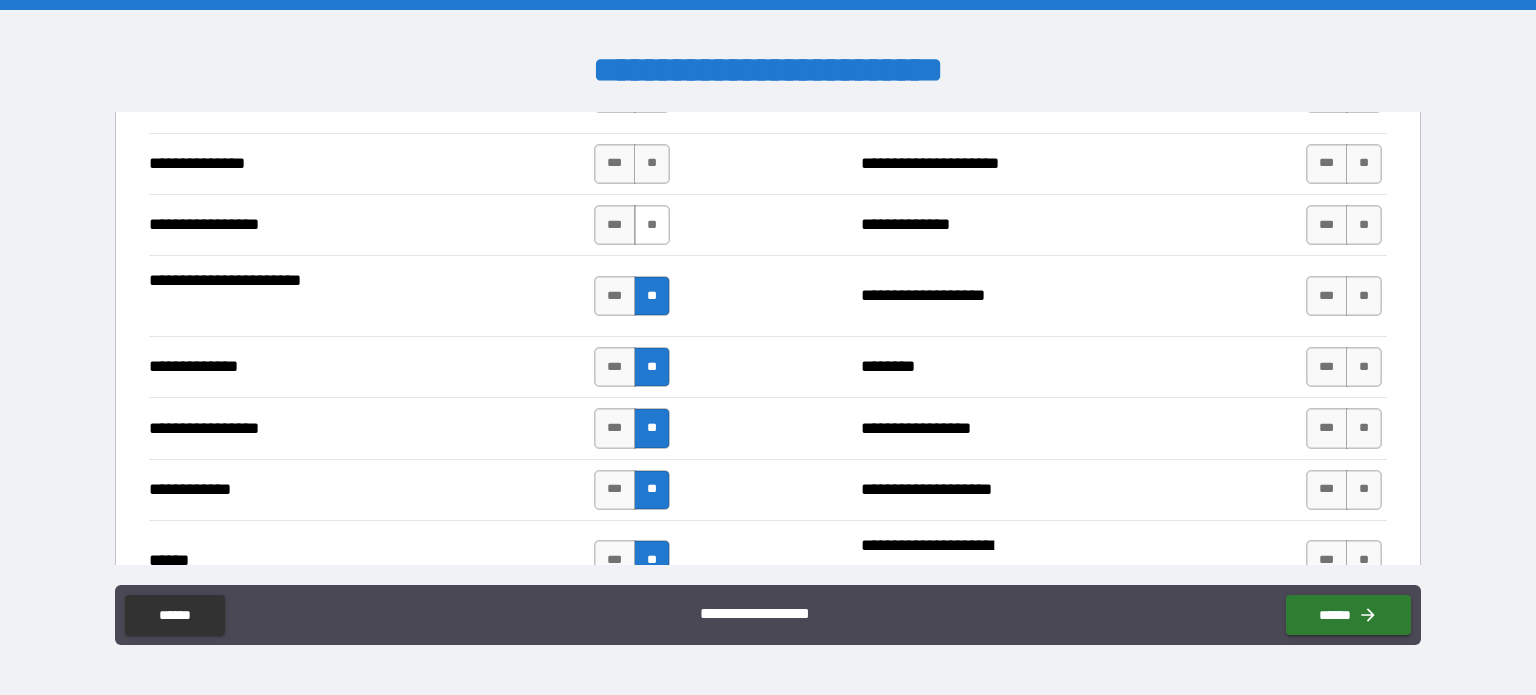 click on "**" at bounding box center (652, 225) 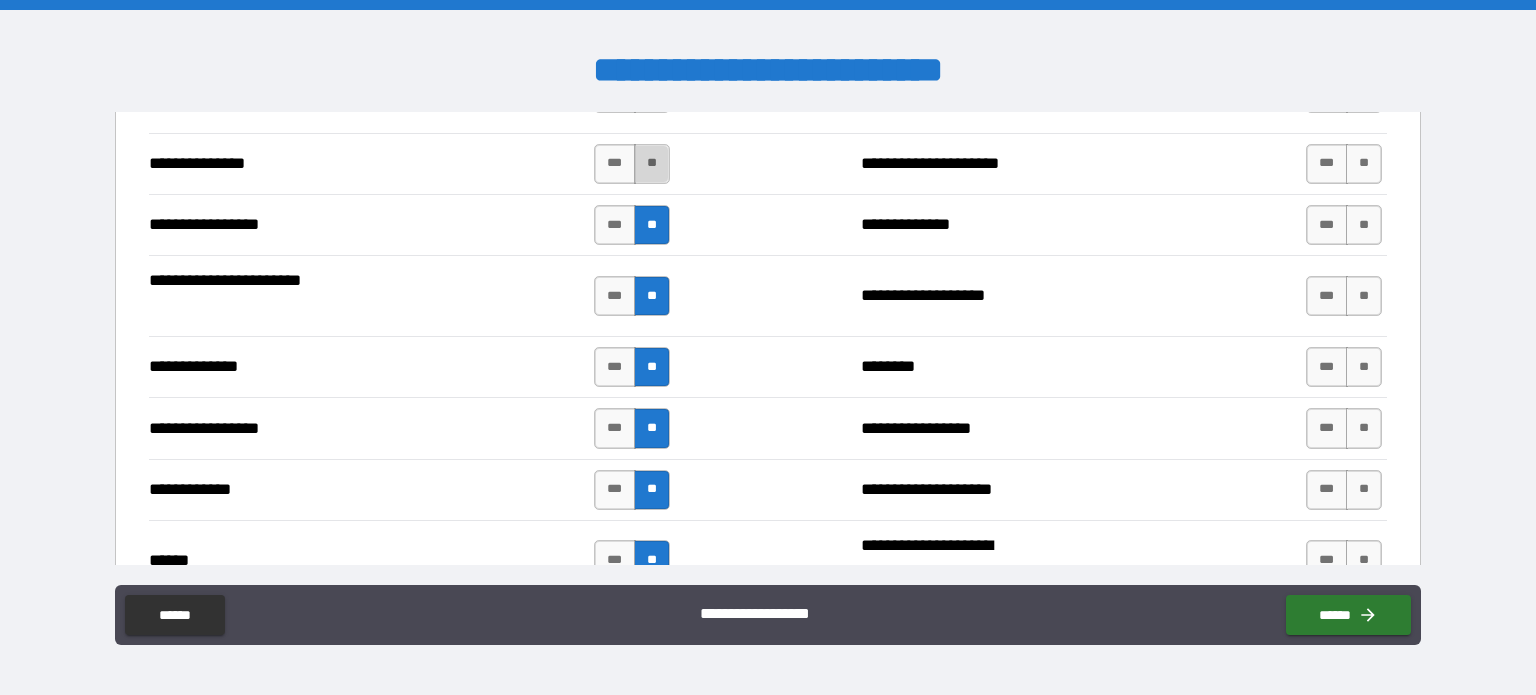 click on "**" at bounding box center [652, 164] 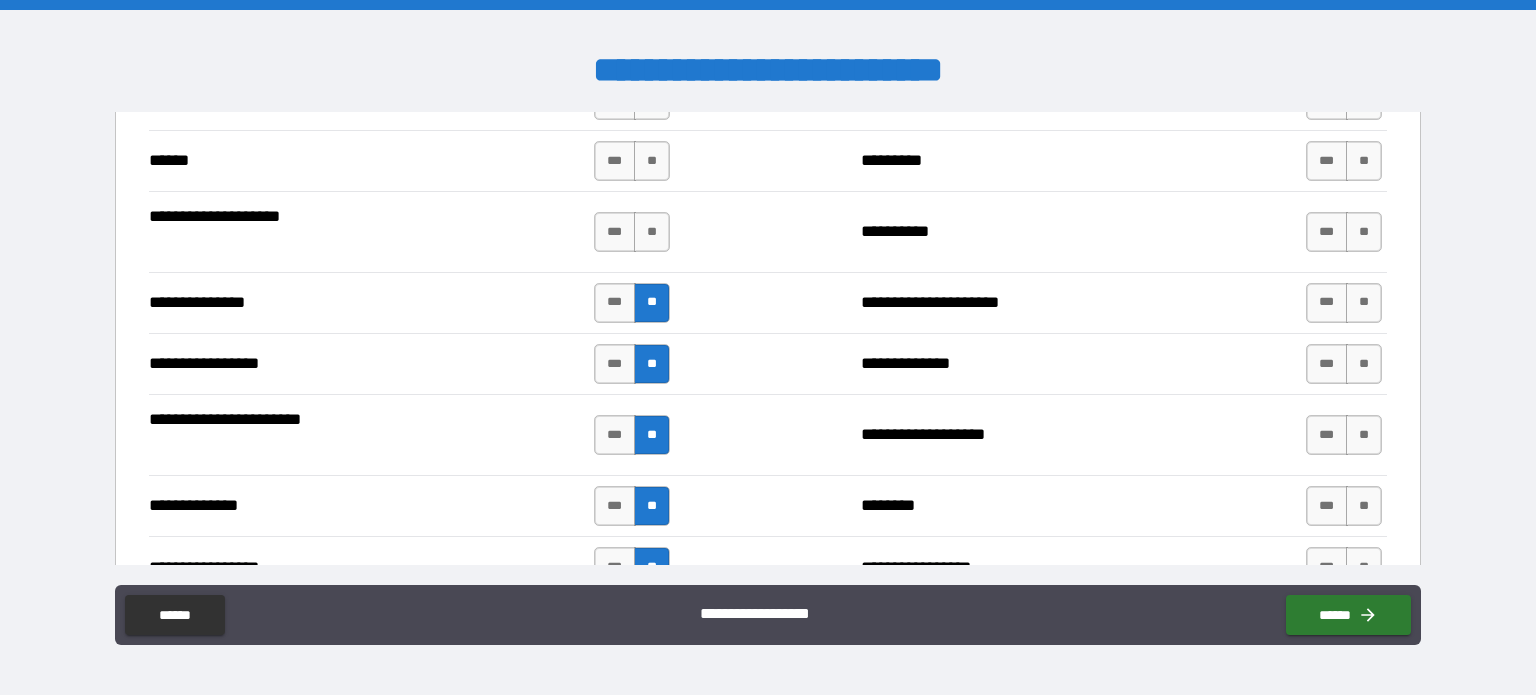 scroll, scrollTop: 2372, scrollLeft: 0, axis: vertical 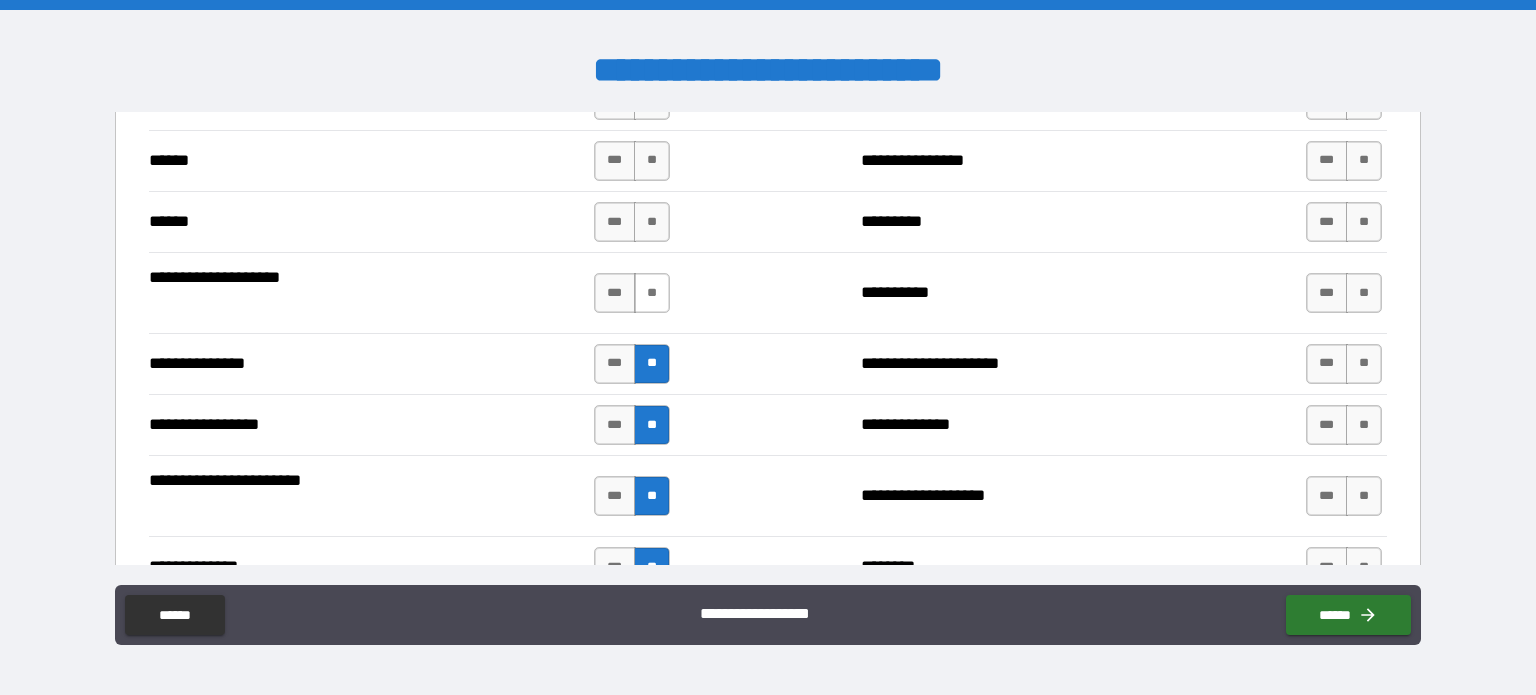 click on "**" at bounding box center (652, 293) 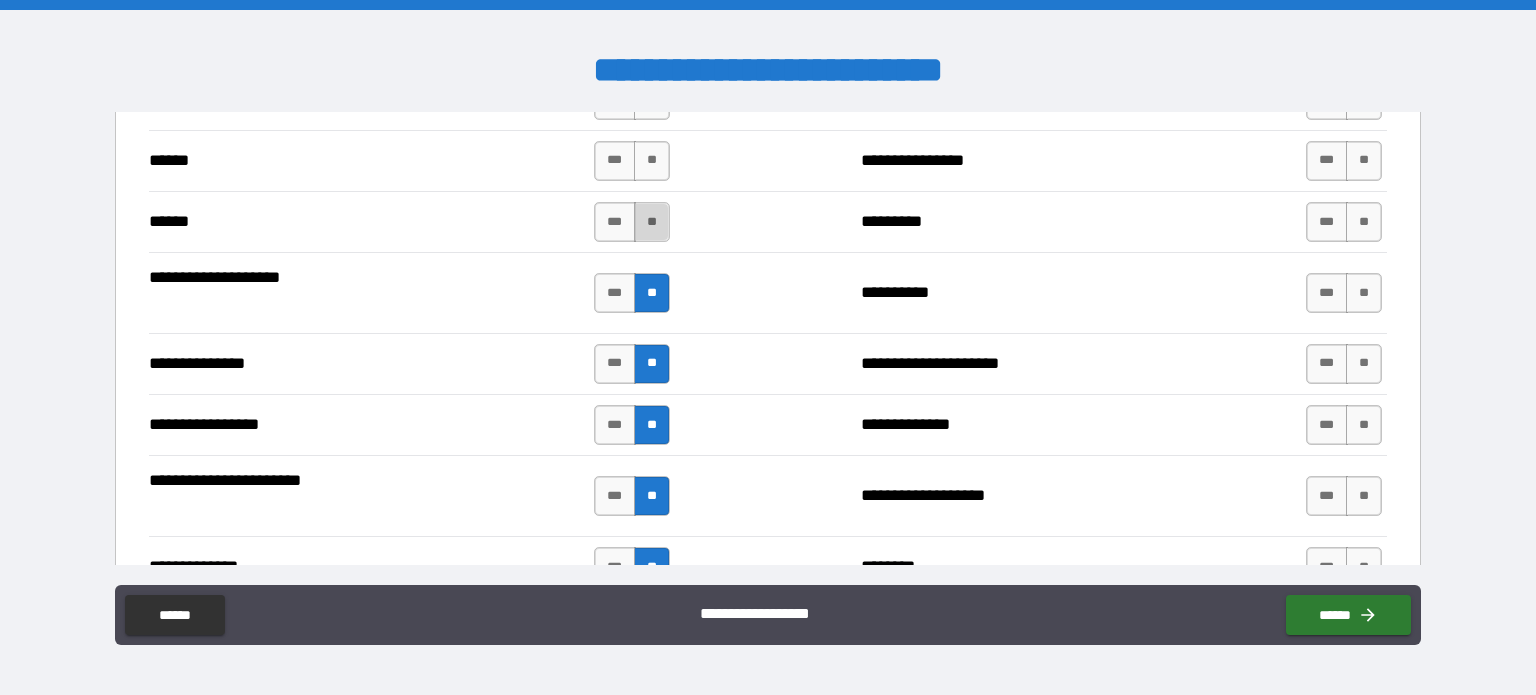 click on "**" at bounding box center (652, 222) 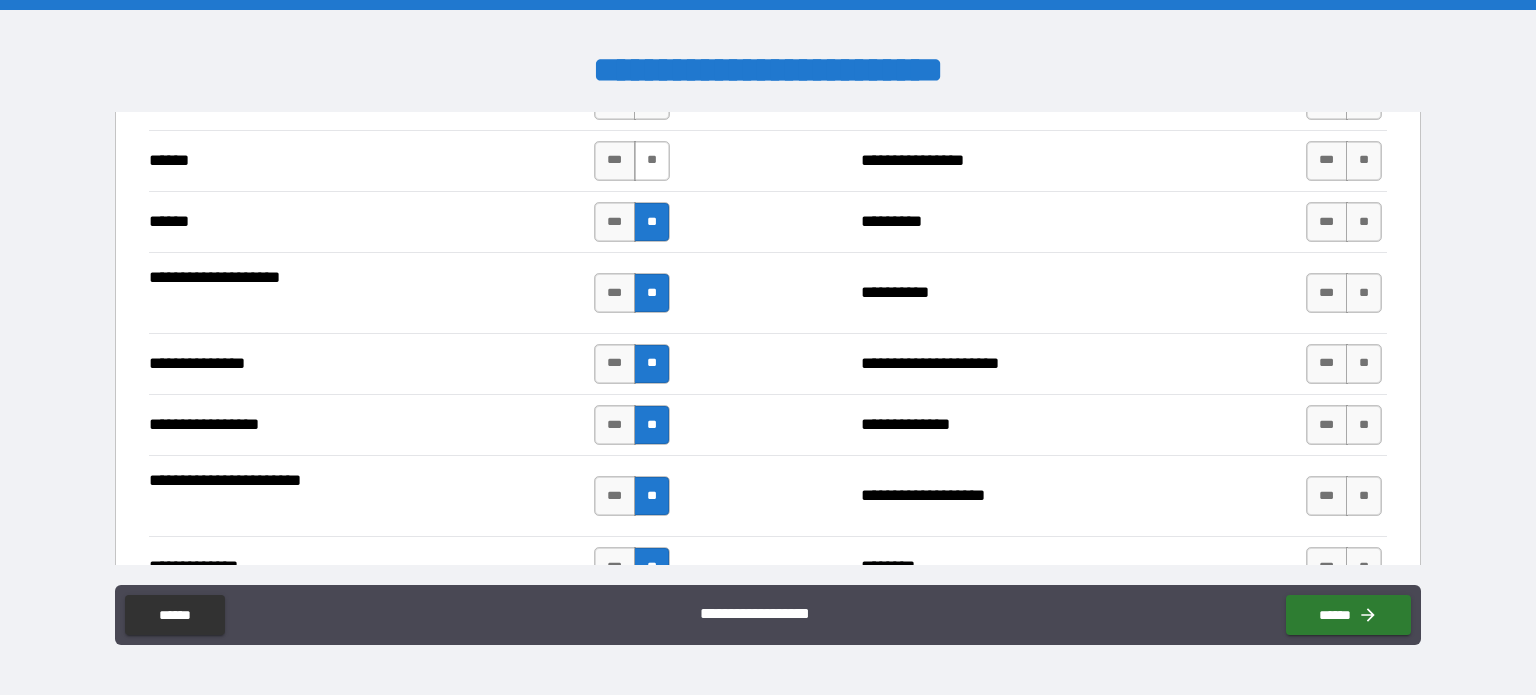 click on "**" at bounding box center (652, 161) 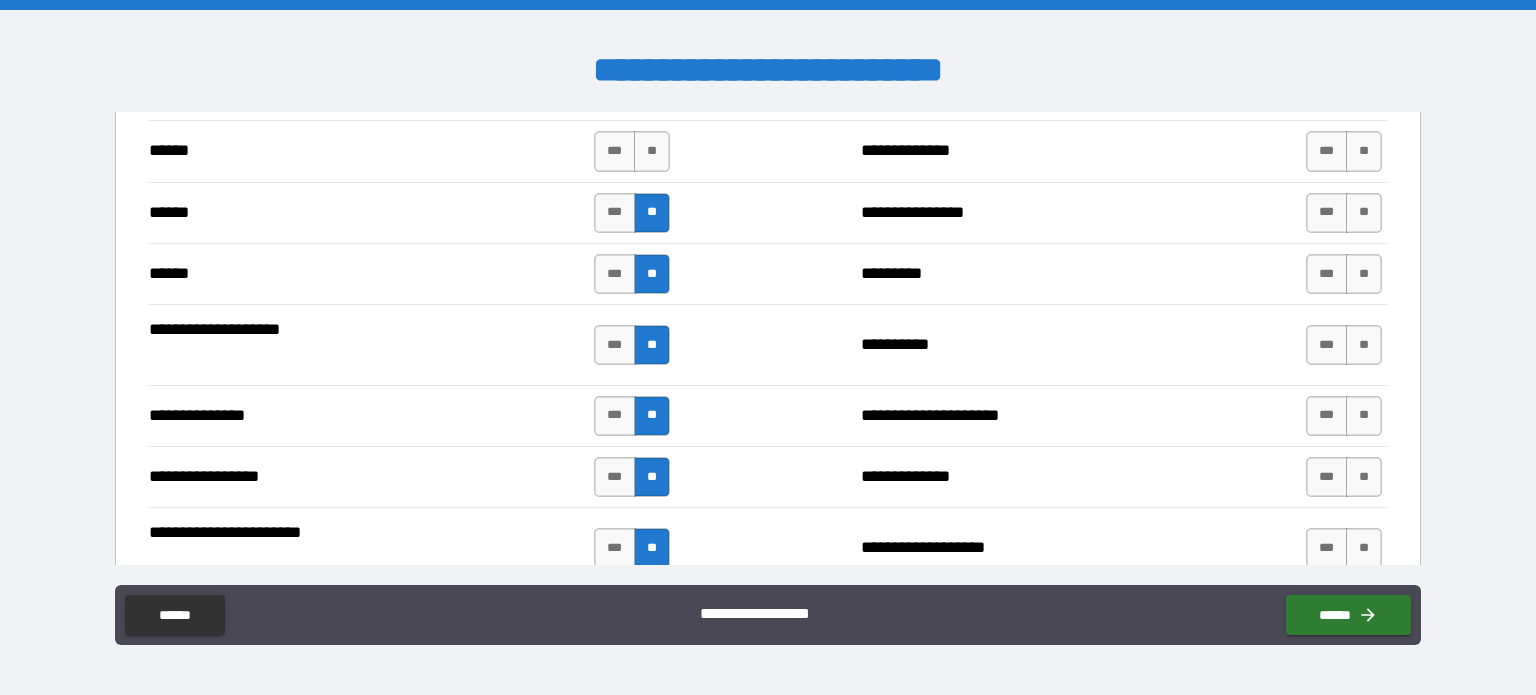scroll, scrollTop: 2272, scrollLeft: 0, axis: vertical 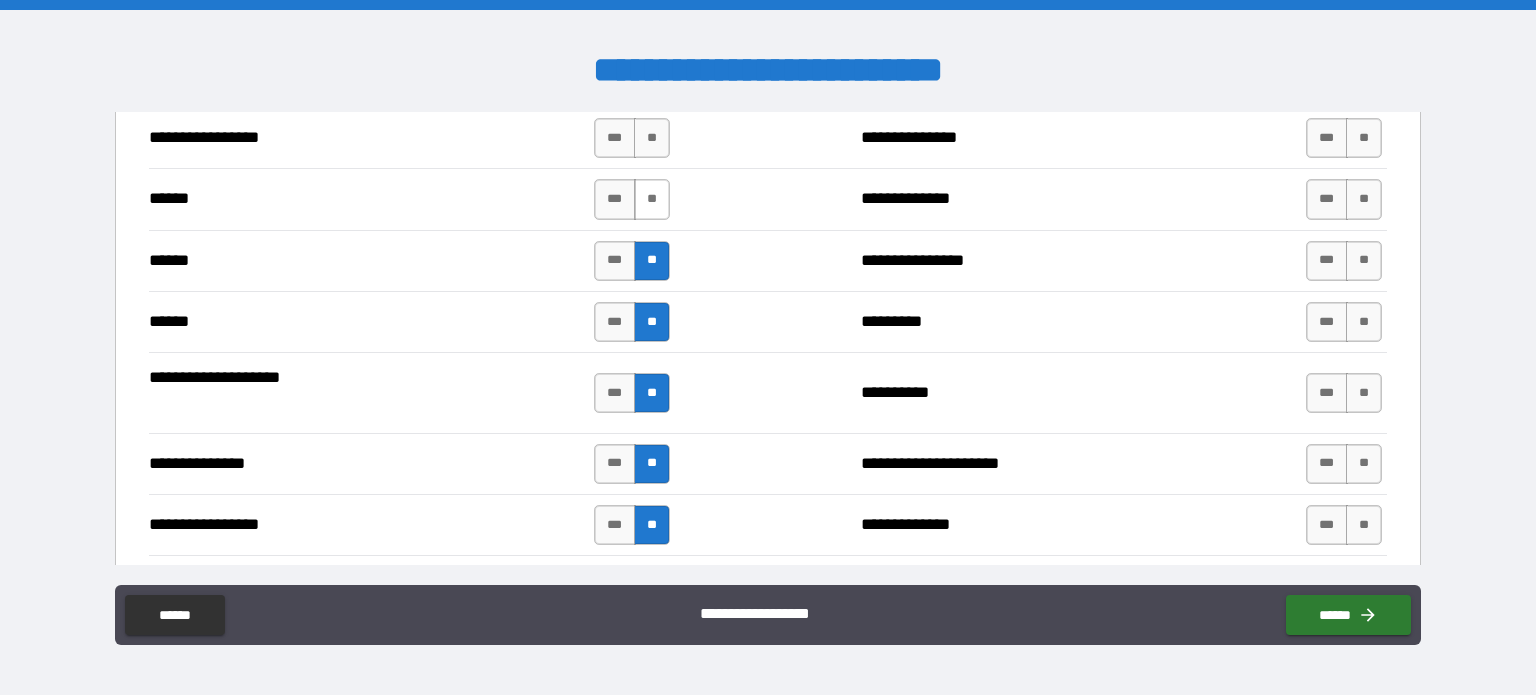 click on "**" at bounding box center [652, 199] 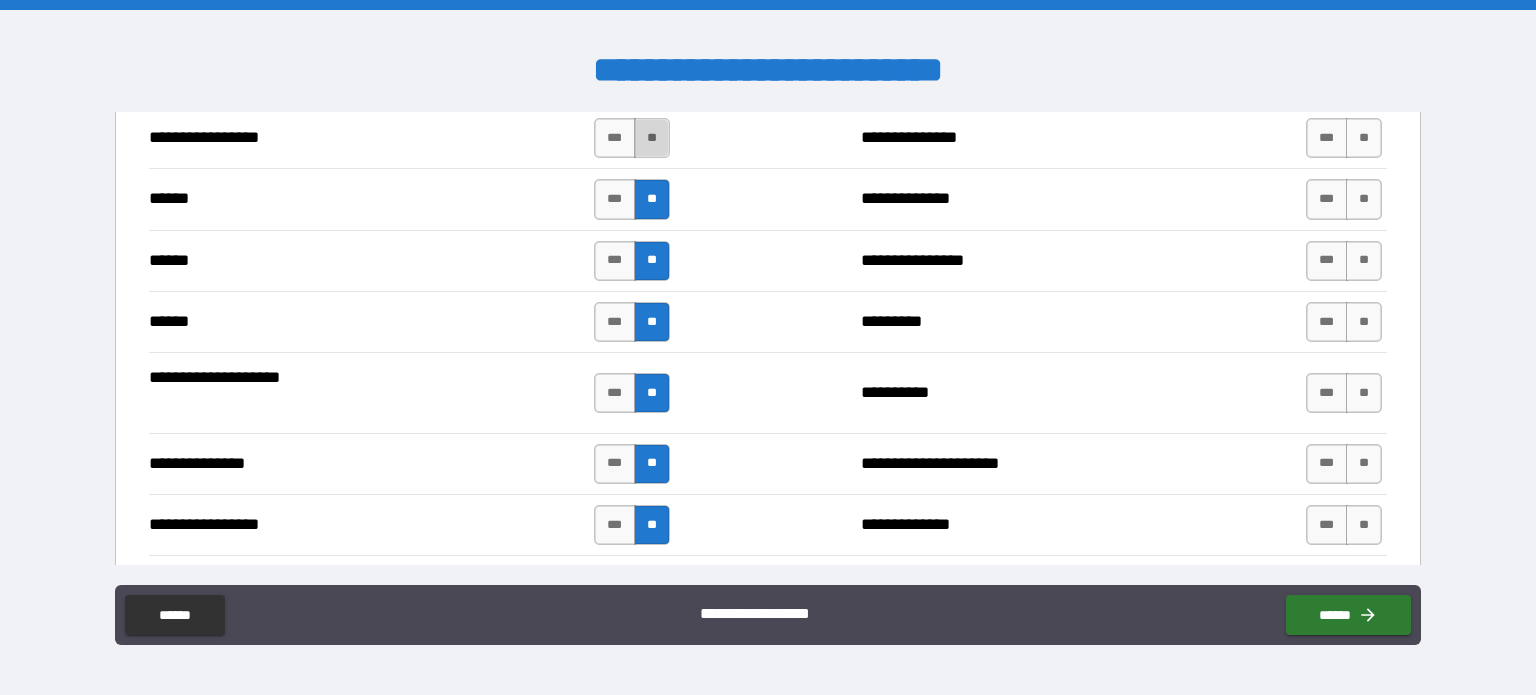 click on "**" at bounding box center (652, 138) 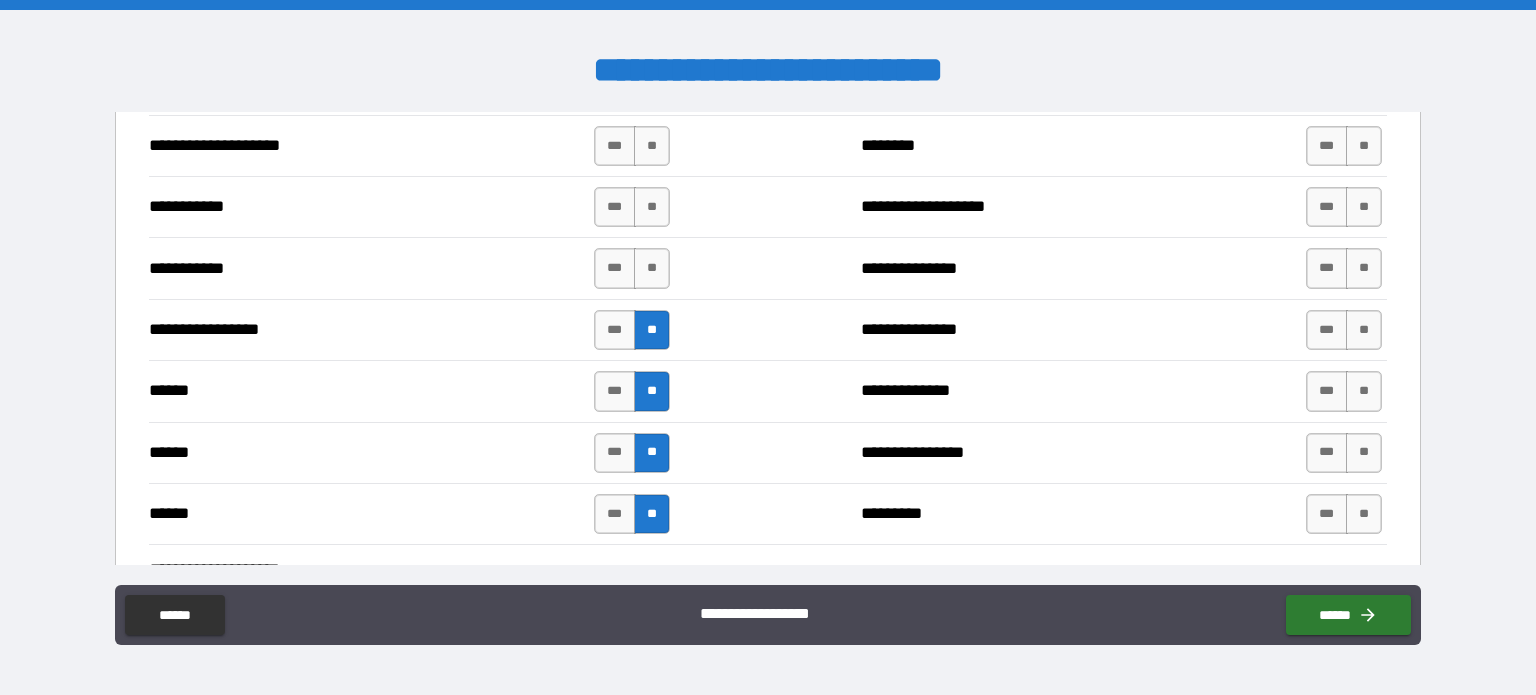 scroll, scrollTop: 2072, scrollLeft: 0, axis: vertical 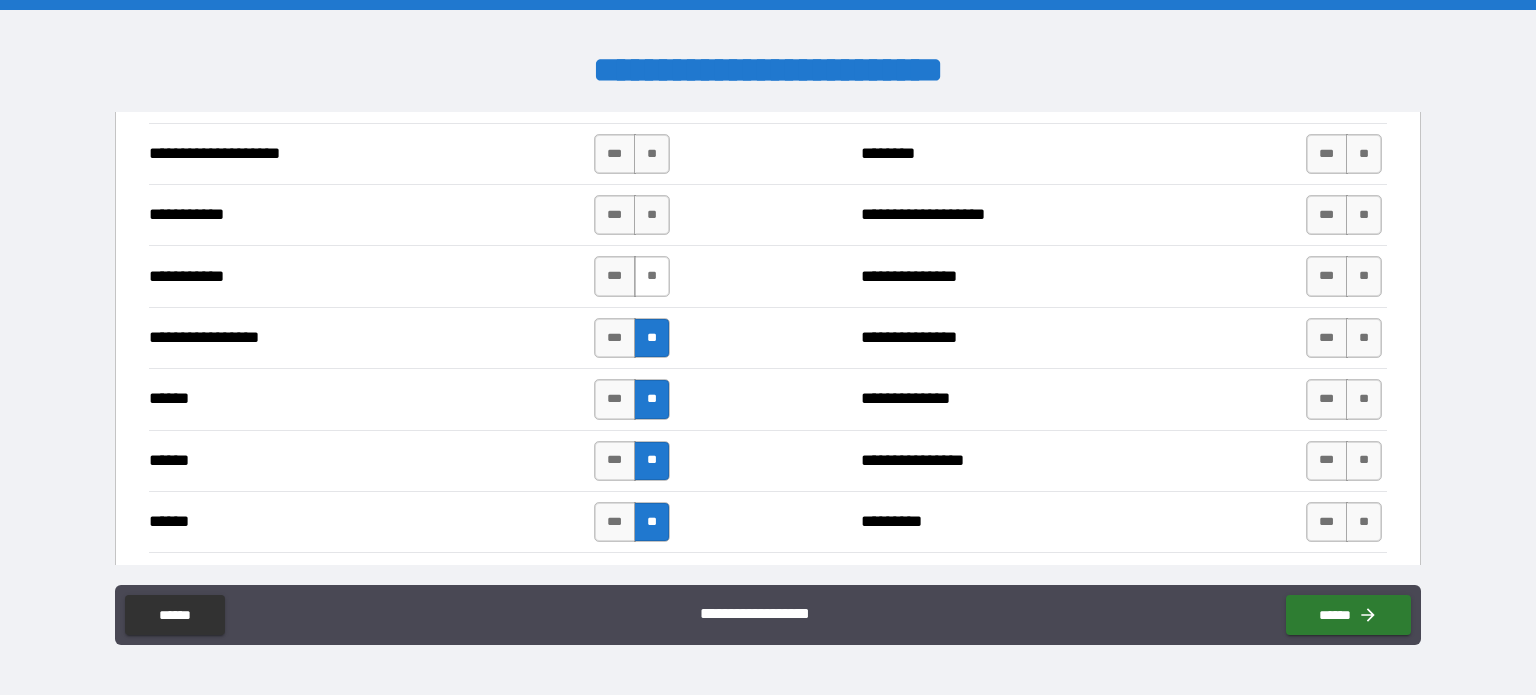 click on "**" at bounding box center (652, 276) 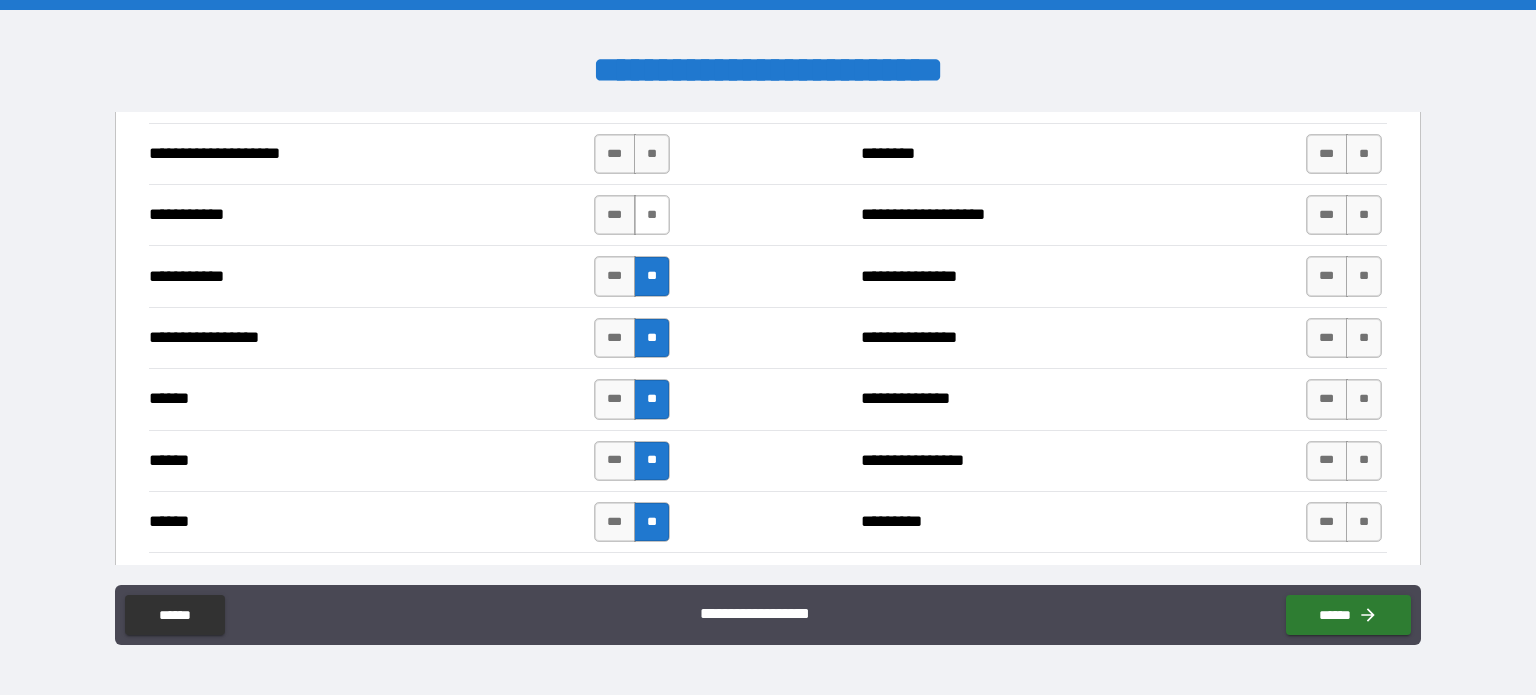 click on "**" at bounding box center [652, 215] 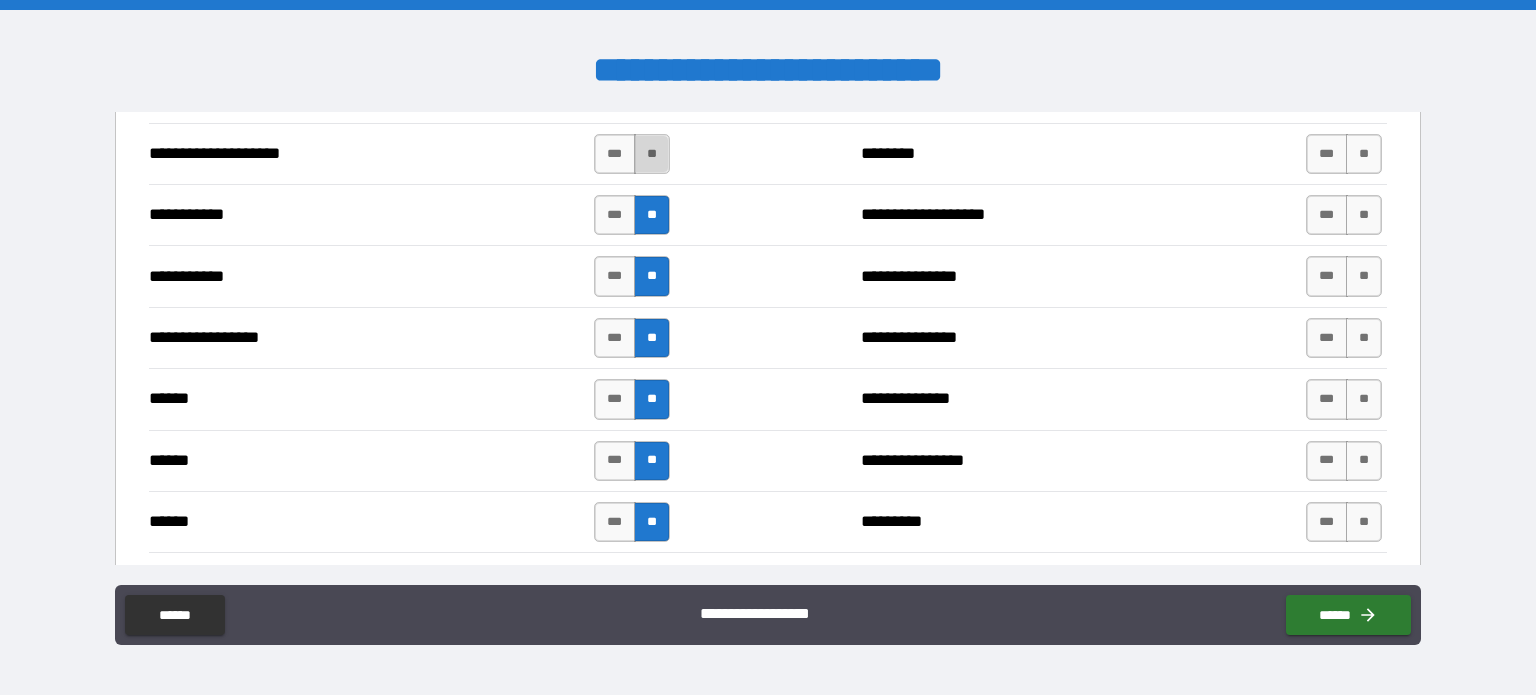 click on "**" at bounding box center (652, 154) 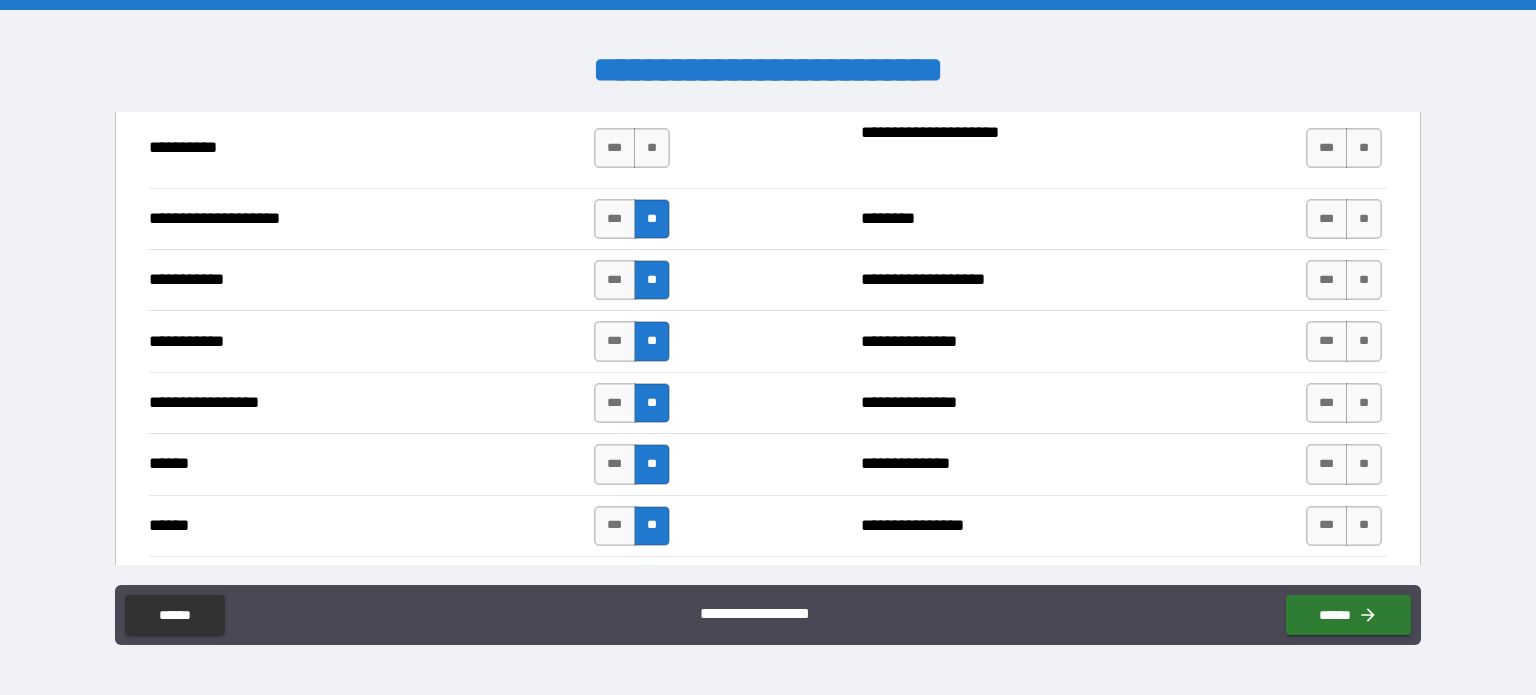 scroll, scrollTop: 1972, scrollLeft: 0, axis: vertical 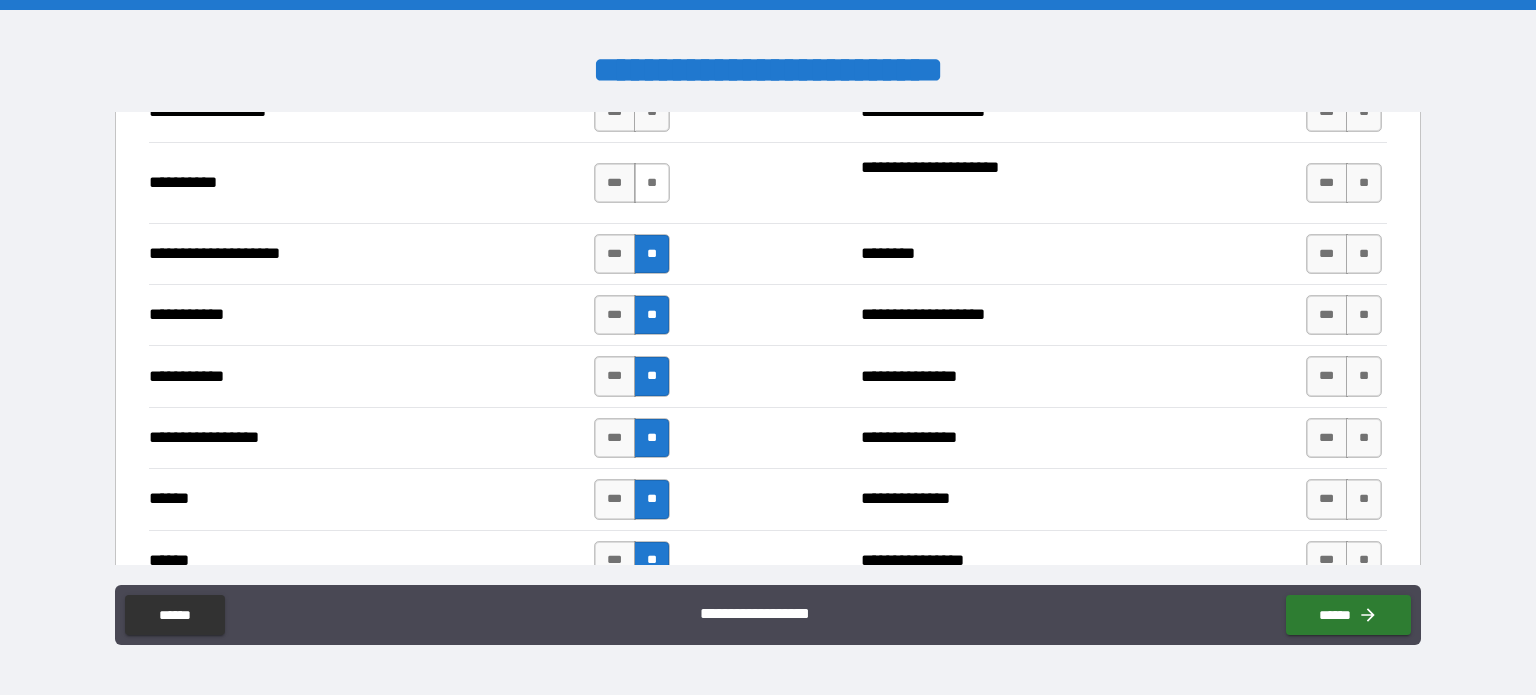 click on "**" at bounding box center (652, 183) 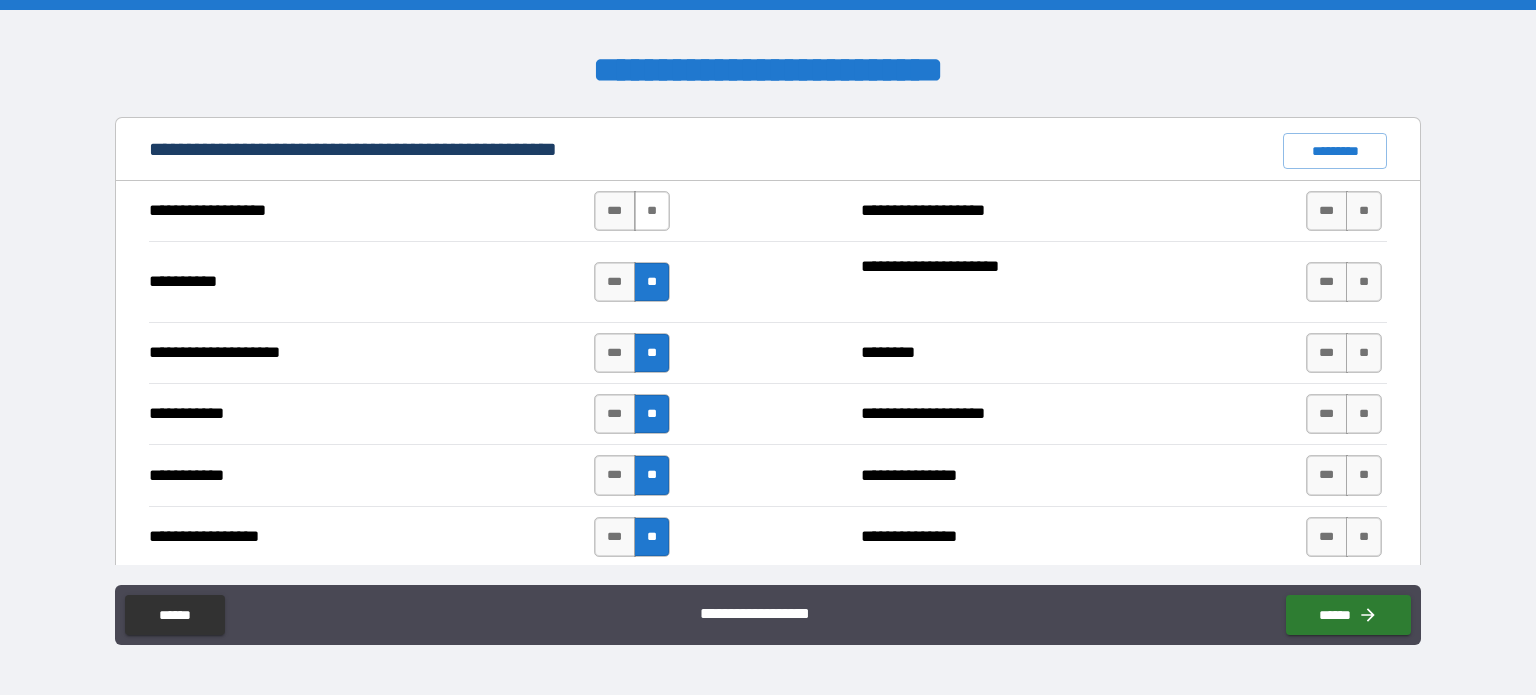 scroll, scrollTop: 1872, scrollLeft: 0, axis: vertical 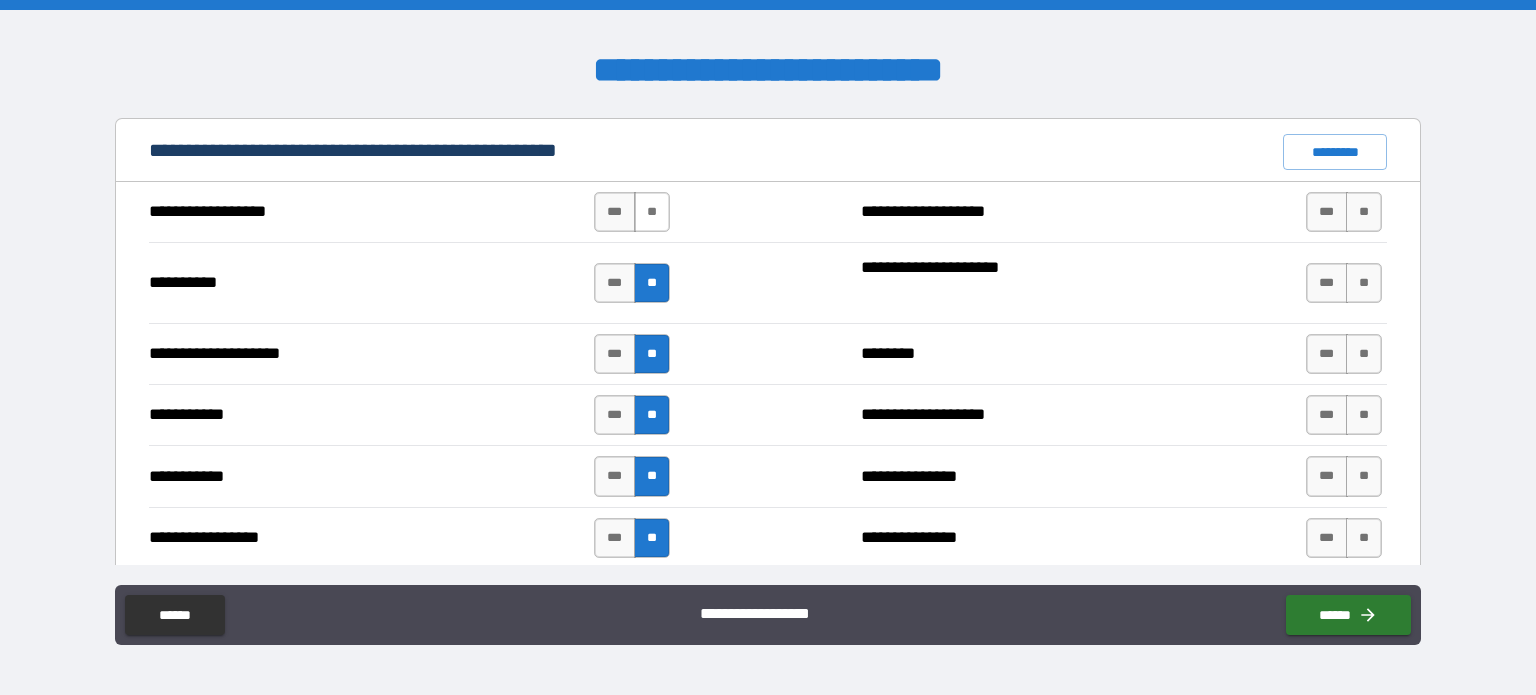 click on "**" at bounding box center (652, 212) 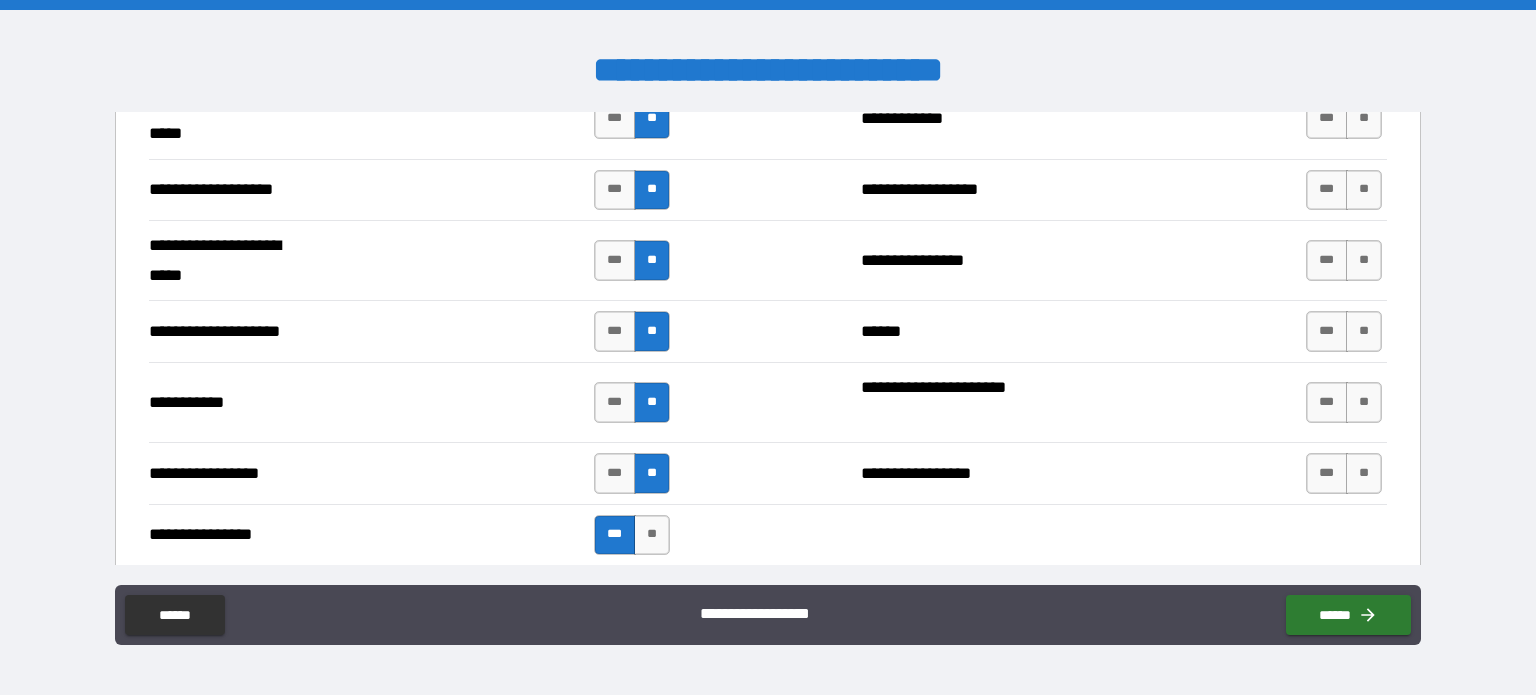 scroll, scrollTop: 4172, scrollLeft: 0, axis: vertical 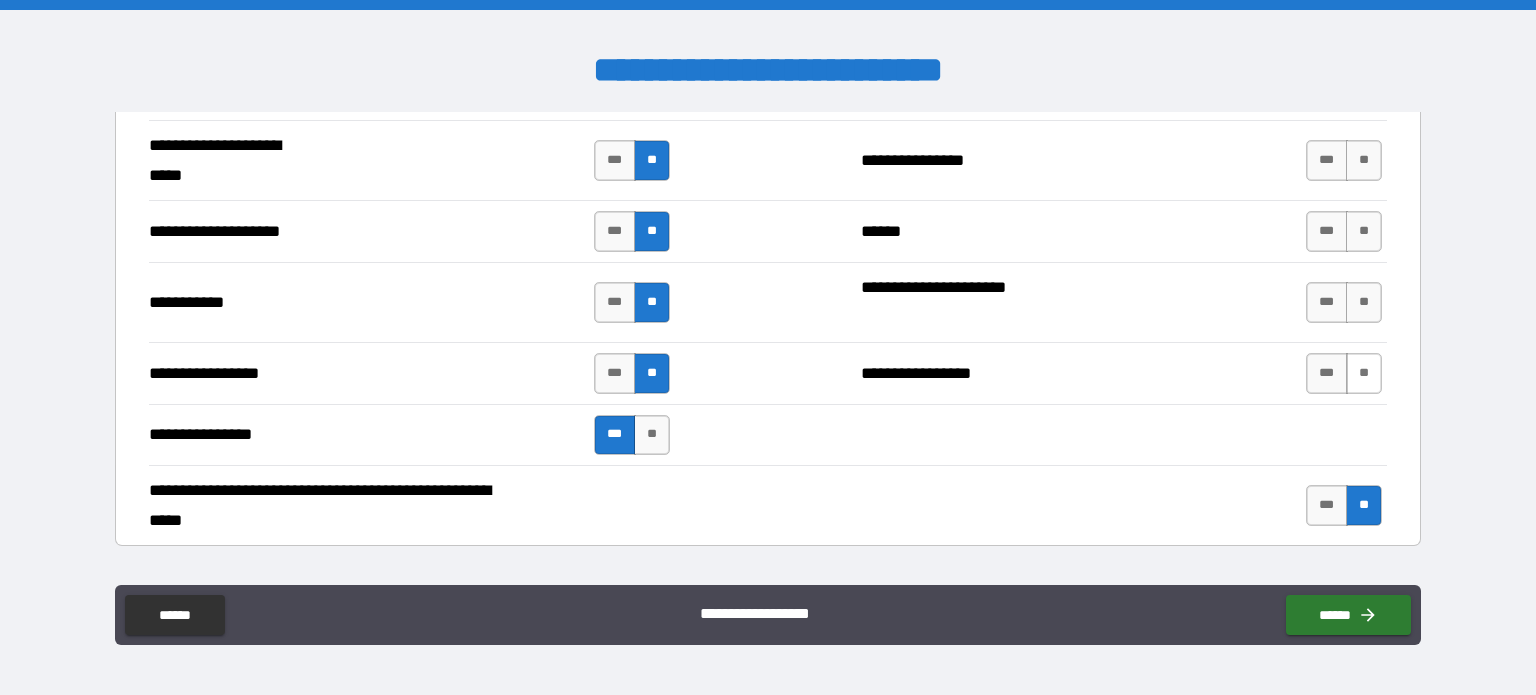 click on "**" at bounding box center (1364, 373) 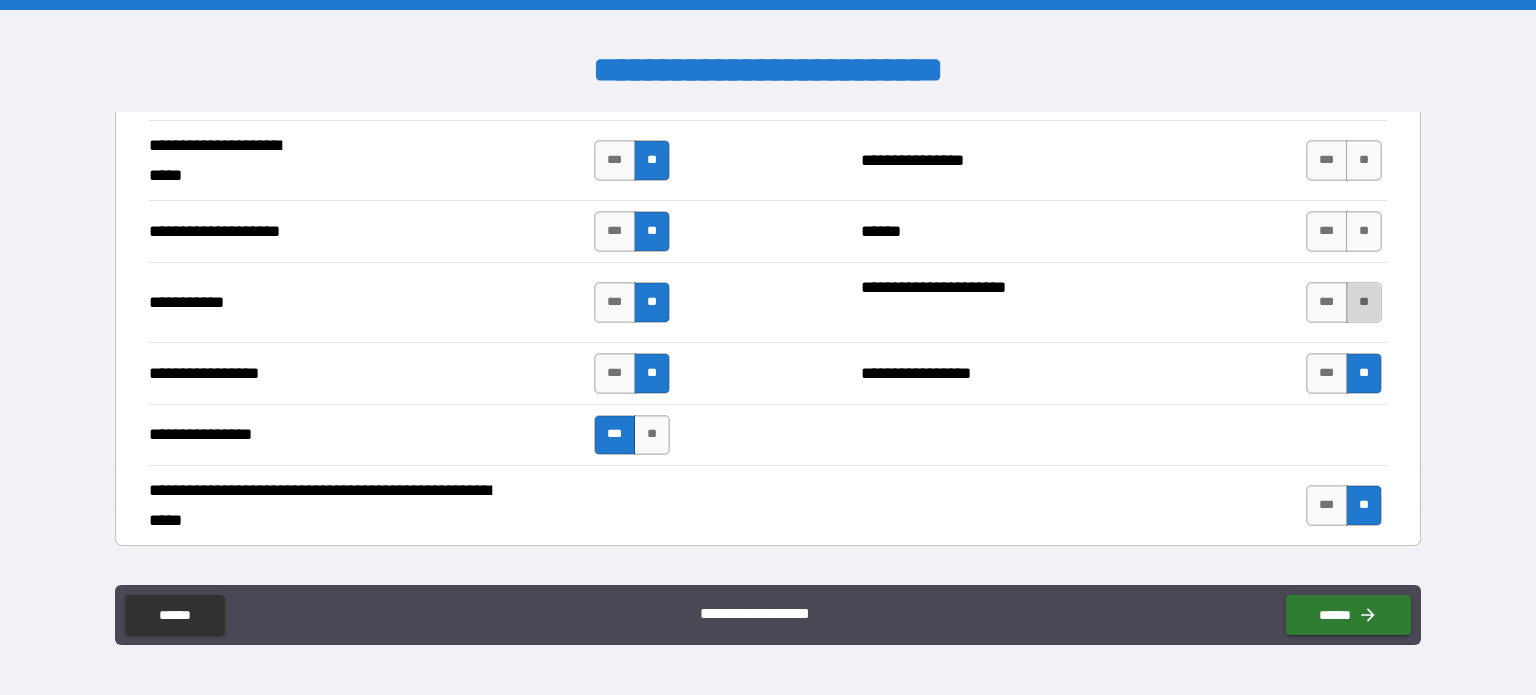click on "**" at bounding box center [1364, 302] 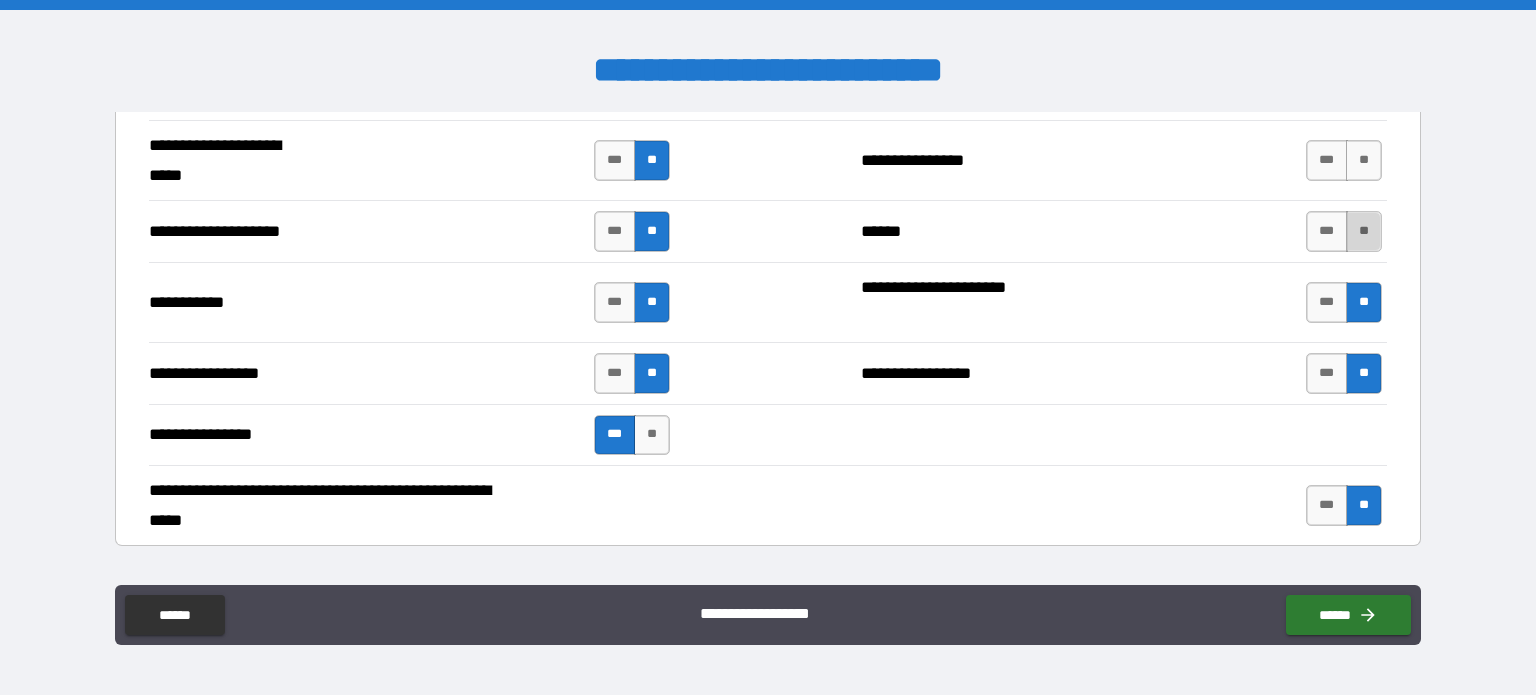 click on "**" at bounding box center [1364, 231] 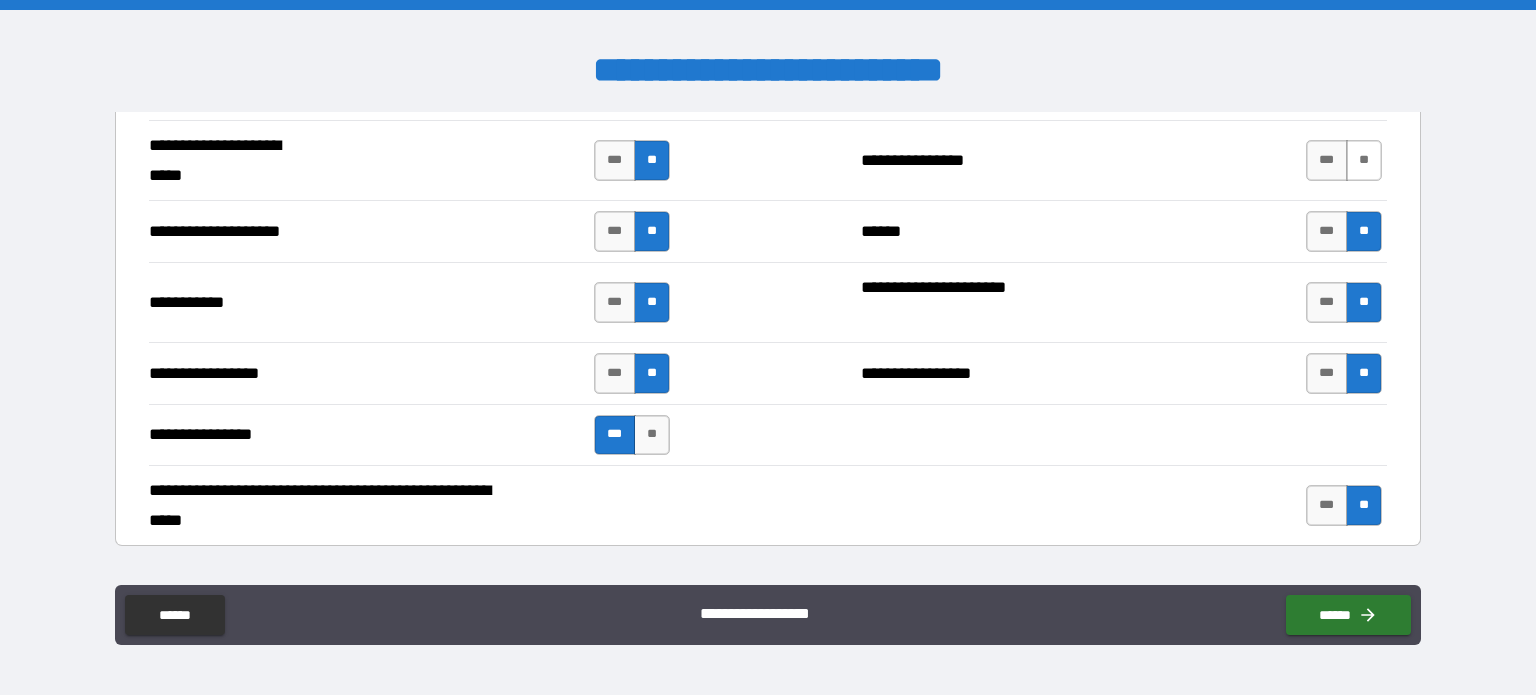 click on "**" at bounding box center (1364, 160) 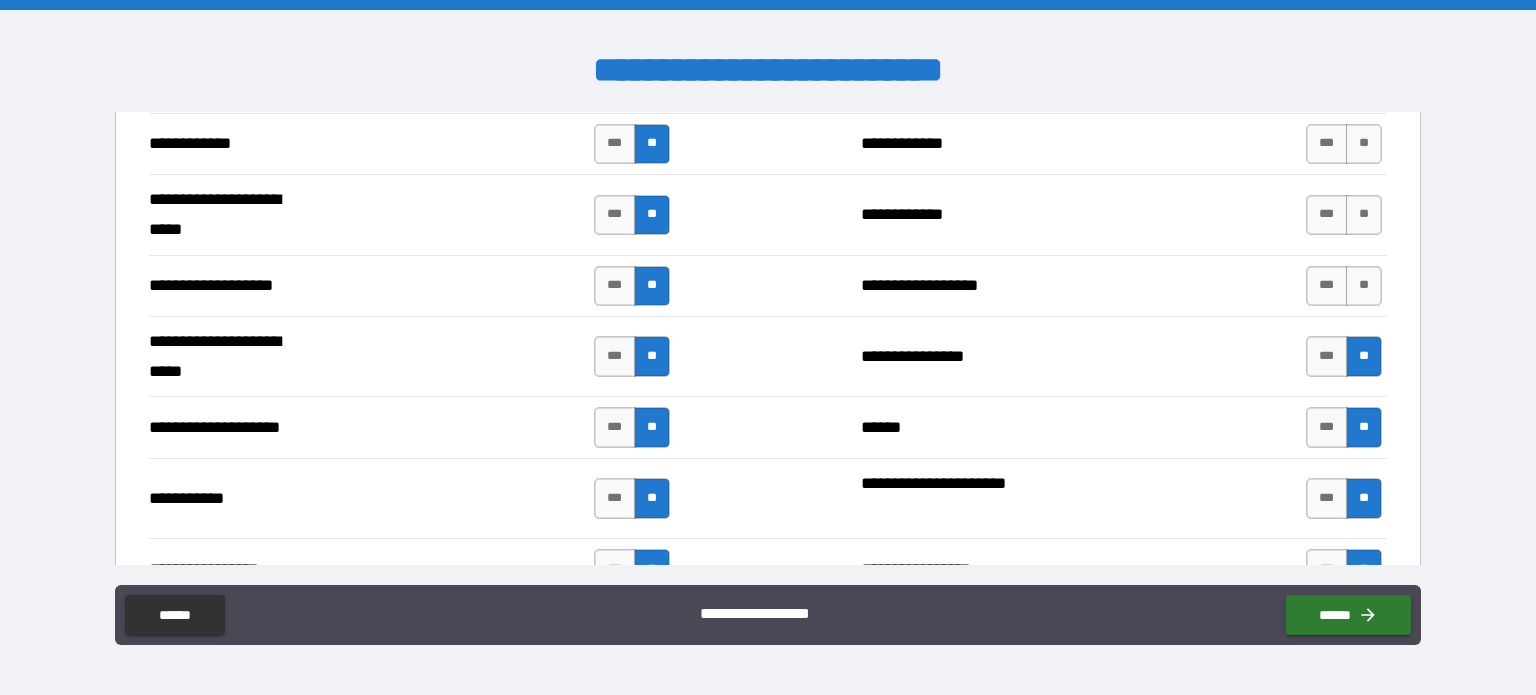 scroll, scrollTop: 3972, scrollLeft: 0, axis: vertical 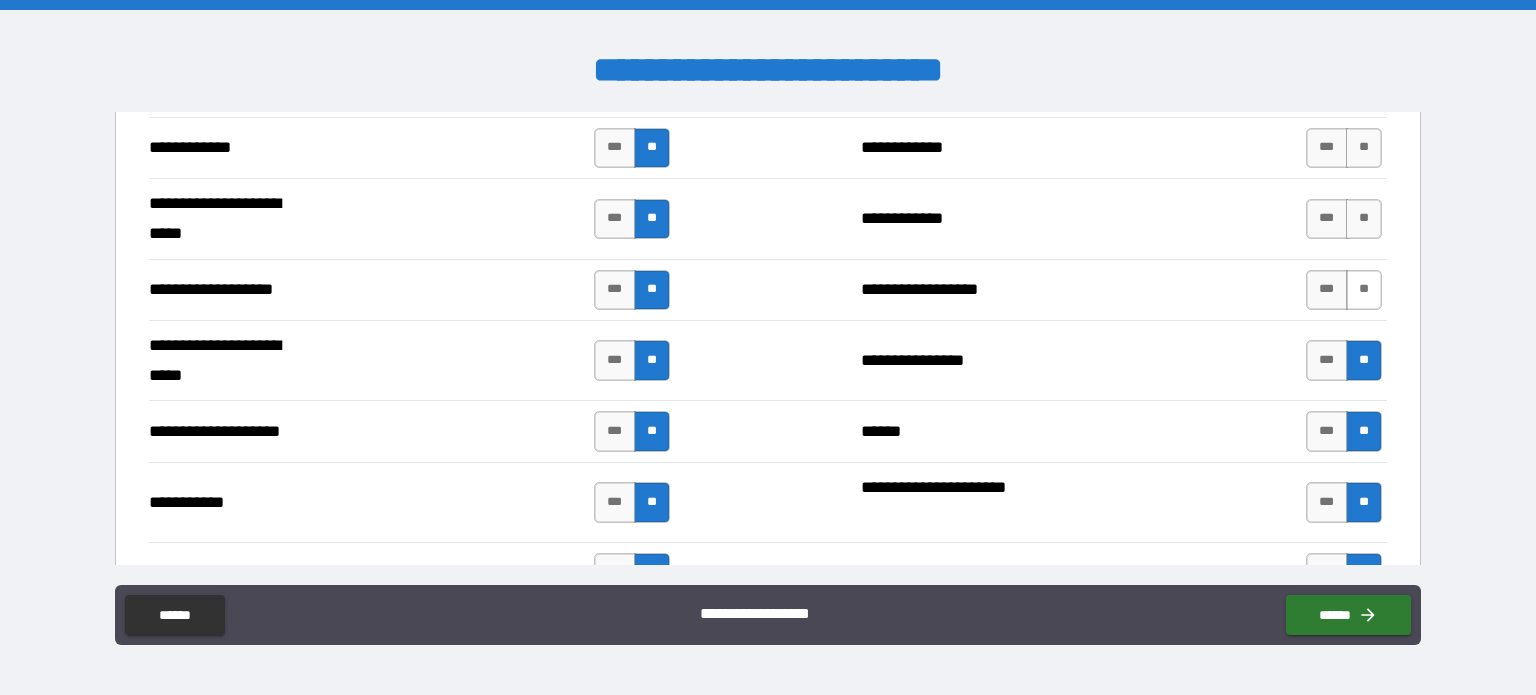 click on "**" at bounding box center [1364, 290] 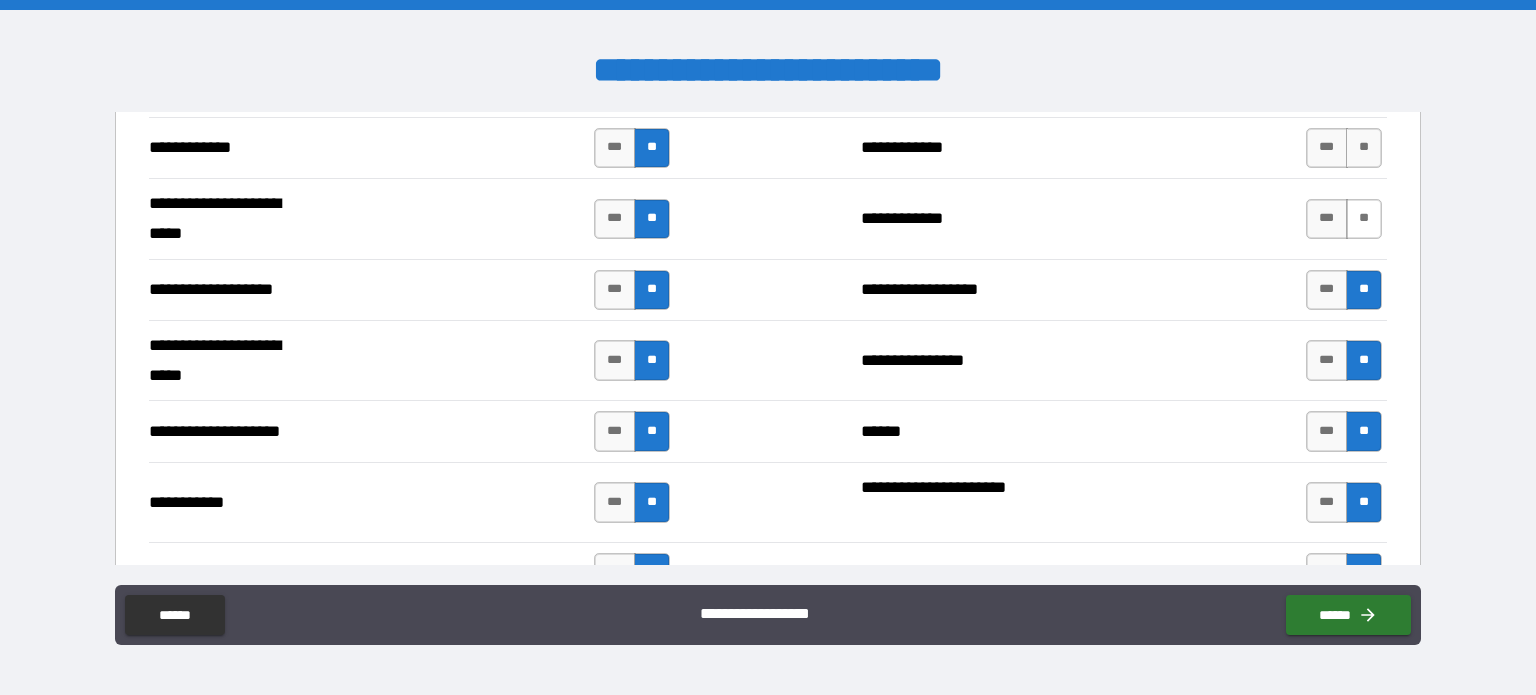 click on "**" at bounding box center [1364, 219] 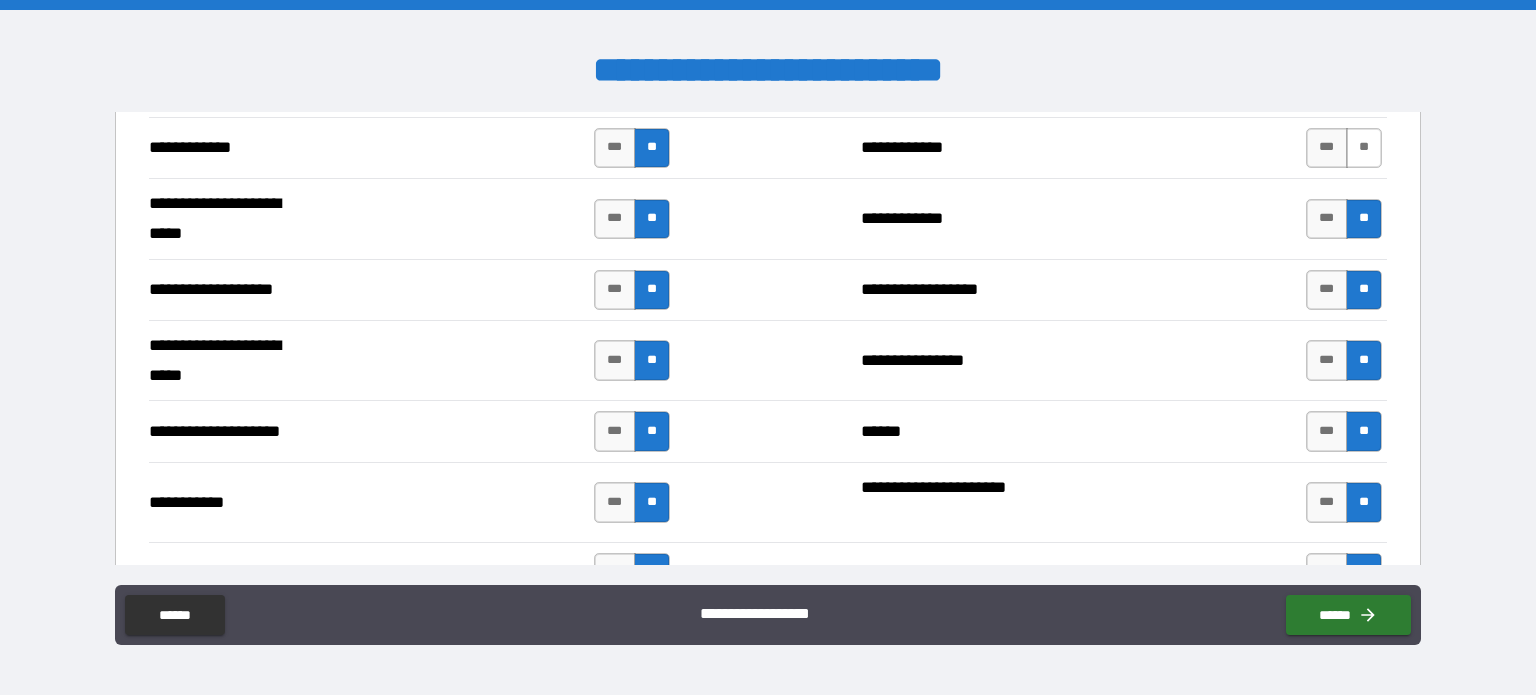 click on "**" at bounding box center (1364, 148) 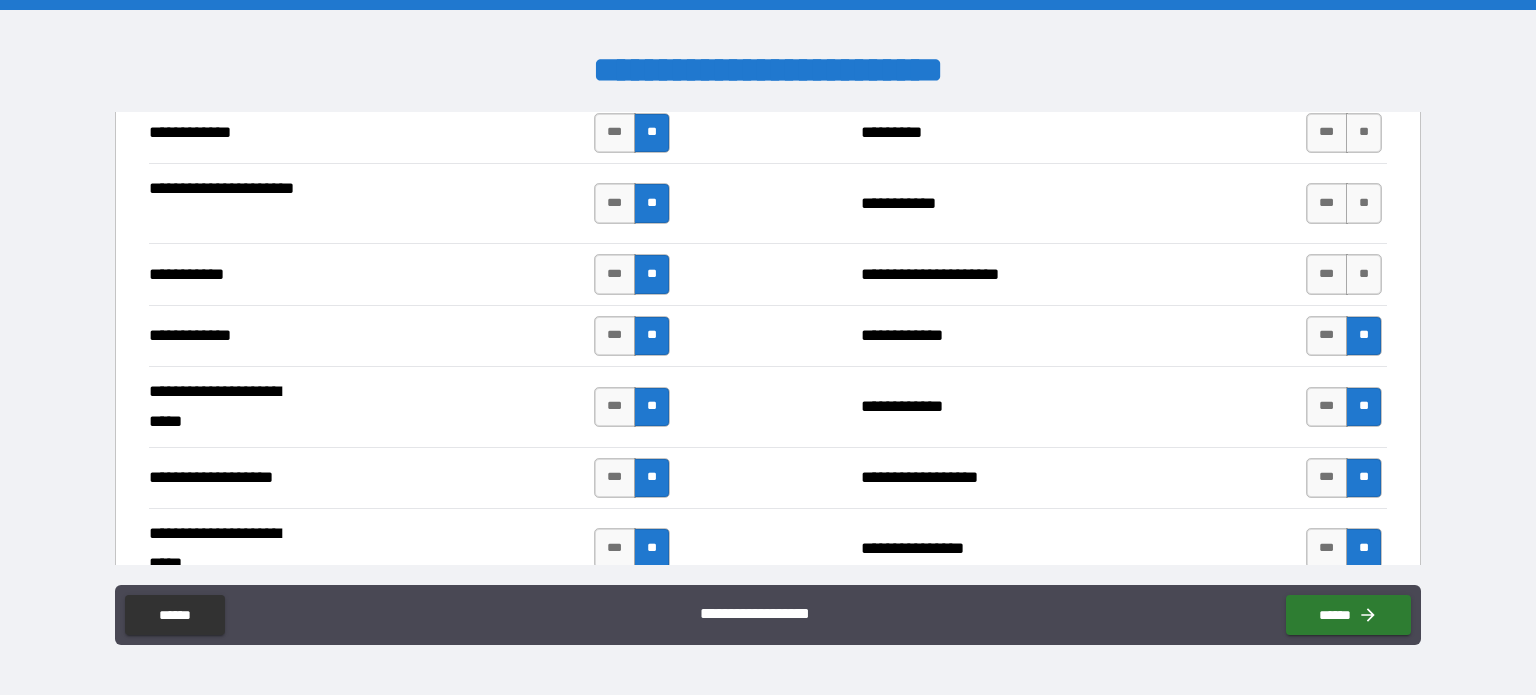 scroll, scrollTop: 3772, scrollLeft: 0, axis: vertical 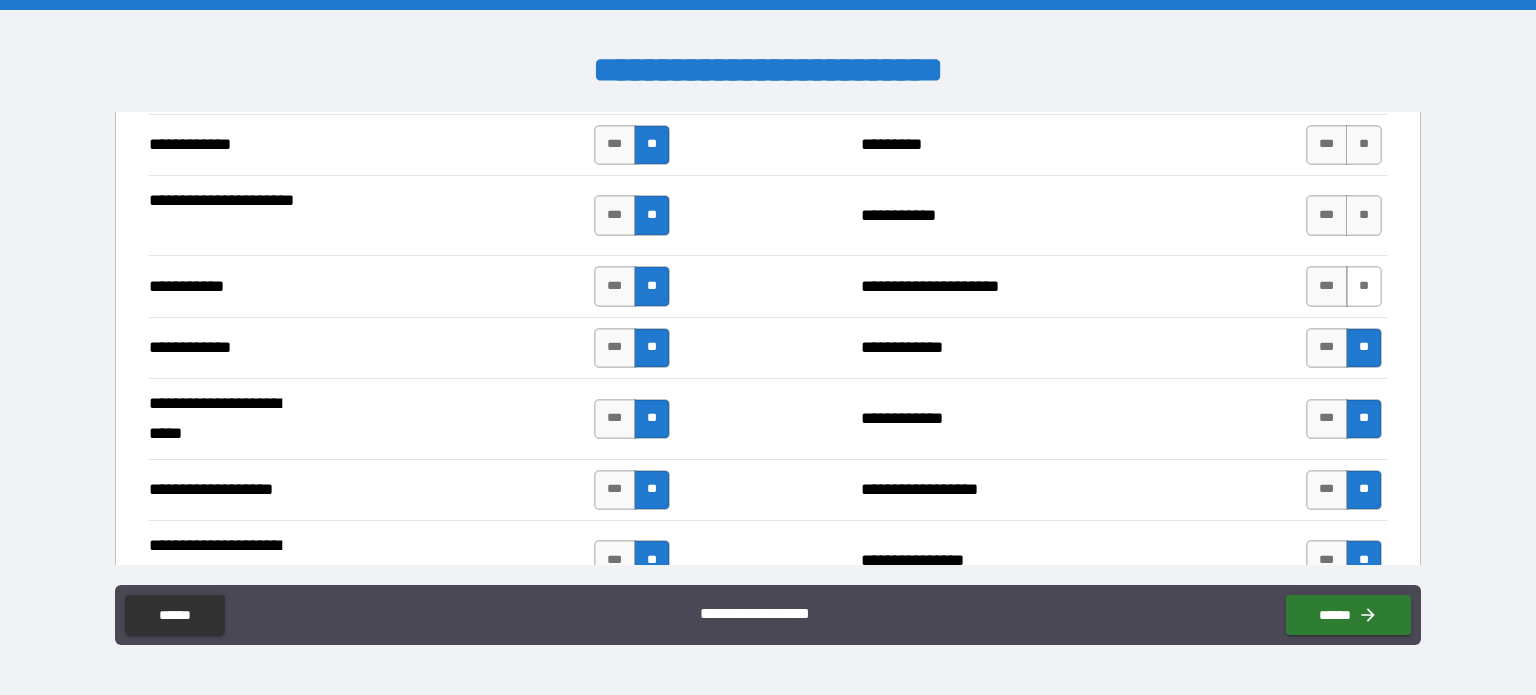 click on "**" at bounding box center [1364, 286] 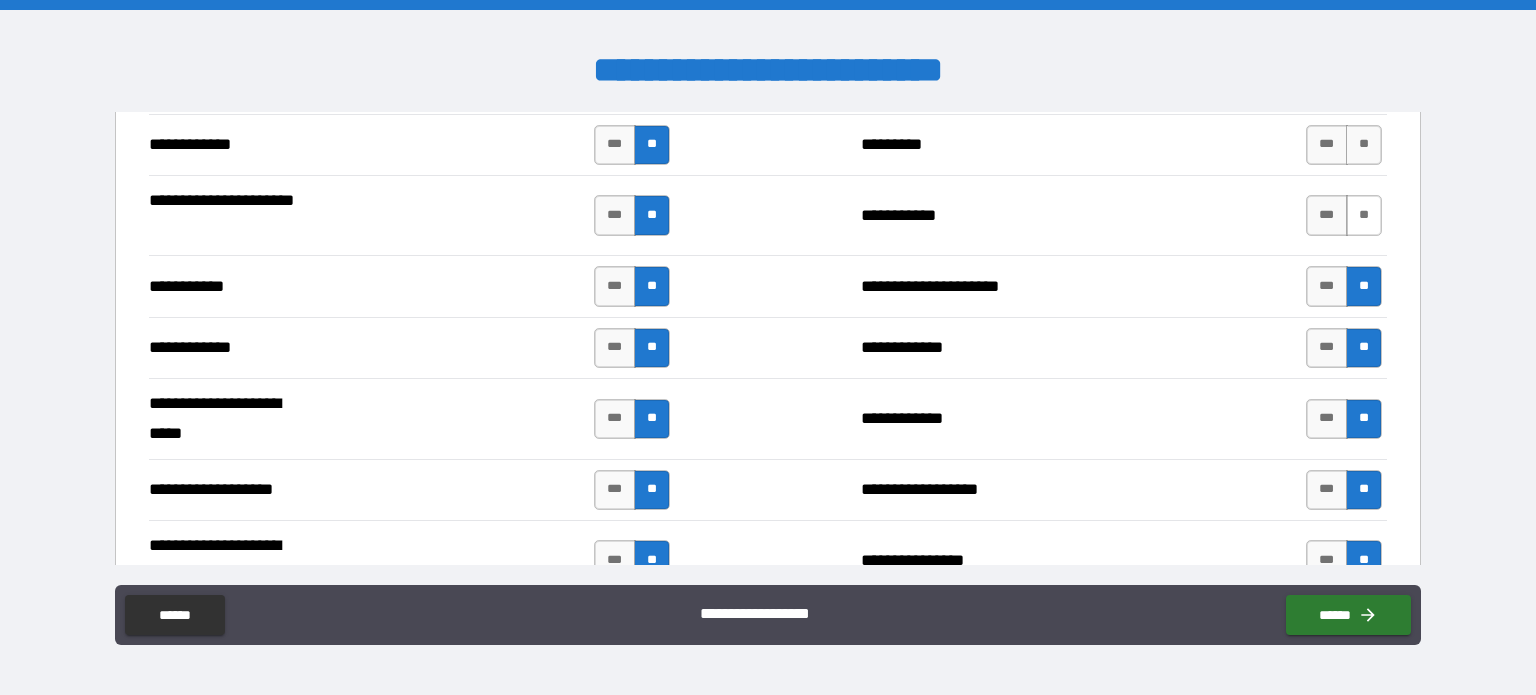 click on "**" at bounding box center [1364, 215] 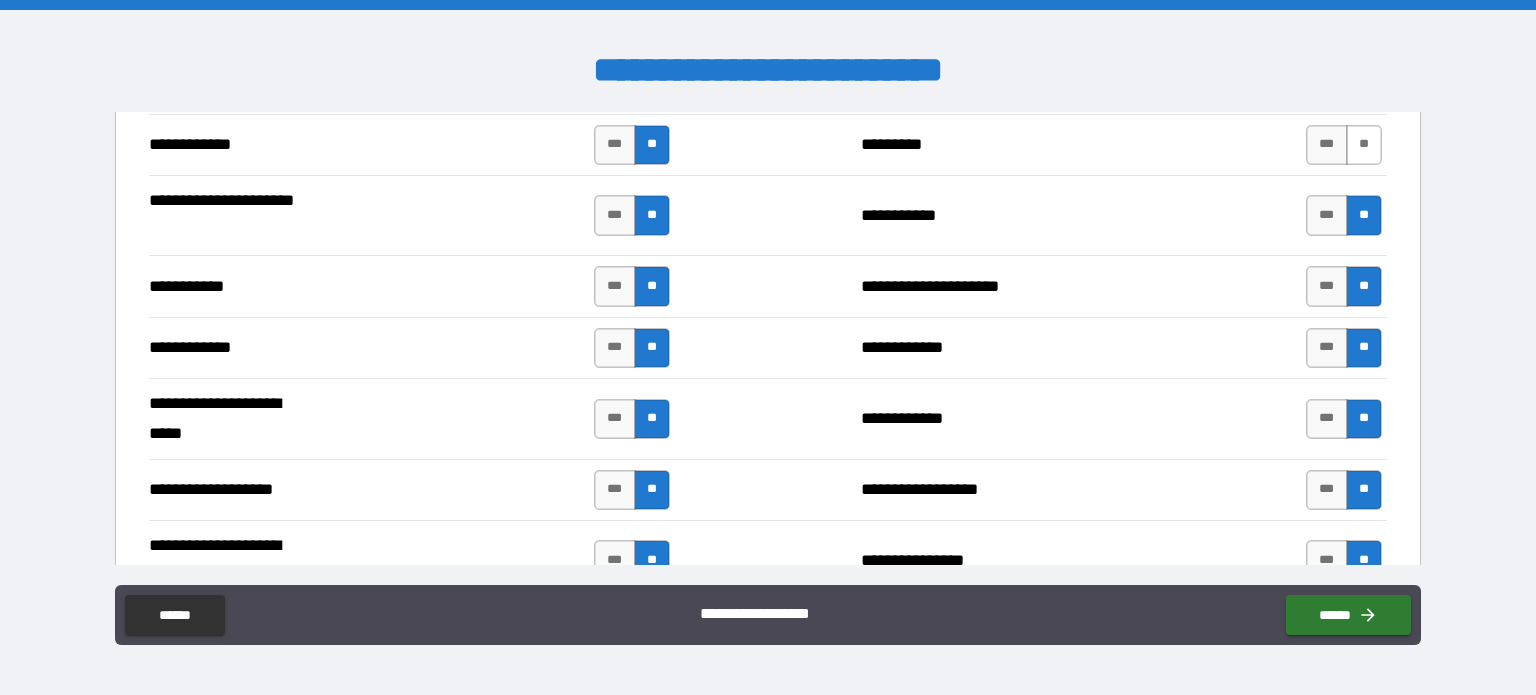 click on "**" at bounding box center (1364, 145) 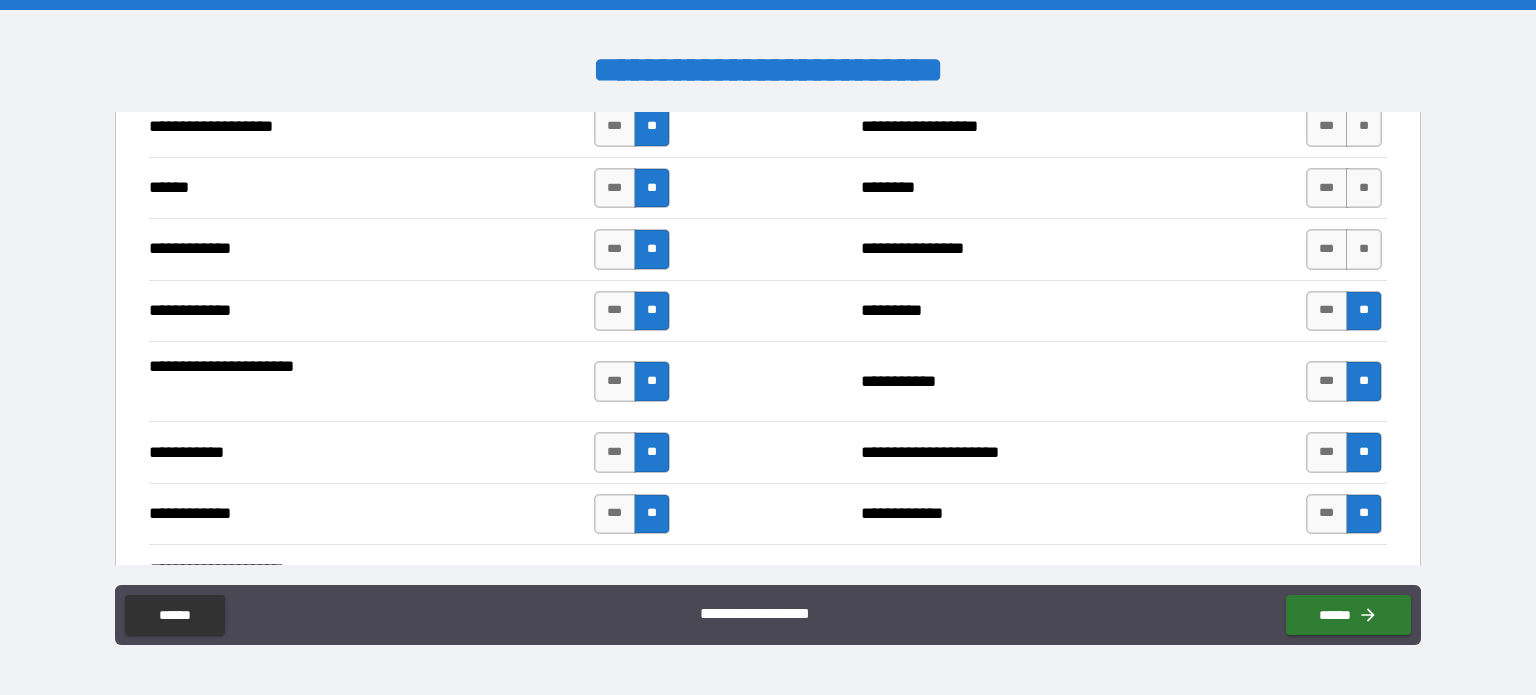 scroll, scrollTop: 3572, scrollLeft: 0, axis: vertical 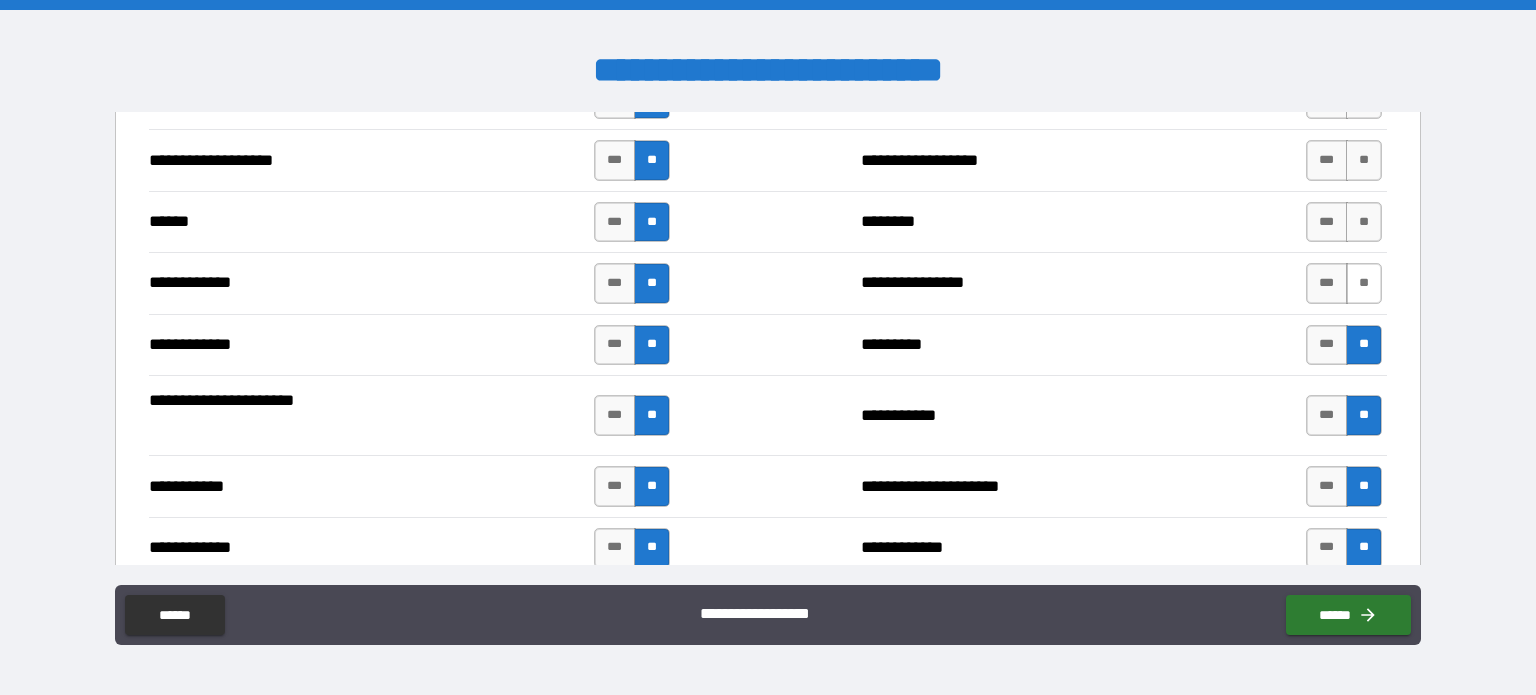 click on "**" at bounding box center (1364, 283) 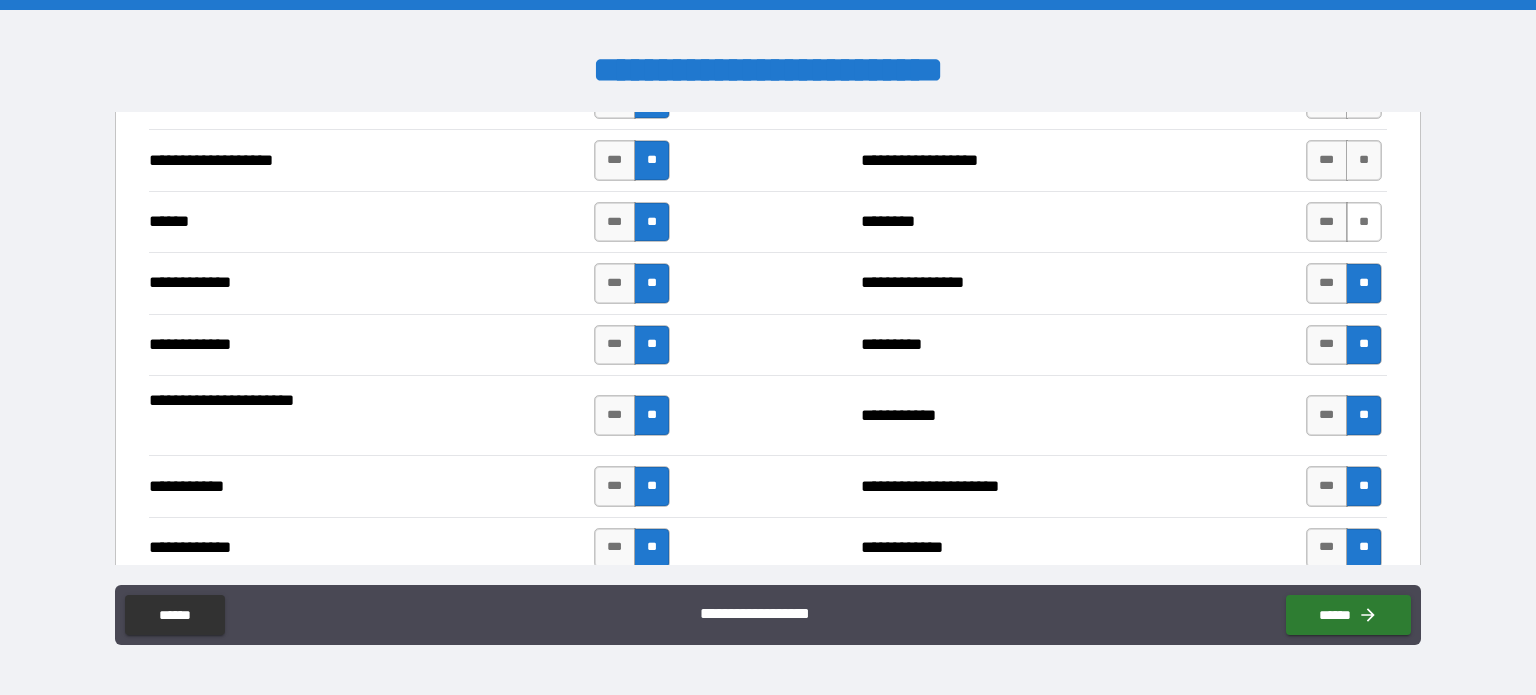 click on "**" at bounding box center (1364, 222) 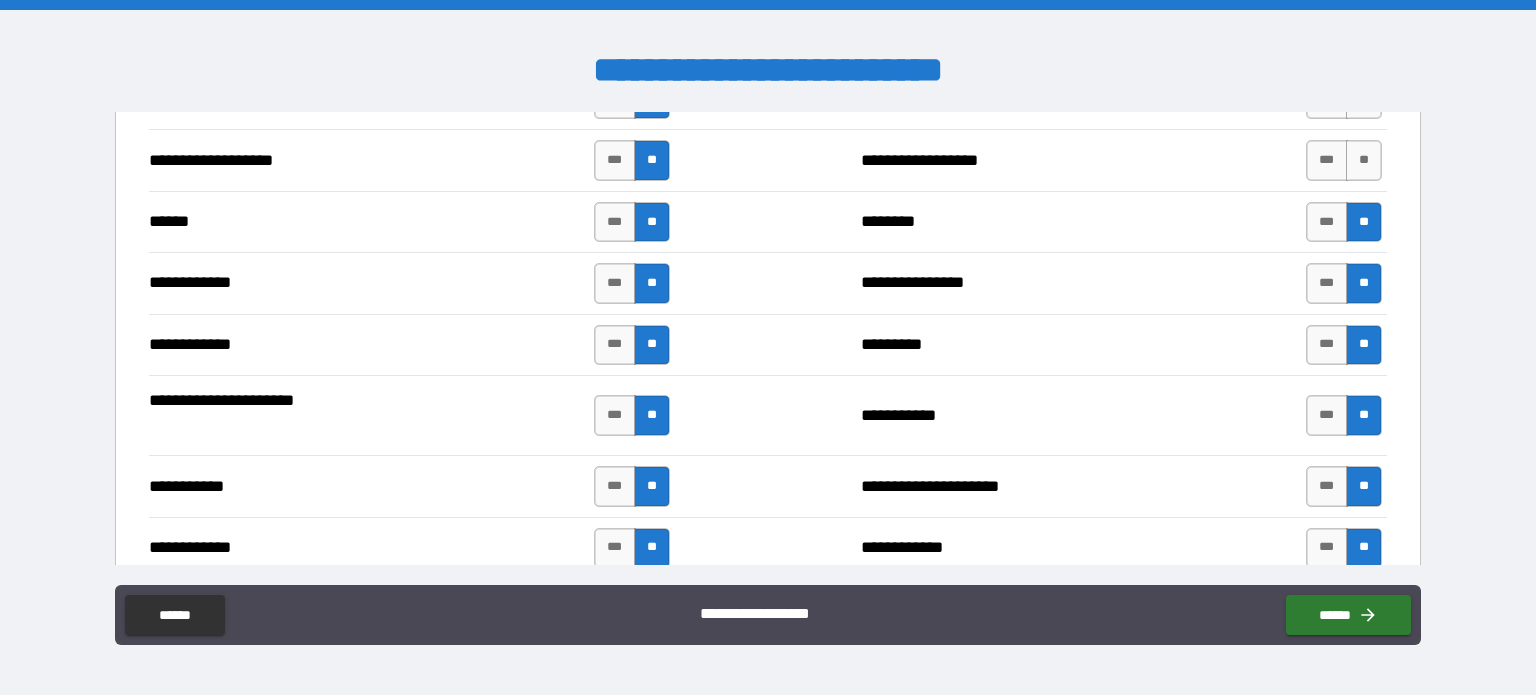 click on "**********" at bounding box center [768, 159] 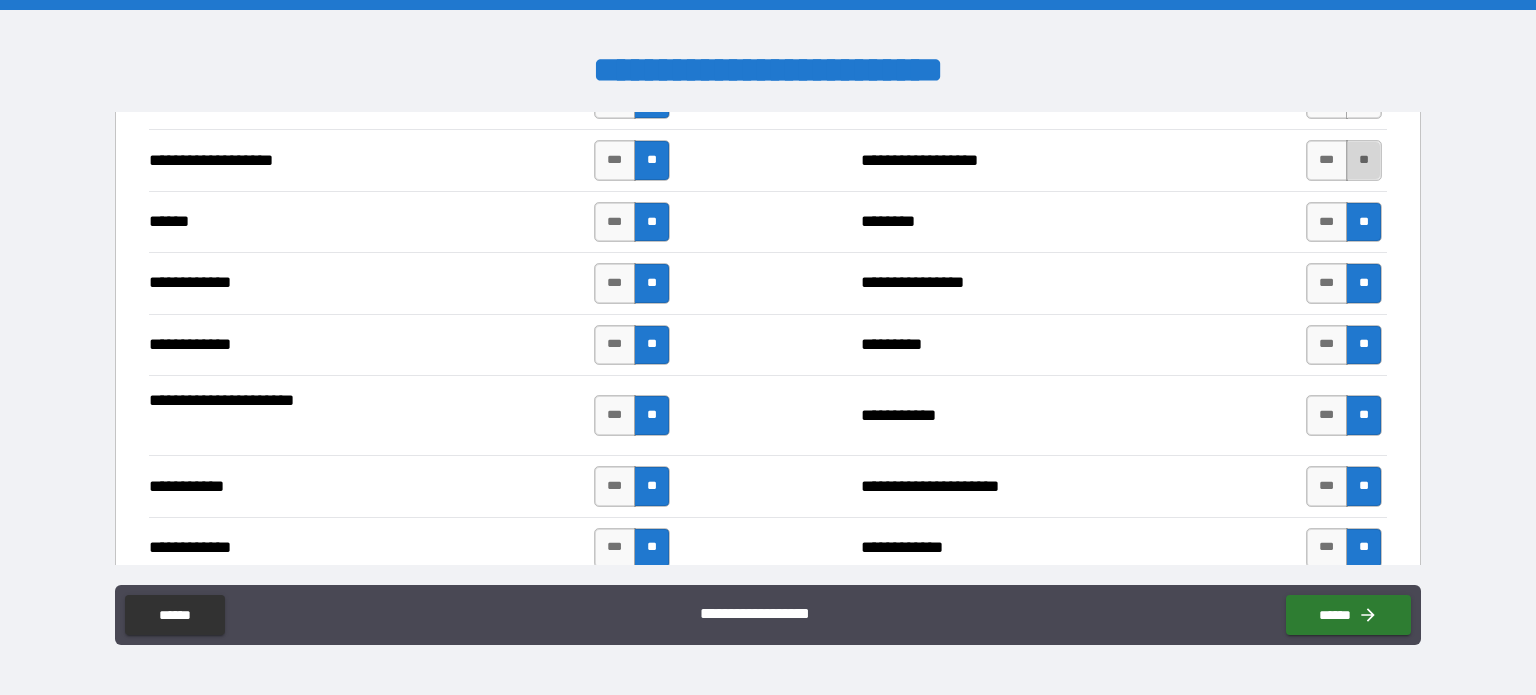 click on "**" at bounding box center [1364, 160] 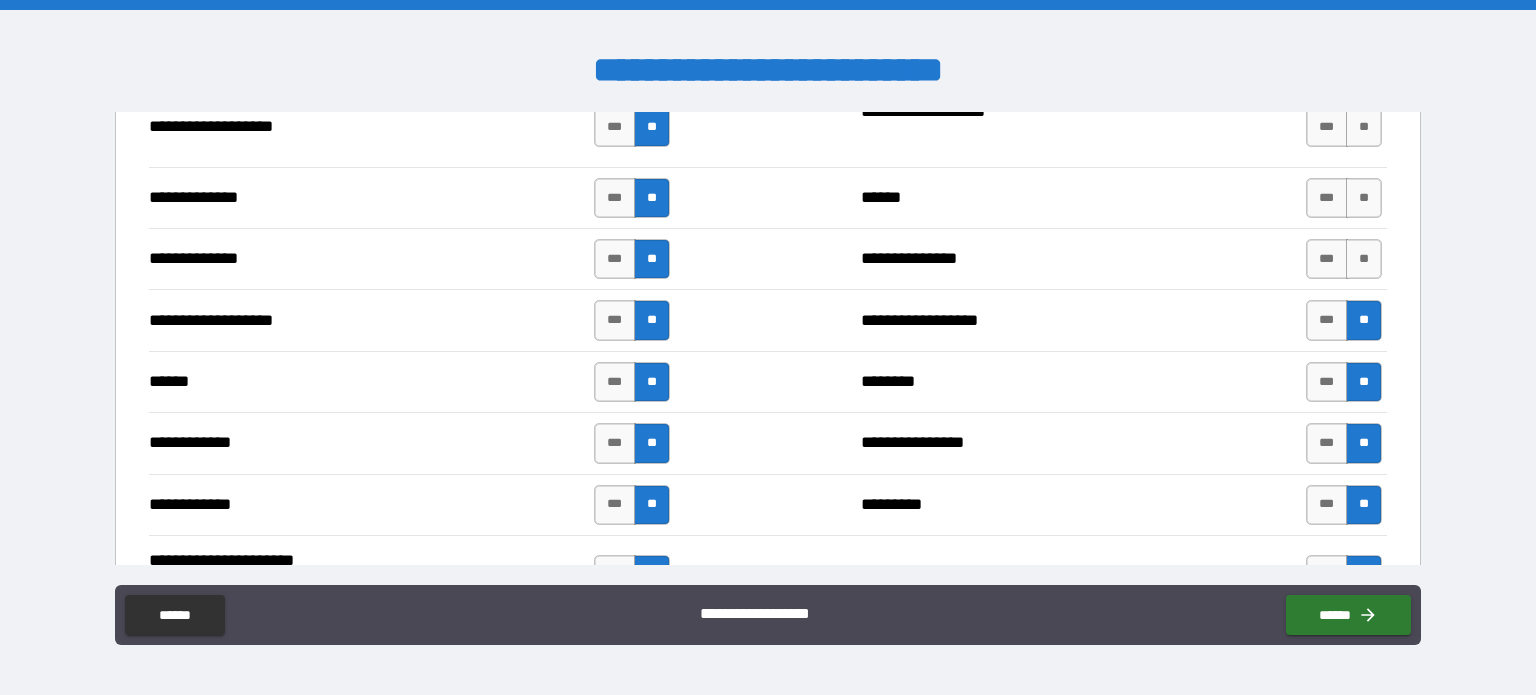 scroll, scrollTop: 3372, scrollLeft: 0, axis: vertical 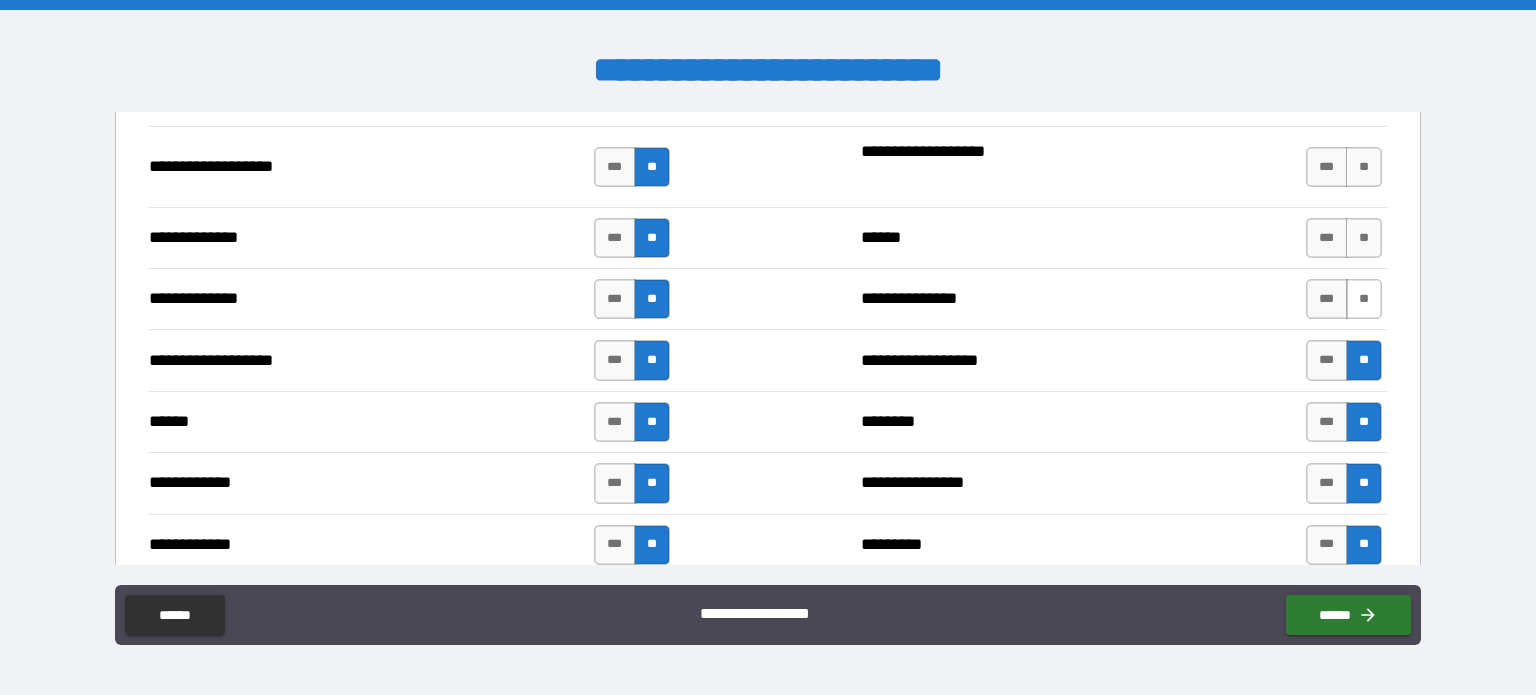 click on "**" at bounding box center (1364, 299) 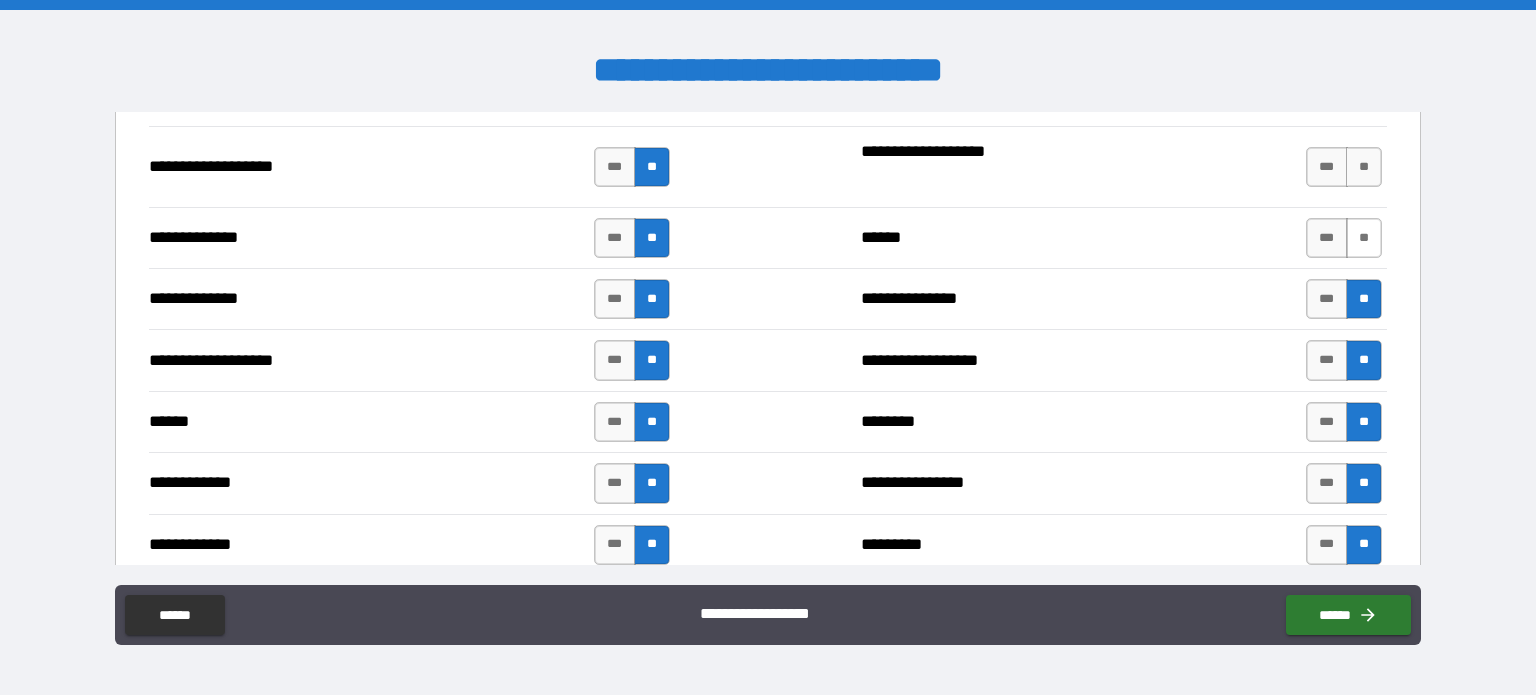 click on "**" at bounding box center [1364, 238] 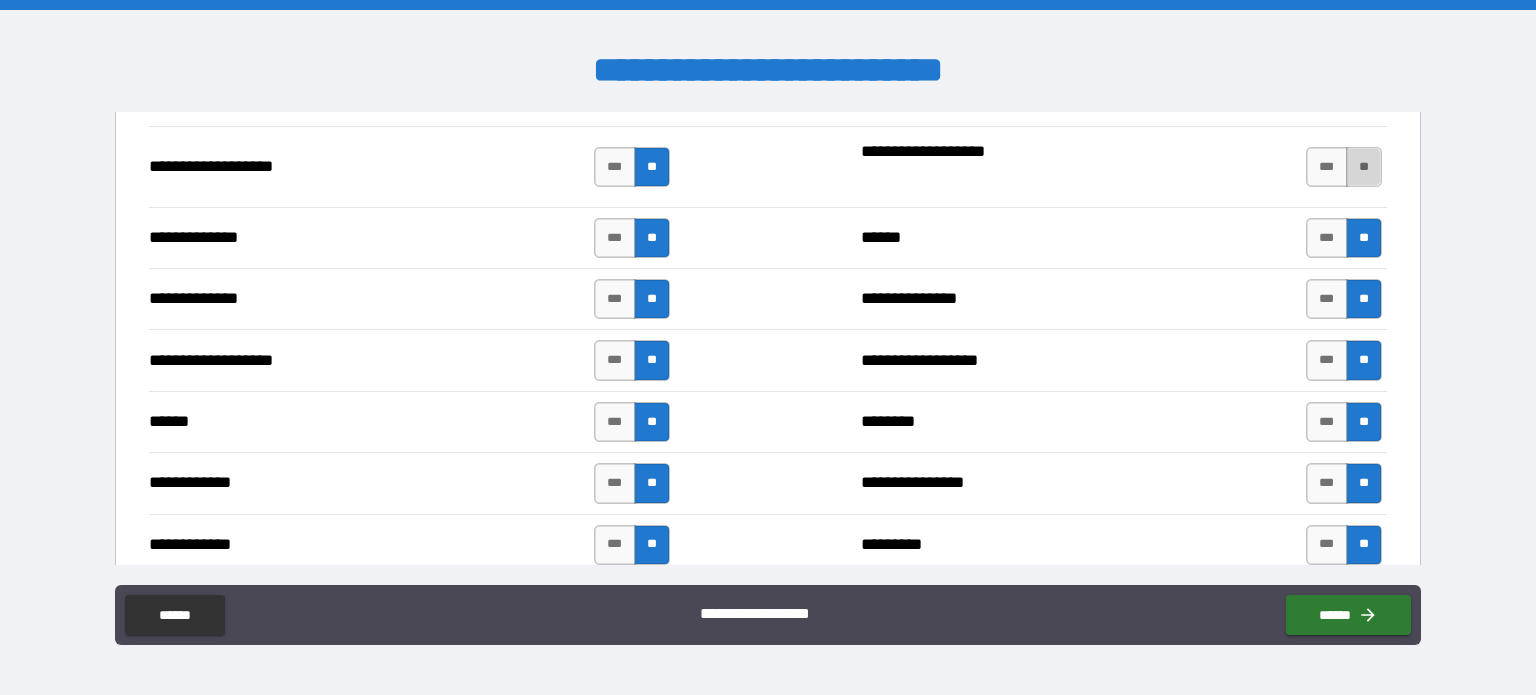 click on "**" at bounding box center (1364, 167) 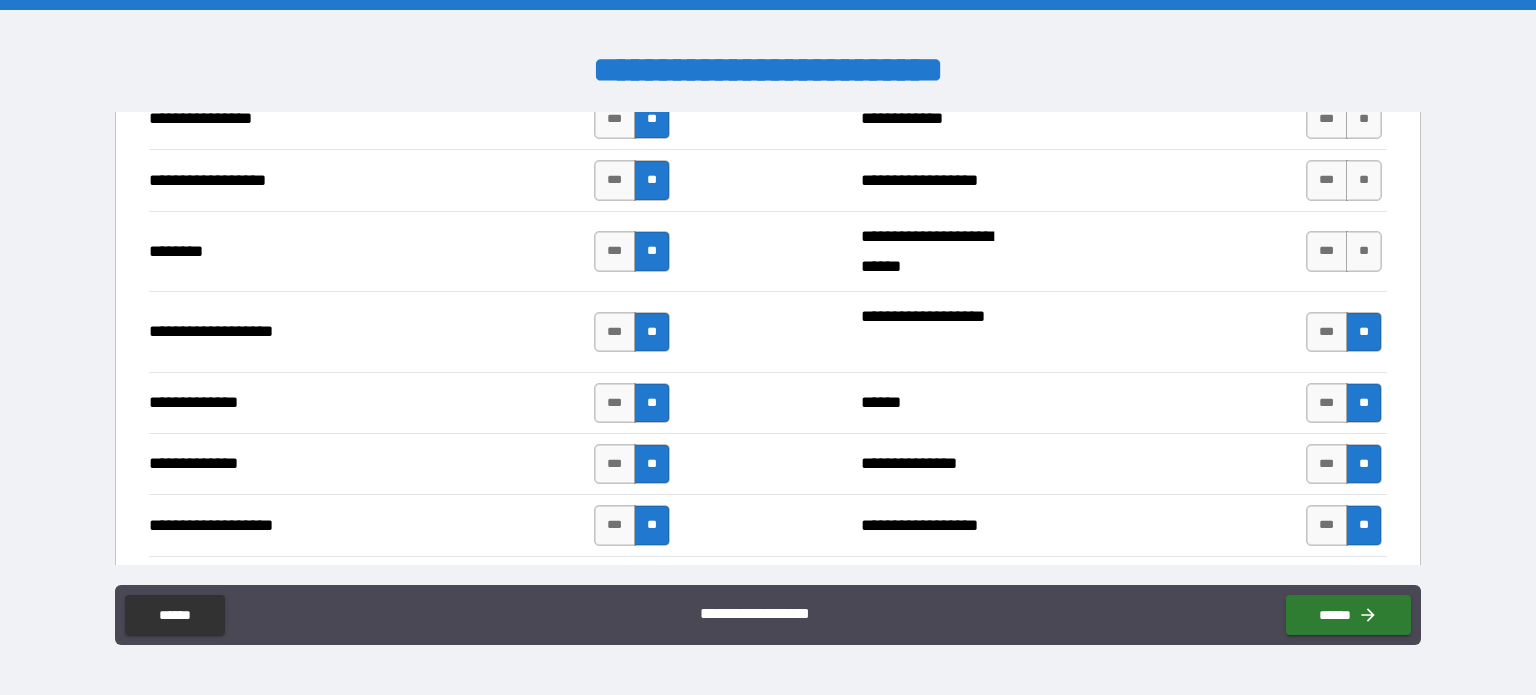 scroll, scrollTop: 3172, scrollLeft: 0, axis: vertical 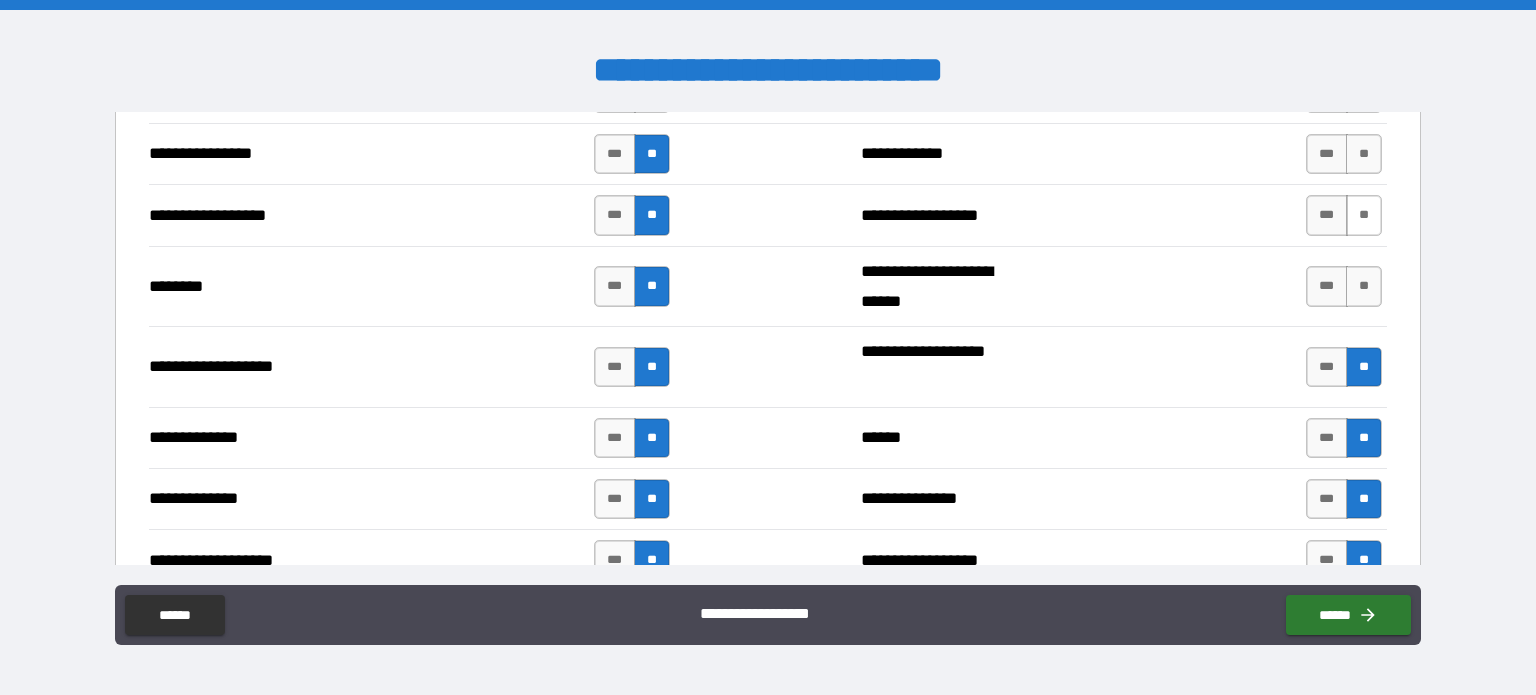 click on "**" at bounding box center (1364, 215) 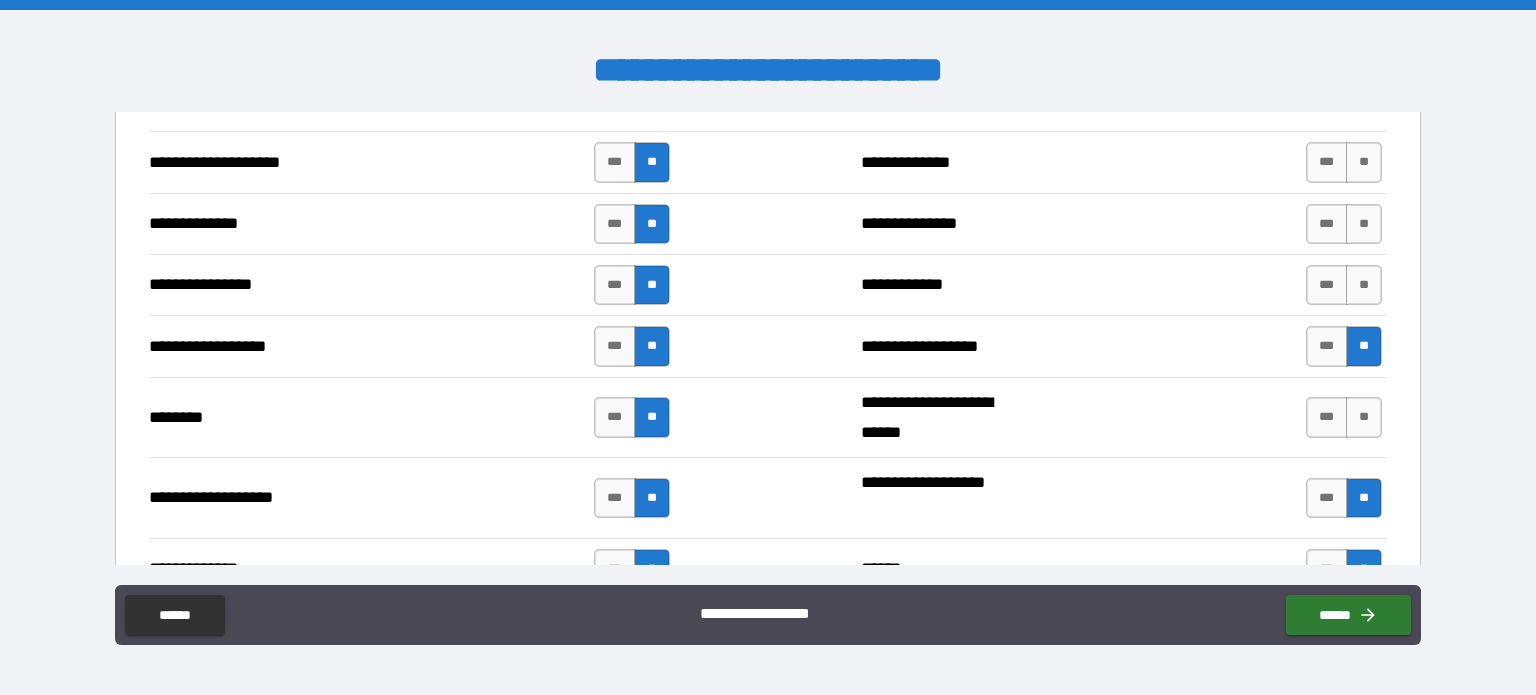 scroll, scrollTop: 3072, scrollLeft: 0, axis: vertical 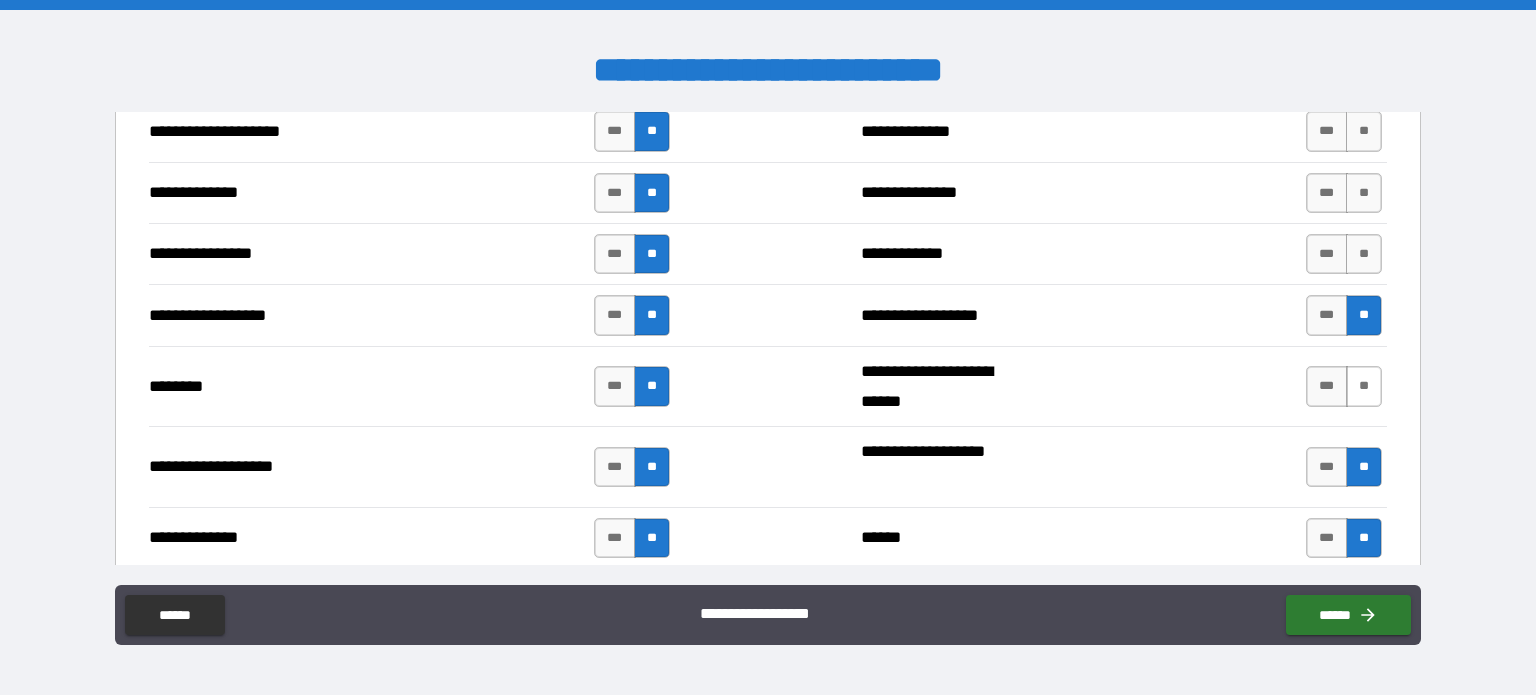 click on "**" at bounding box center (1364, 386) 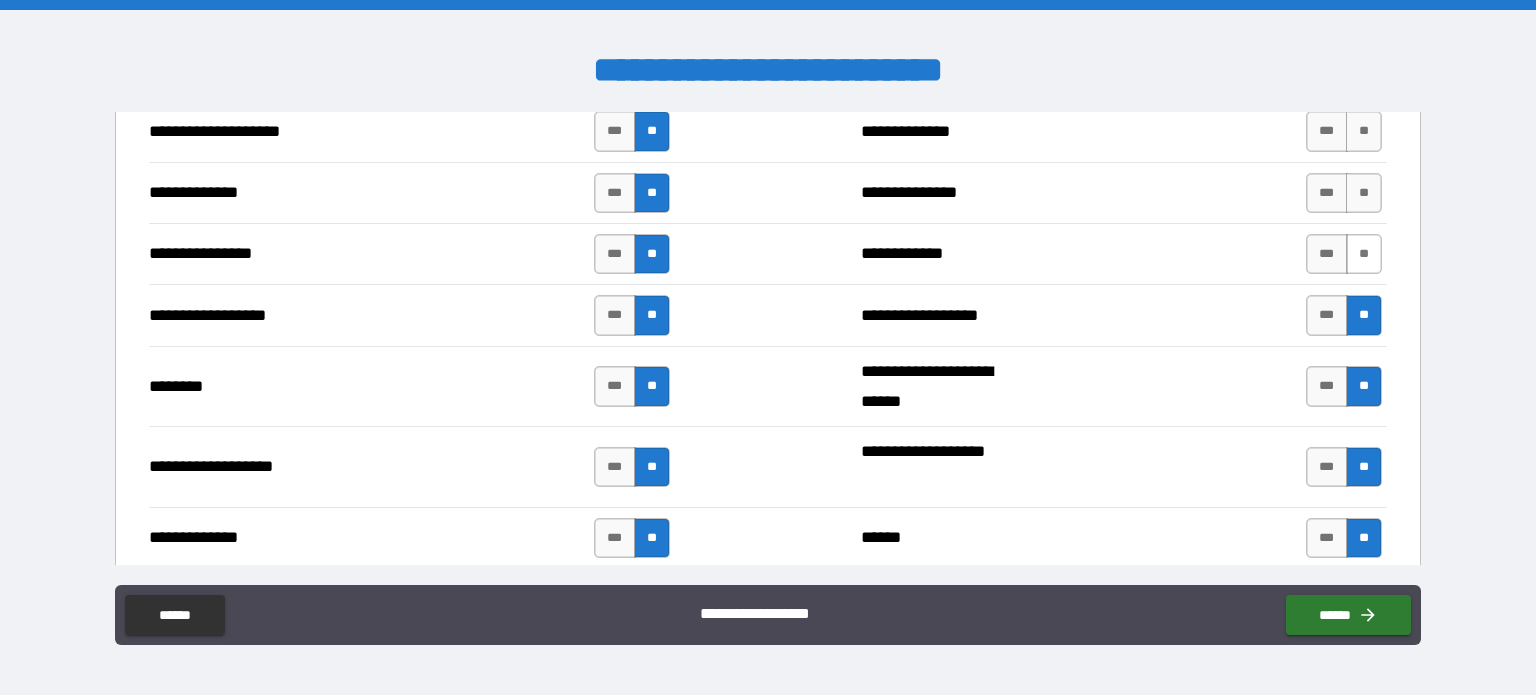click on "**" at bounding box center (1364, 254) 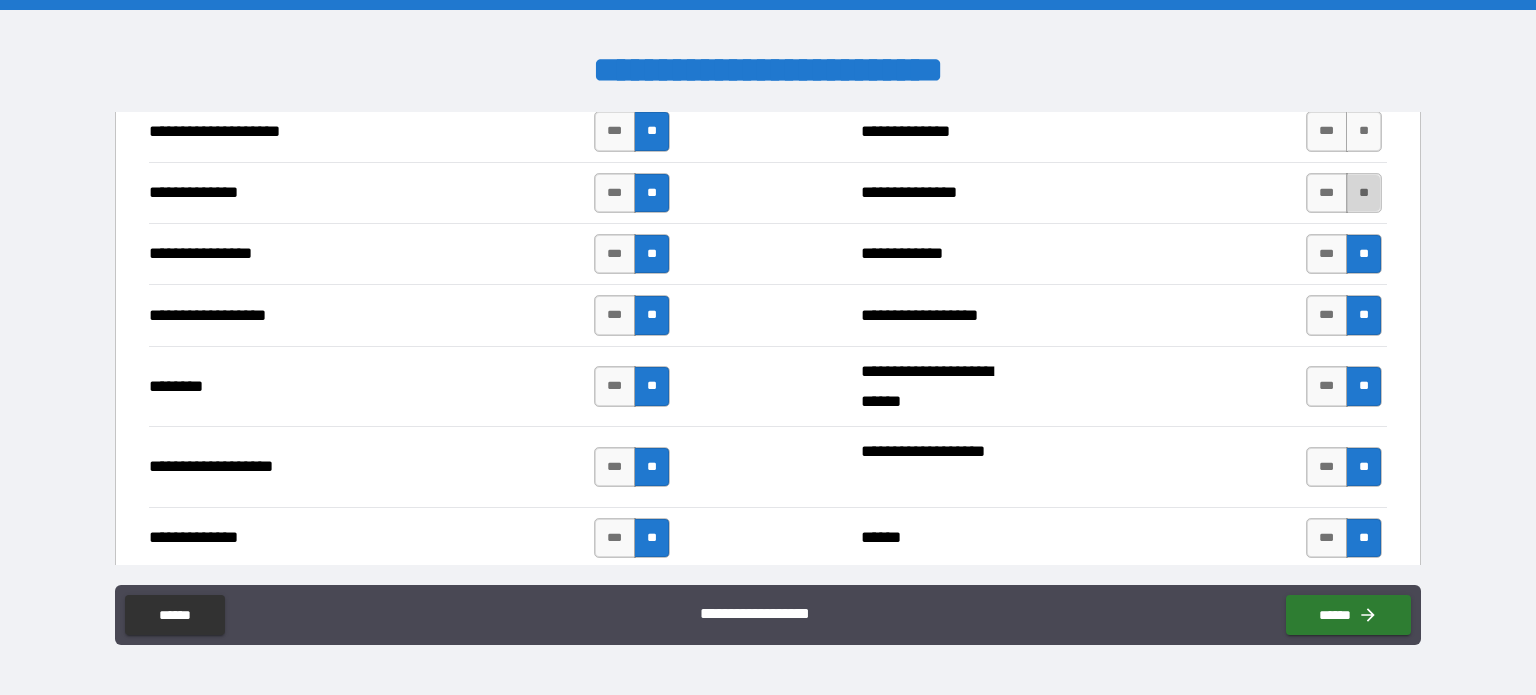 click on "**" at bounding box center [1364, 193] 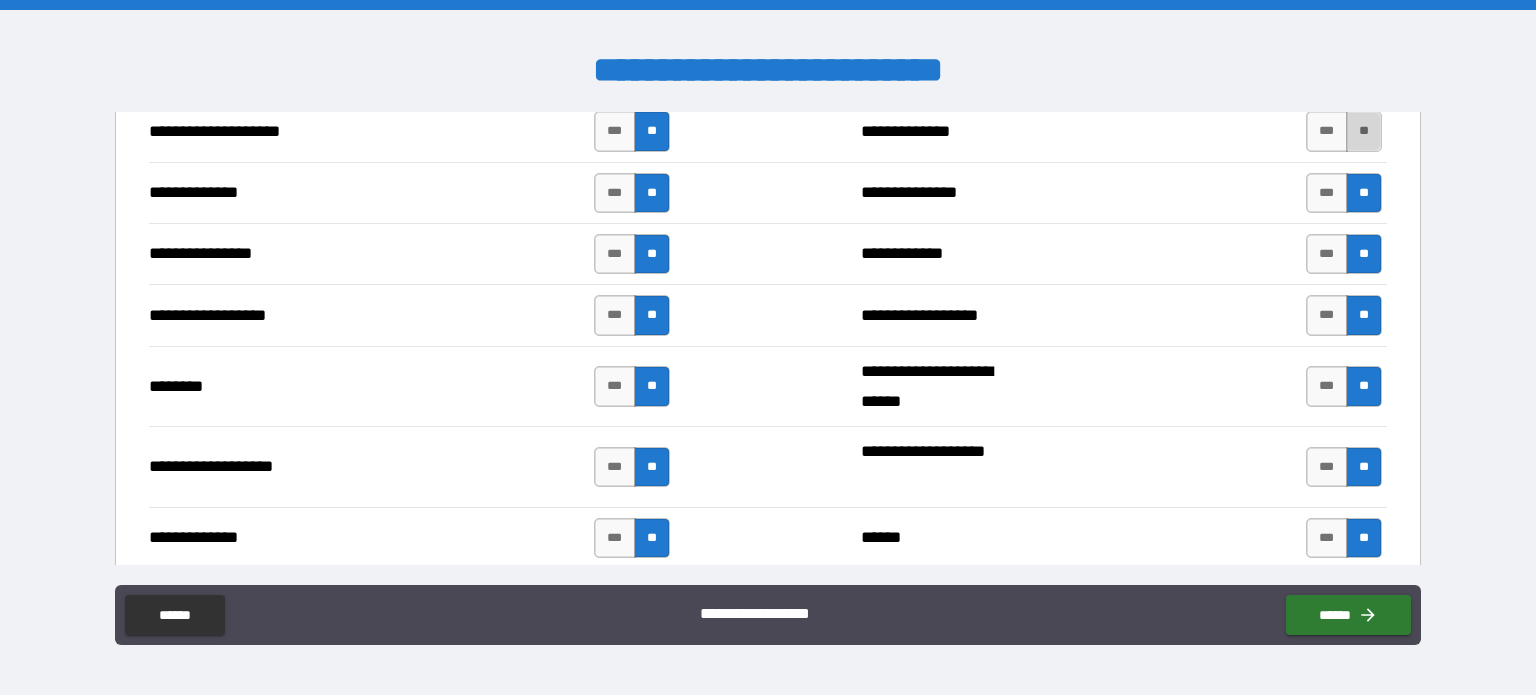 click on "**" at bounding box center (1364, 131) 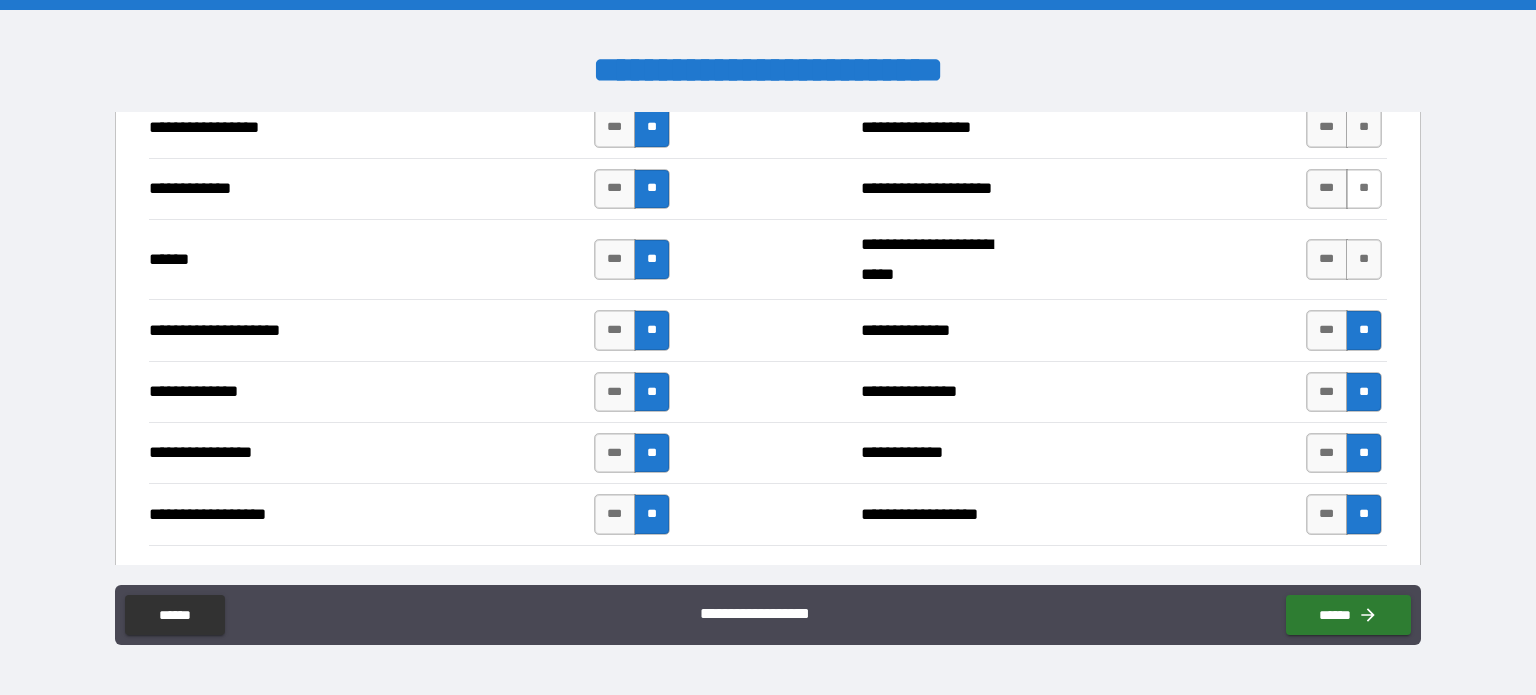 scroll, scrollTop: 2872, scrollLeft: 0, axis: vertical 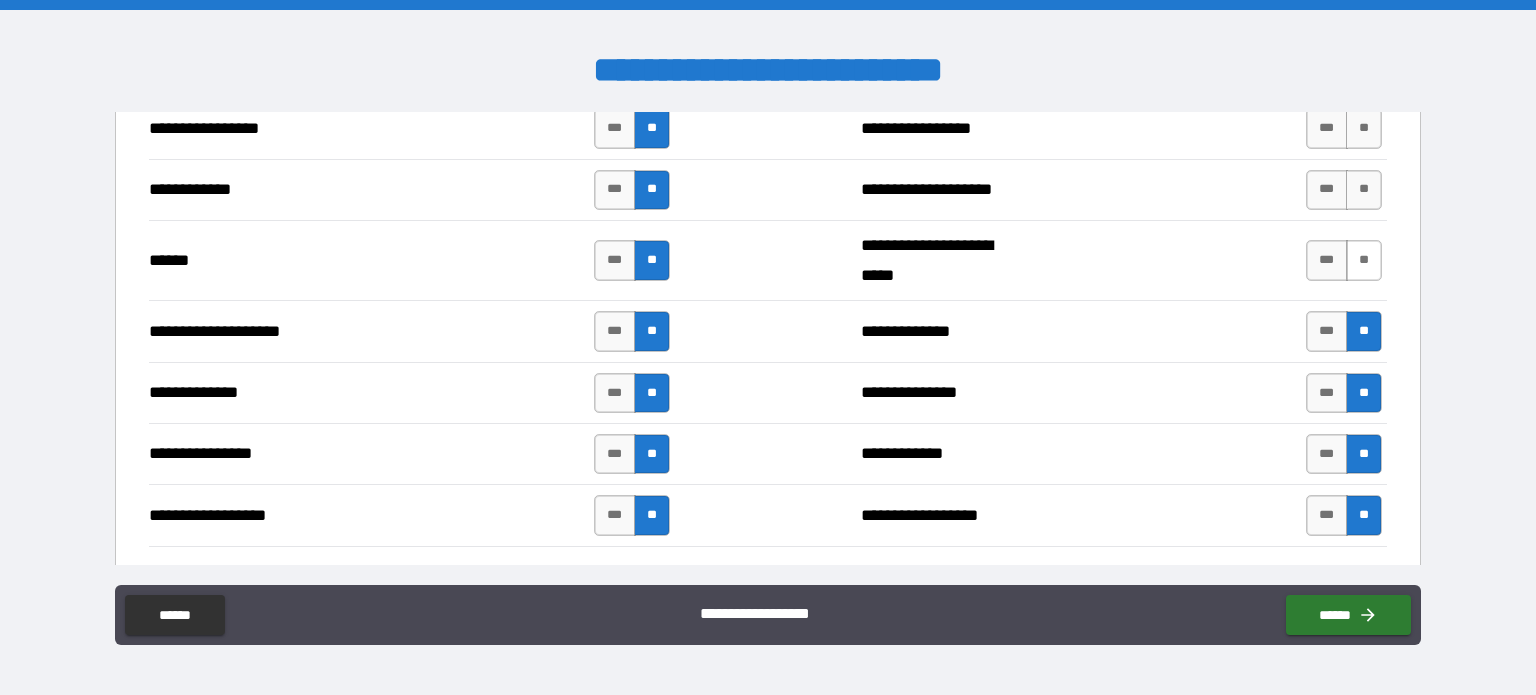 click on "**" at bounding box center (1364, 260) 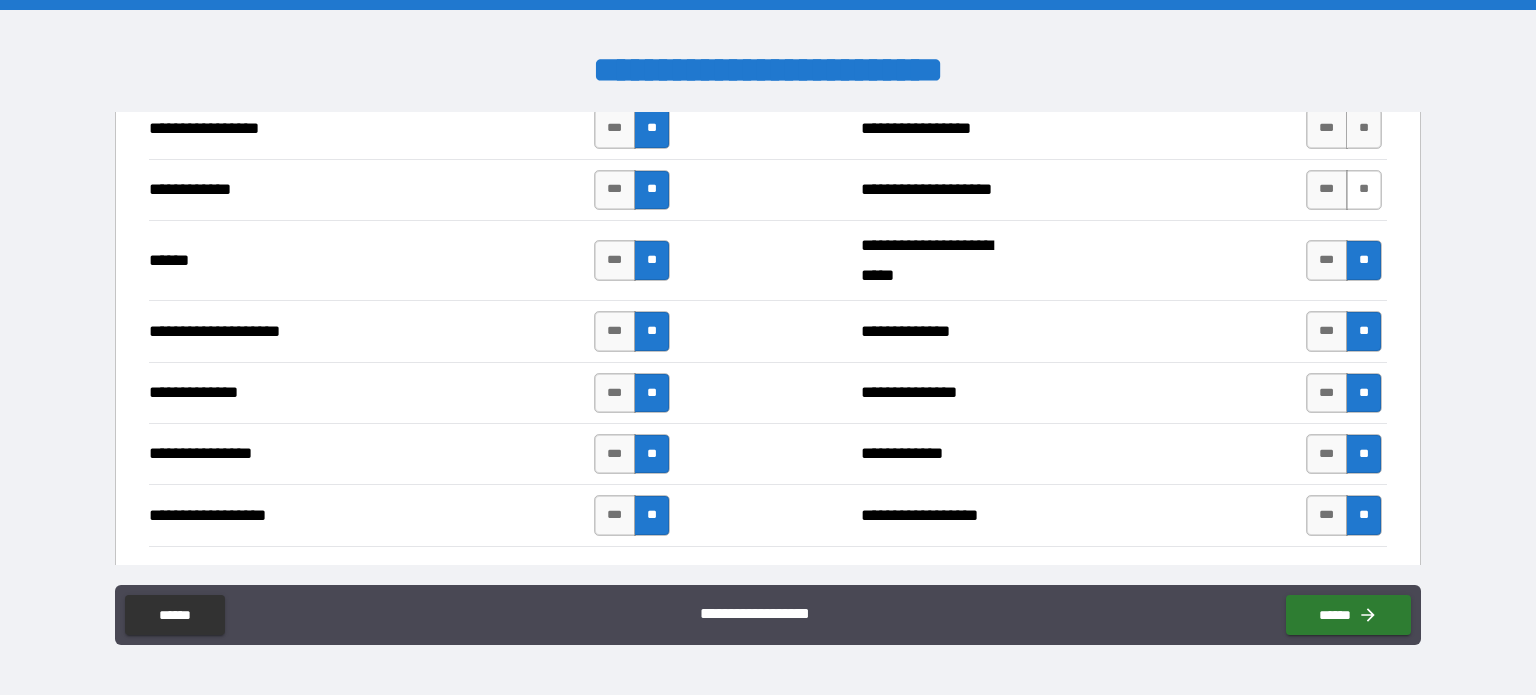 click on "**" at bounding box center [1364, 190] 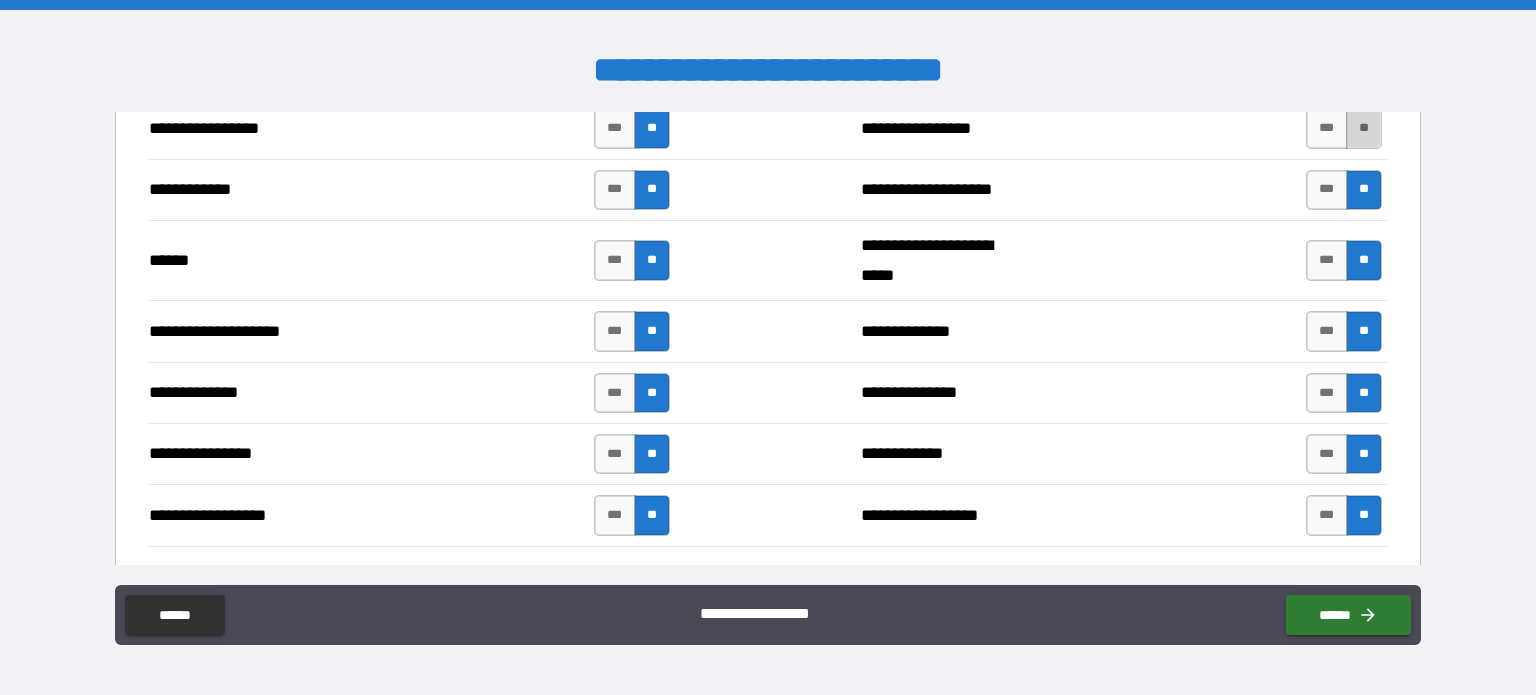 click on "**" at bounding box center (1364, 128) 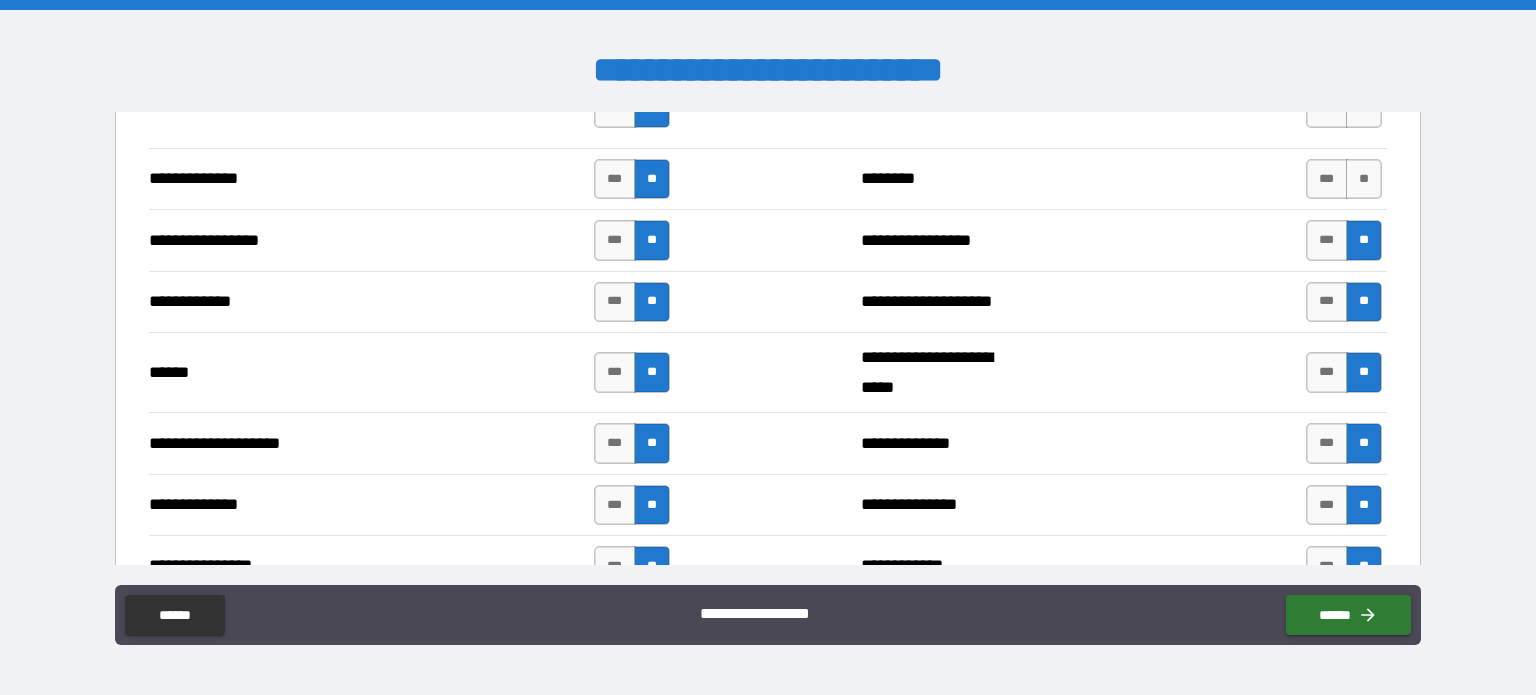 scroll, scrollTop: 2672, scrollLeft: 0, axis: vertical 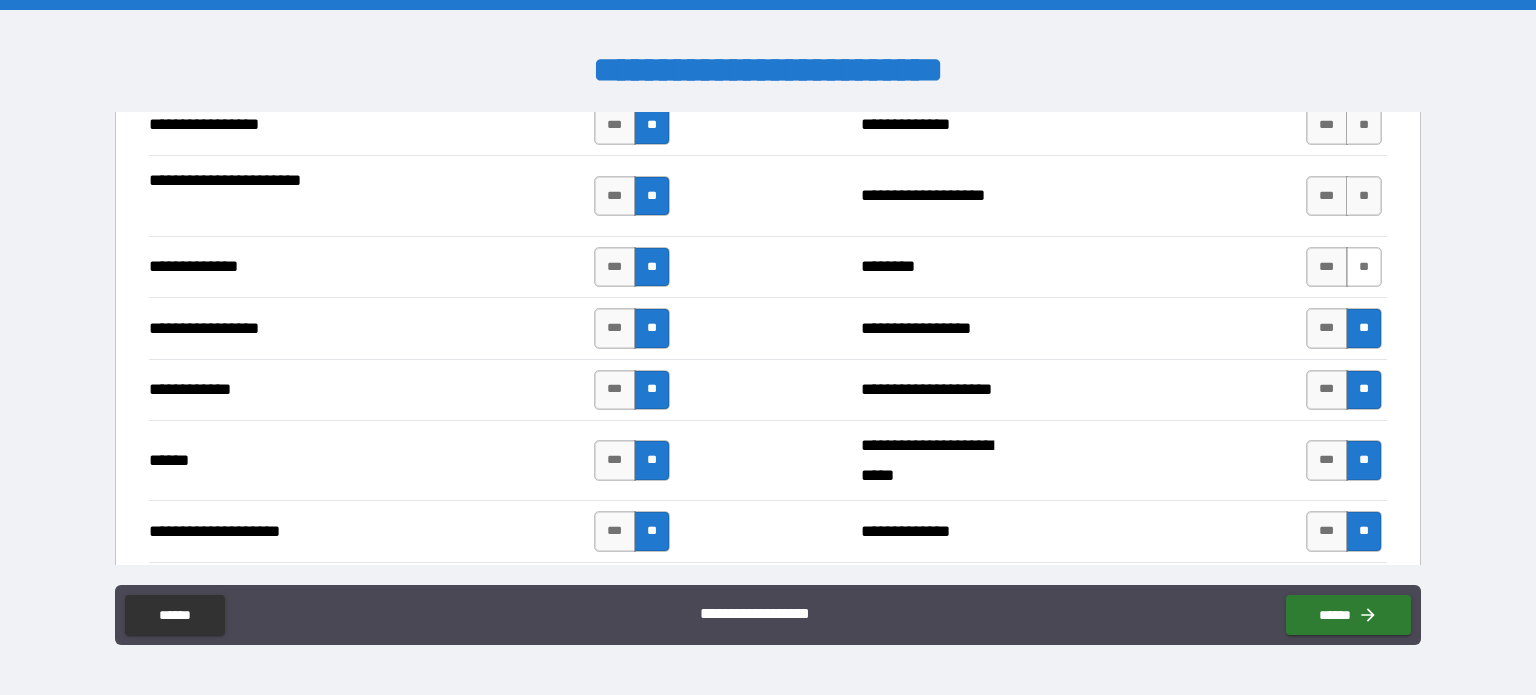 click on "**" at bounding box center [1364, 267] 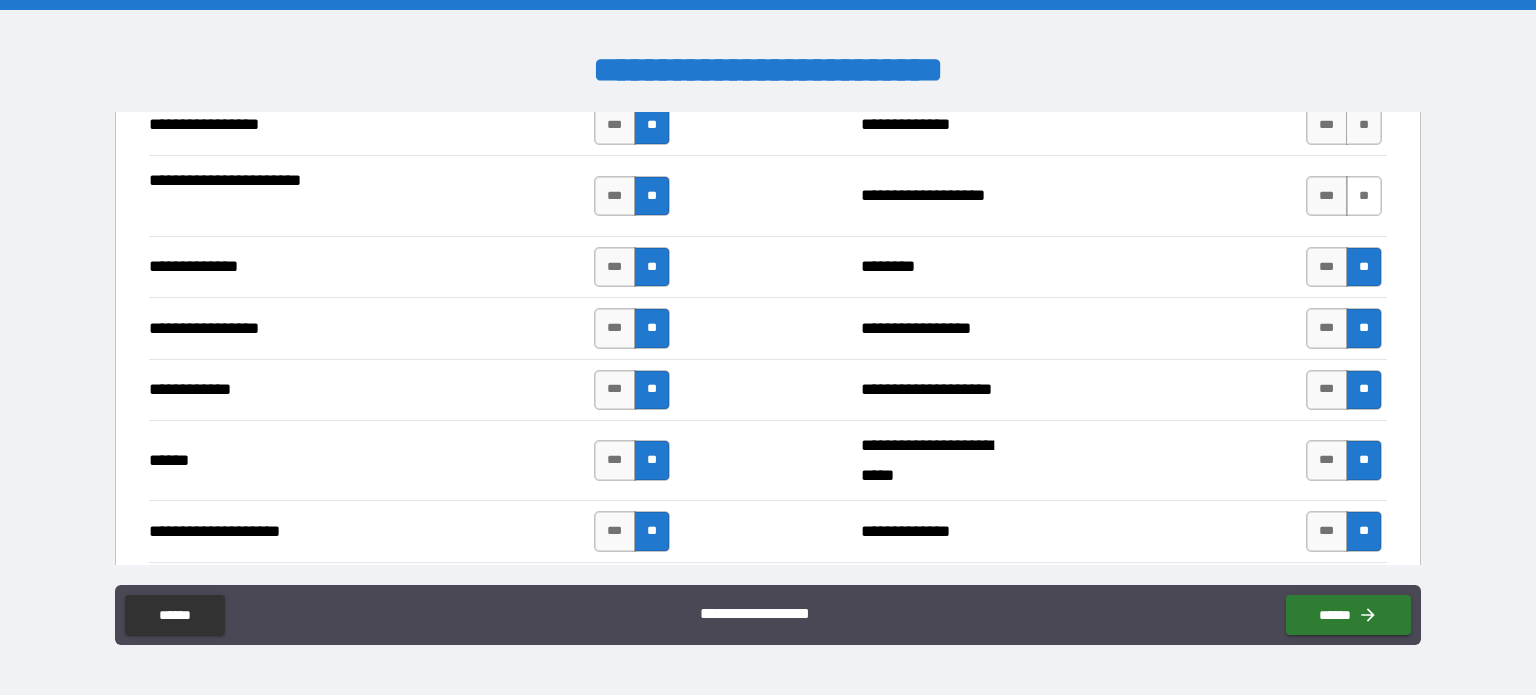 click on "**" at bounding box center [1364, 196] 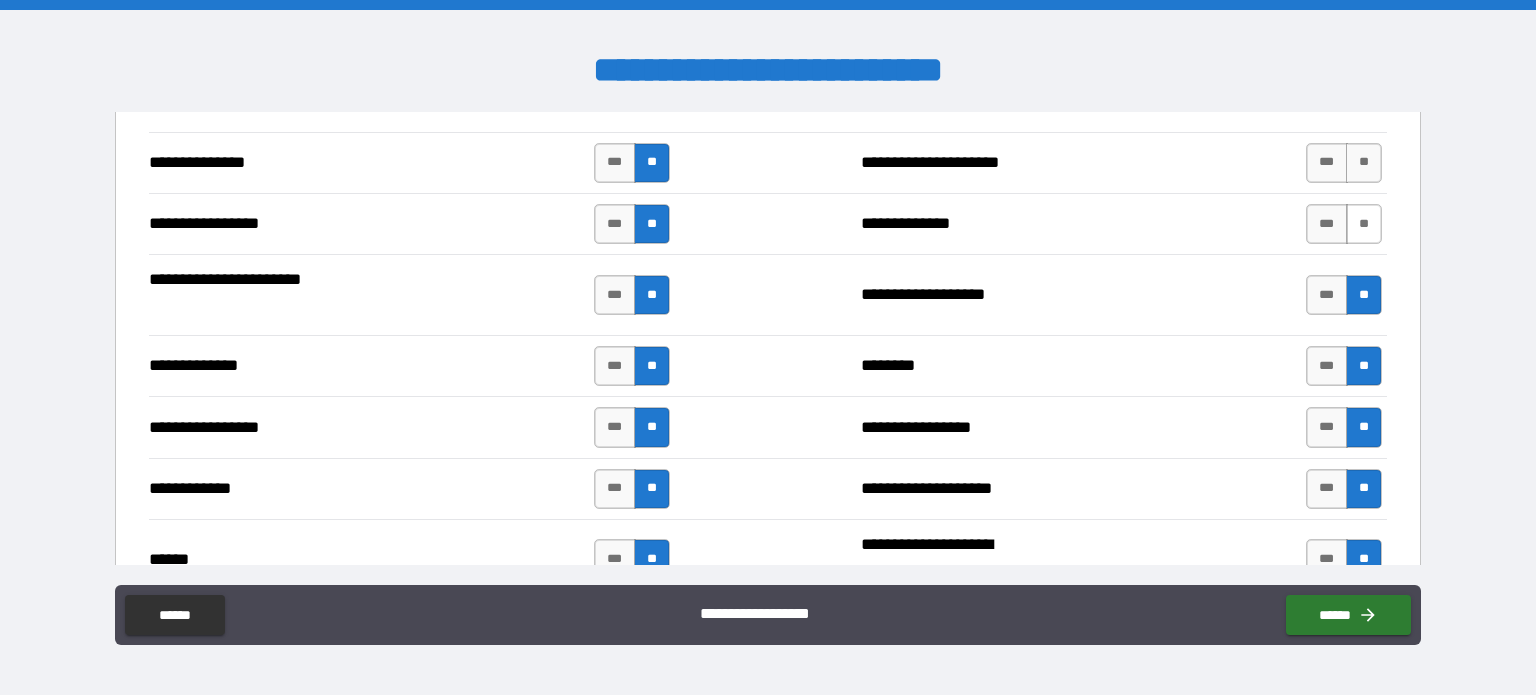 scroll, scrollTop: 2572, scrollLeft: 0, axis: vertical 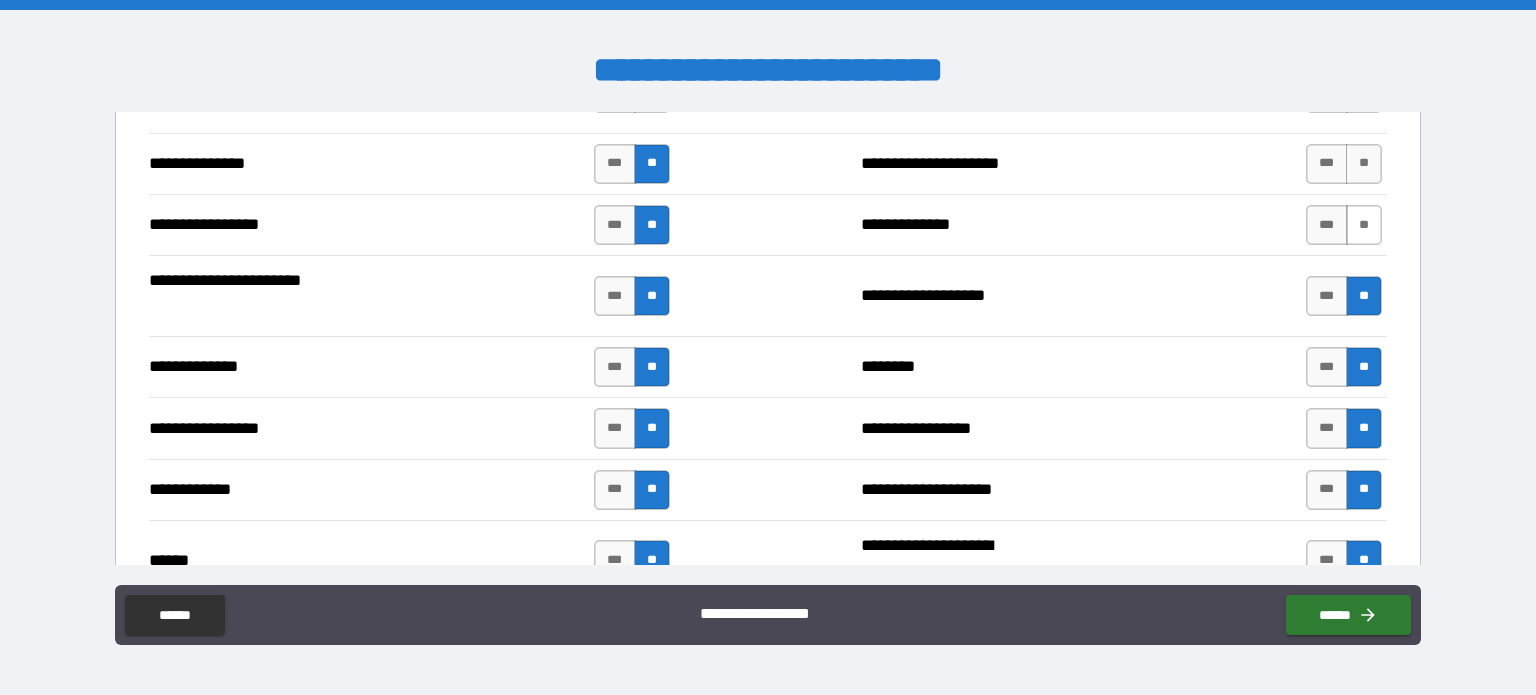 click on "**" at bounding box center [1364, 225] 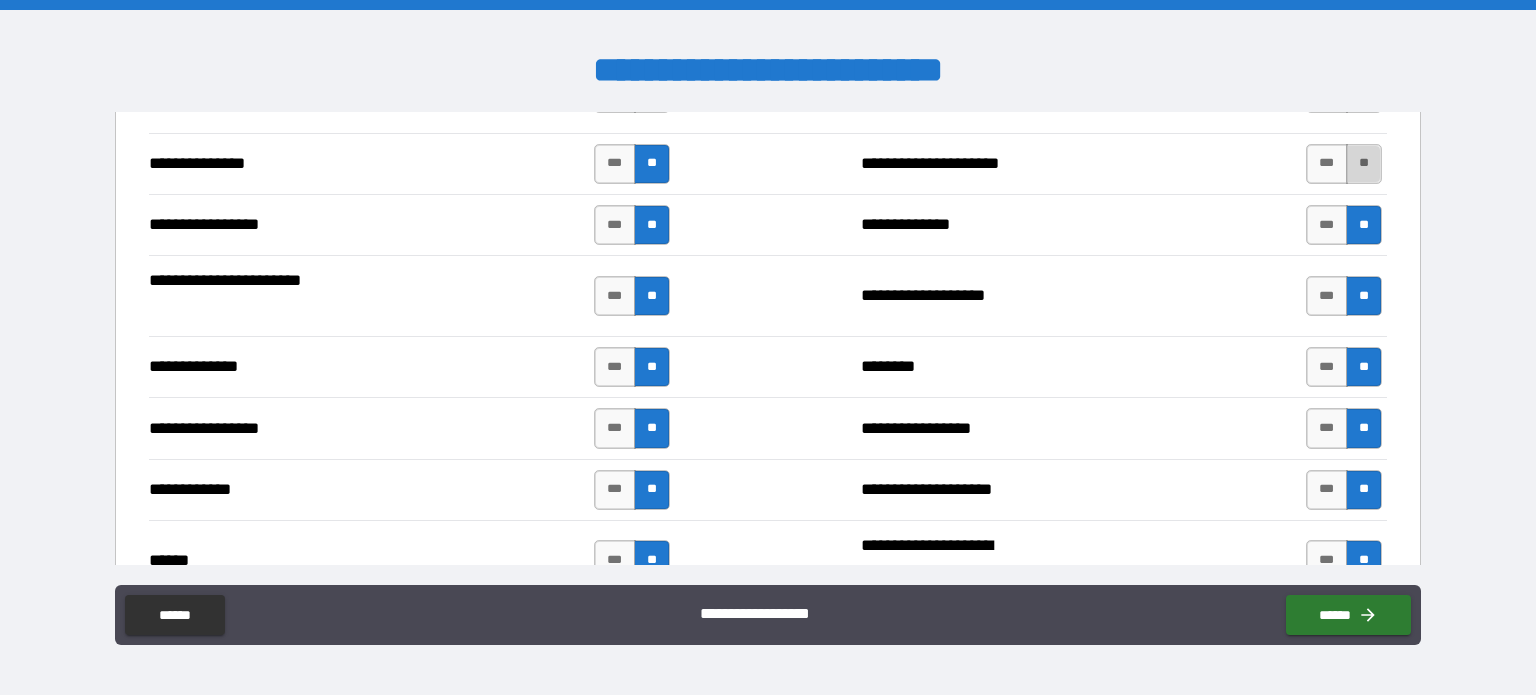 click on "**" at bounding box center [1364, 164] 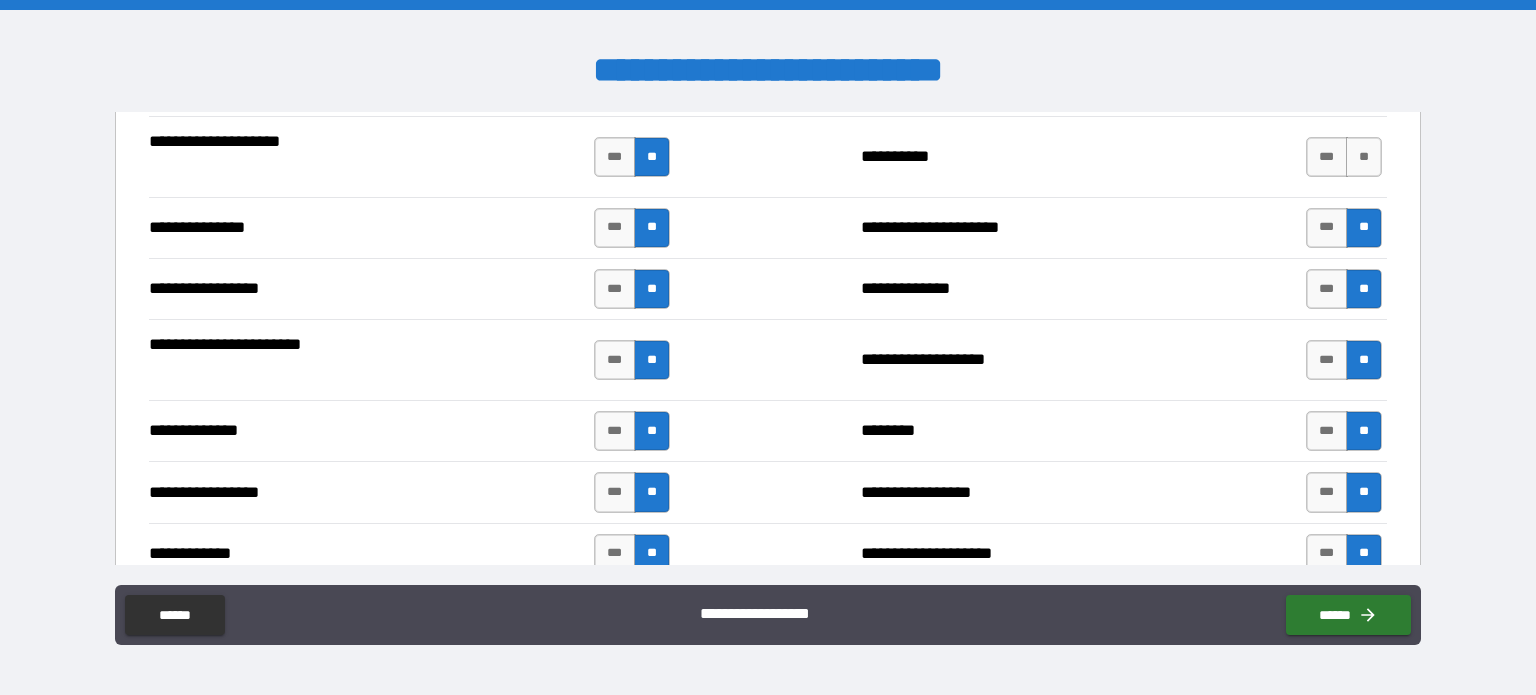scroll, scrollTop: 2472, scrollLeft: 0, axis: vertical 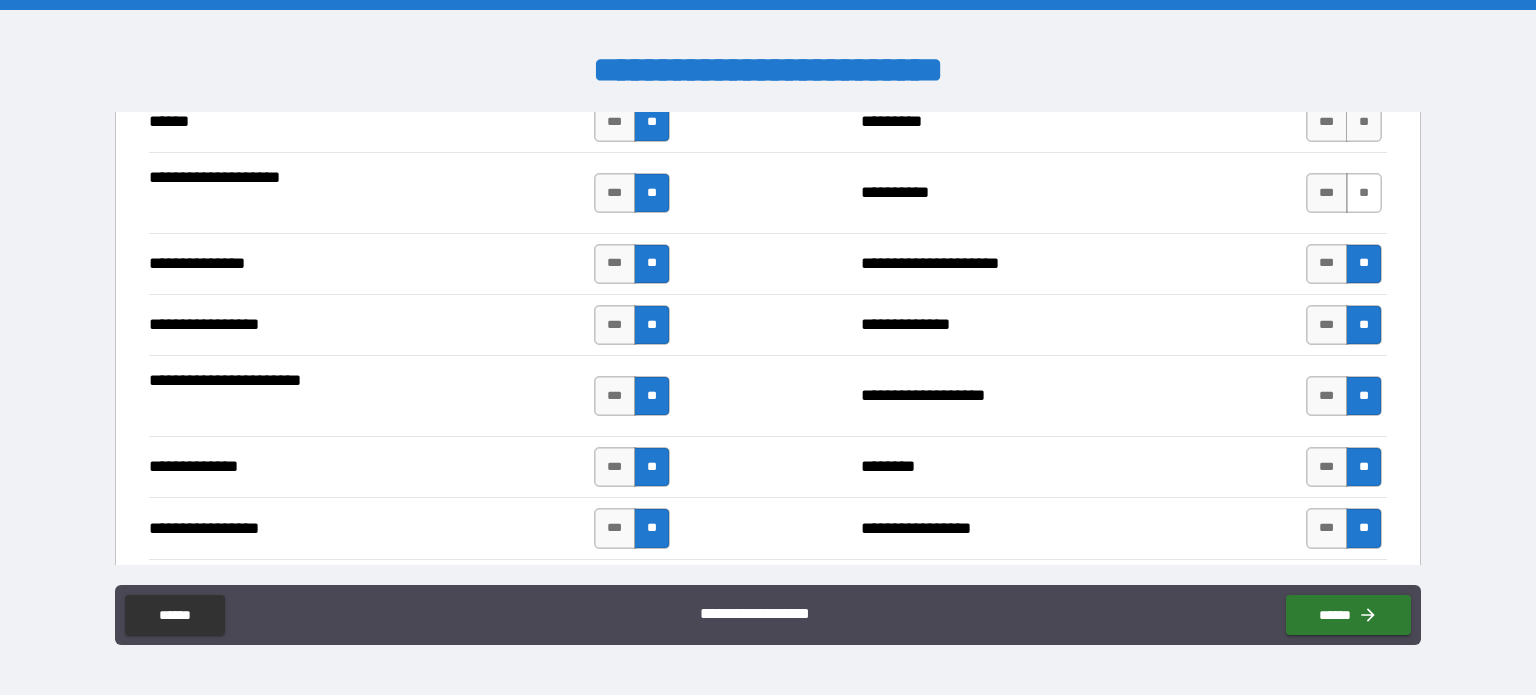 click on "**" at bounding box center (1364, 193) 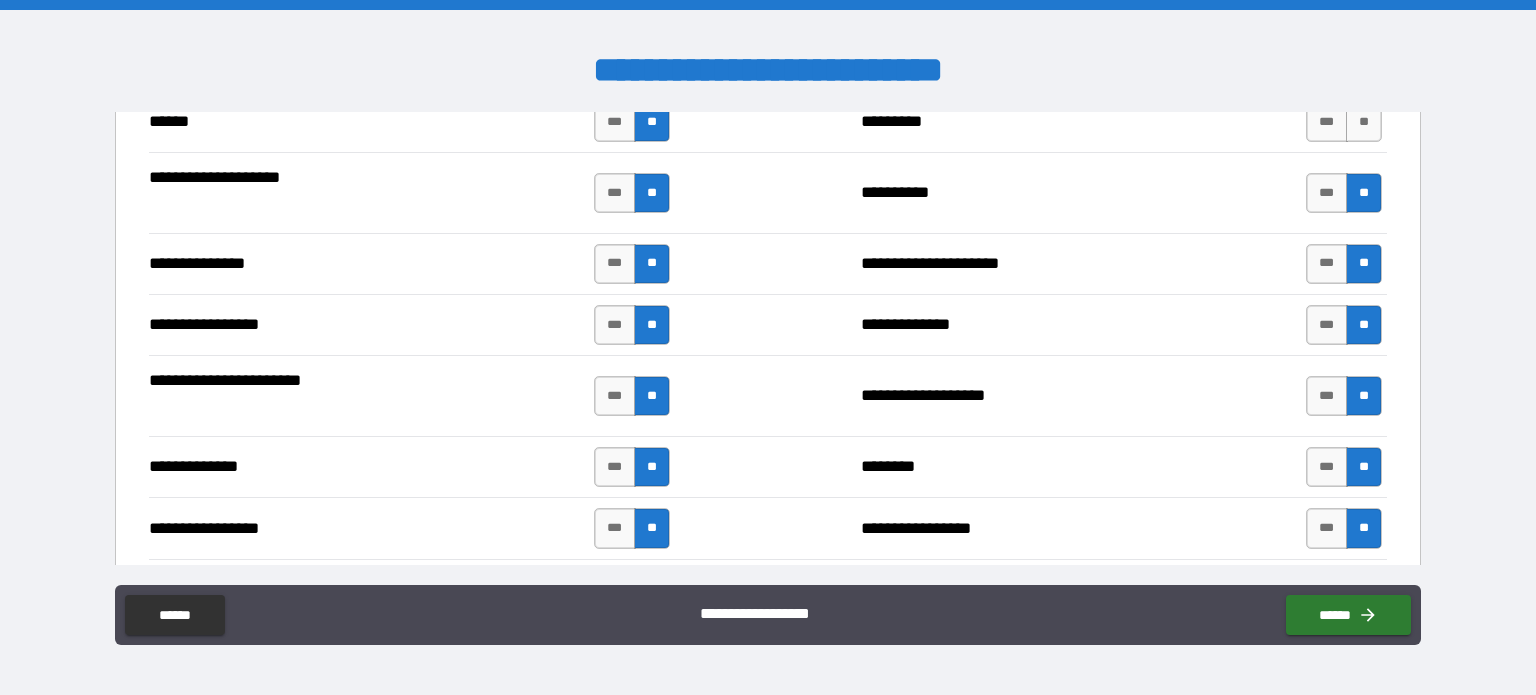 scroll, scrollTop: 2372, scrollLeft: 0, axis: vertical 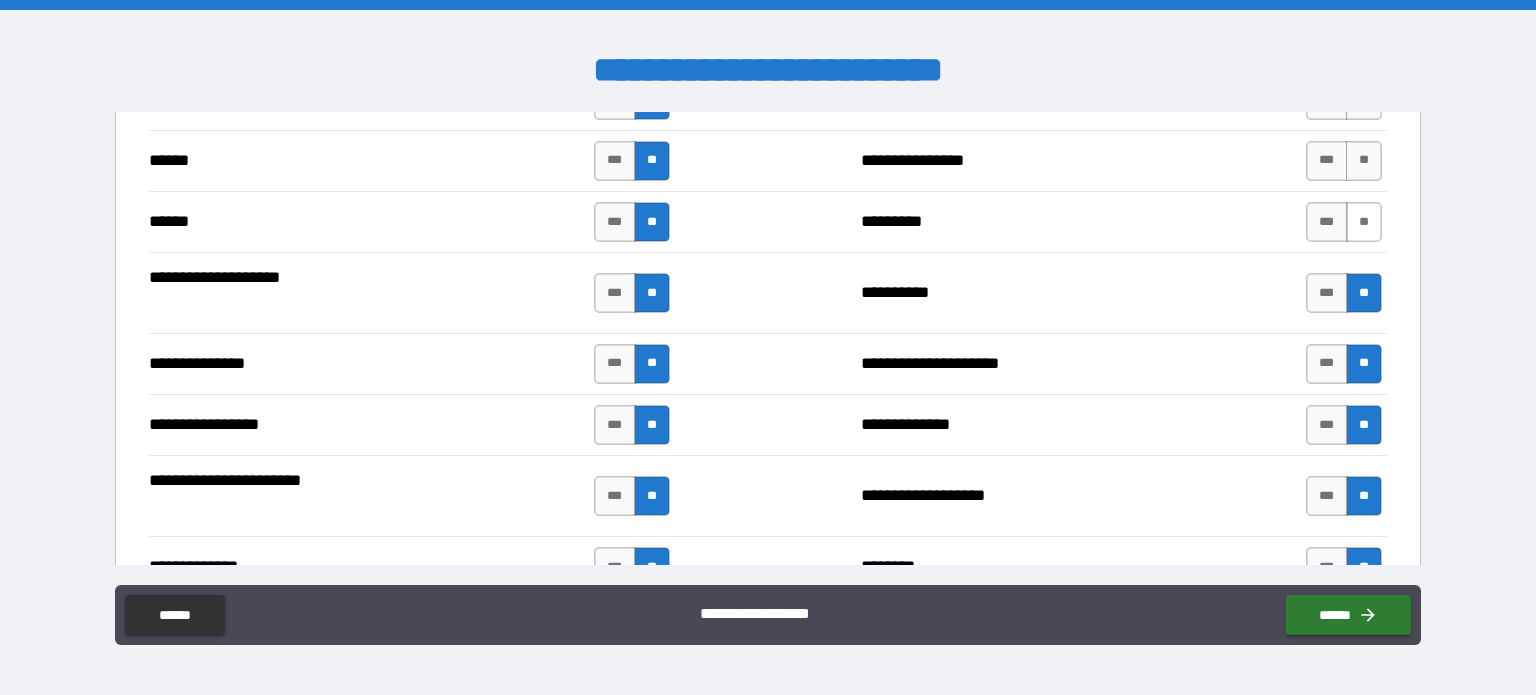 click on "**" at bounding box center [1364, 222] 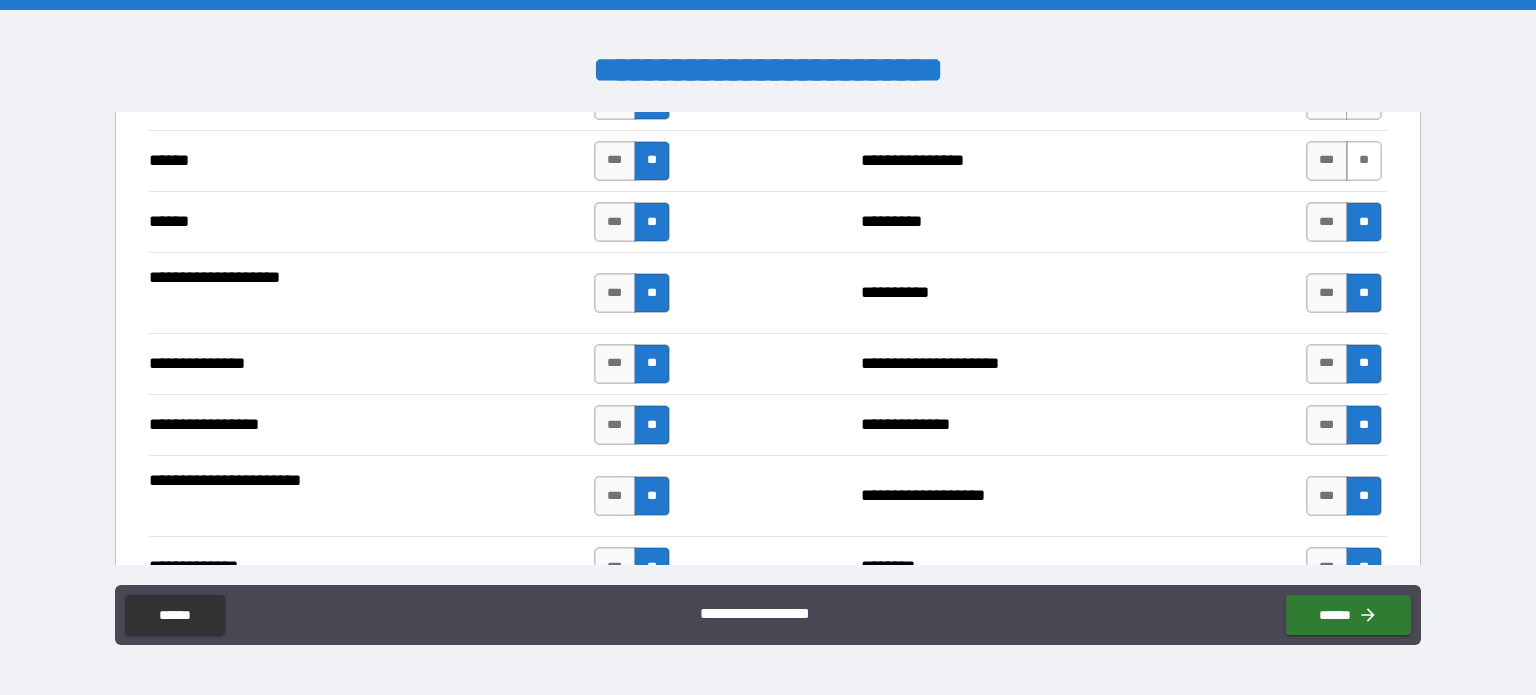 click on "**" at bounding box center [1364, 161] 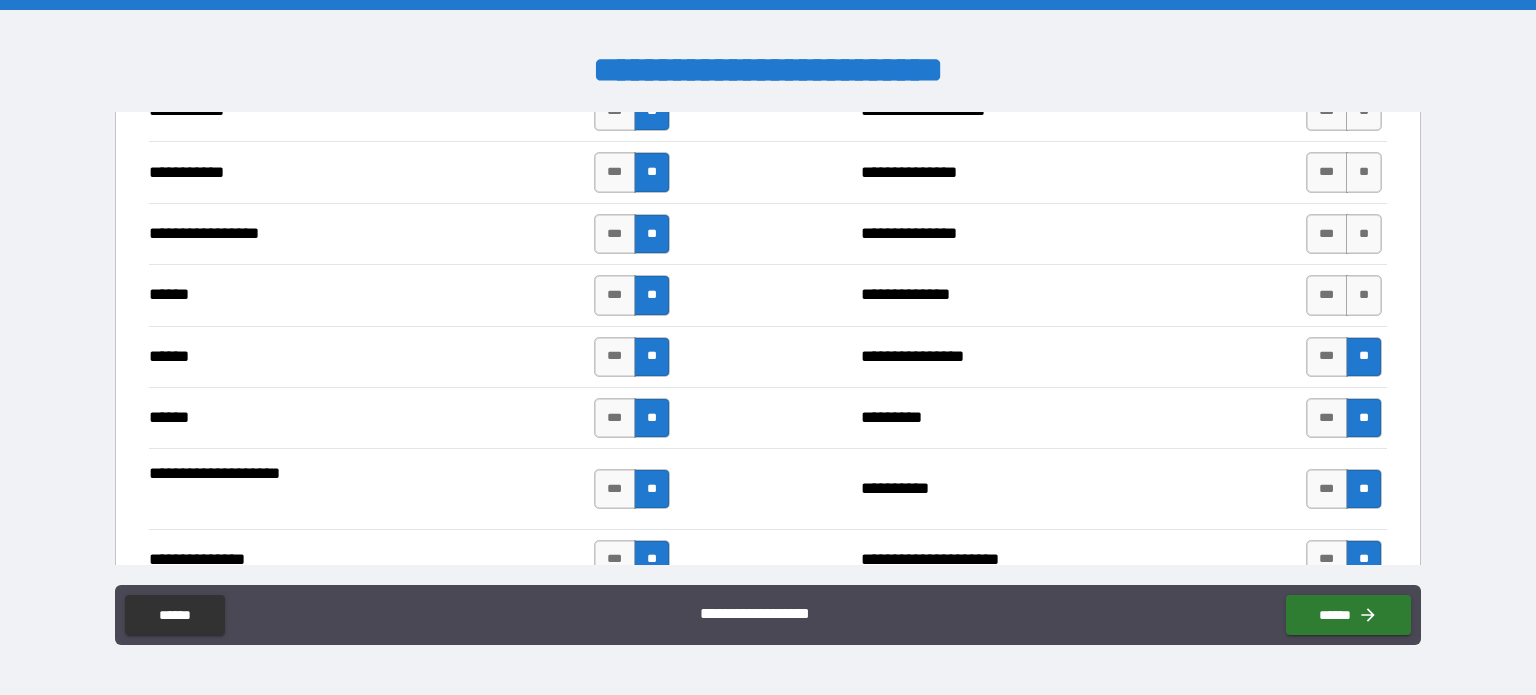 scroll, scrollTop: 2172, scrollLeft: 0, axis: vertical 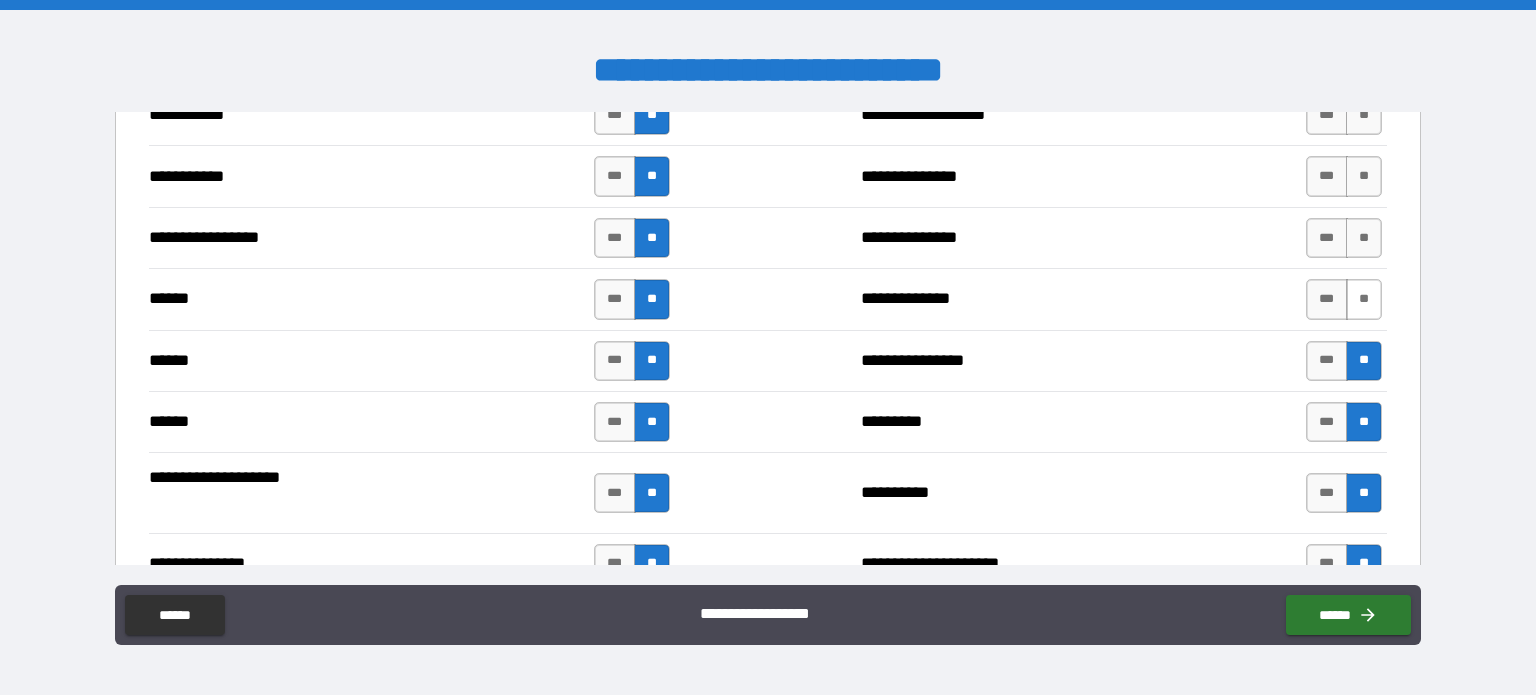 click on "**" at bounding box center [1364, 299] 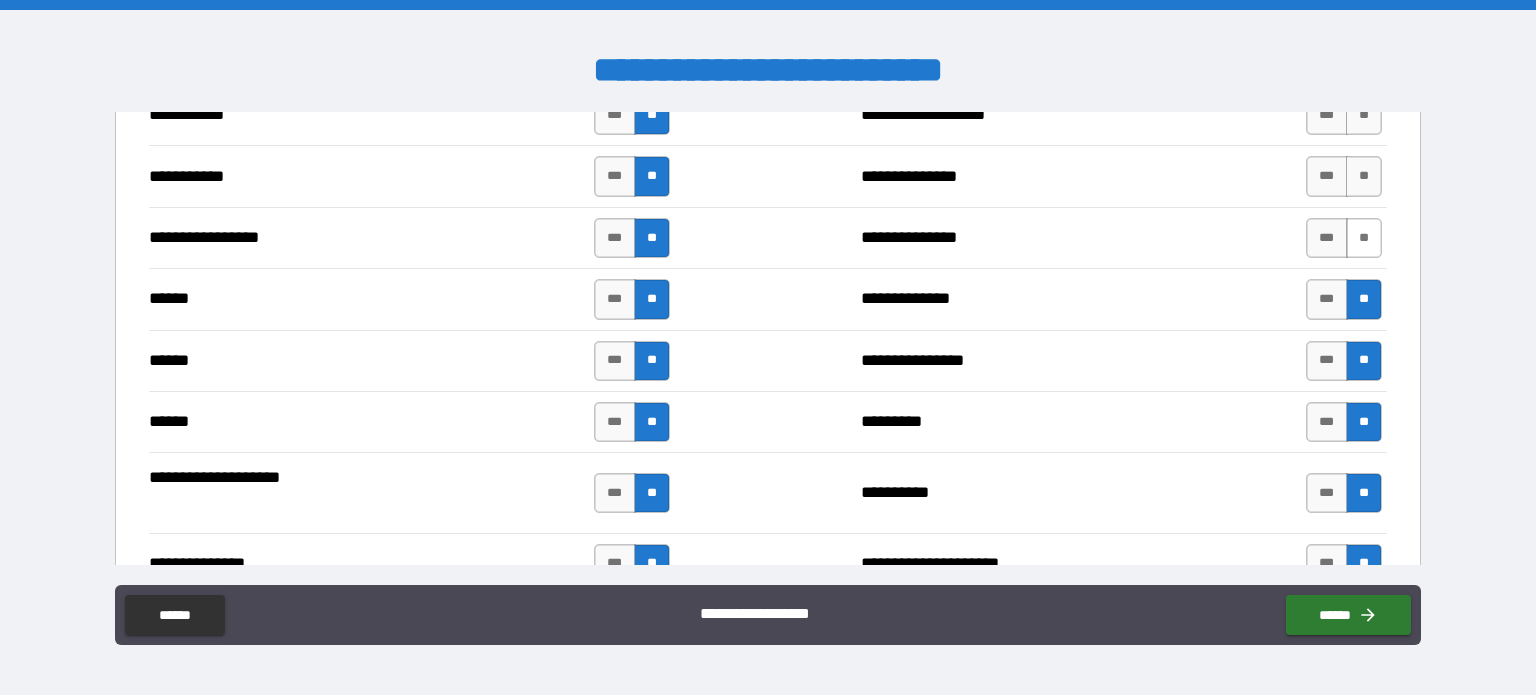 click on "**" at bounding box center (1364, 238) 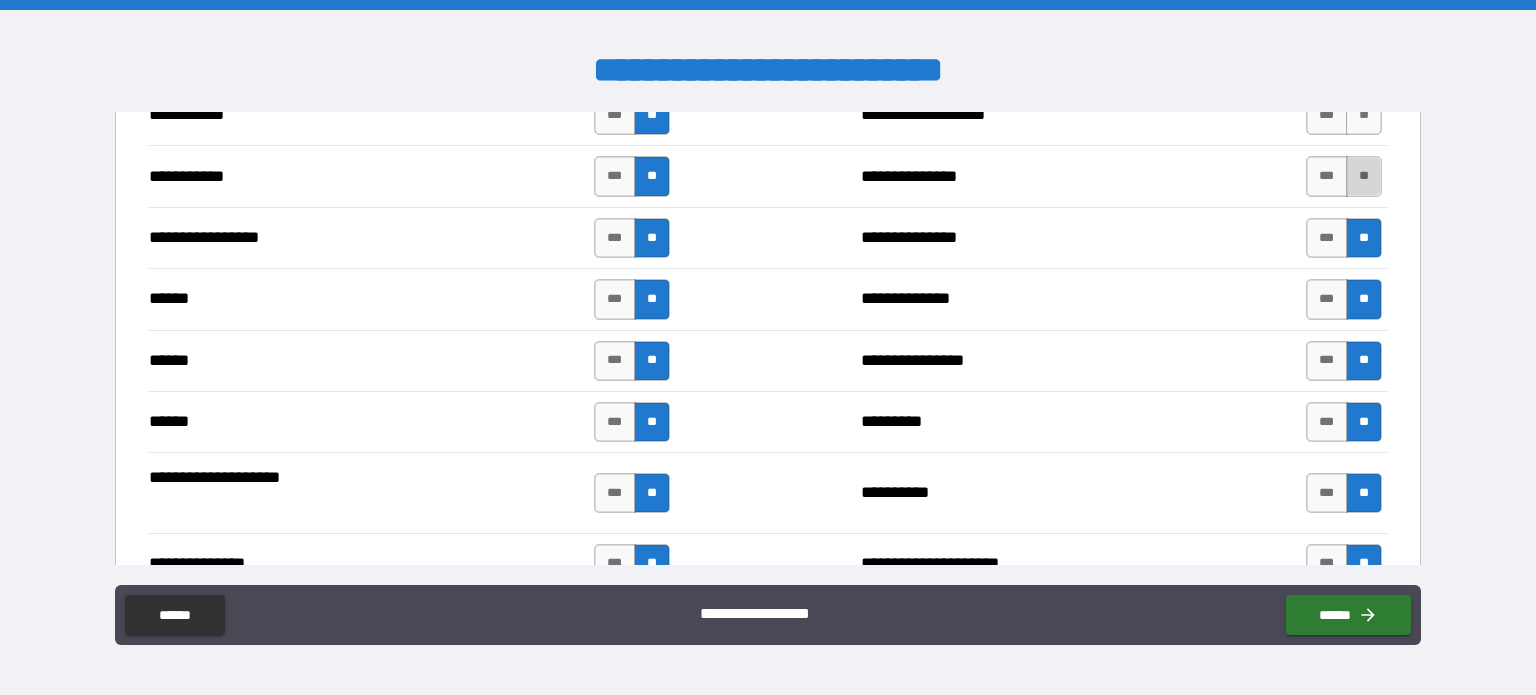 click on "**" at bounding box center (1364, 176) 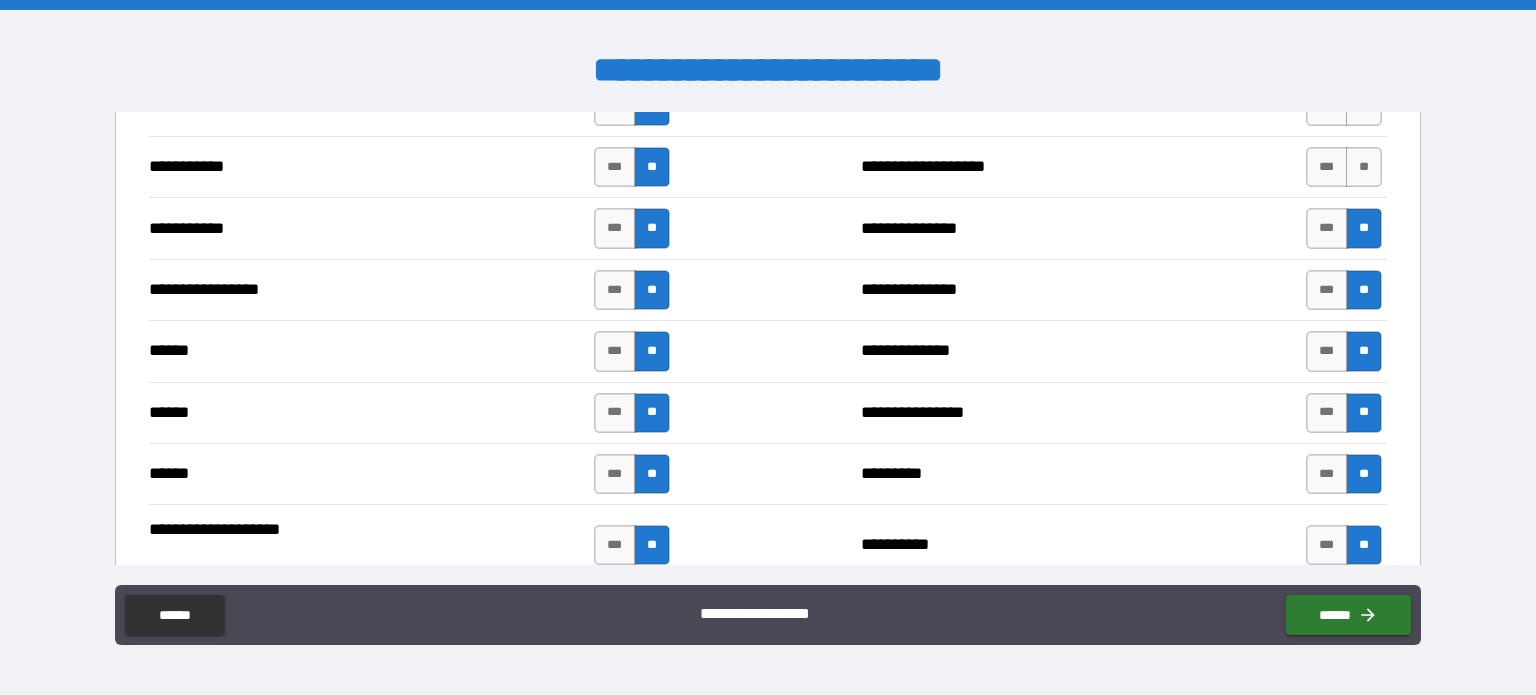 scroll, scrollTop: 2072, scrollLeft: 0, axis: vertical 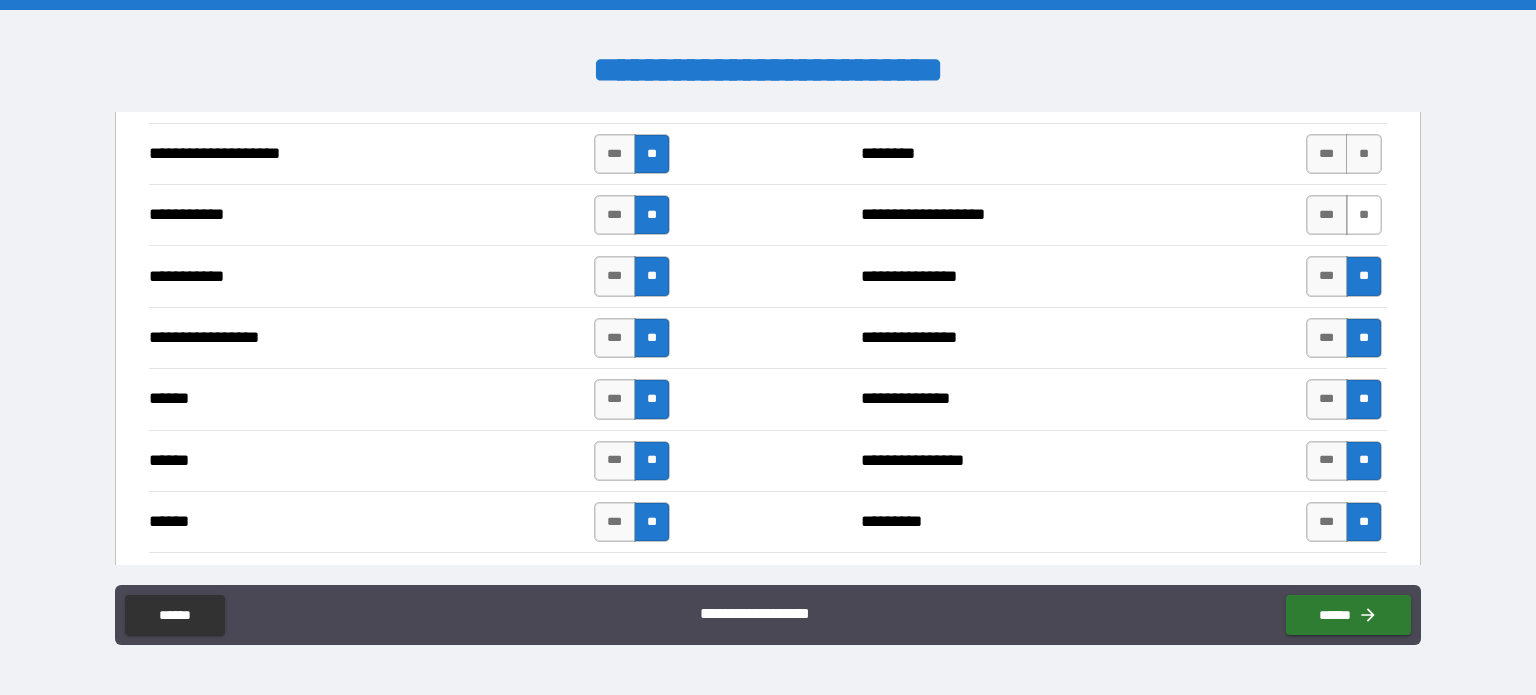 click on "**" at bounding box center (1364, 215) 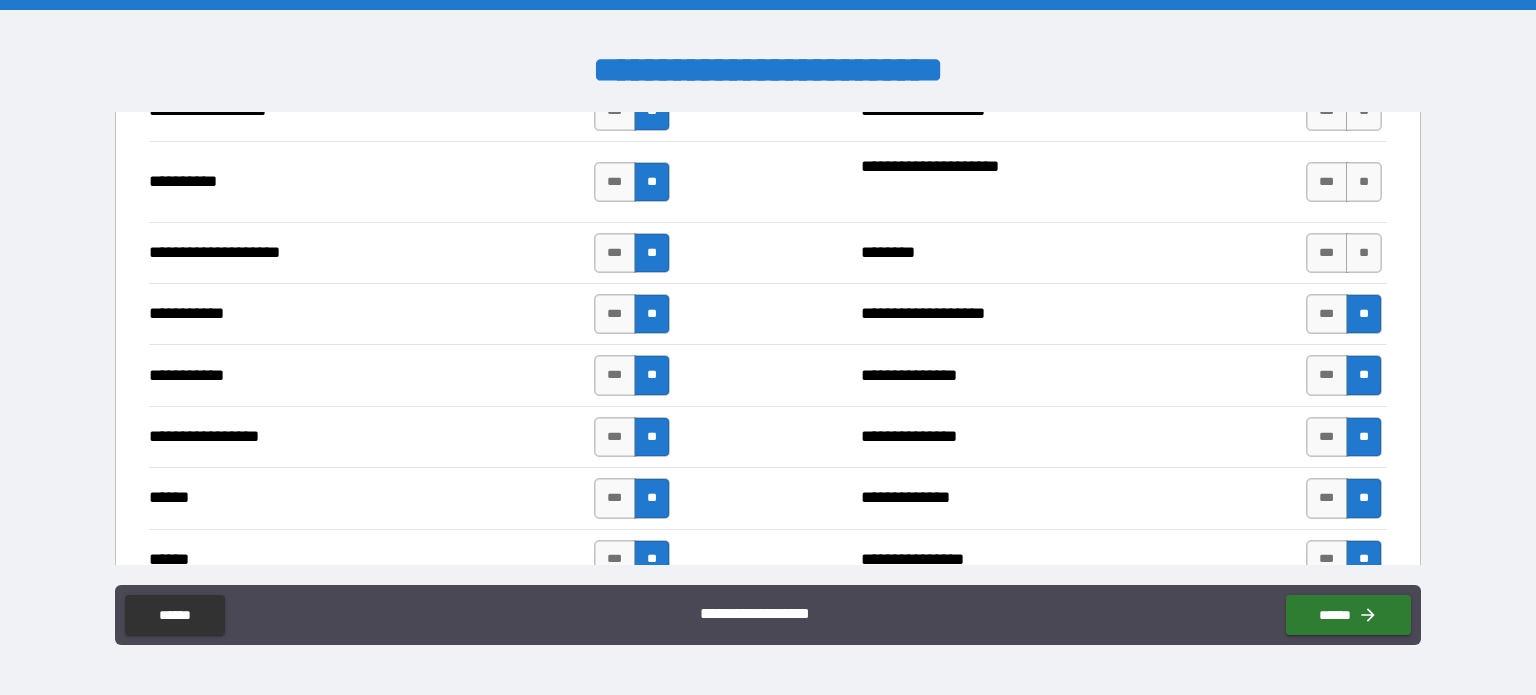 scroll, scrollTop: 1972, scrollLeft: 0, axis: vertical 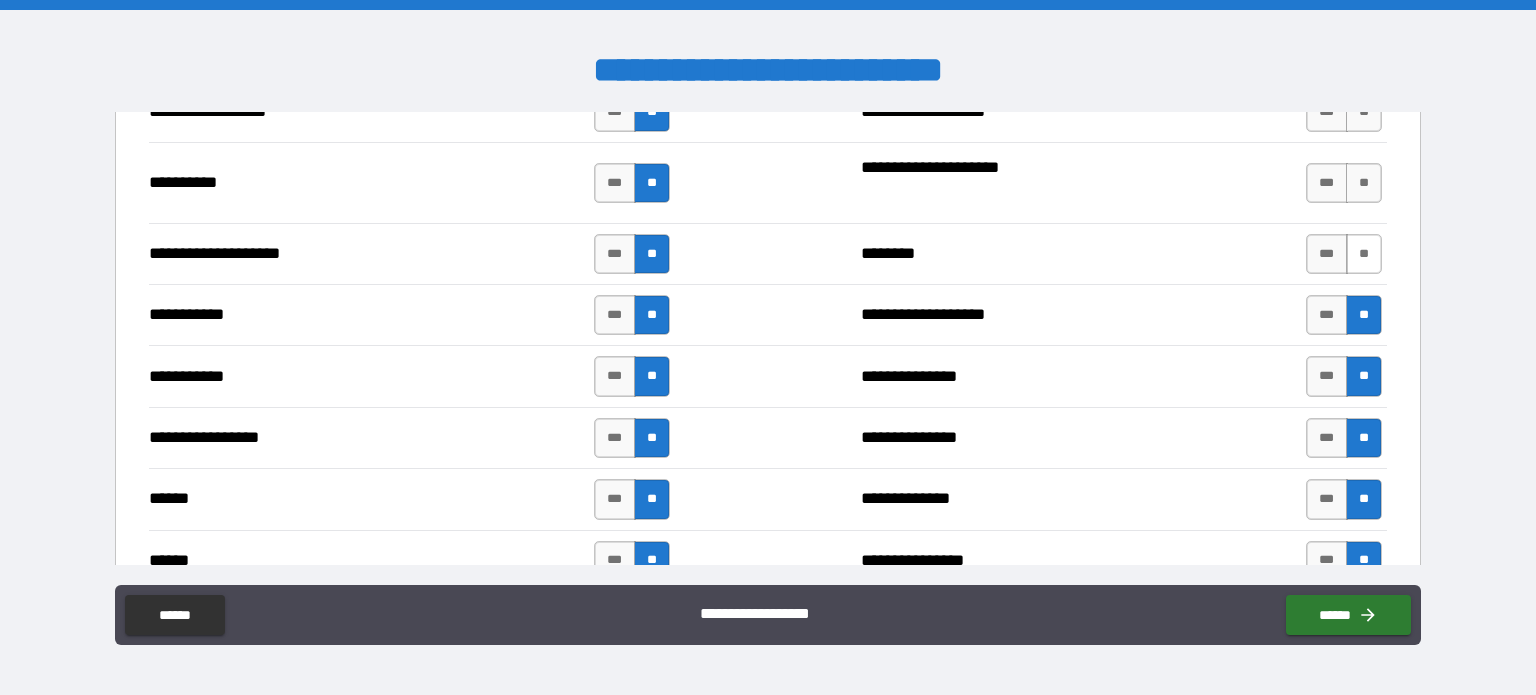 click on "**" at bounding box center [1364, 254] 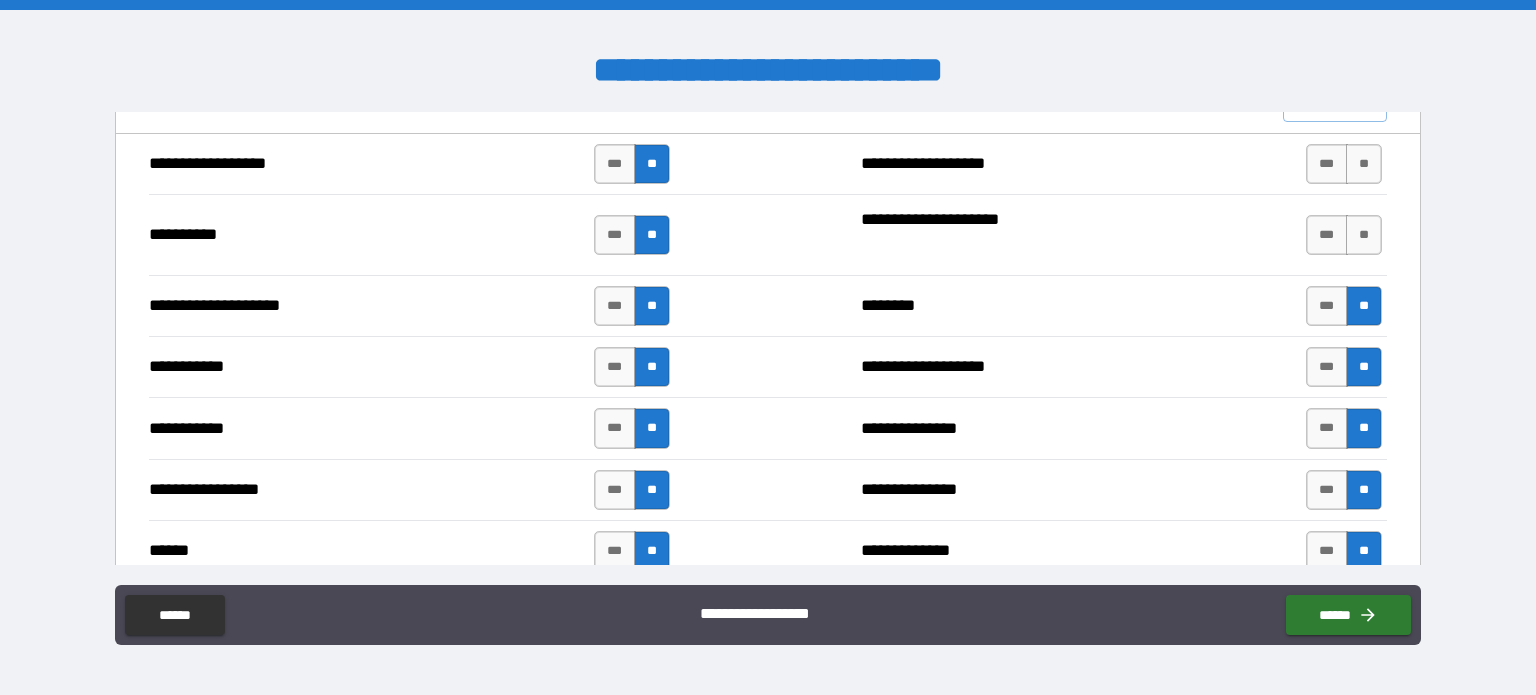scroll, scrollTop: 1872, scrollLeft: 0, axis: vertical 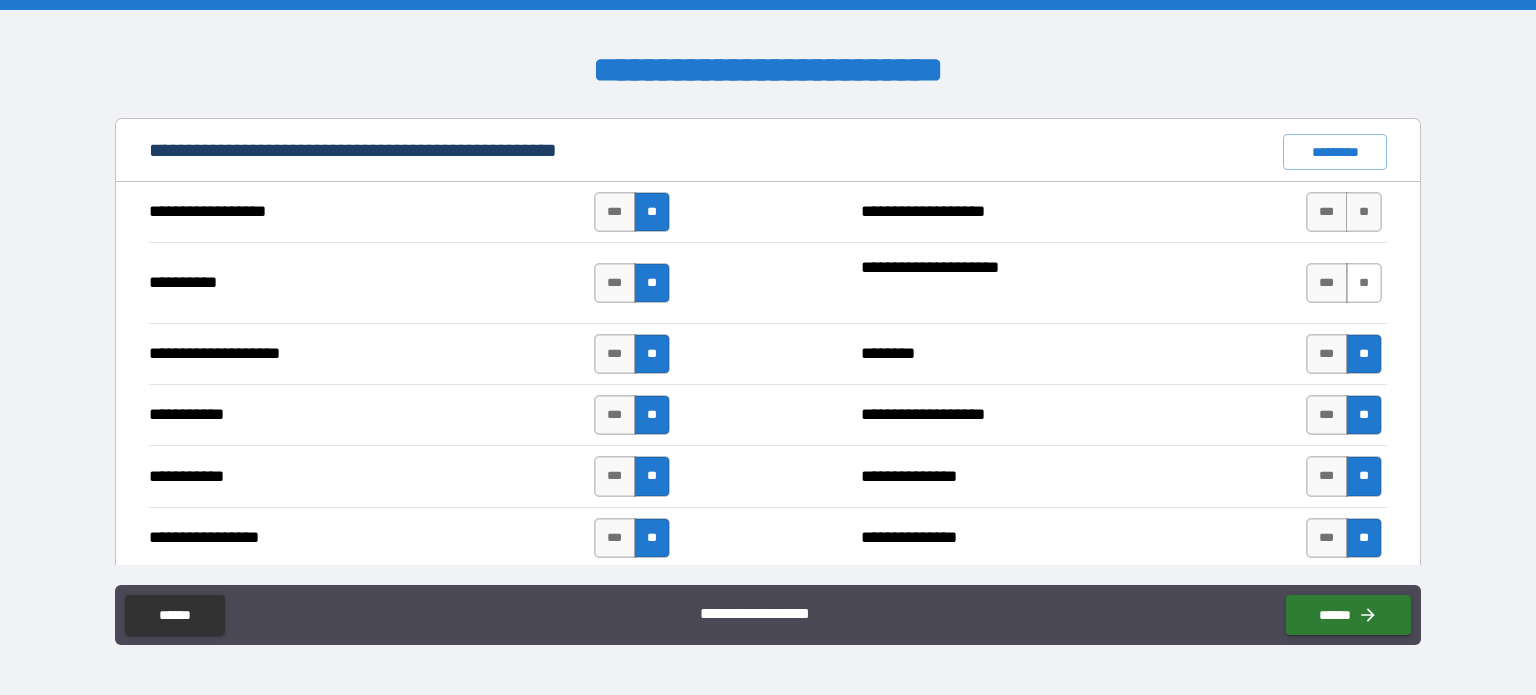 click on "**" at bounding box center [1364, 283] 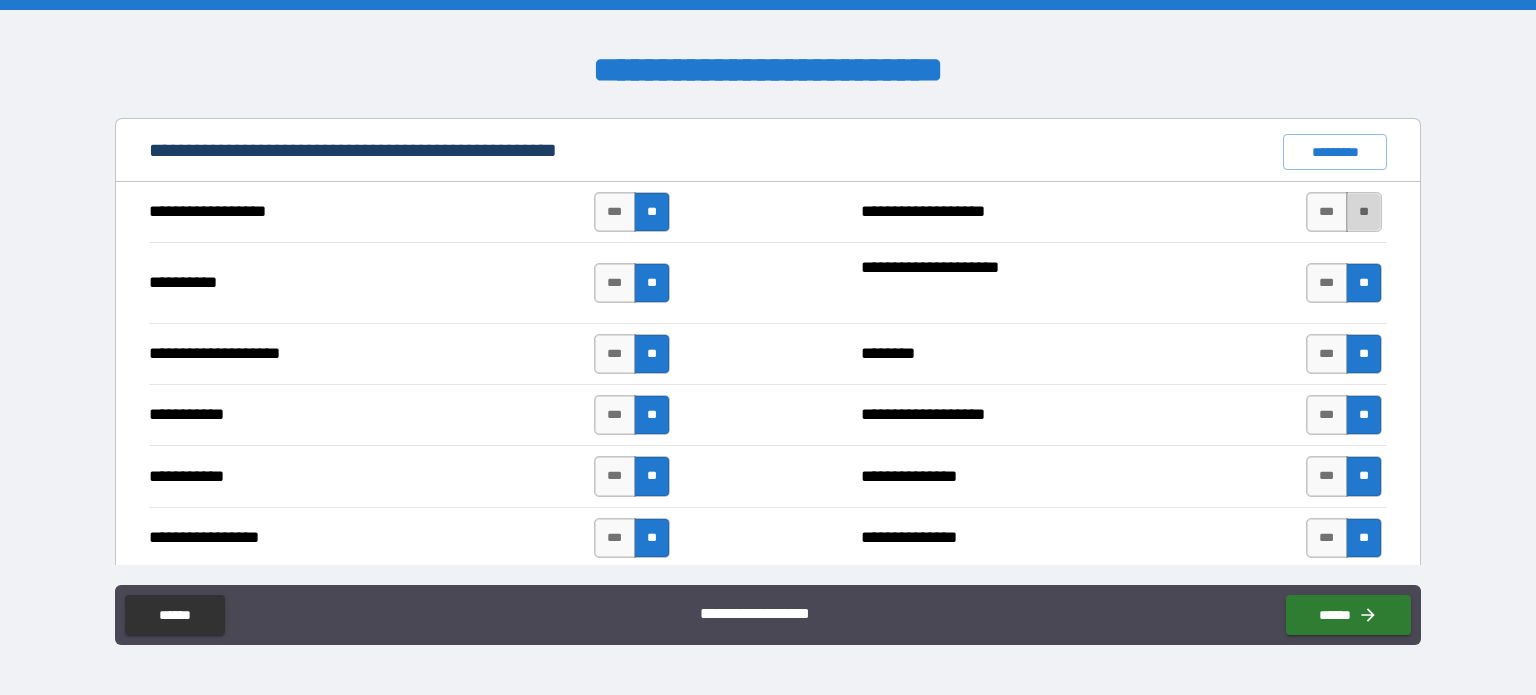 click on "**" at bounding box center [1364, 212] 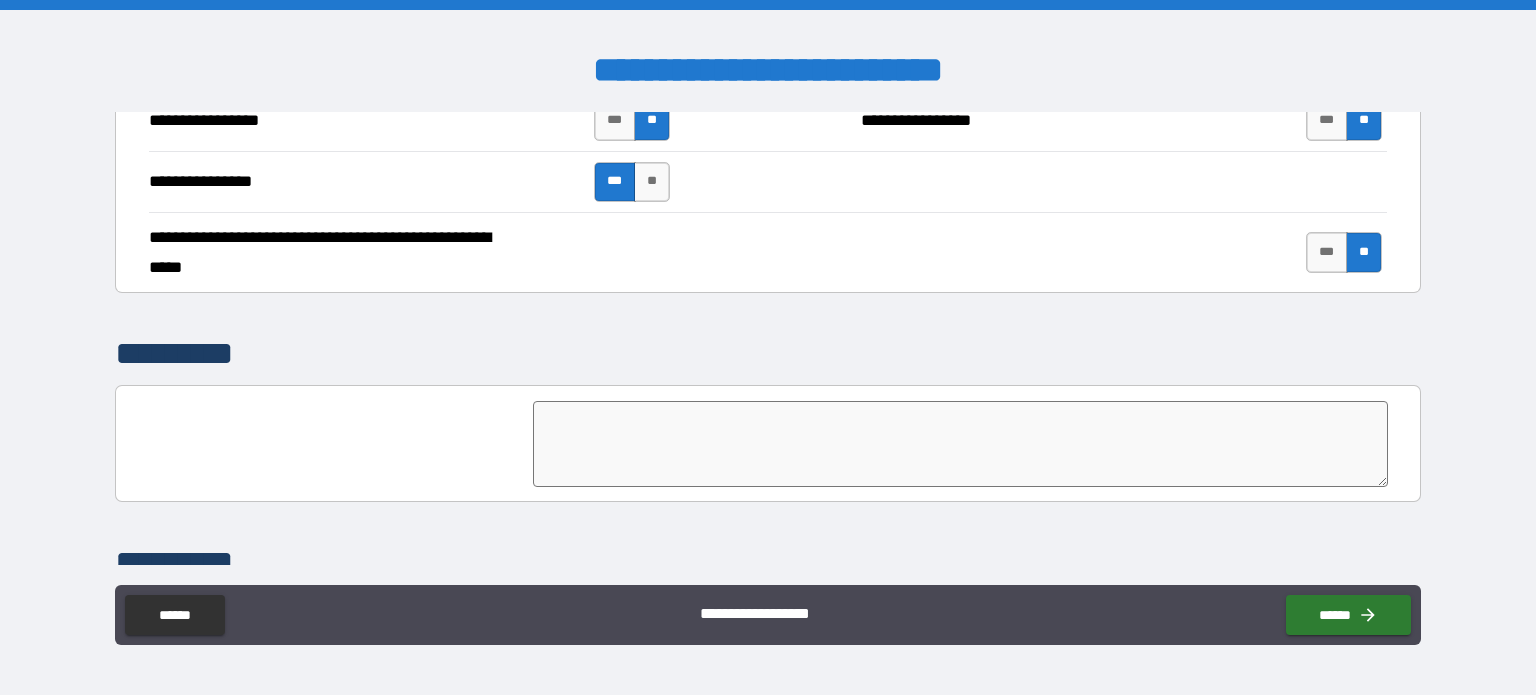 scroll, scrollTop: 4472, scrollLeft: 0, axis: vertical 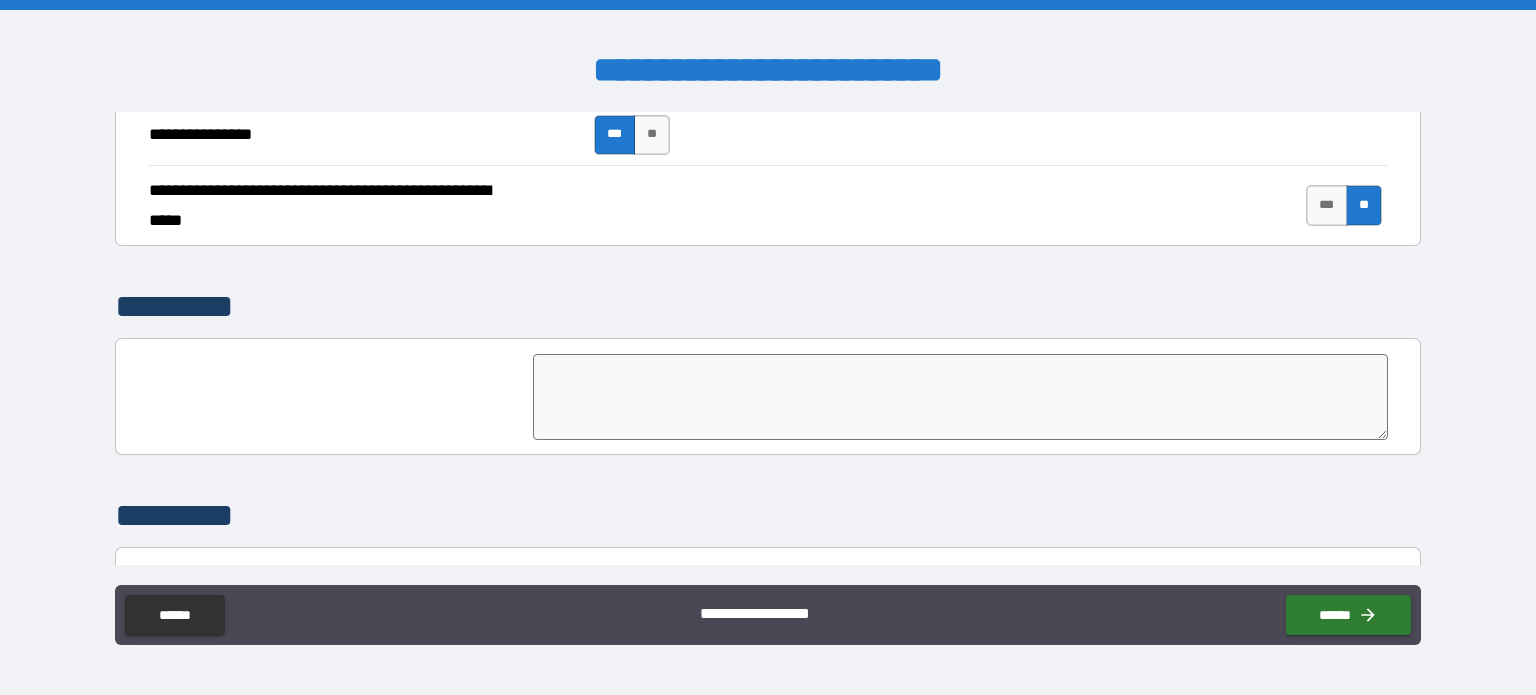 click at bounding box center (961, 397) 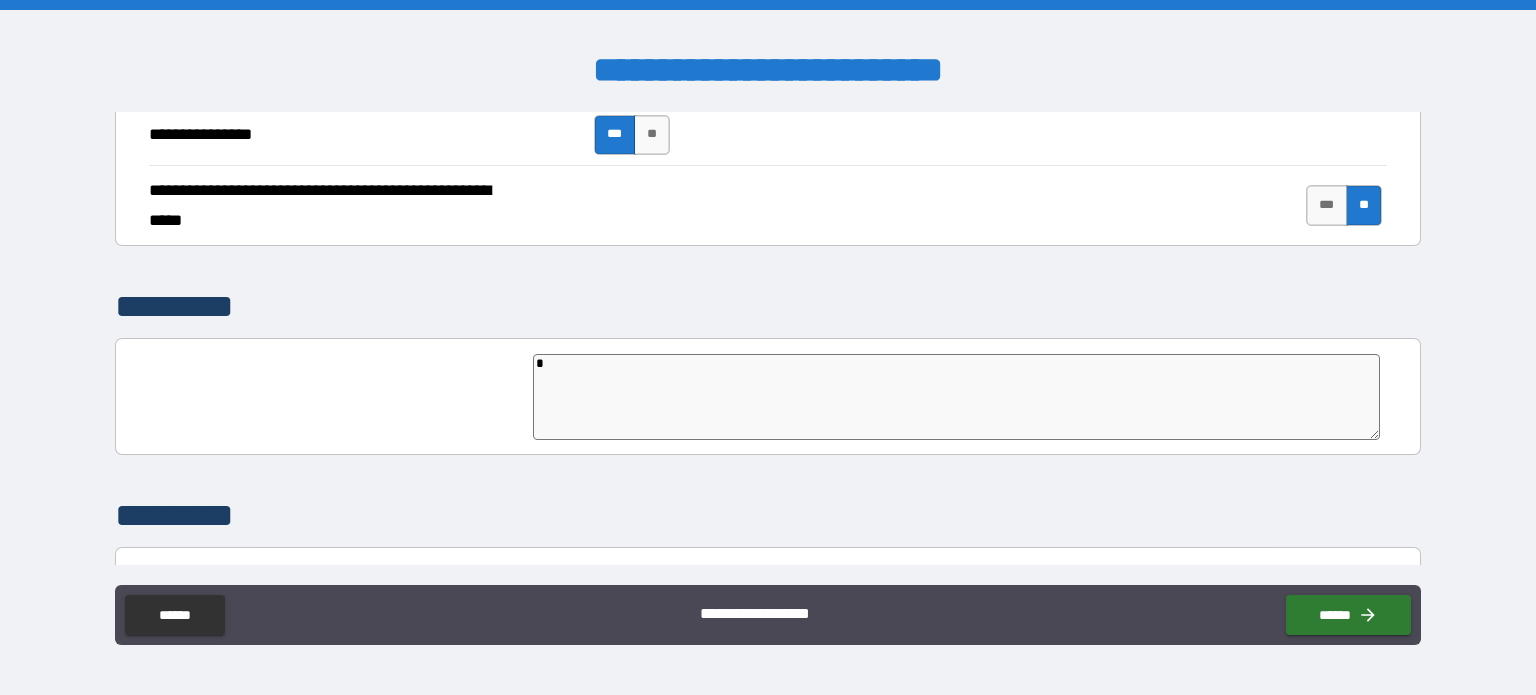 type on "**" 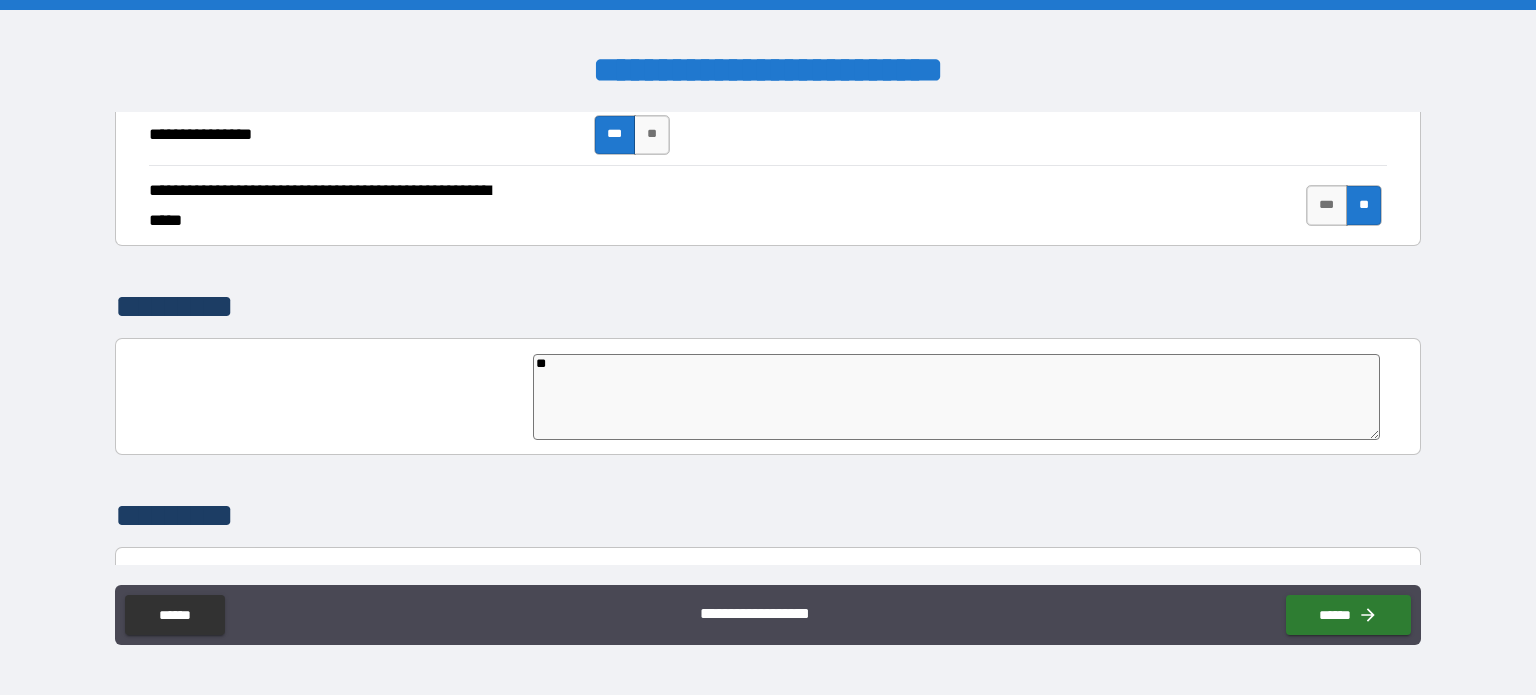 type on "***" 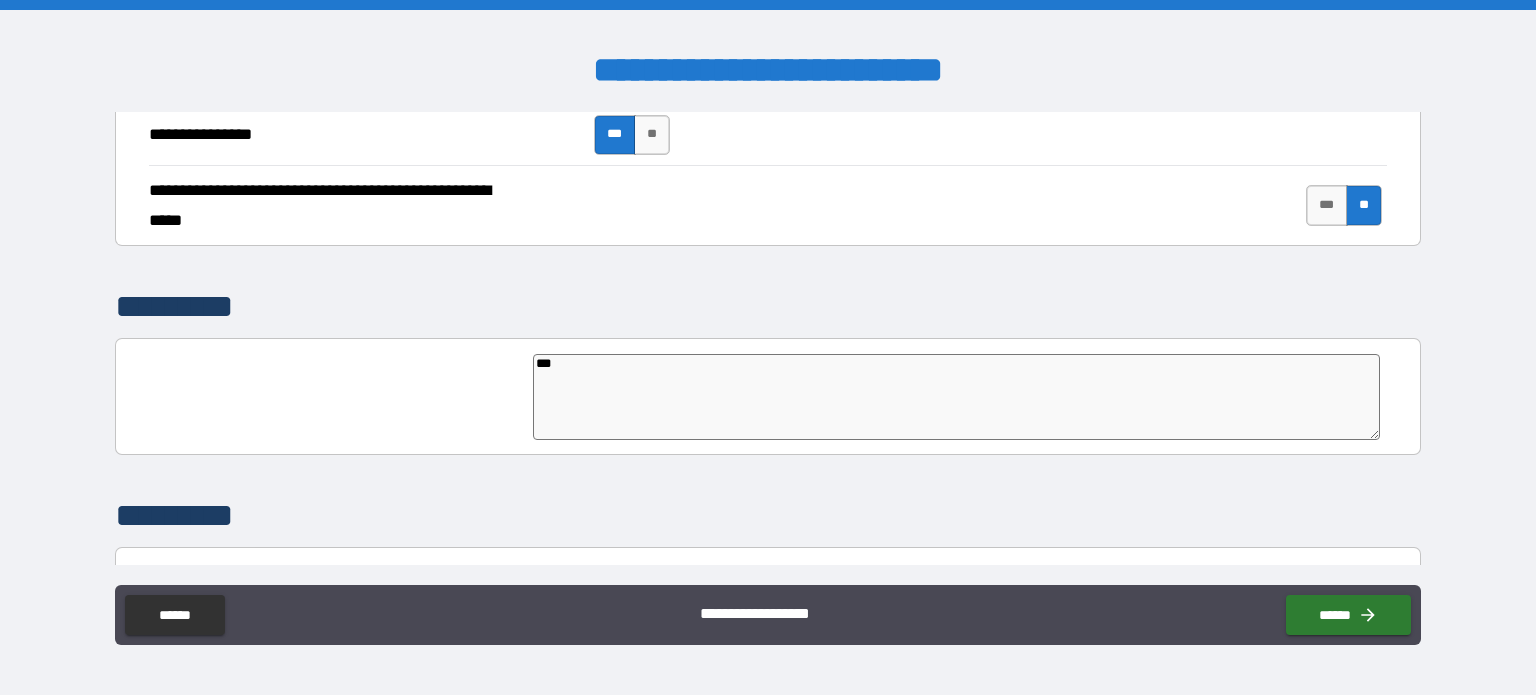 type on "****" 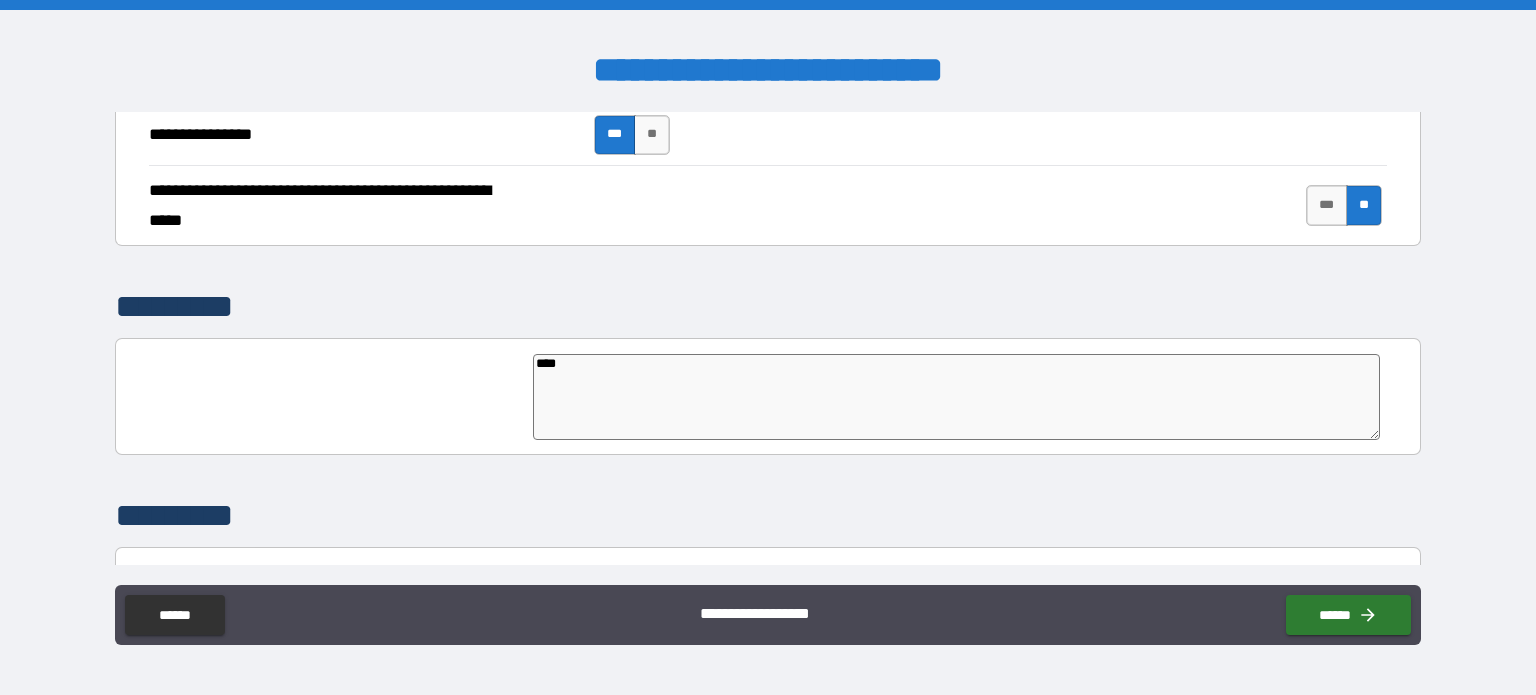 type on "*****" 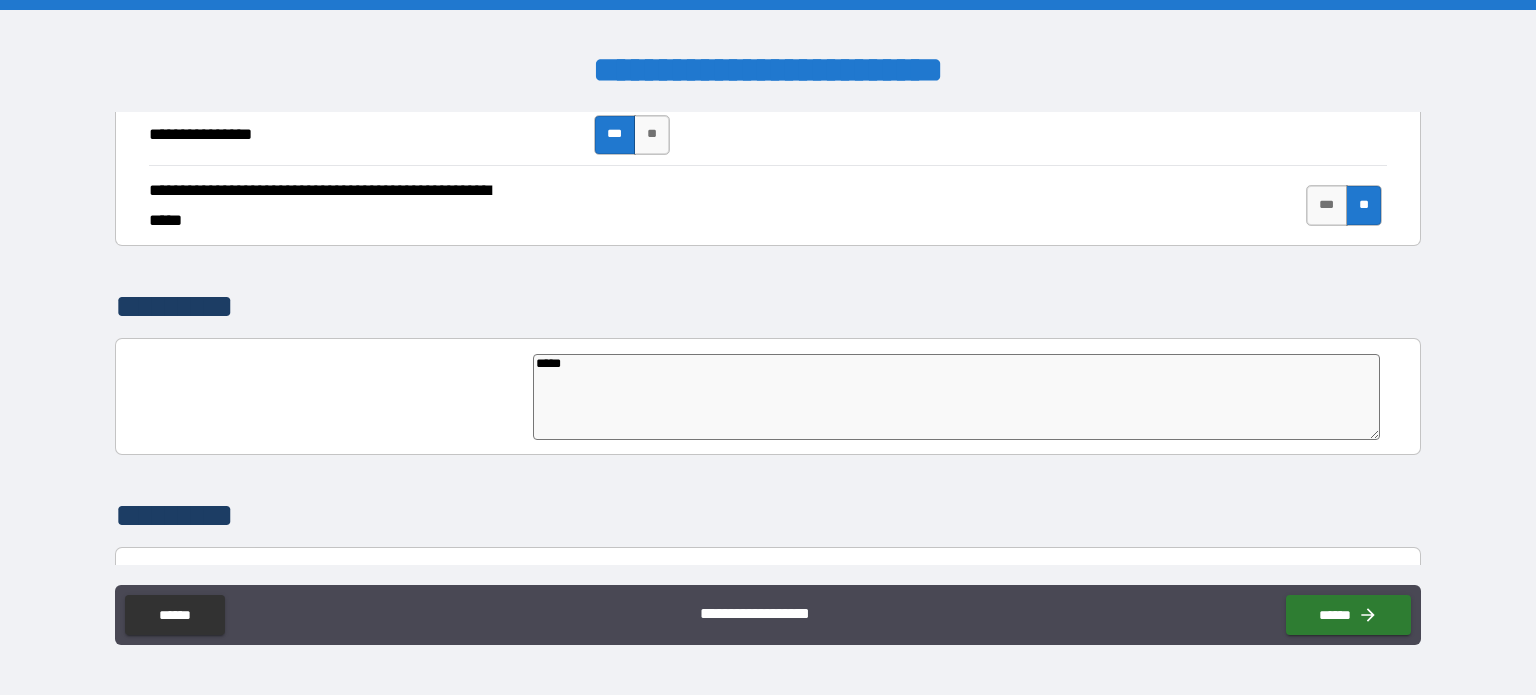 type on "******" 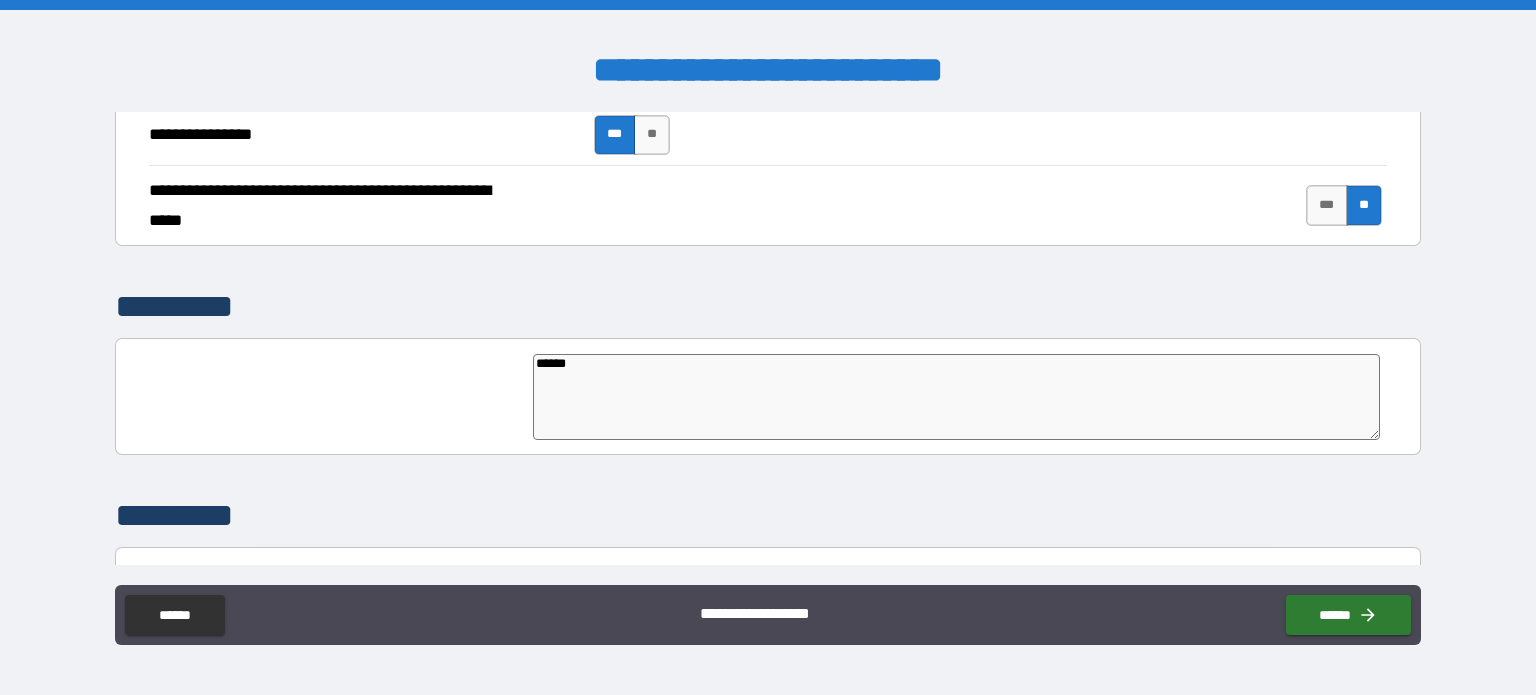 type on "******" 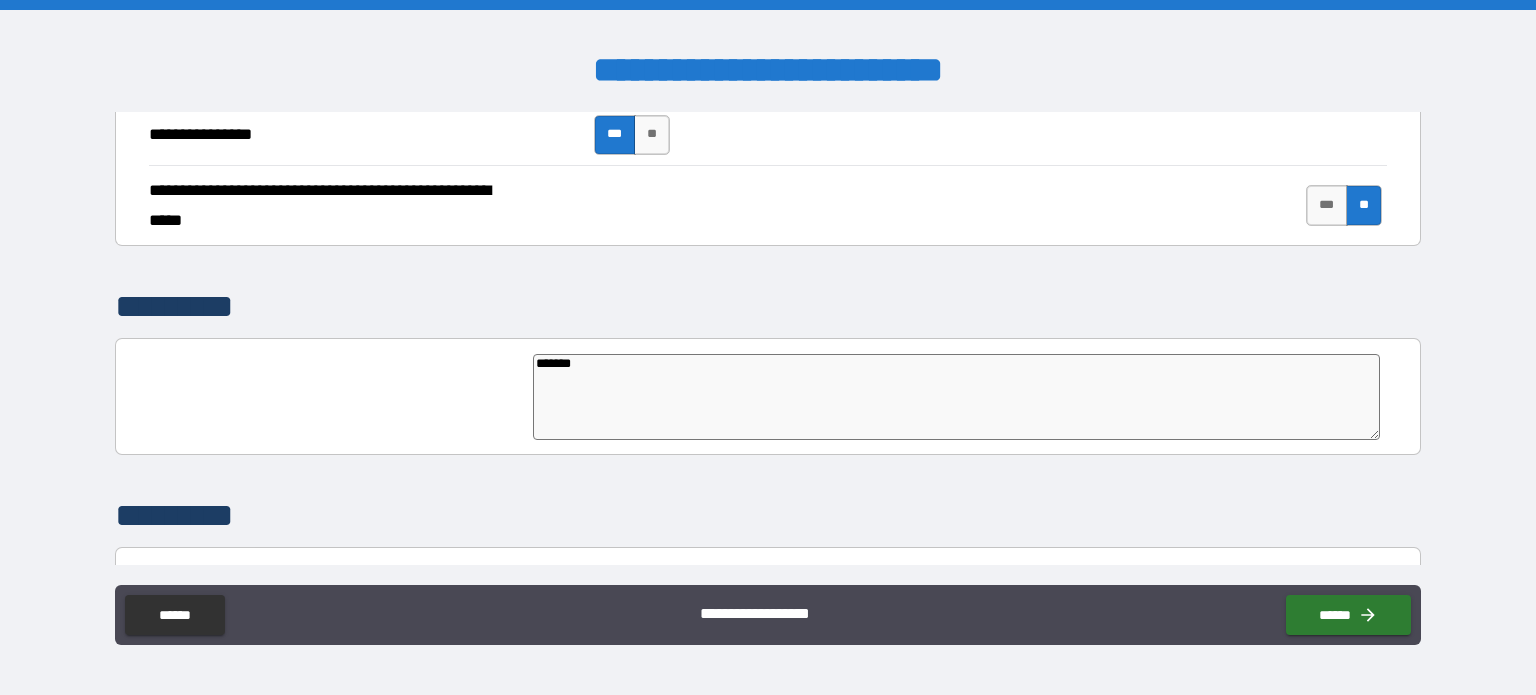 type on "*" 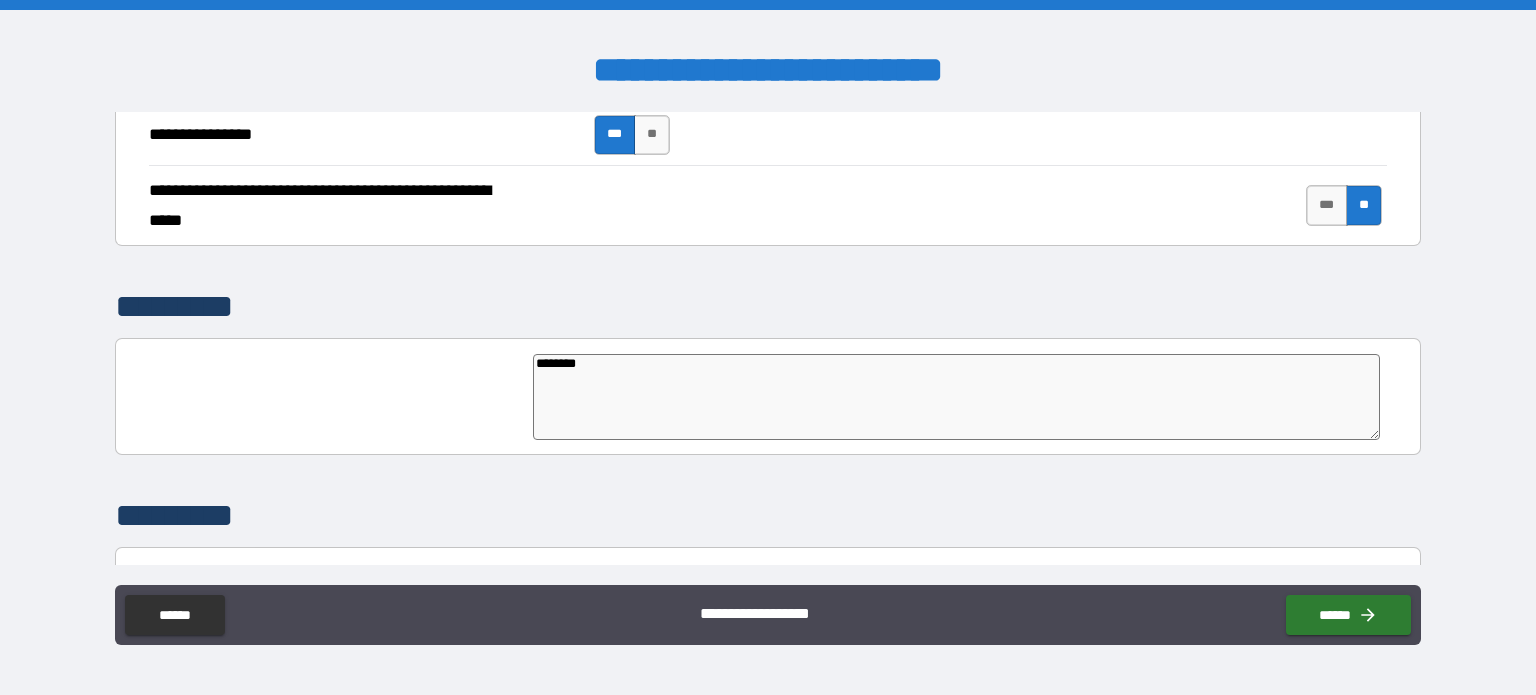 type on "*" 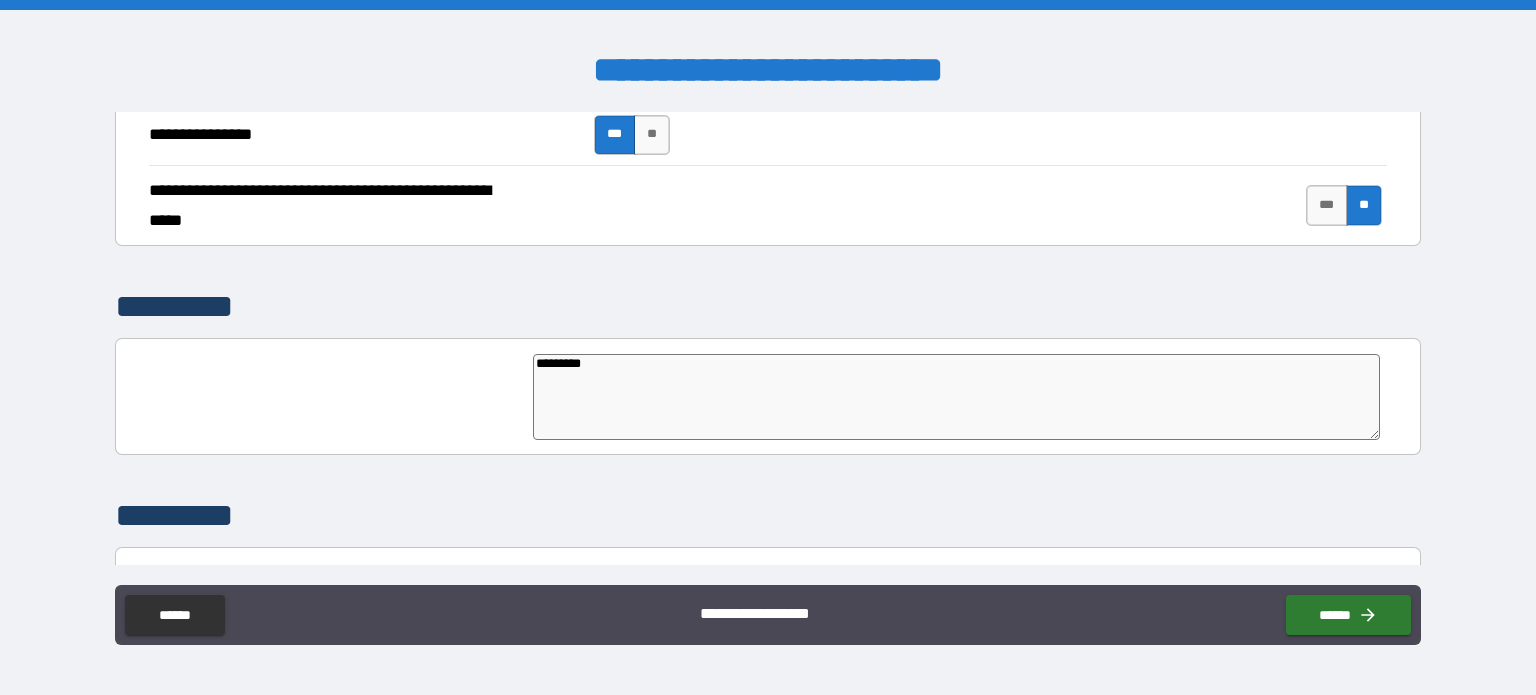 type on "**********" 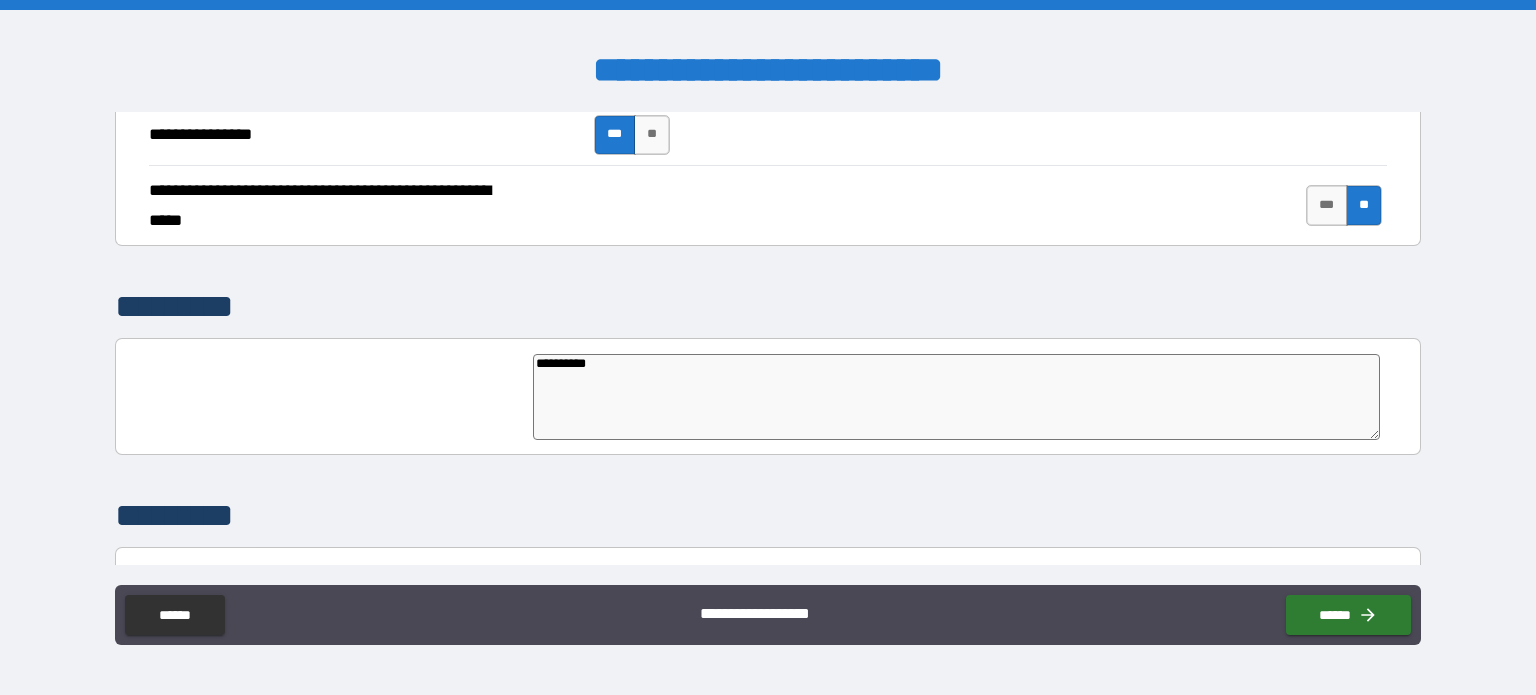 type on "*" 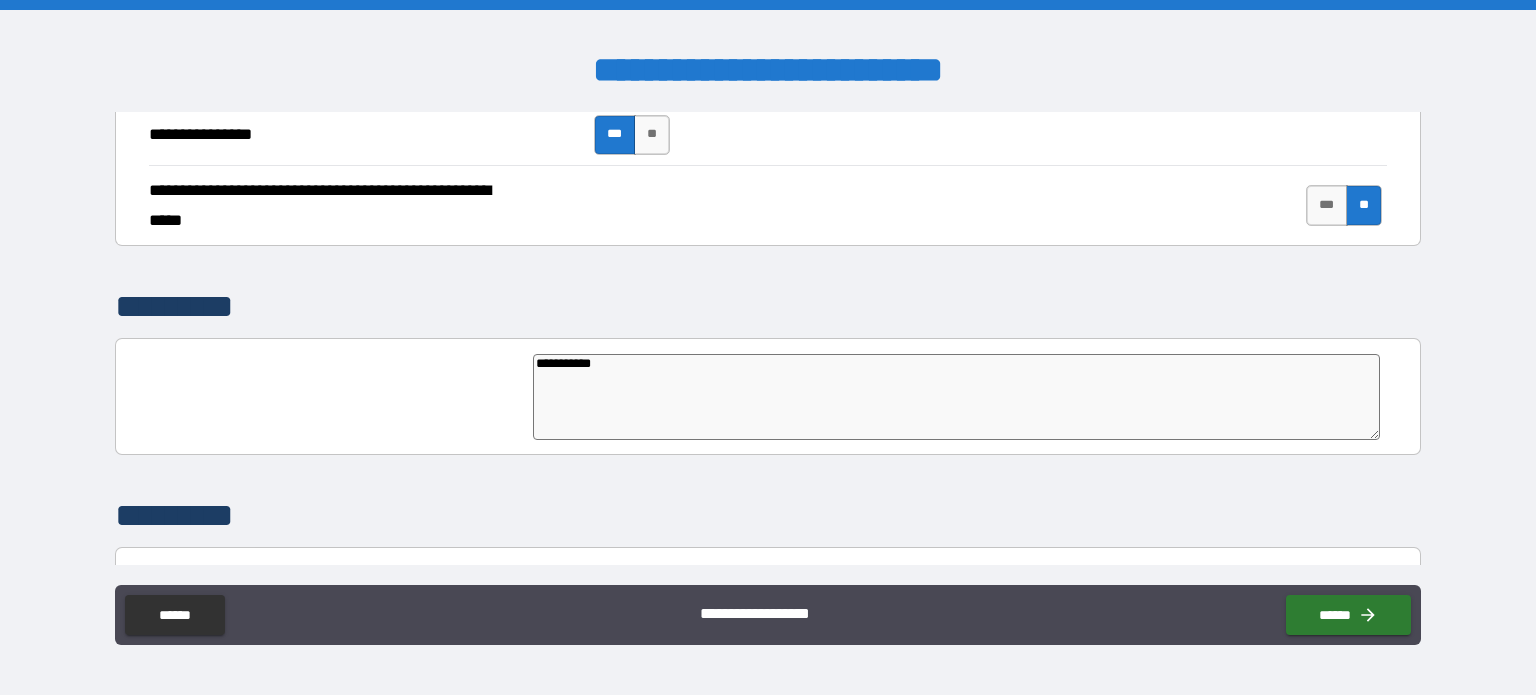 type on "*" 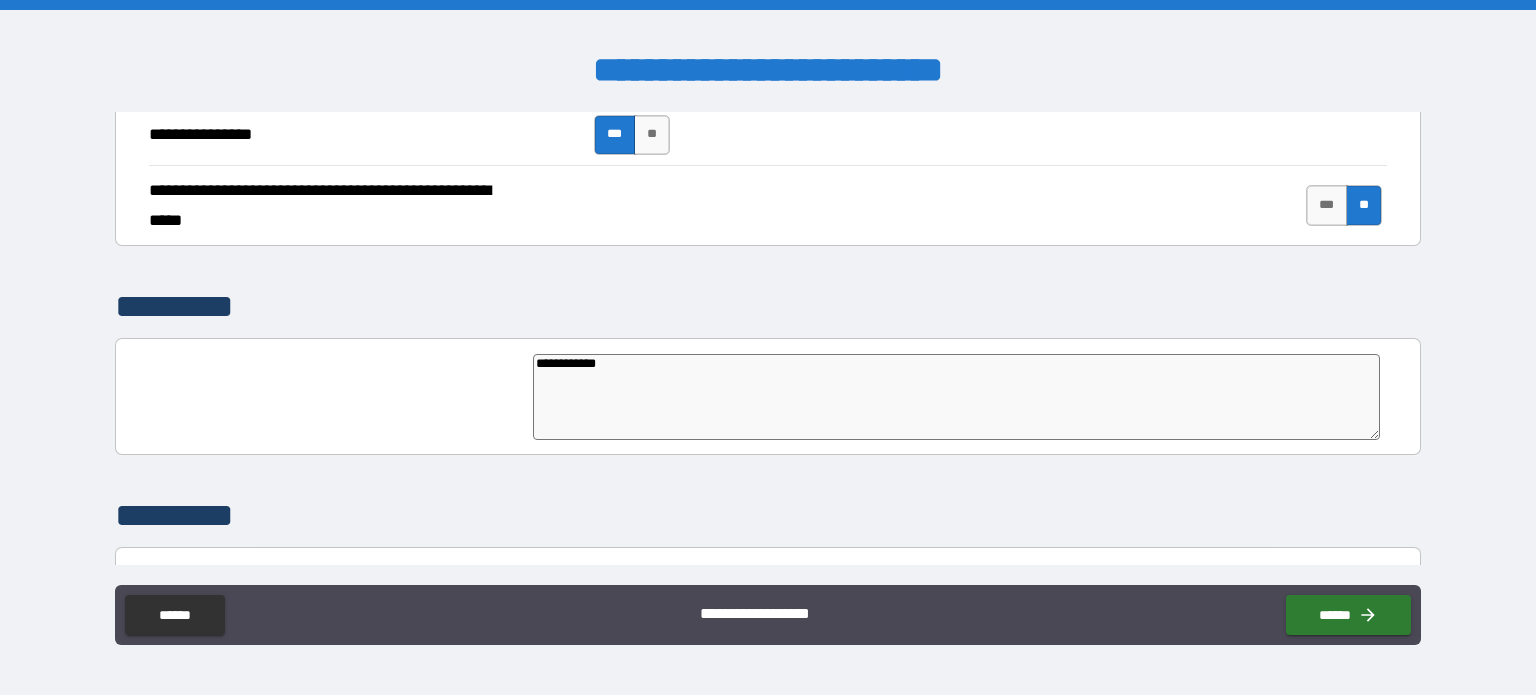 type on "**********" 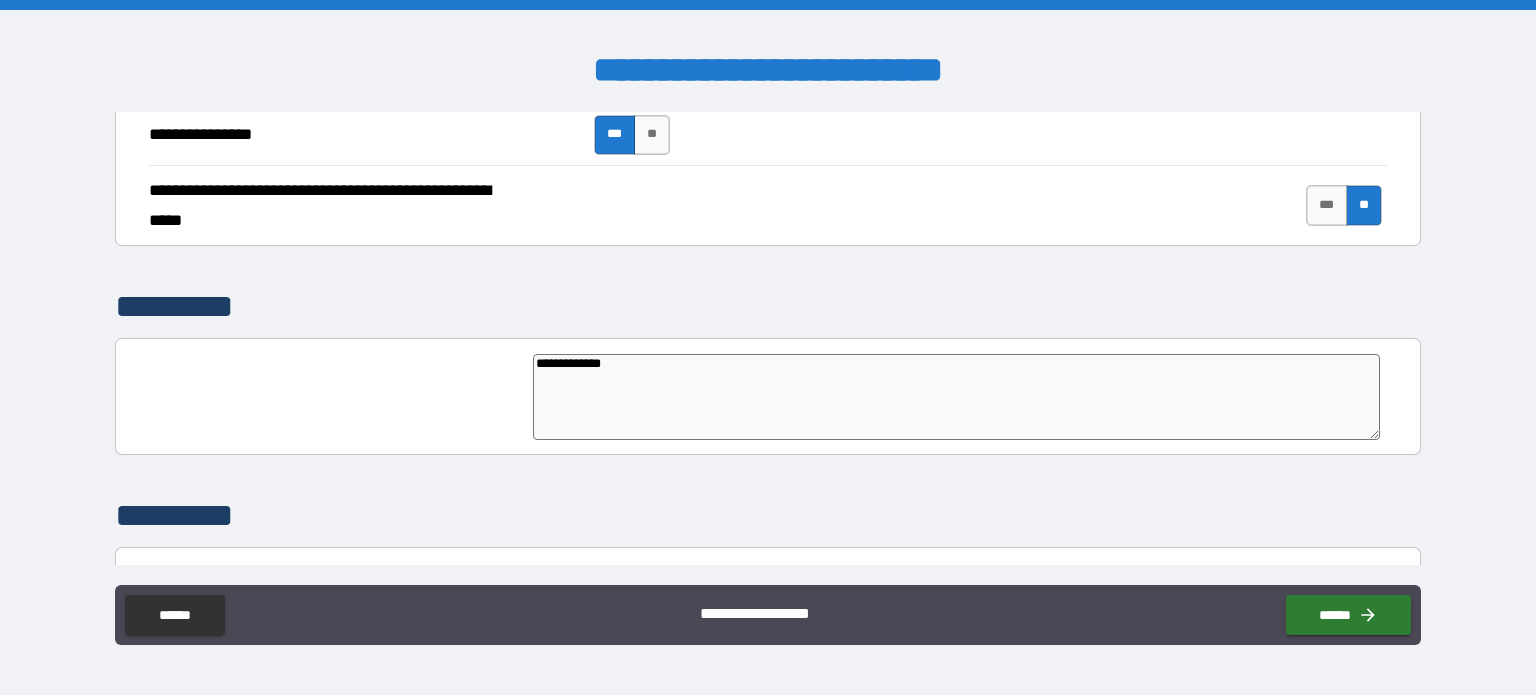 type on "**********" 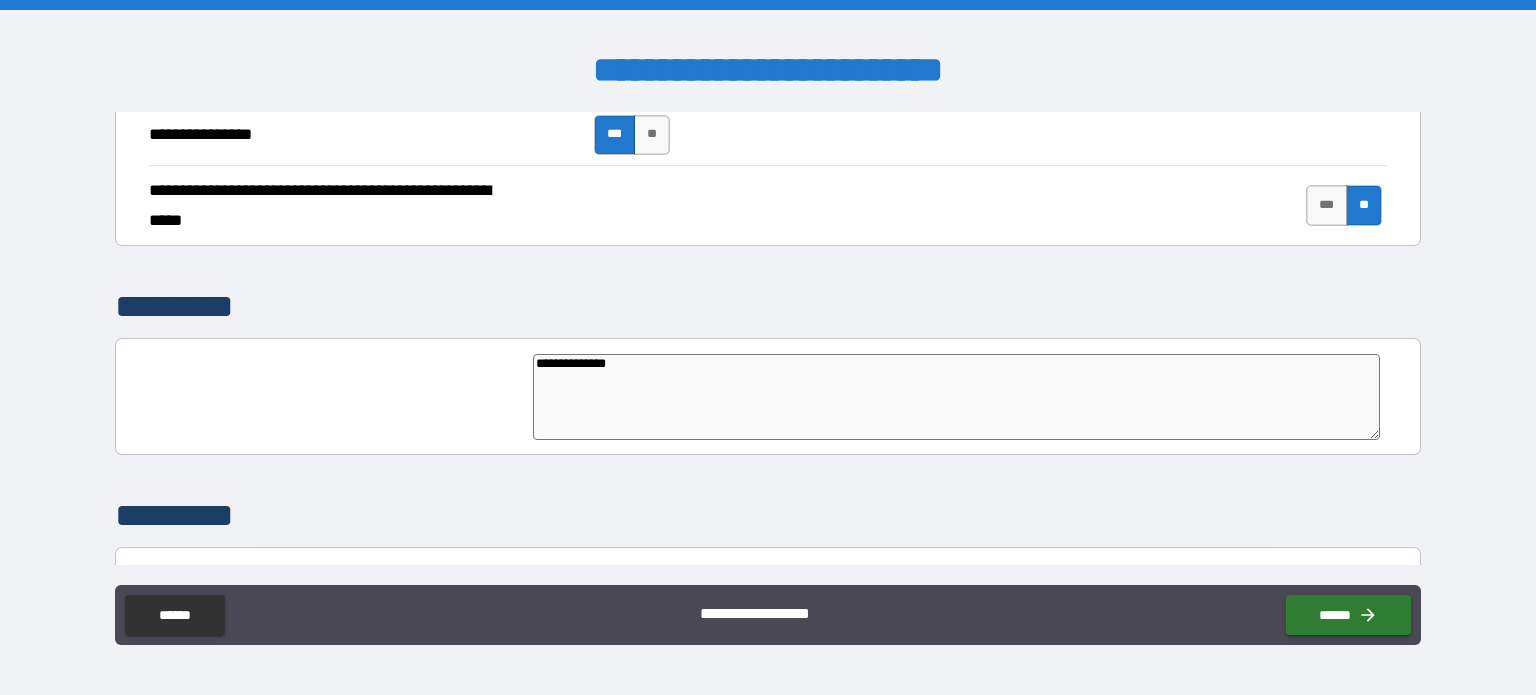 type on "**********" 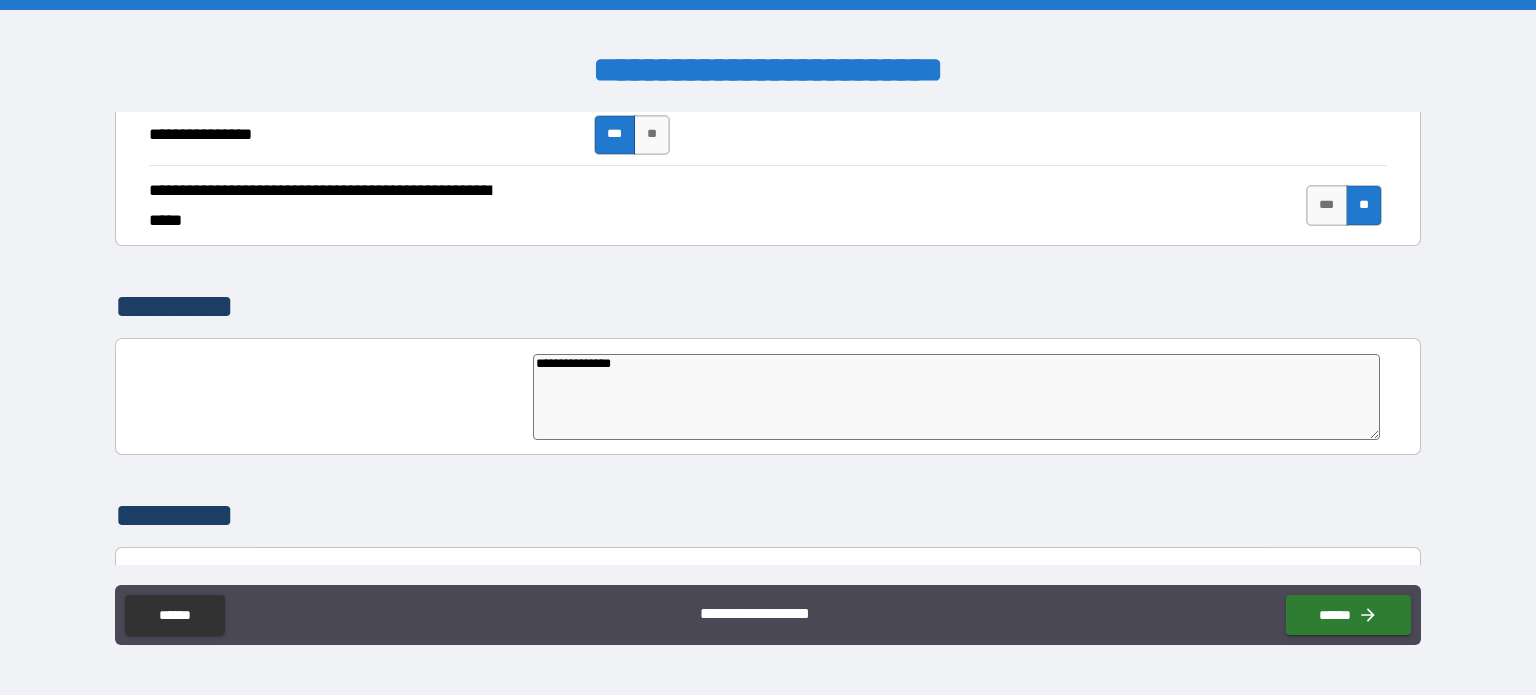 type on "**********" 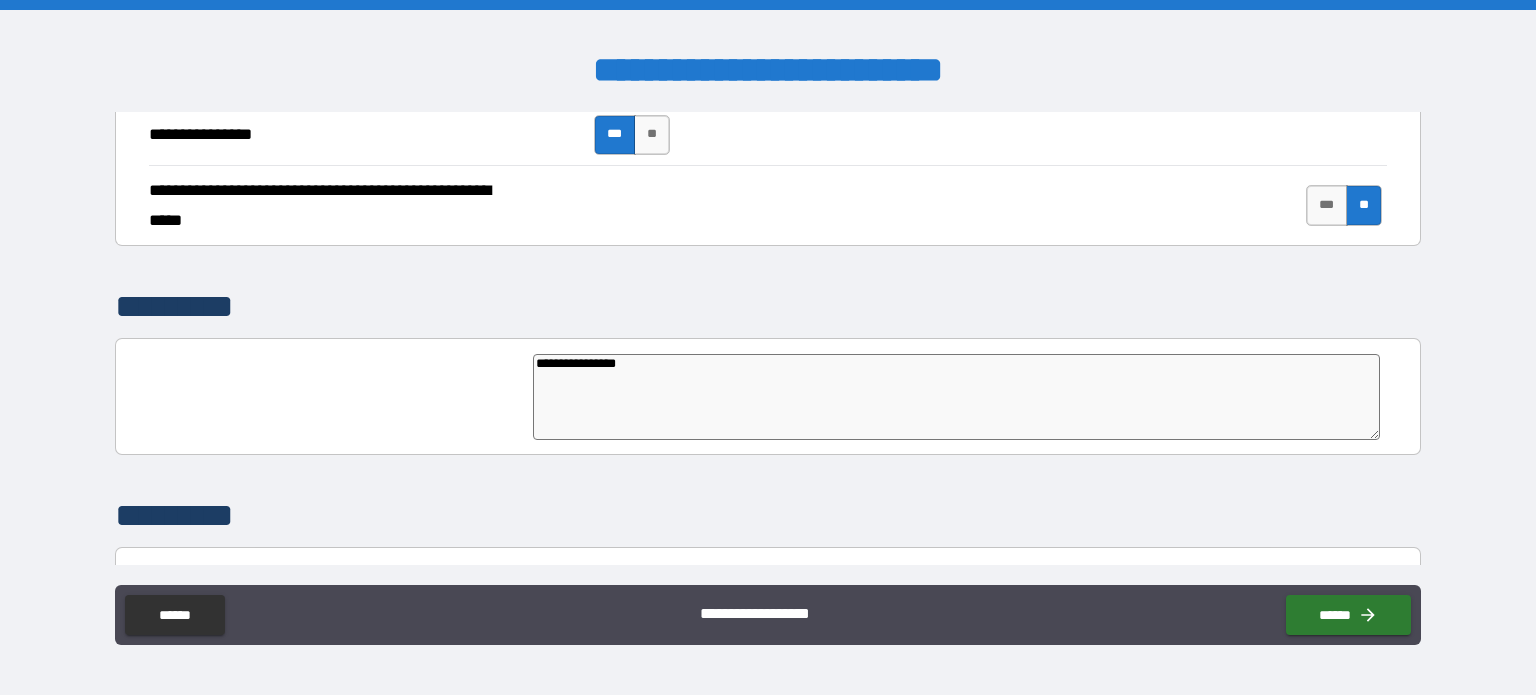 type on "**********" 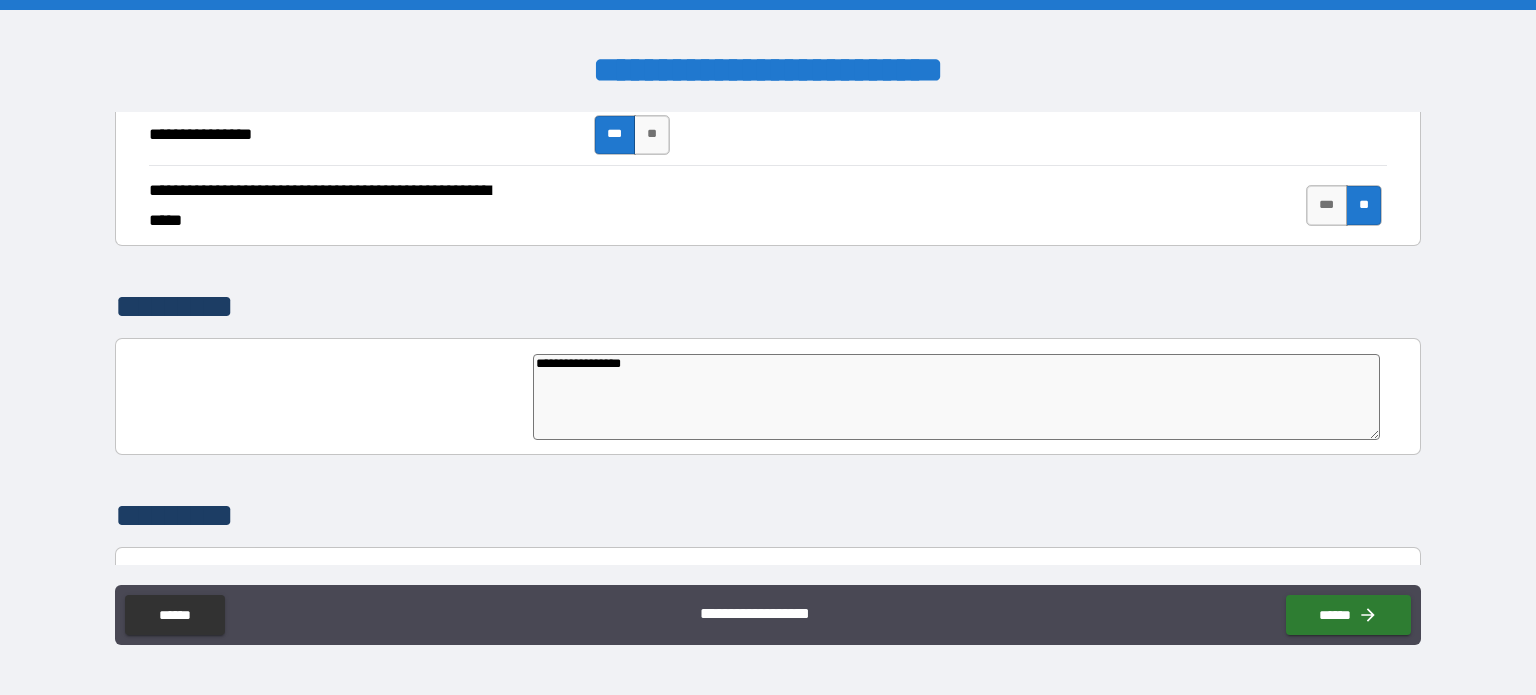 type on "*" 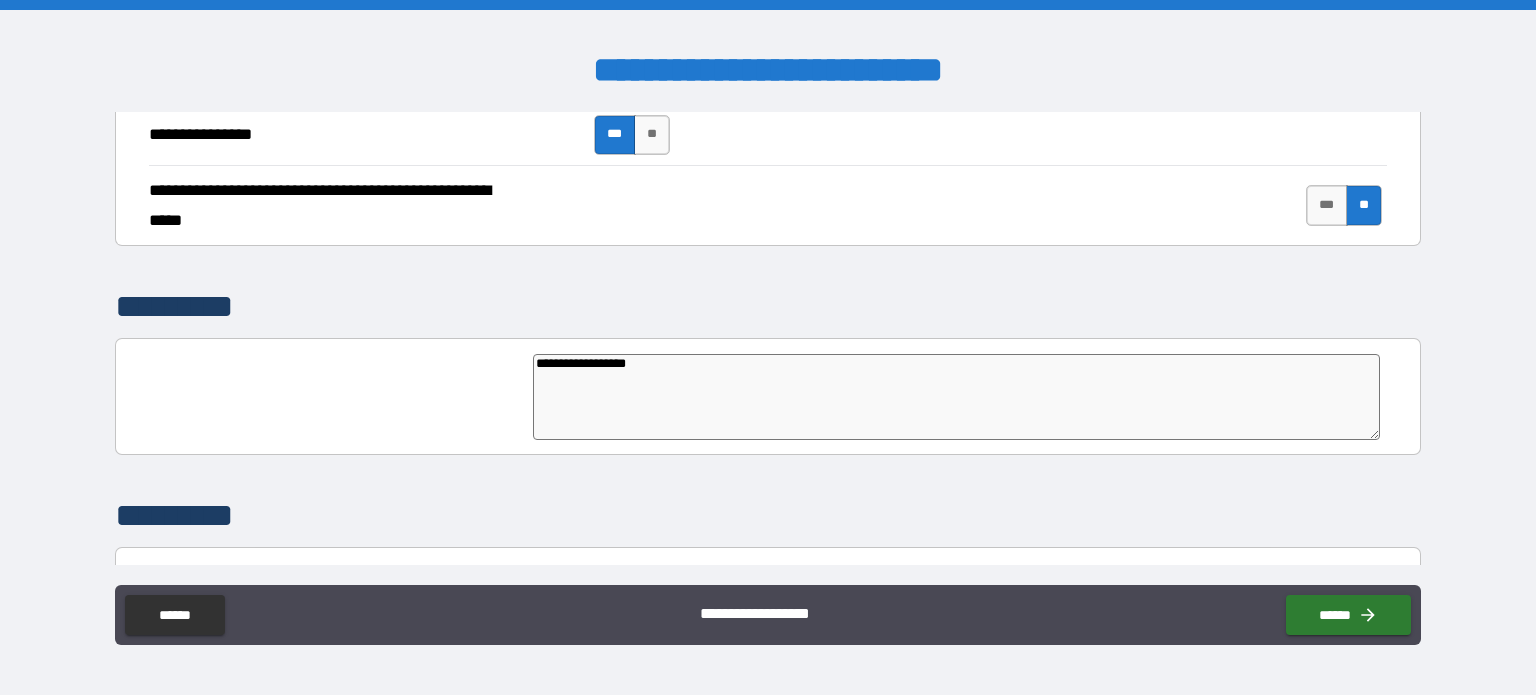 type on "**********" 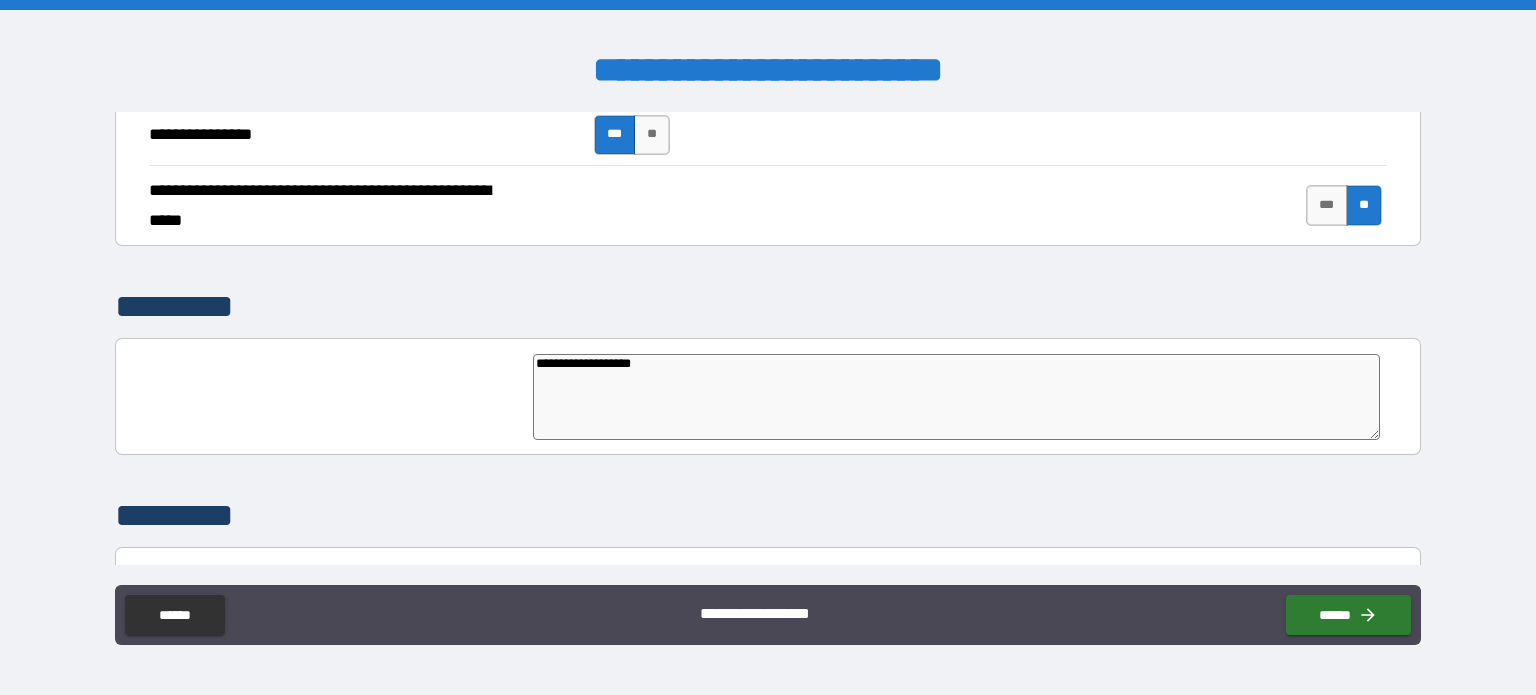 type on "**********" 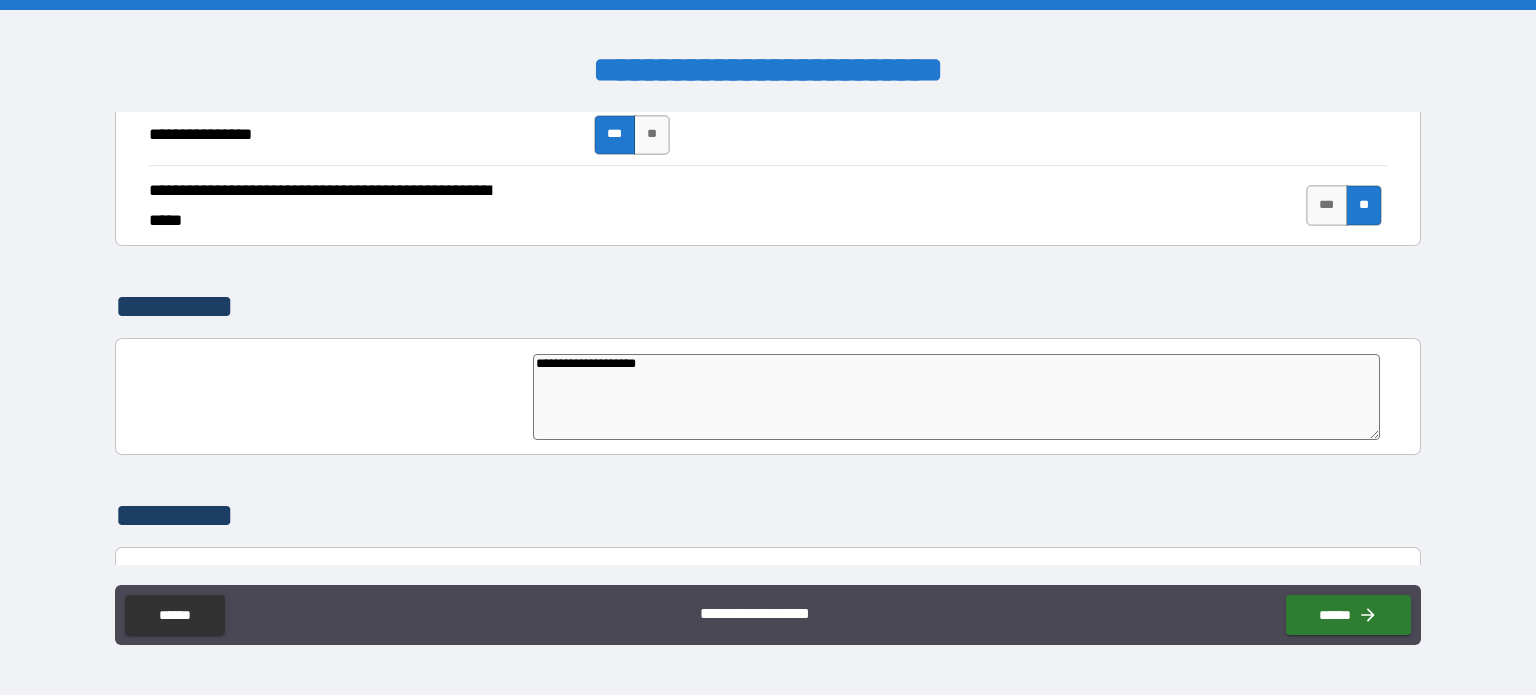 type on "*" 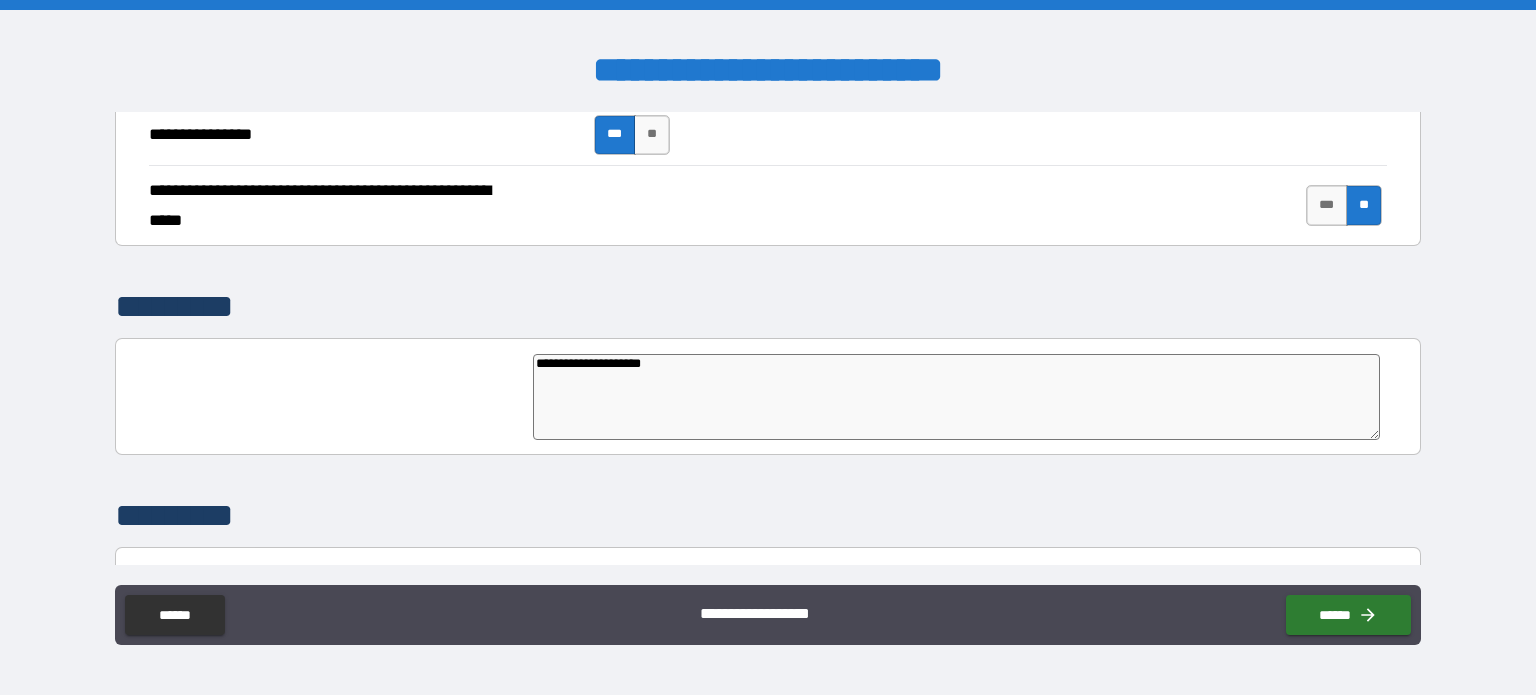 type on "**********" 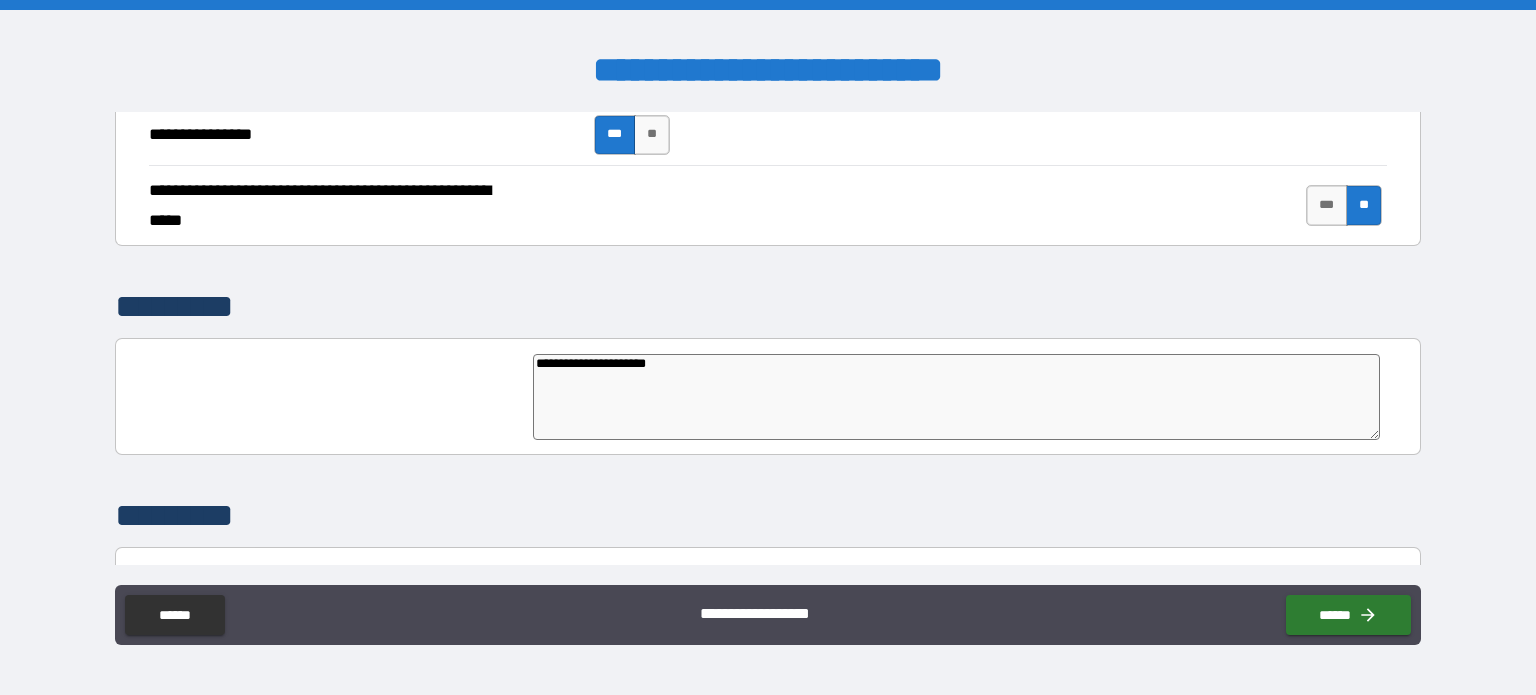 type on "**********" 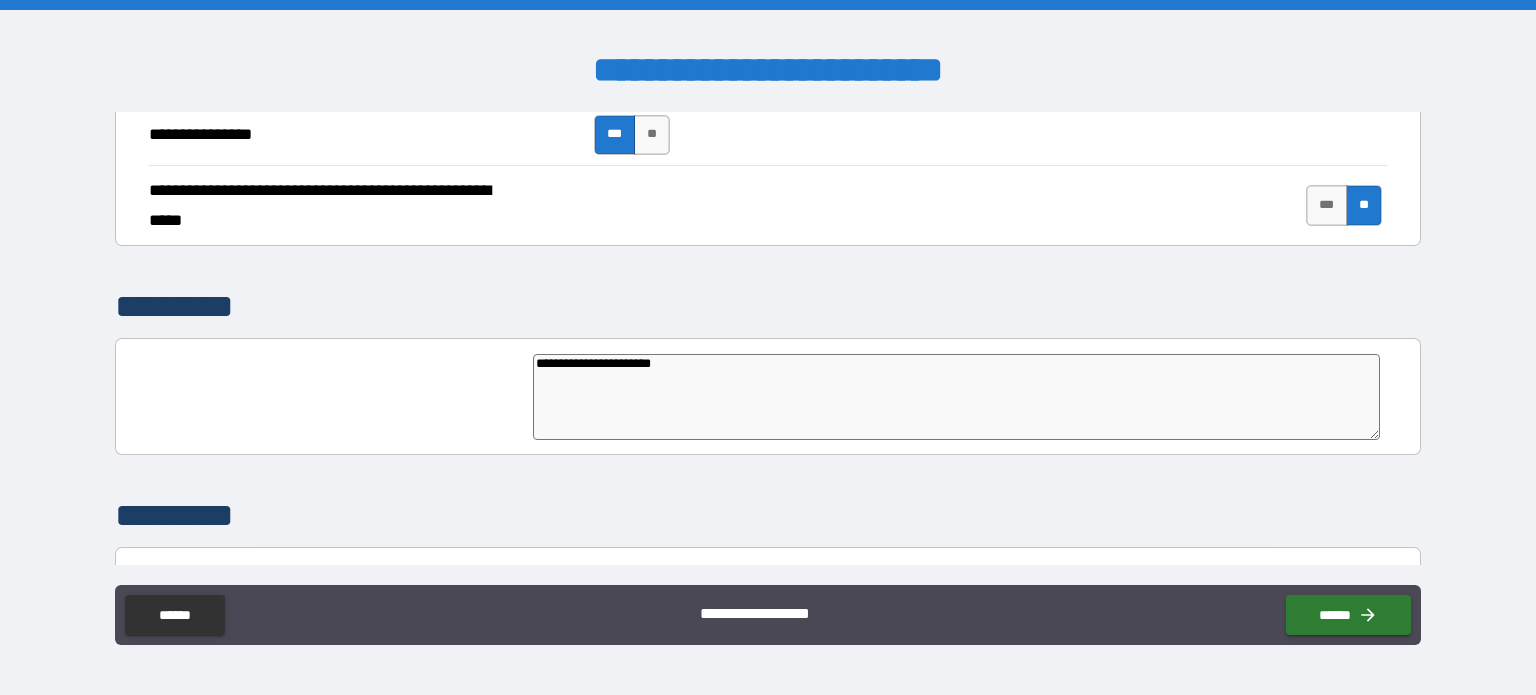 type on "**********" 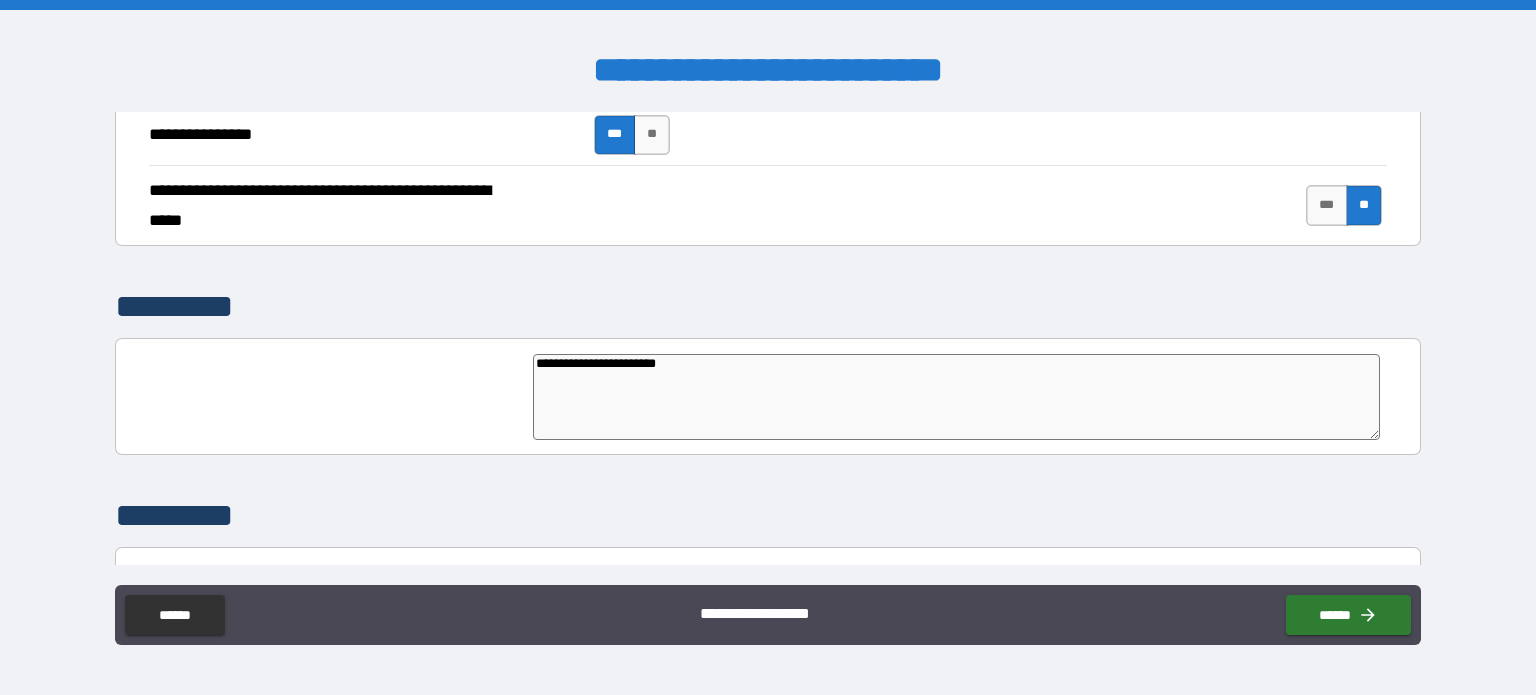 type on "*" 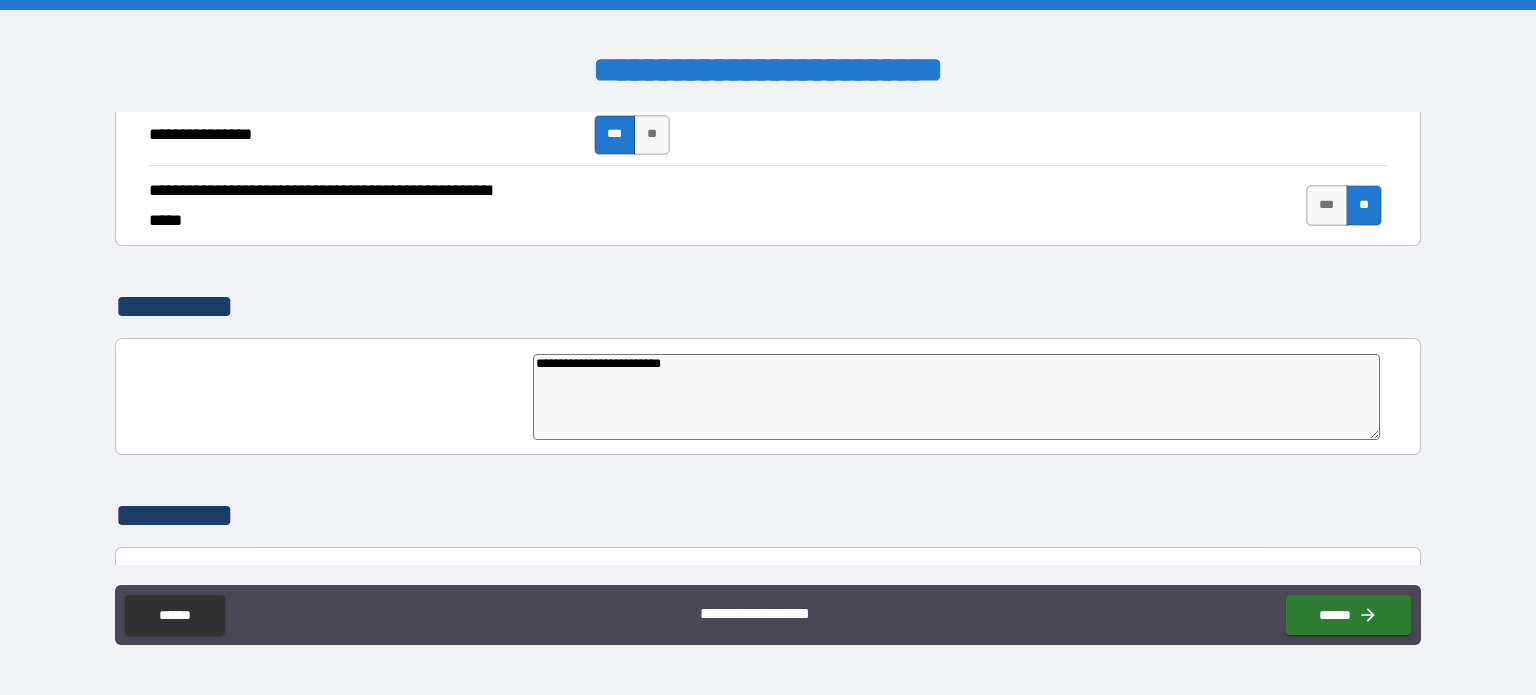 type on "**********" 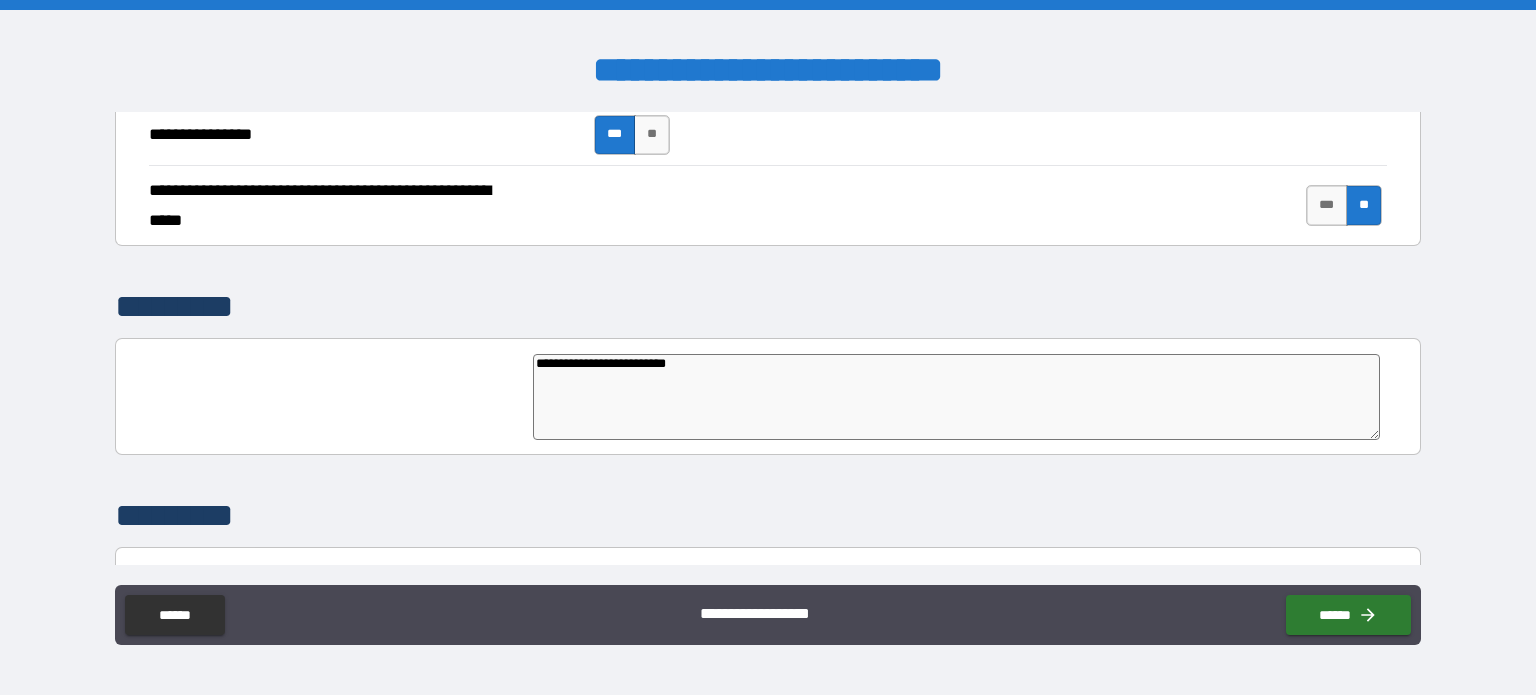 type on "**********" 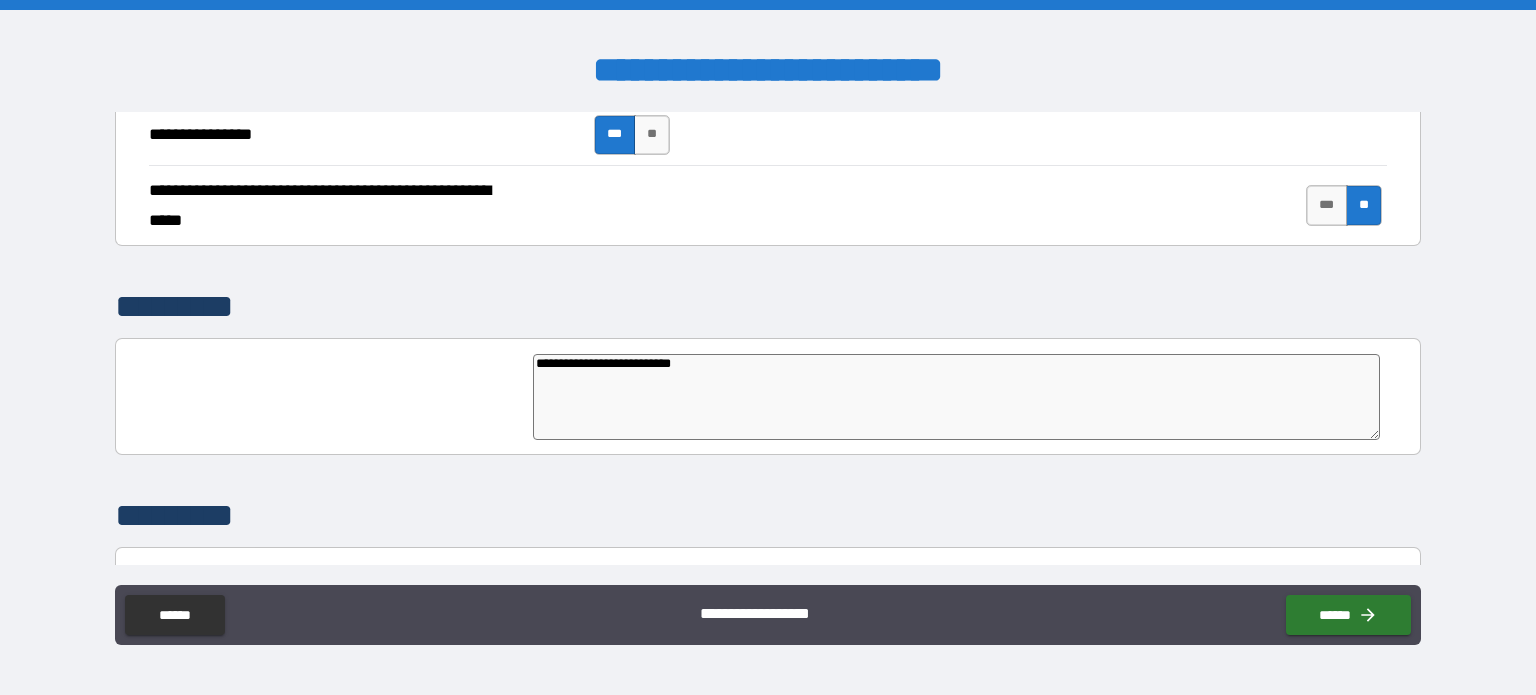 type on "**********" 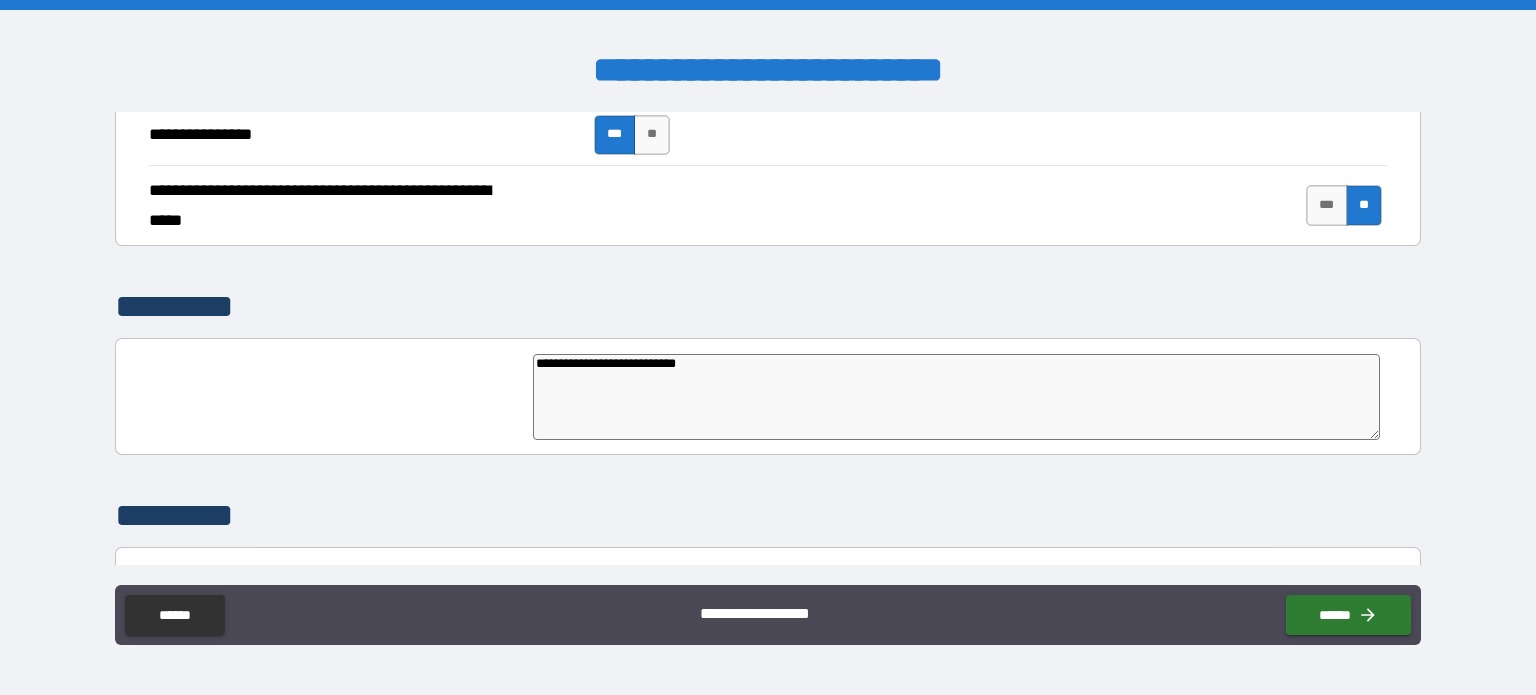 type on "*" 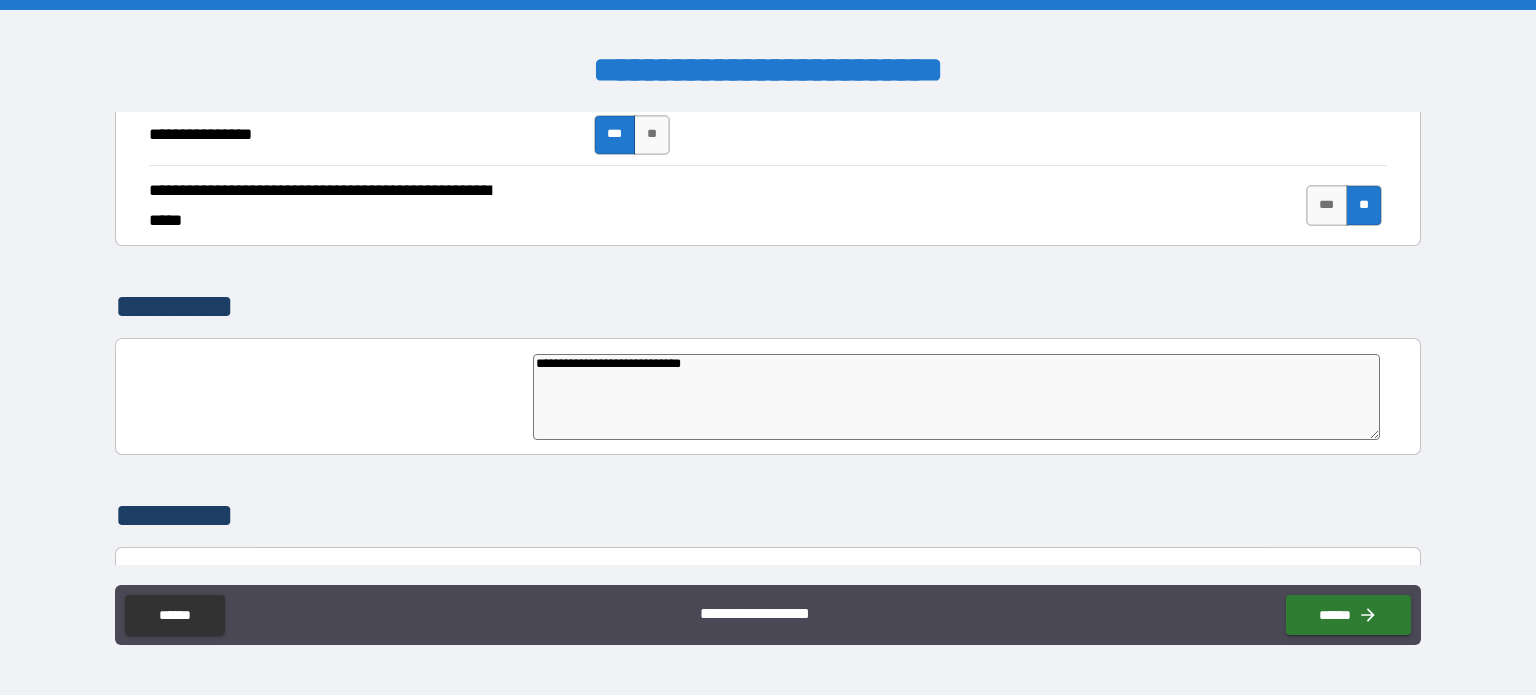type on "**********" 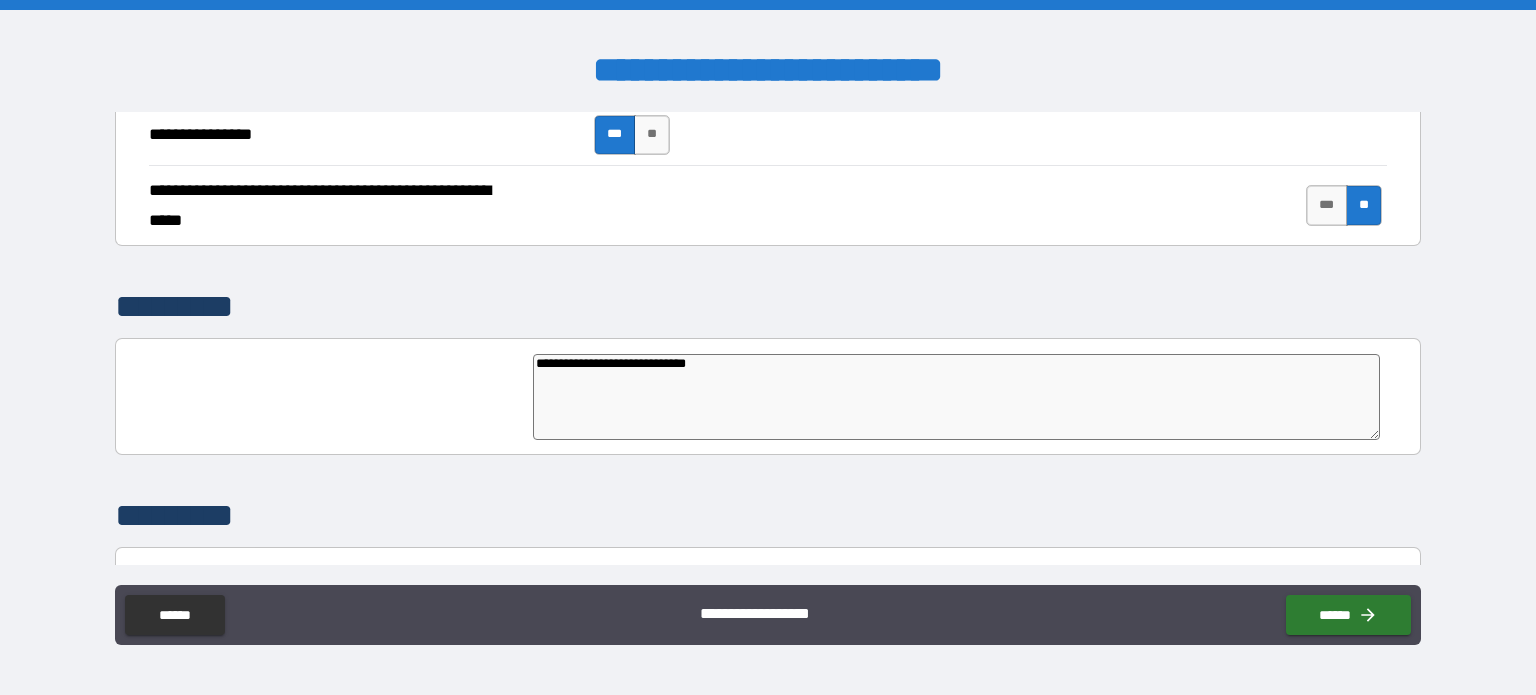 type on "*" 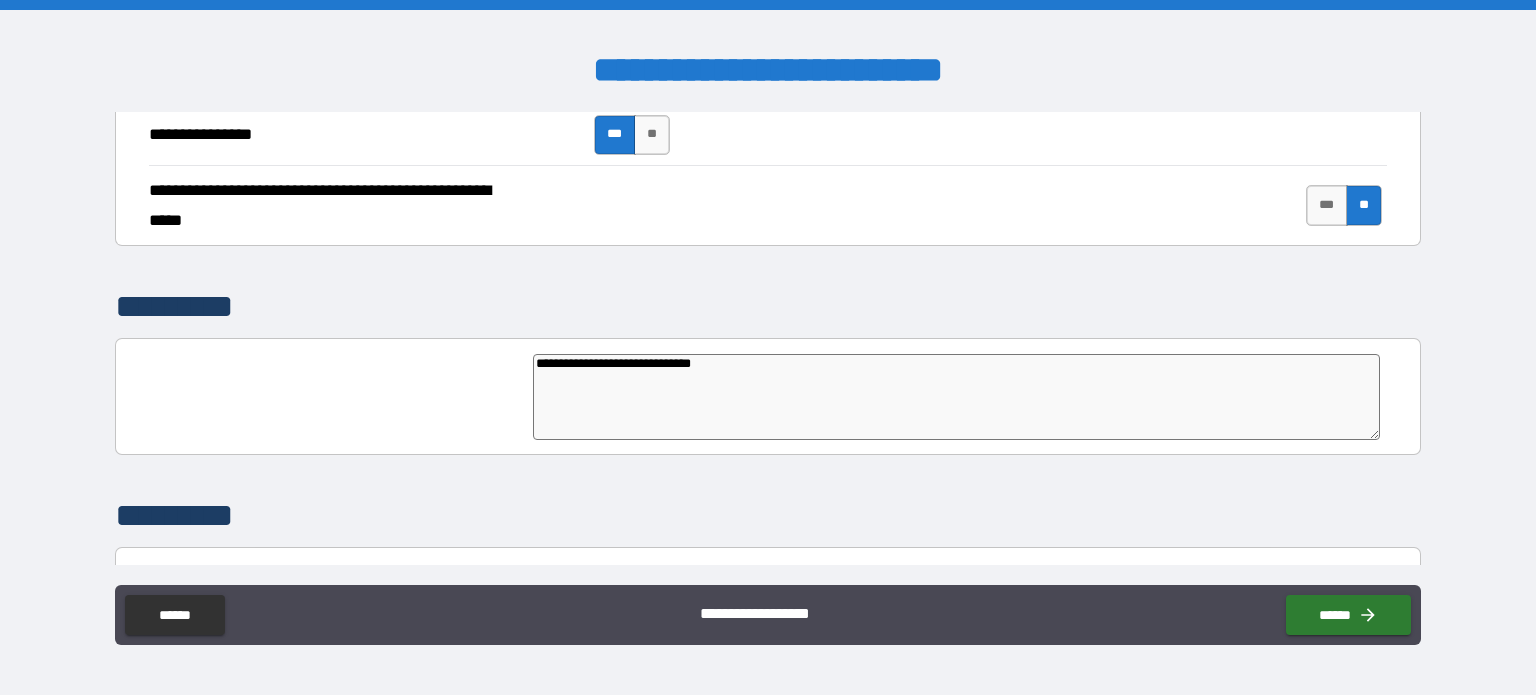 type on "**********" 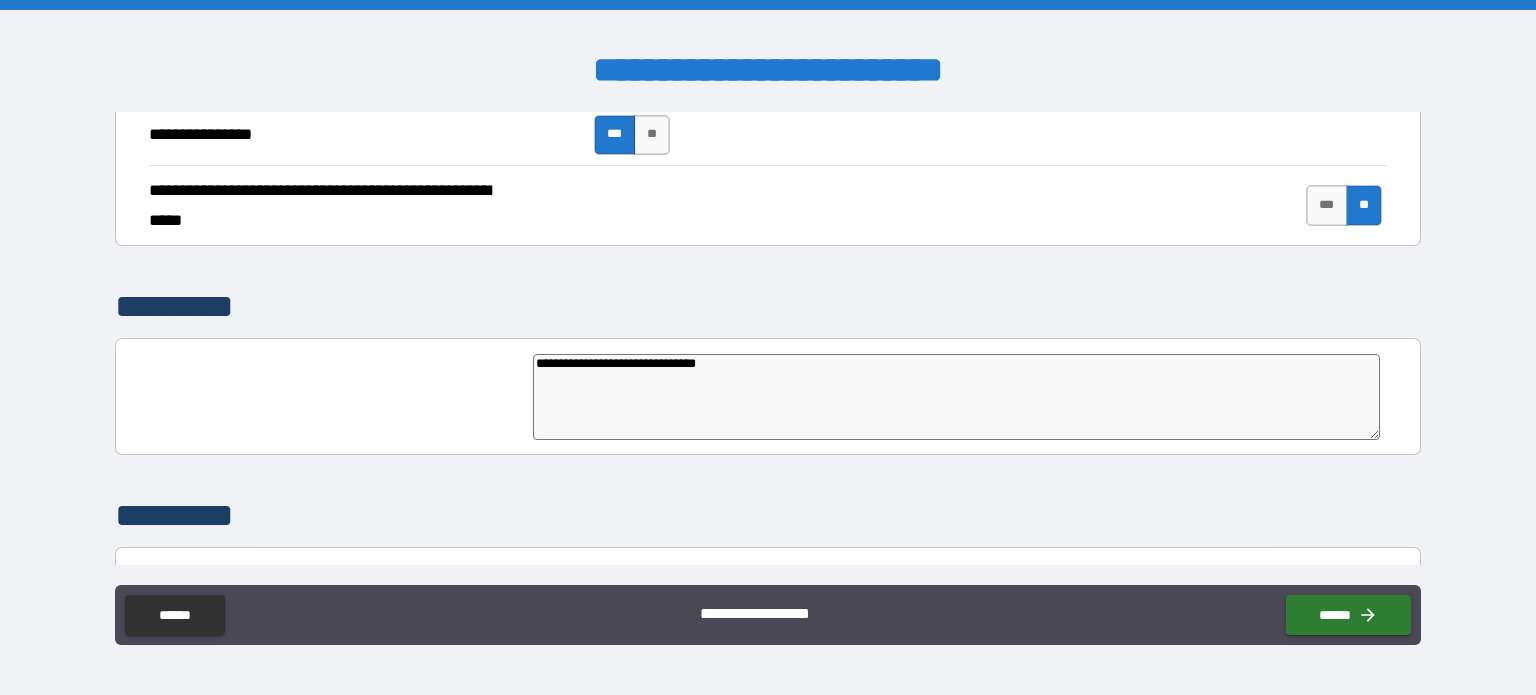 type on "**********" 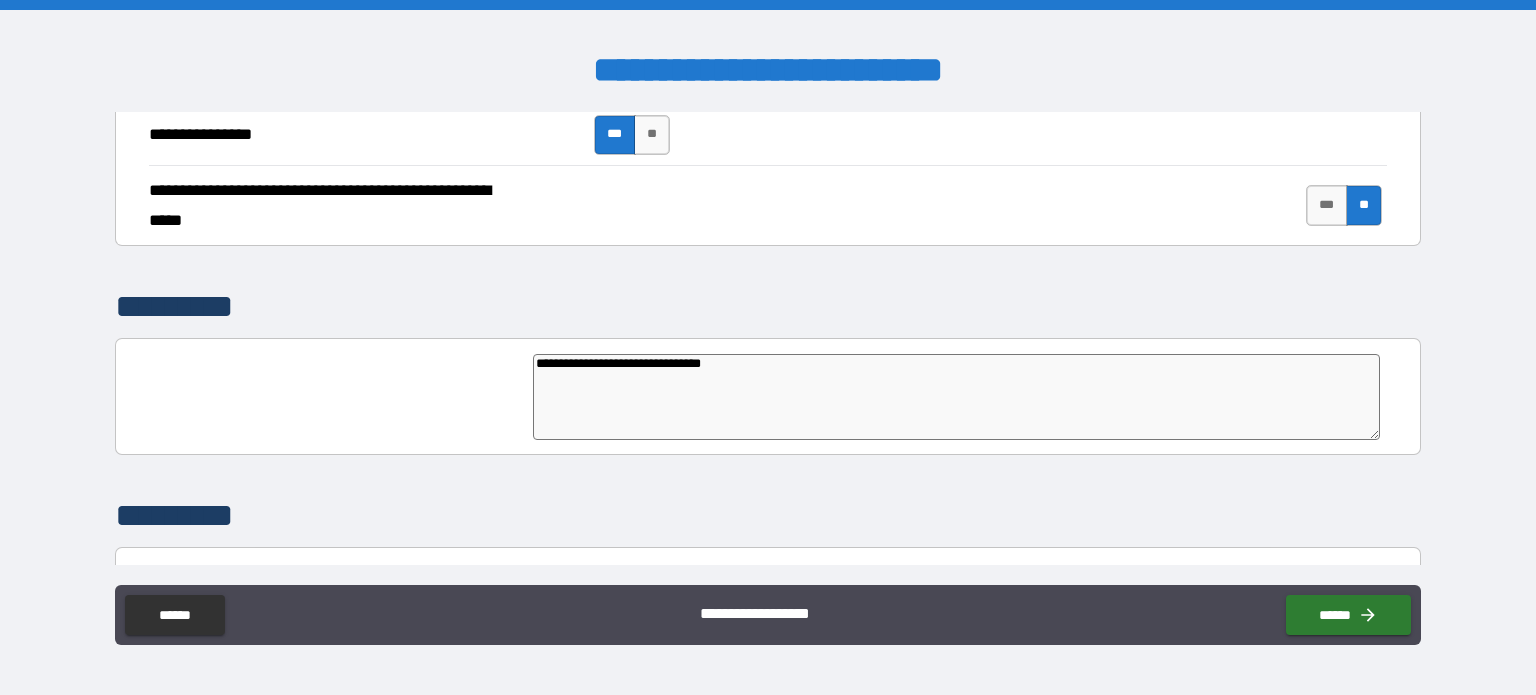type on "*" 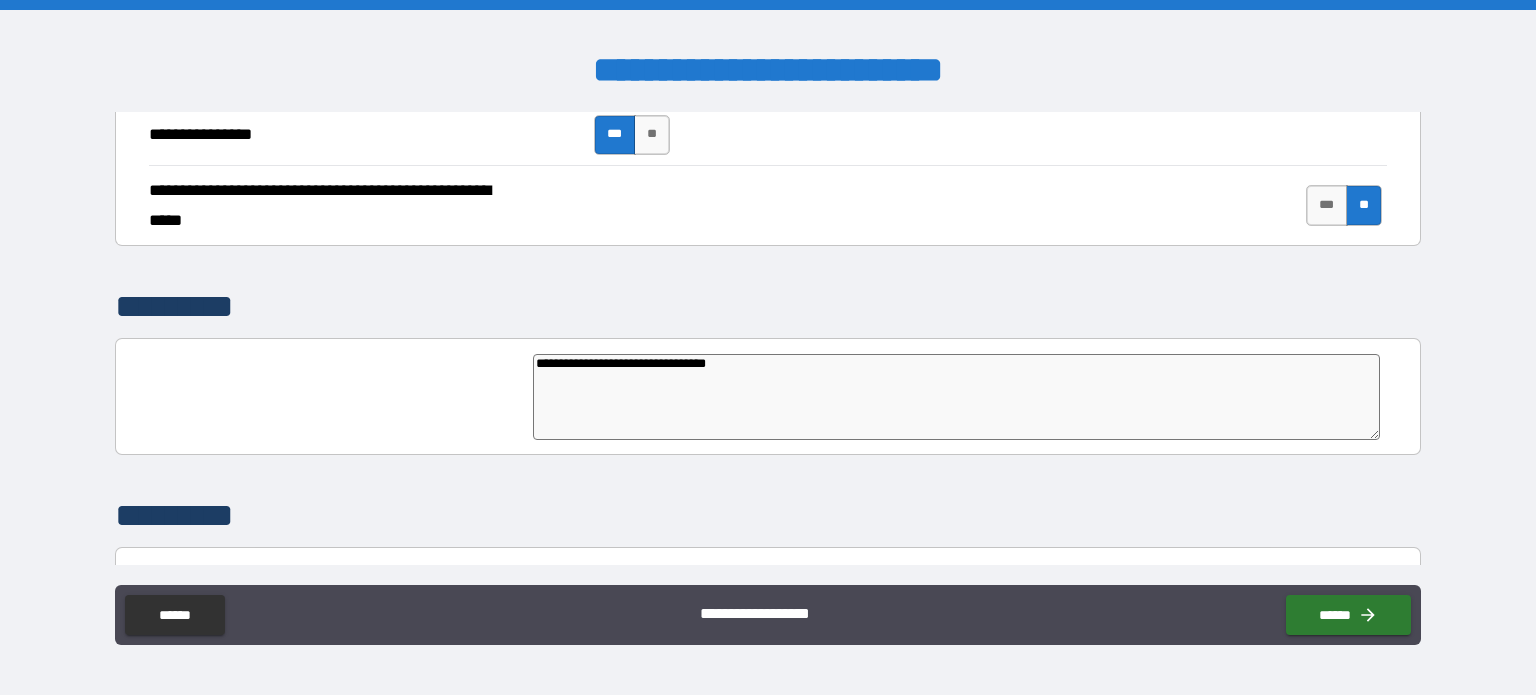 type on "**********" 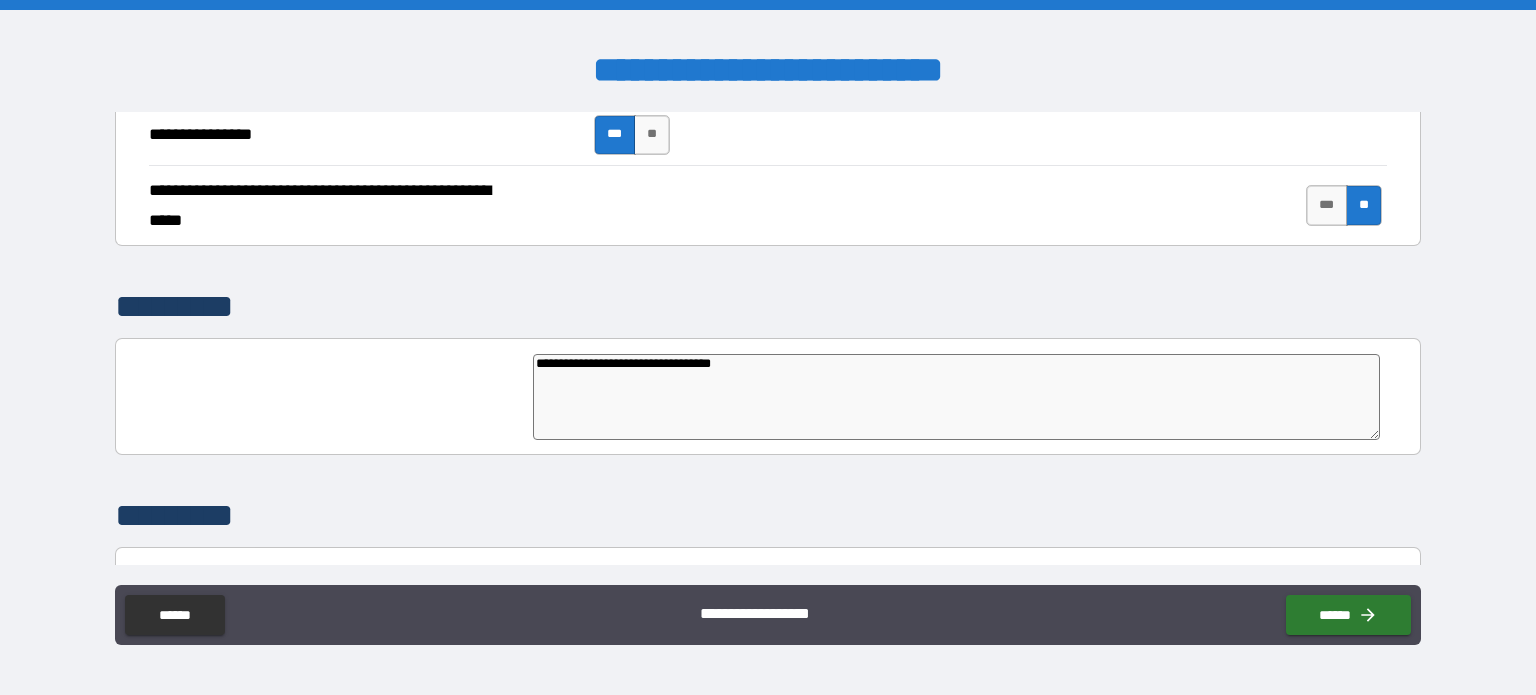 type on "**********" 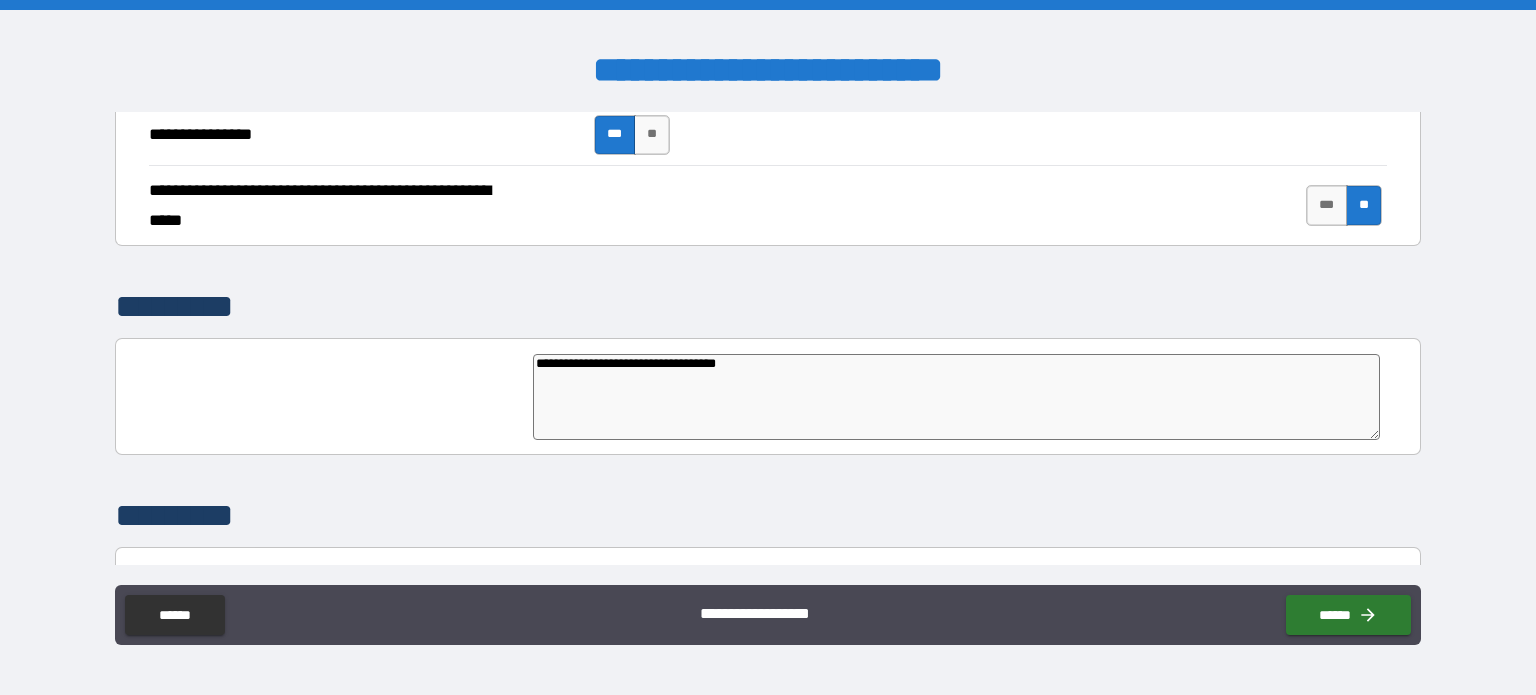 type on "**********" 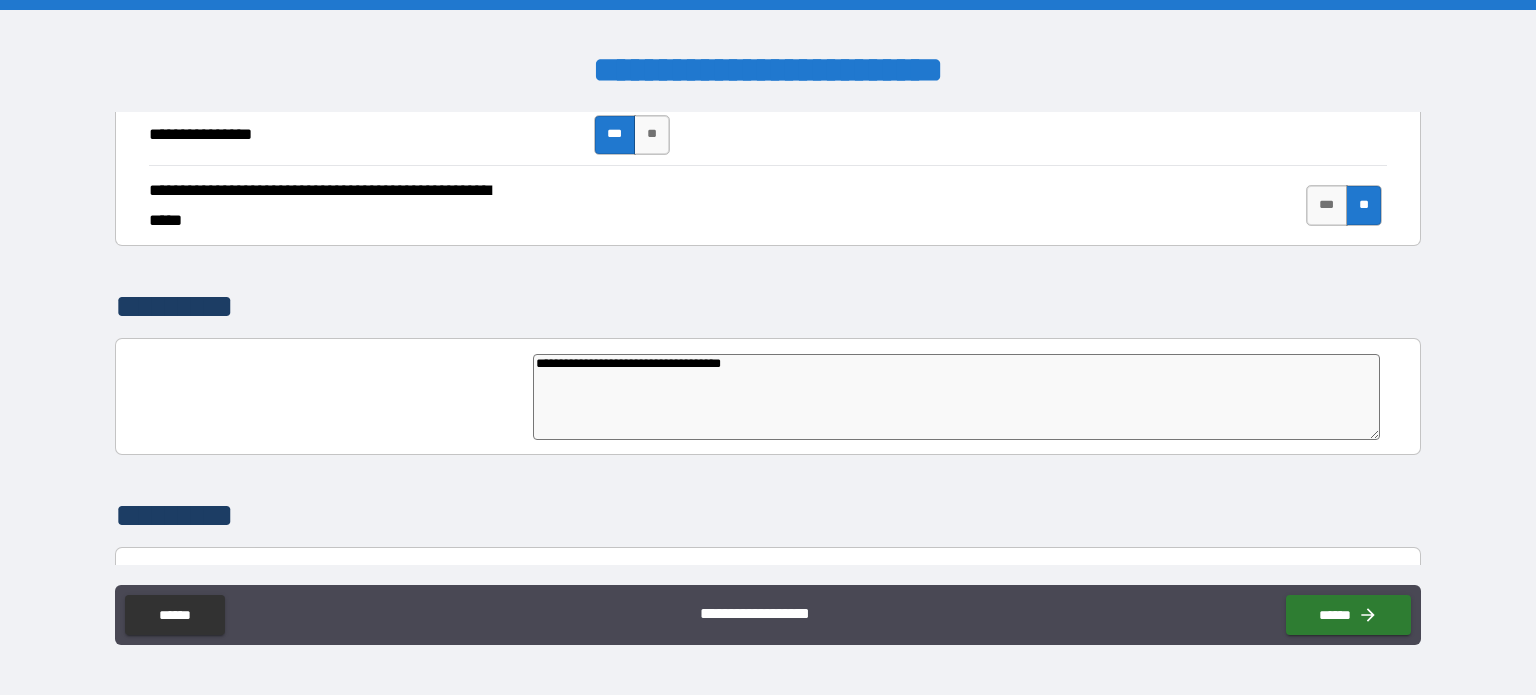 type on "**********" 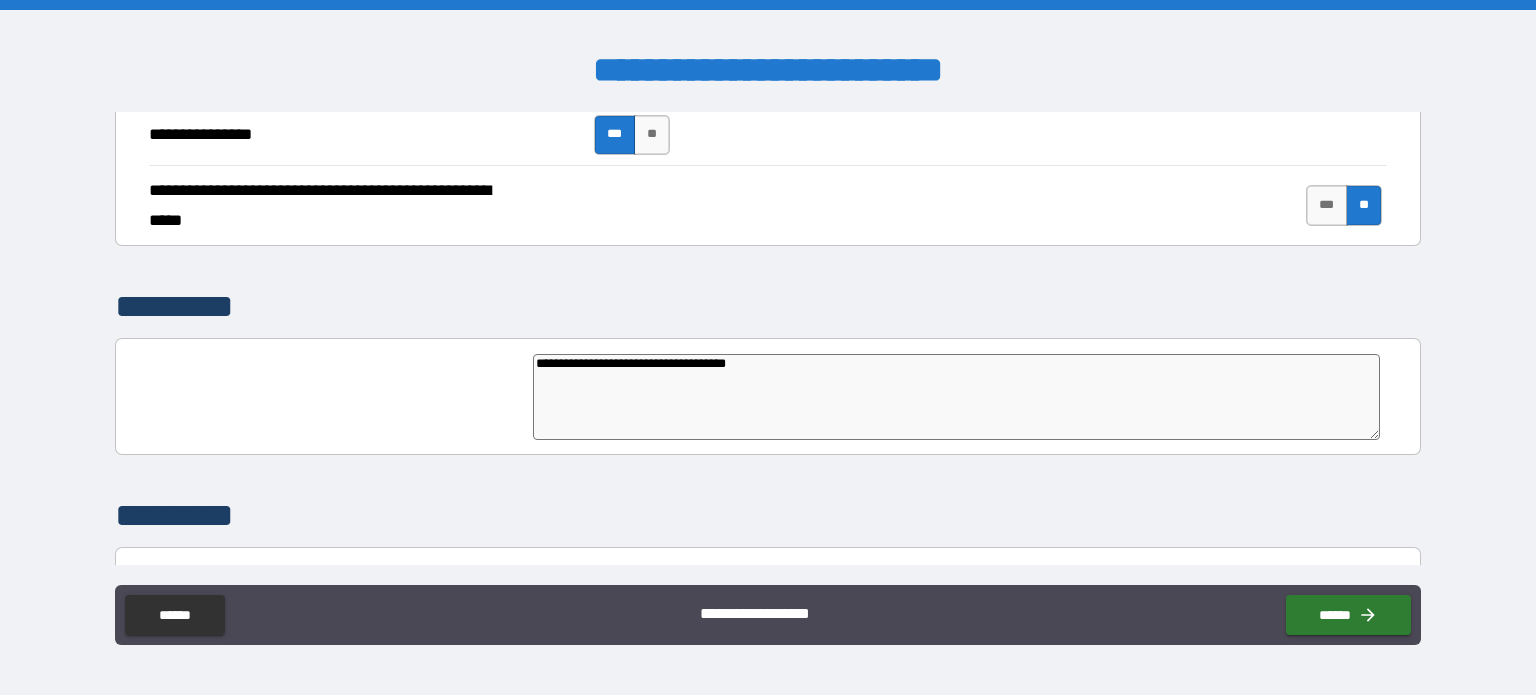 type on "**********" 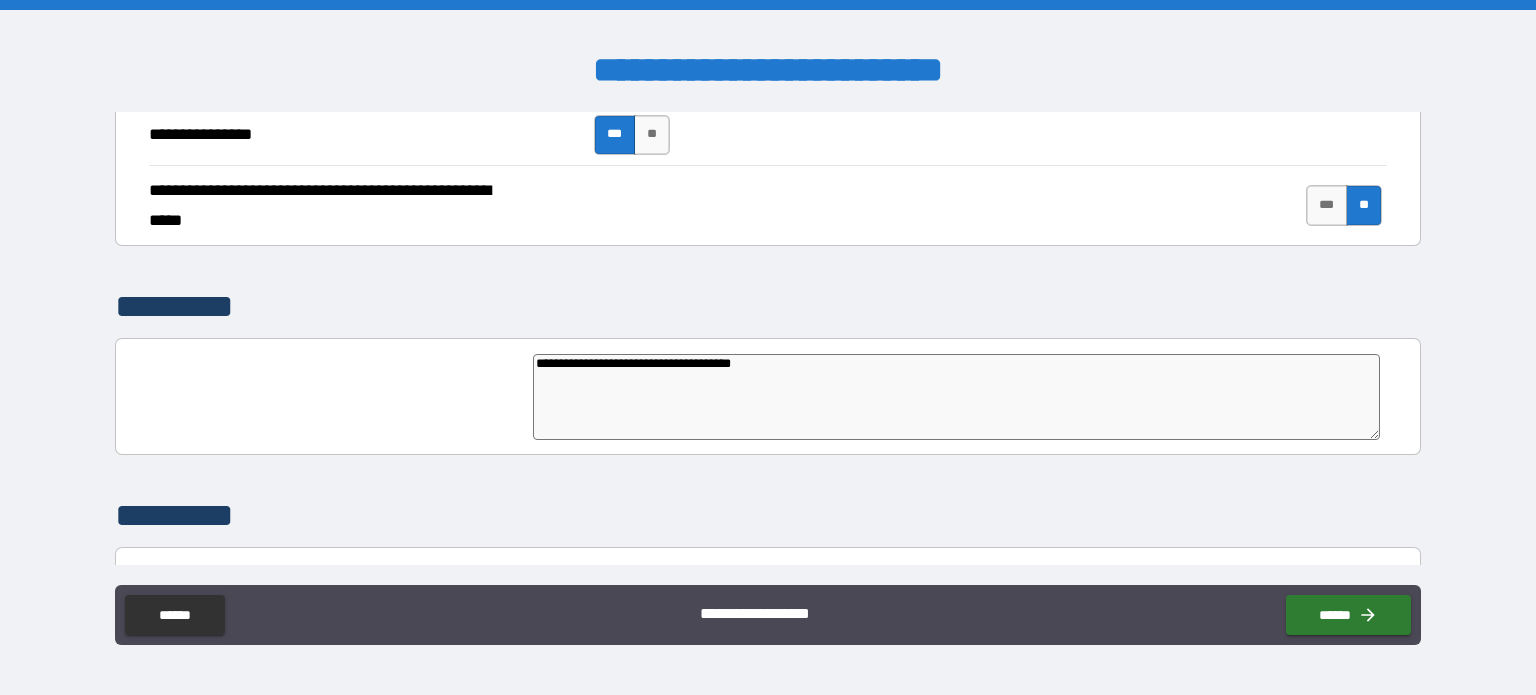 type on "**********" 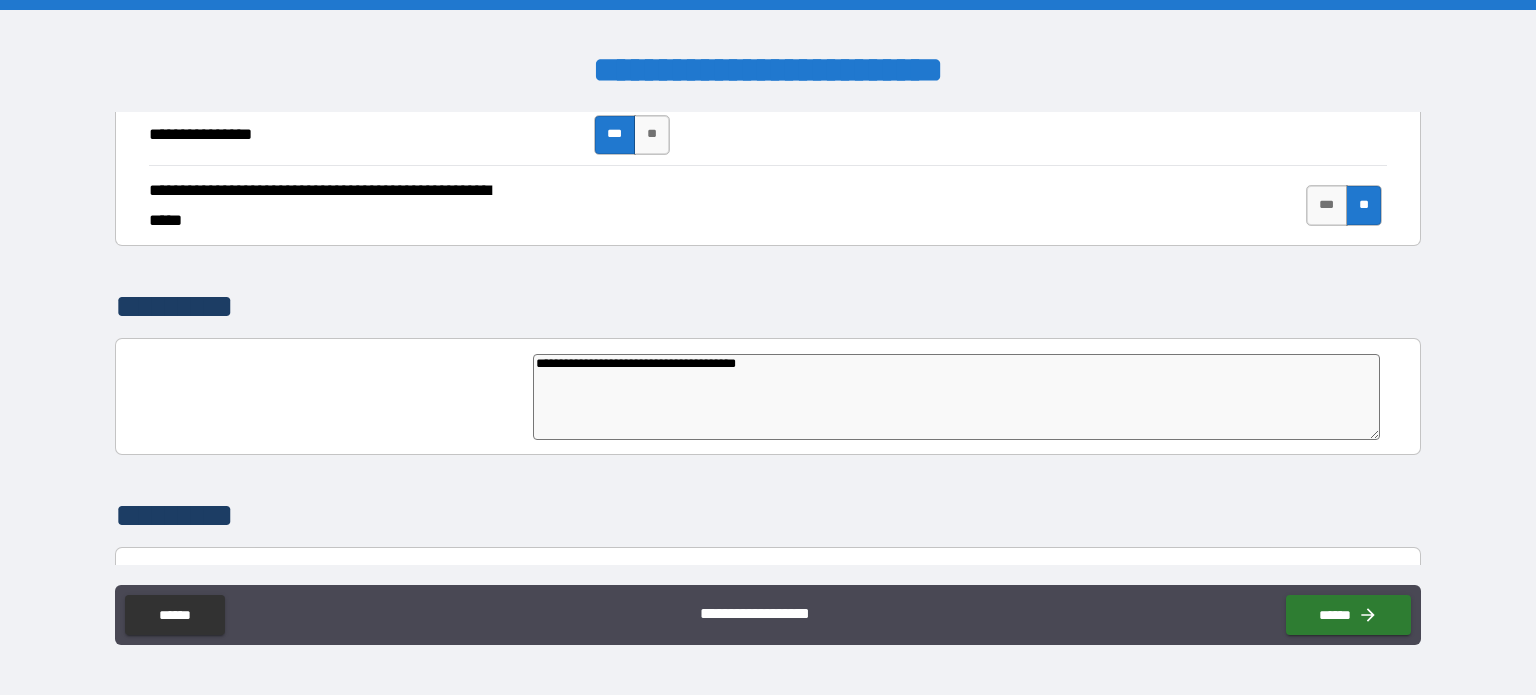 type on "**********" 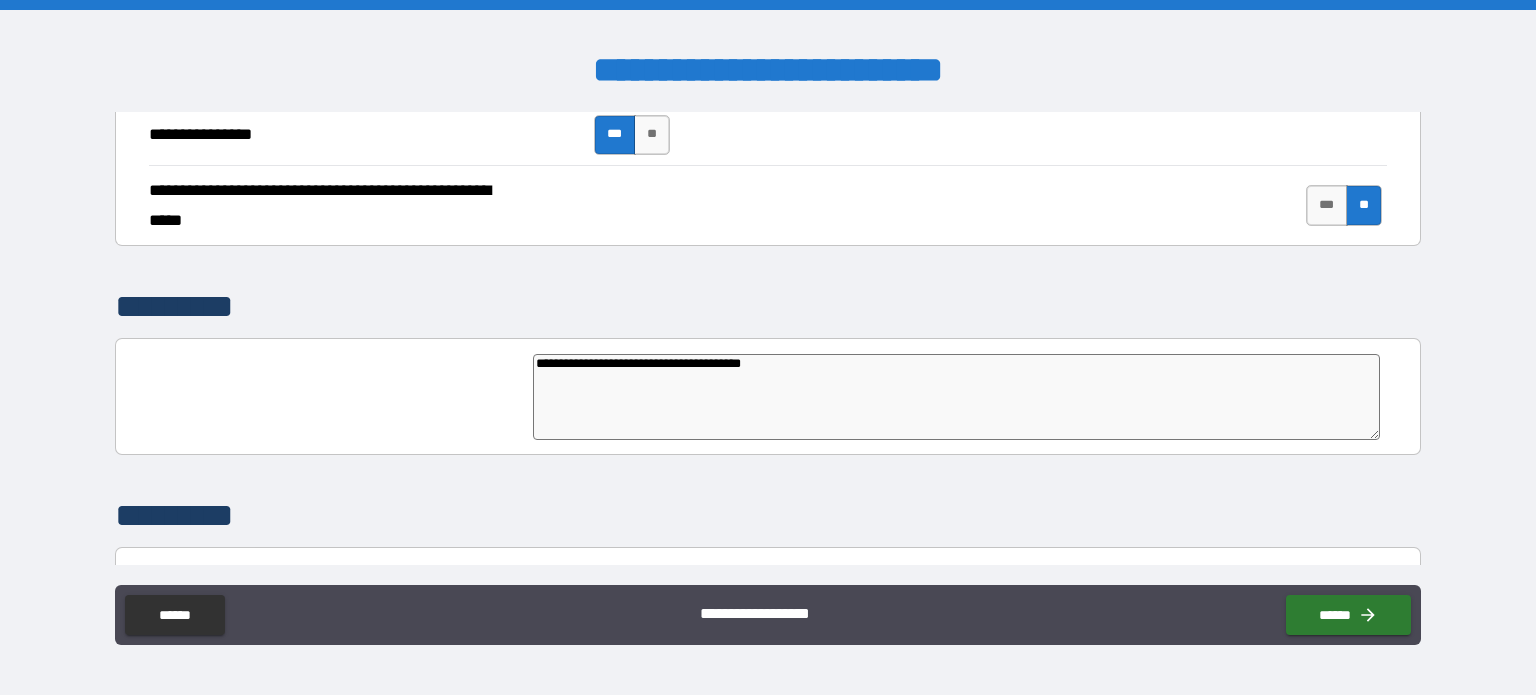 type on "**********" 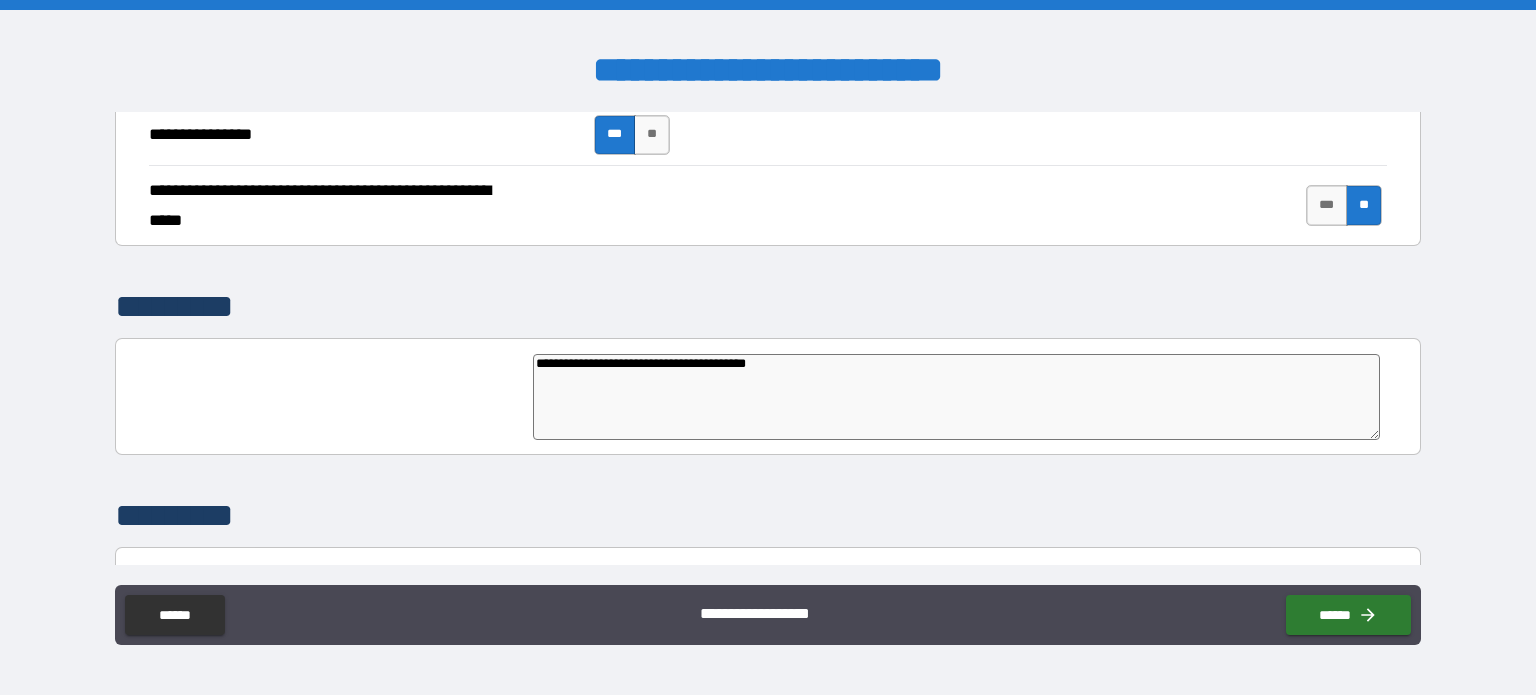 type on "**********" 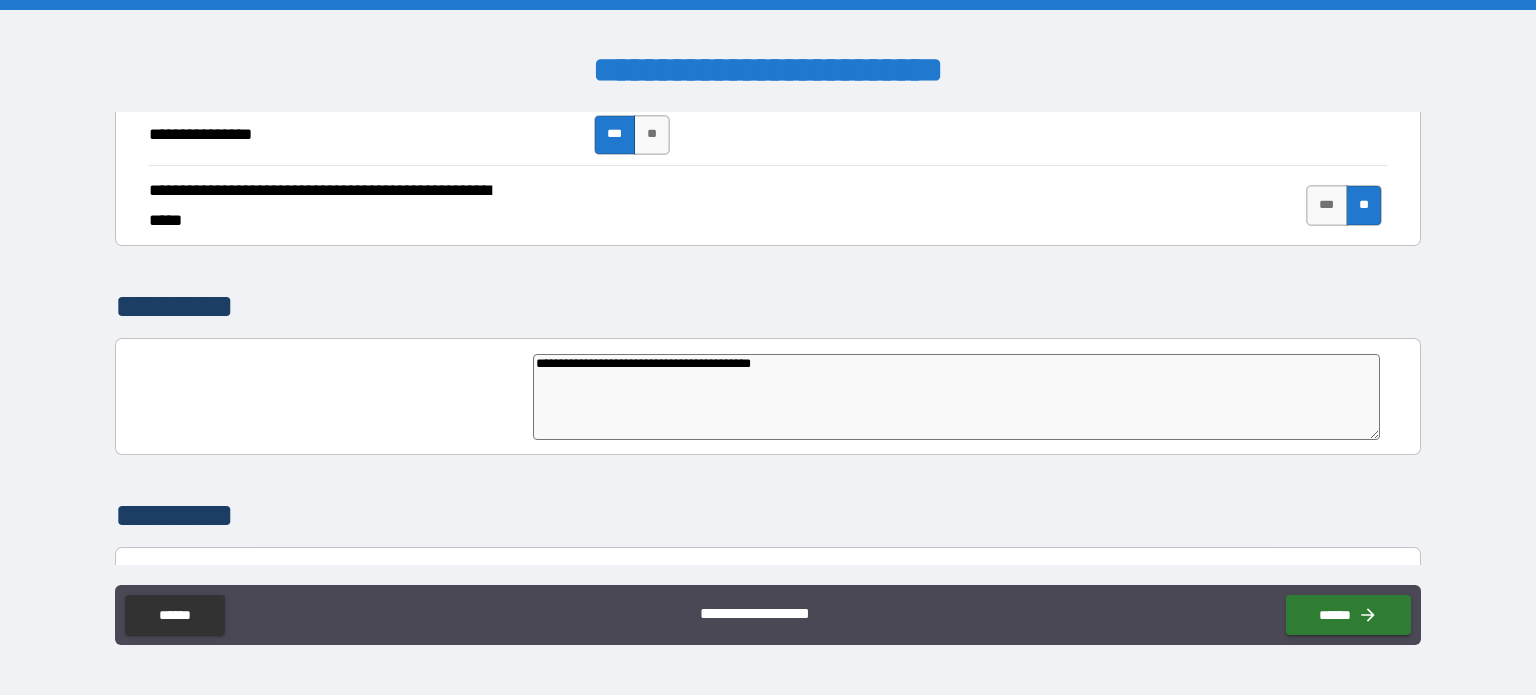 type on "**********" 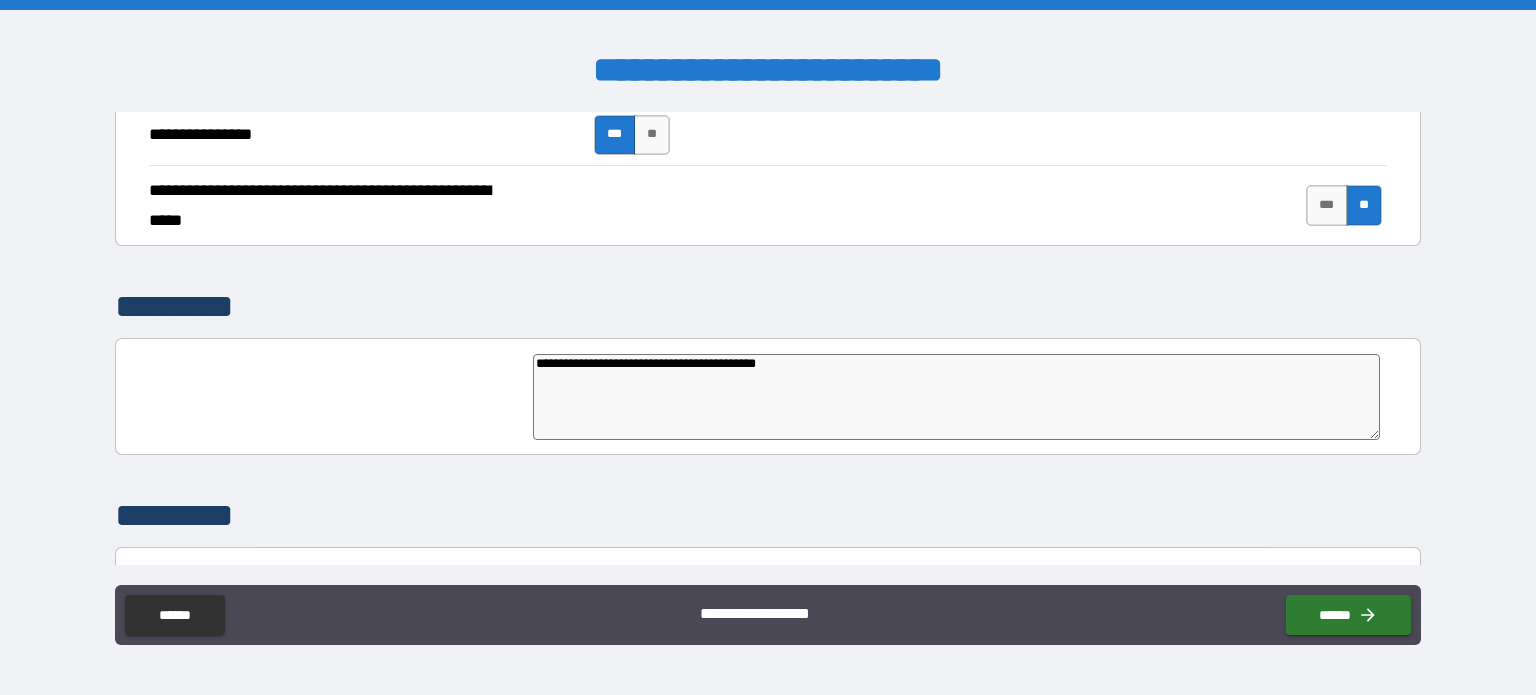 type on "**********" 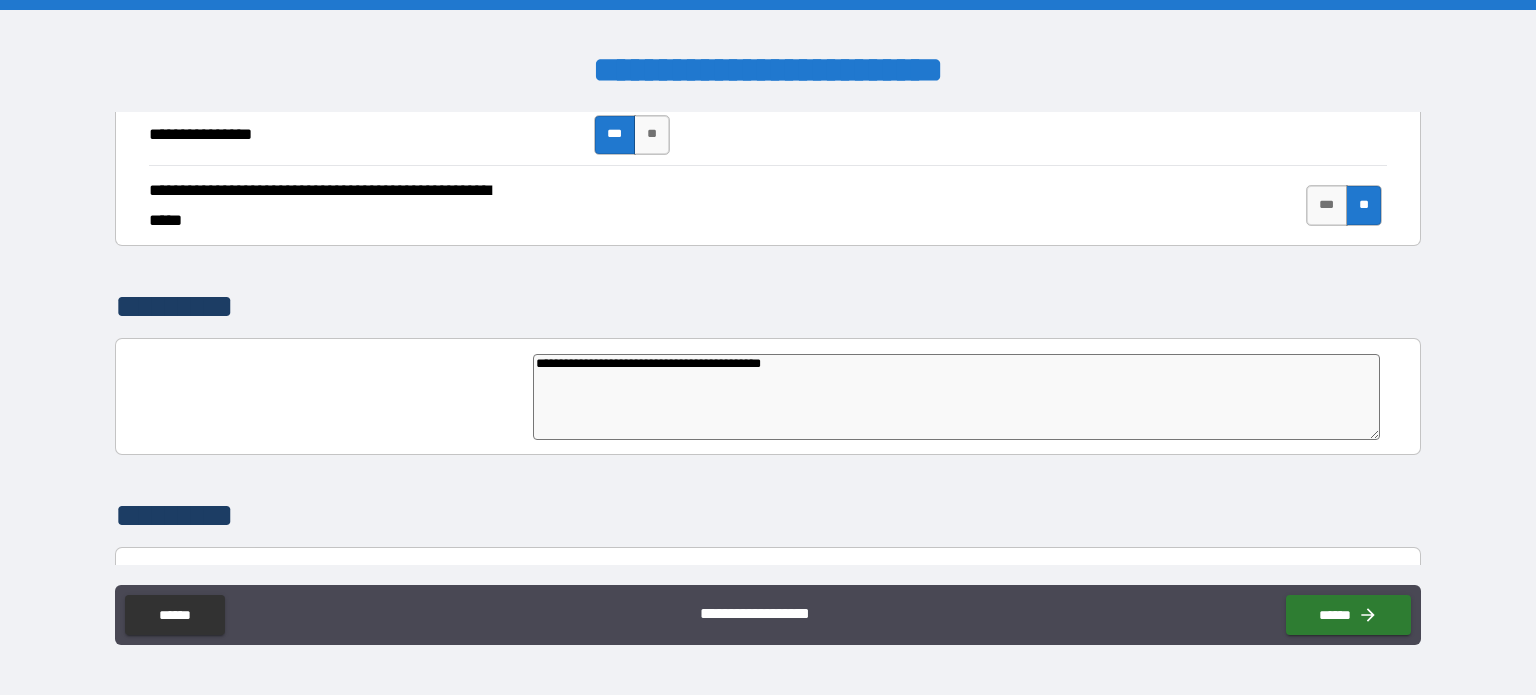 type on "*" 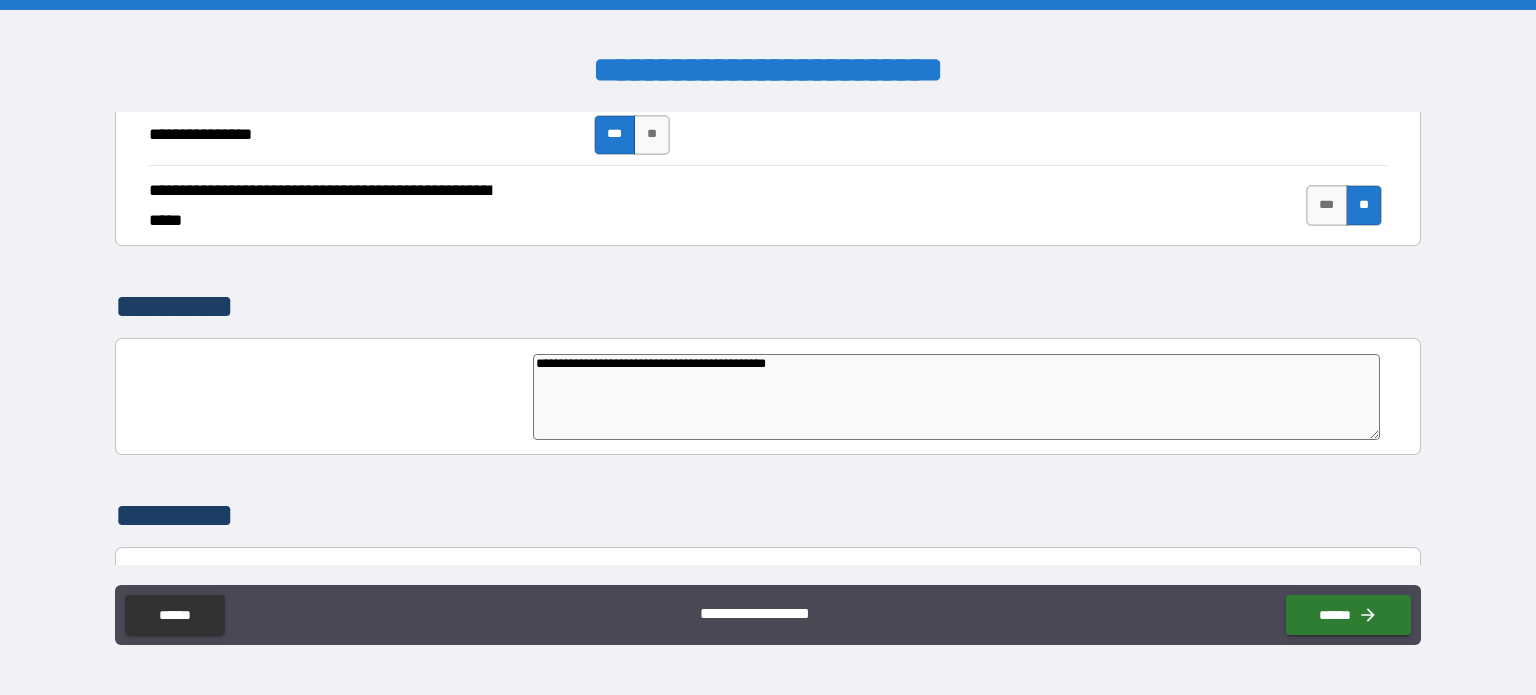 type on "**********" 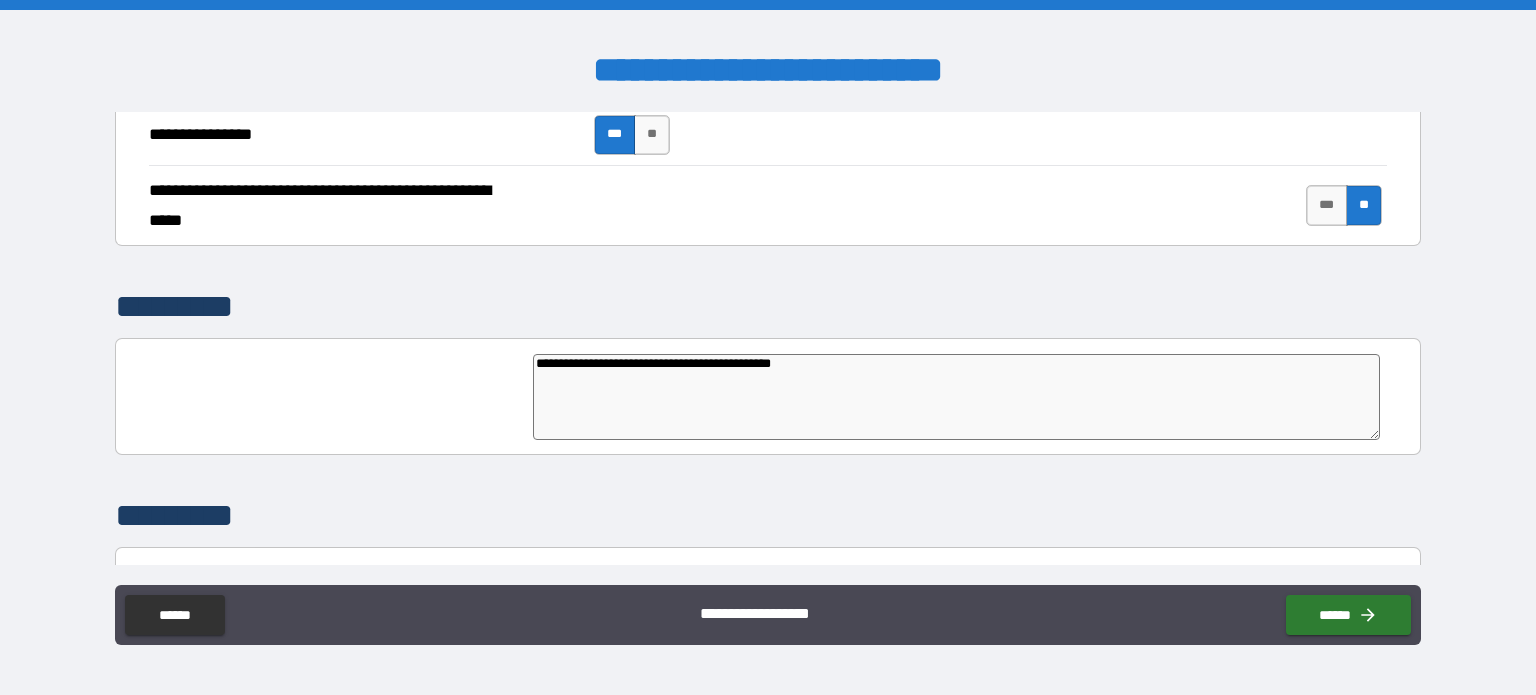 type on "*" 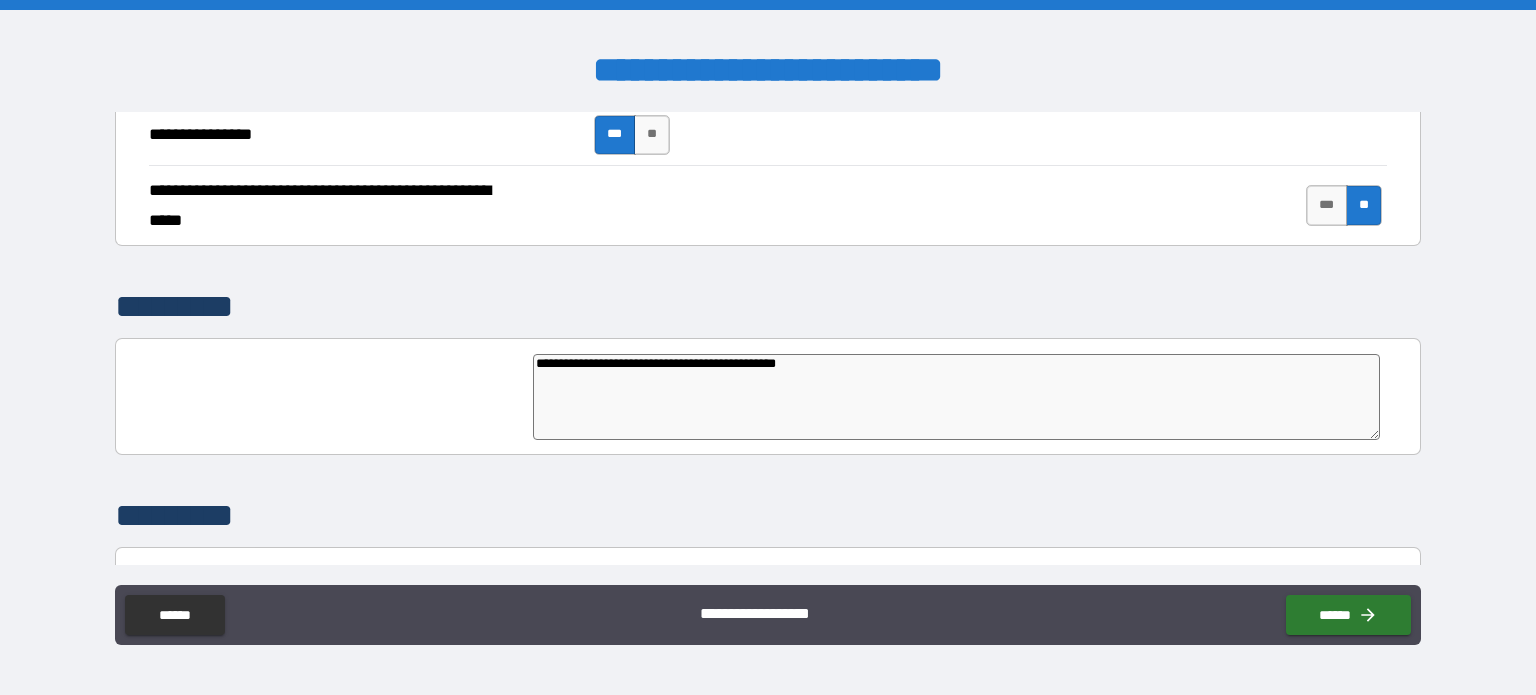 type on "**********" 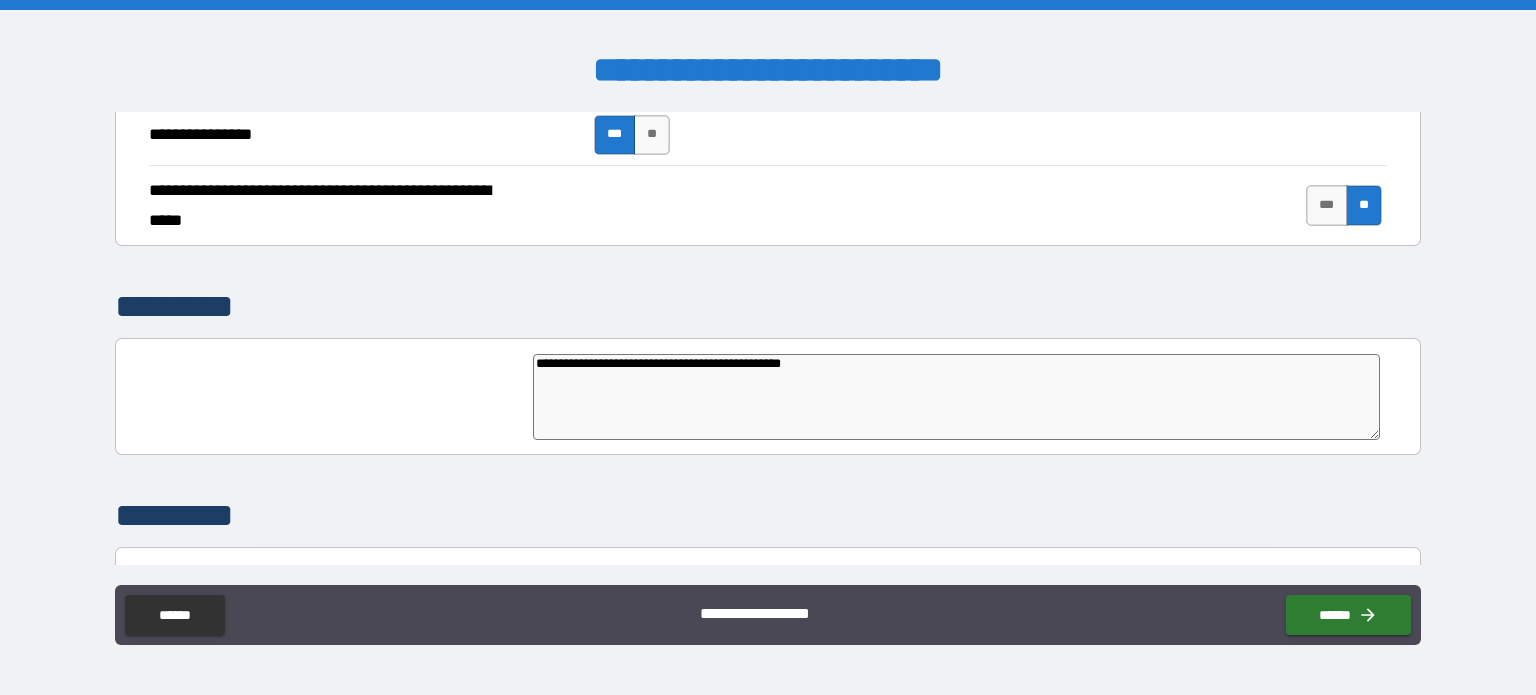 type on "**********" 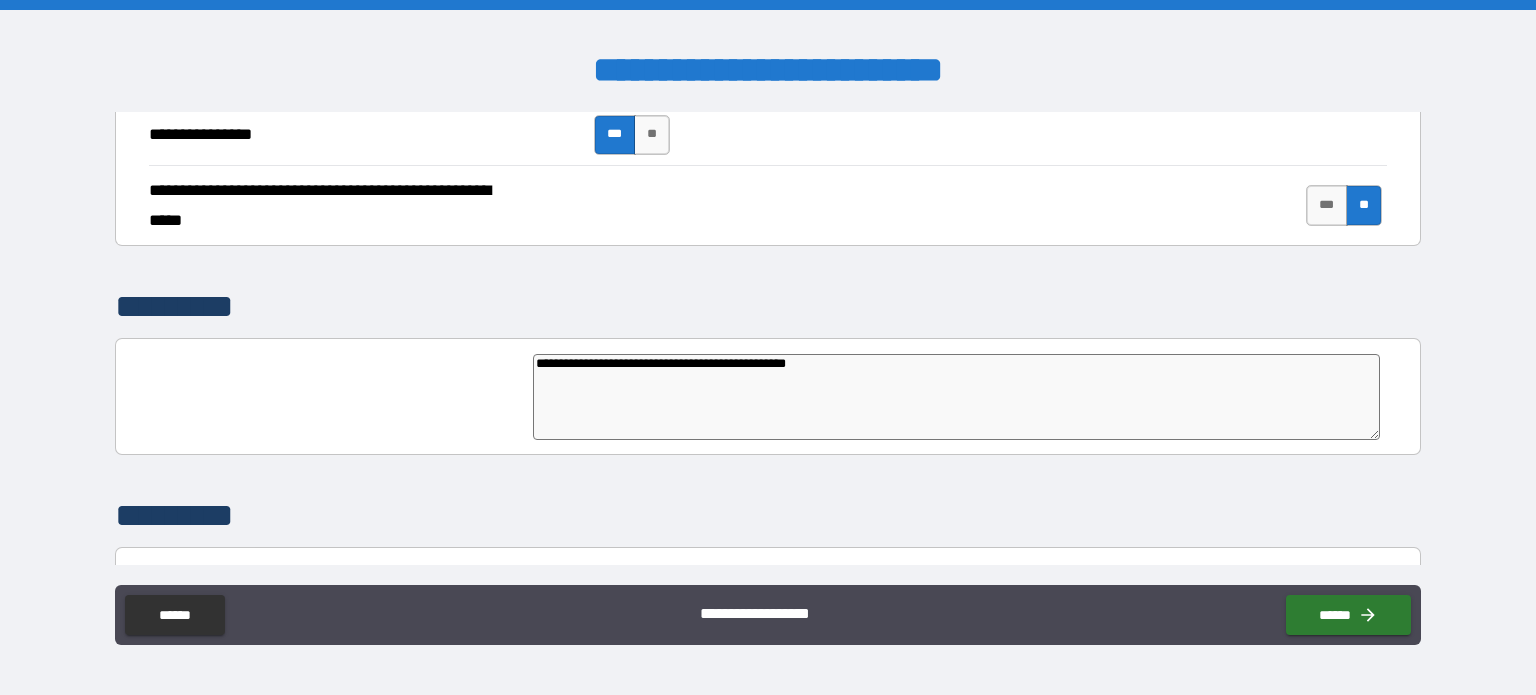 type on "**********" 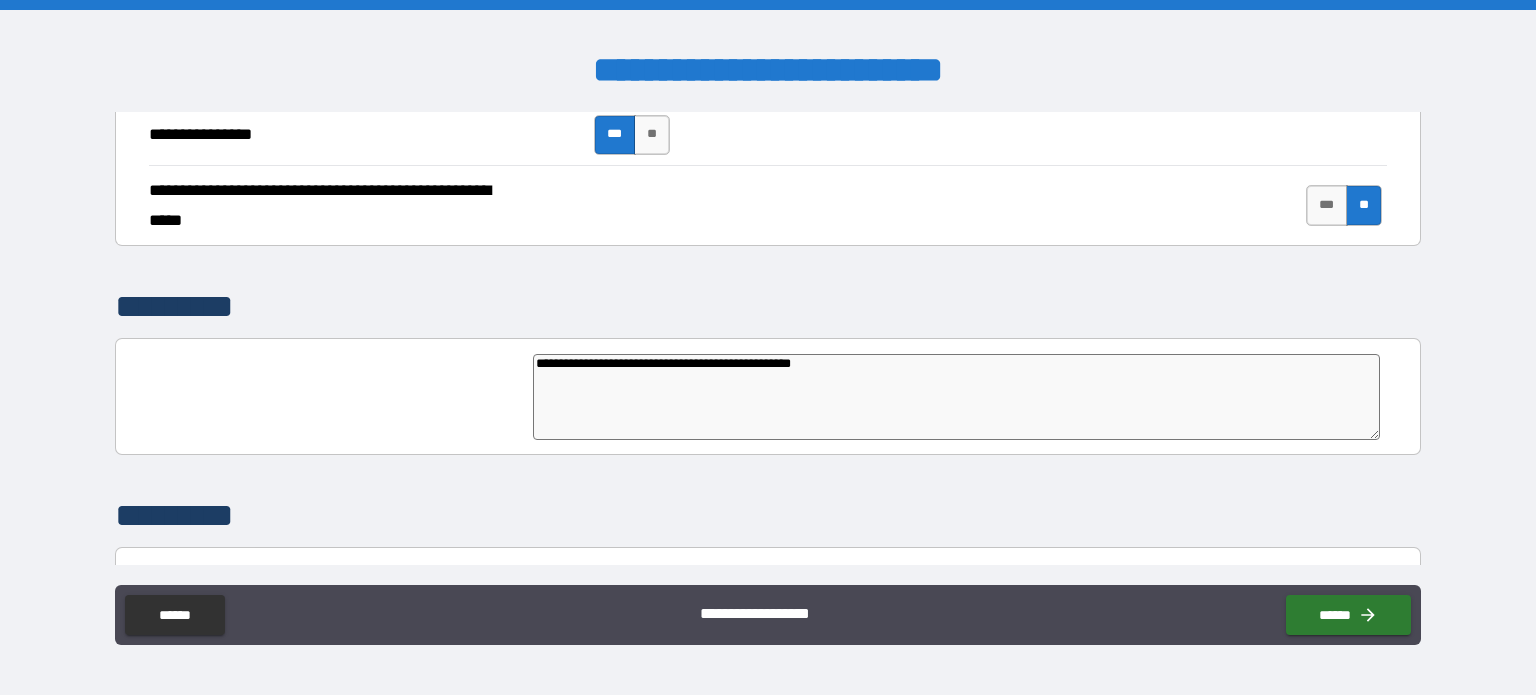 type on "*" 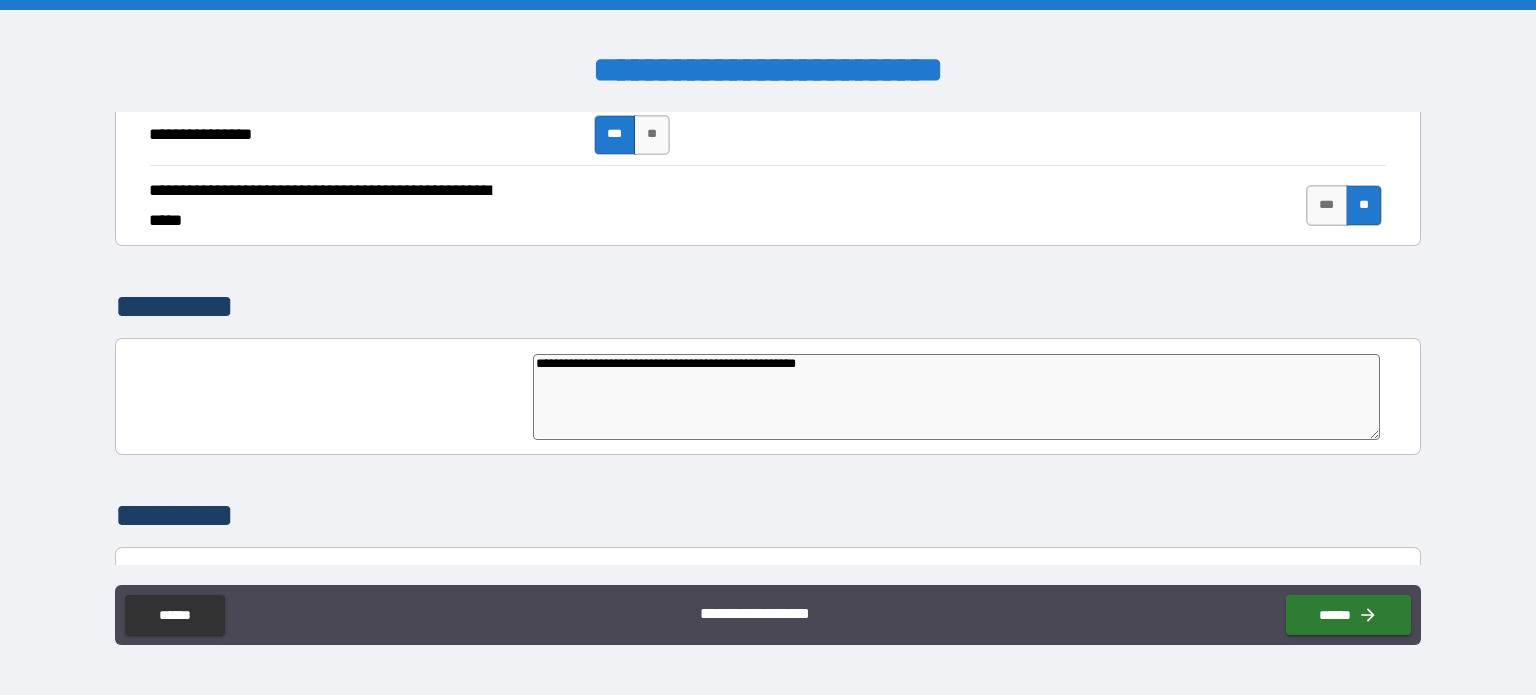 type on "*" 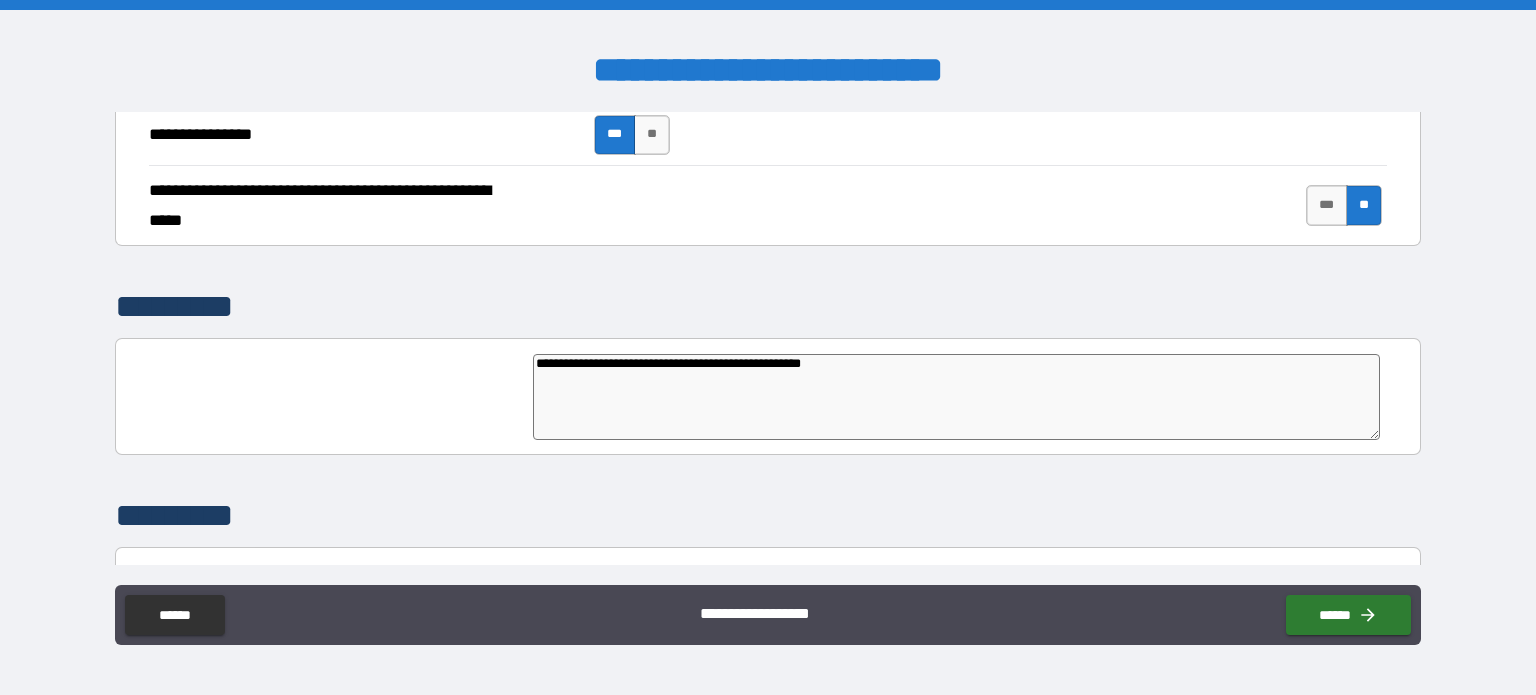 type on "**********" 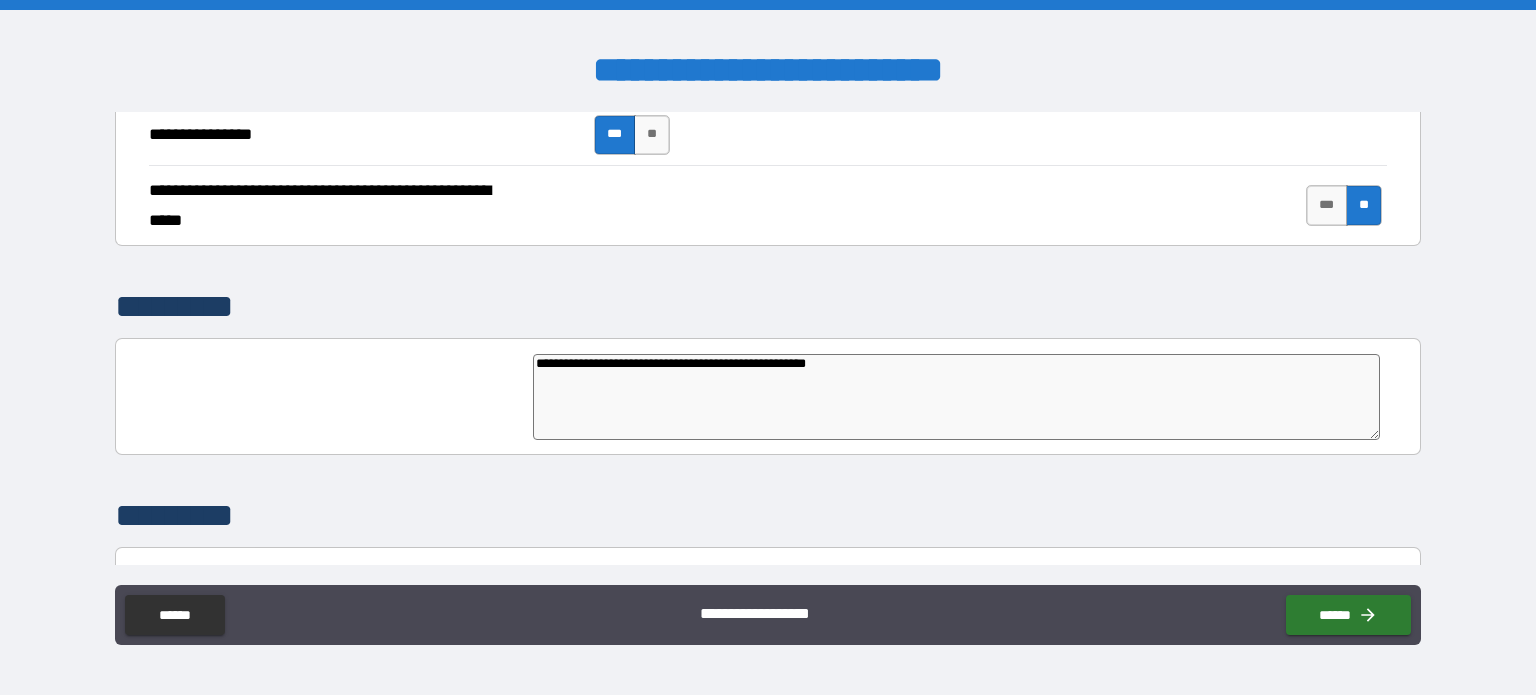 type on "*" 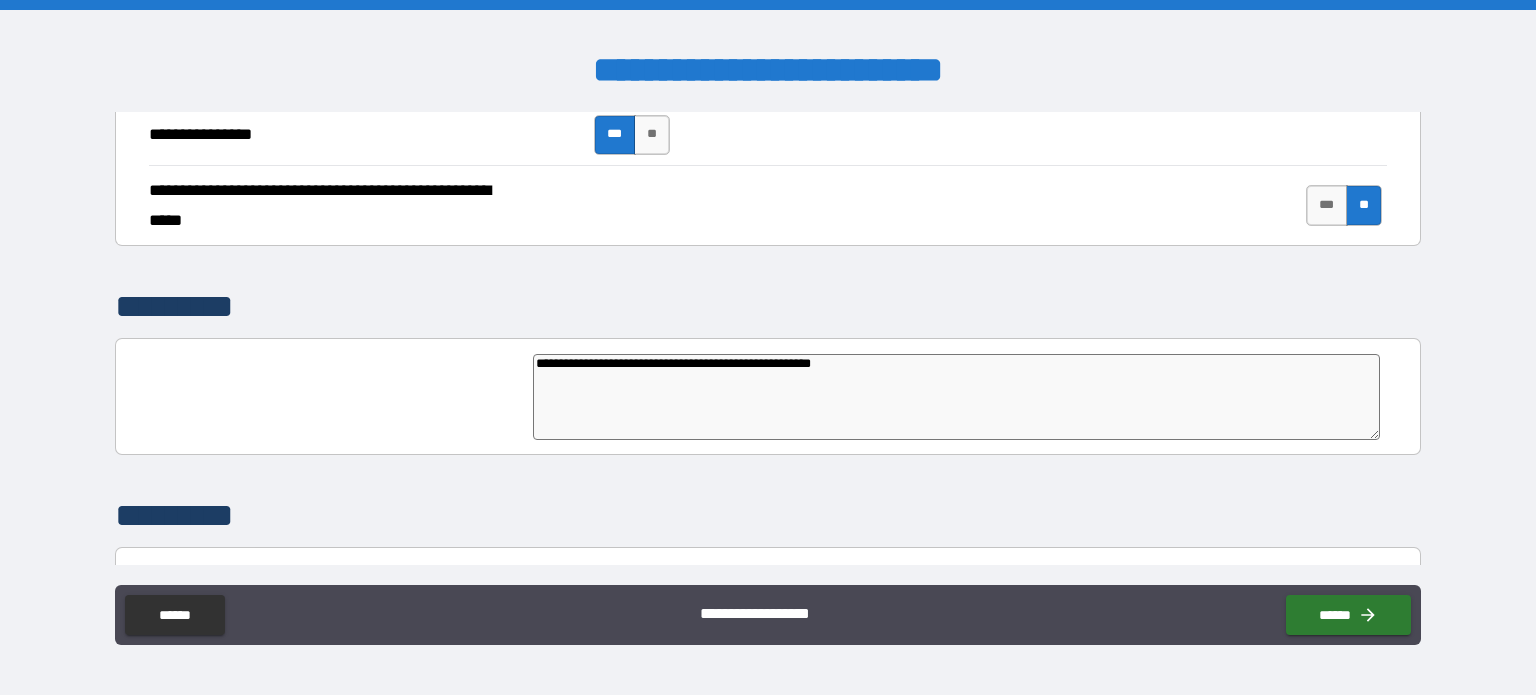 type on "**********" 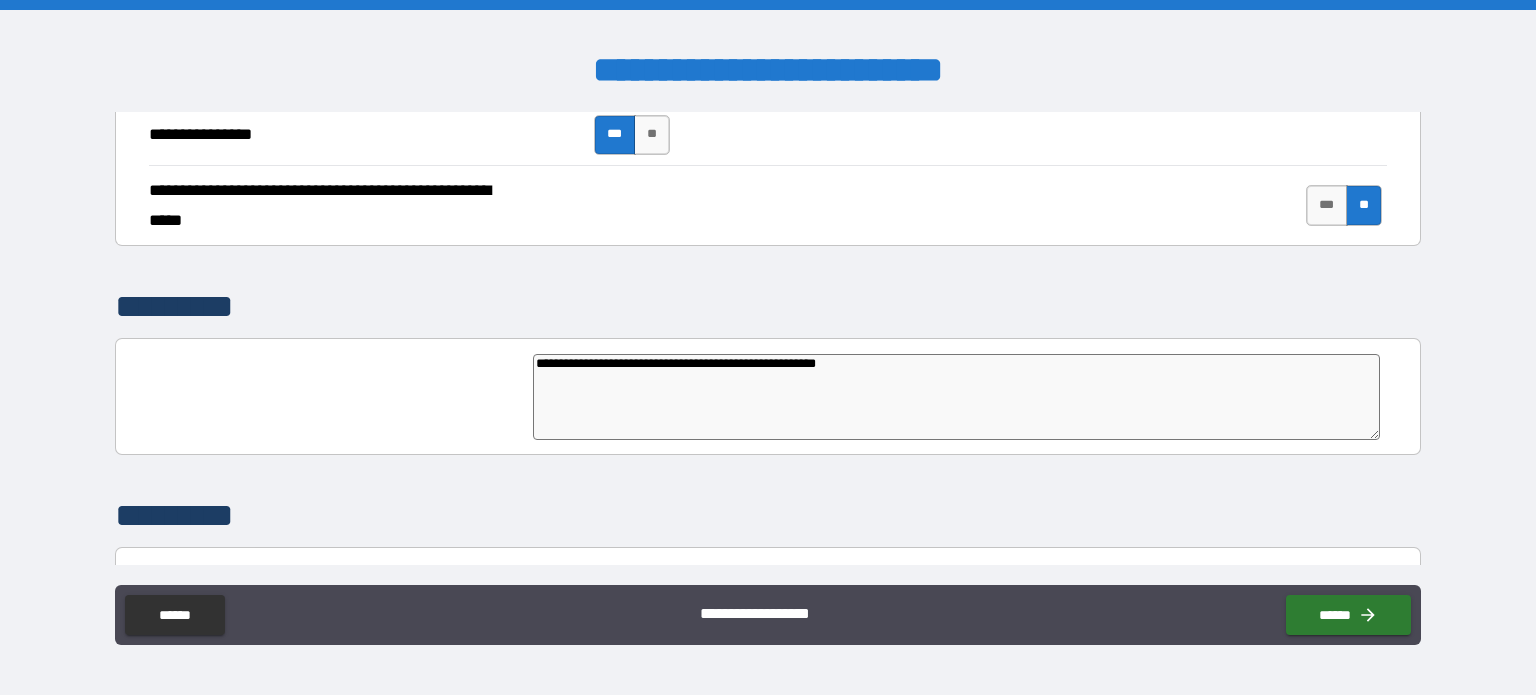 type on "**********" 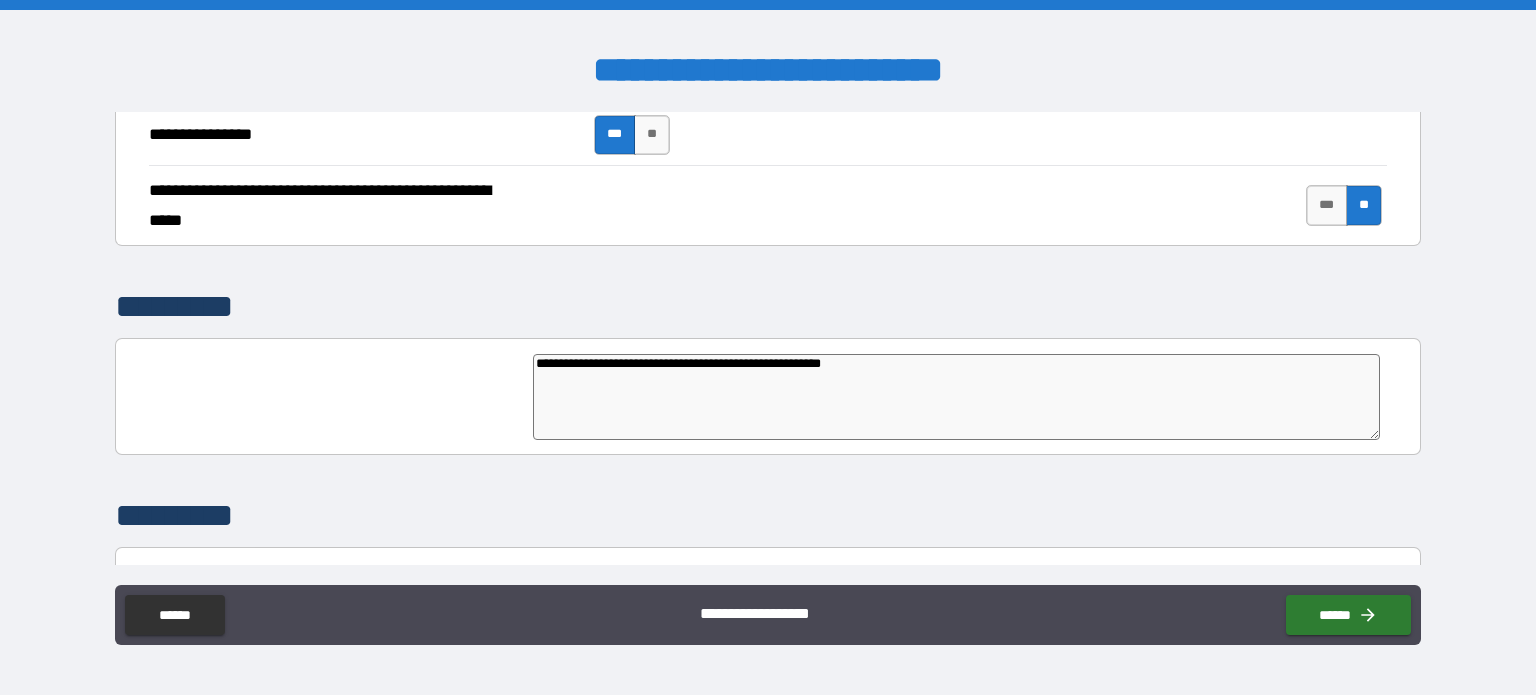 type on "**********" 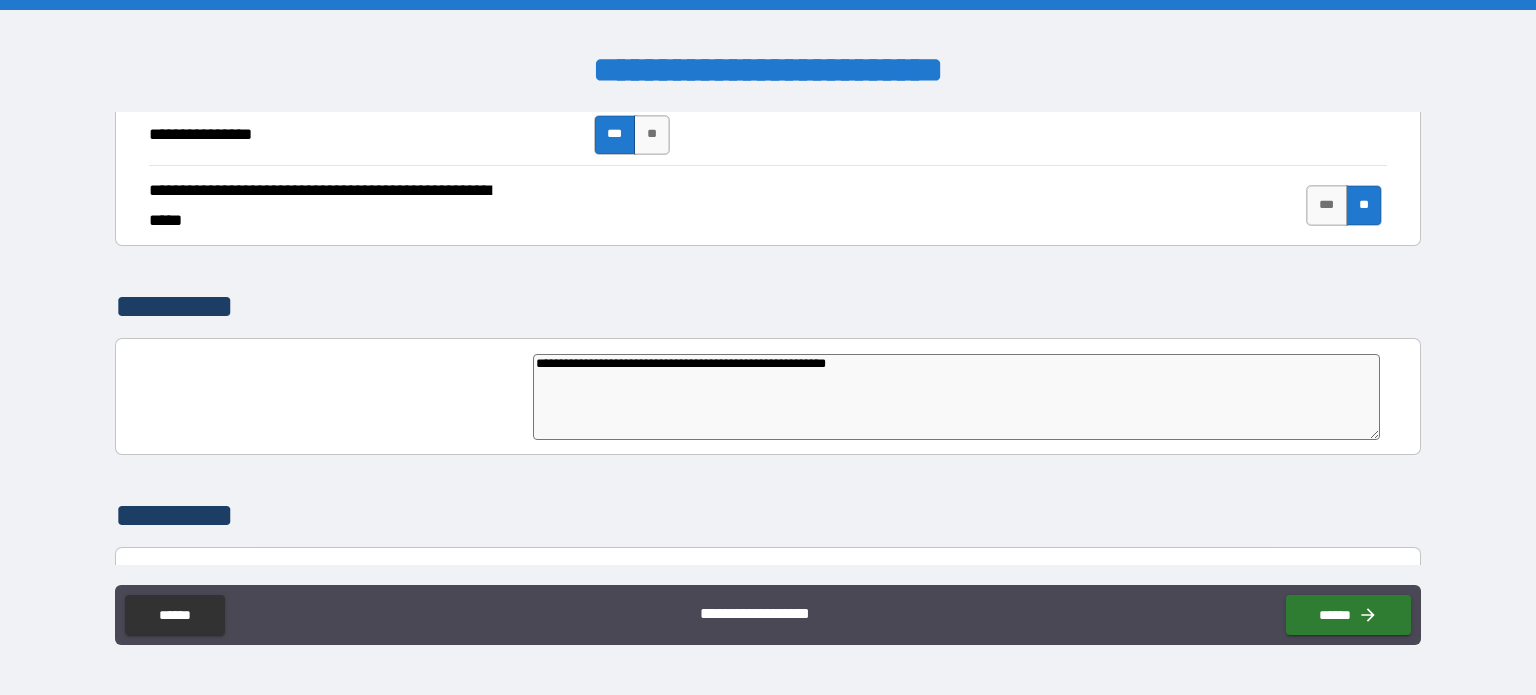 type on "*" 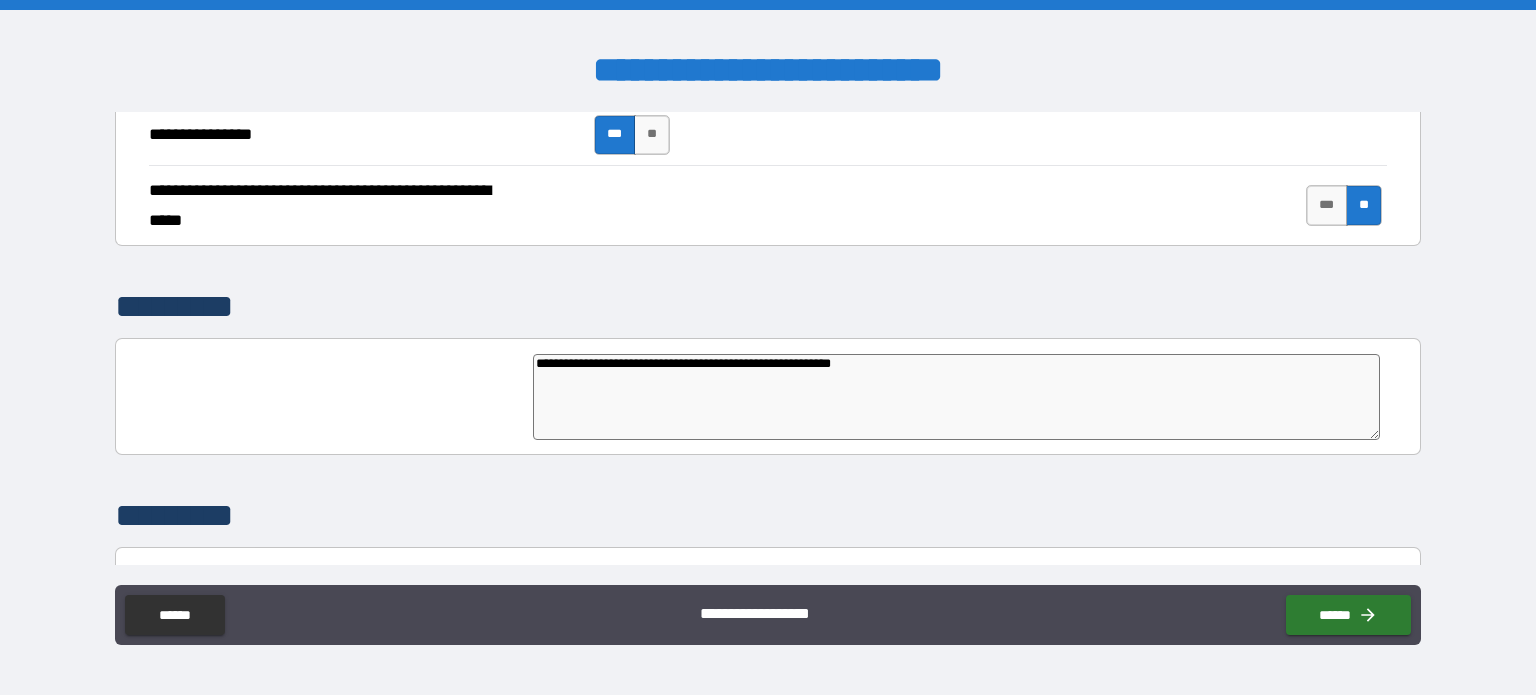 type on "**********" 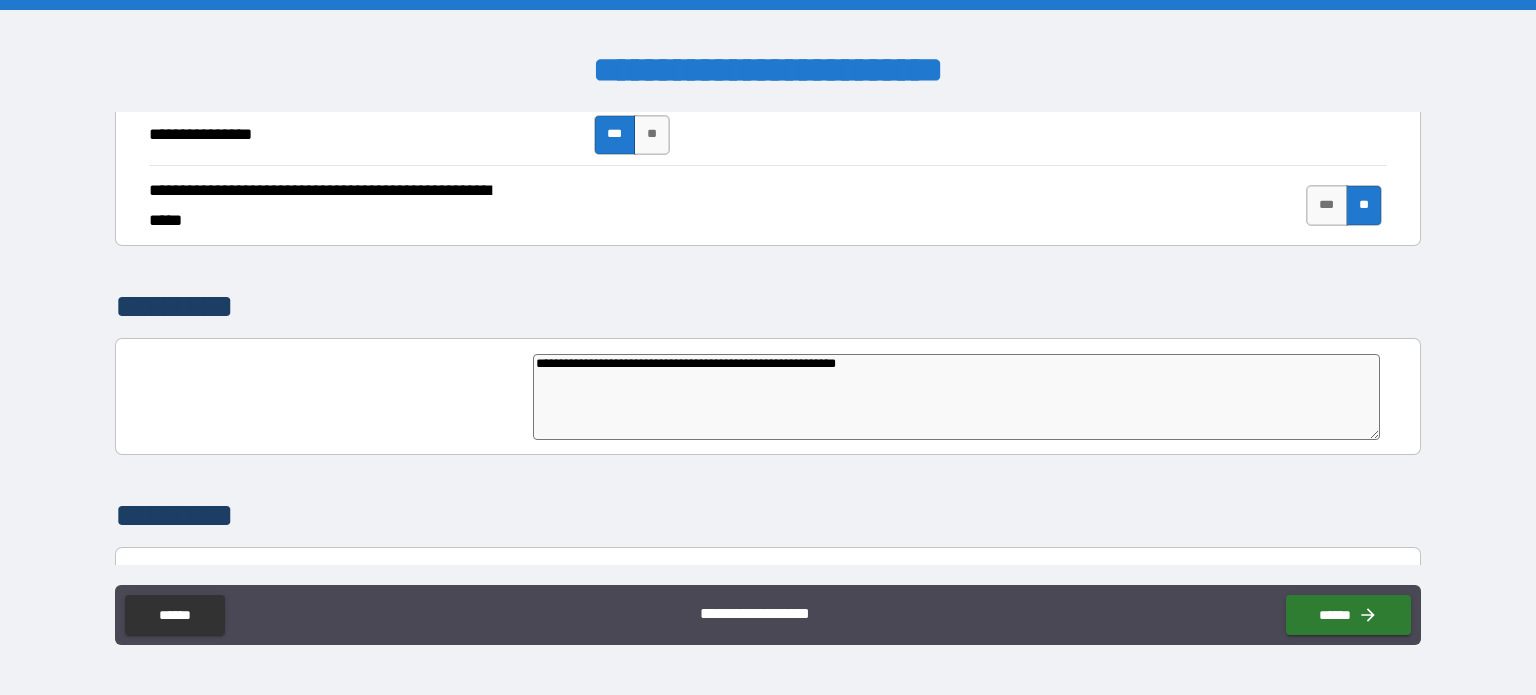 type on "*" 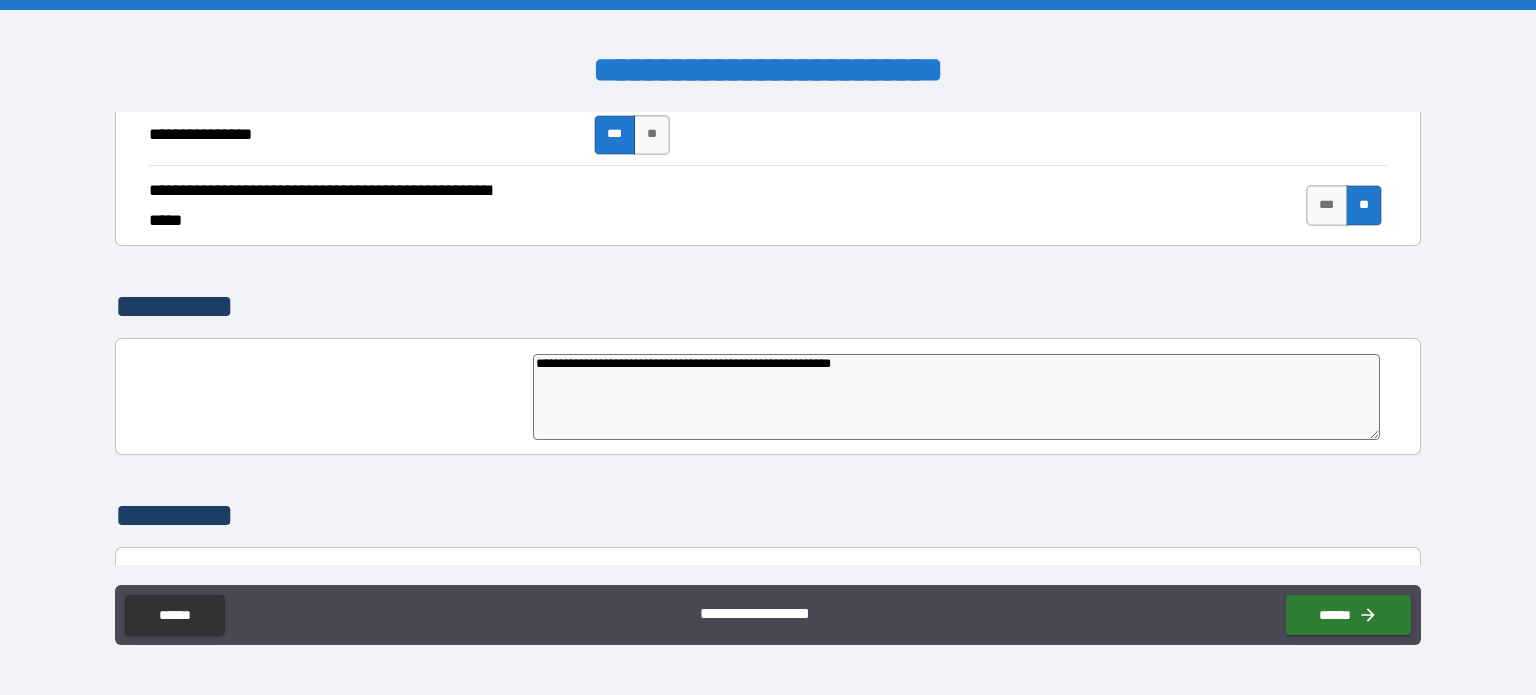 type on "*" 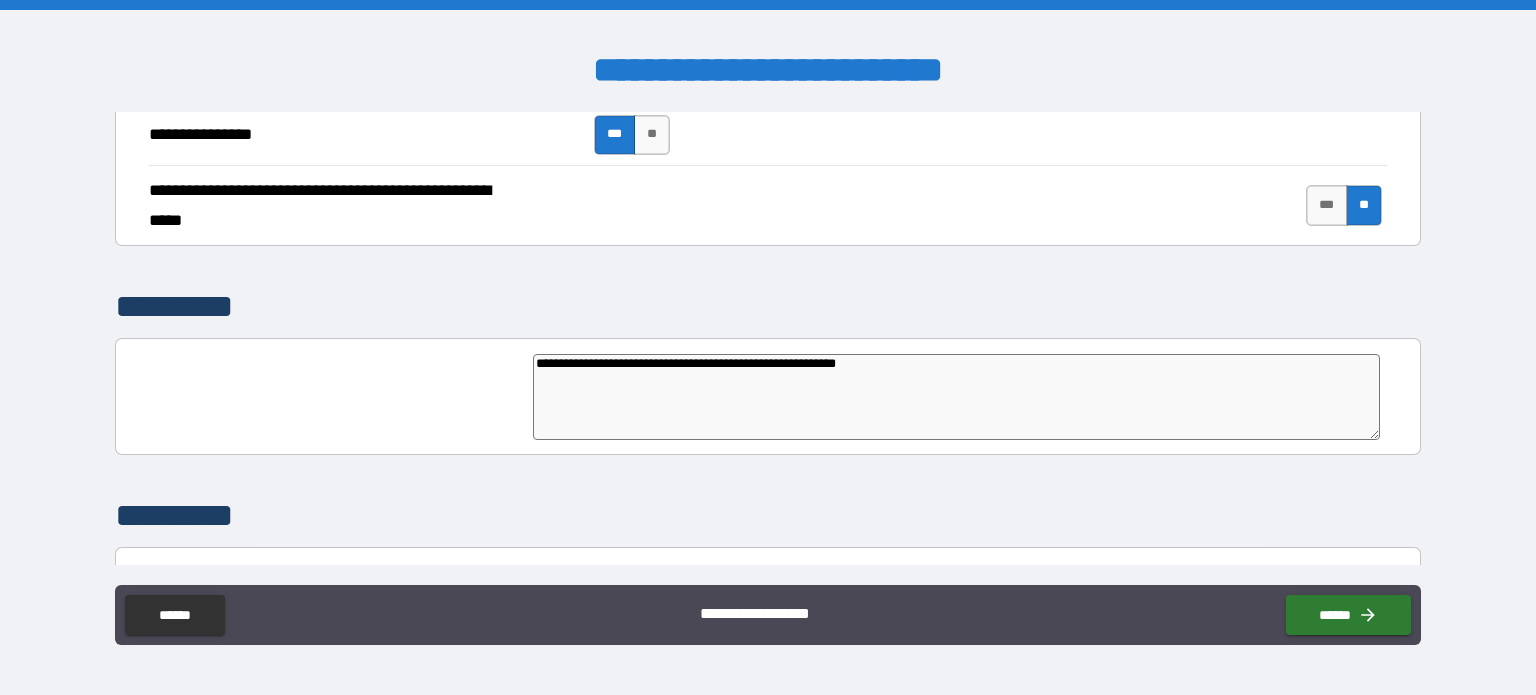 type on "*" 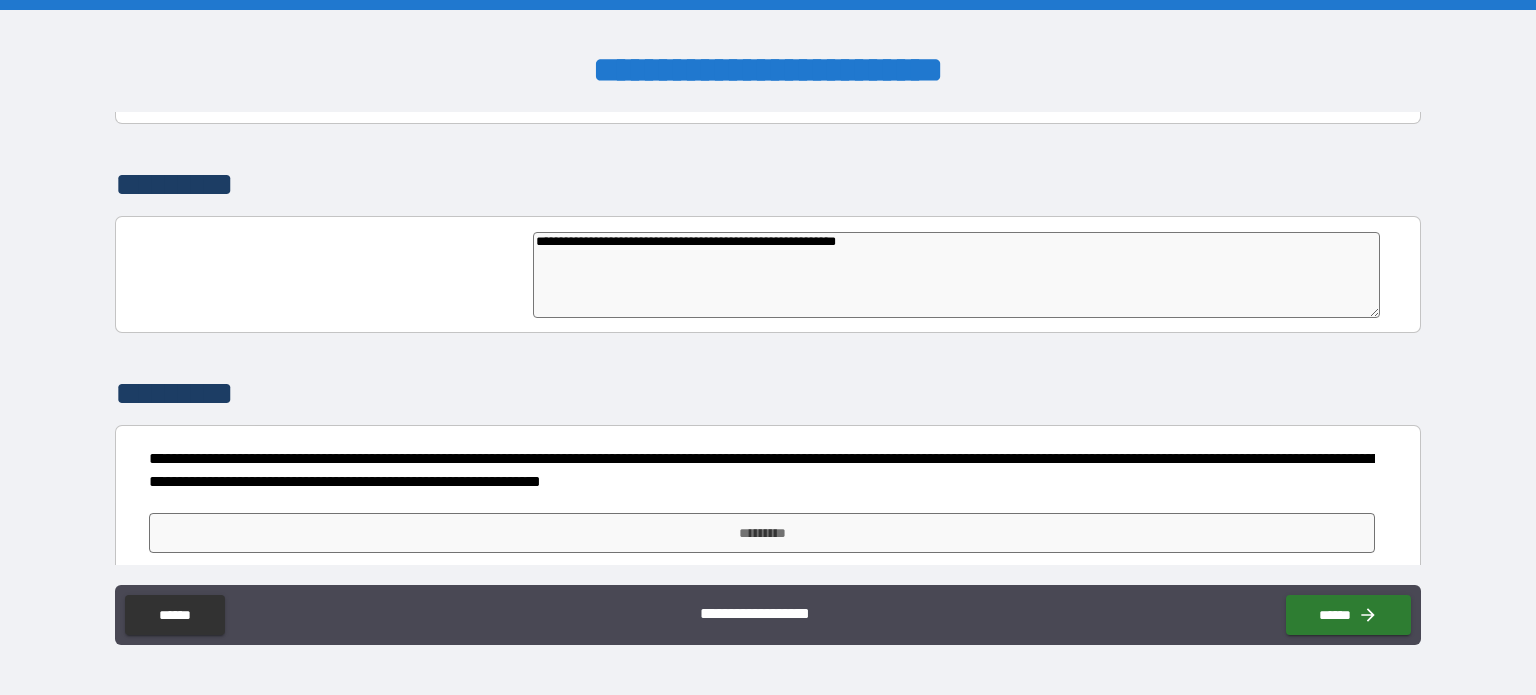 scroll, scrollTop: 4599, scrollLeft: 0, axis: vertical 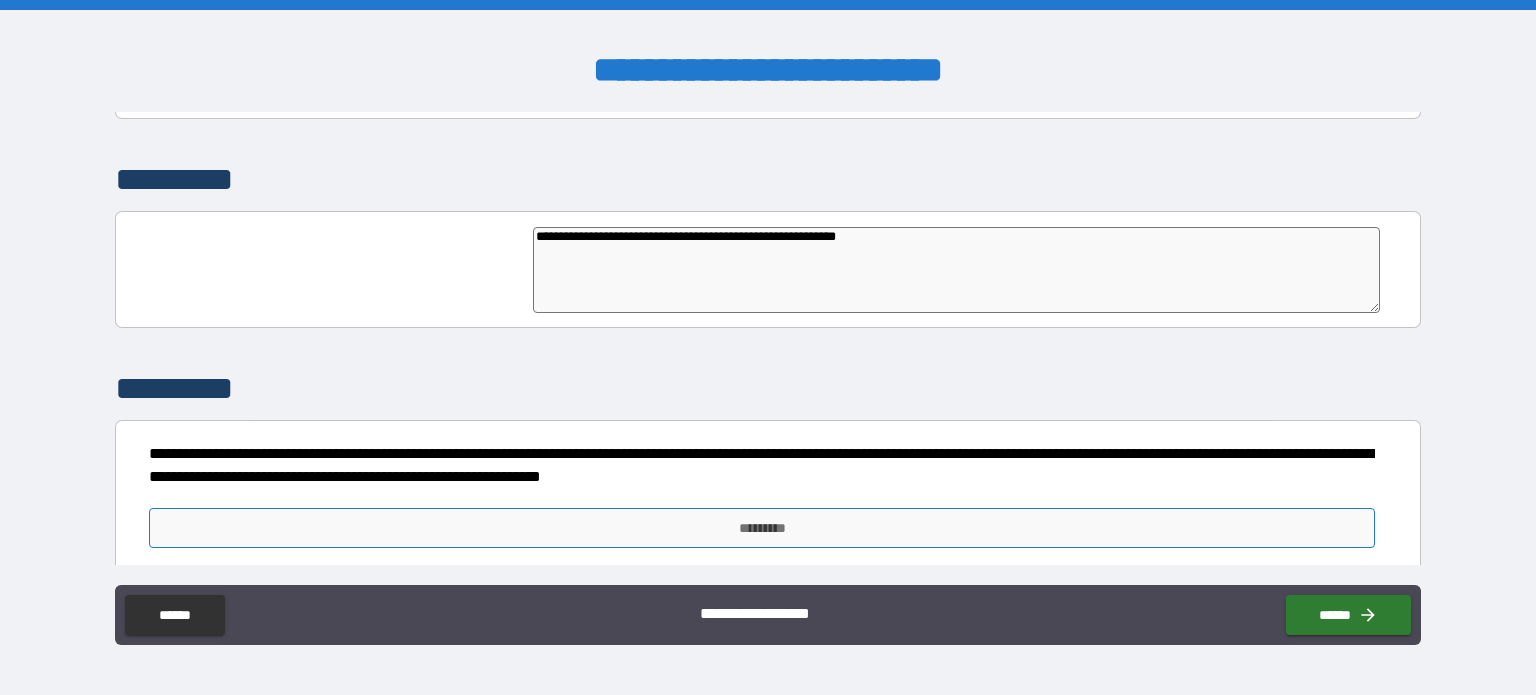type on "**********" 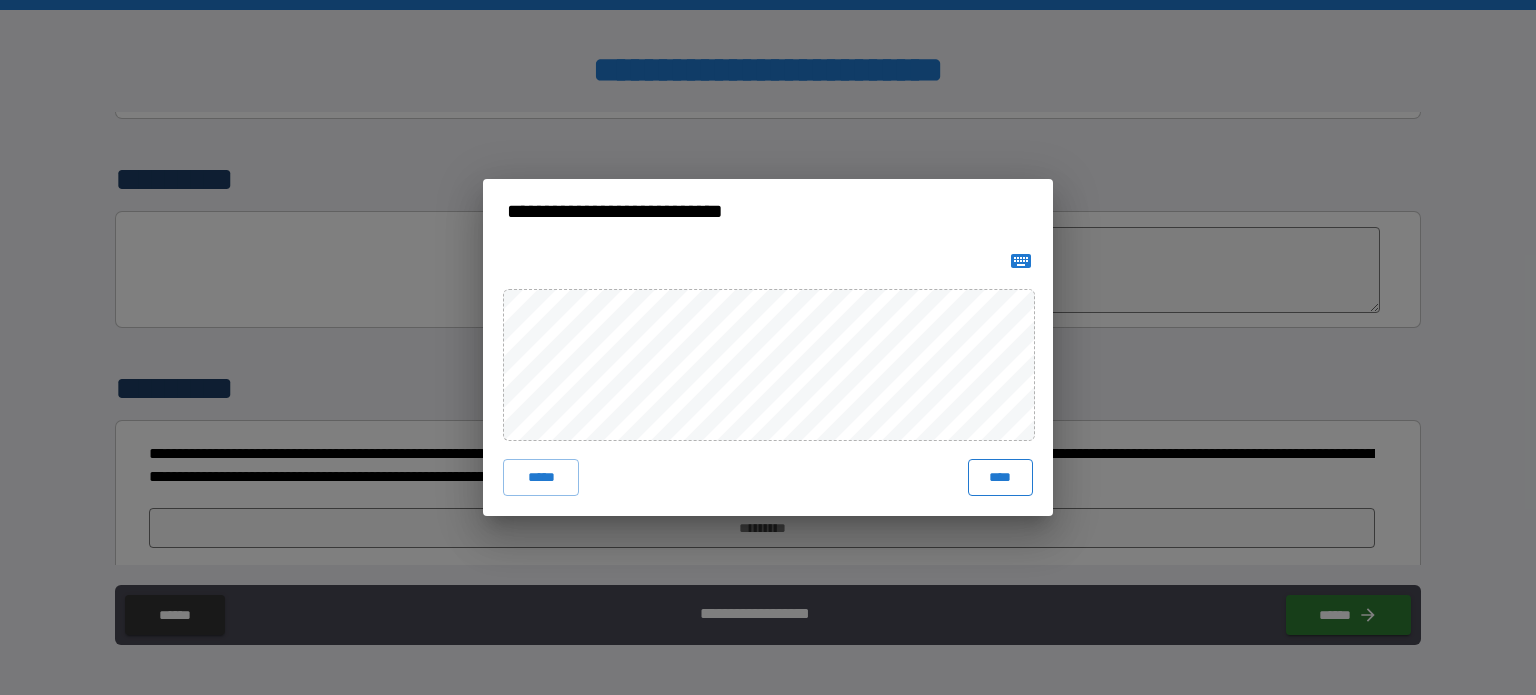 click on "****" at bounding box center [1000, 477] 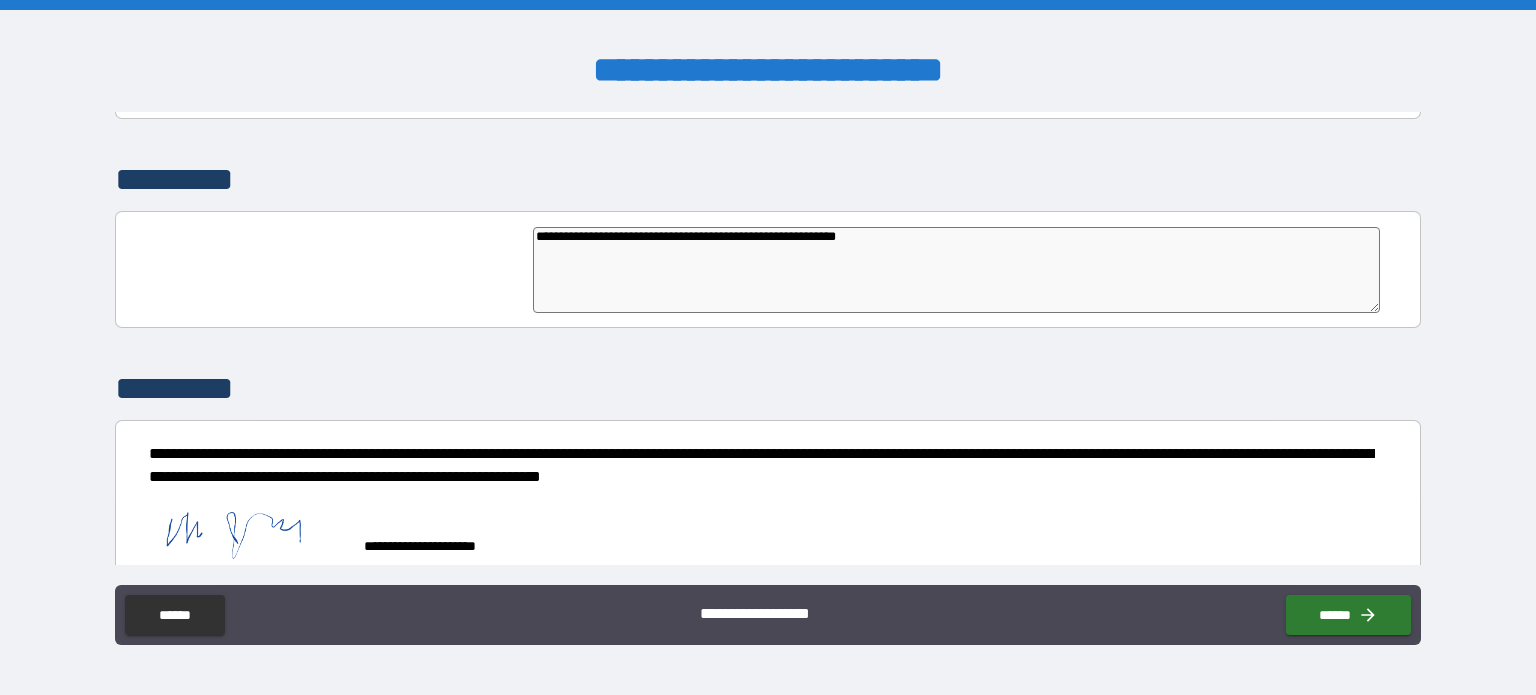 type on "*" 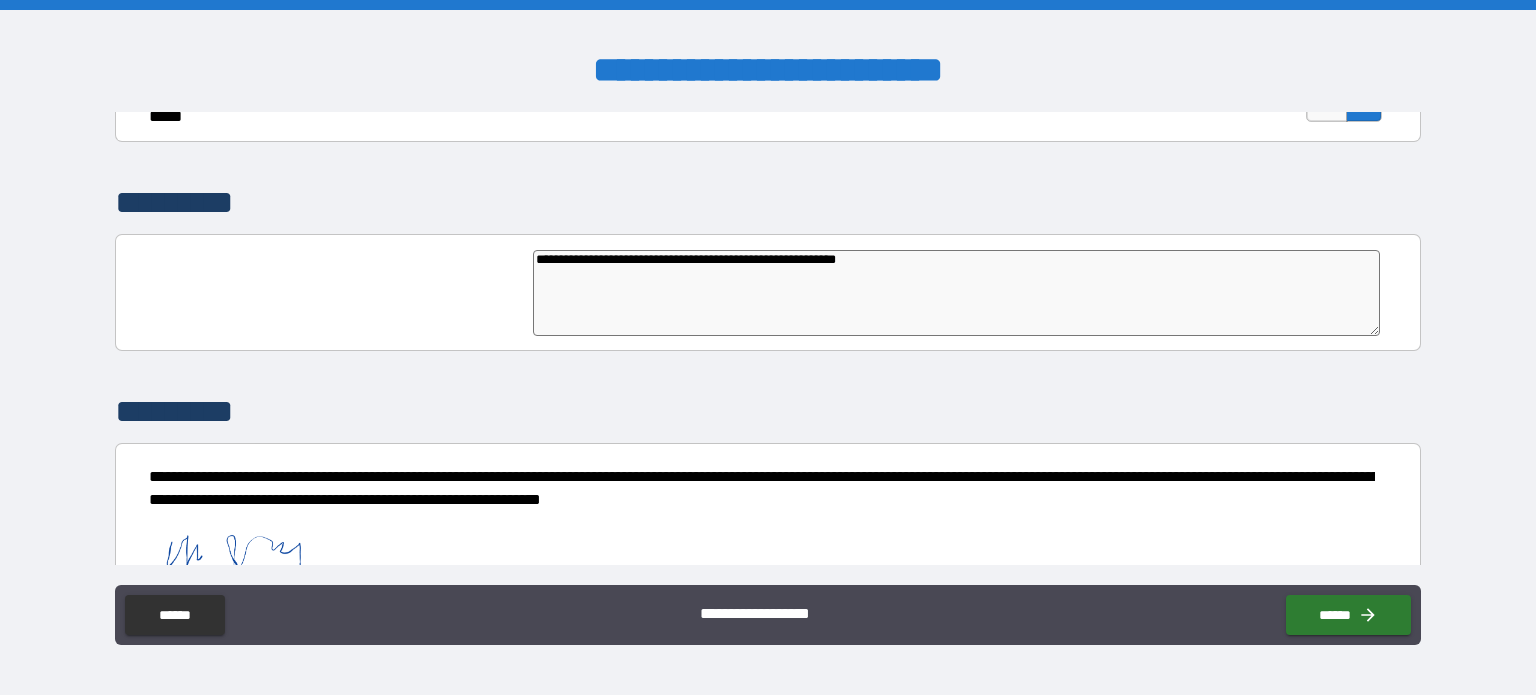 scroll, scrollTop: 4616, scrollLeft: 0, axis: vertical 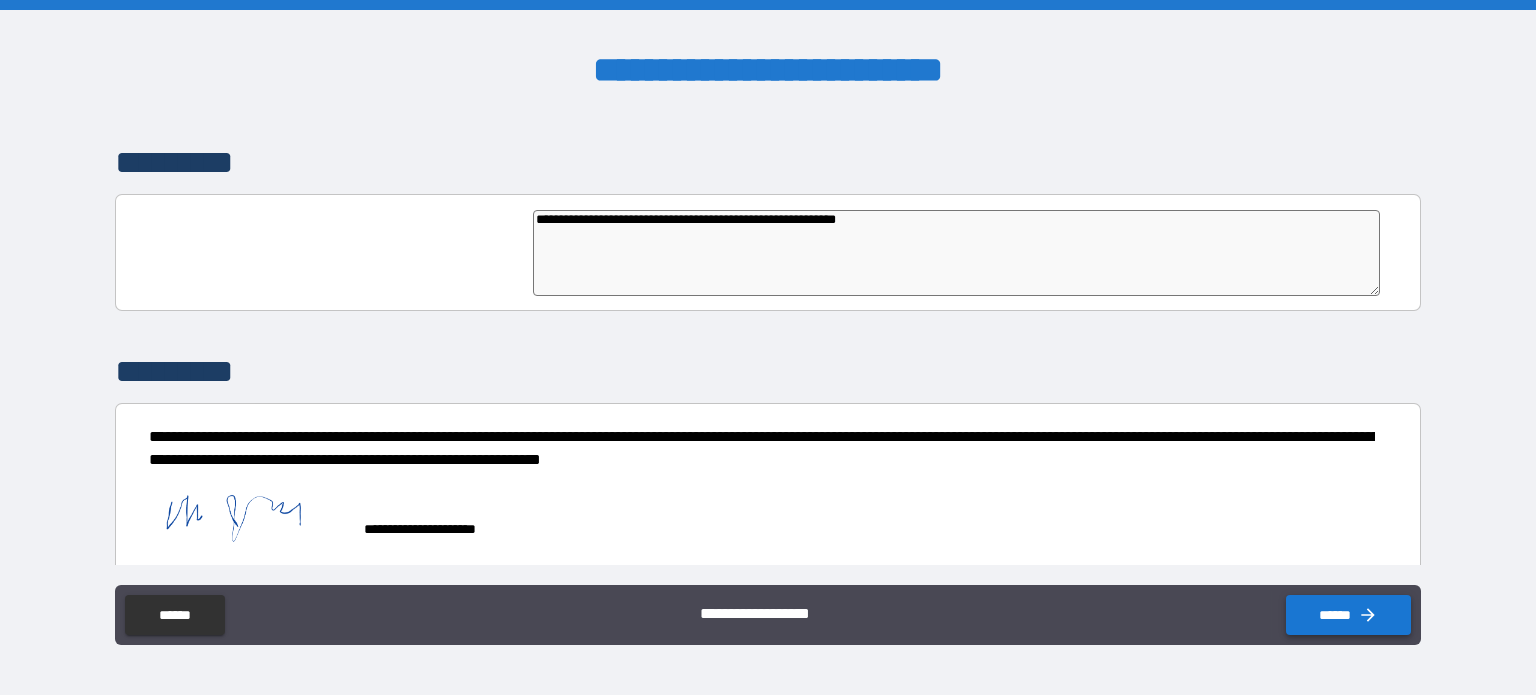 click on "******" at bounding box center (1348, 615) 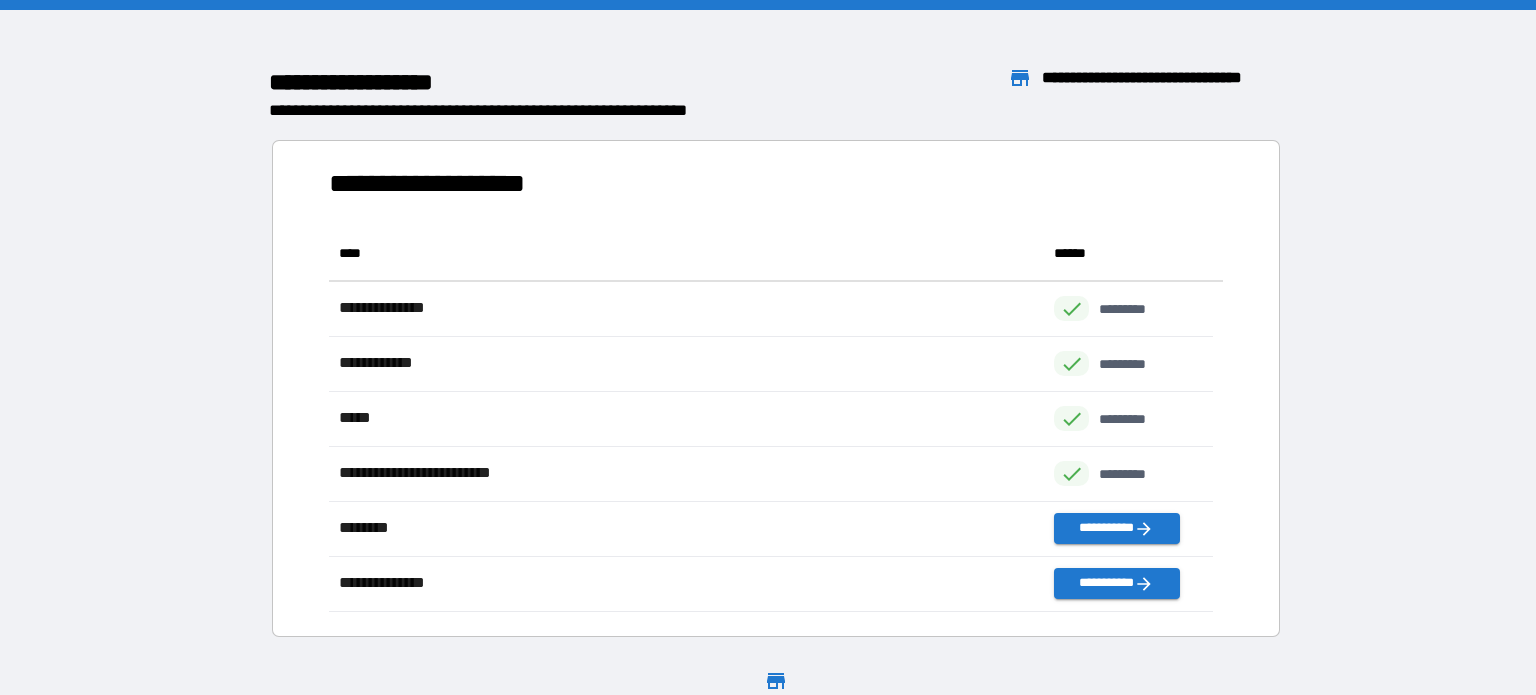 scroll, scrollTop: 16, scrollLeft: 16, axis: both 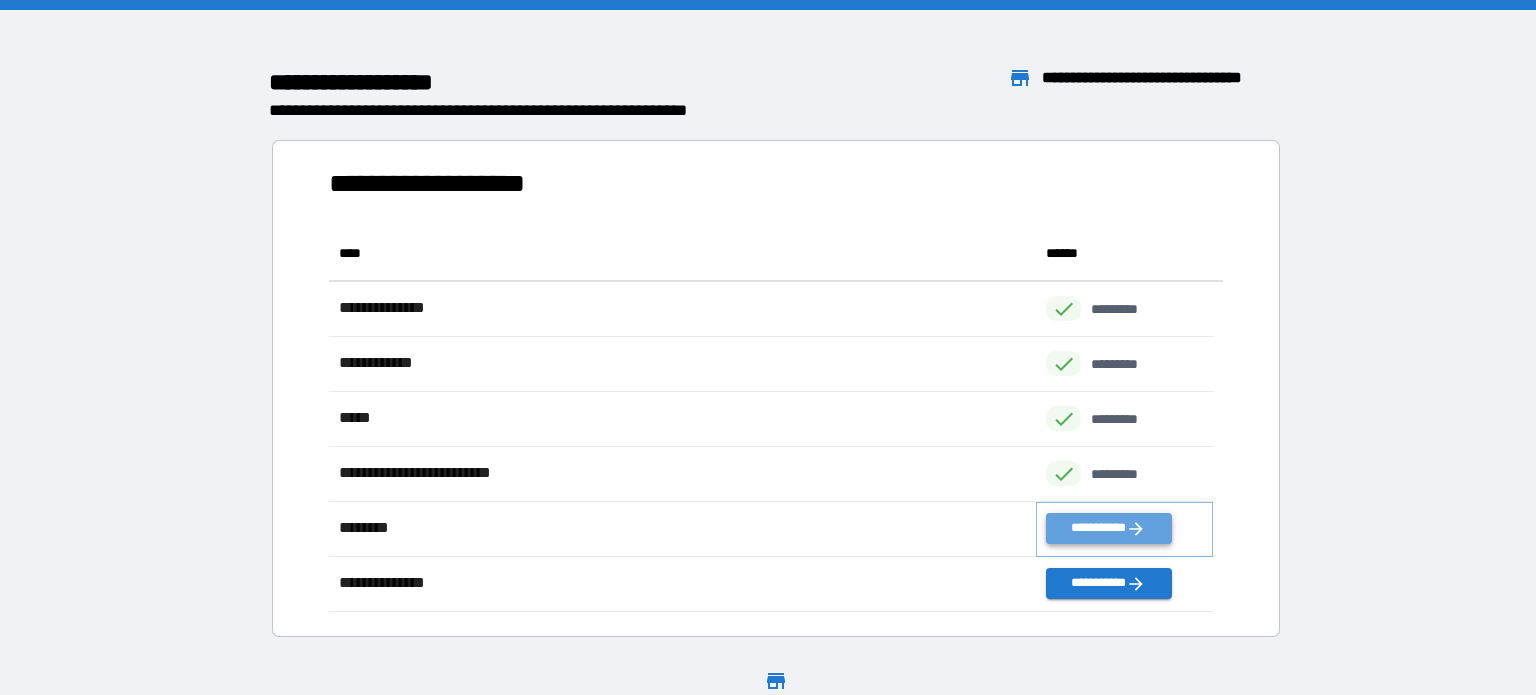 click on "**********" at bounding box center [1108, 528] 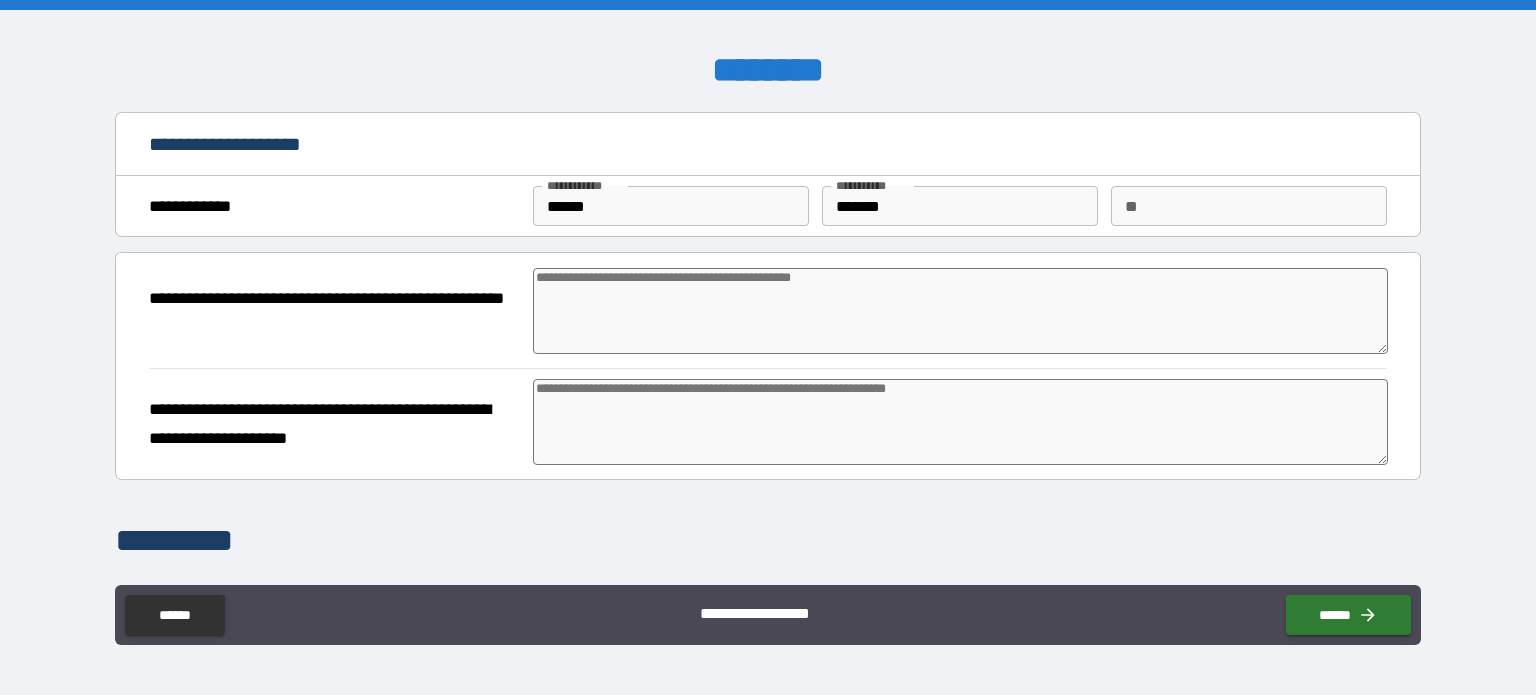 click on "**" at bounding box center (1249, 206) 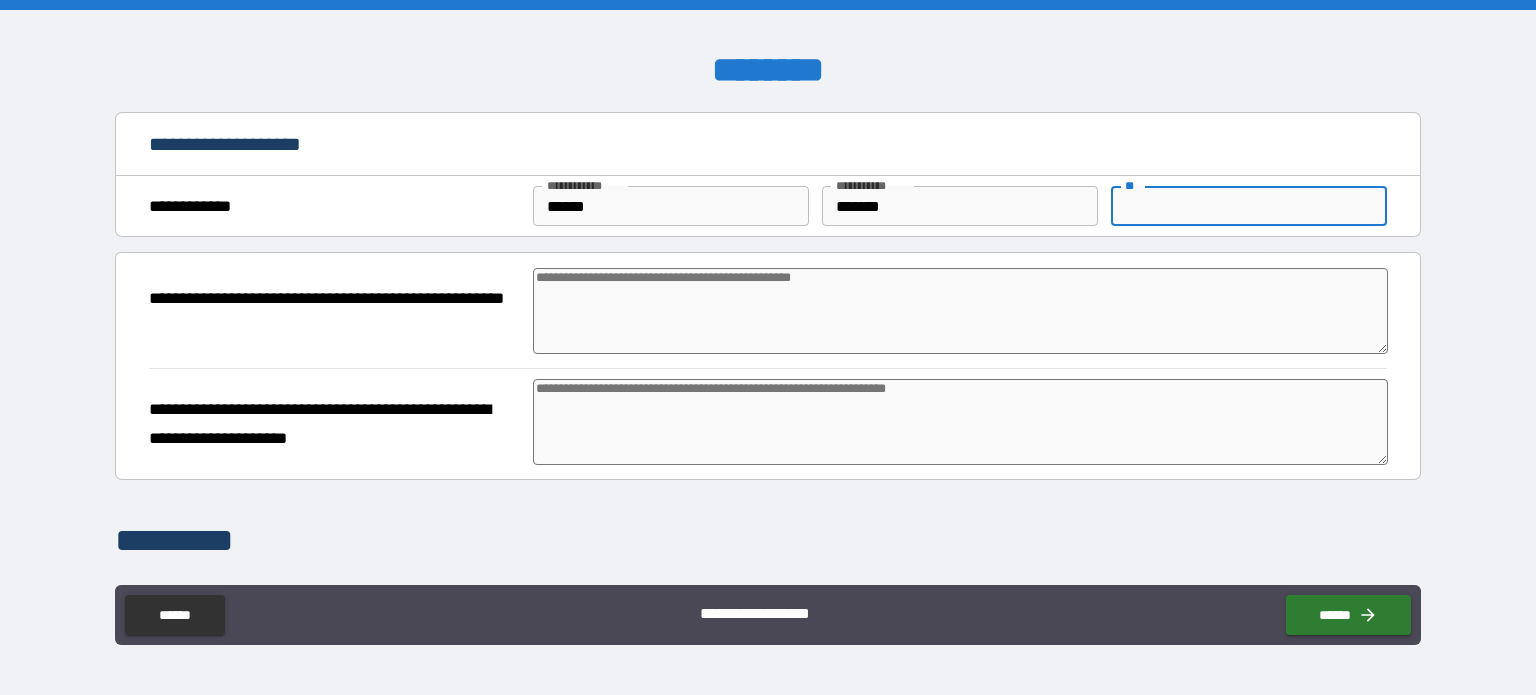 type on "*" 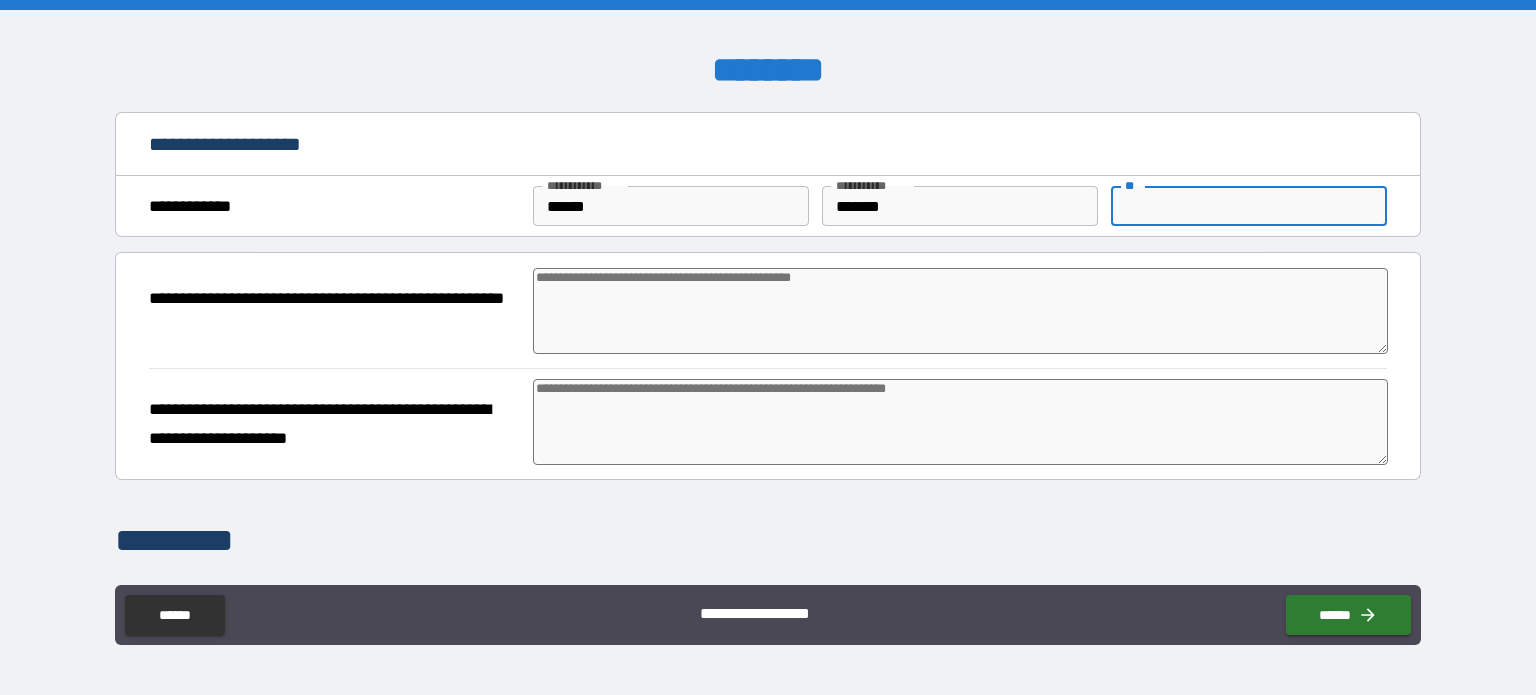 type on "*" 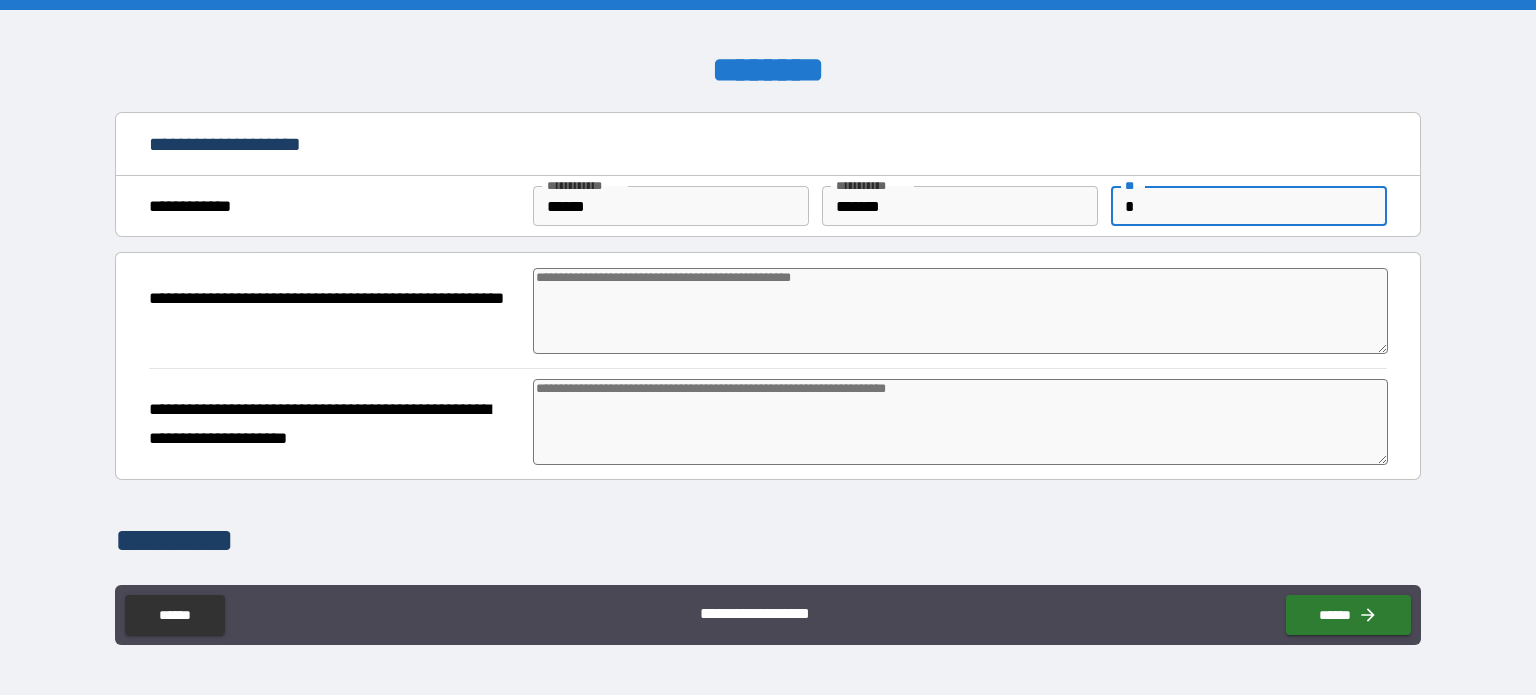type on "*" 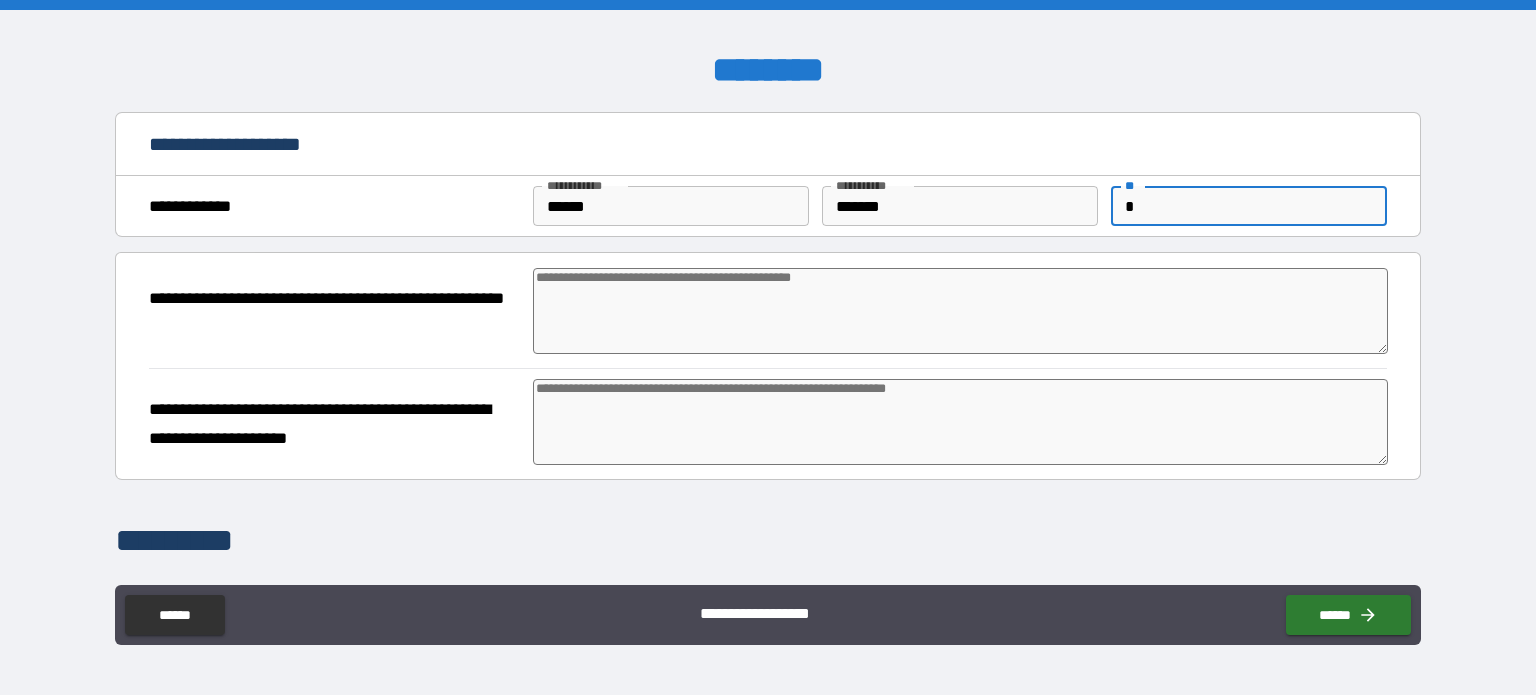 type on "*" 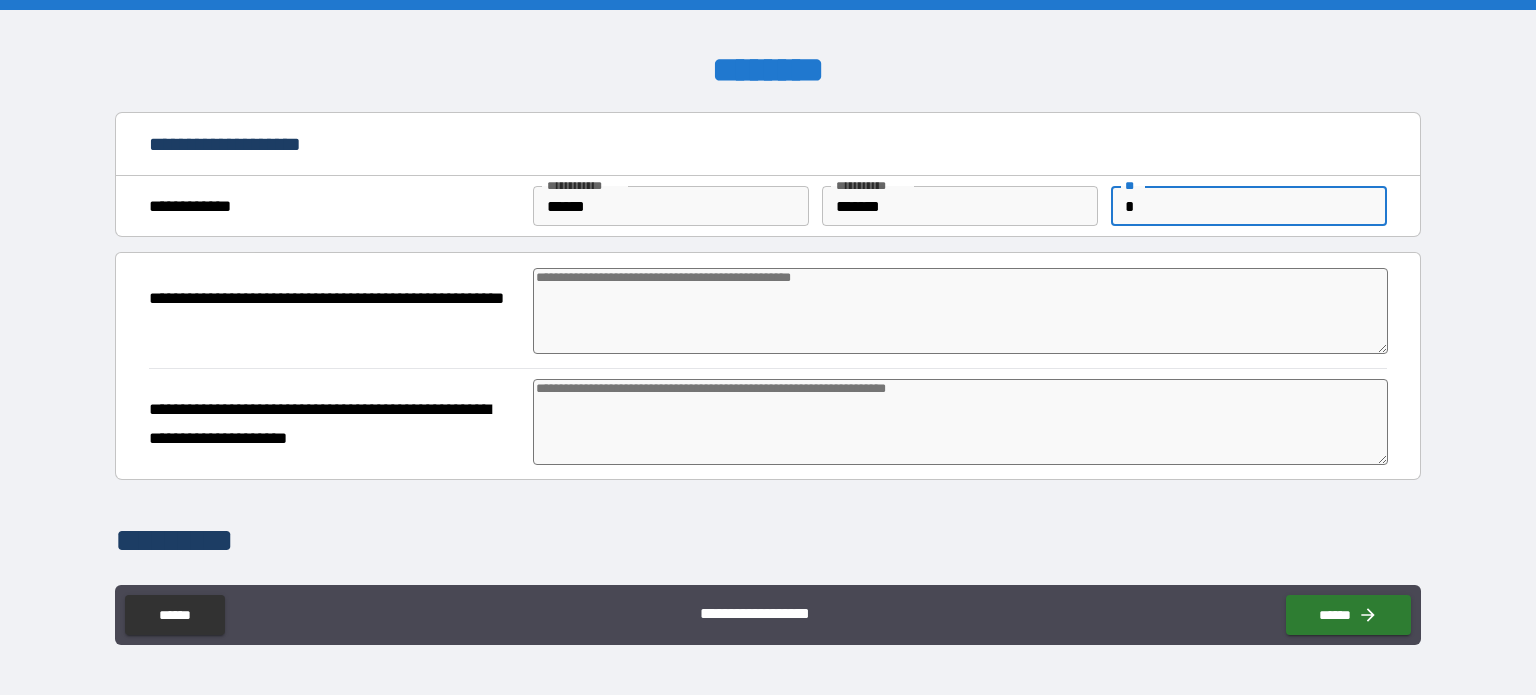 click at bounding box center [961, 311] 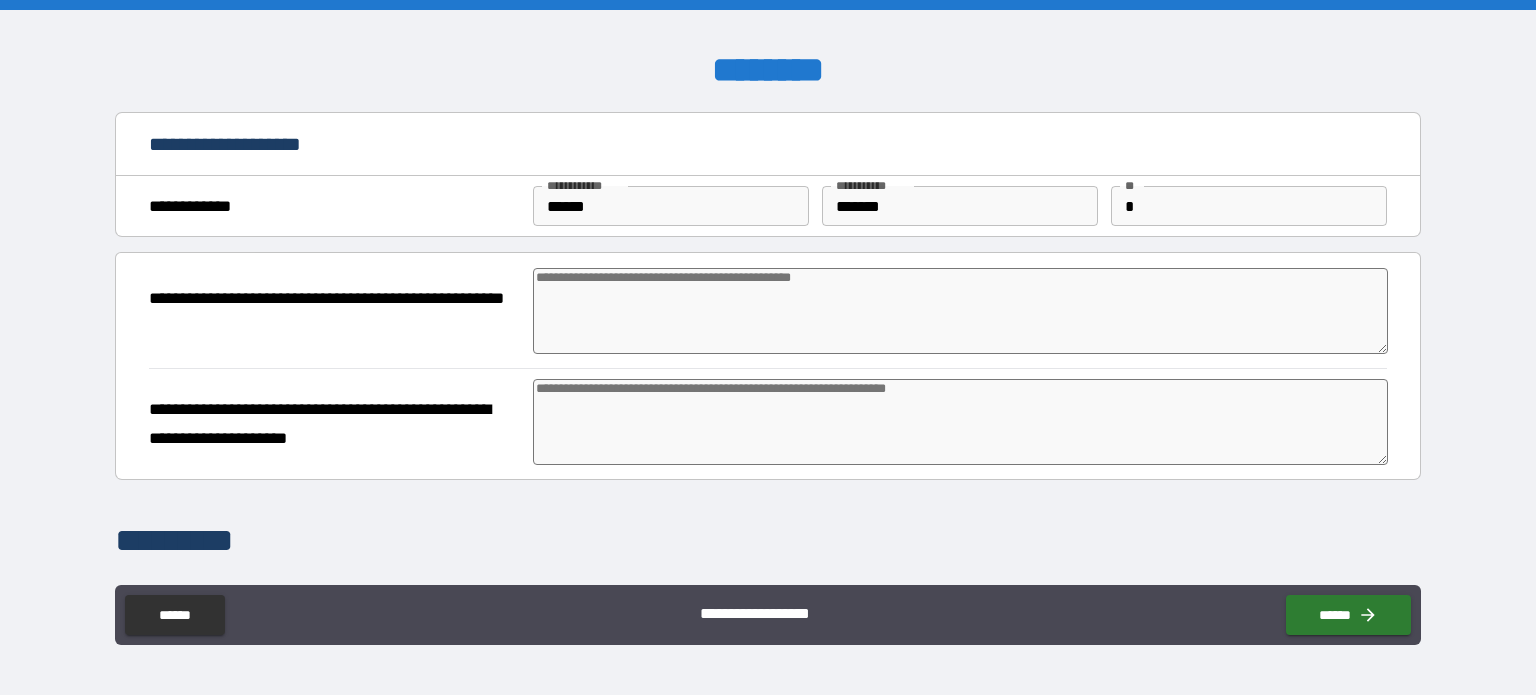 type on "*" 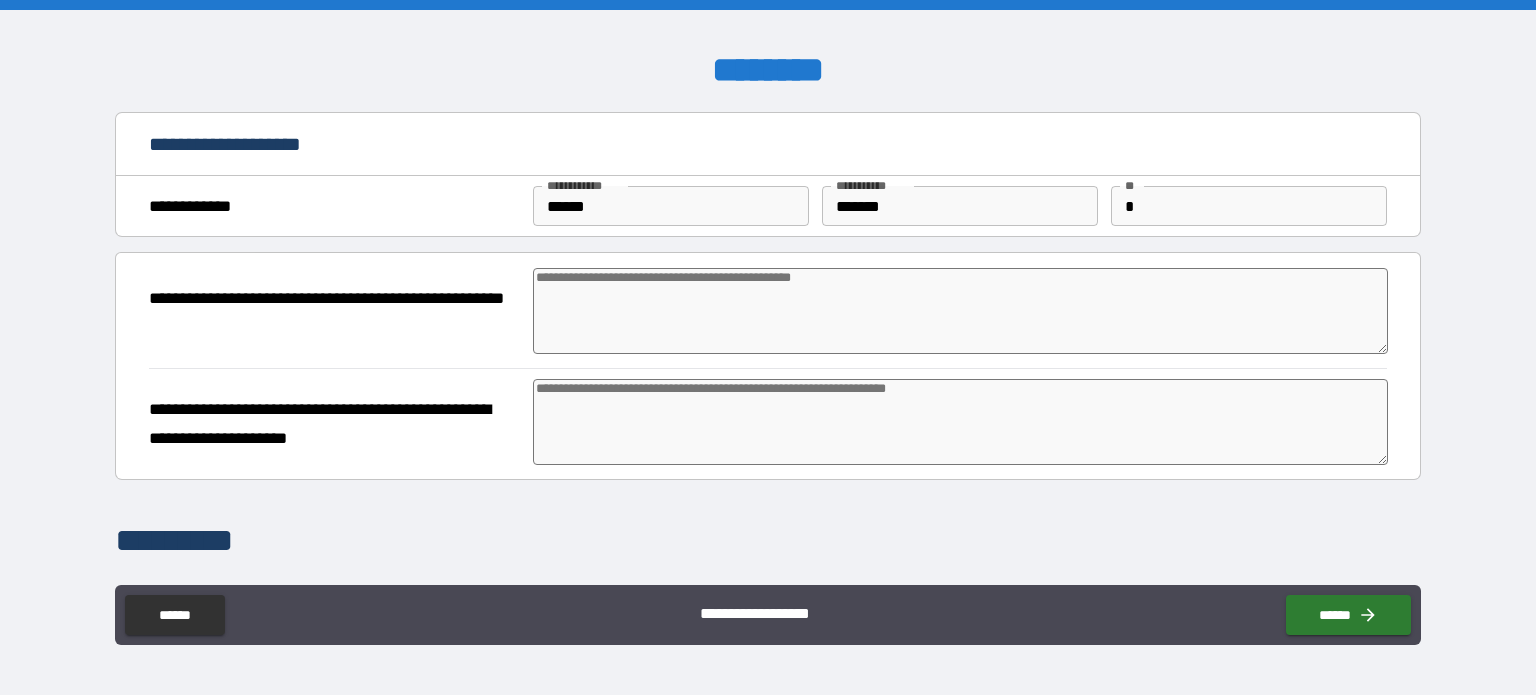 type on "*" 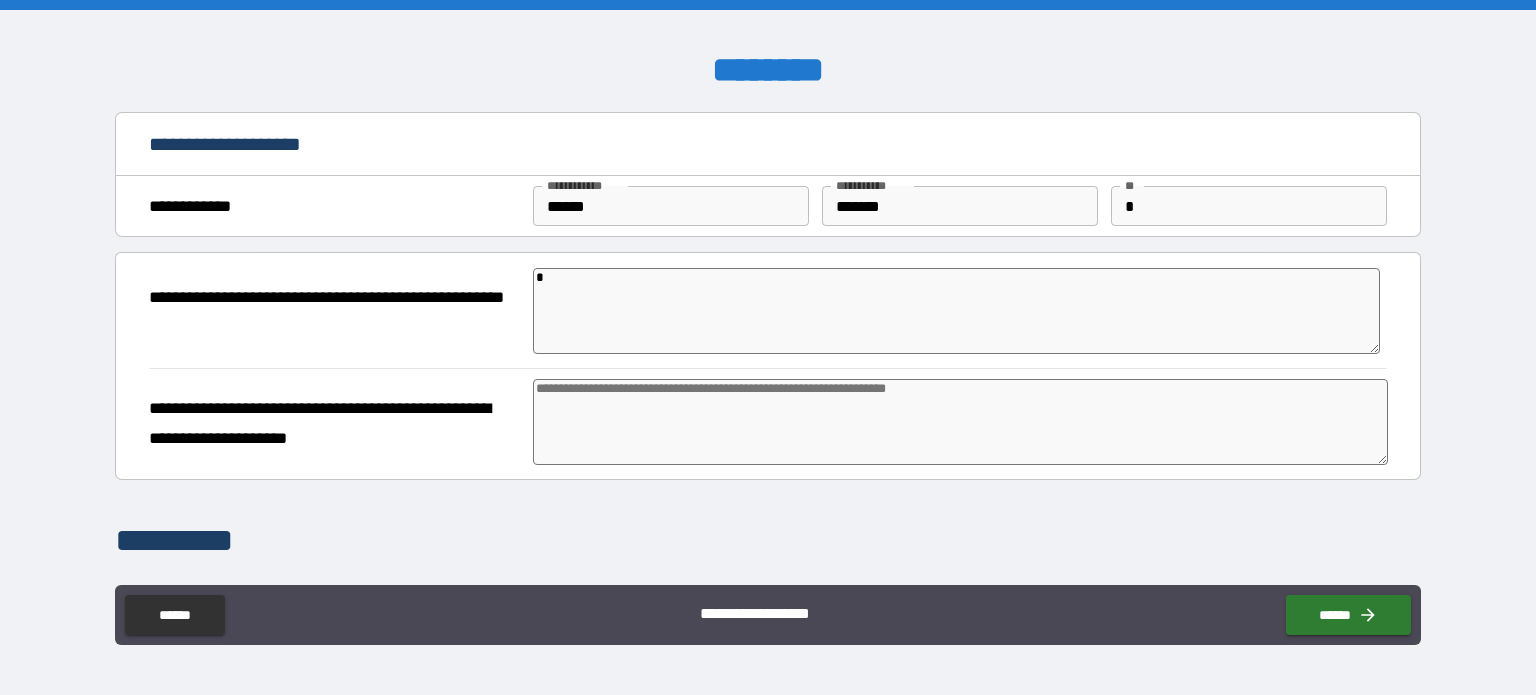 type on "*" 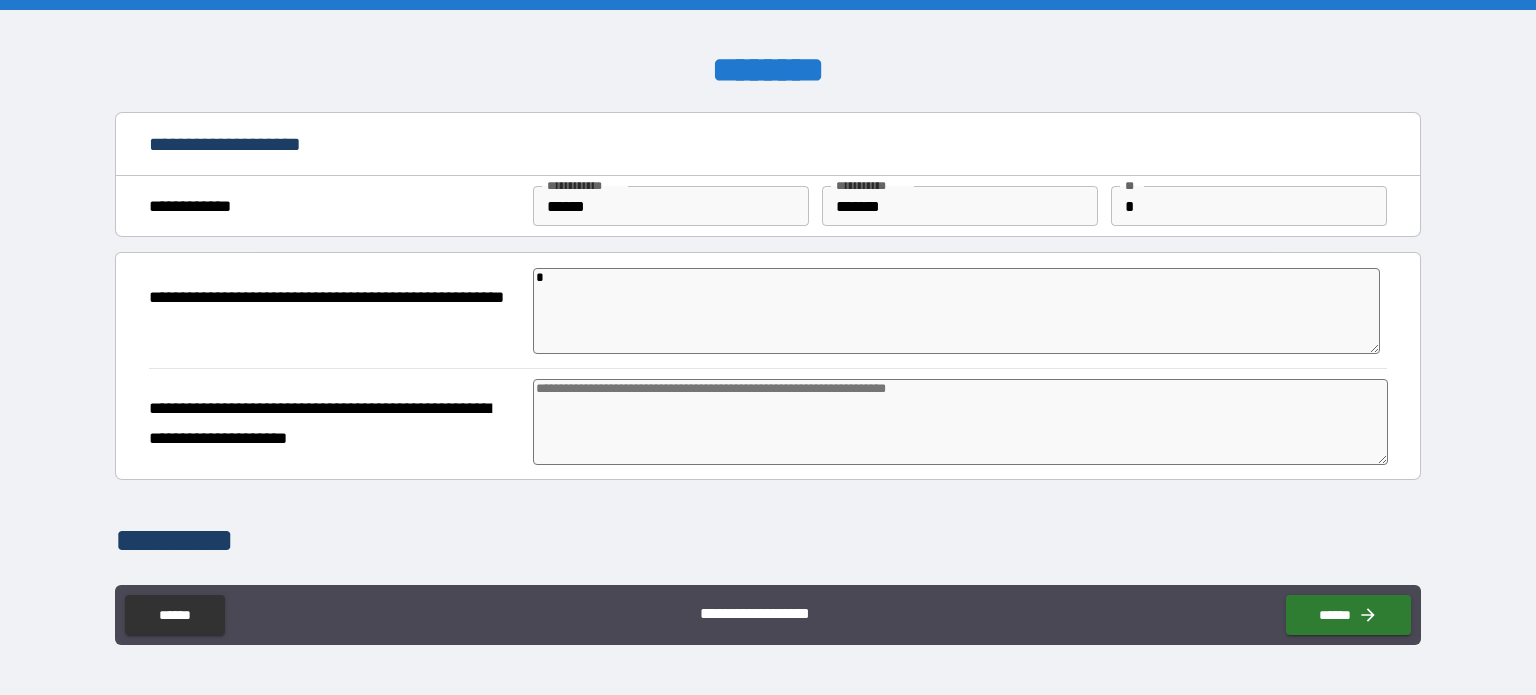 type on "*" 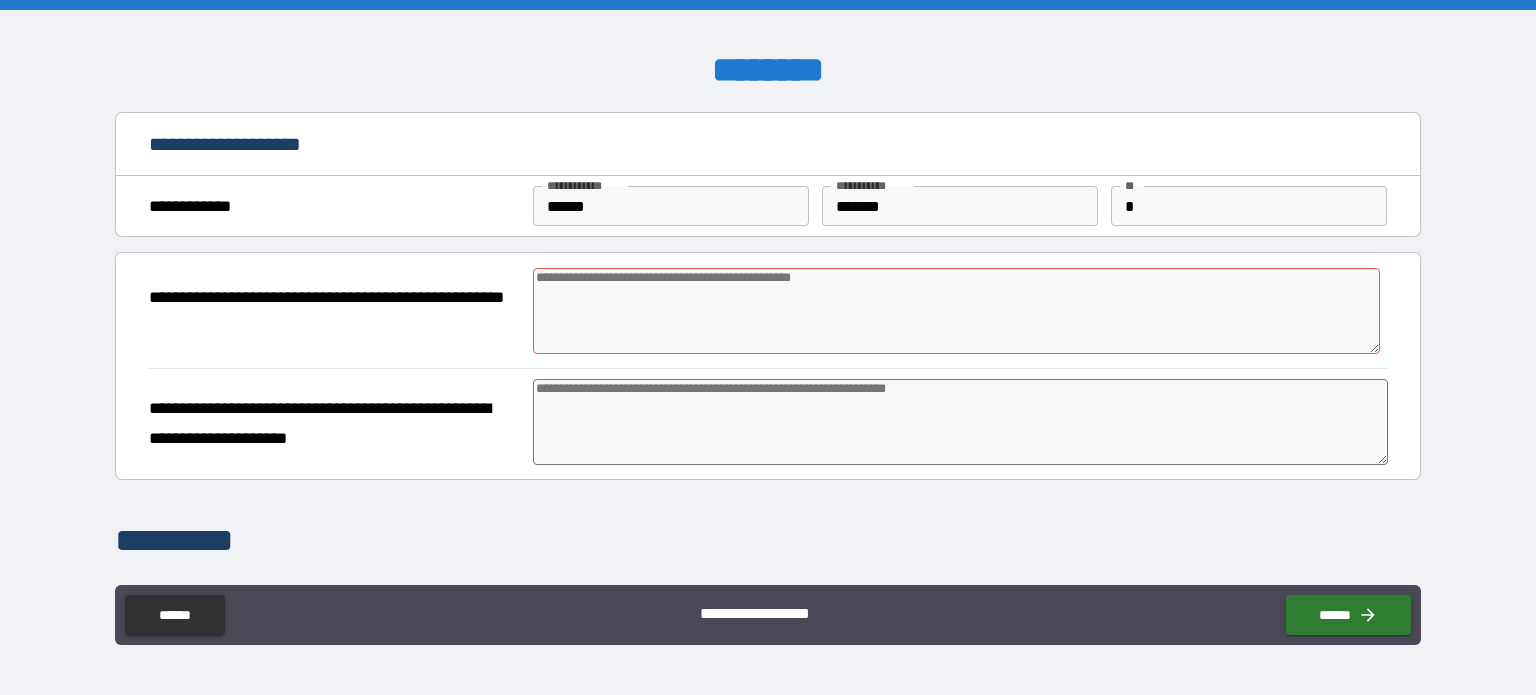 type on "*" 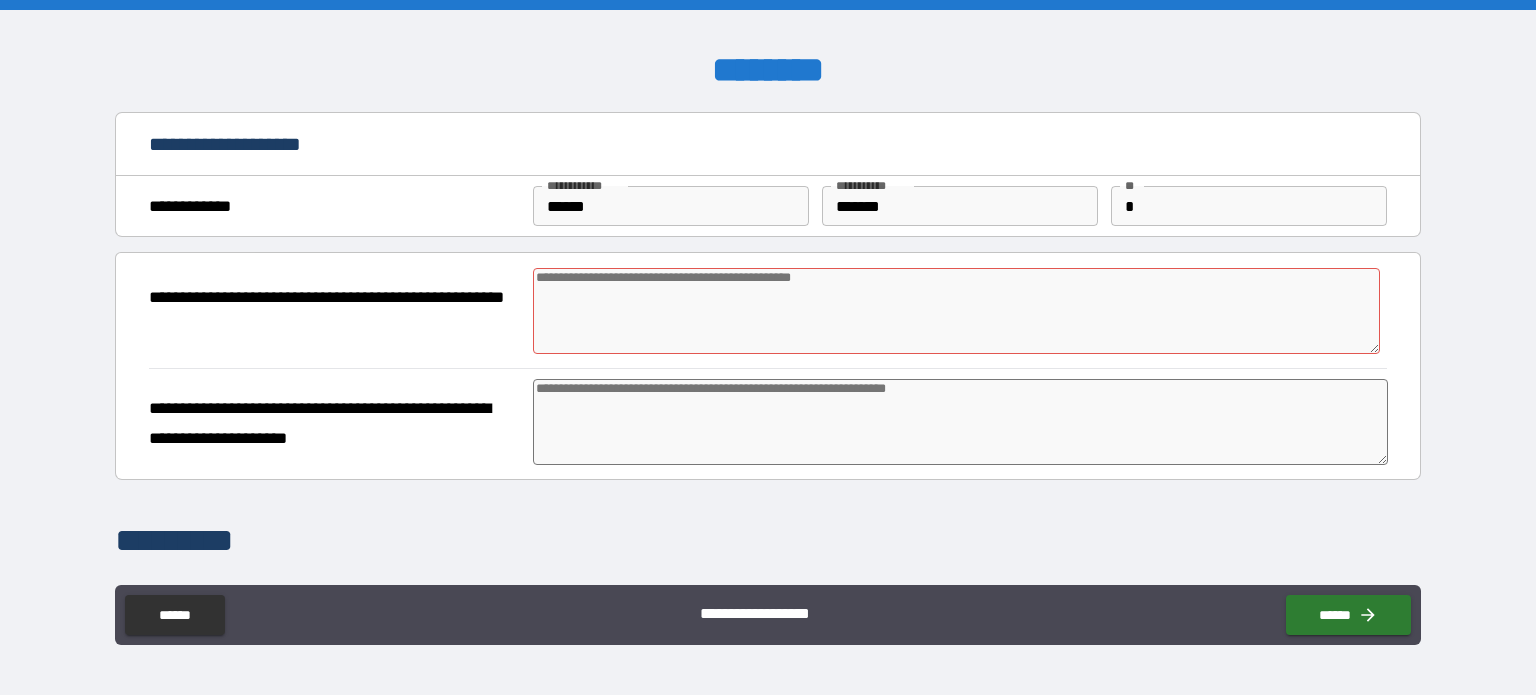 type on "*" 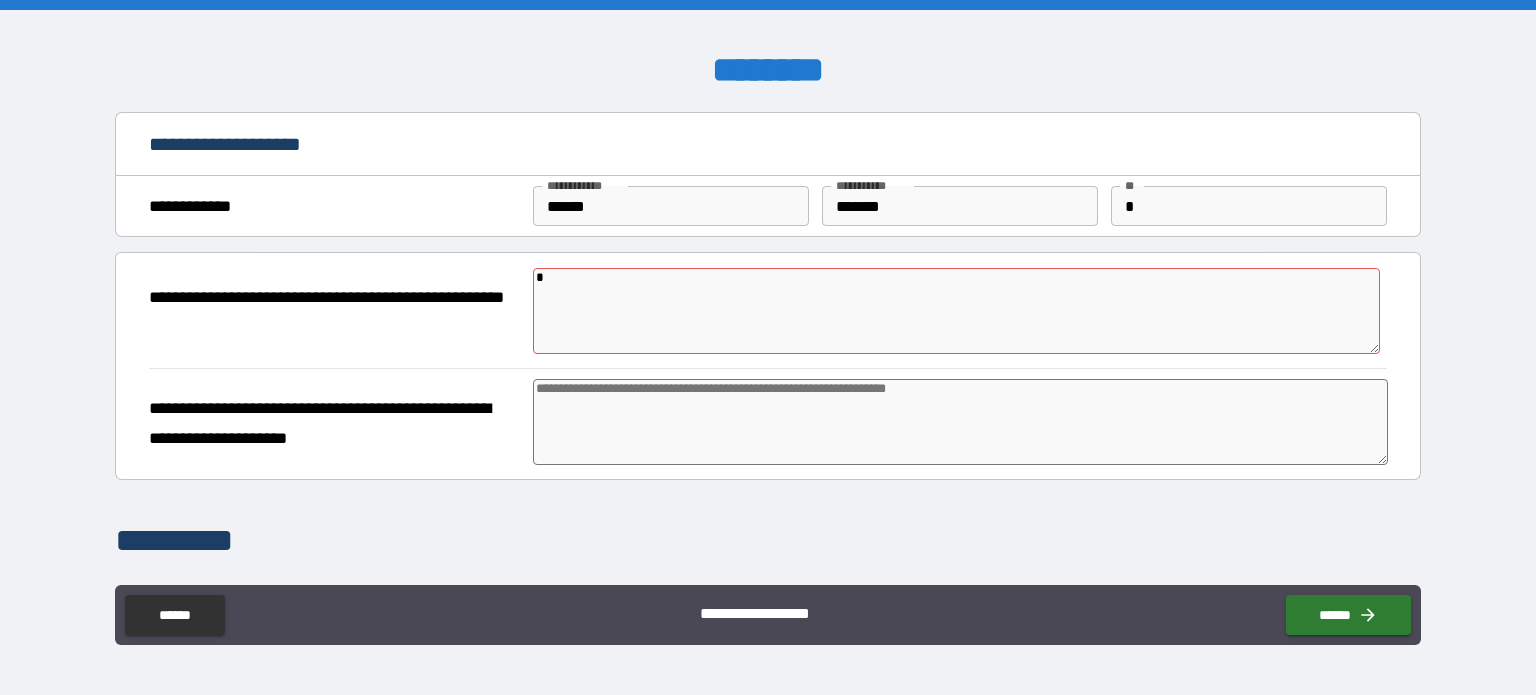 type on "*" 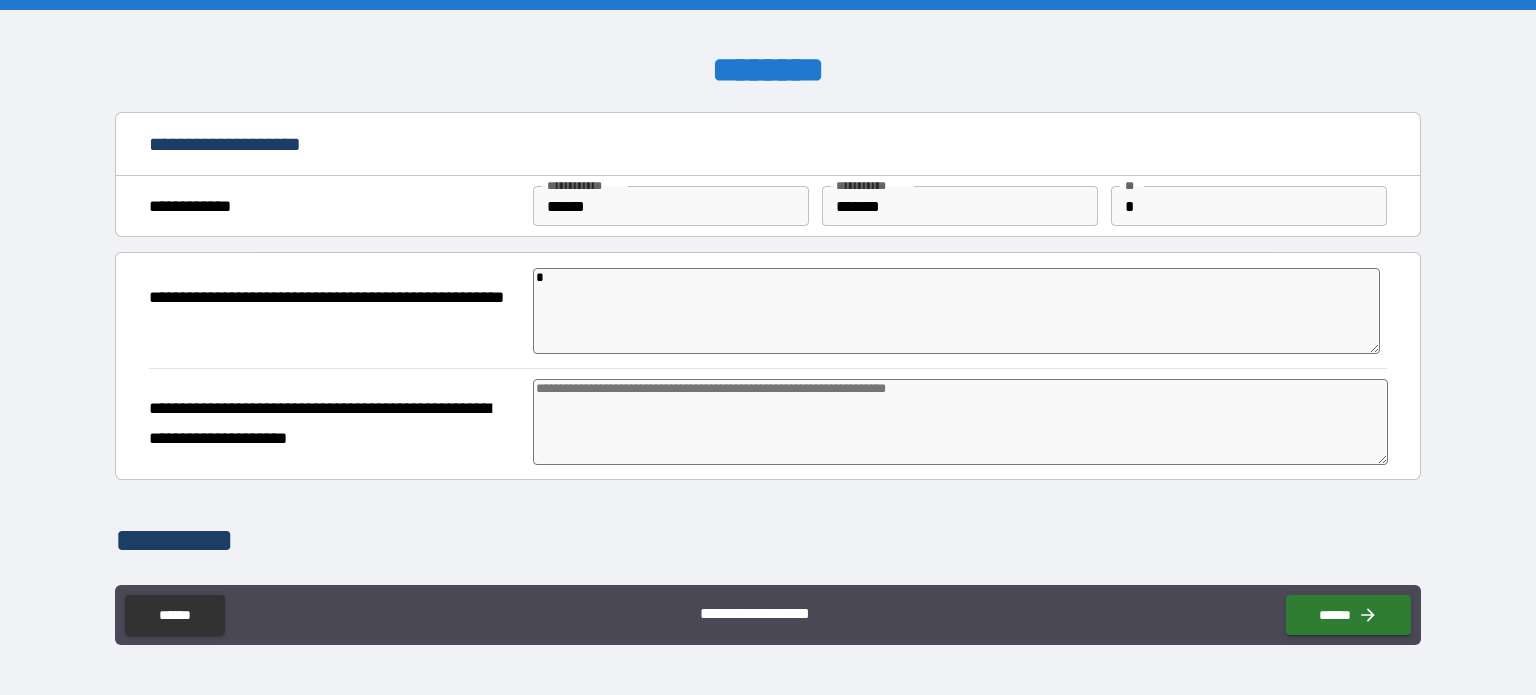 type on "**" 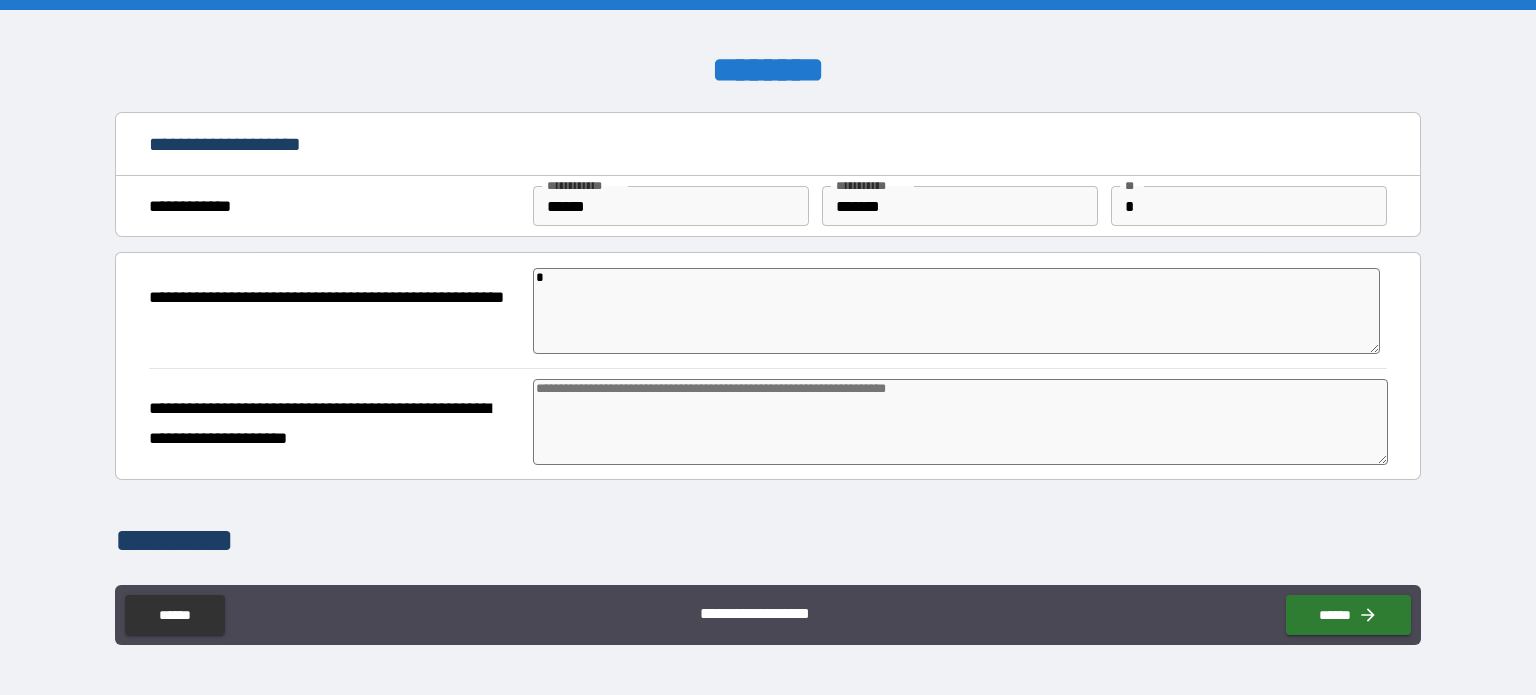 type on "*" 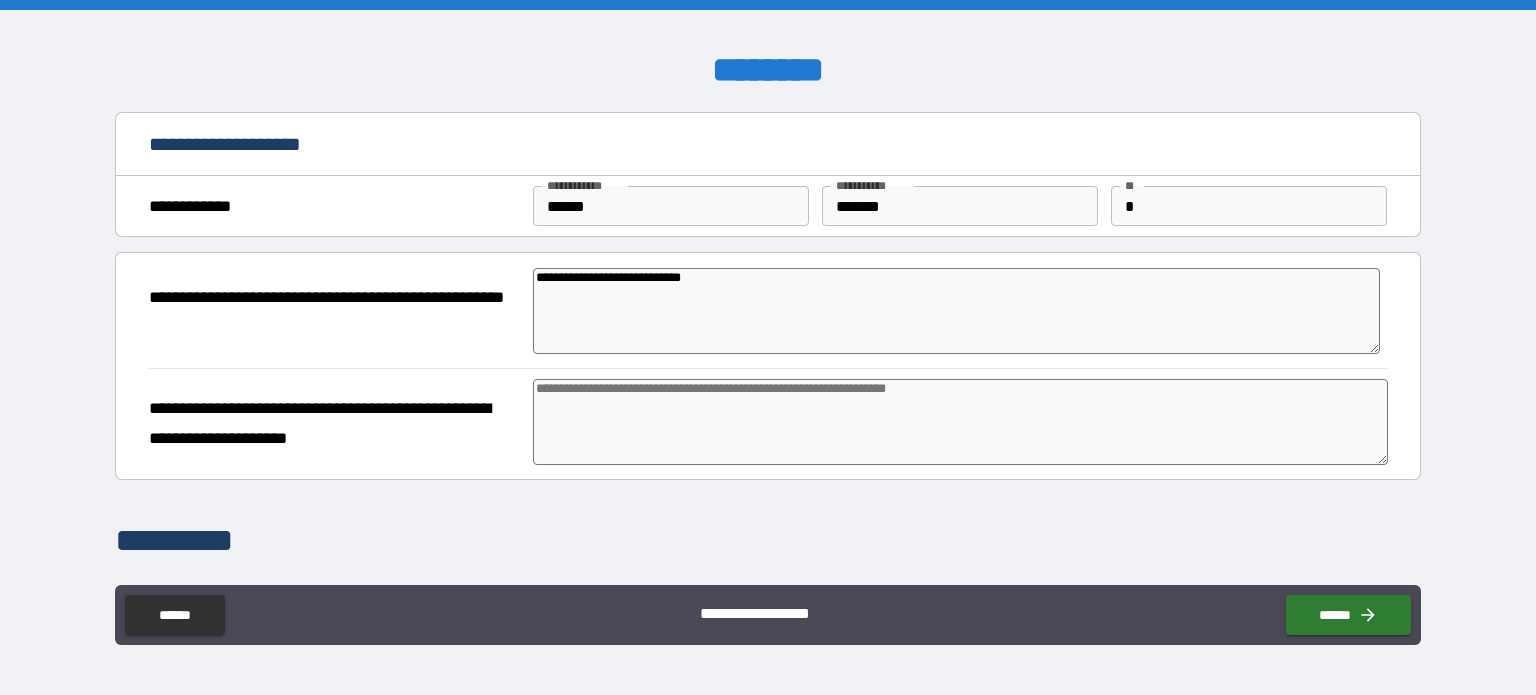 paste on "**********" 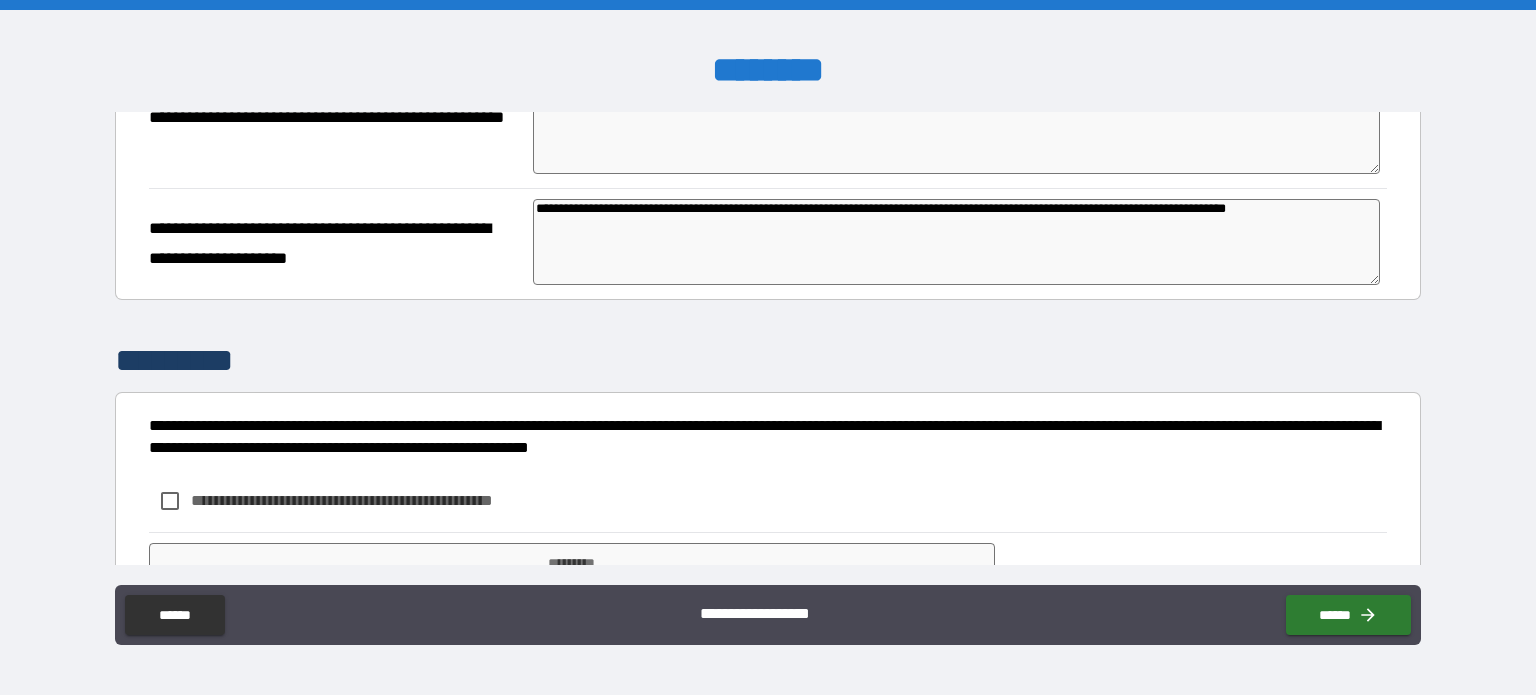 scroll, scrollTop: 200, scrollLeft: 0, axis: vertical 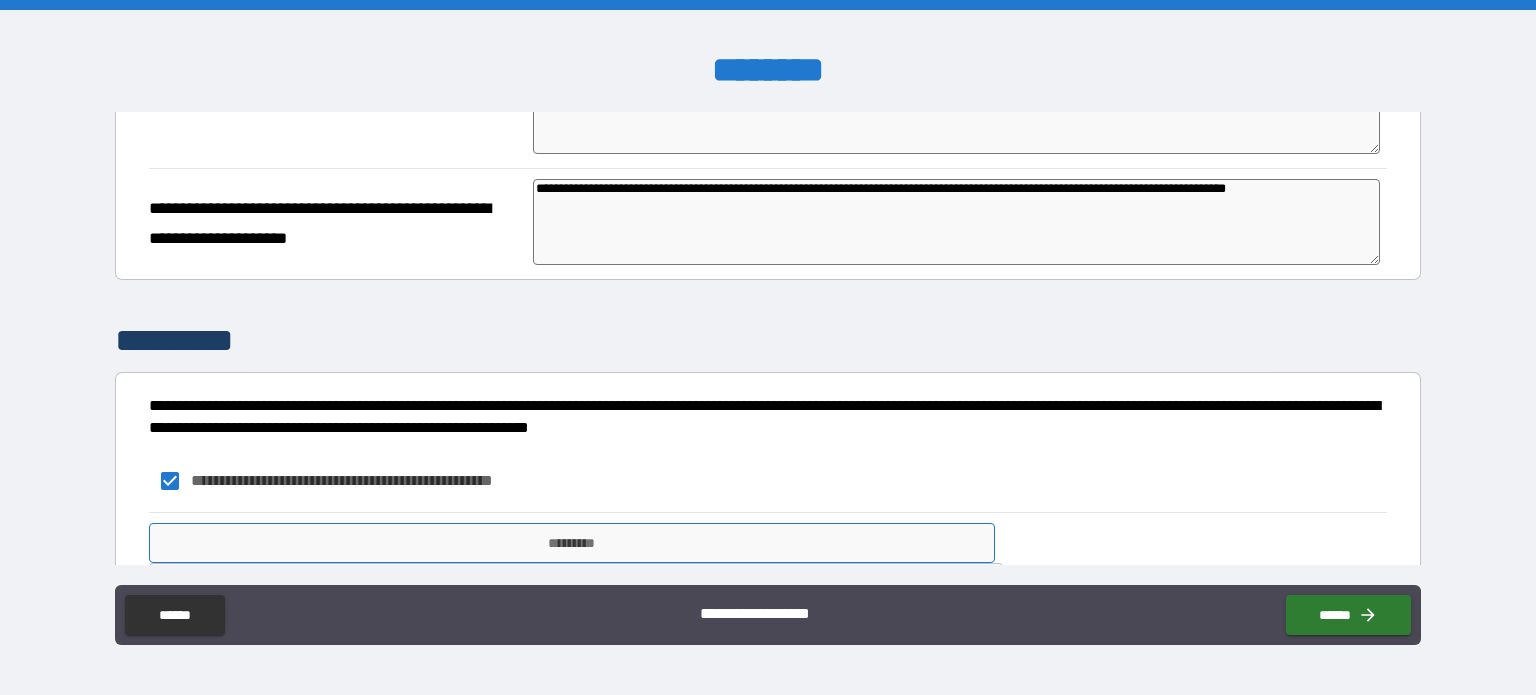 click on "*********" at bounding box center [572, 543] 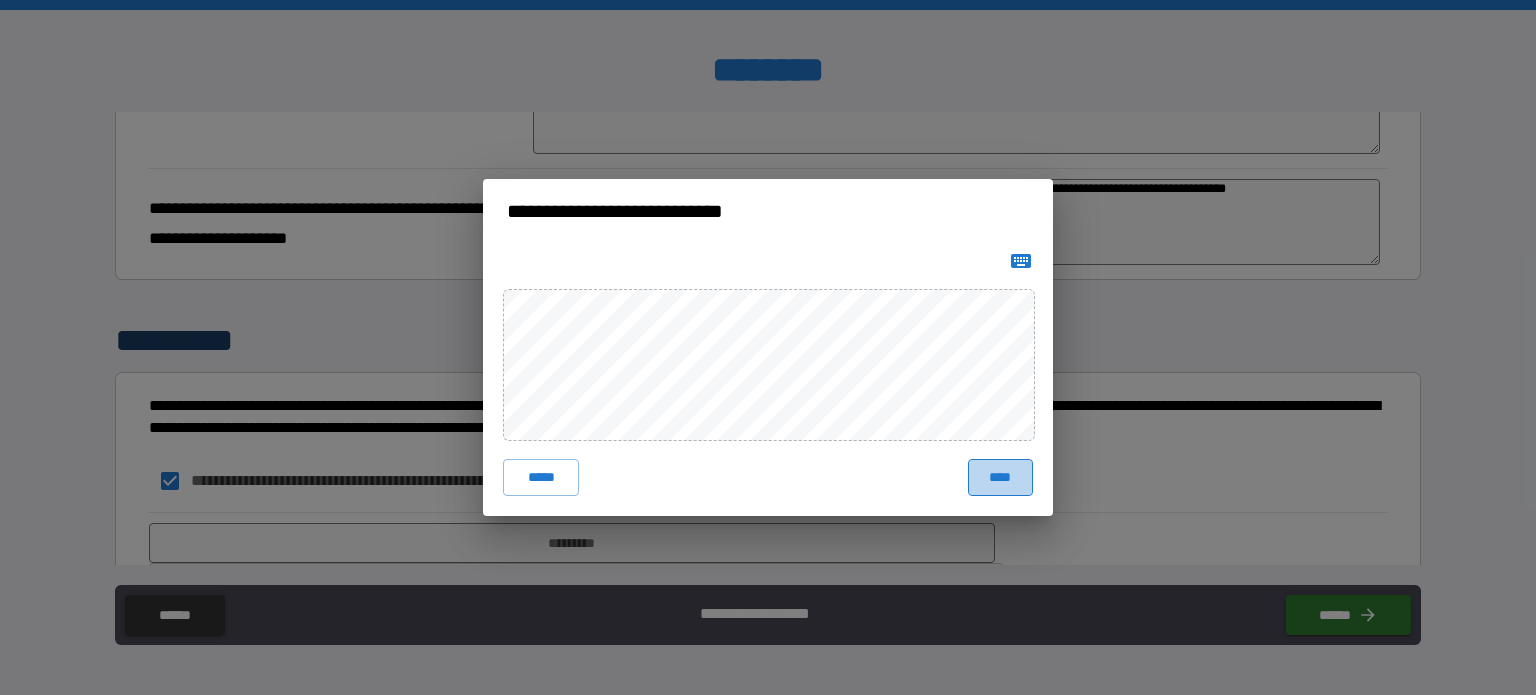 click on "****" at bounding box center [1000, 477] 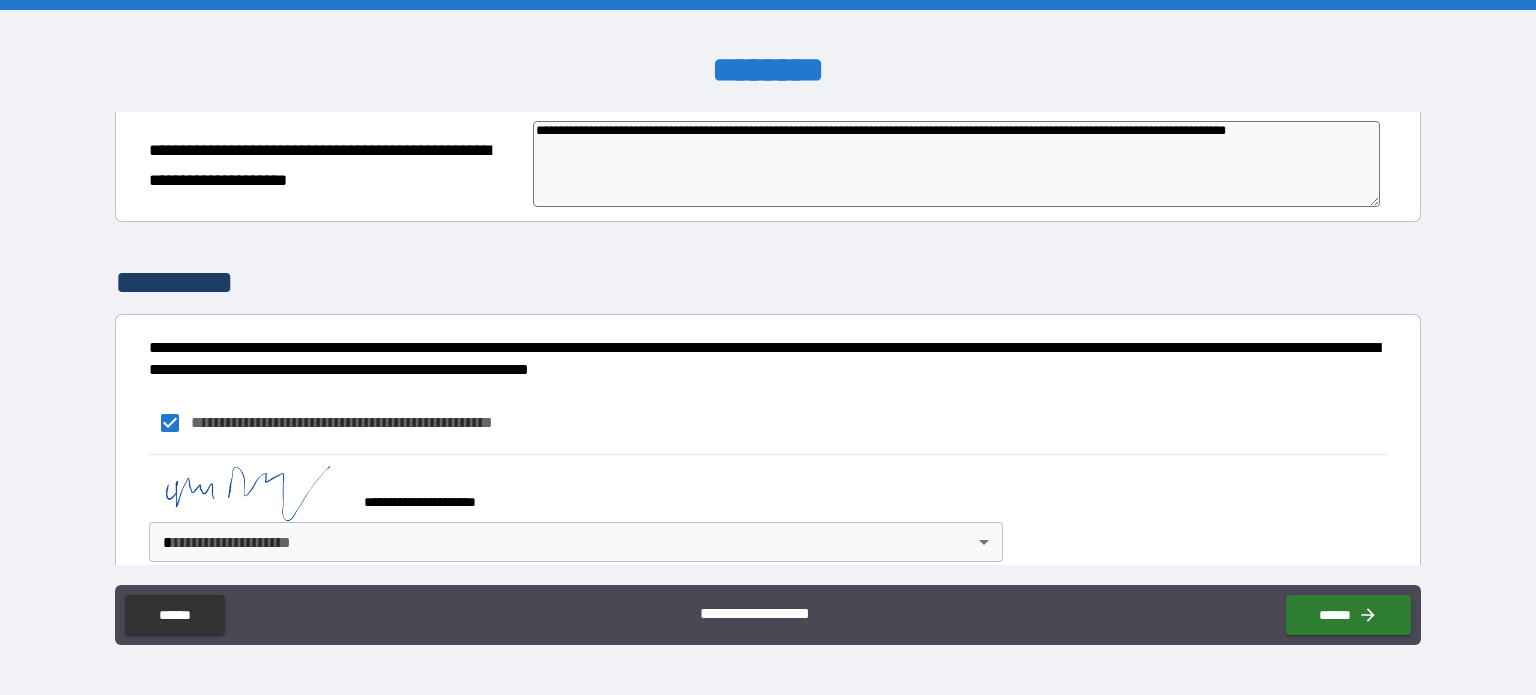 scroll, scrollTop: 284, scrollLeft: 0, axis: vertical 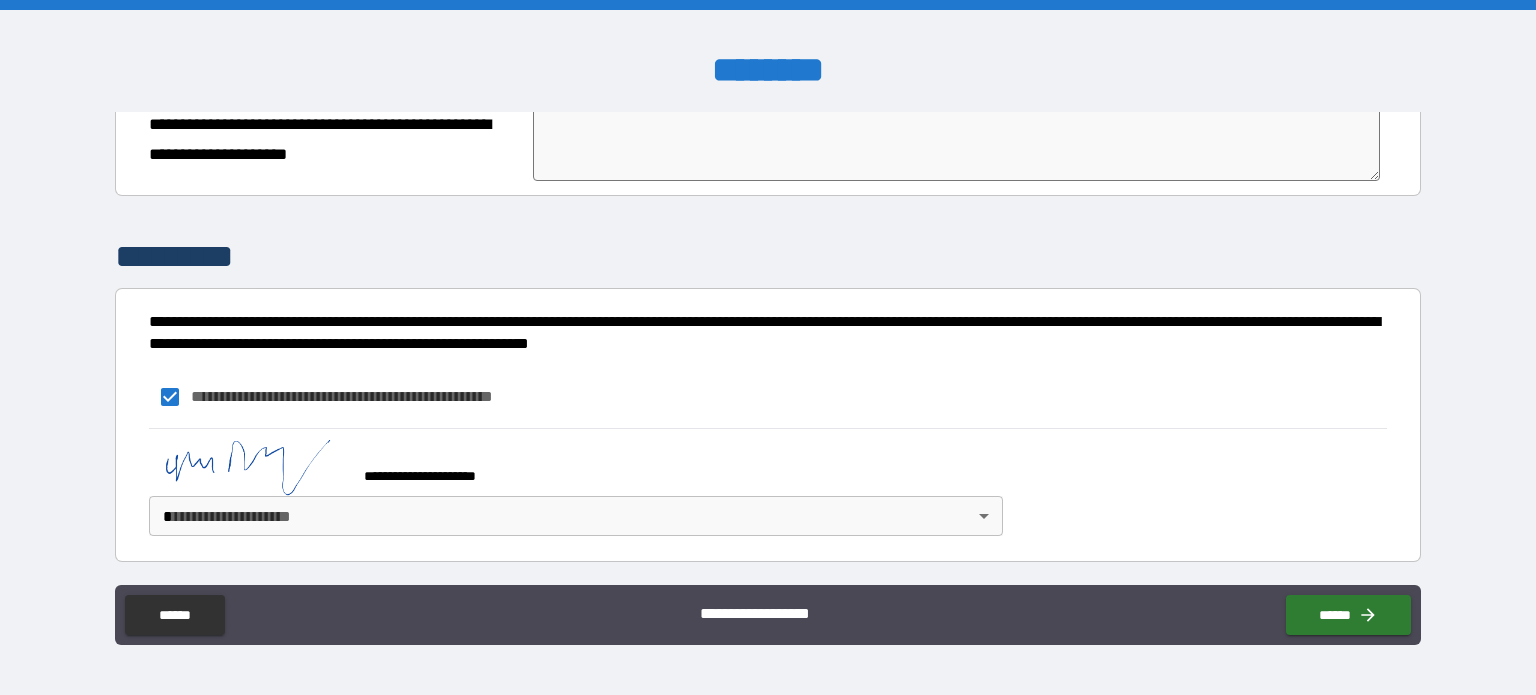 click on "**********" at bounding box center (768, 347) 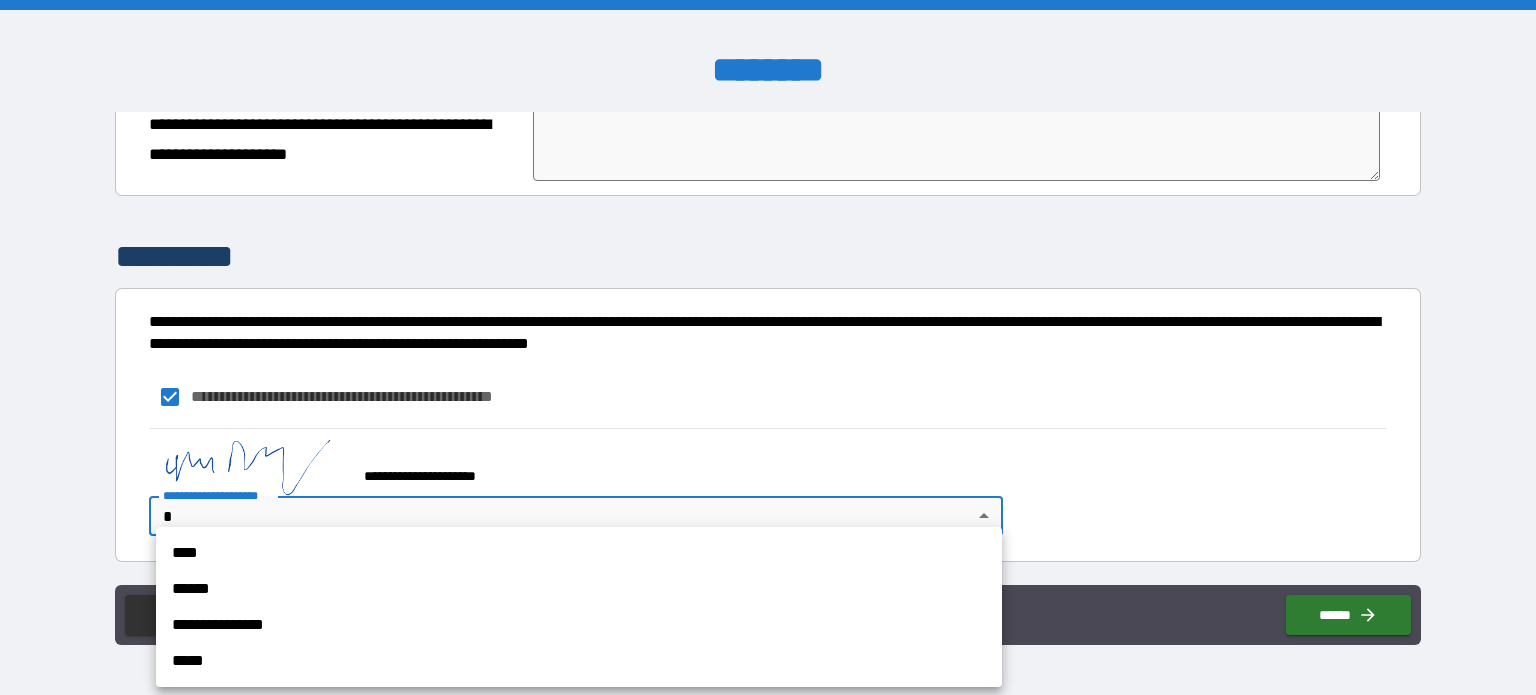 click on "**********" at bounding box center [579, 625] 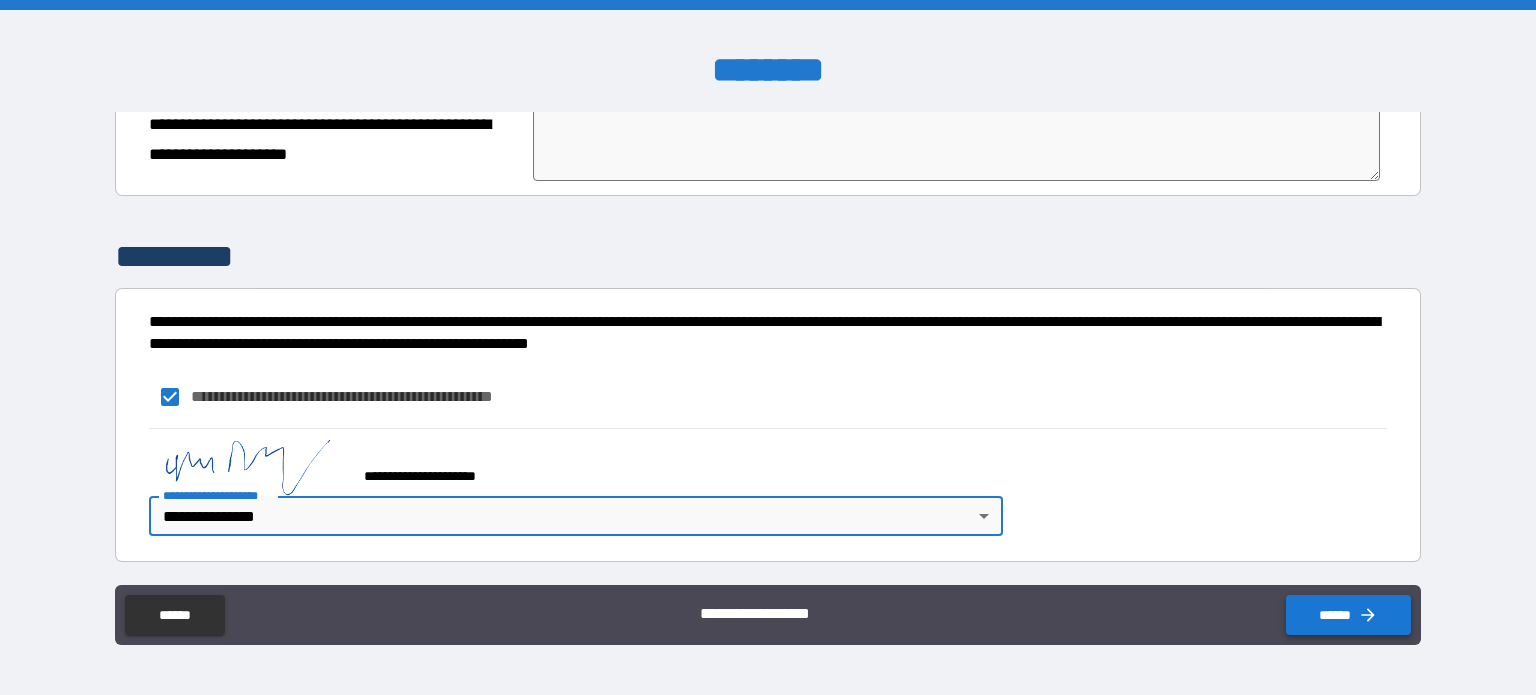 click 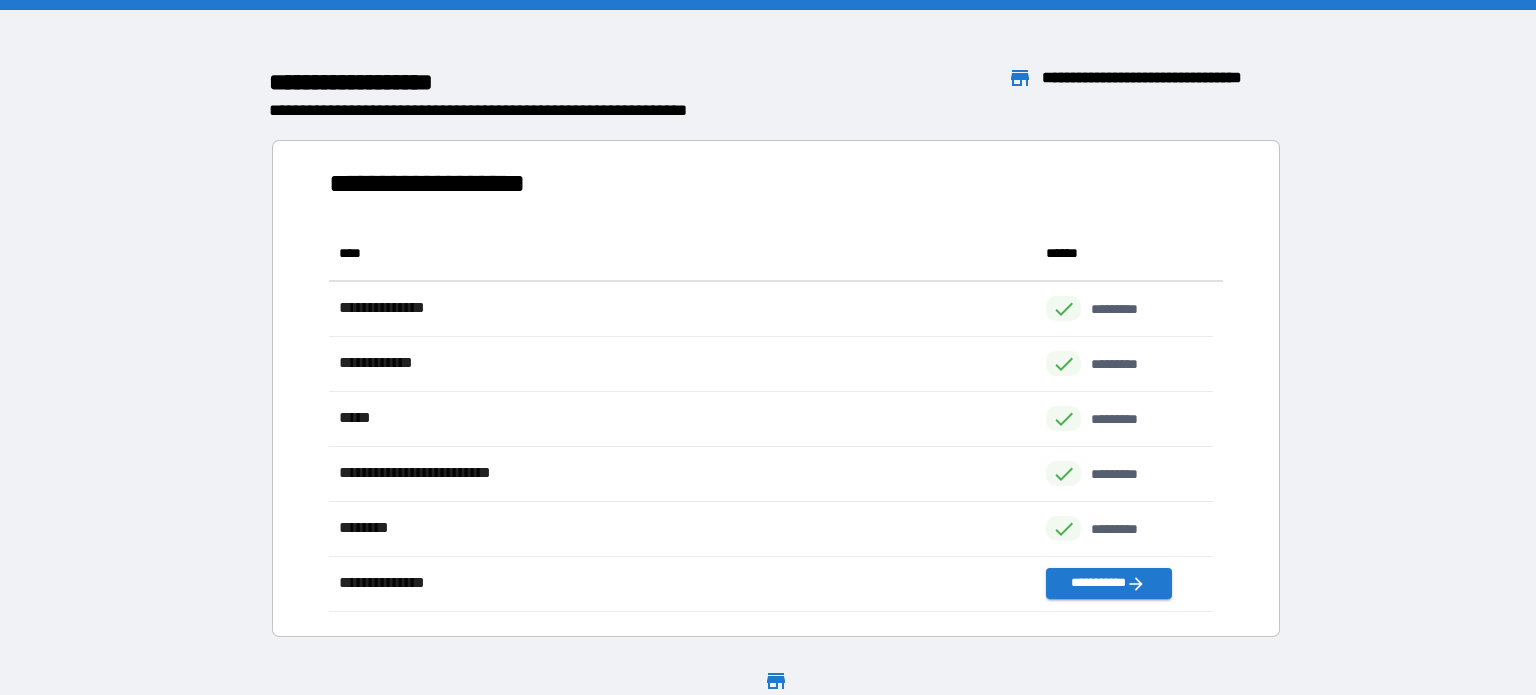 scroll, scrollTop: 16, scrollLeft: 16, axis: both 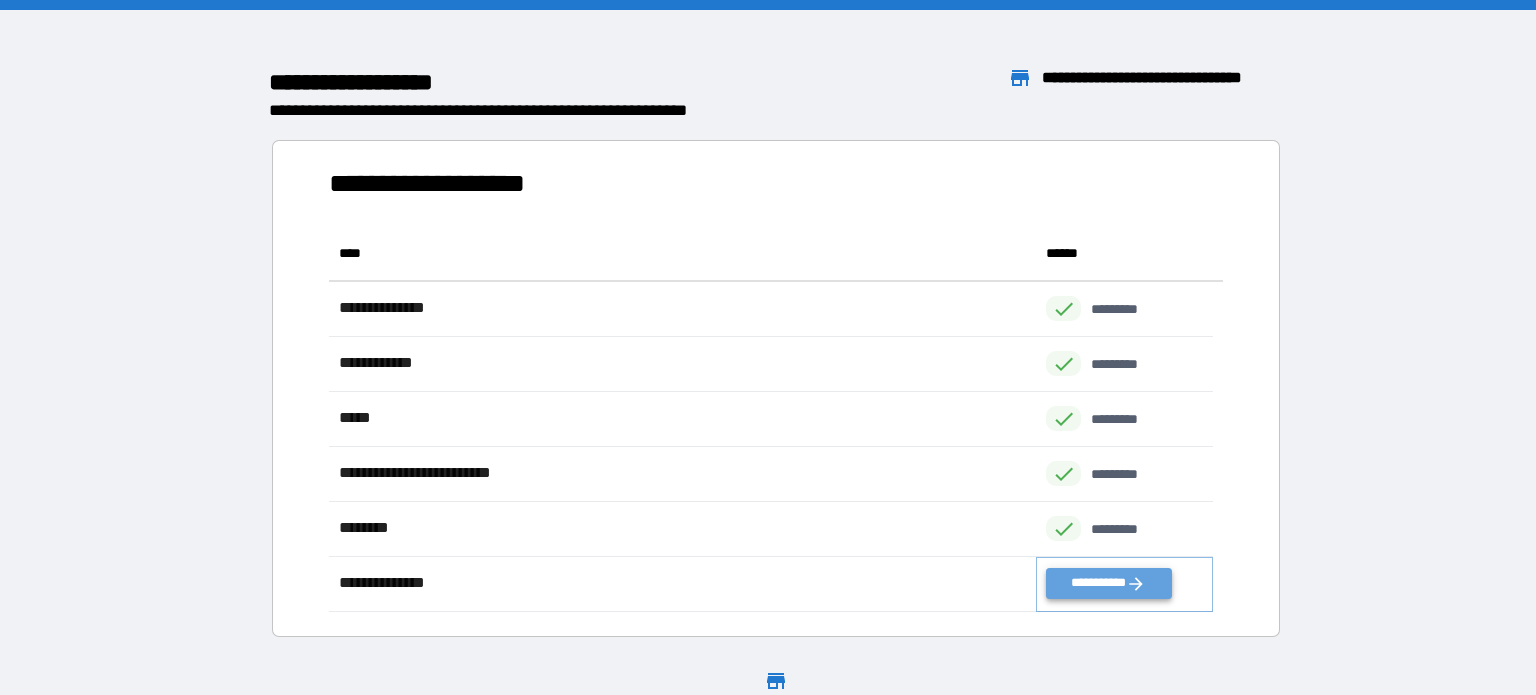 click on "**********" at bounding box center (1108, 583) 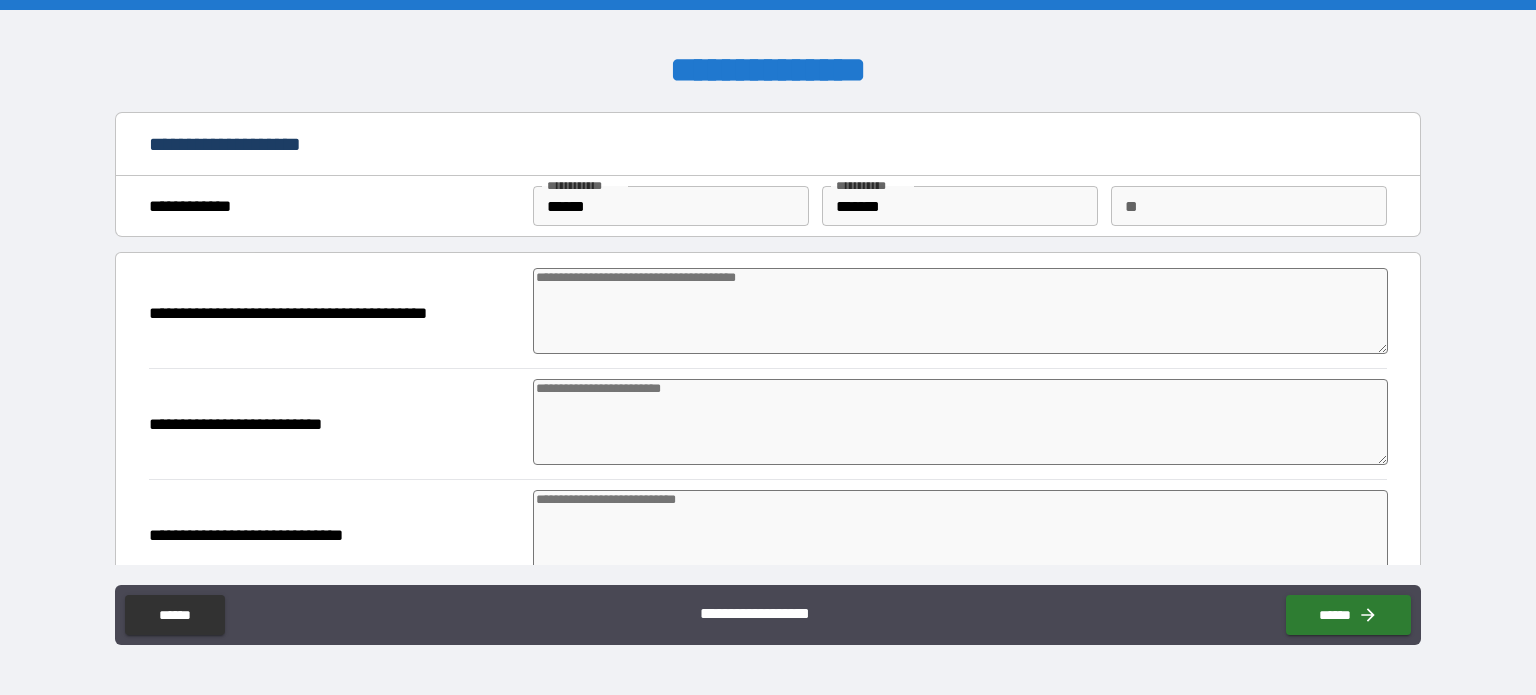 click on "**" at bounding box center (1249, 206) 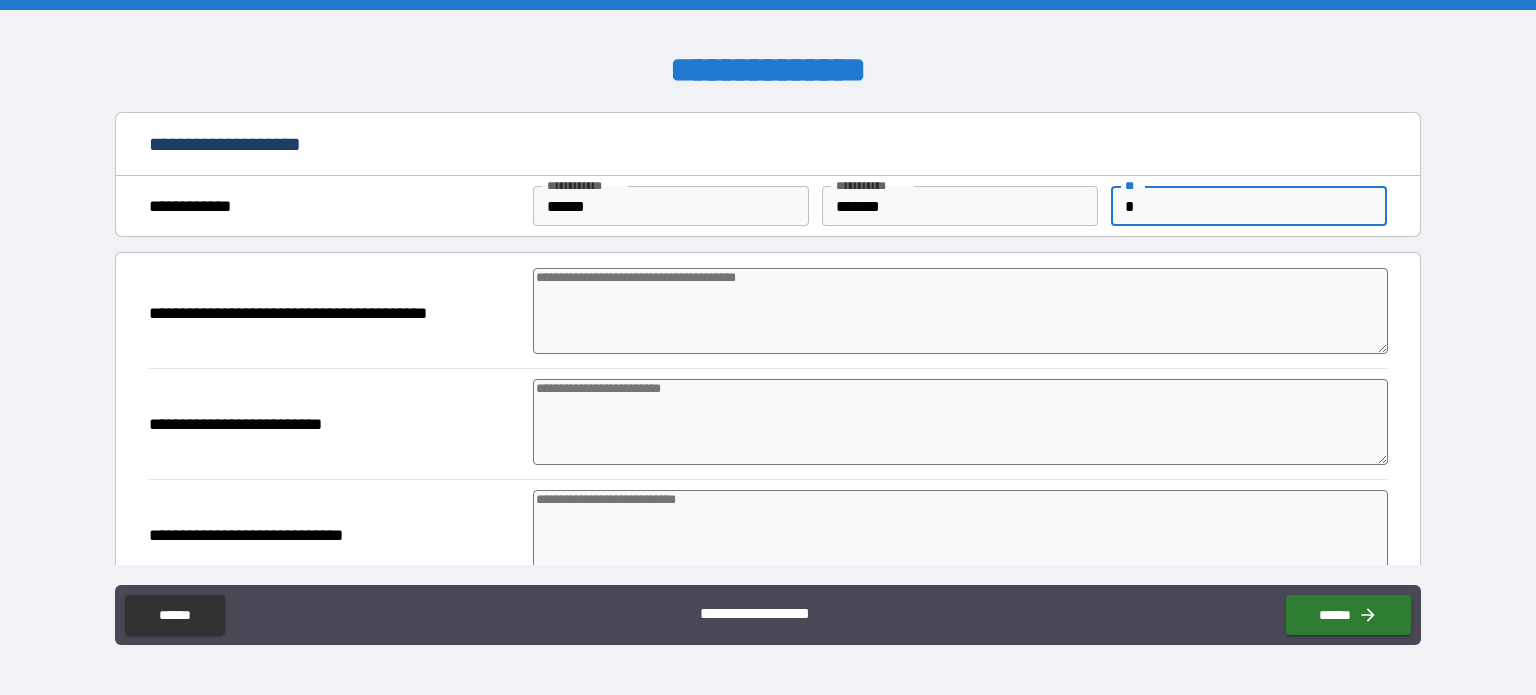 click at bounding box center [961, 311] 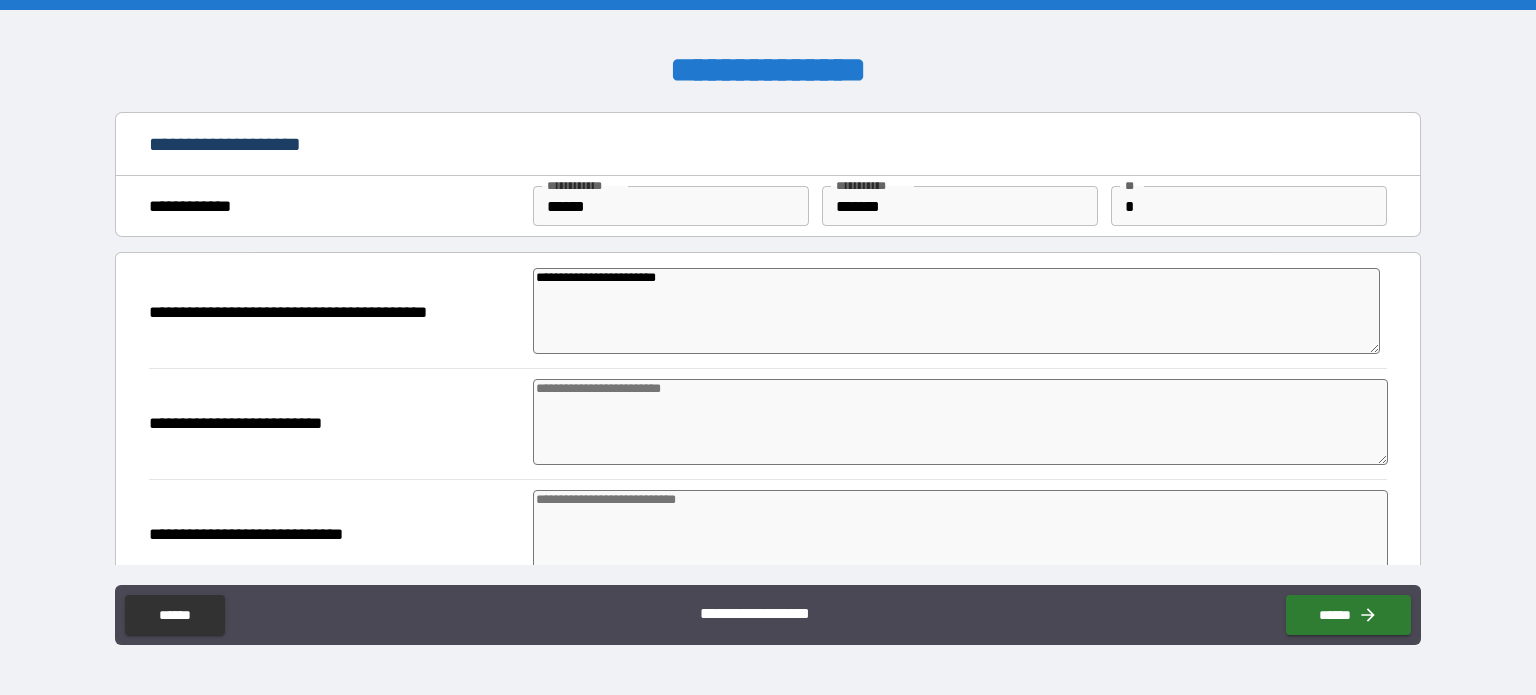 click at bounding box center [961, 422] 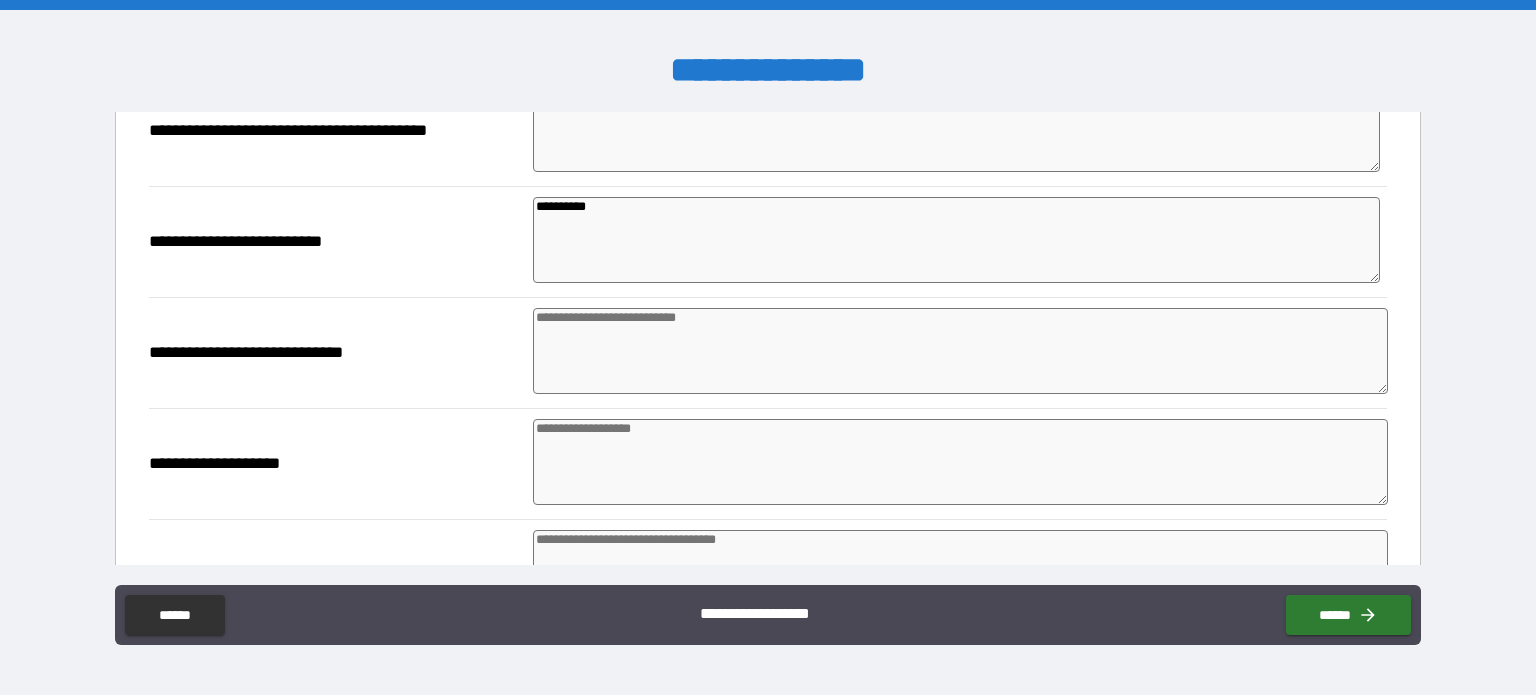 scroll, scrollTop: 200, scrollLeft: 0, axis: vertical 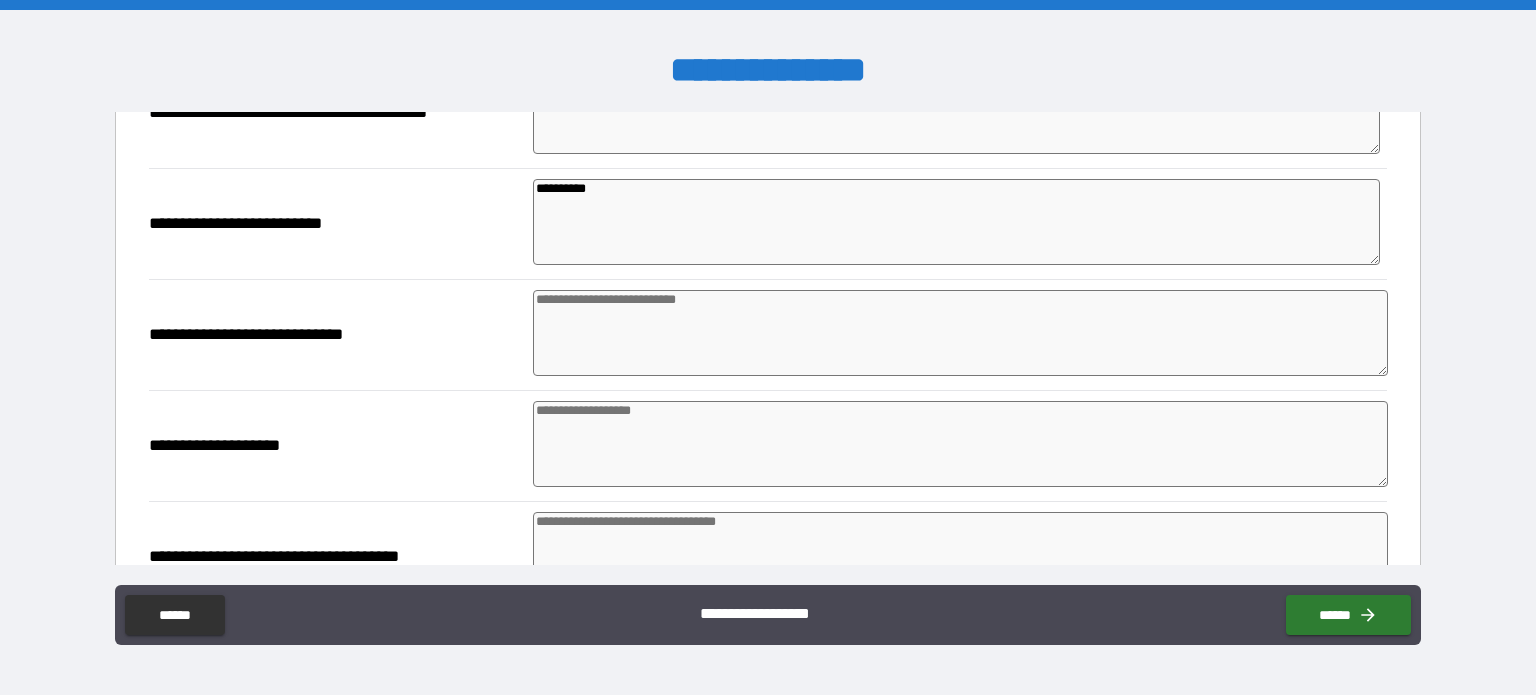 click at bounding box center [961, 333] 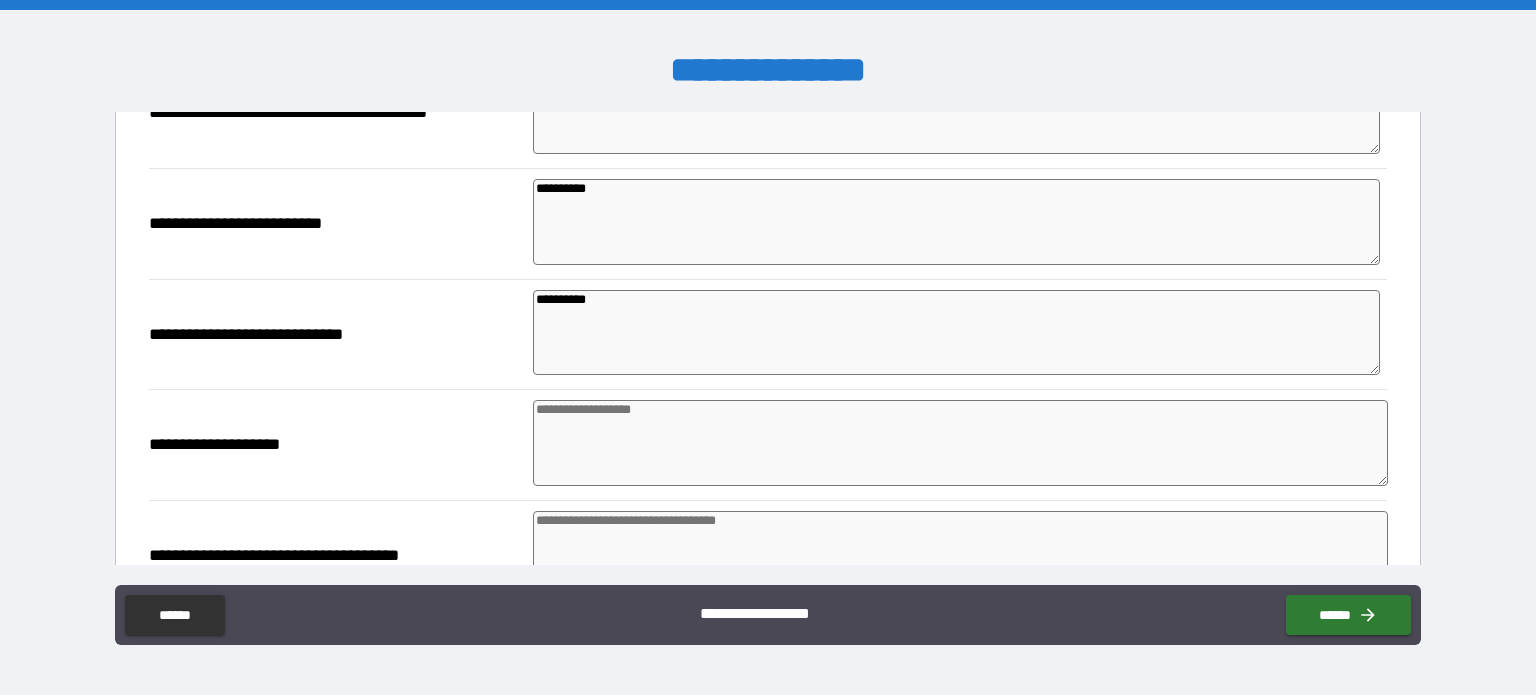 click on "**********" at bounding box center [960, 335] 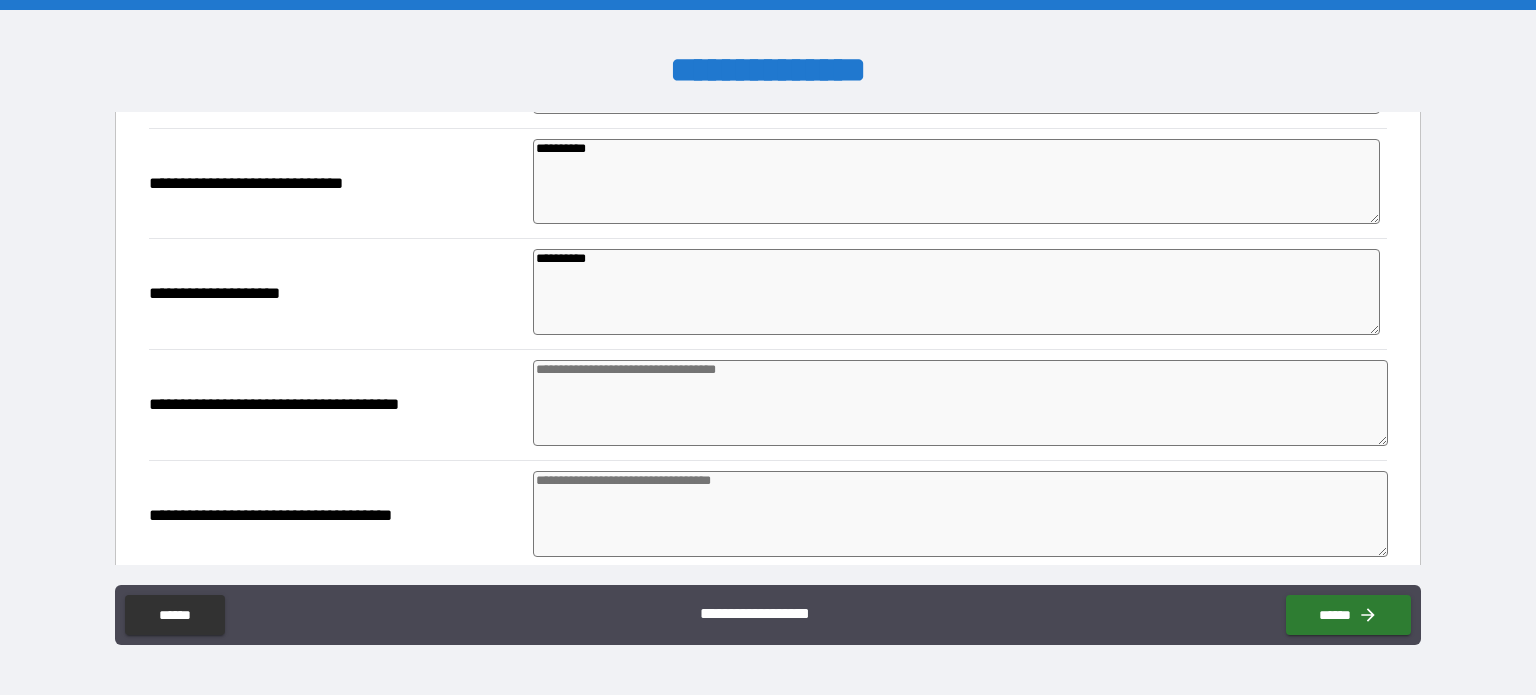 scroll, scrollTop: 400, scrollLeft: 0, axis: vertical 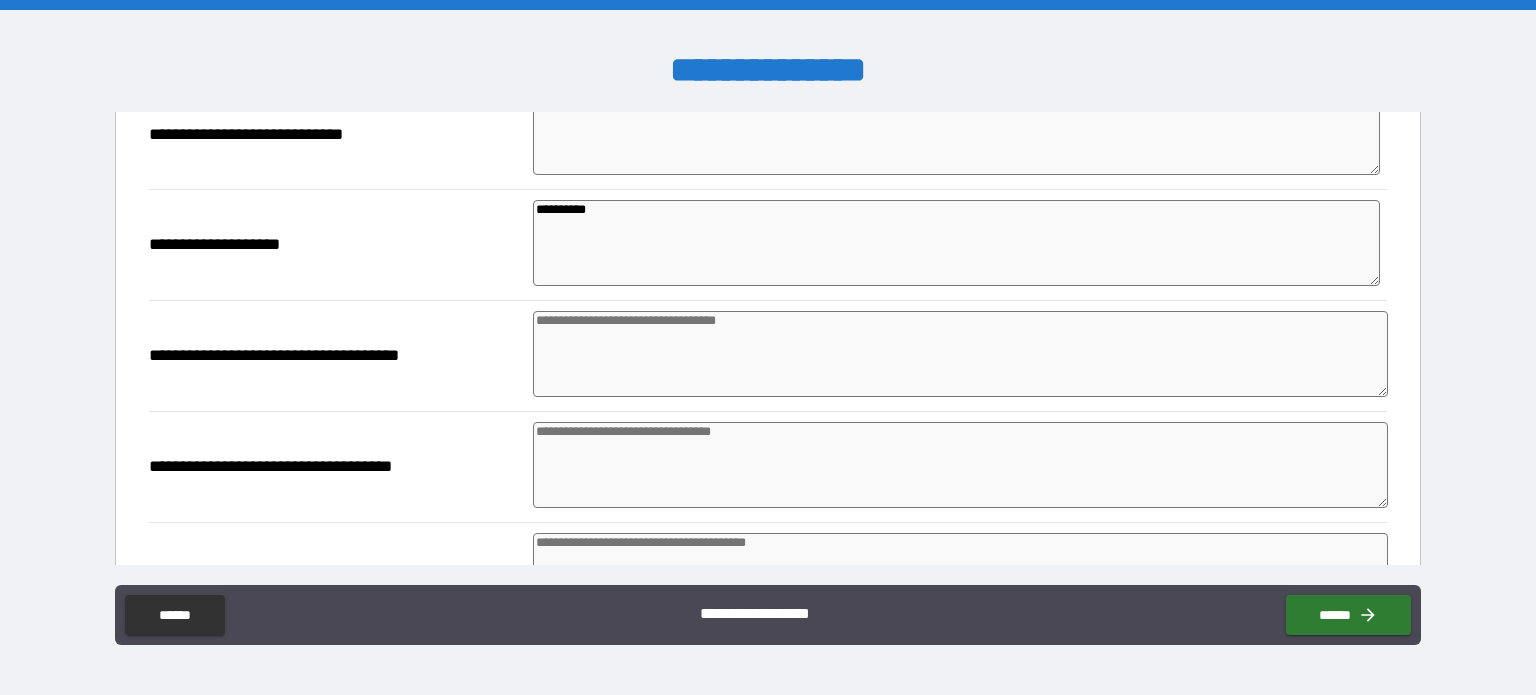 click at bounding box center (961, 354) 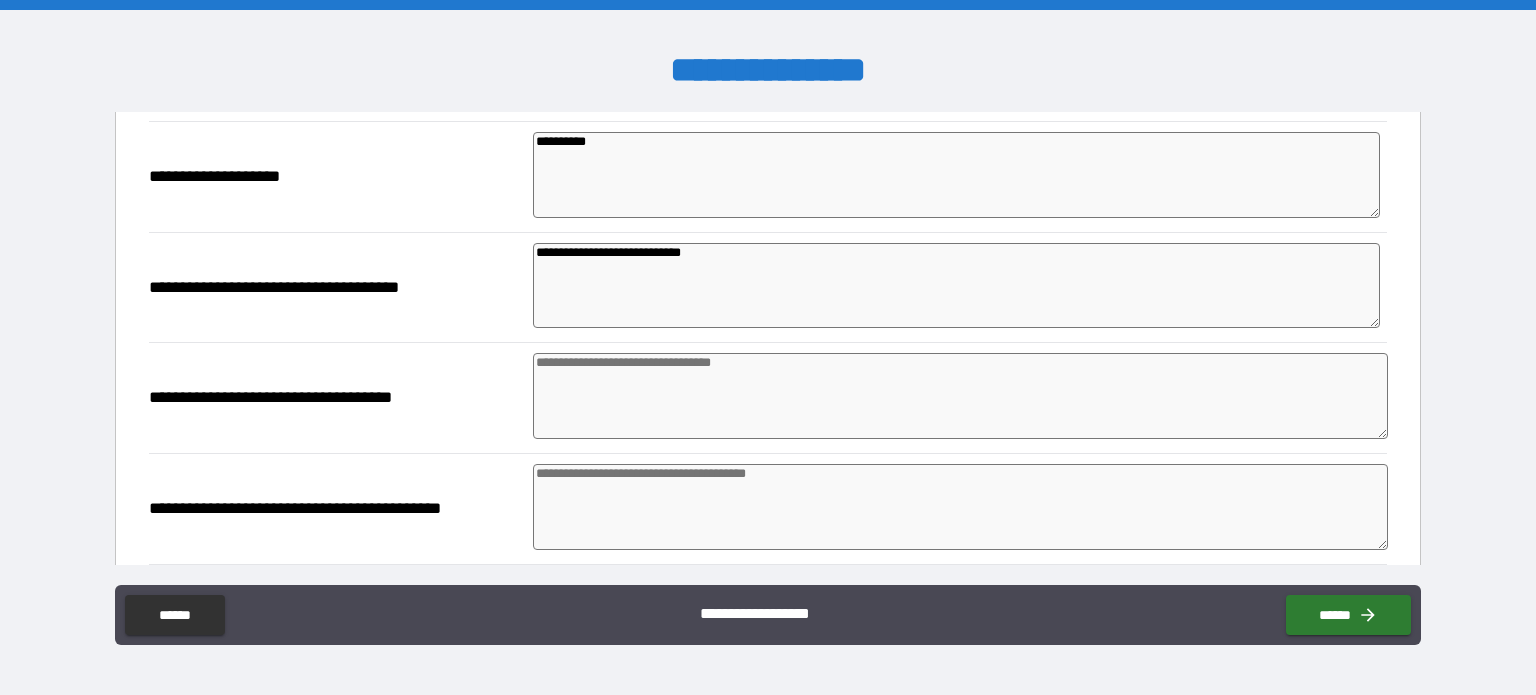 scroll, scrollTop: 500, scrollLeft: 0, axis: vertical 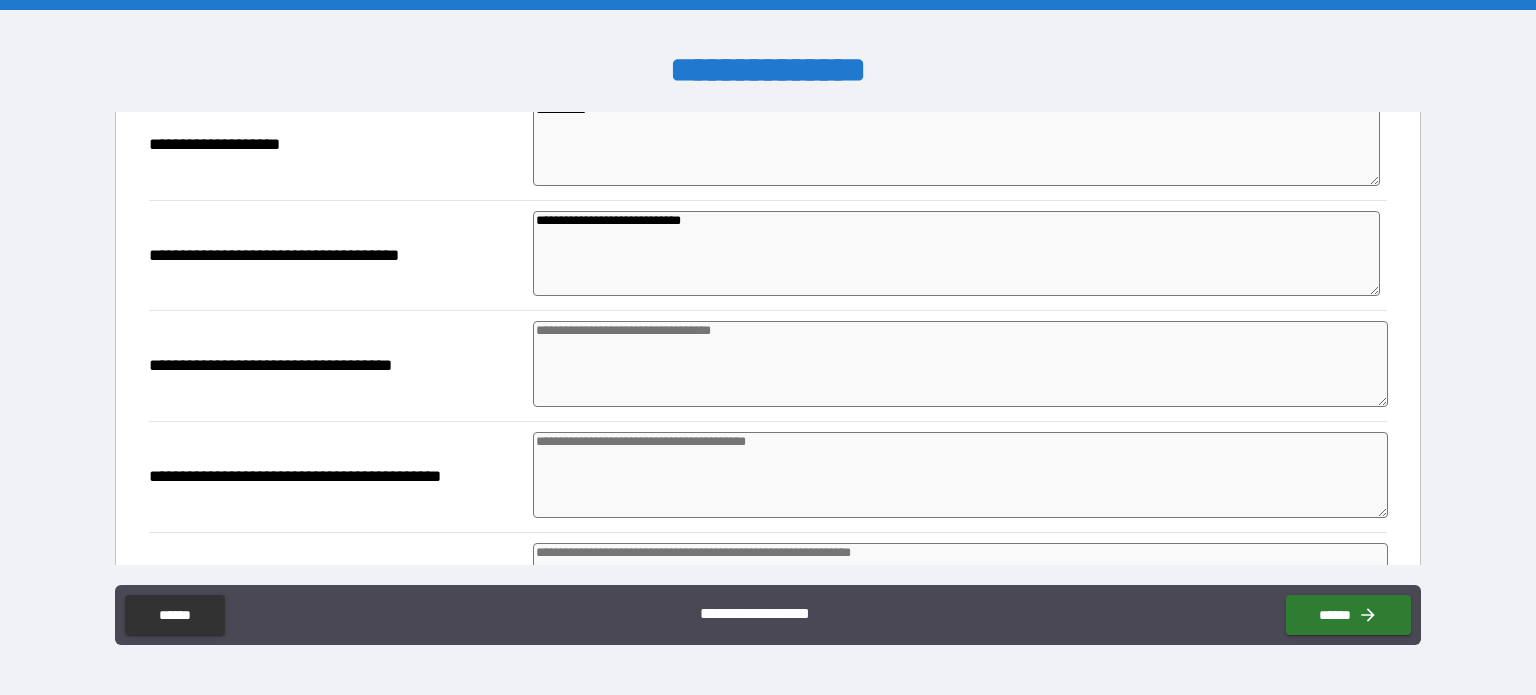 click at bounding box center [961, 364] 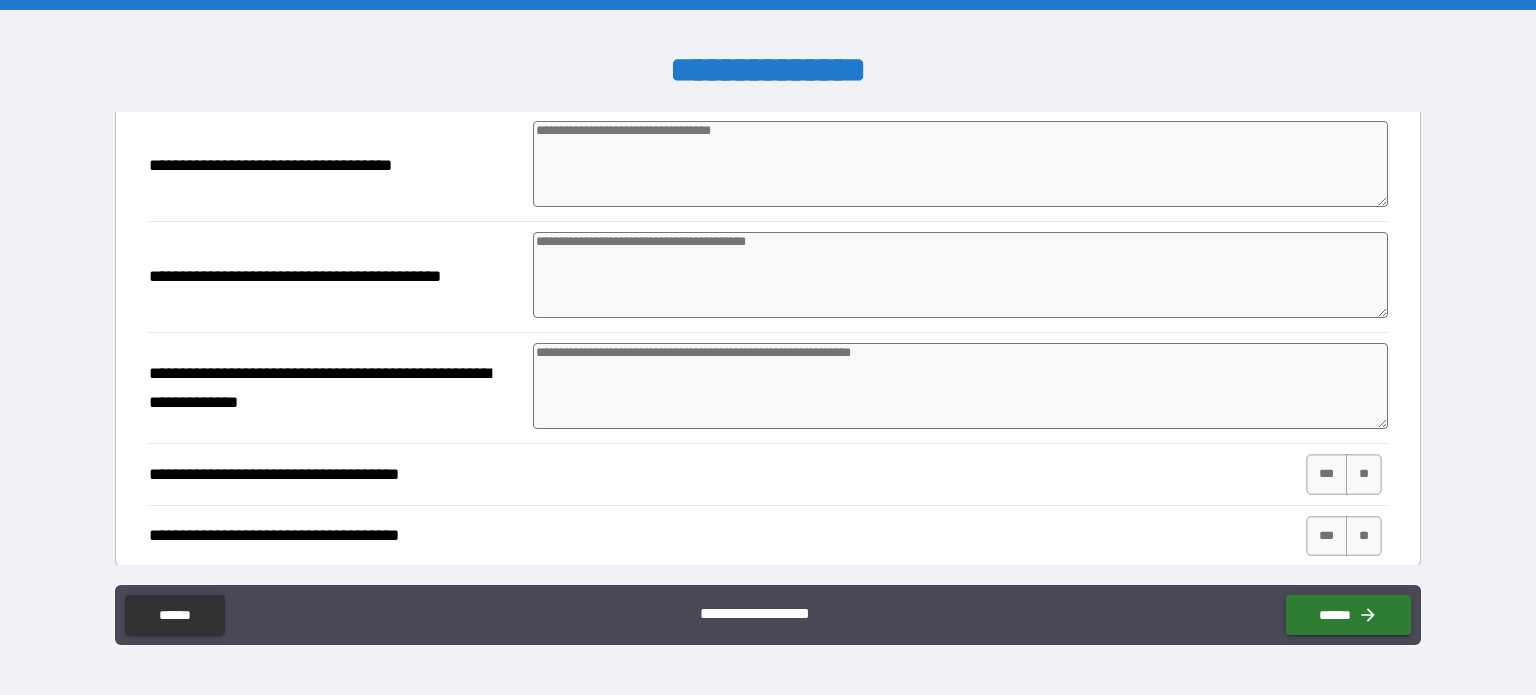scroll, scrollTop: 600, scrollLeft: 0, axis: vertical 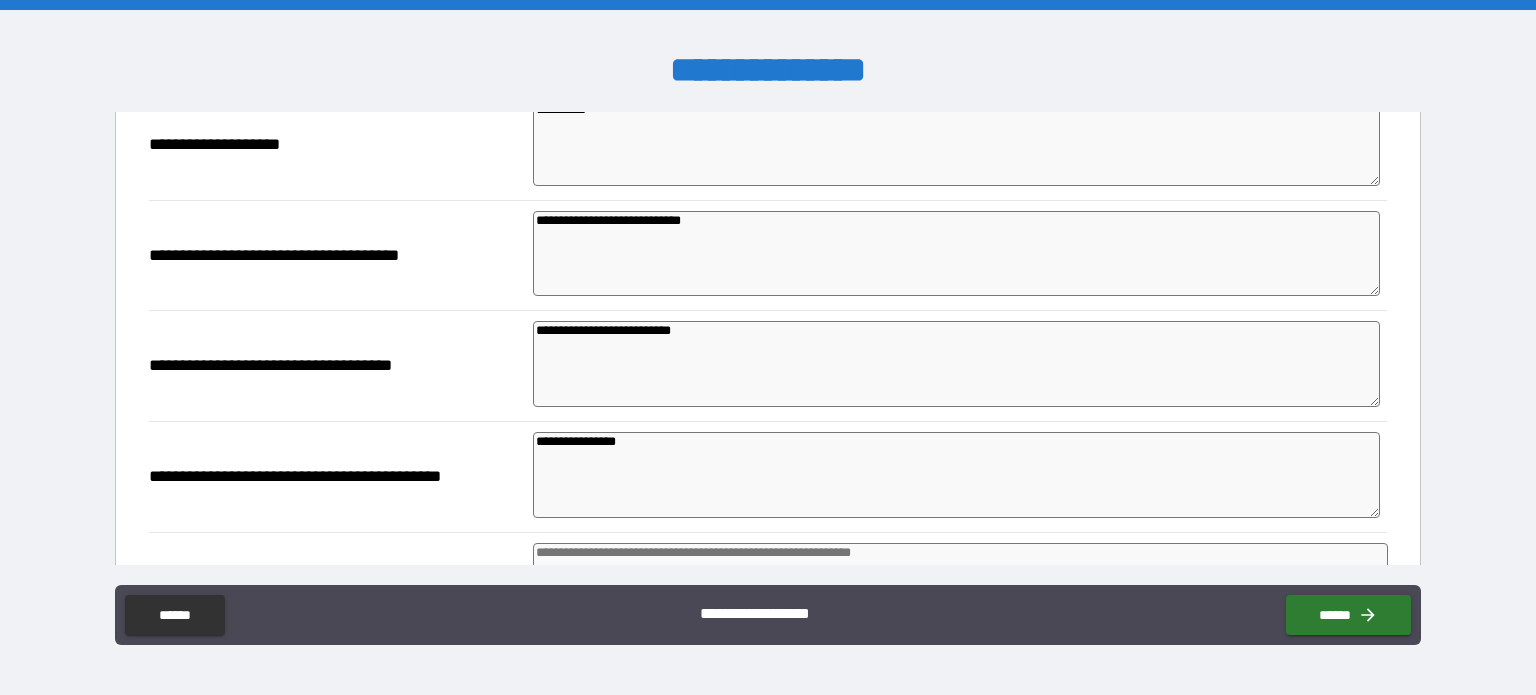 click on "**********" at bounding box center [956, 364] 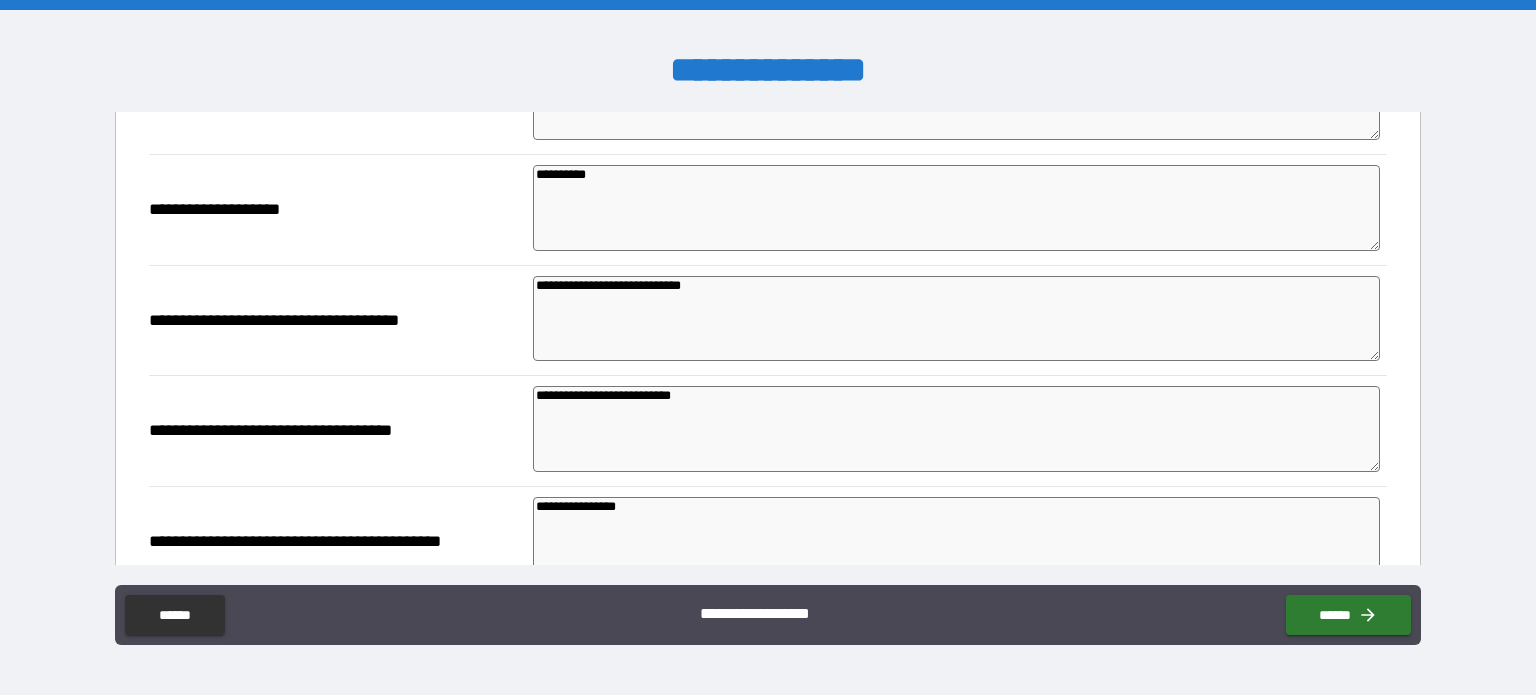 scroll, scrollTop: 400, scrollLeft: 0, axis: vertical 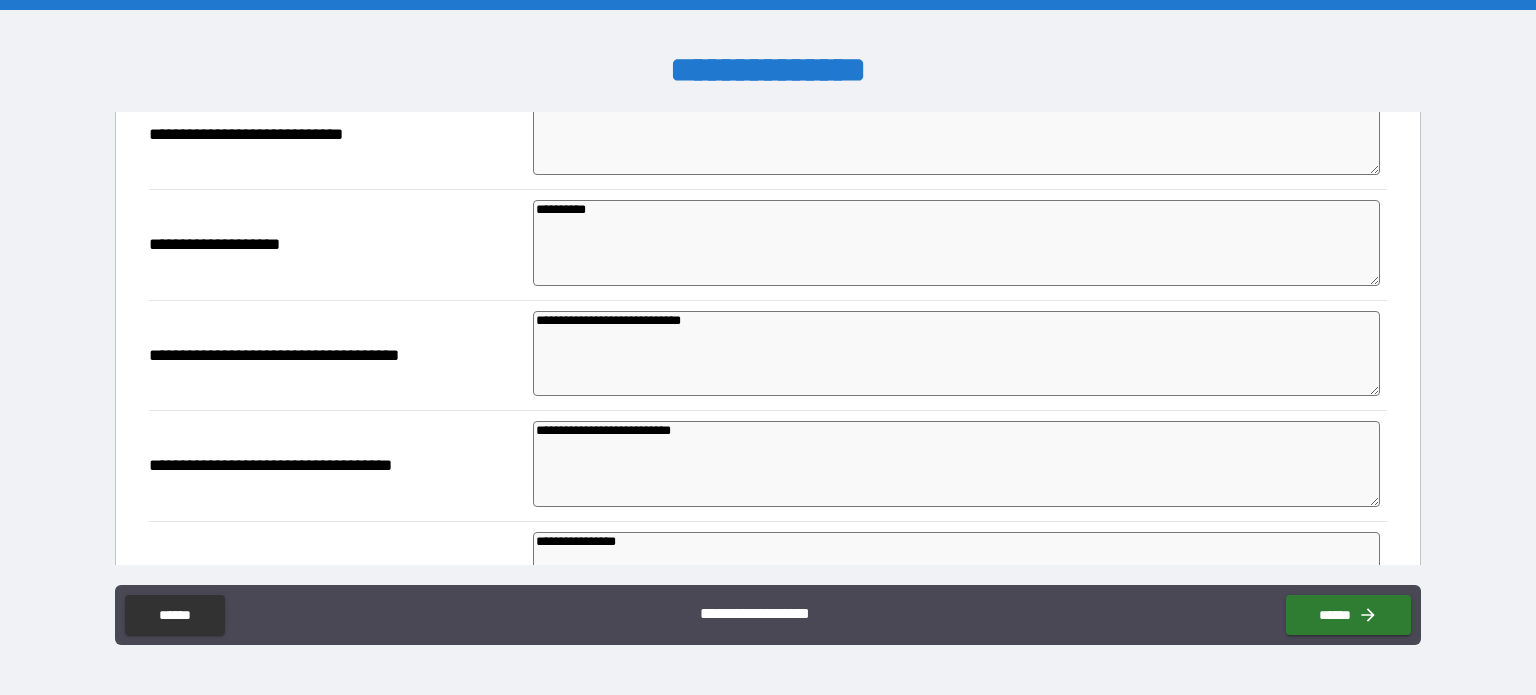 click on "**********" at bounding box center [956, 354] 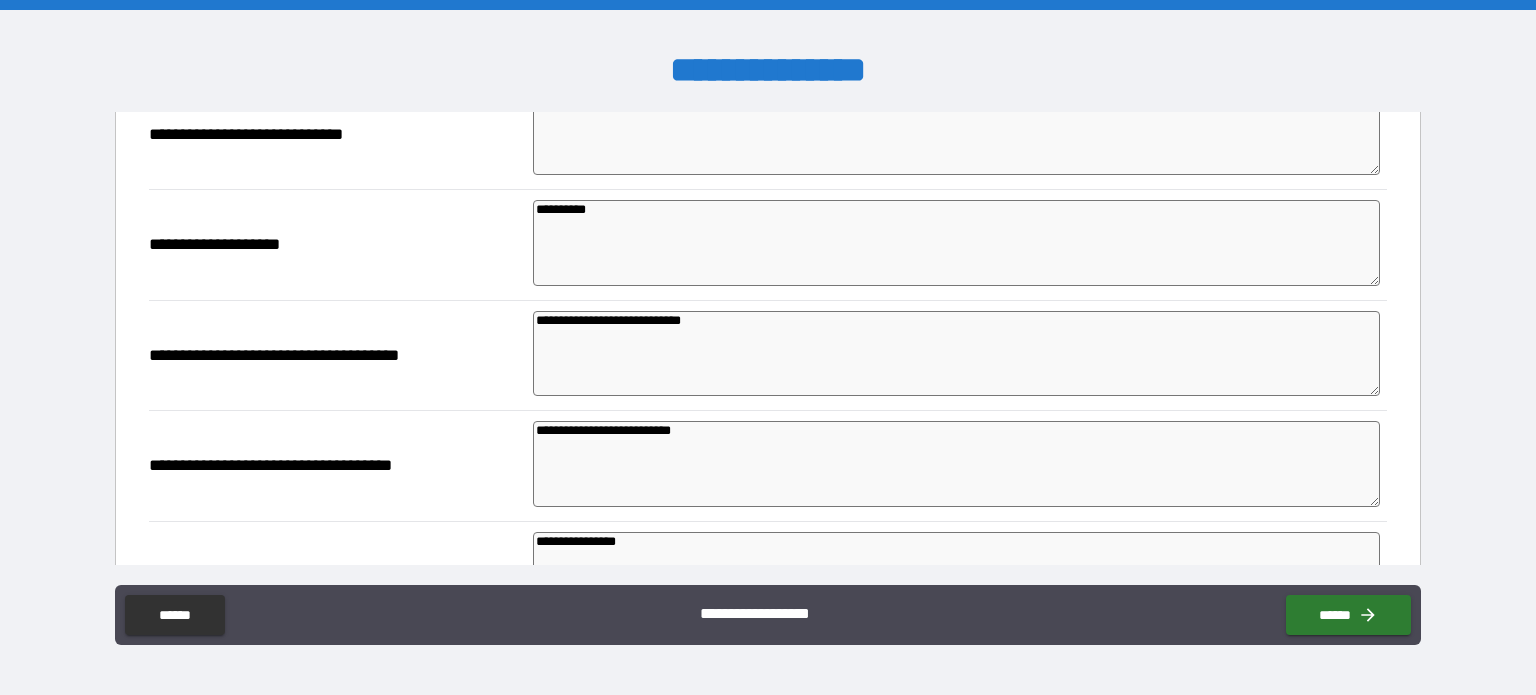 drag, startPoint x: 733, startPoint y: 433, endPoint x: 622, endPoint y: 435, distance: 111.01801 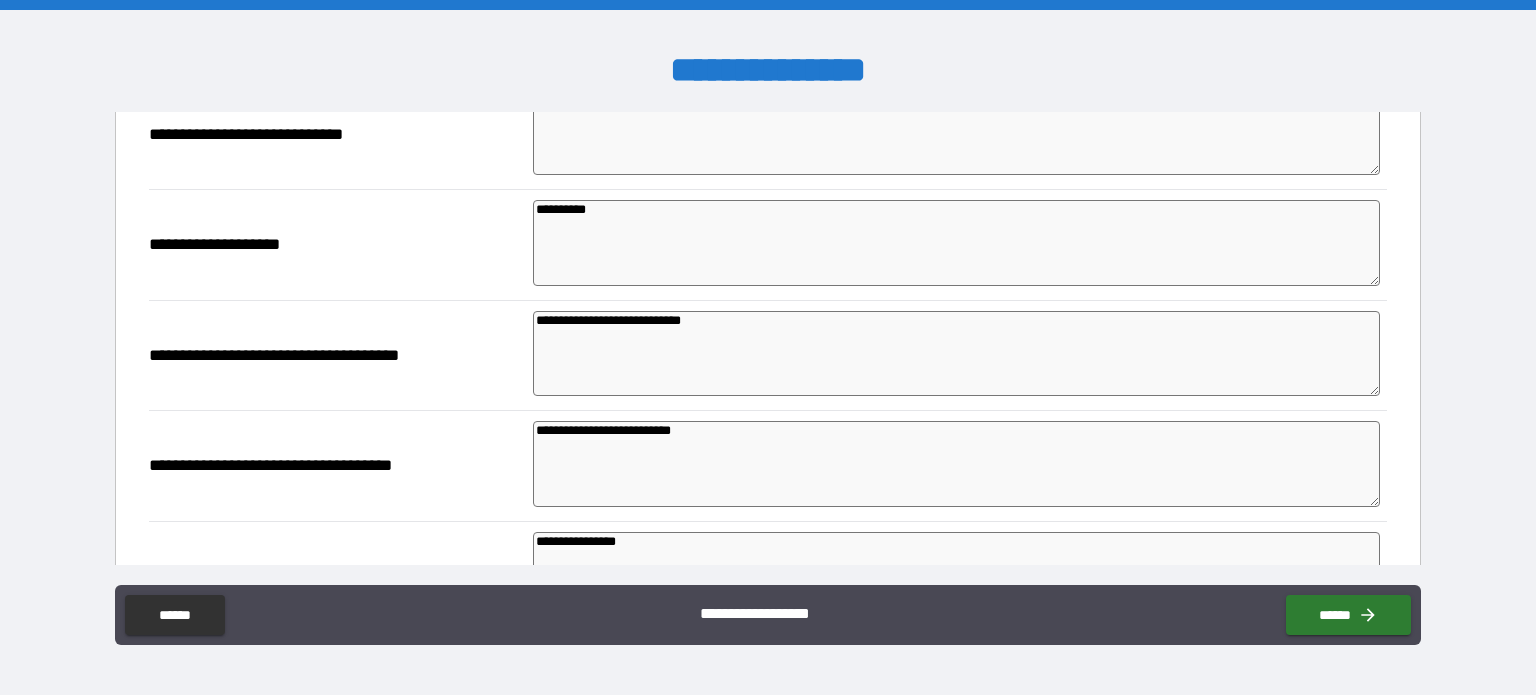 click on "**********" at bounding box center (956, 464) 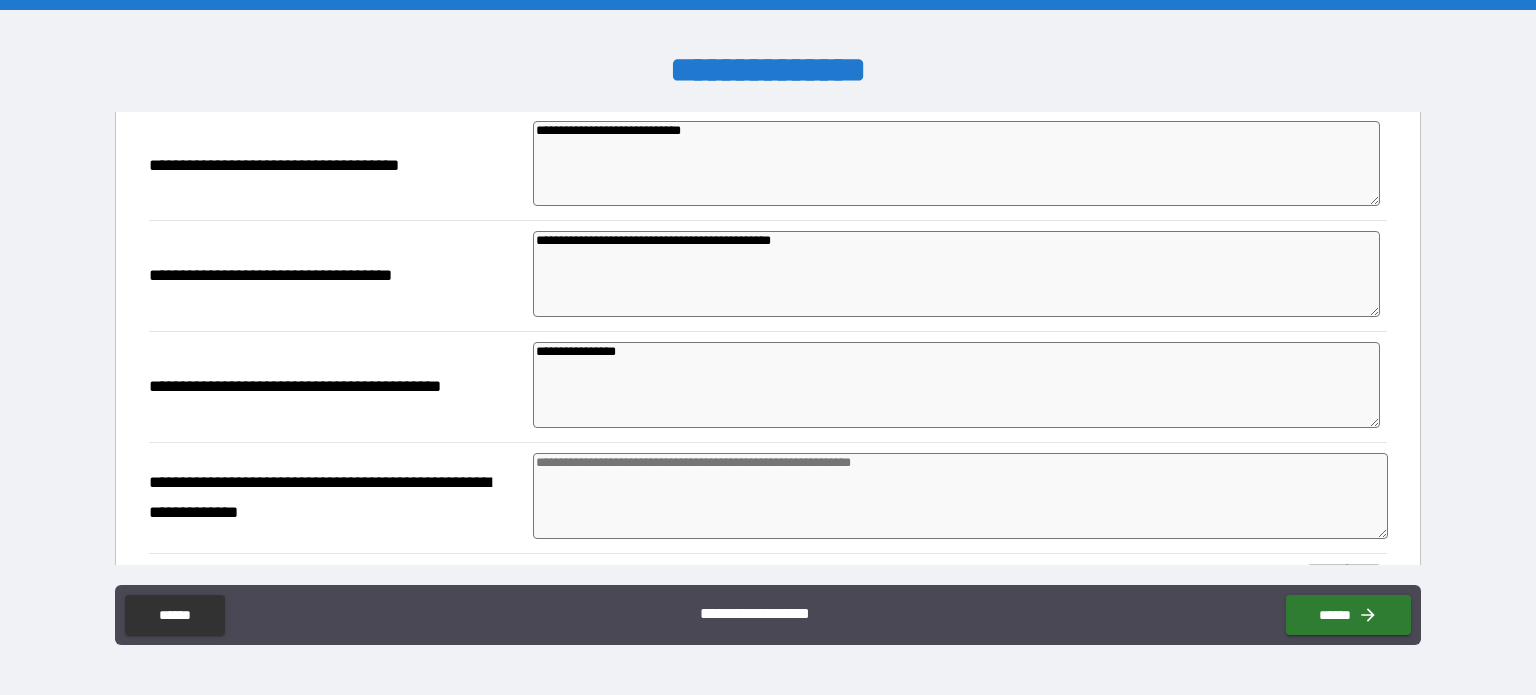 scroll, scrollTop: 600, scrollLeft: 0, axis: vertical 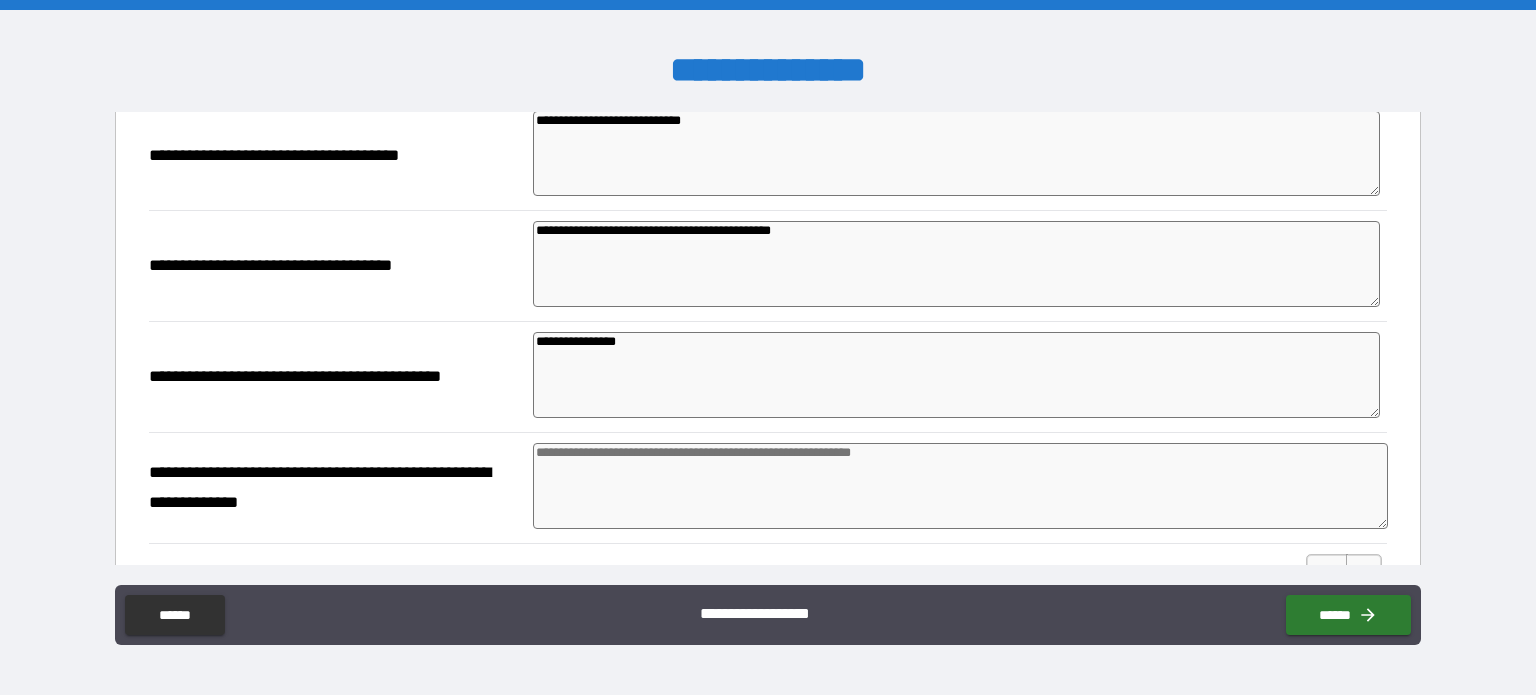 click on "**********" at bounding box center (956, 375) 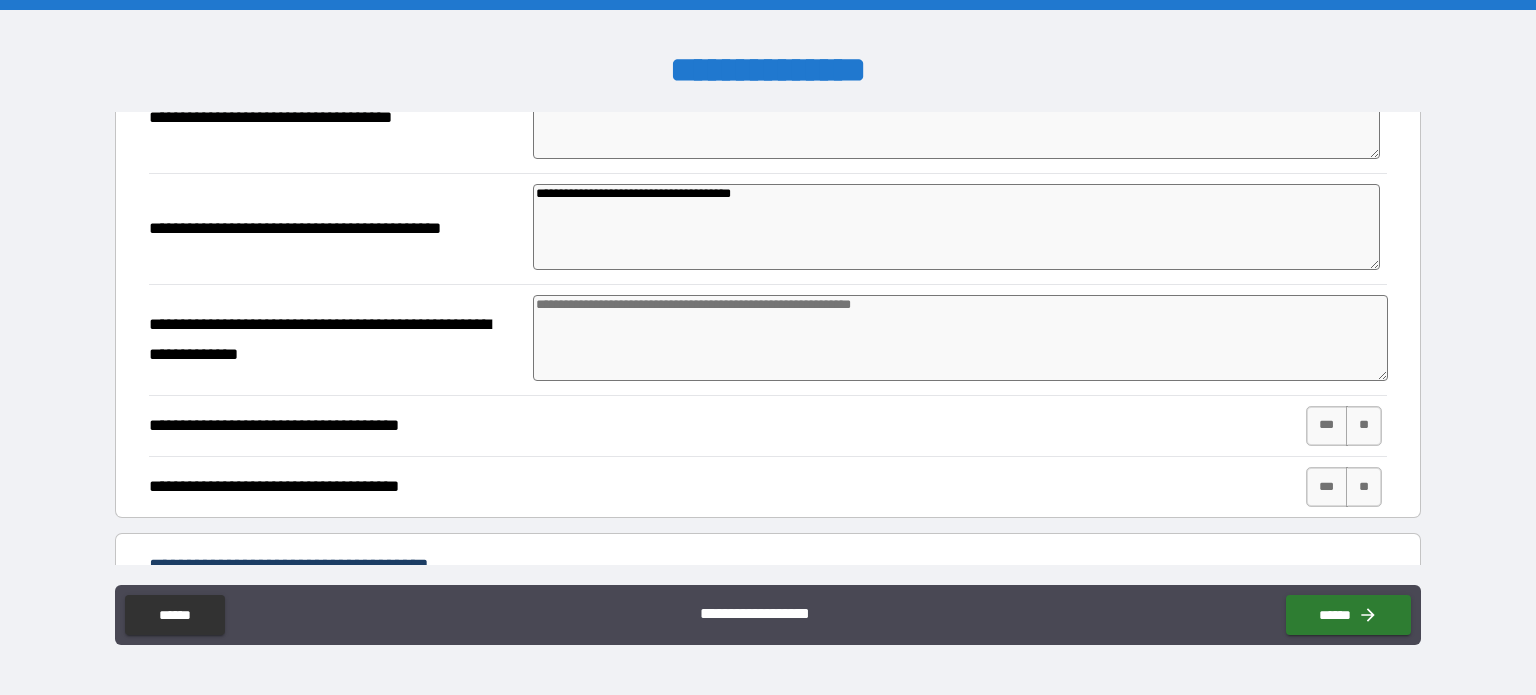scroll, scrollTop: 800, scrollLeft: 0, axis: vertical 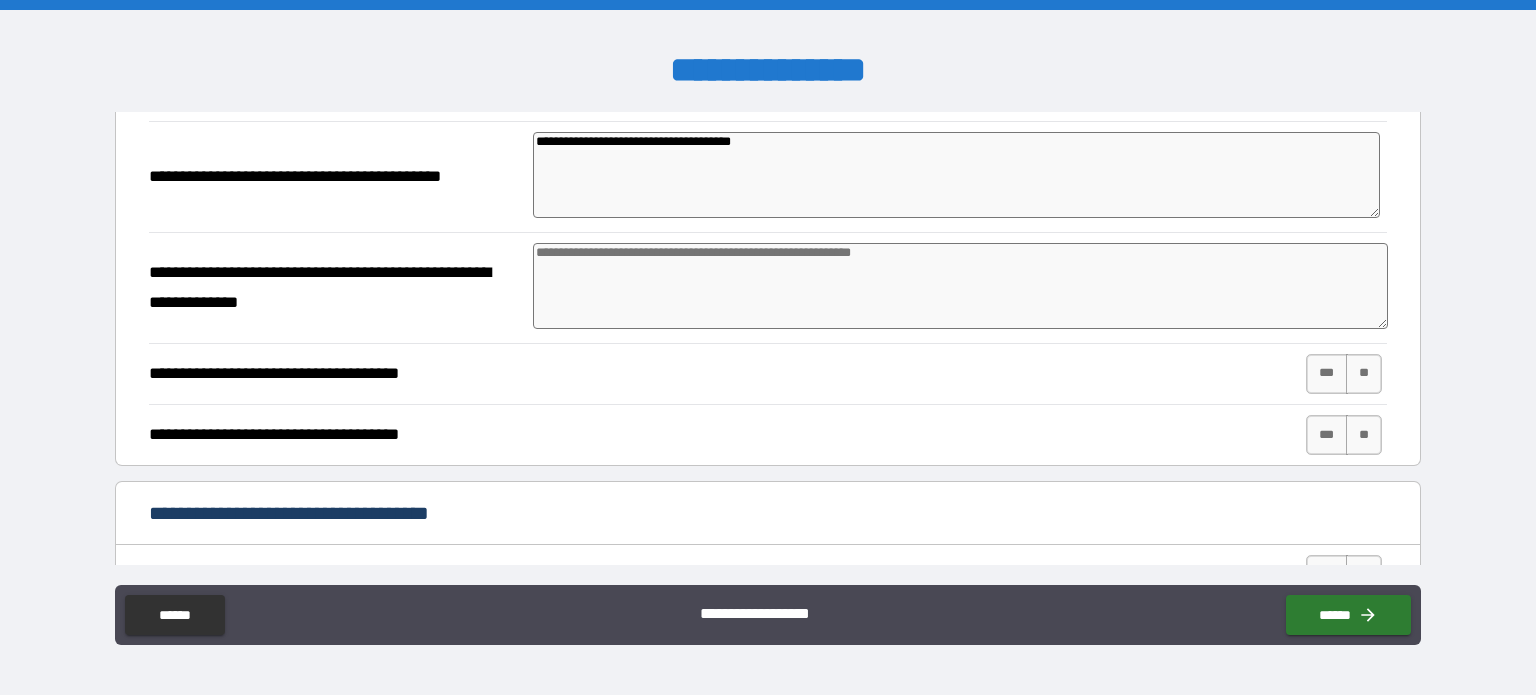 click at bounding box center (961, 286) 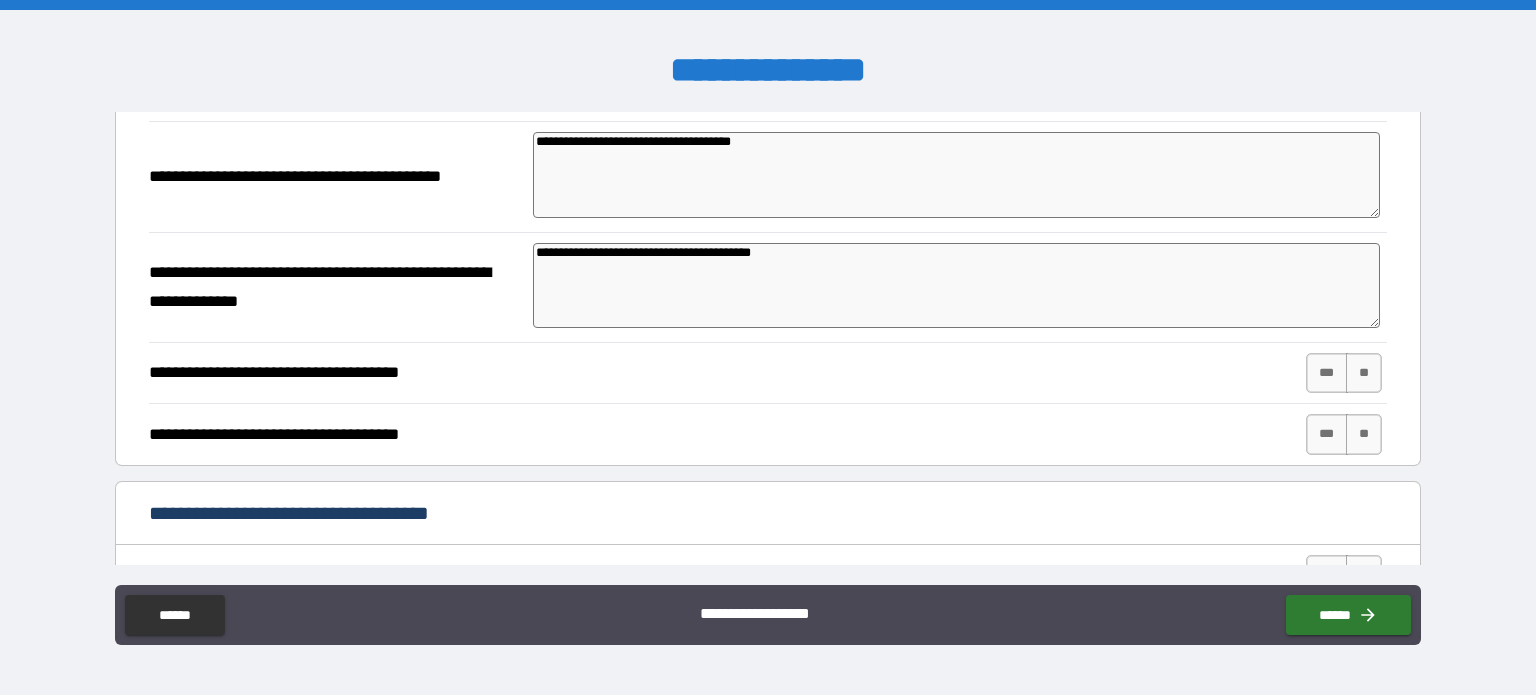 scroll, scrollTop: 900, scrollLeft: 0, axis: vertical 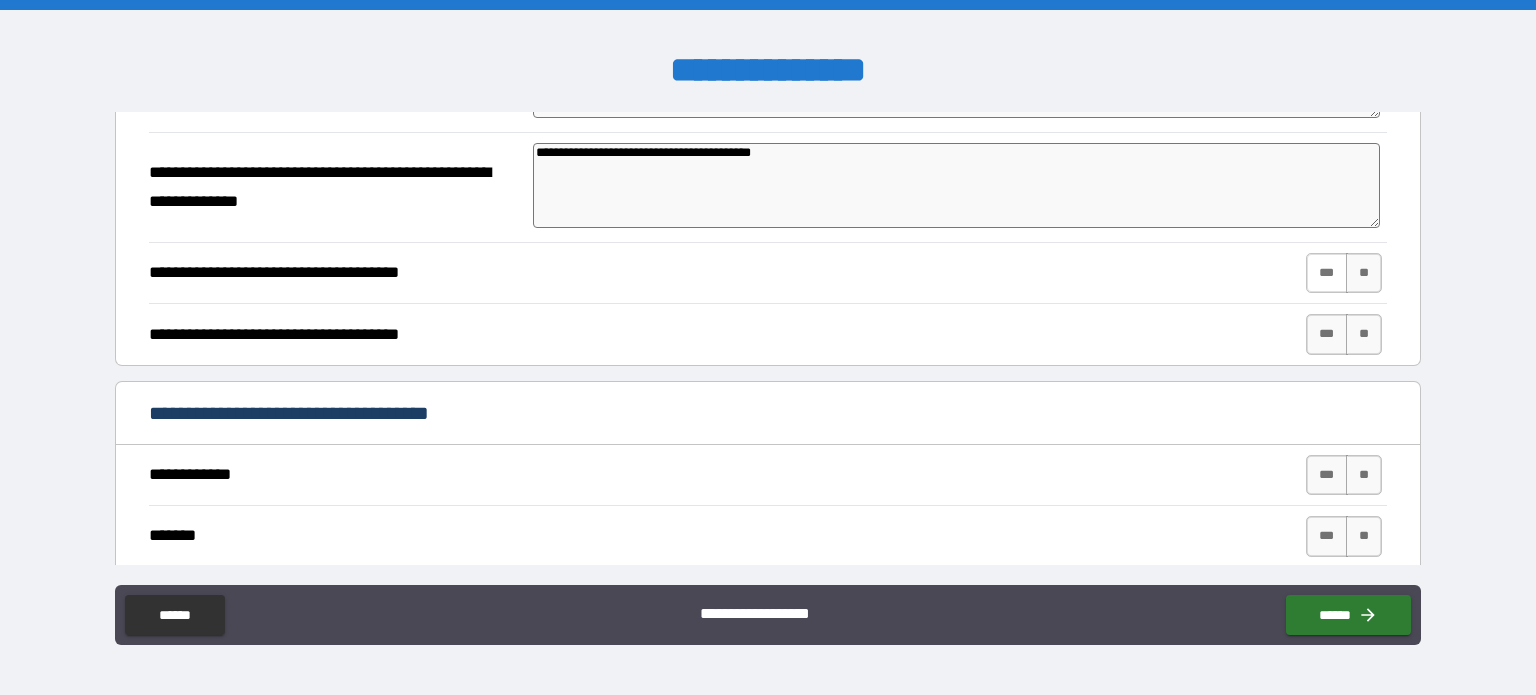 click on "***" at bounding box center [1327, 273] 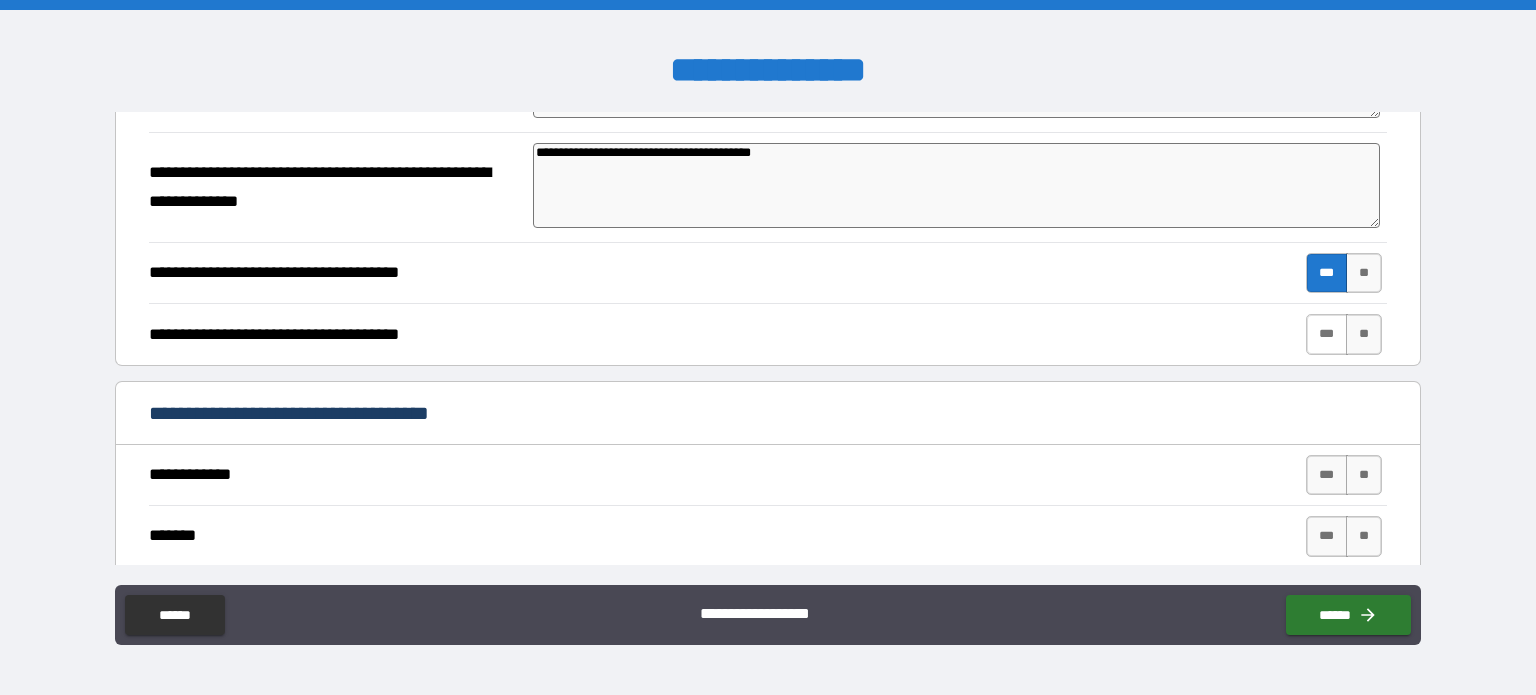click on "***" at bounding box center [1327, 334] 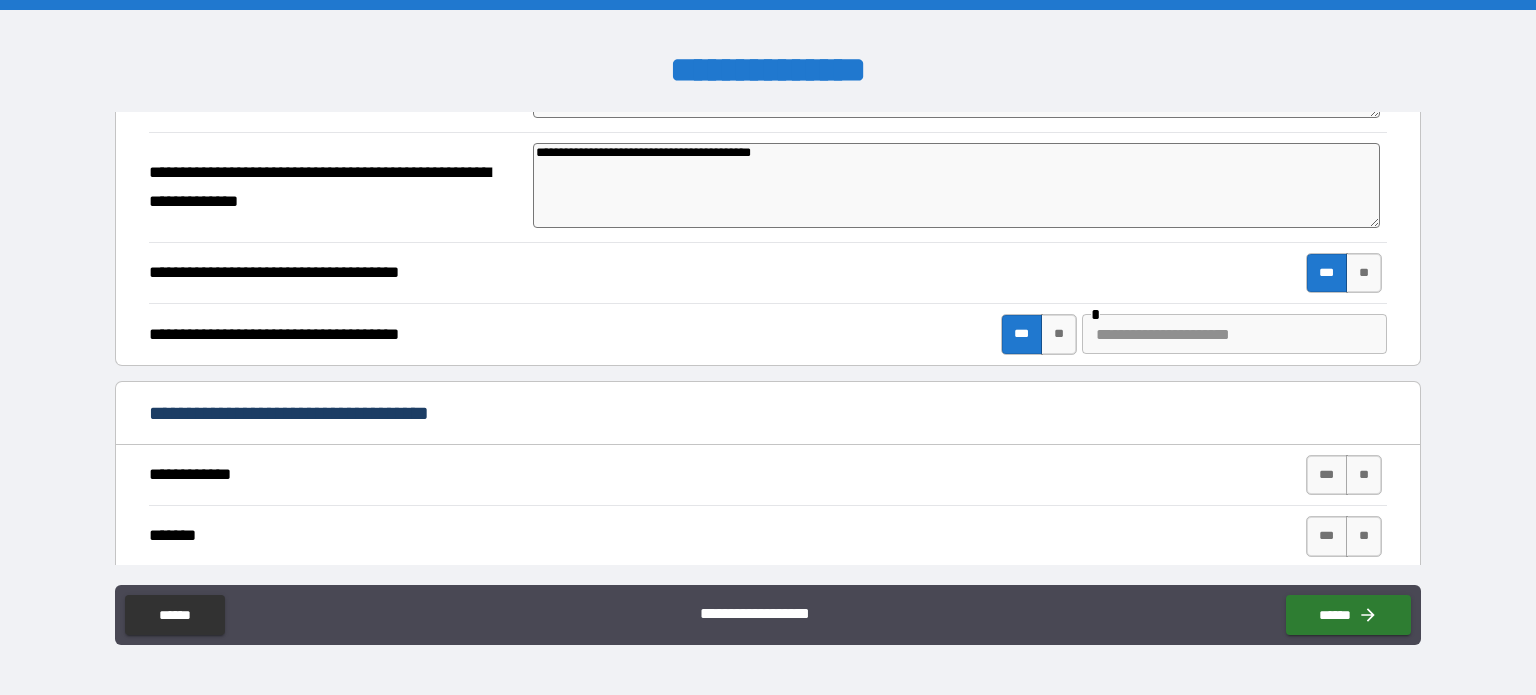 click at bounding box center (1234, 334) 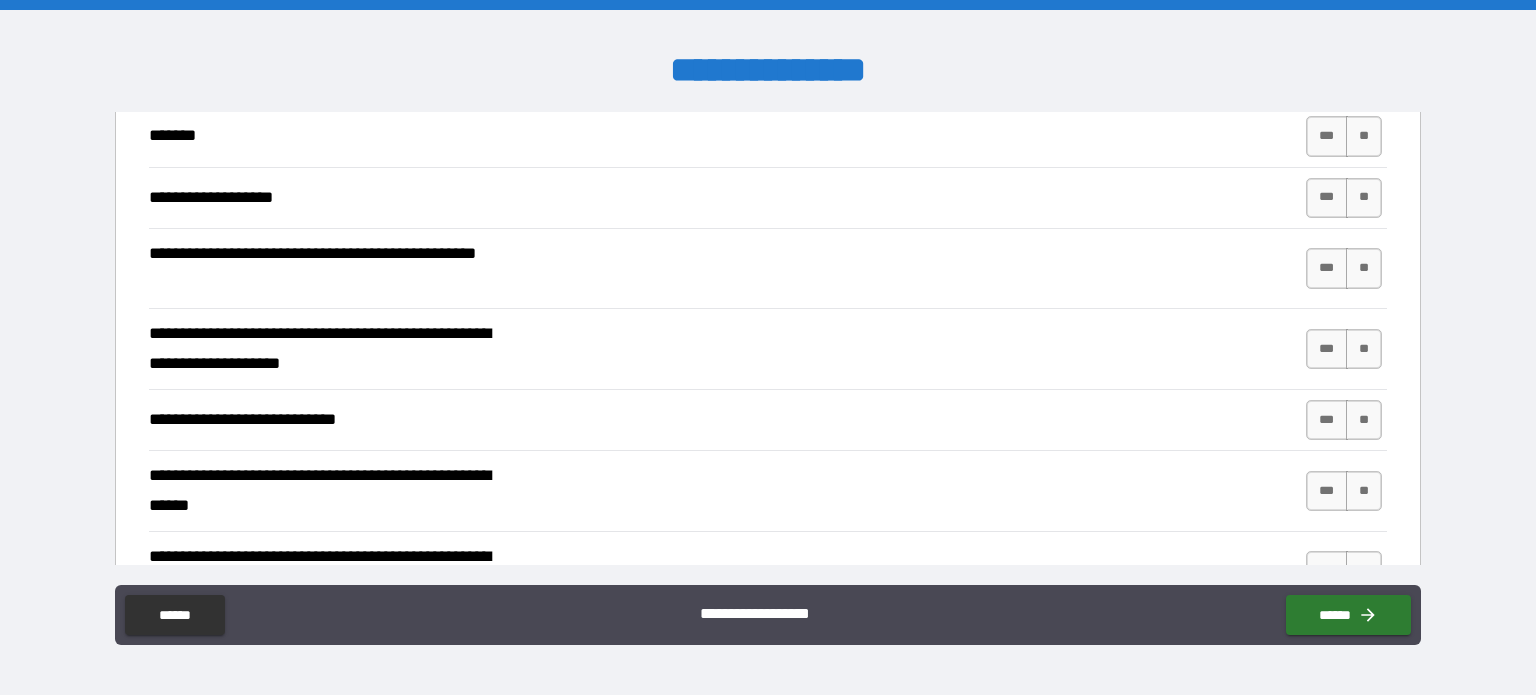 scroll, scrollTop: 1400, scrollLeft: 0, axis: vertical 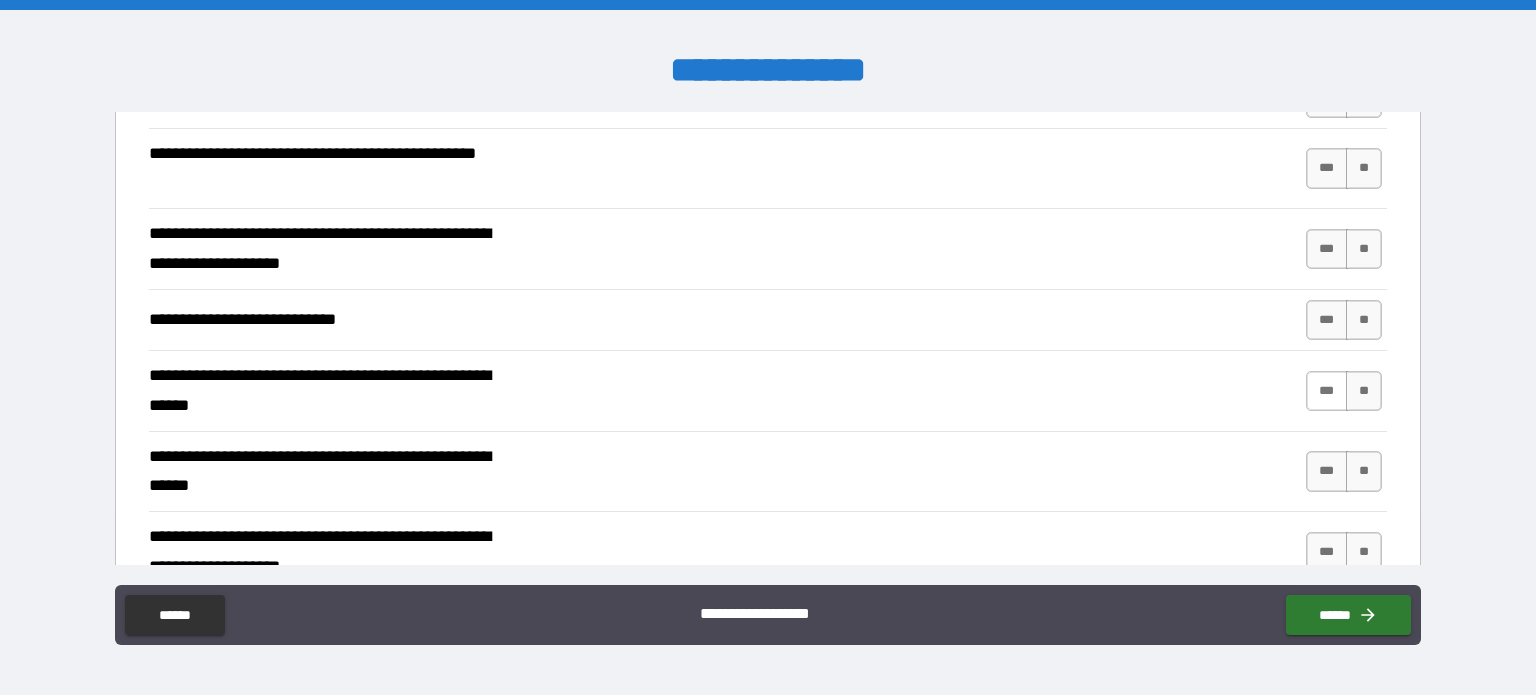 click on "***" at bounding box center [1327, 391] 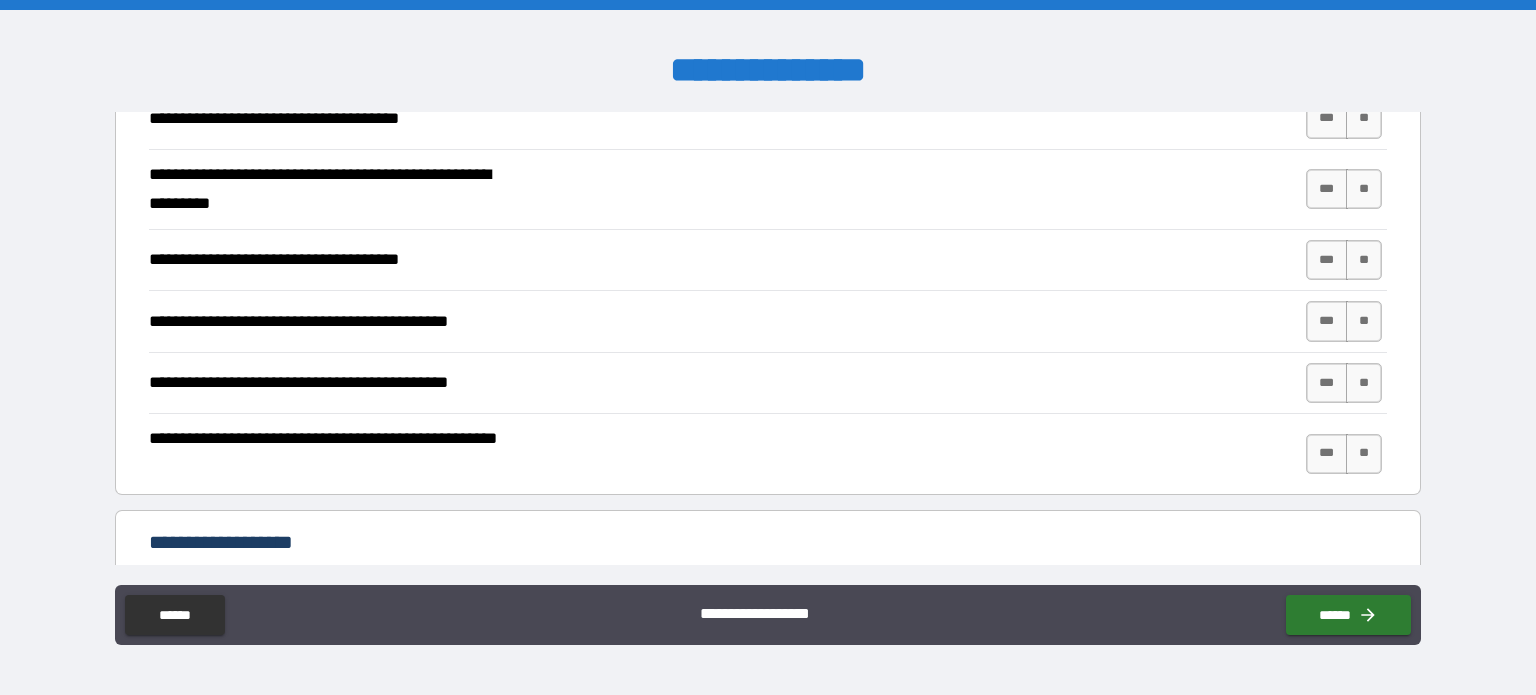 scroll, scrollTop: 2100, scrollLeft: 0, axis: vertical 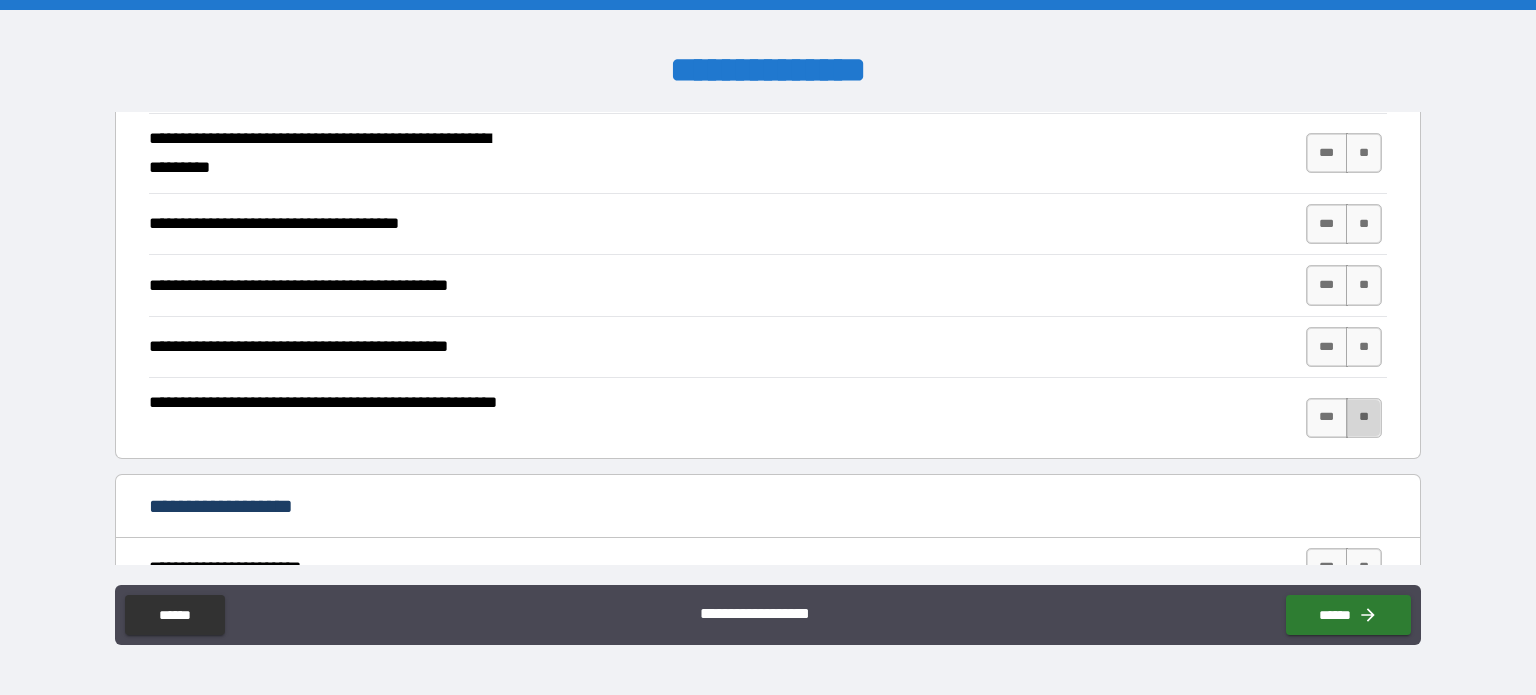 click on "**" at bounding box center (1364, 418) 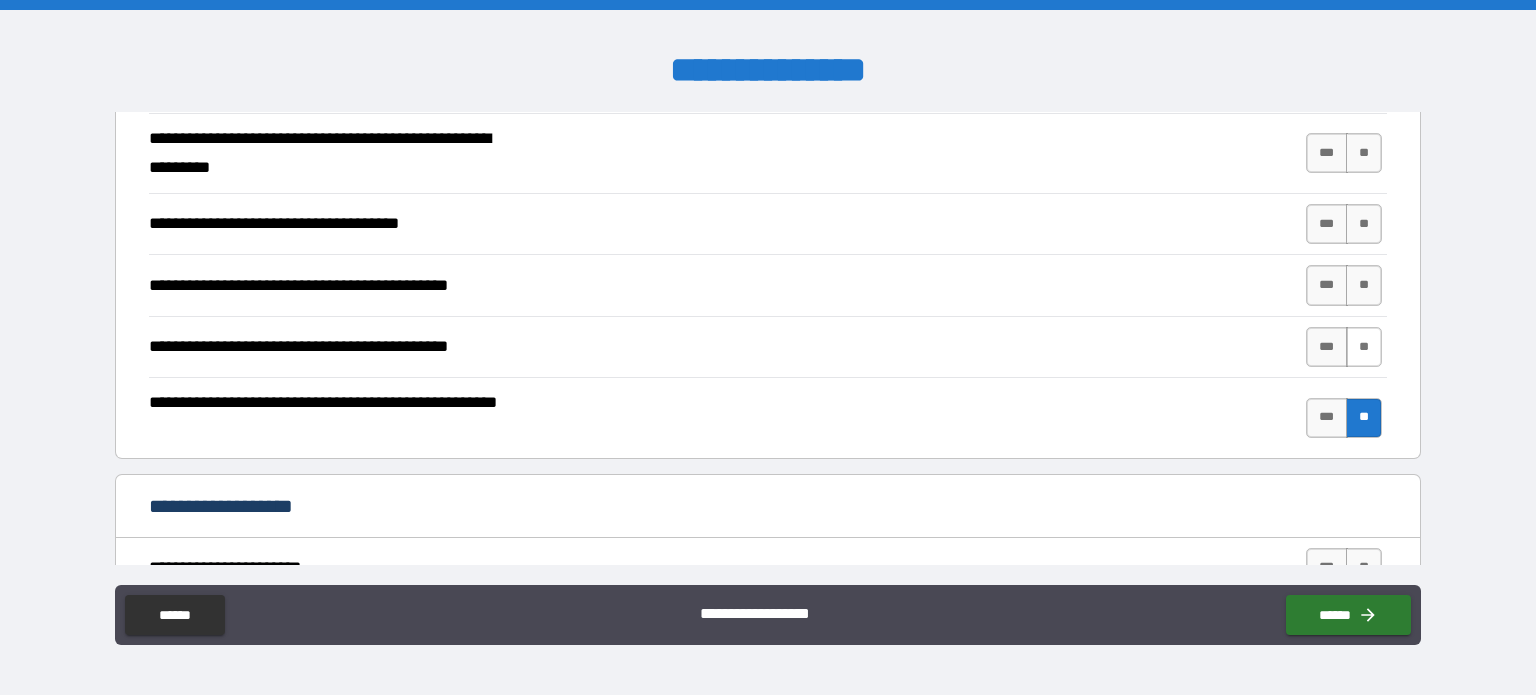 click on "**" at bounding box center [1364, 347] 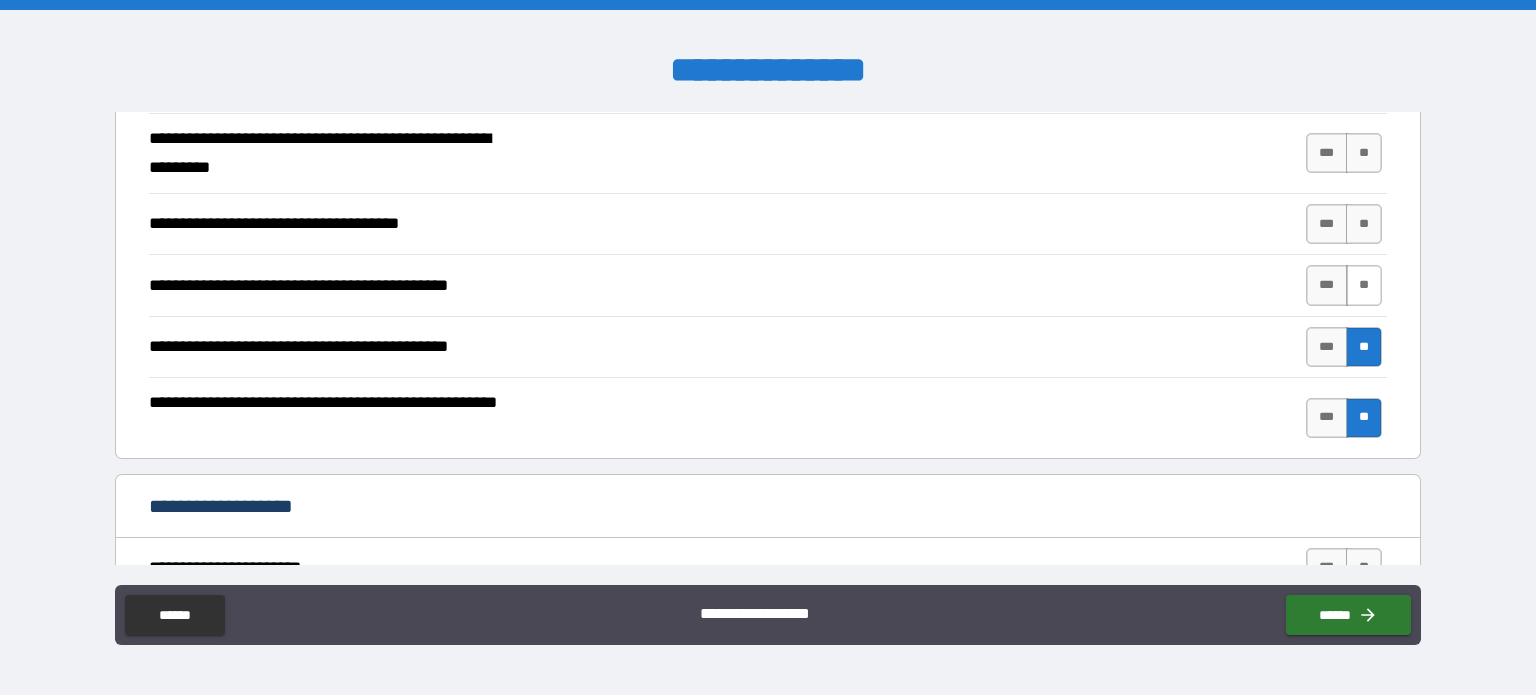click on "**" at bounding box center (1364, 285) 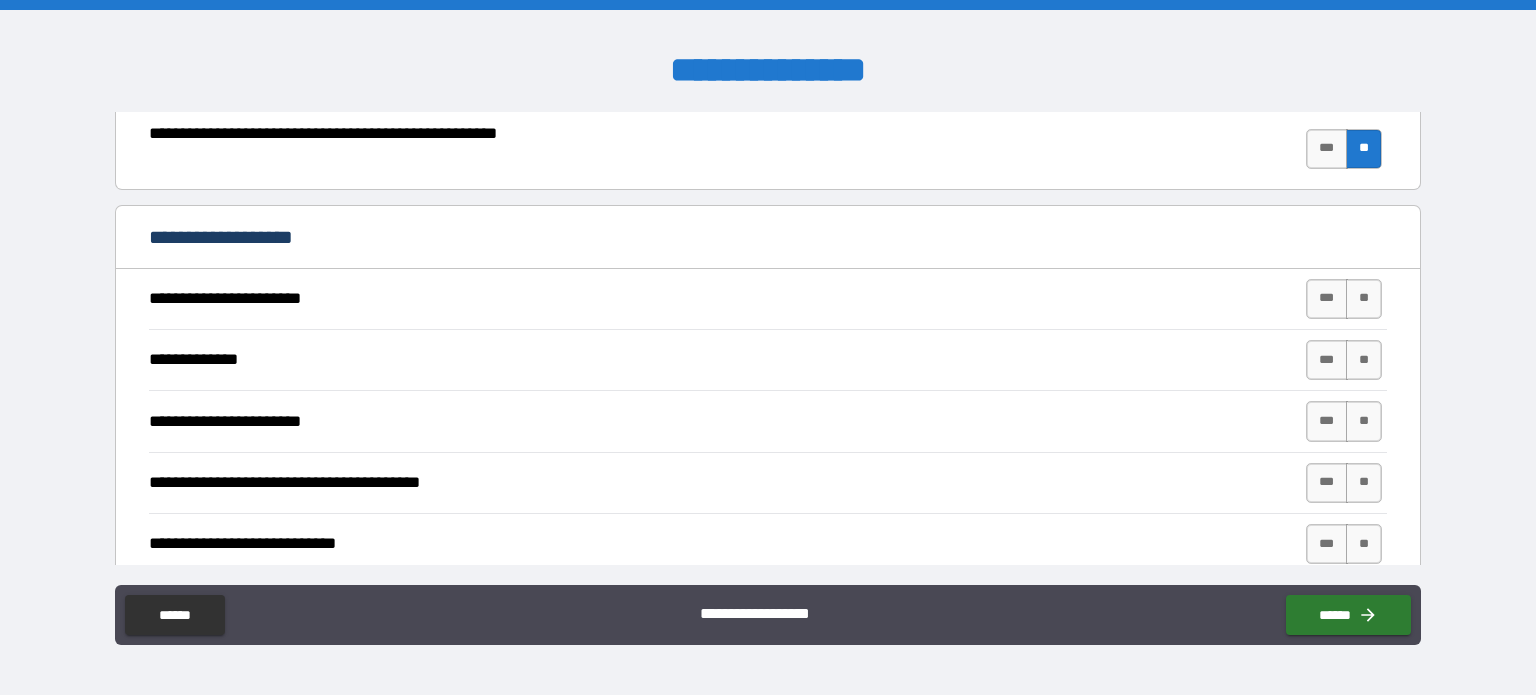 scroll, scrollTop: 2400, scrollLeft: 0, axis: vertical 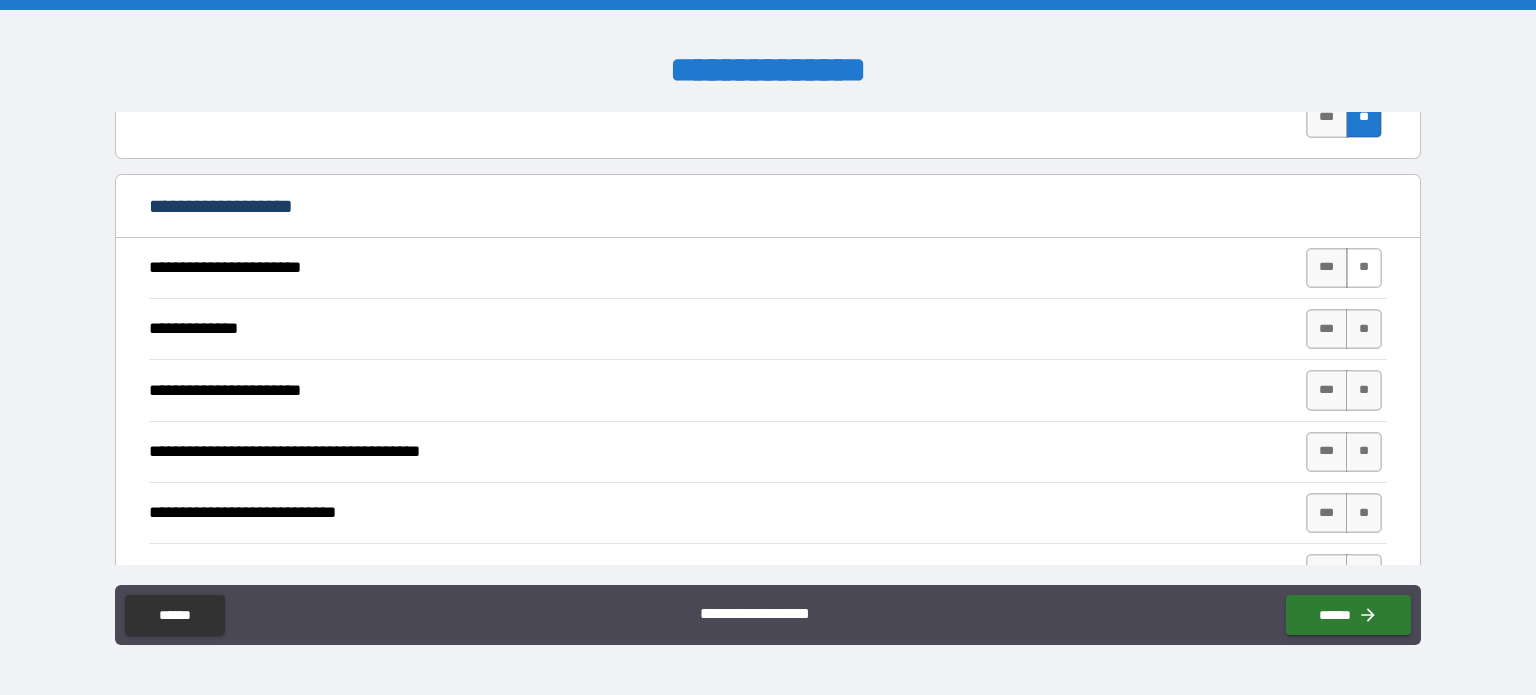 click on "**" at bounding box center [1364, 268] 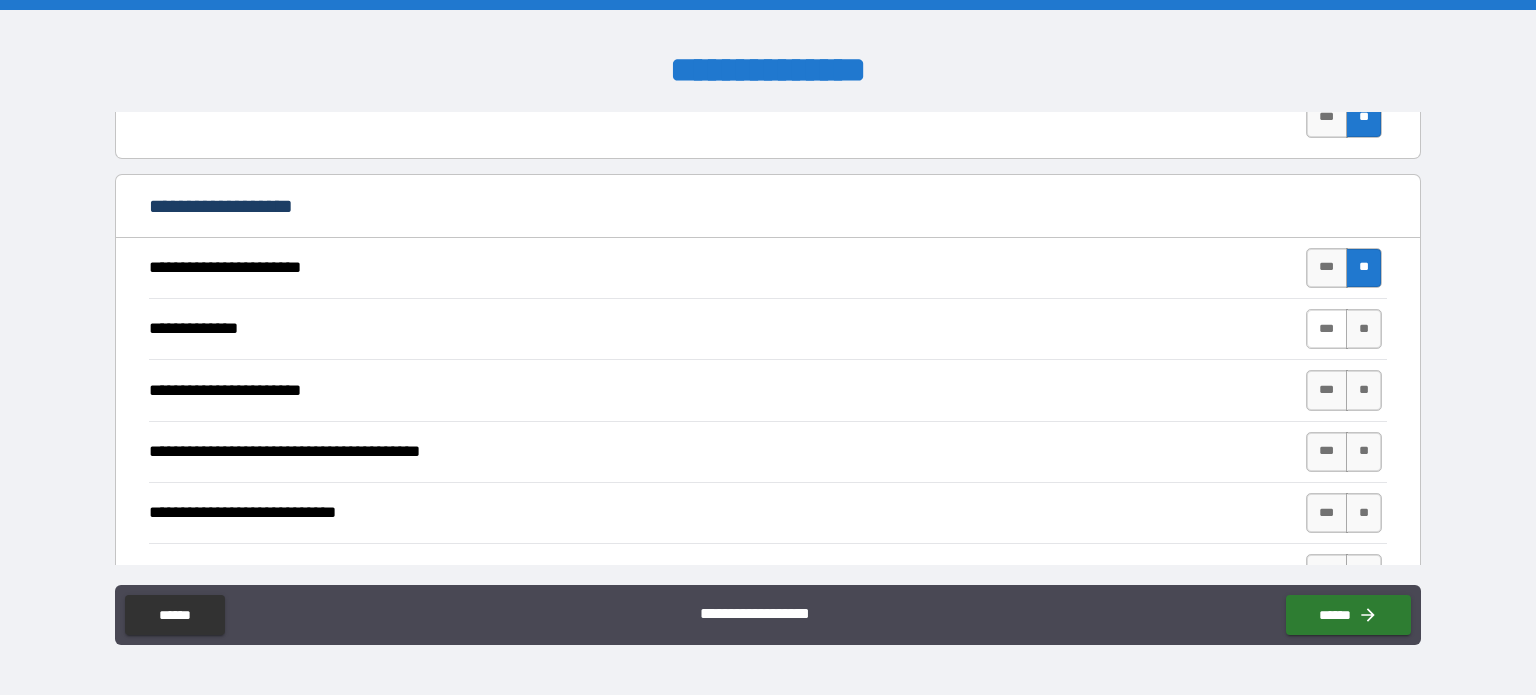 click on "***" at bounding box center (1327, 329) 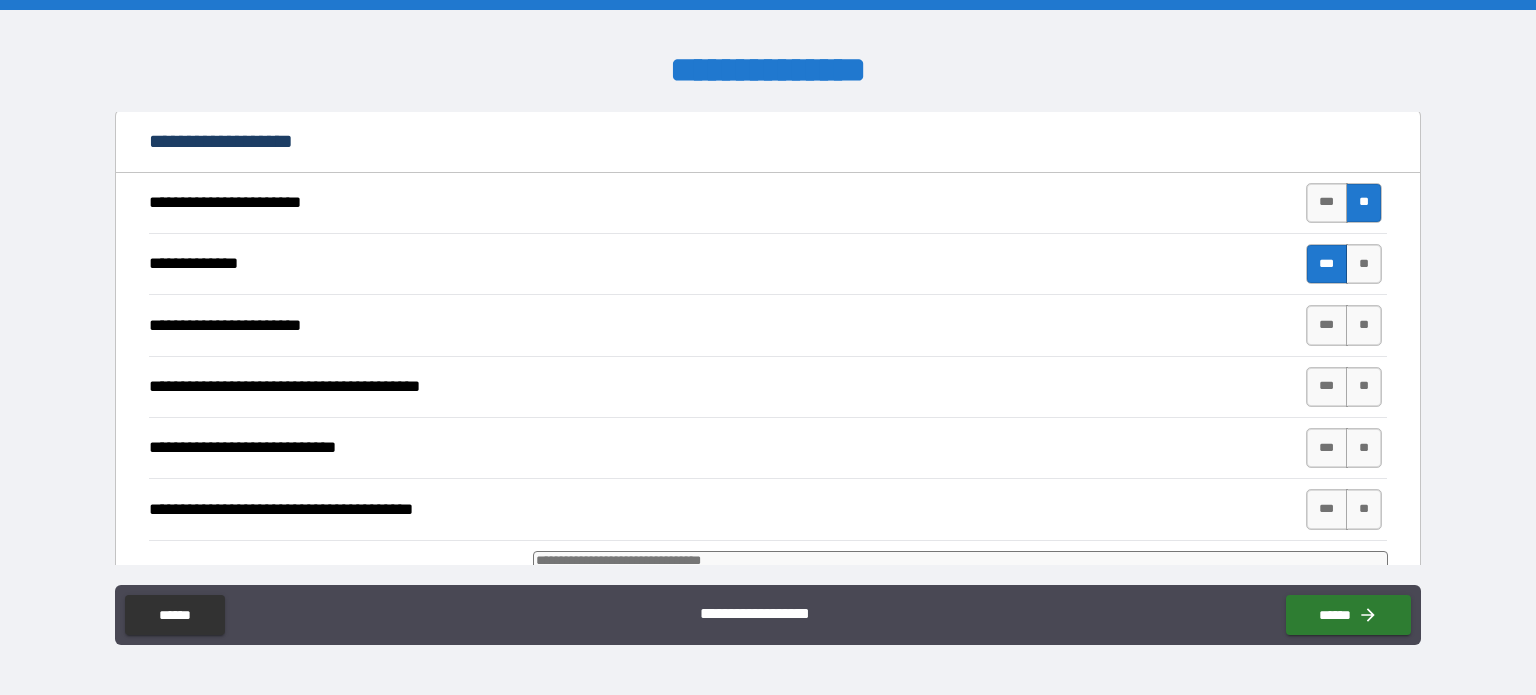 scroll, scrollTop: 2500, scrollLeft: 0, axis: vertical 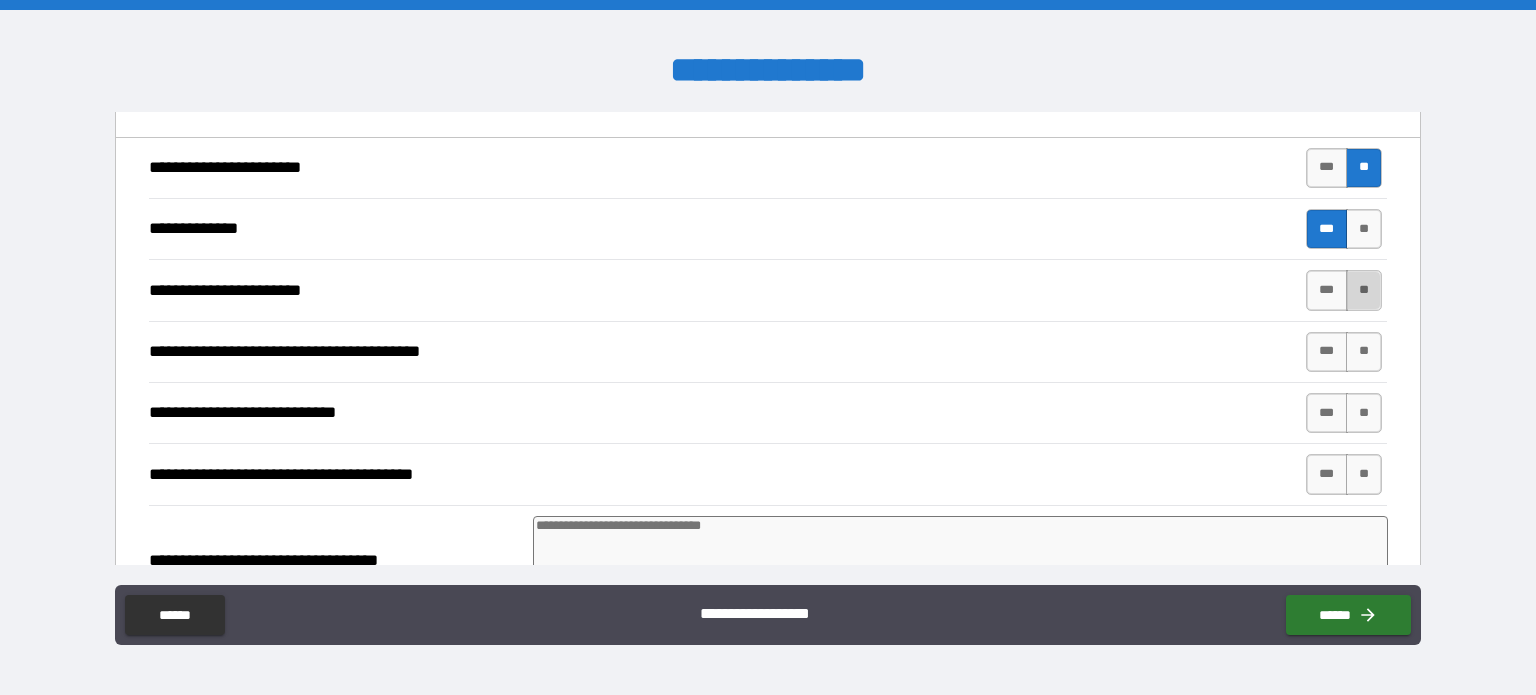 click on "**" at bounding box center (1364, 290) 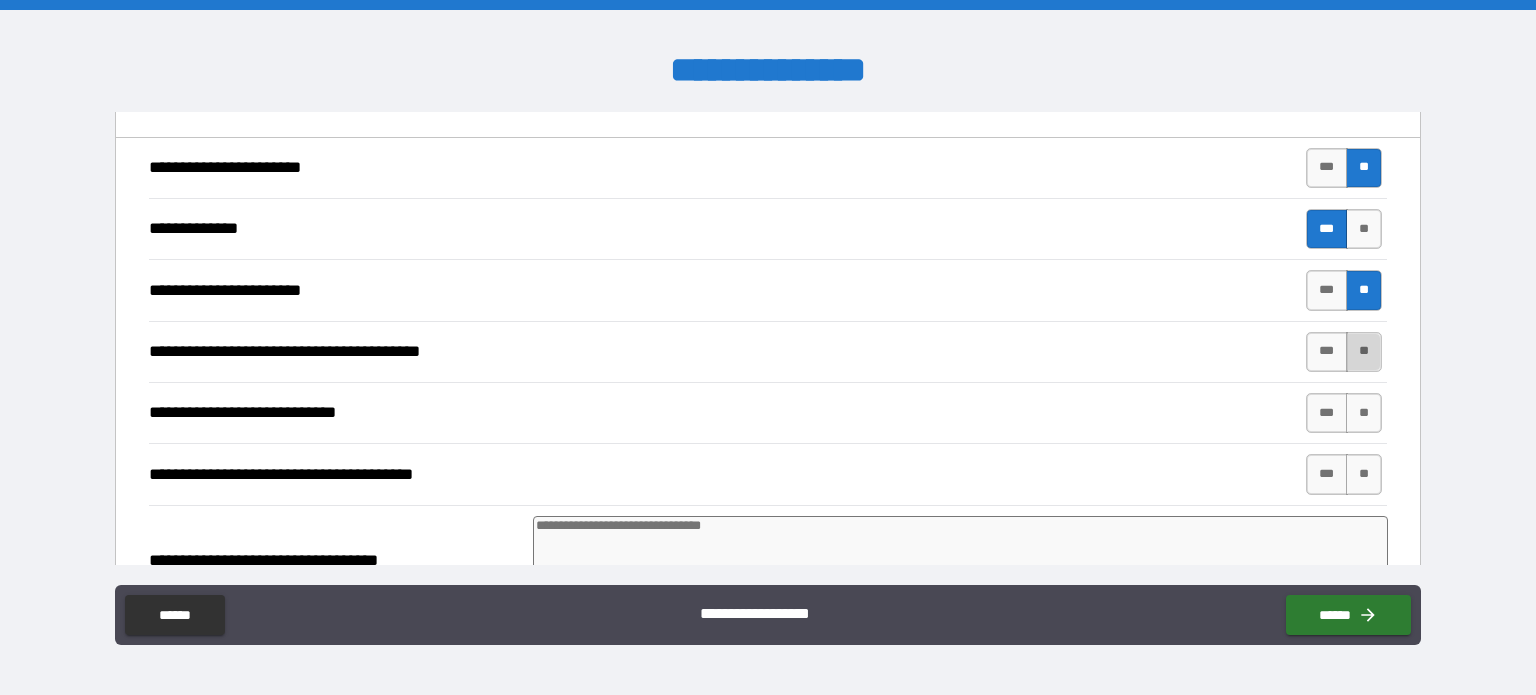 click on "**" at bounding box center (1364, 352) 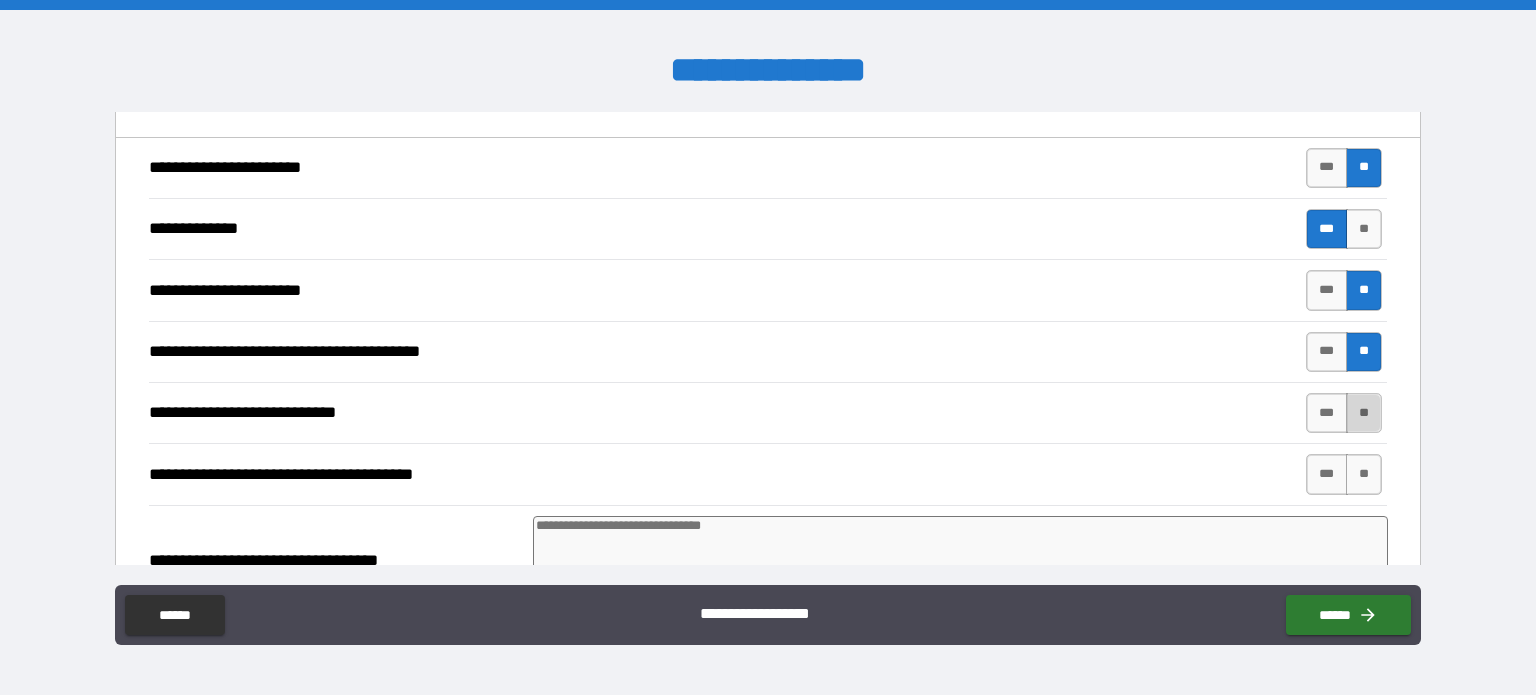 click on "**" at bounding box center (1364, 413) 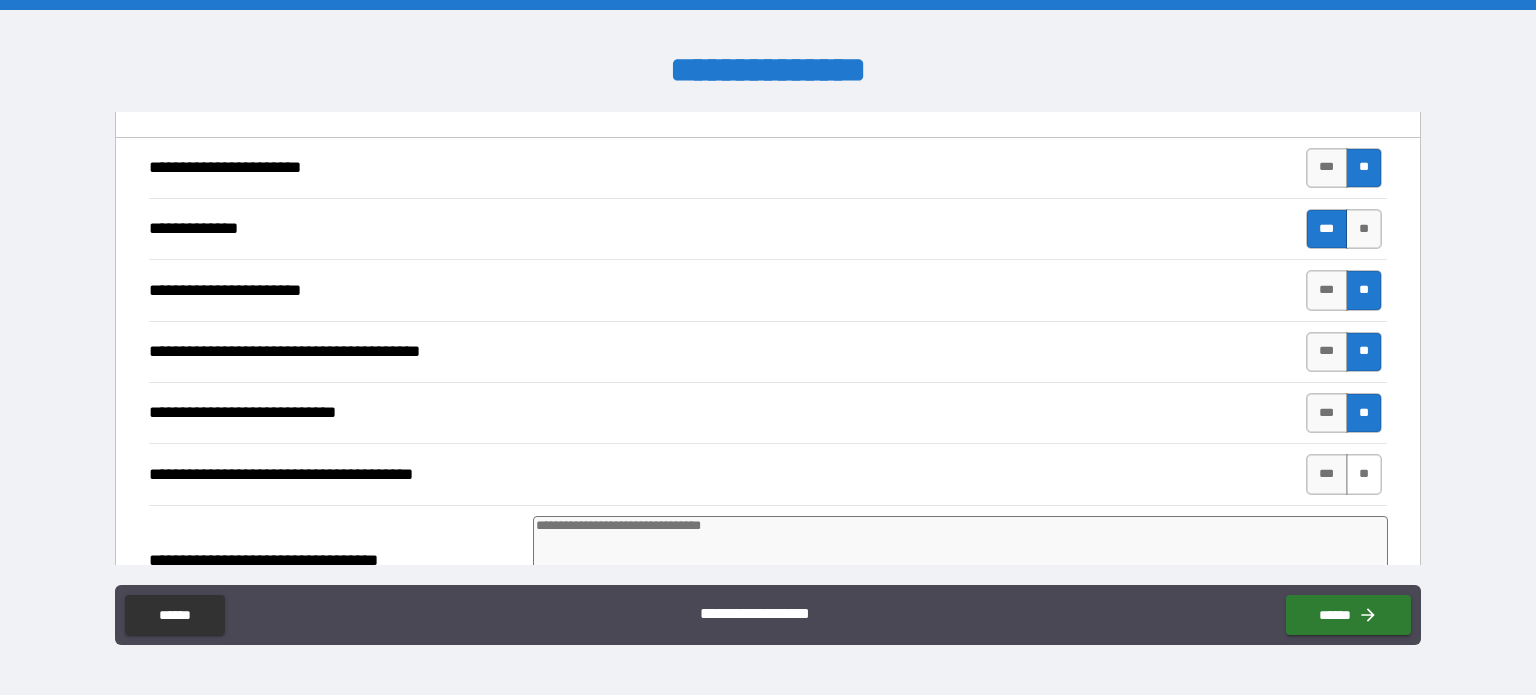 click on "**" at bounding box center (1364, 474) 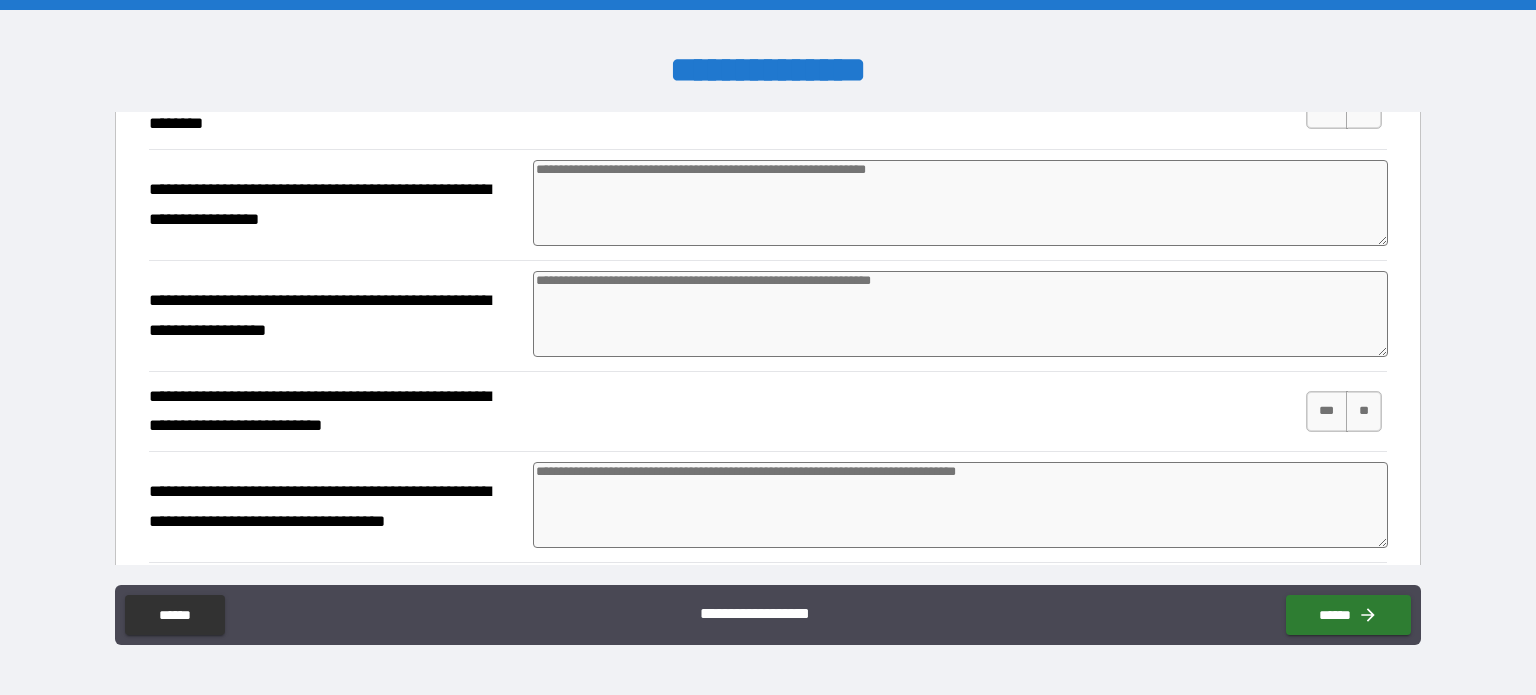 scroll, scrollTop: 3800, scrollLeft: 0, axis: vertical 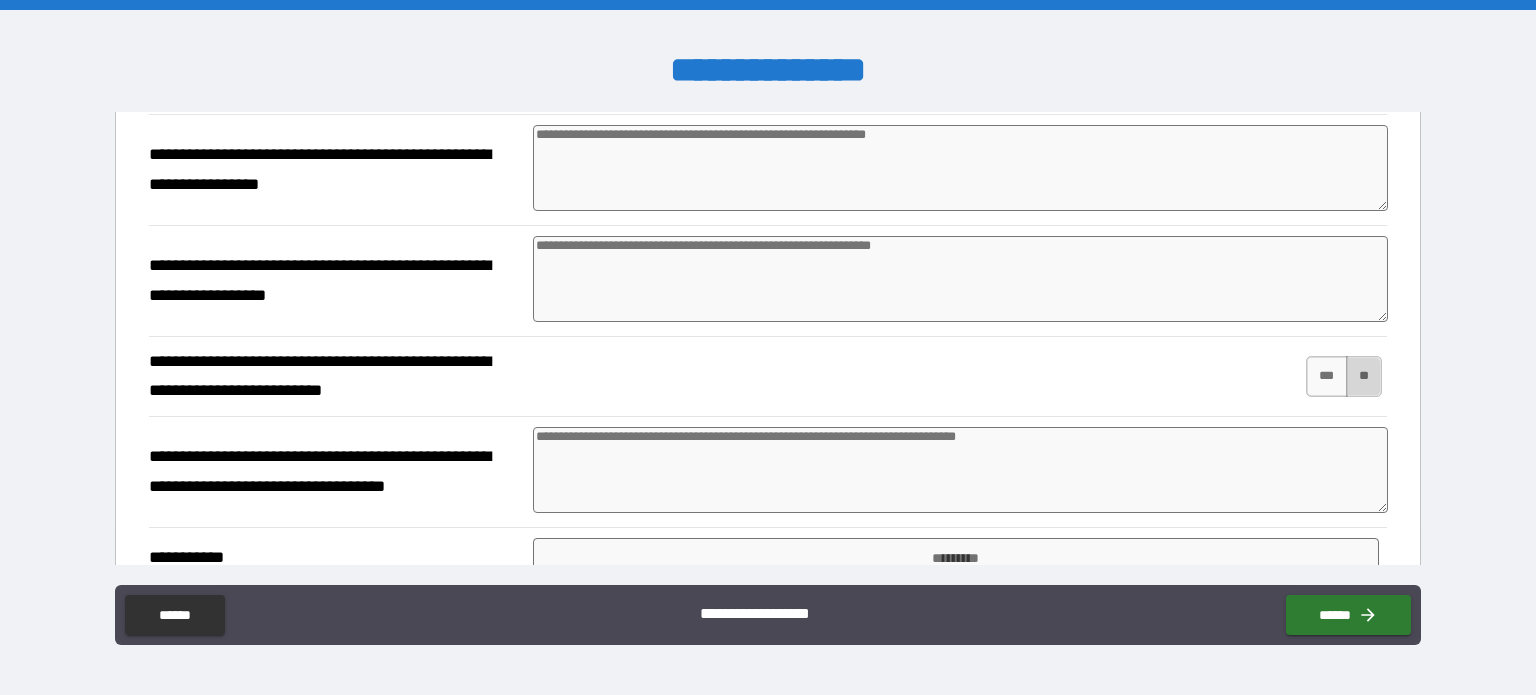 click on "**" at bounding box center [1364, 376] 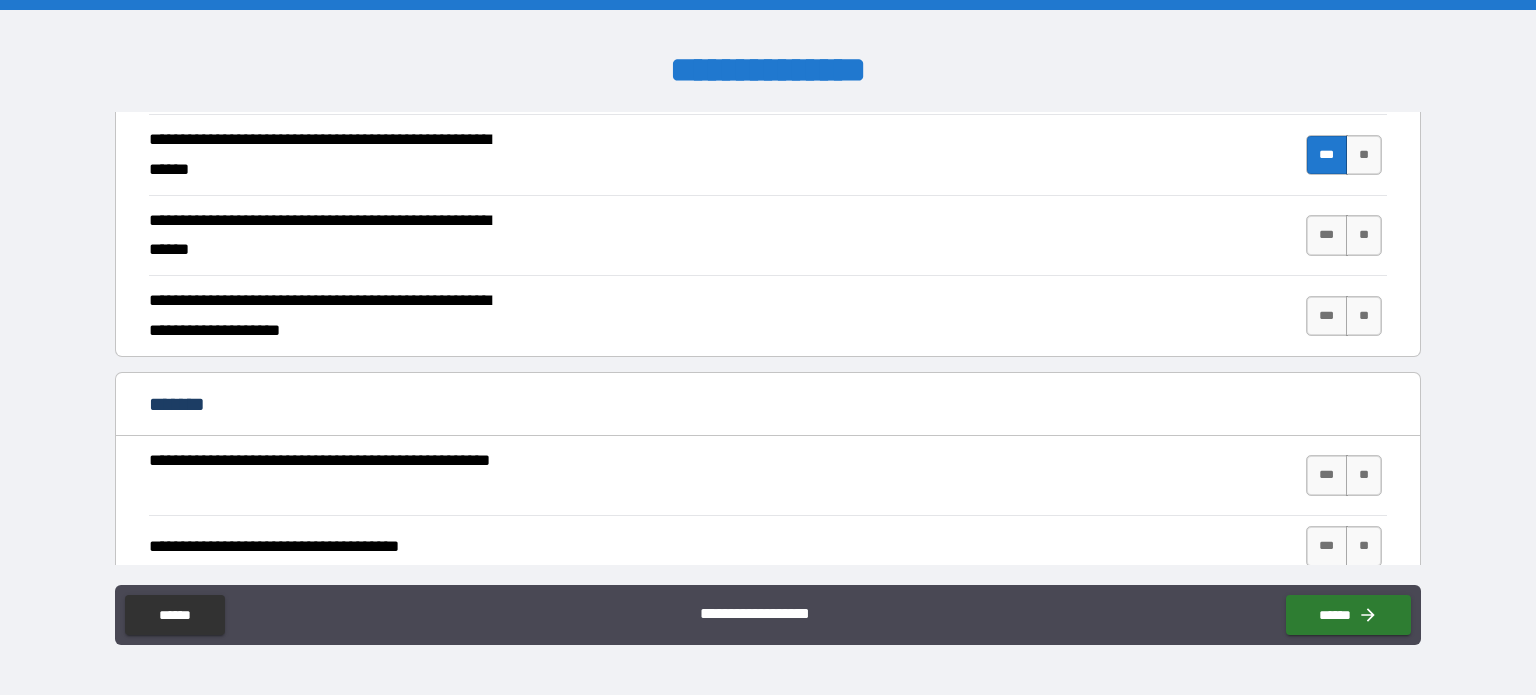 scroll, scrollTop: 1600, scrollLeft: 0, axis: vertical 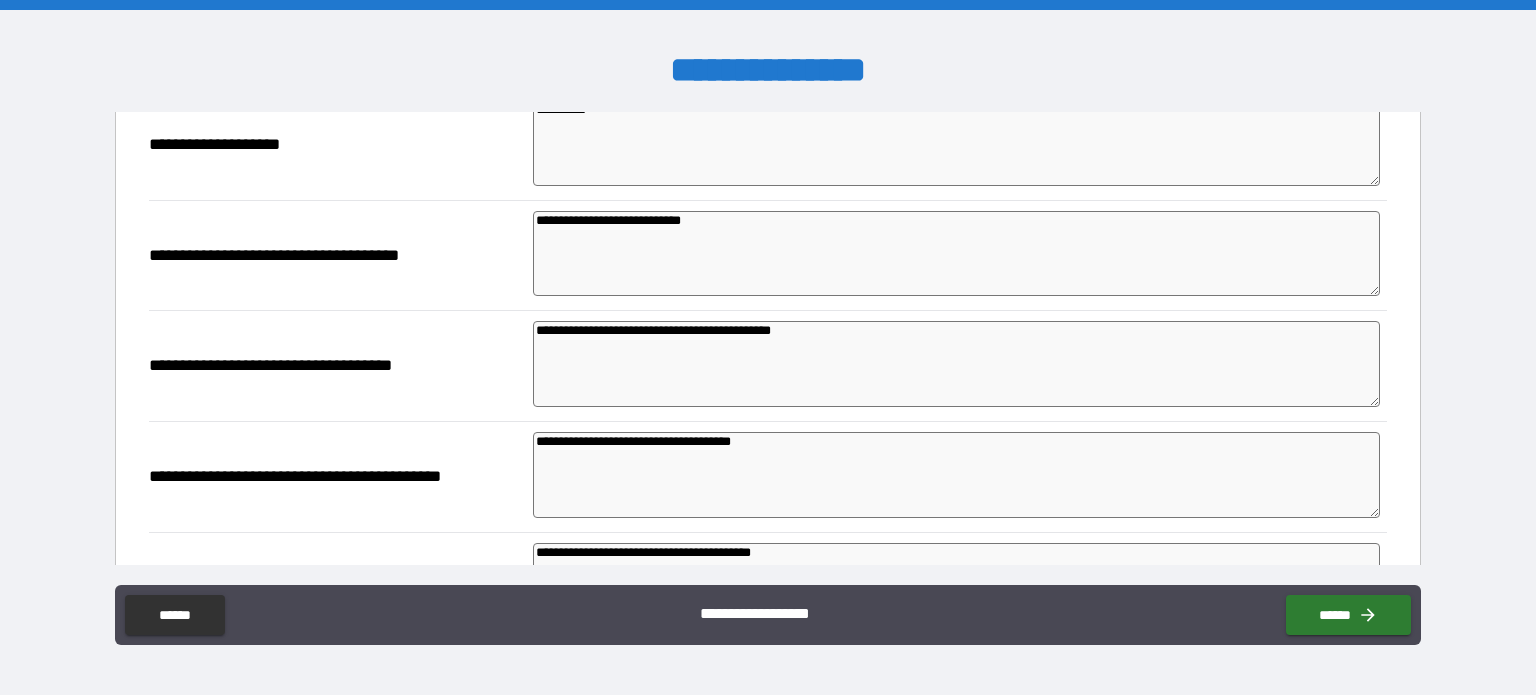 click on "**********" at bounding box center [956, 364] 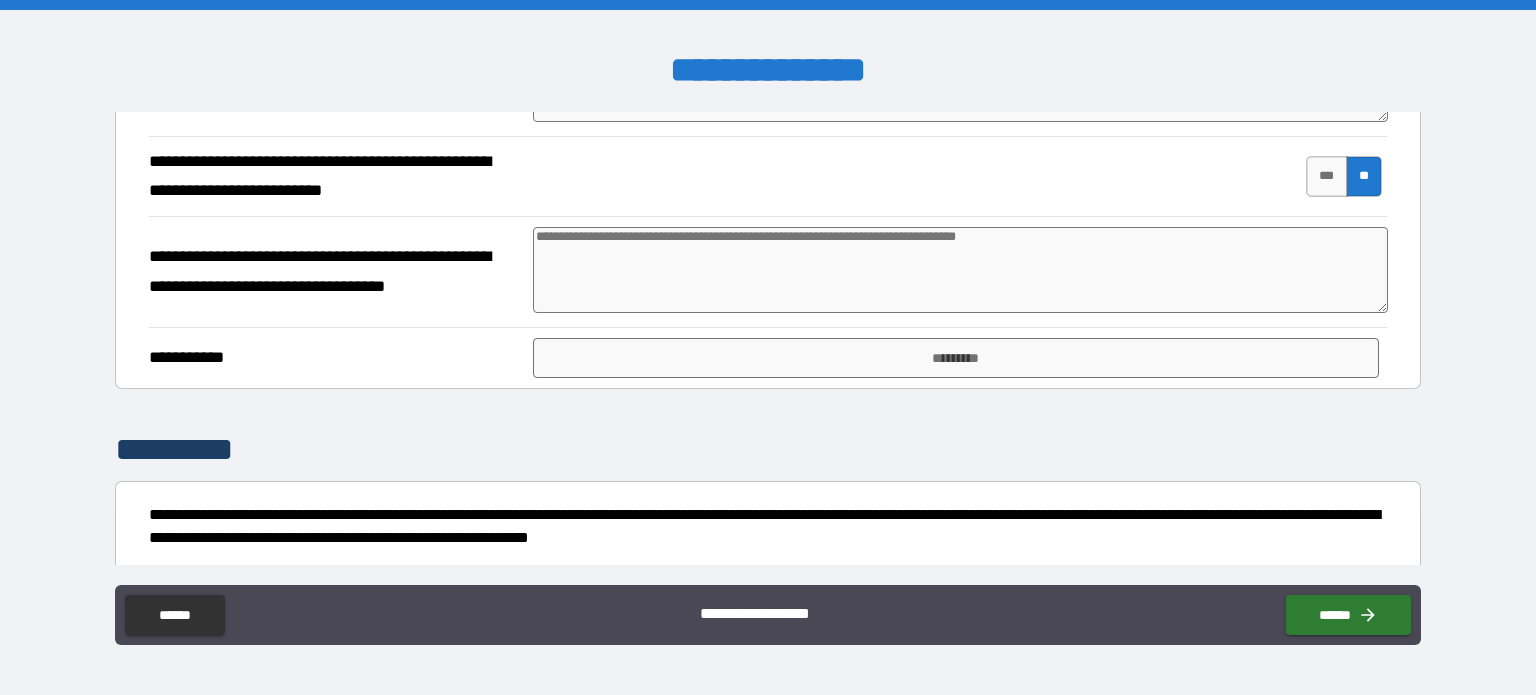 scroll, scrollTop: 3900, scrollLeft: 0, axis: vertical 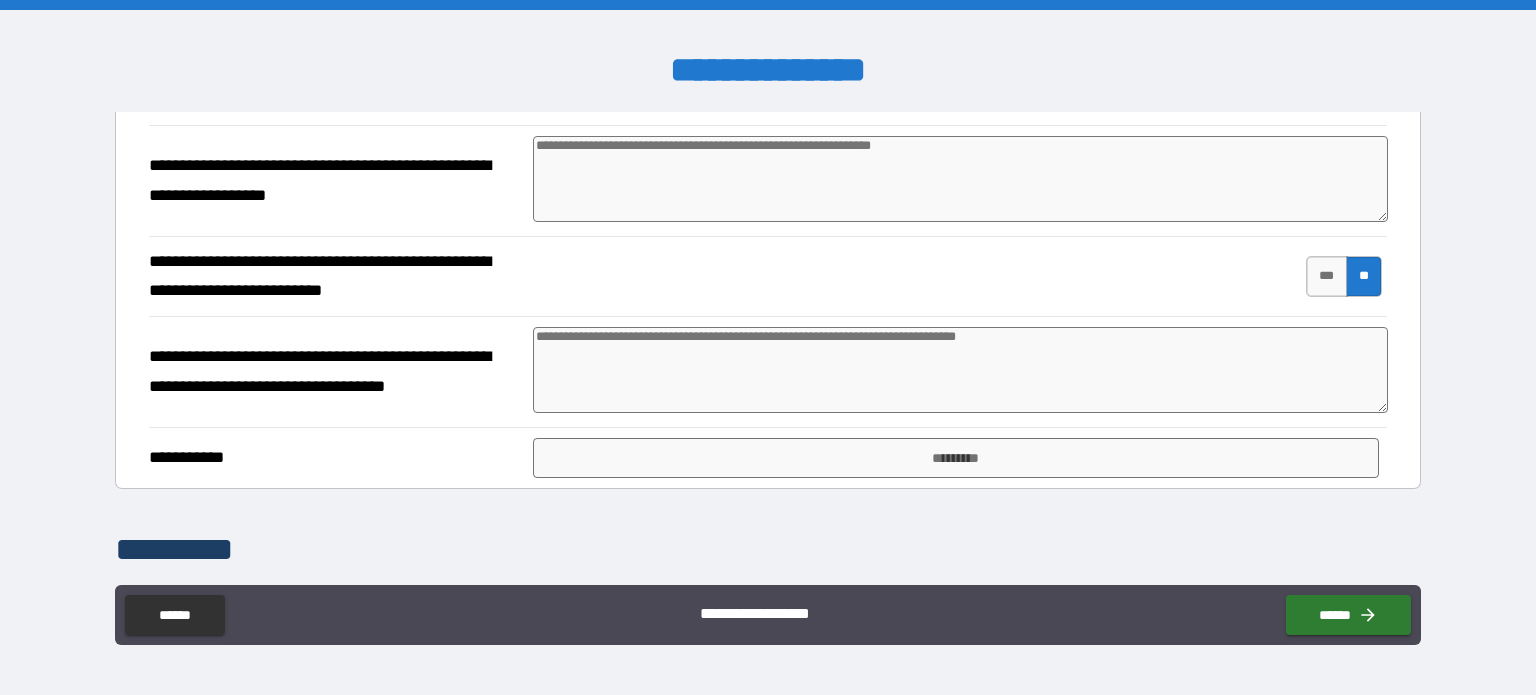 click at bounding box center (961, 370) 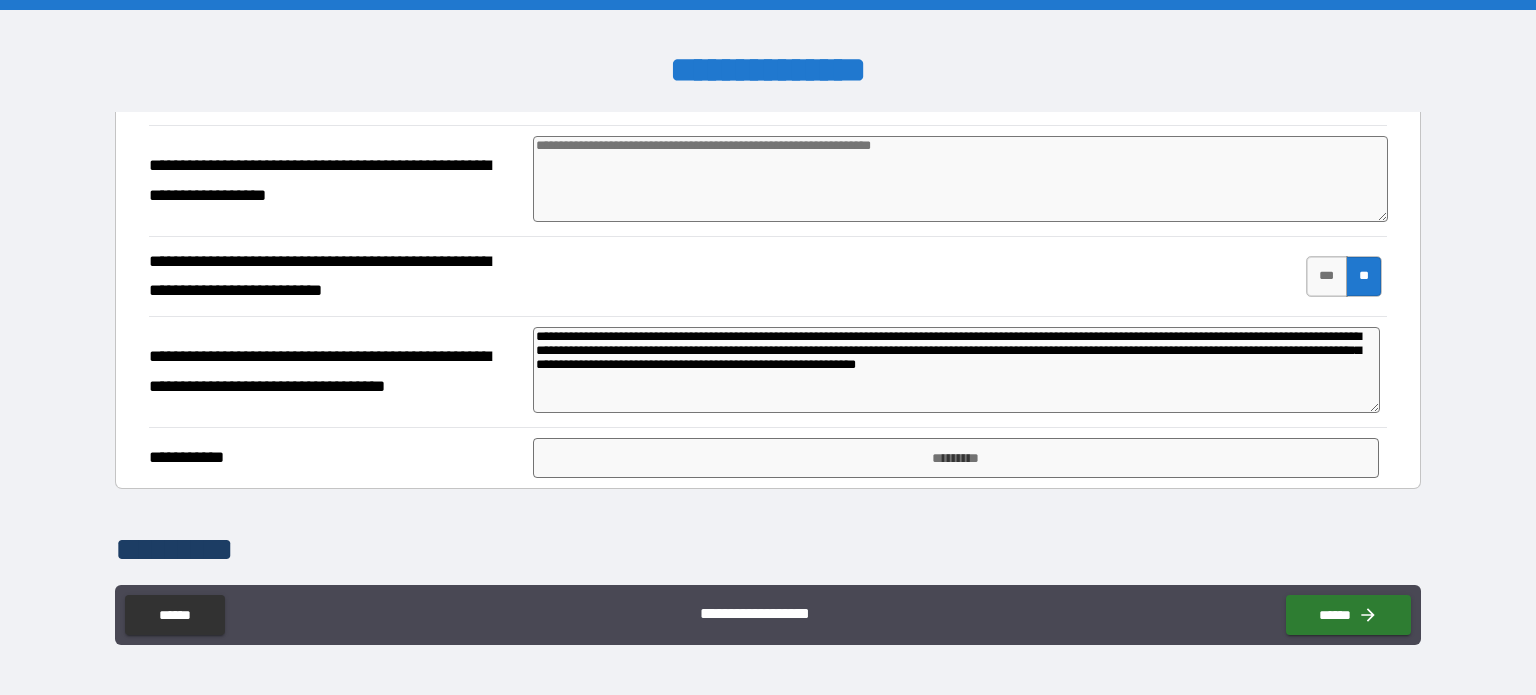 drag, startPoint x: 843, startPoint y: 348, endPoint x: 826, endPoint y: 361, distance: 21.400934 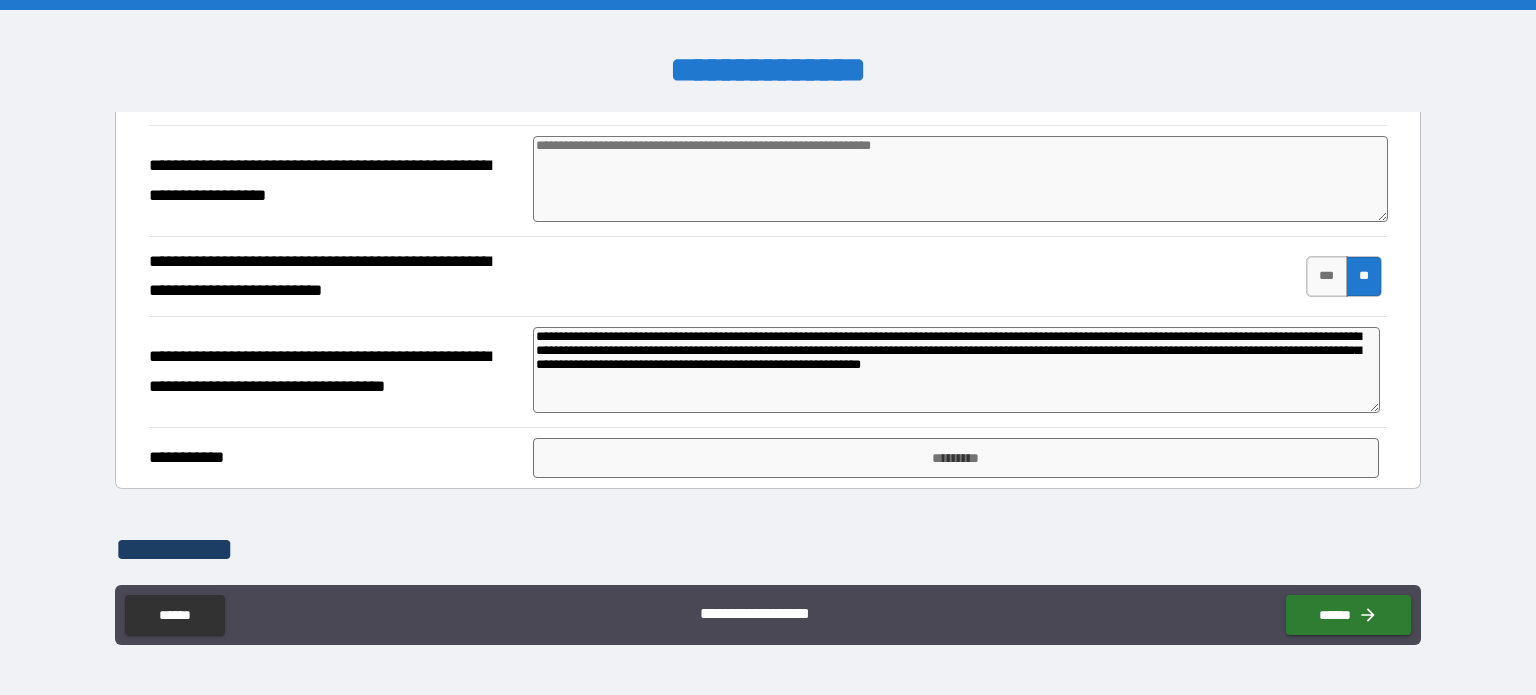 drag, startPoint x: 682, startPoint y: 344, endPoint x: 688, endPoint y: 355, distance: 12.529964 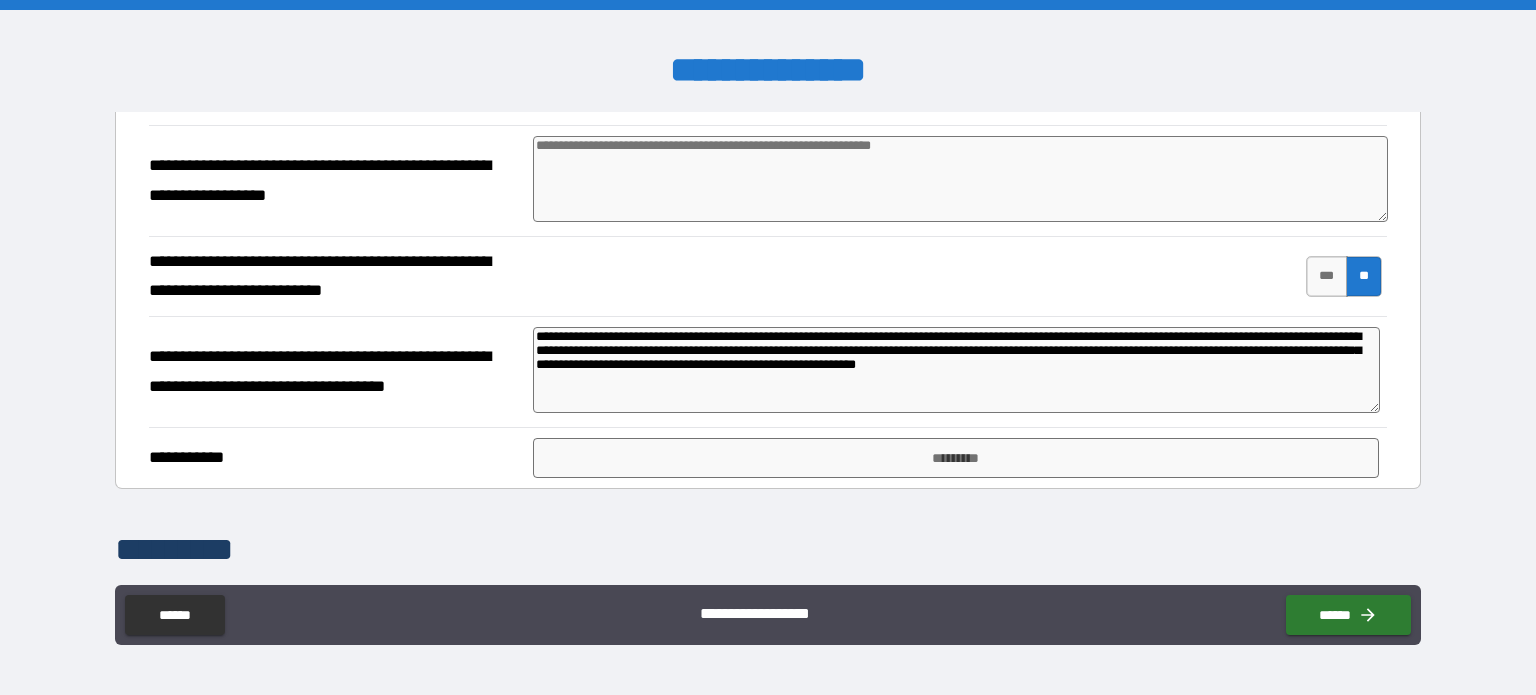click on "**********" at bounding box center [956, 370] 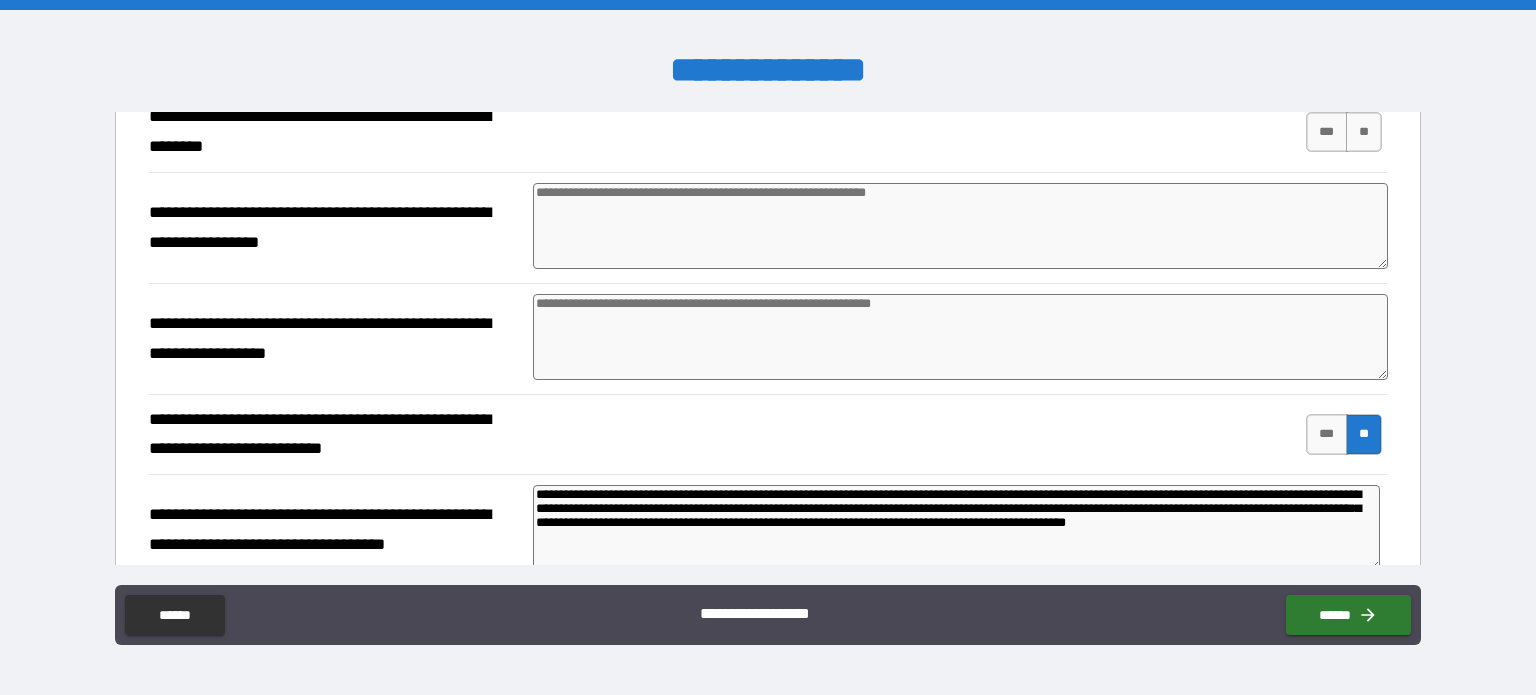 scroll, scrollTop: 3964, scrollLeft: 0, axis: vertical 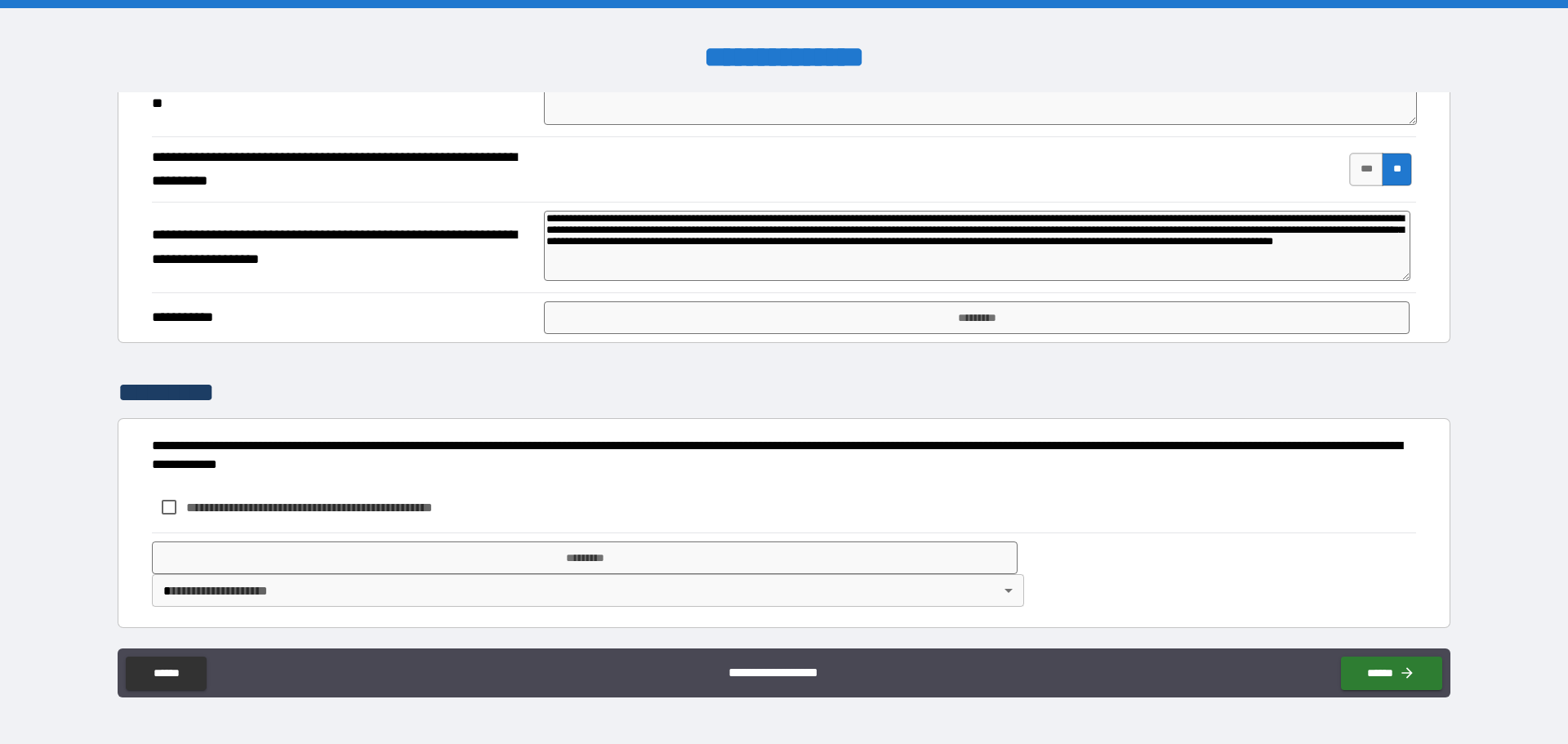 click on "**********" at bounding box center (978, 246) 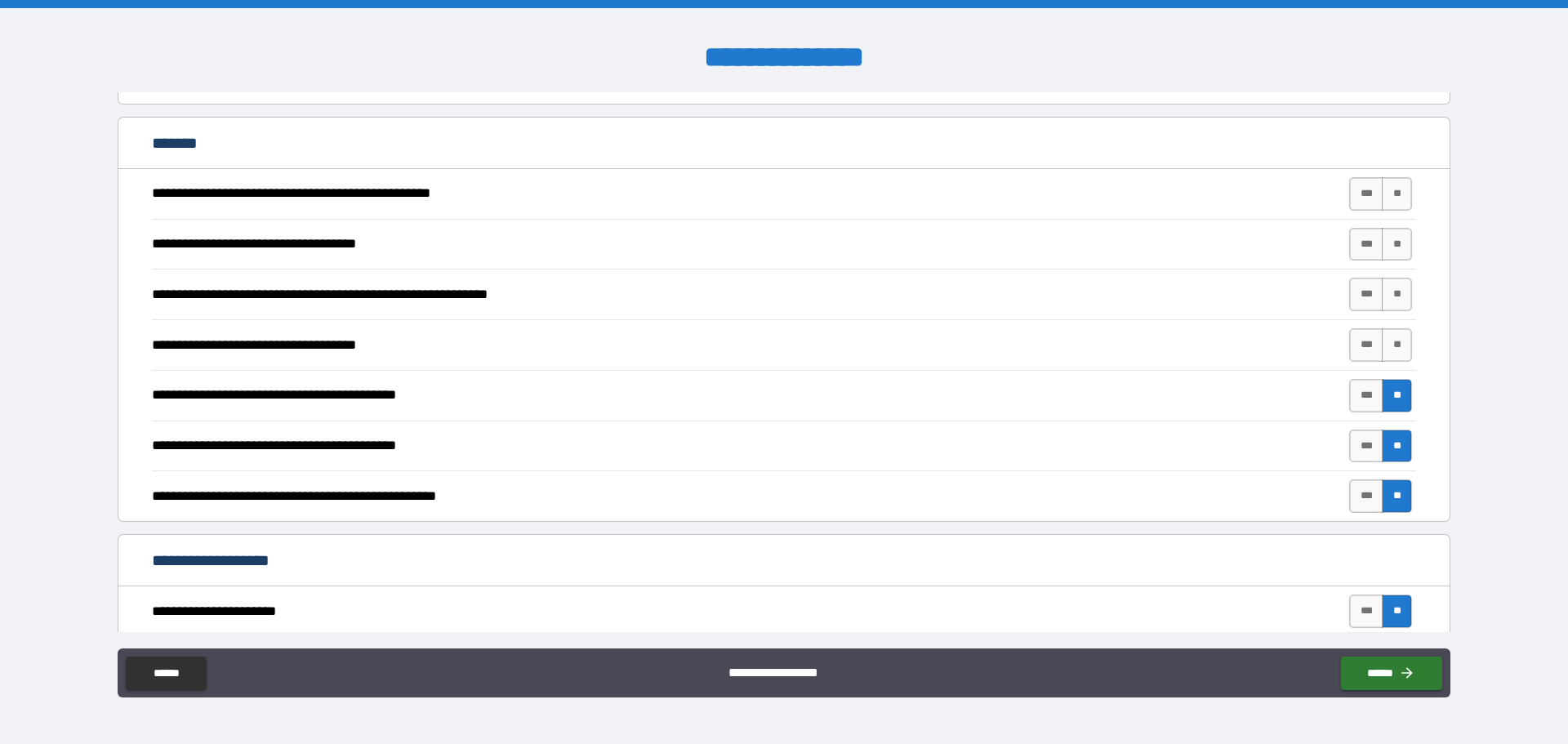scroll, scrollTop: 1496, scrollLeft: 0, axis: vertical 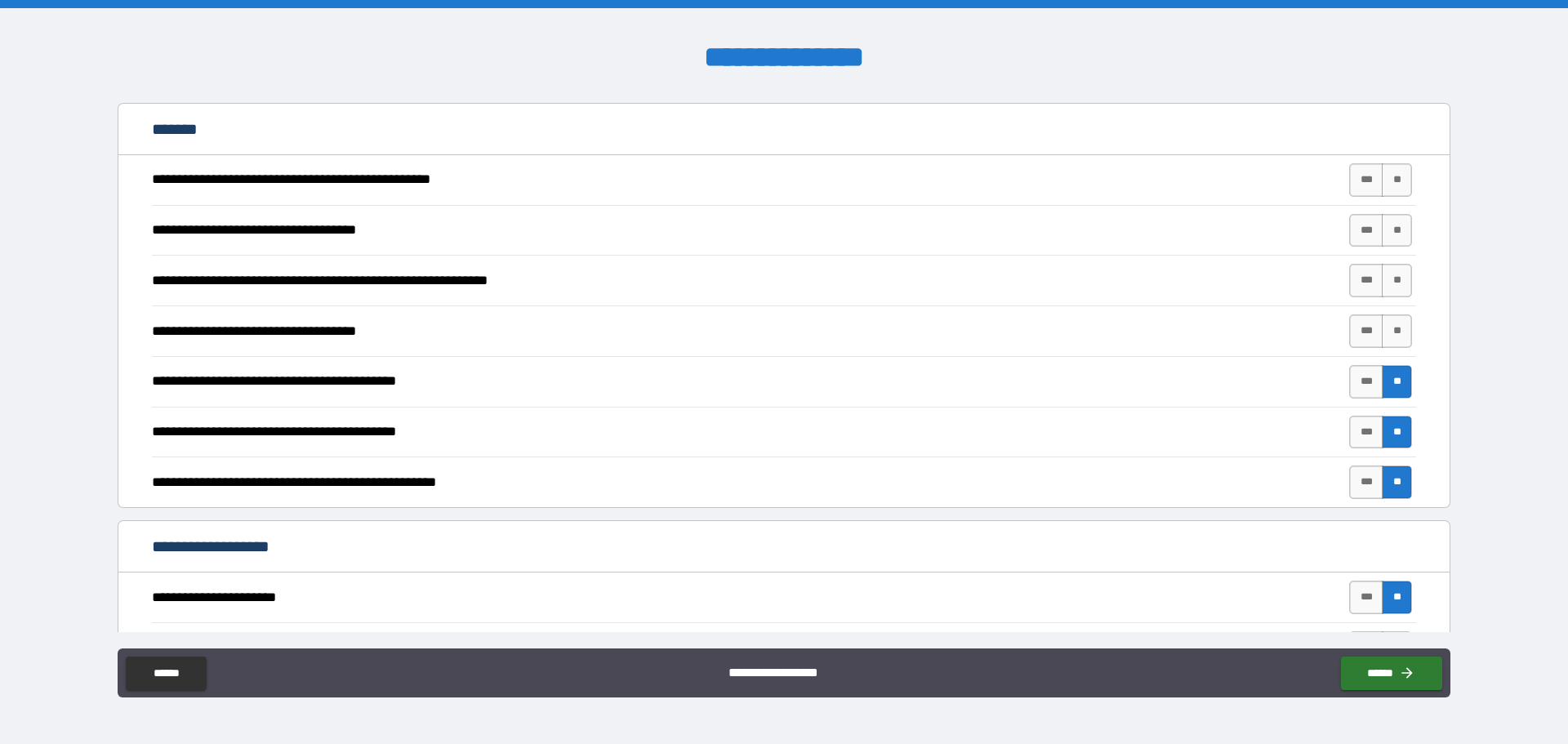 click on "**" at bounding box center (1396, 381) 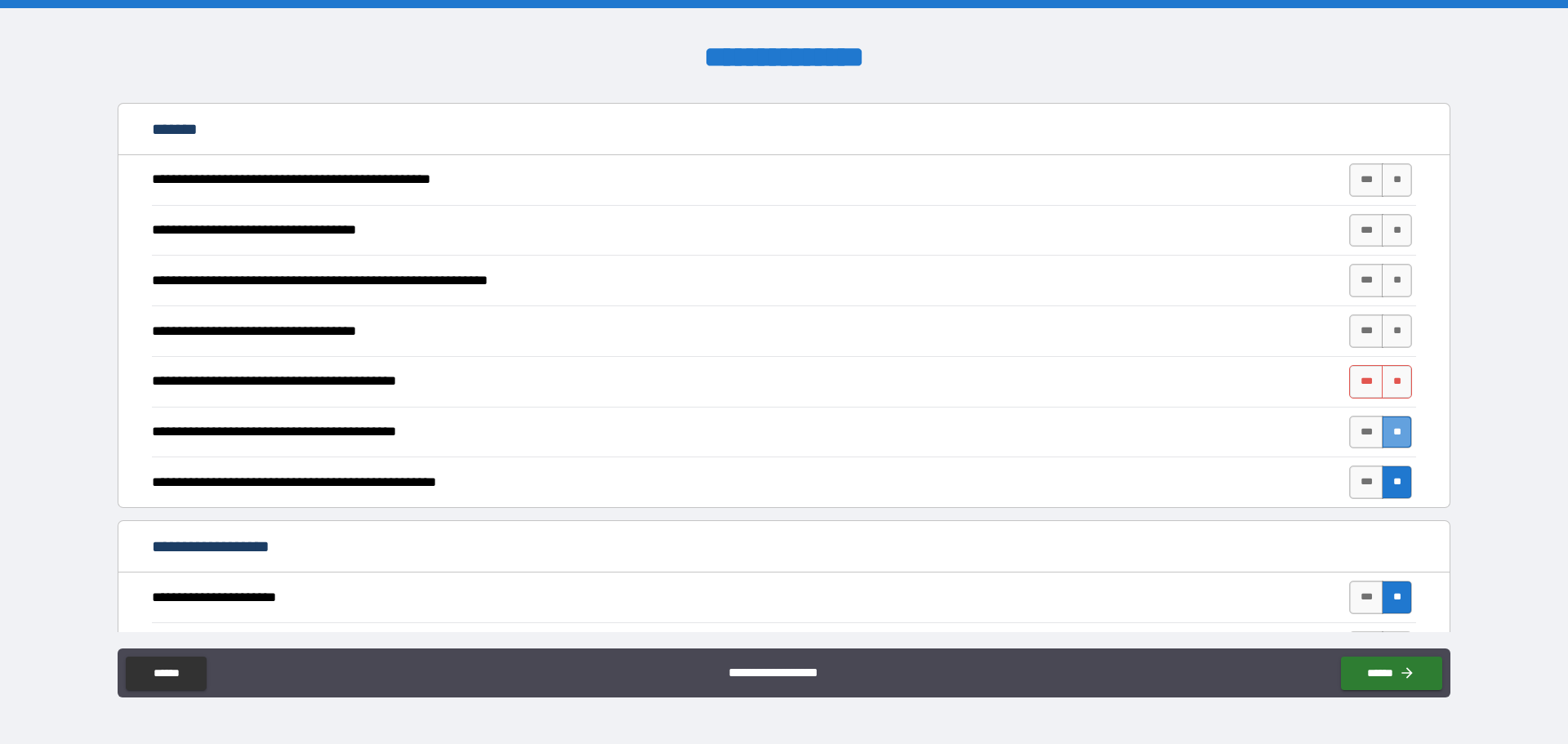 click on "**" at bounding box center [1396, 432] 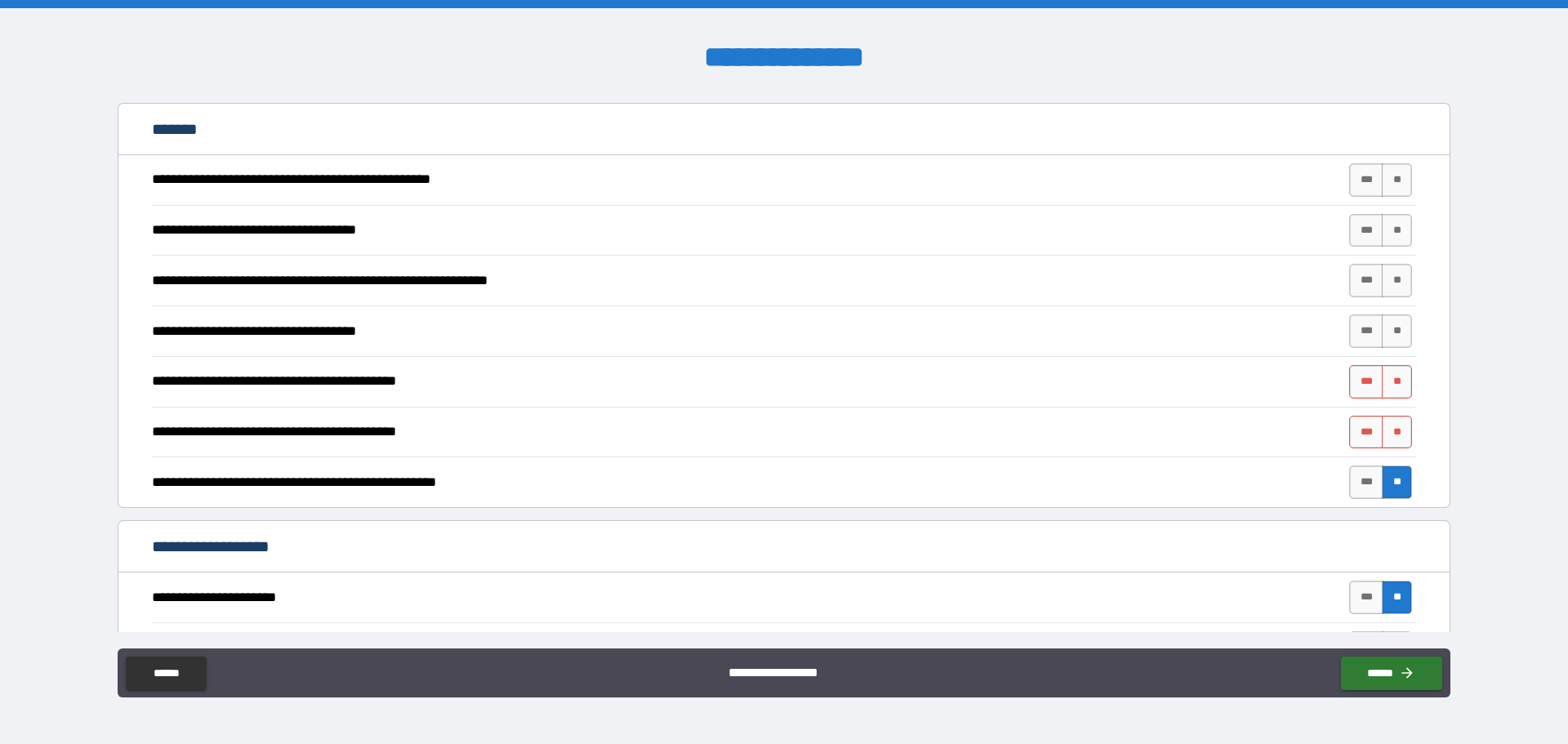 click on "**" at bounding box center [1396, 482] 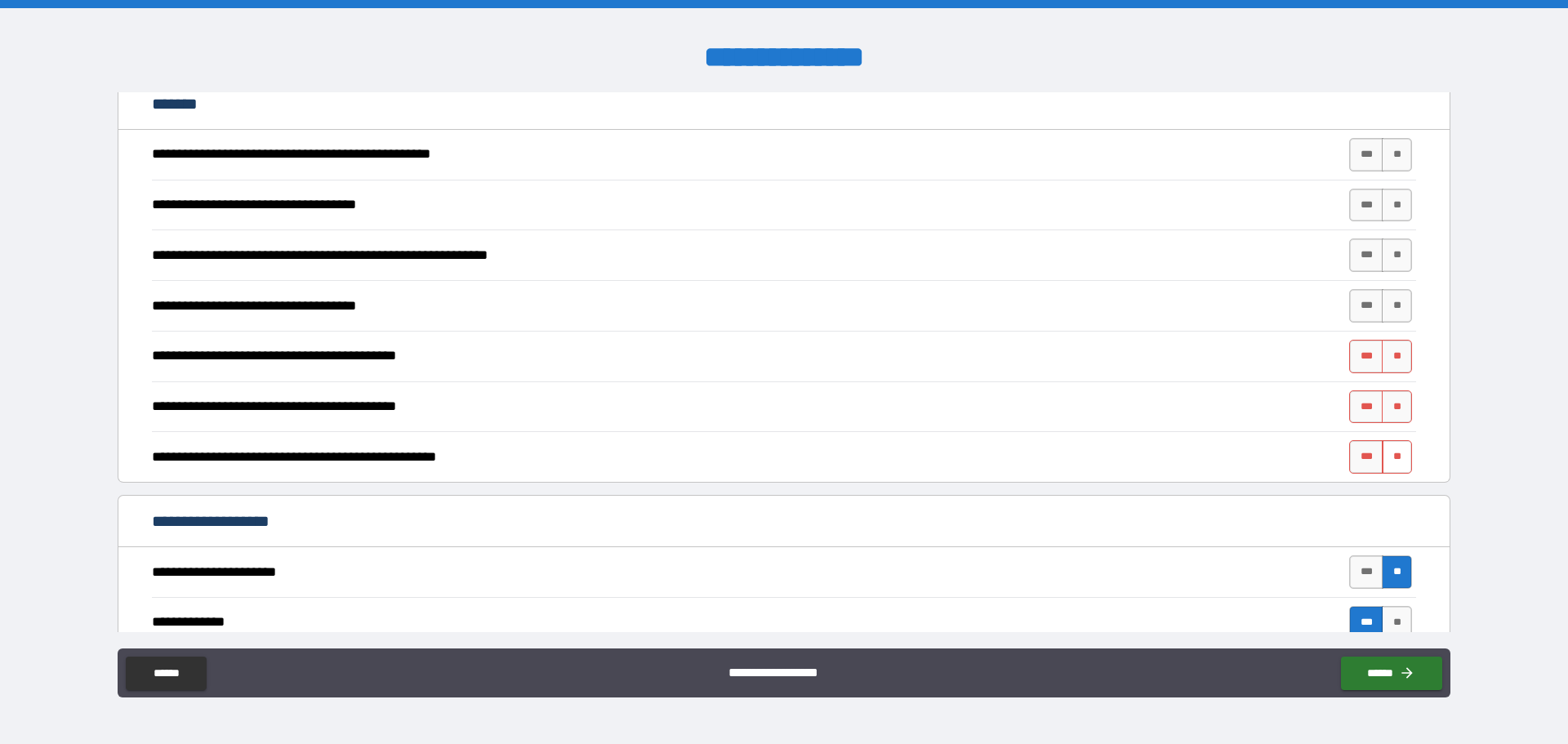 scroll, scrollTop: 1578, scrollLeft: 0, axis: vertical 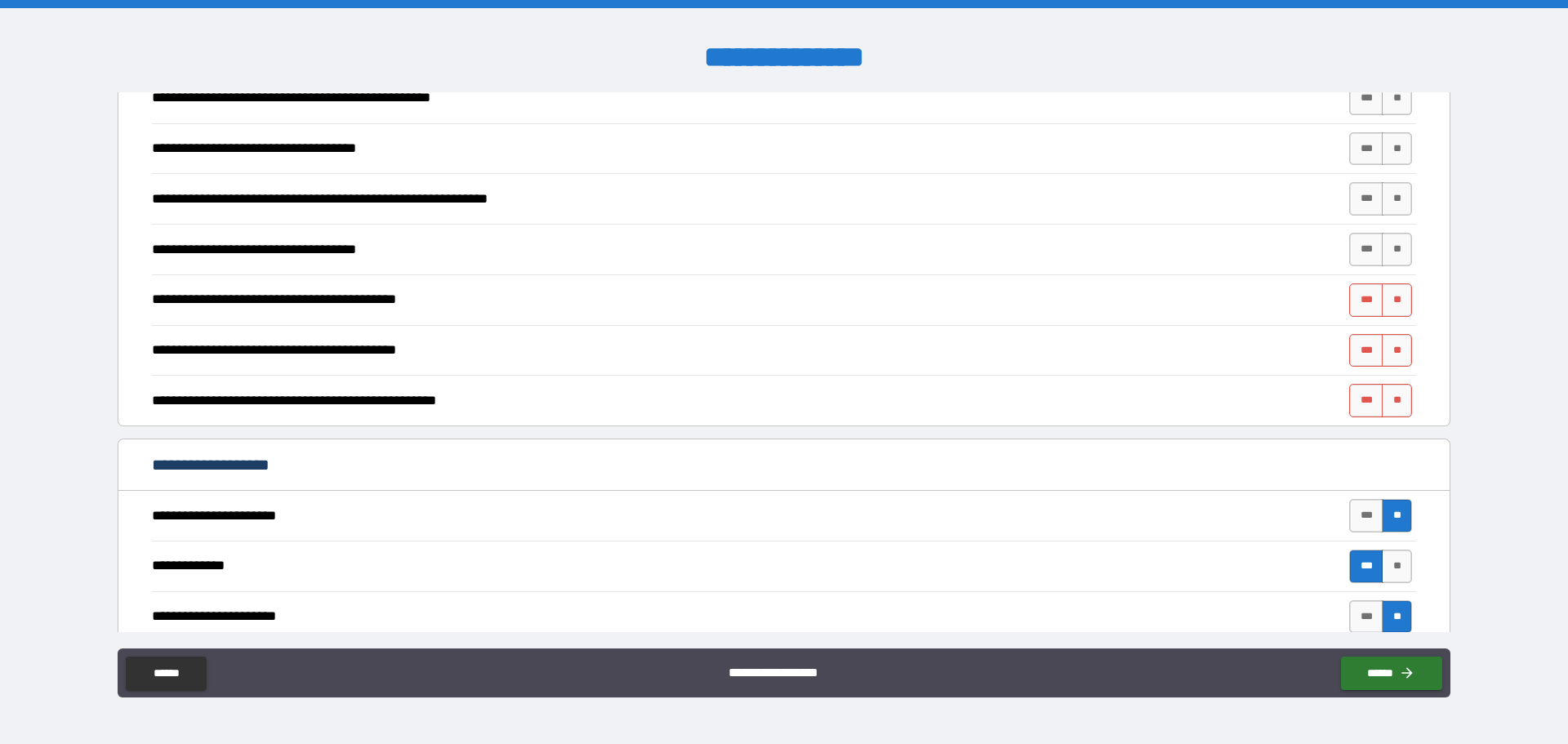 click on "**" at bounding box center (1396, 515) 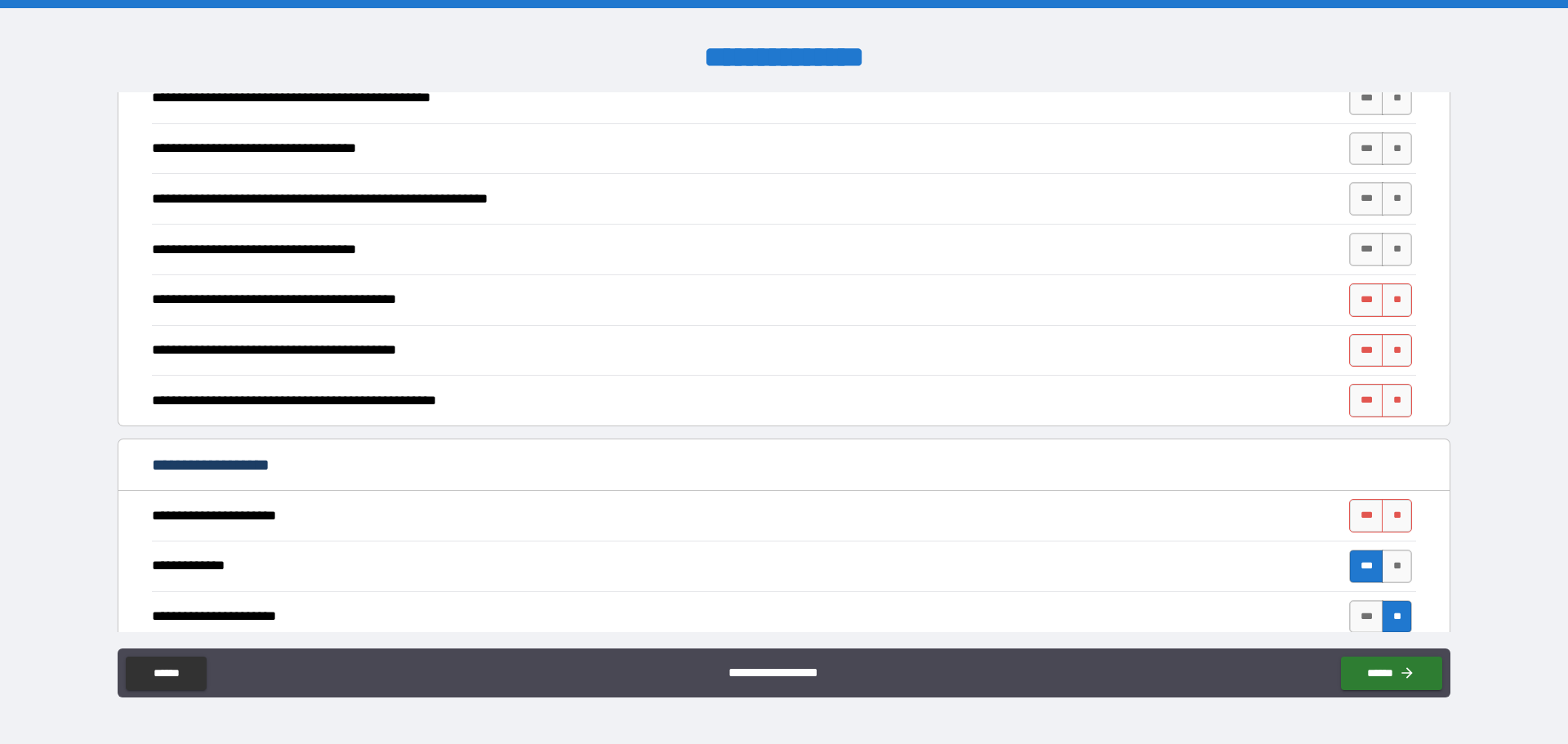 click on "***" at bounding box center (1366, 566) 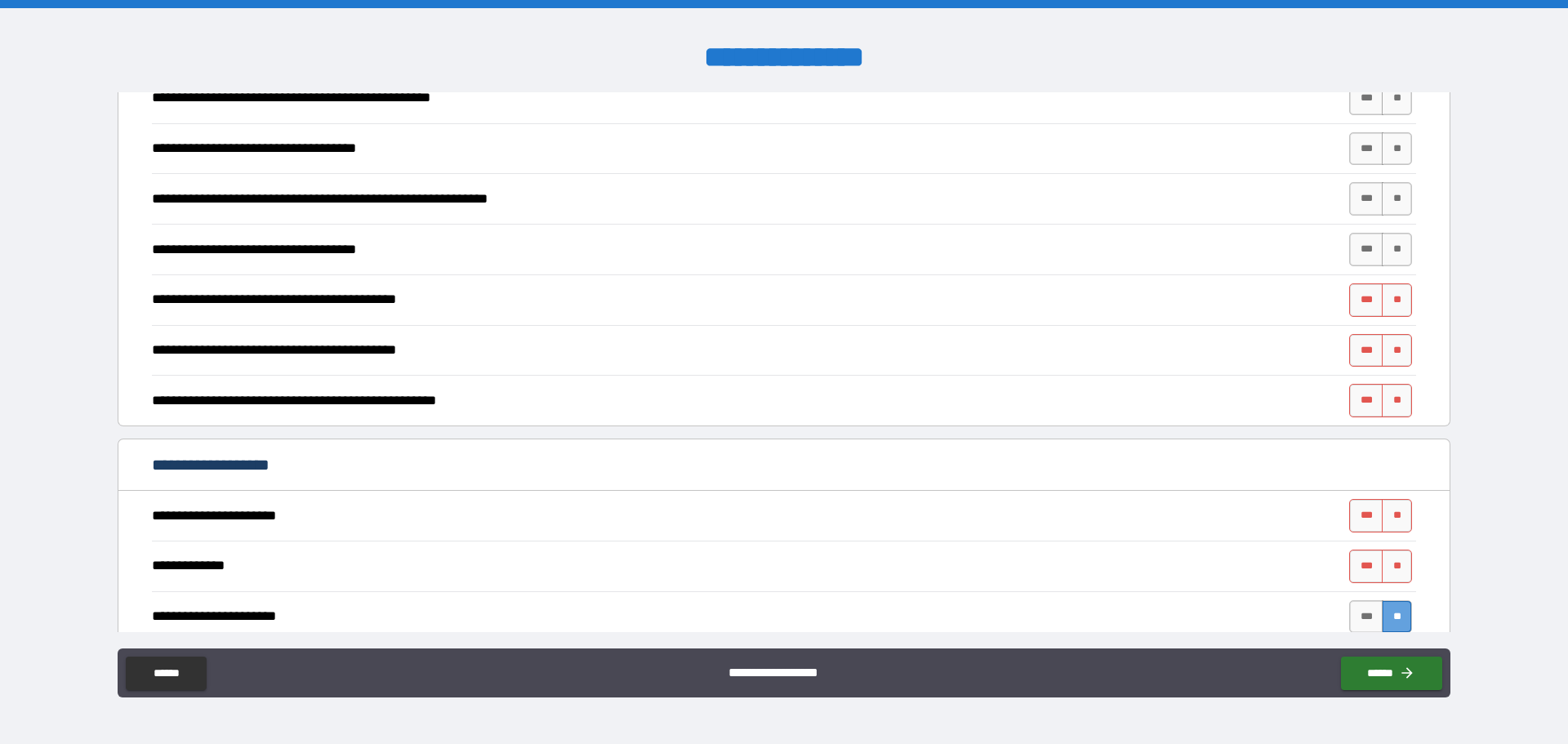 click on "**" at bounding box center (1396, 617) 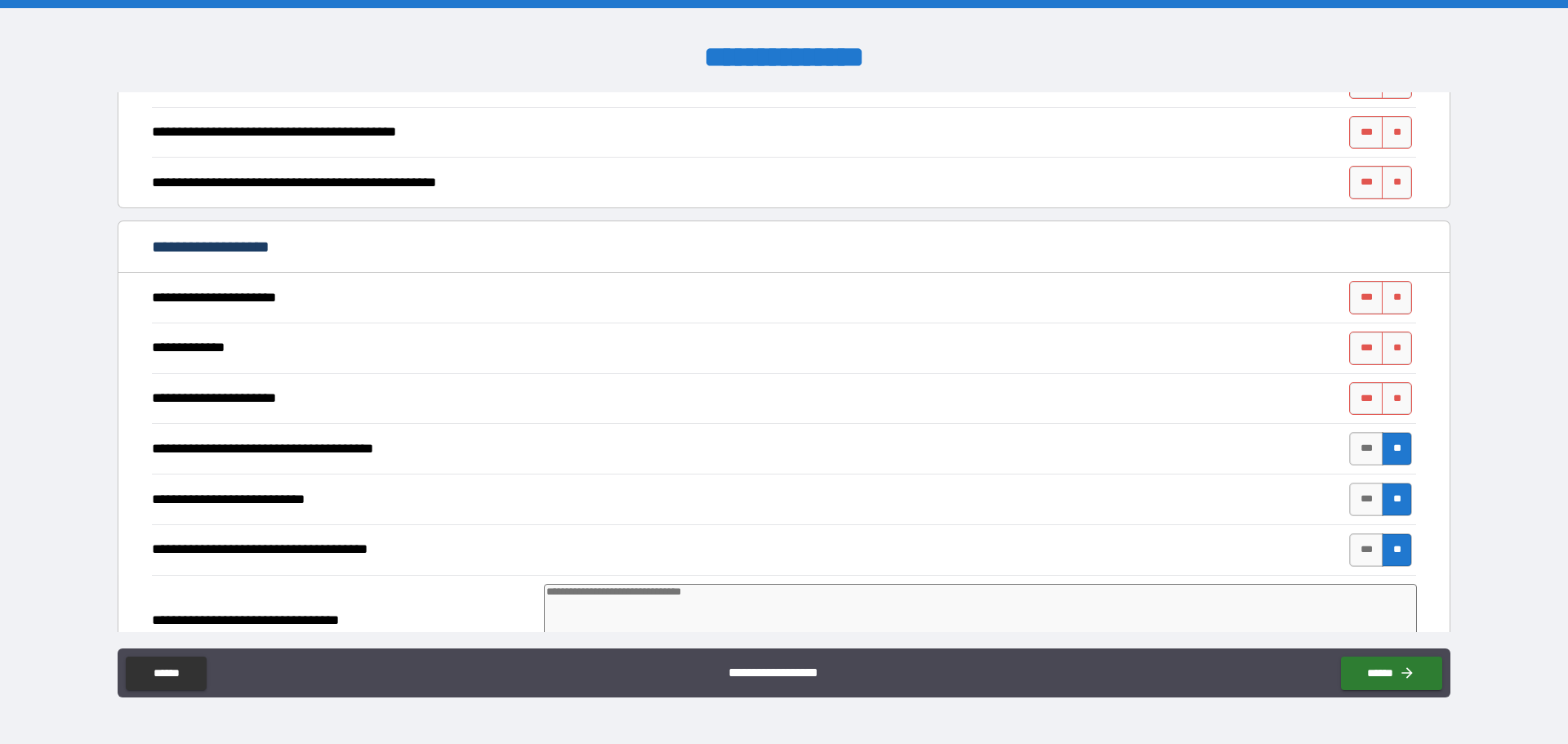 scroll, scrollTop: 1823, scrollLeft: 0, axis: vertical 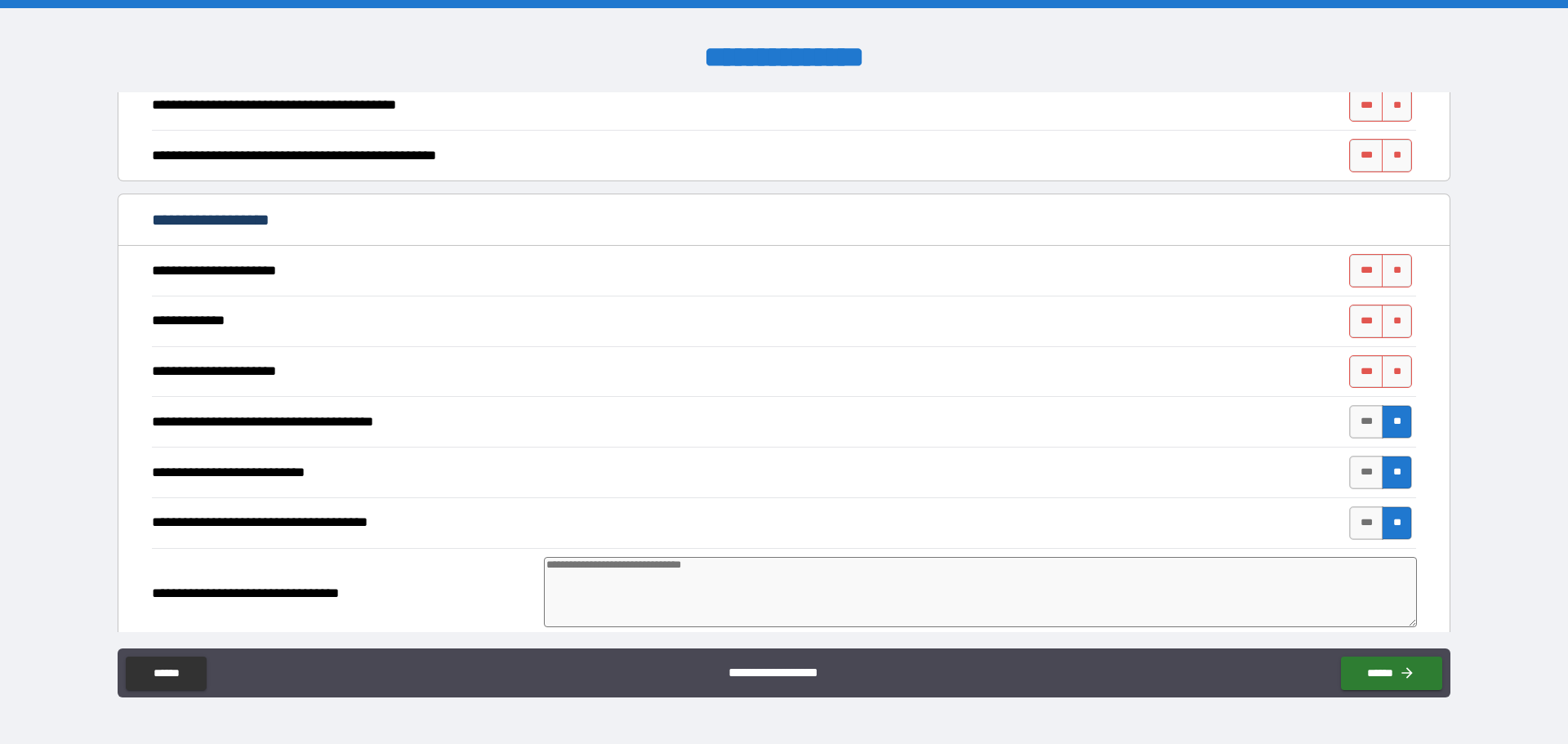 click on "**********" at bounding box center [784, 421] 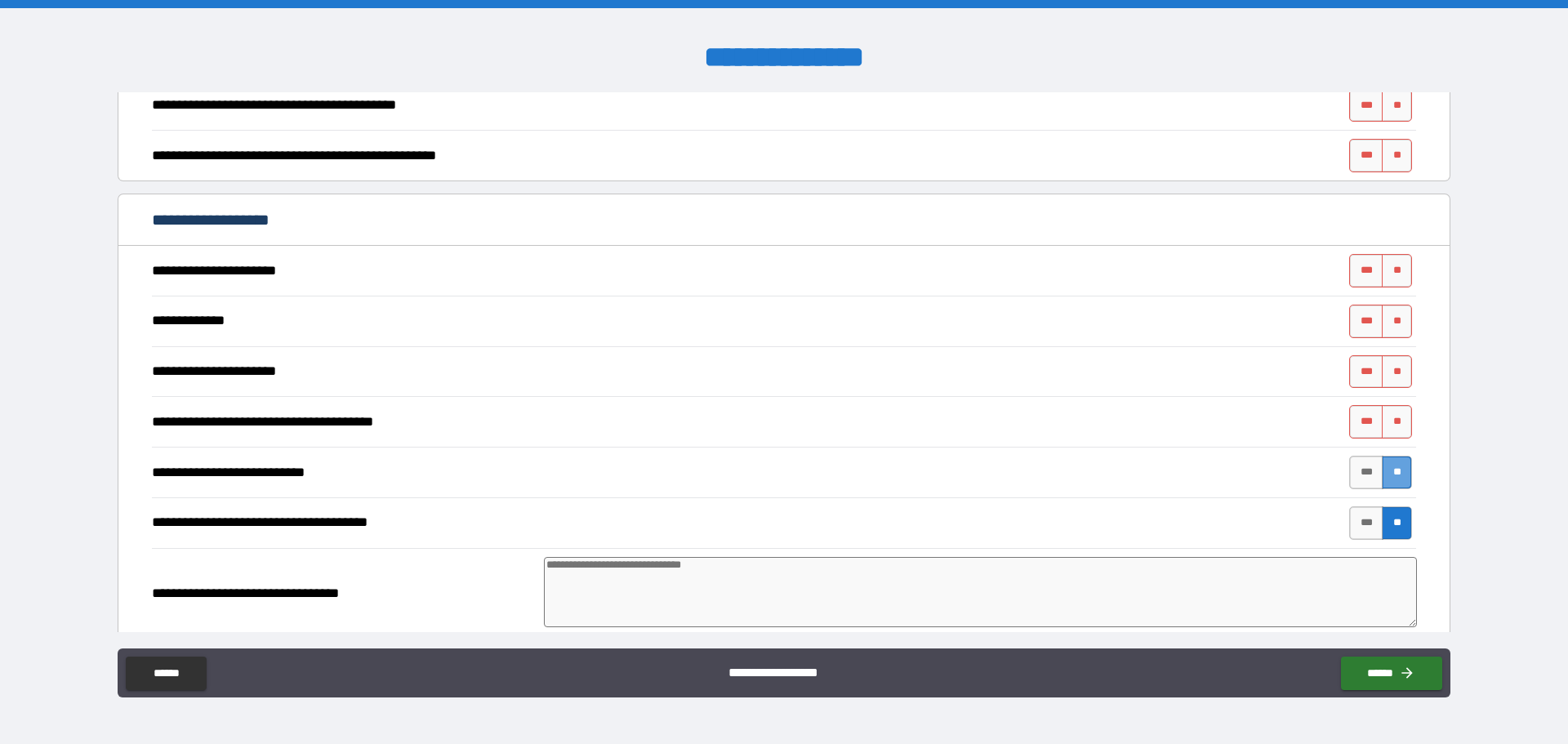 click on "**" at bounding box center (1396, 472) 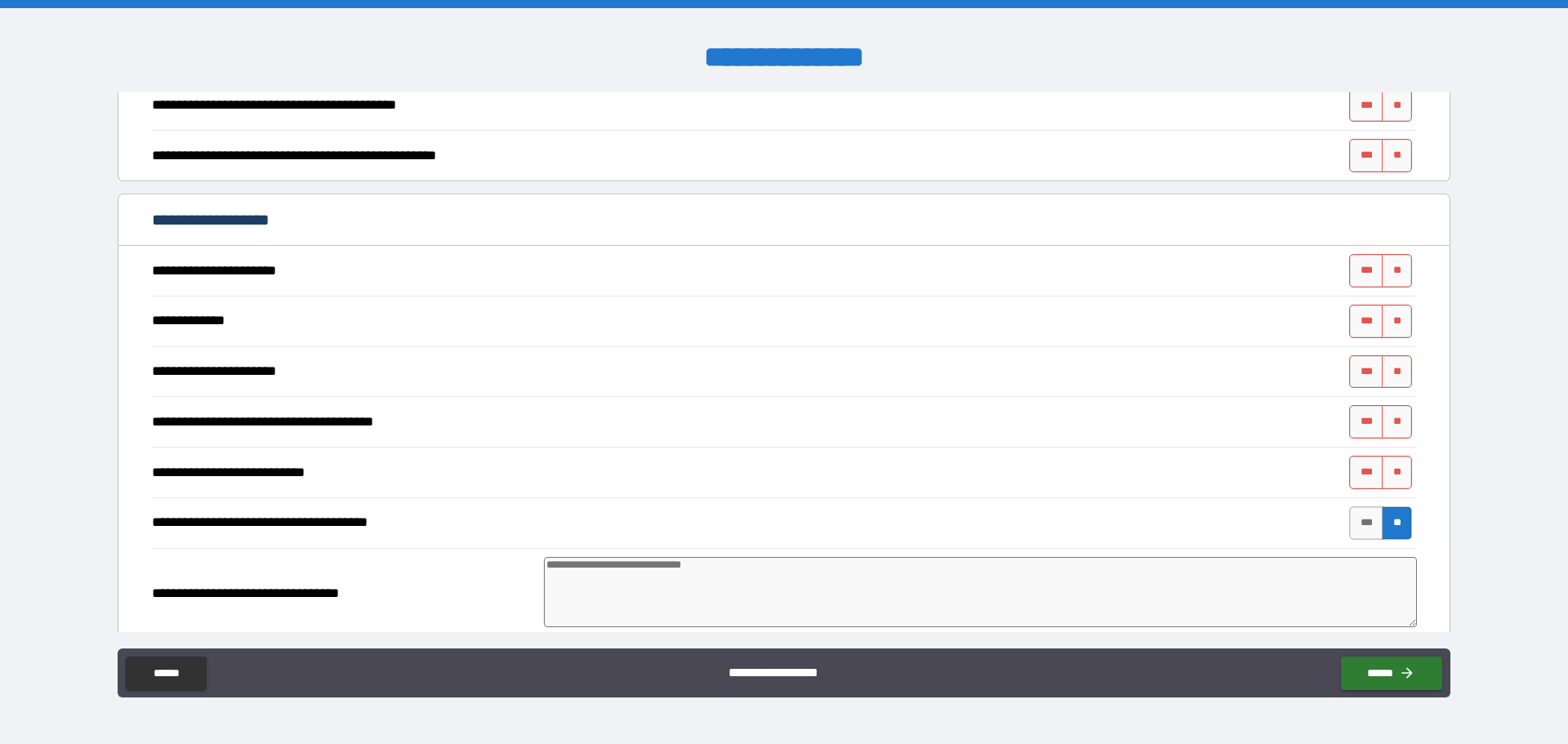 click on "**" at bounding box center (1396, 523) 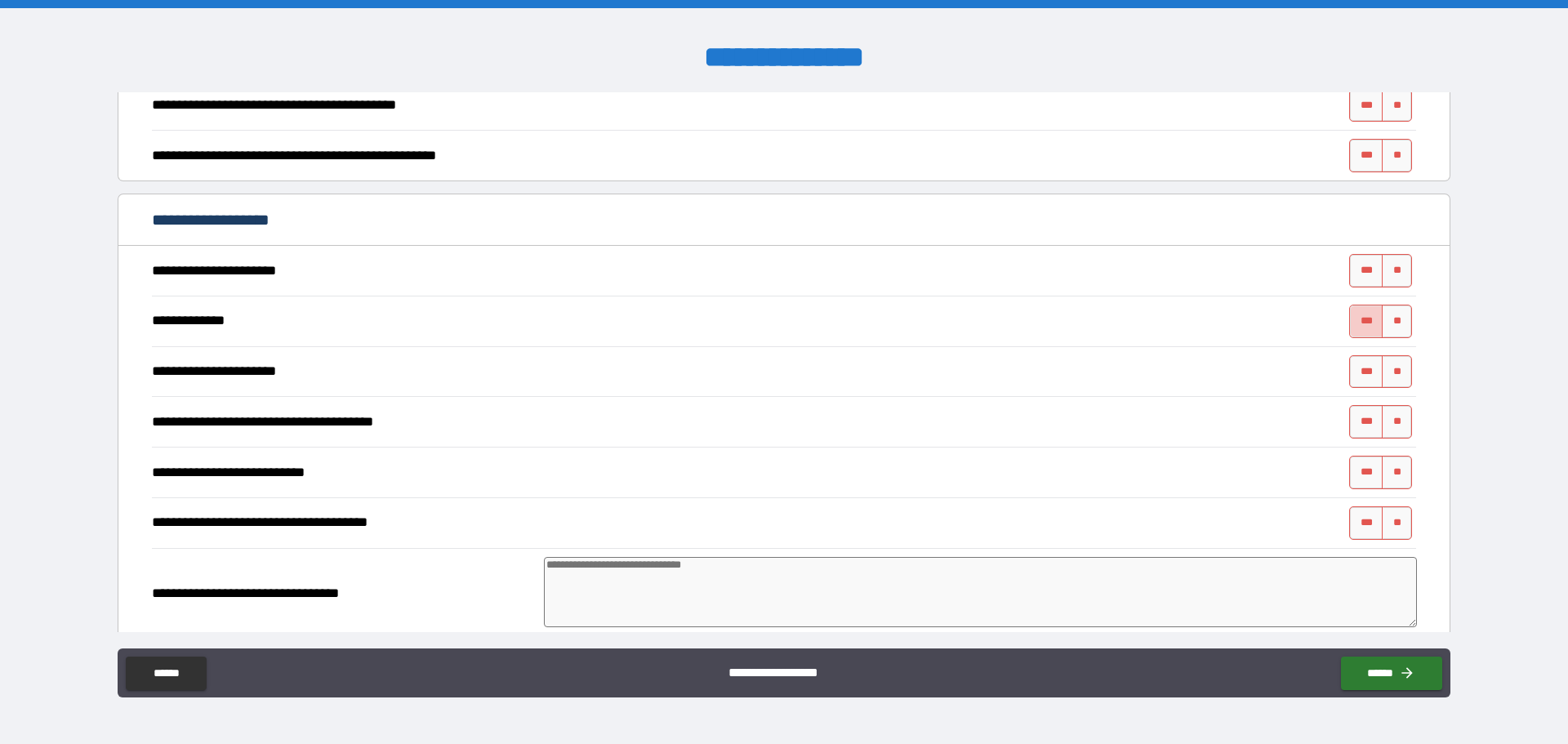 click on "***" at bounding box center (1366, 321) 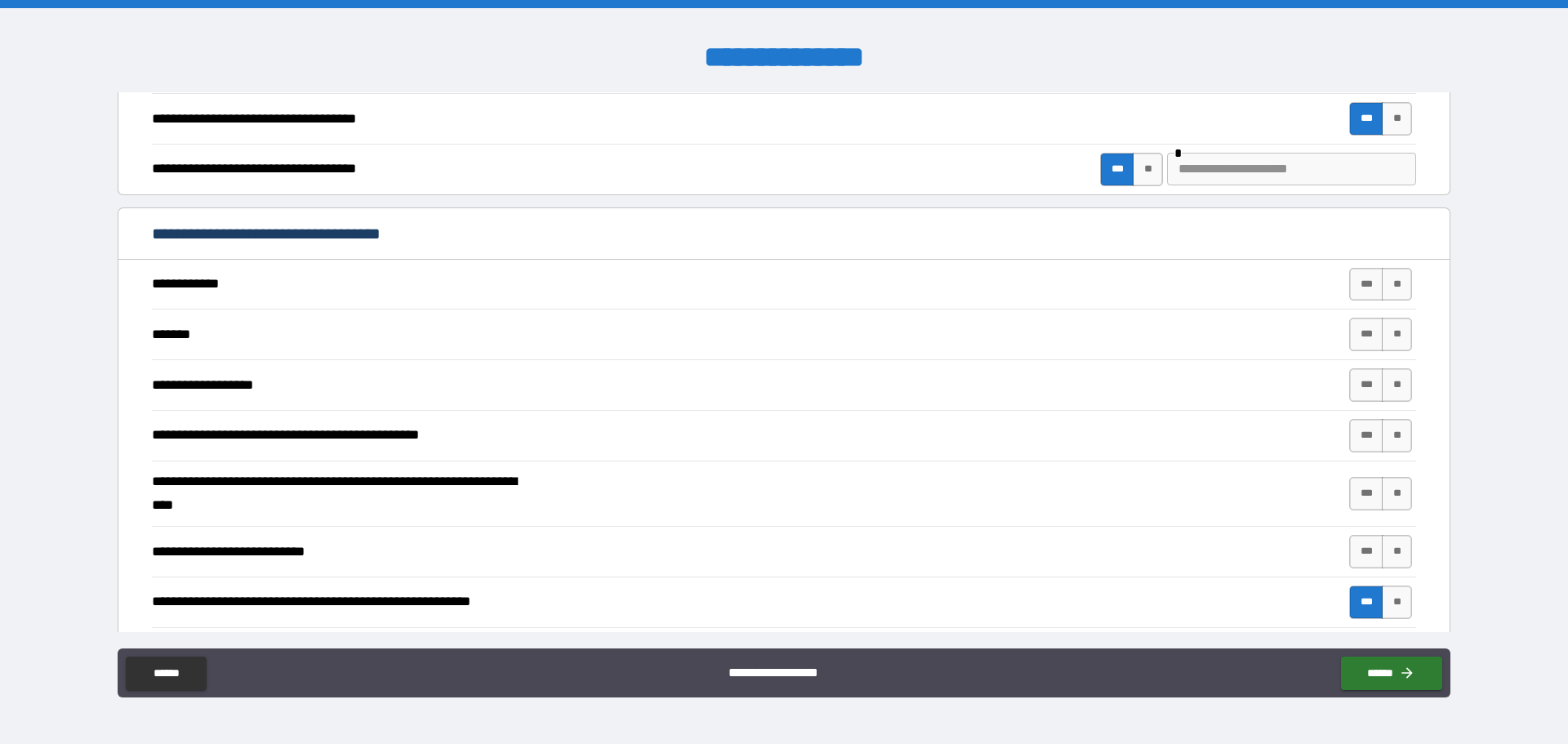 scroll, scrollTop: 761, scrollLeft: 0, axis: vertical 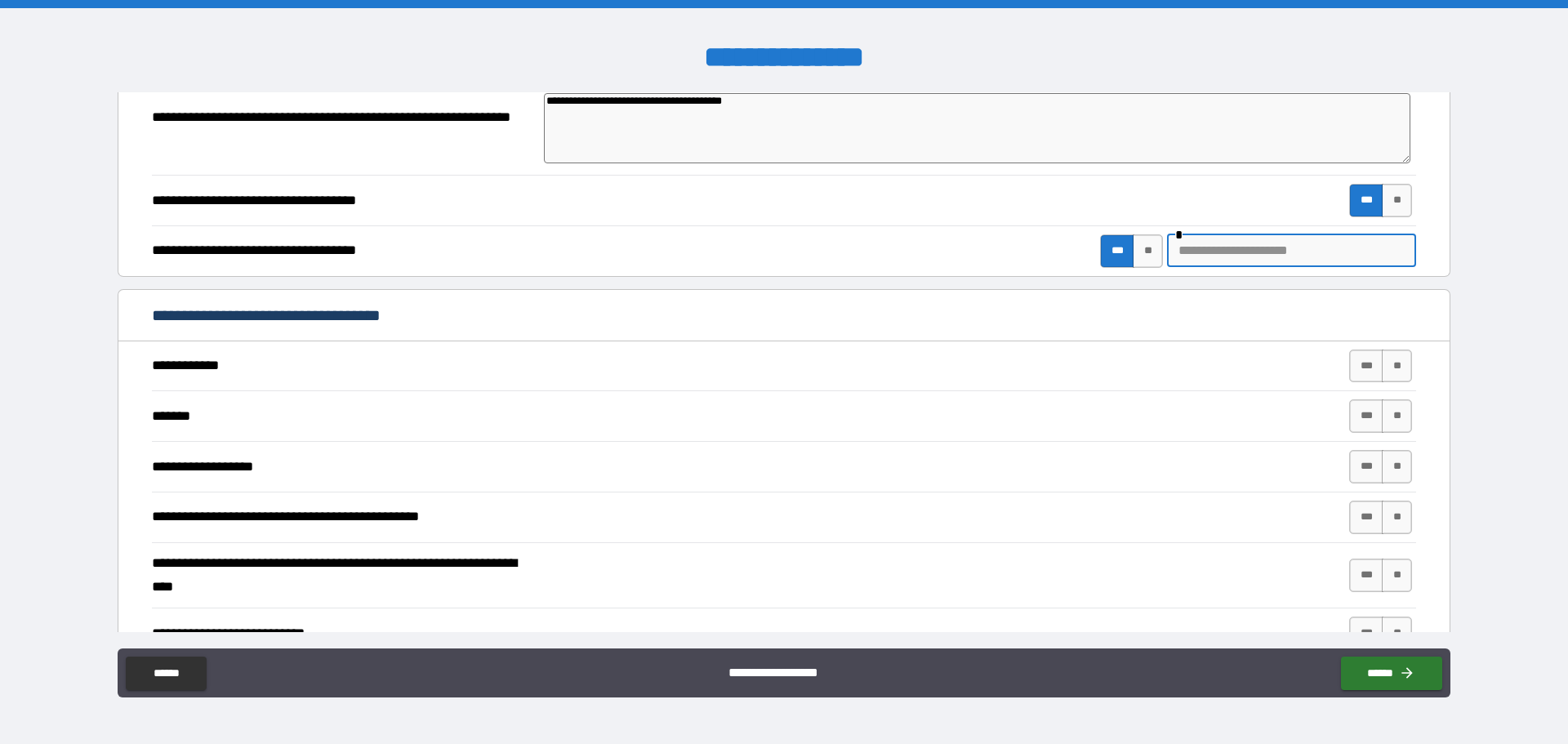 click at bounding box center [1291, 251] 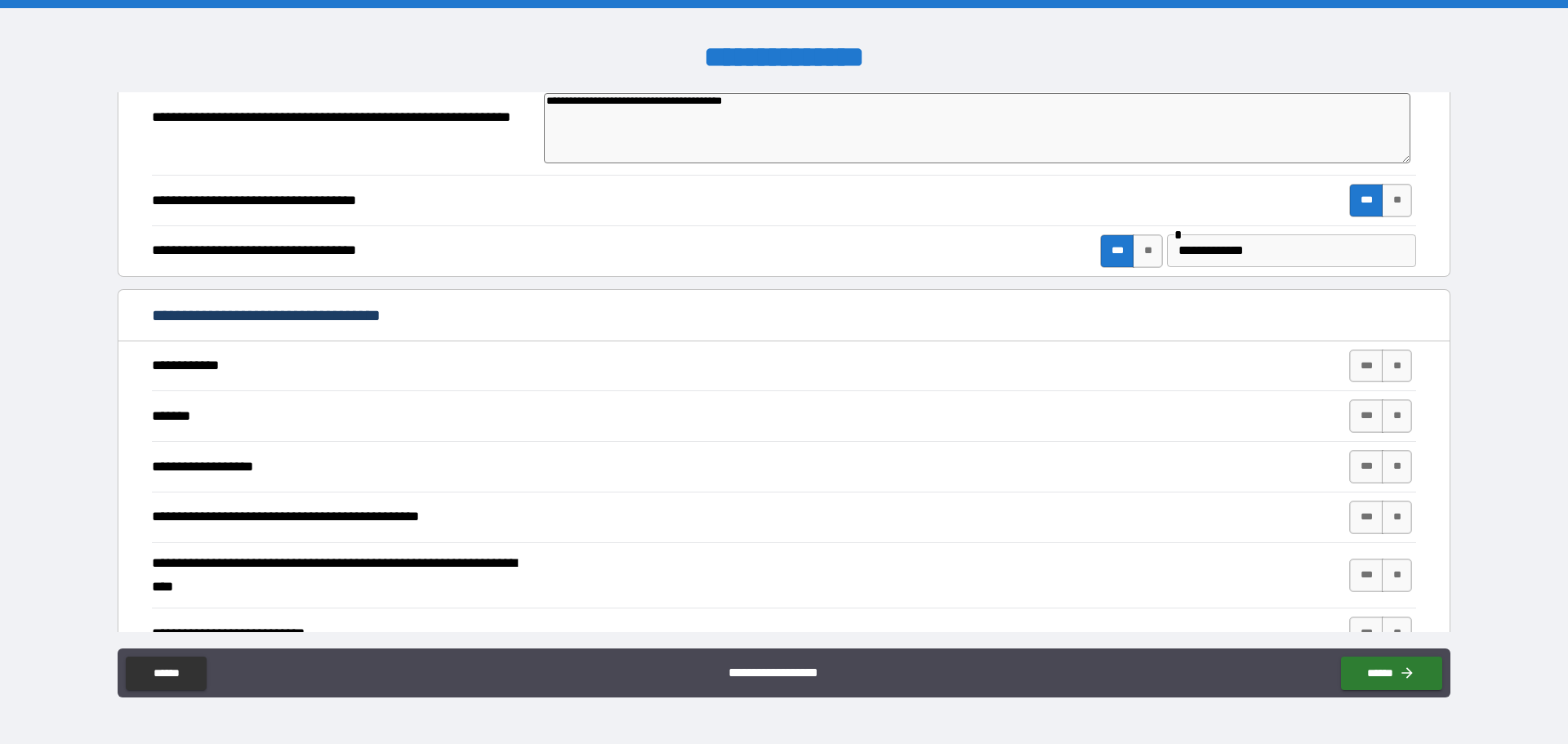click on "**********" at bounding box center (1291, 251) 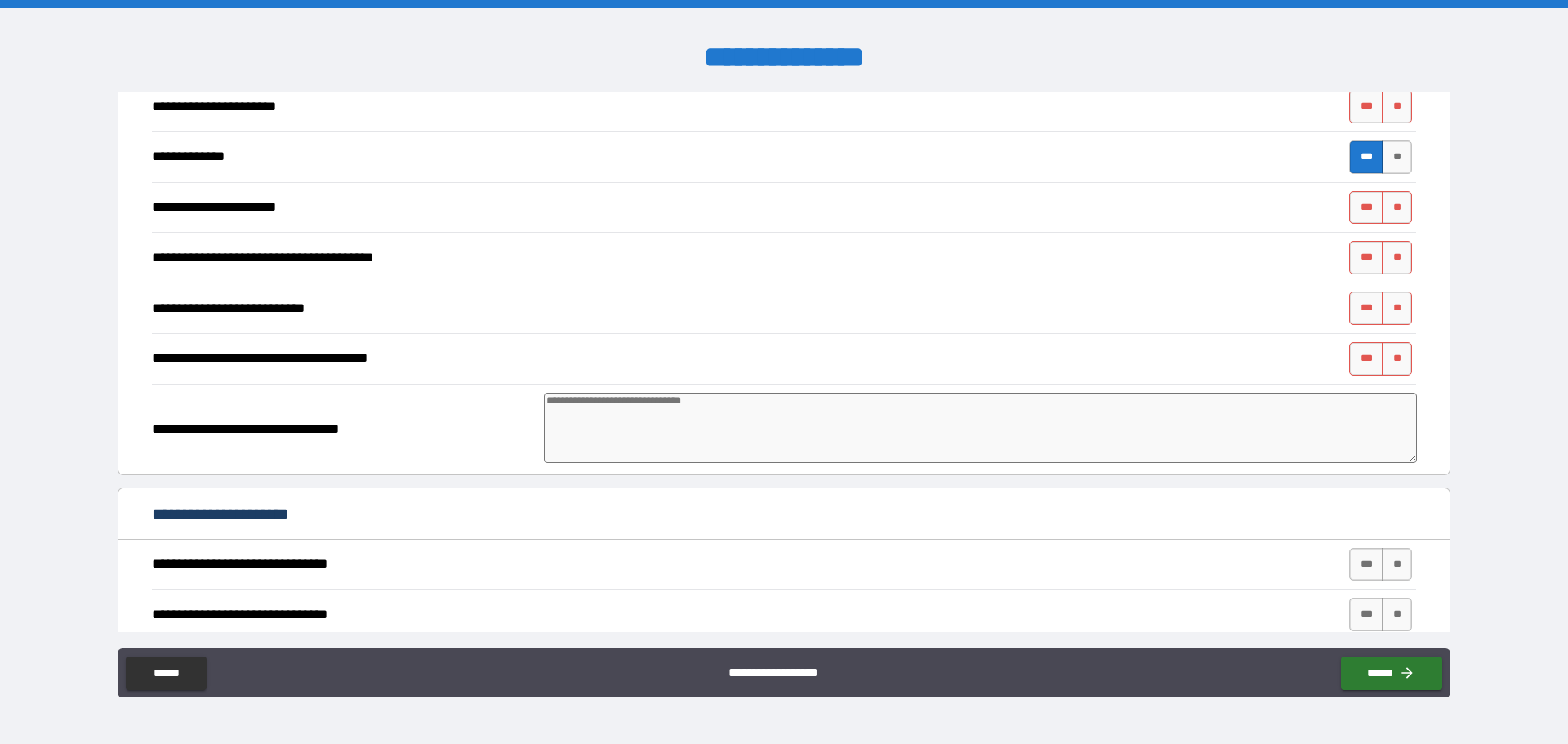 scroll, scrollTop: 1986, scrollLeft: 0, axis: vertical 